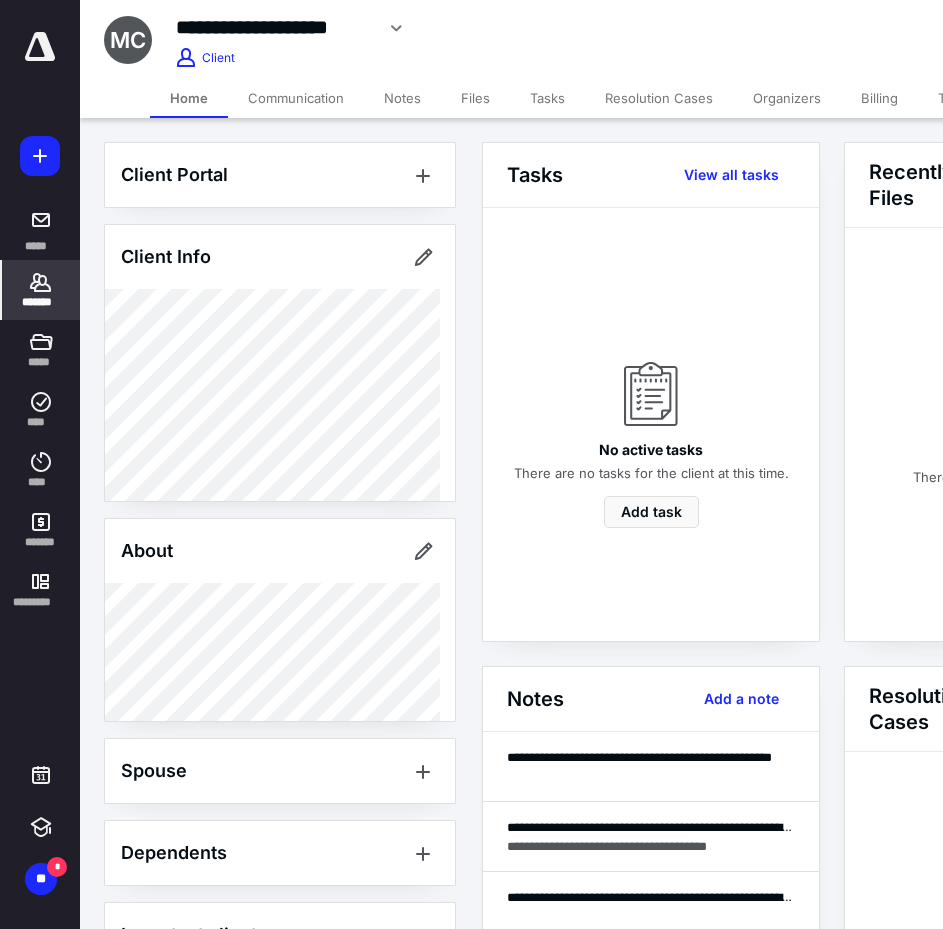 scroll, scrollTop: 0, scrollLeft: 0, axis: both 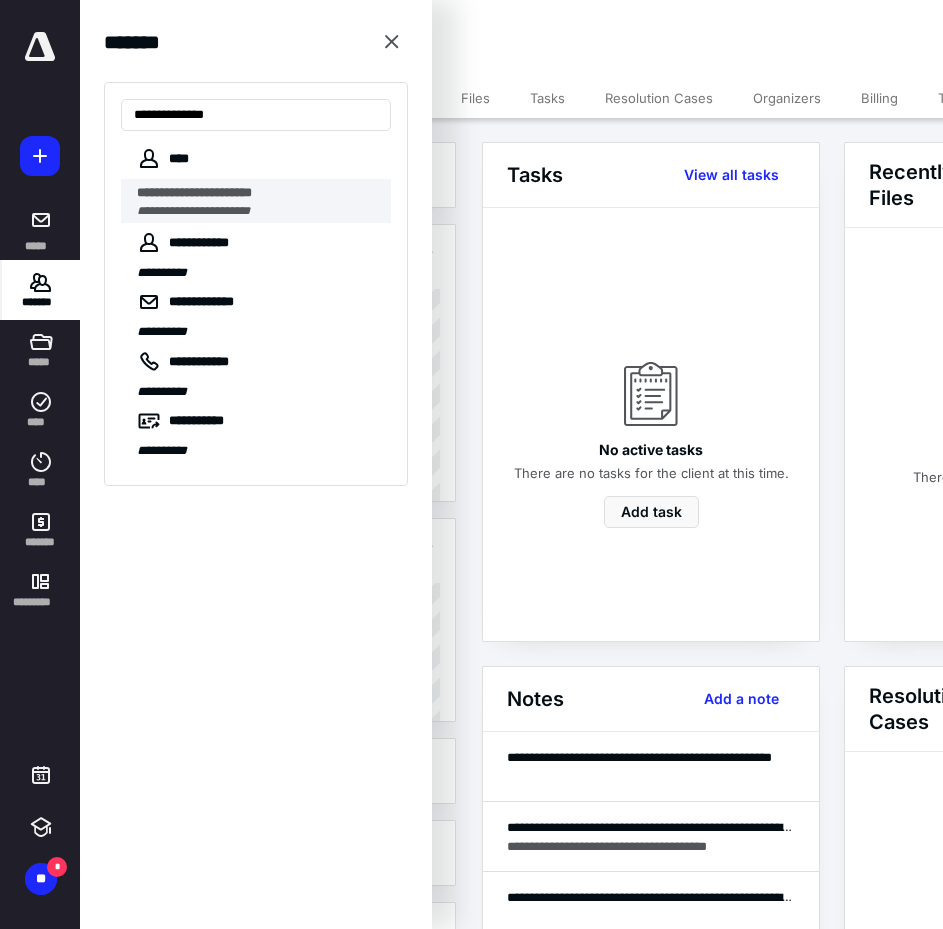 type on "**********" 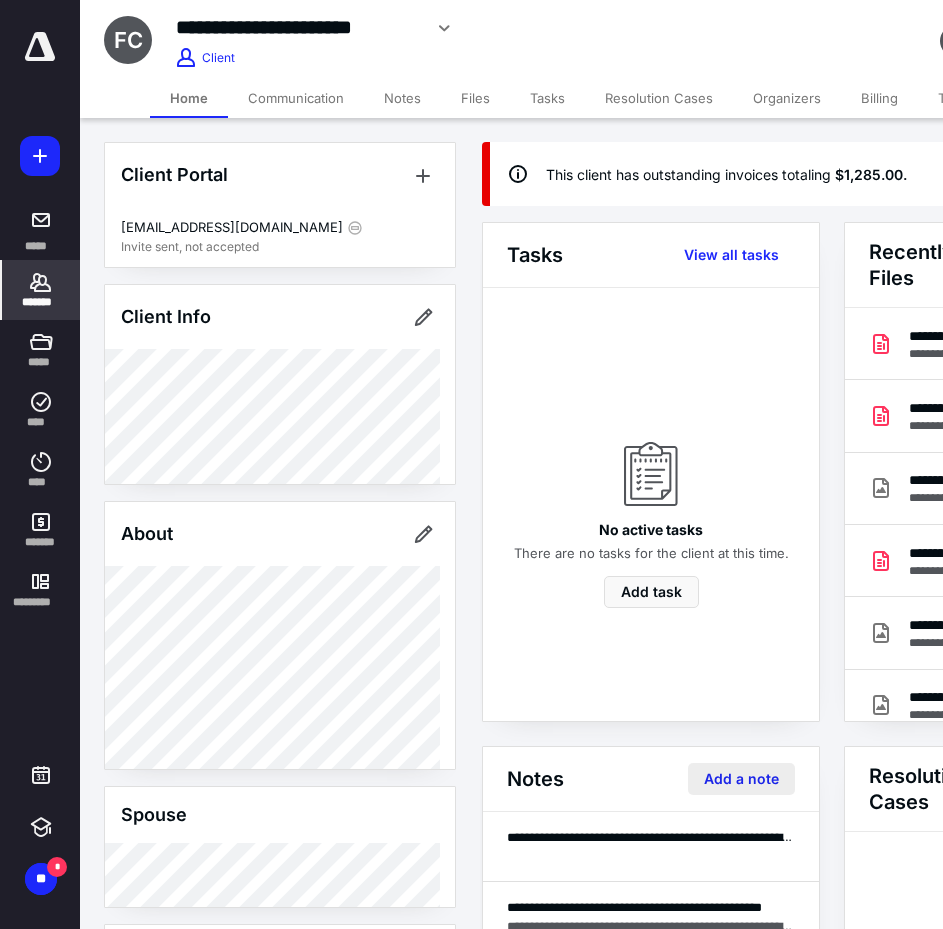 click on "Add a note" at bounding box center [741, 779] 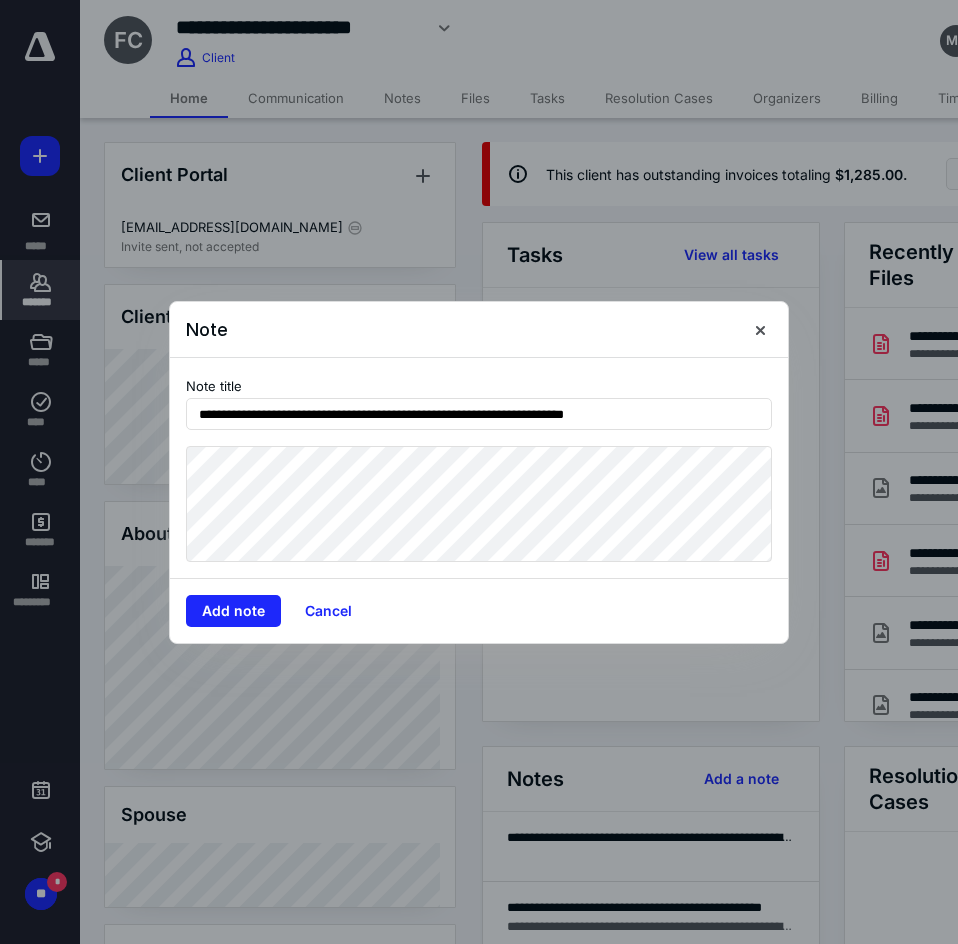 type on "**********" 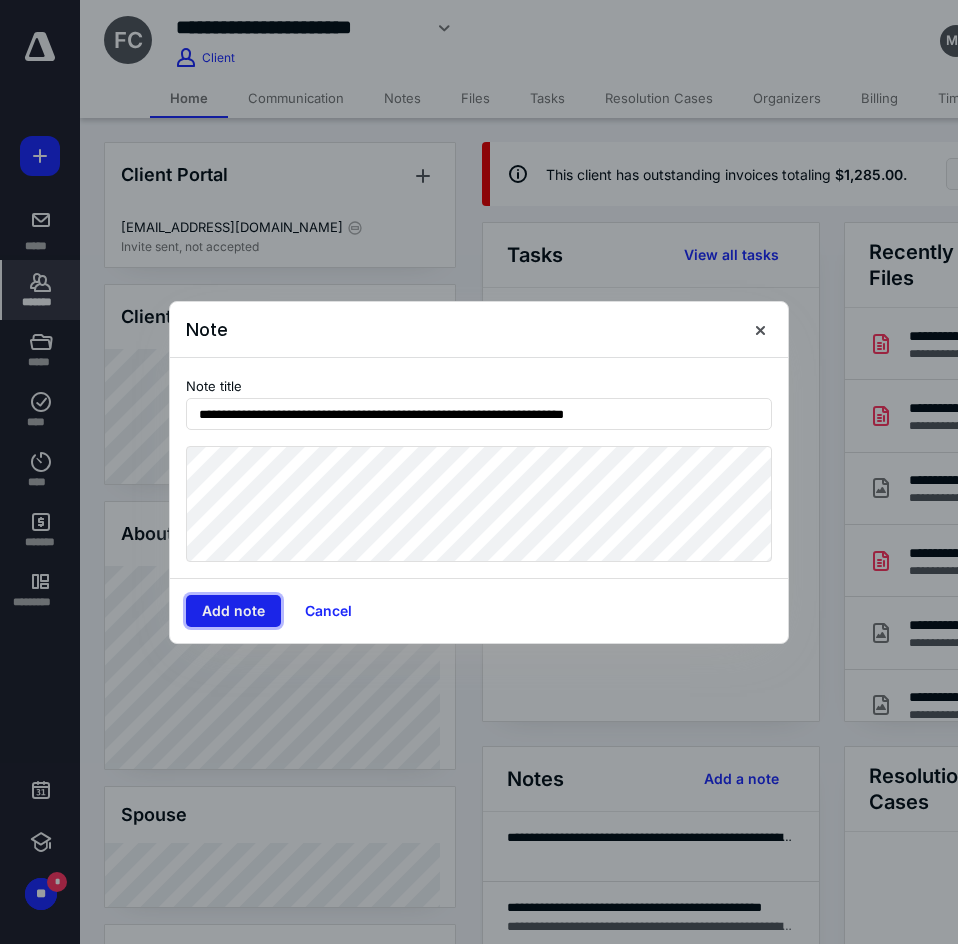 click on "Add note" at bounding box center [233, 611] 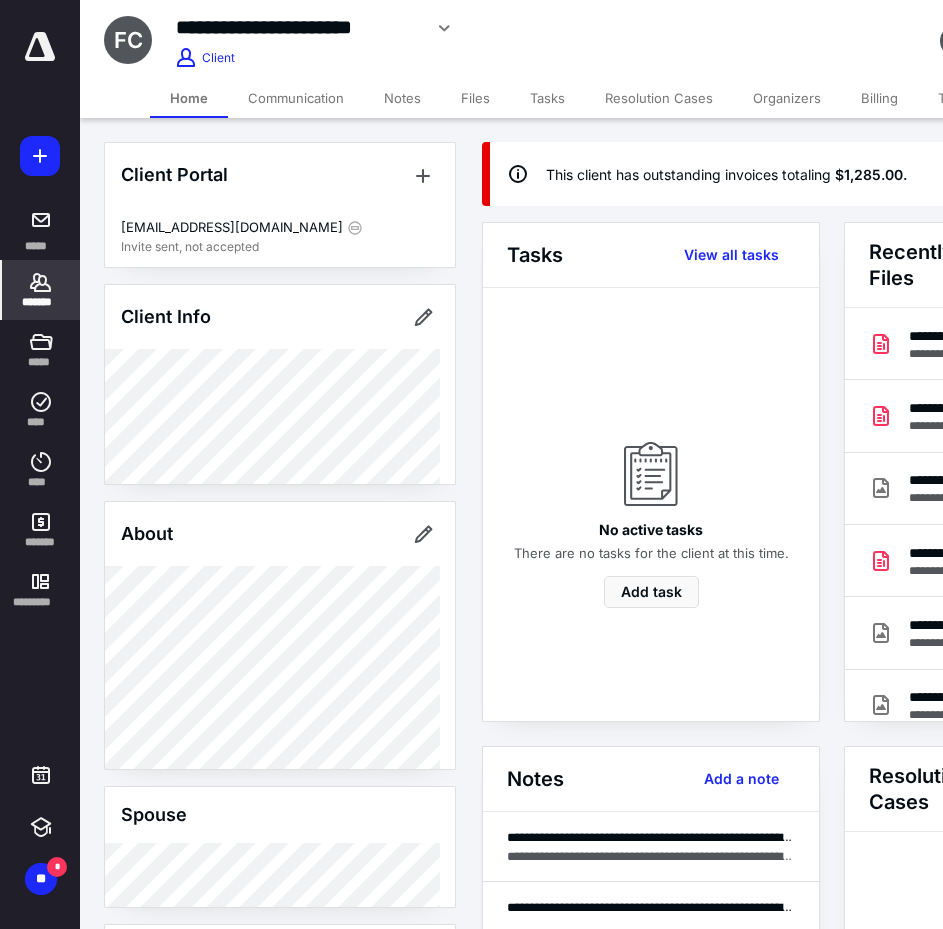click on "*******" at bounding box center (41, 302) 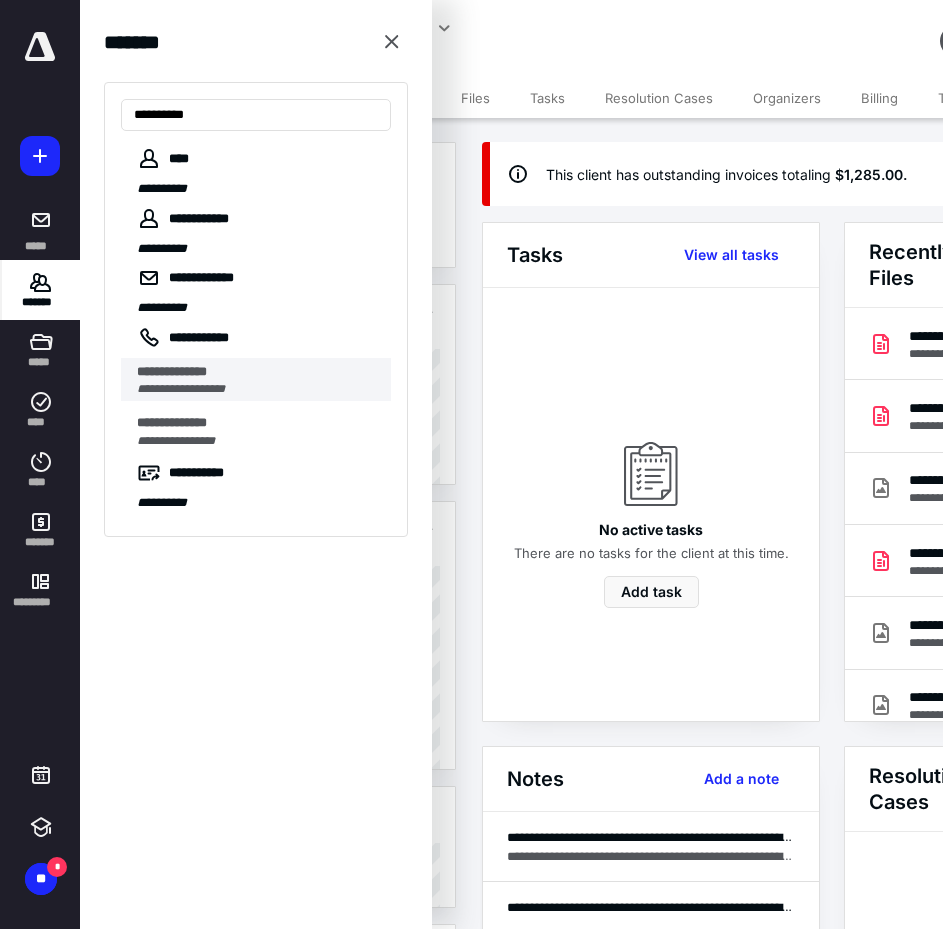 type on "**********" 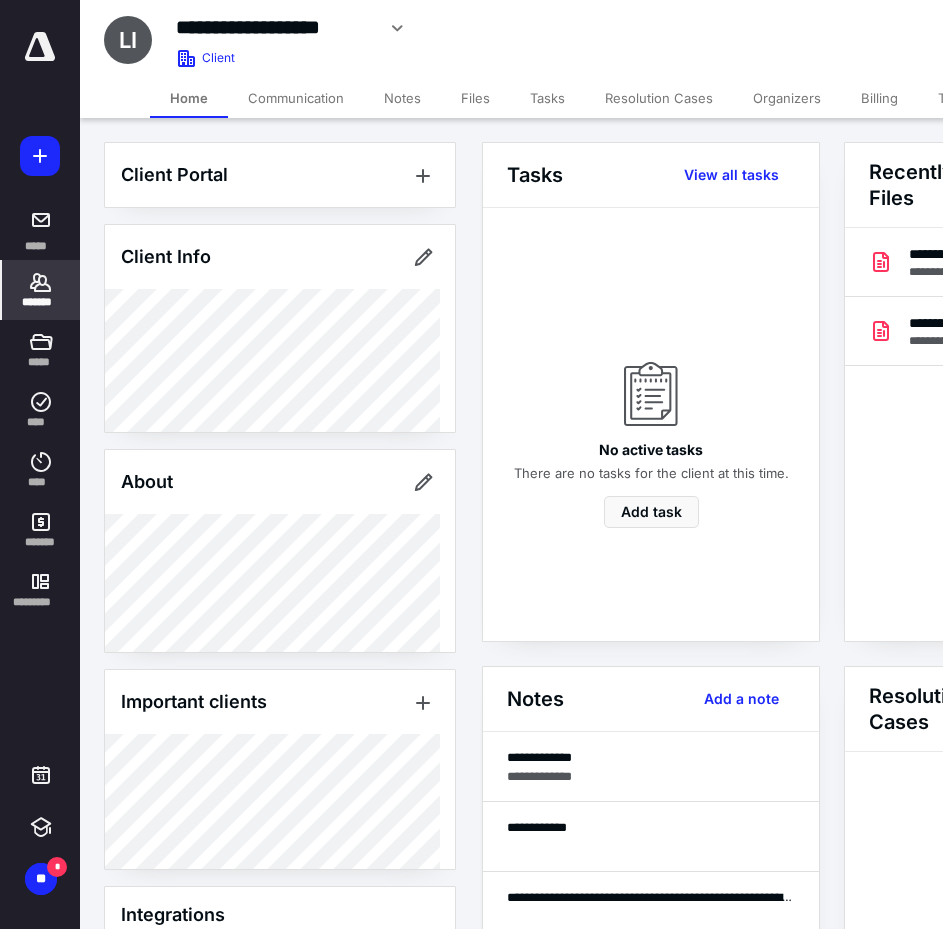 click on "*******" at bounding box center [41, 302] 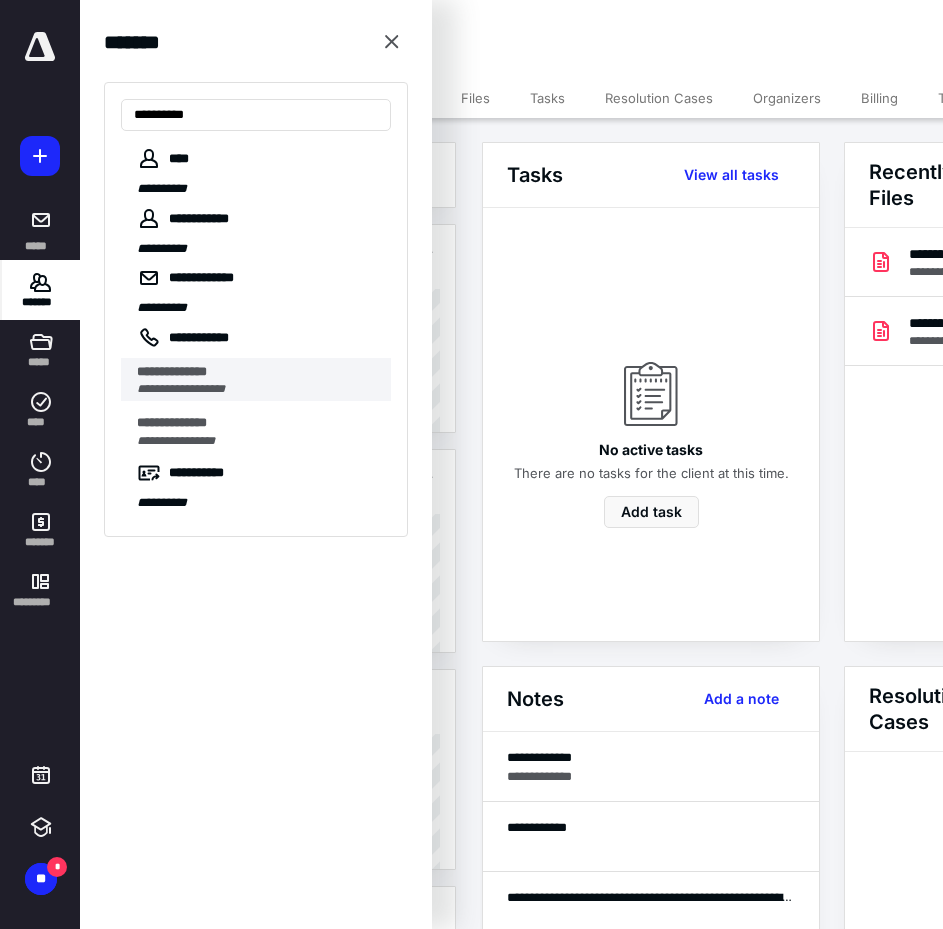 type on "**********" 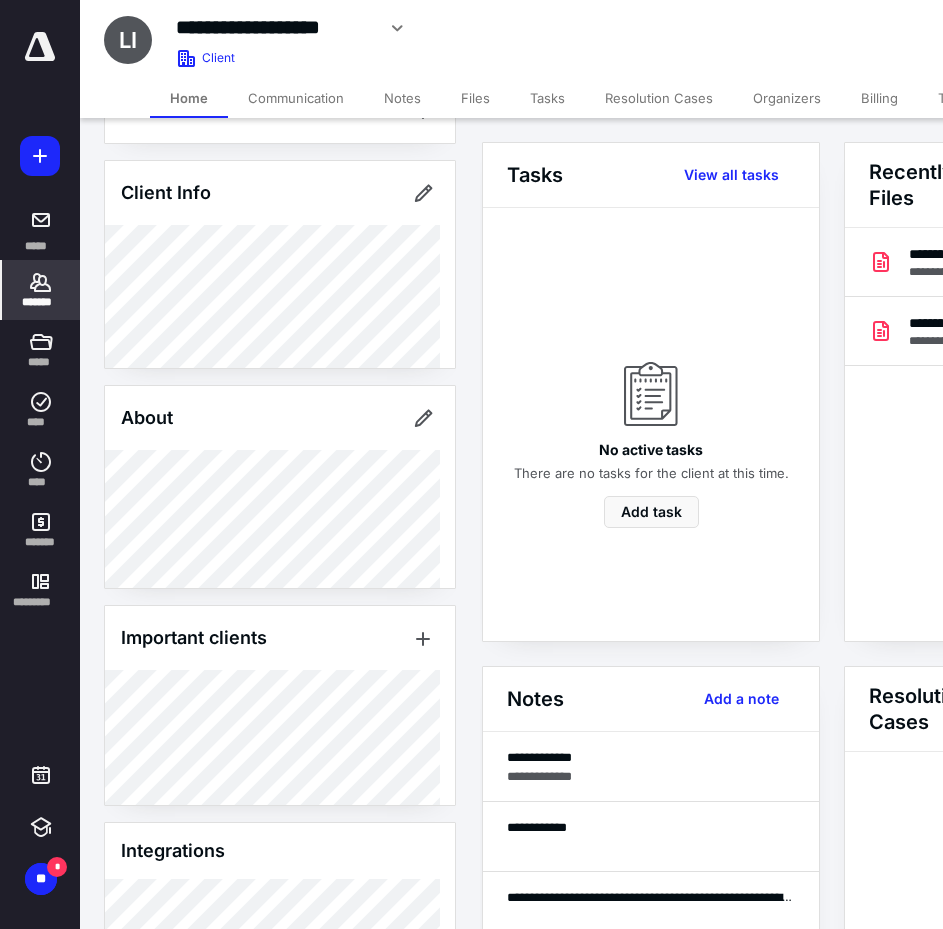 scroll, scrollTop: 100, scrollLeft: 0, axis: vertical 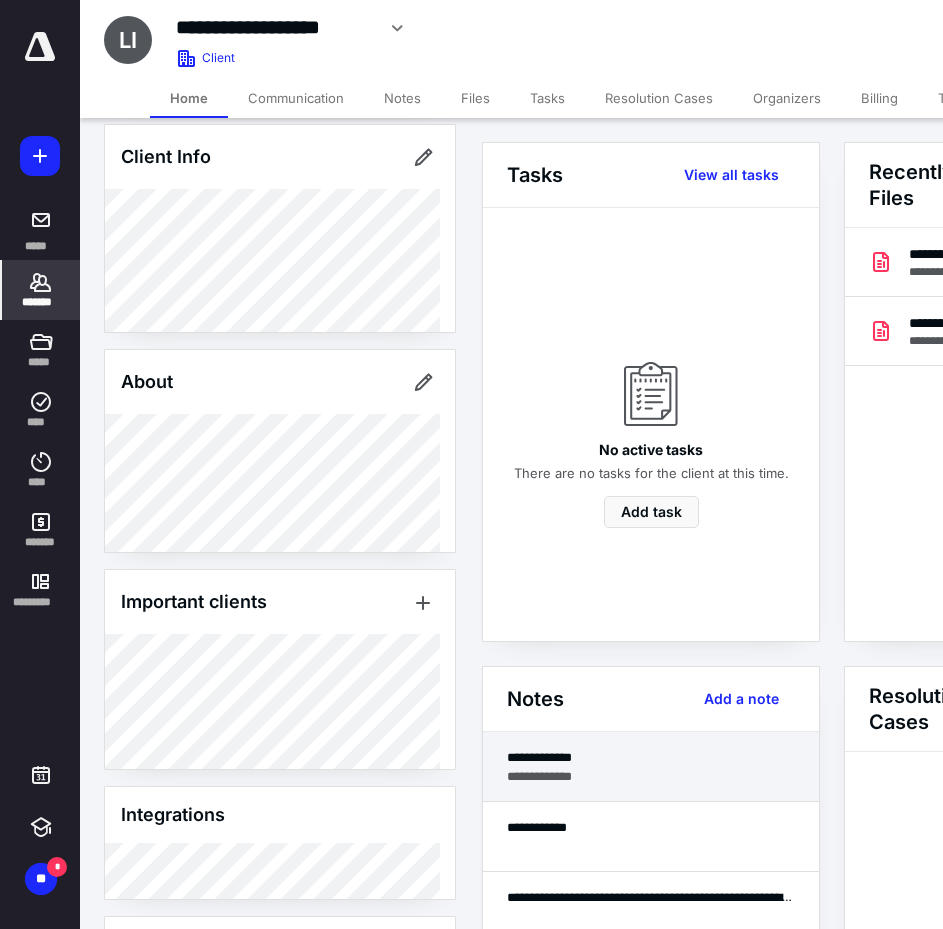 click on "**********" at bounding box center (651, 757) 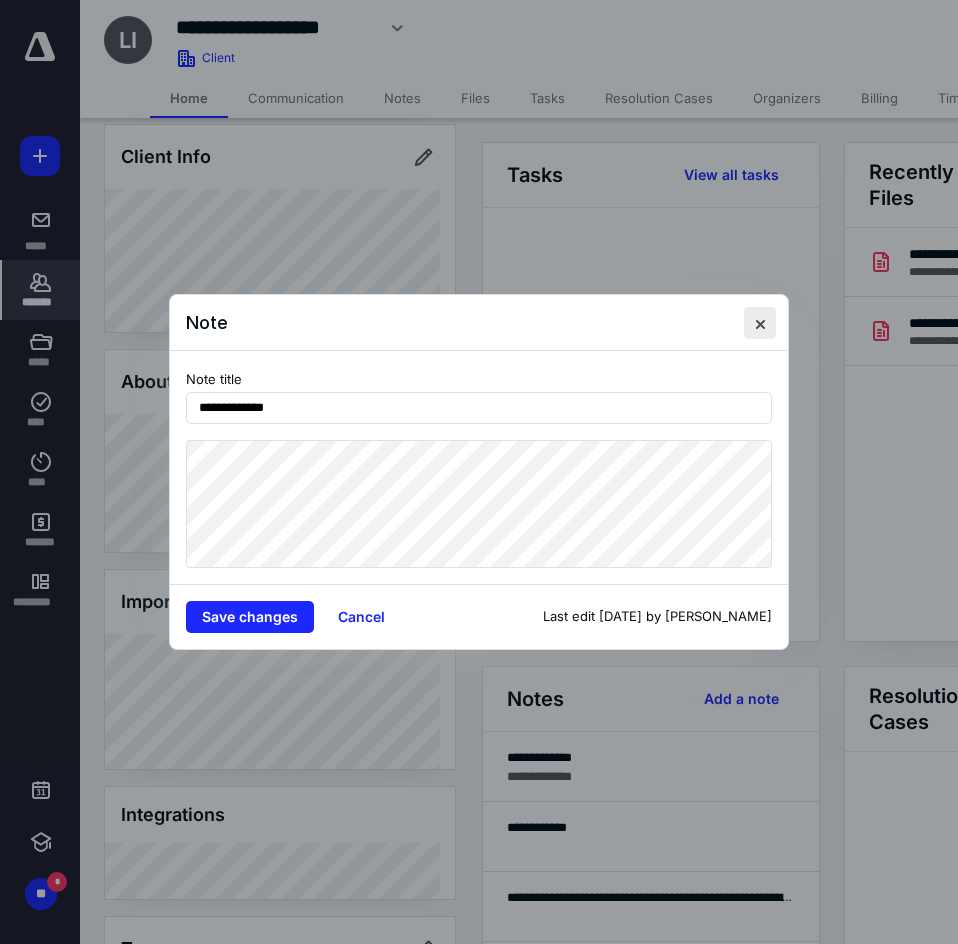 click at bounding box center (760, 323) 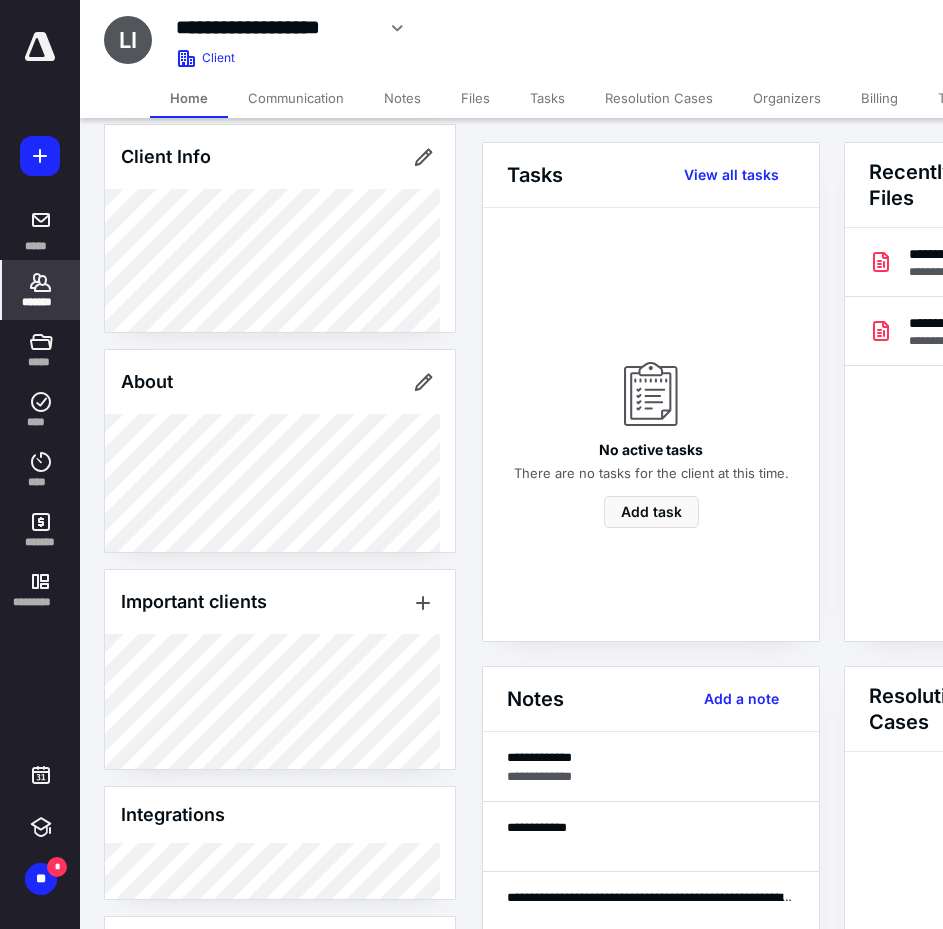 click on "Billing" at bounding box center (879, 98) 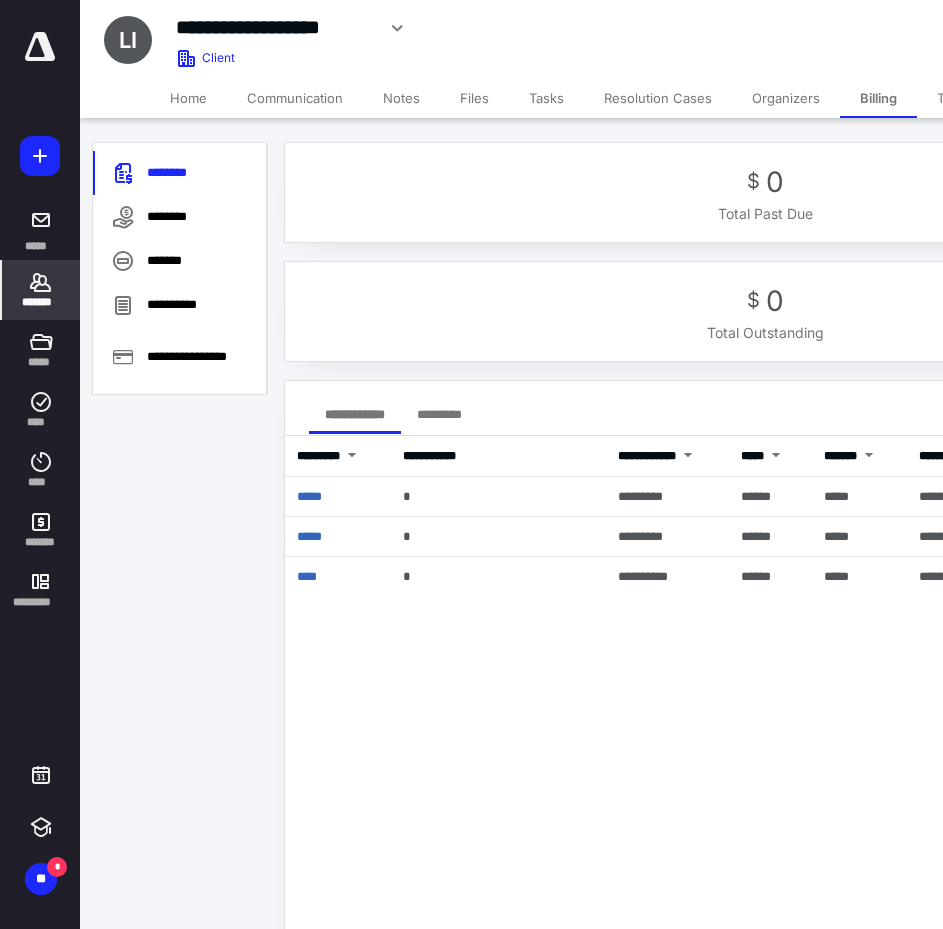 drag, startPoint x: 185, startPoint y: 112, endPoint x: 186, endPoint y: 28, distance: 84.00595 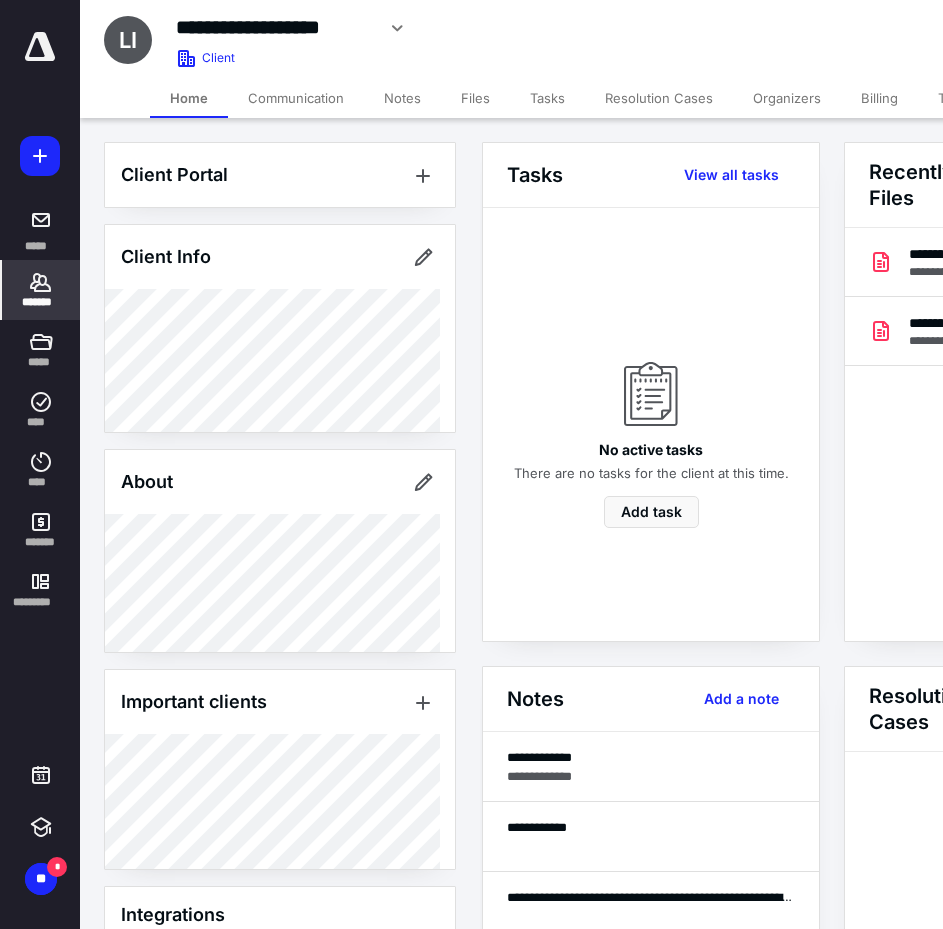click 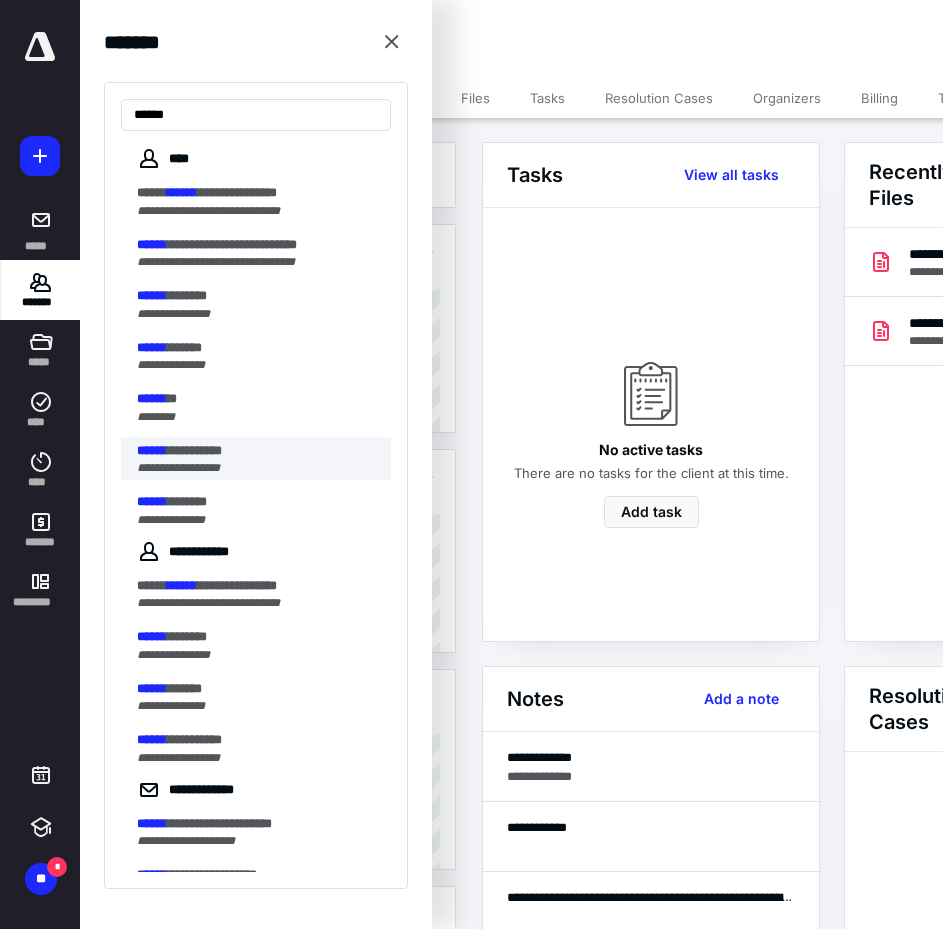 type on "******" 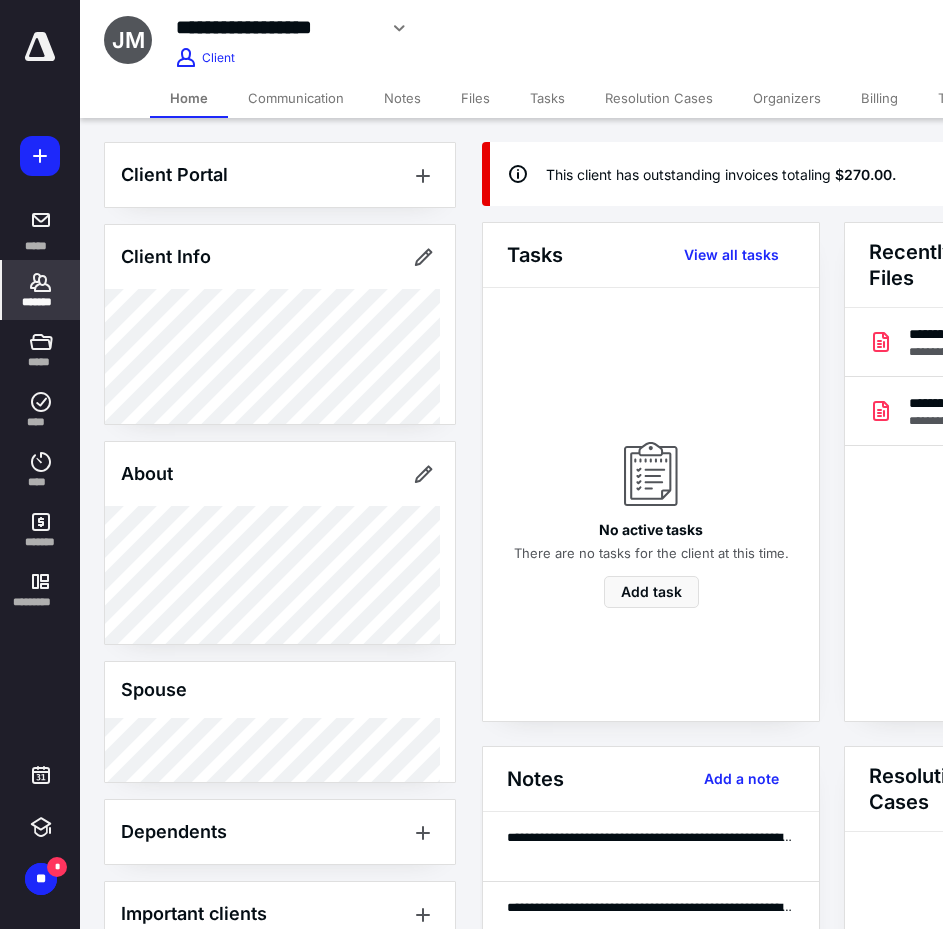 click on "Billing" at bounding box center [879, 98] 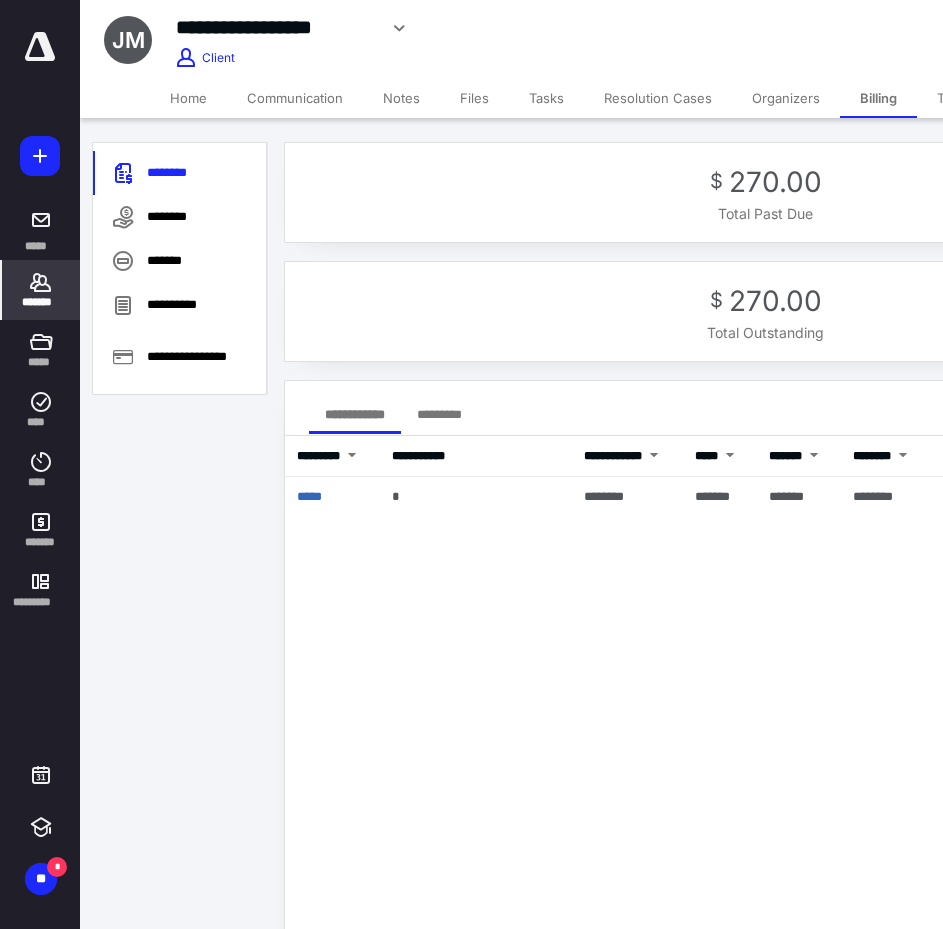 scroll, scrollTop: 0, scrollLeft: 304, axis: horizontal 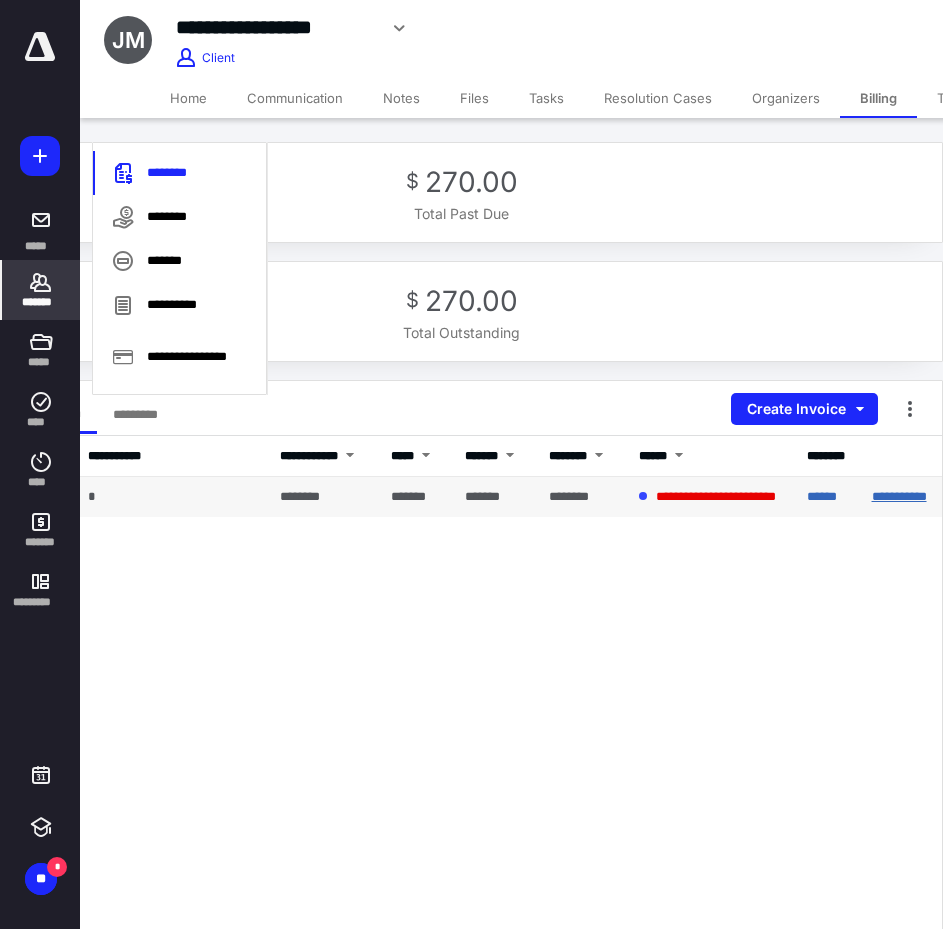 click on "**********" at bounding box center [899, 496] 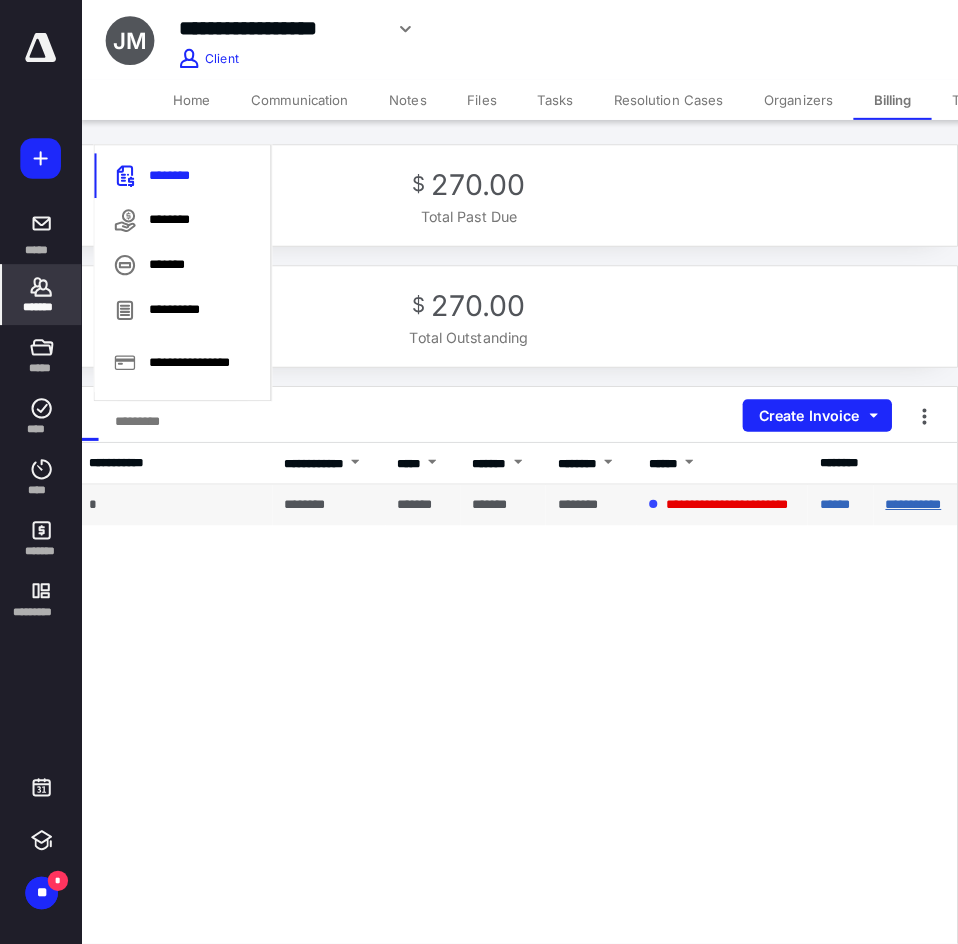 scroll, scrollTop: 0, scrollLeft: 289, axis: horizontal 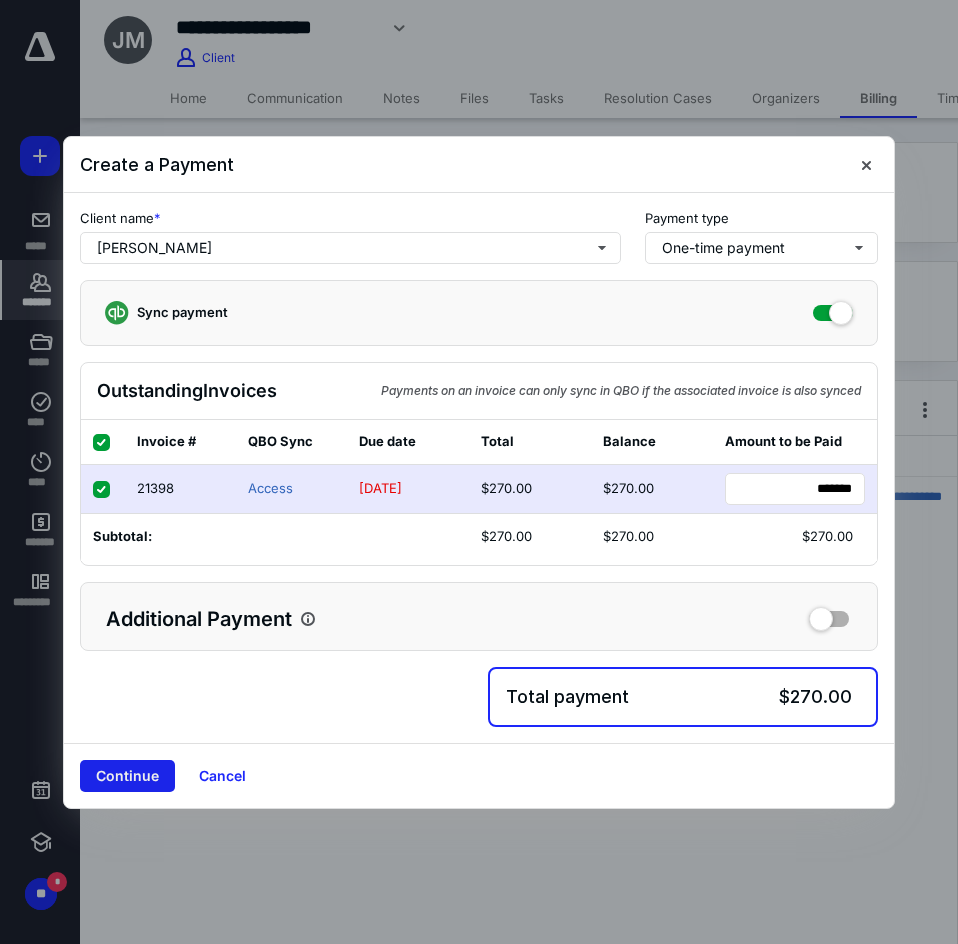 click on "Continue" at bounding box center (127, 776) 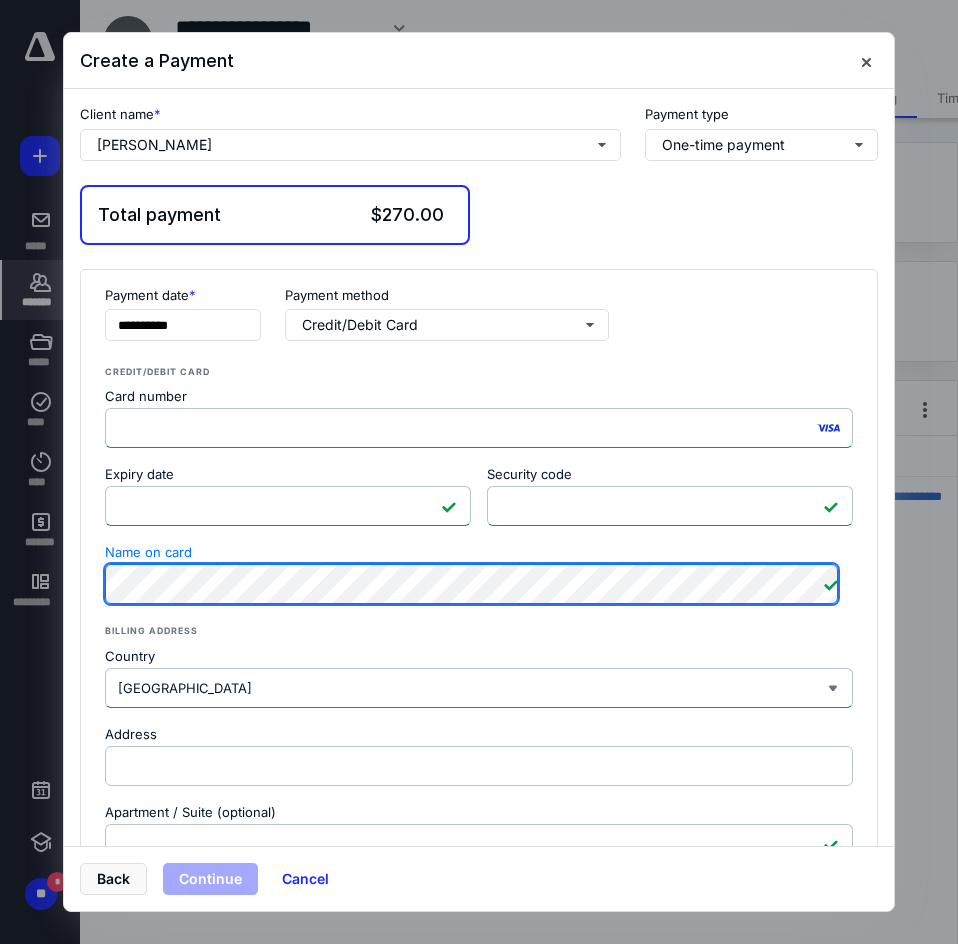 scroll, scrollTop: 100, scrollLeft: 0, axis: vertical 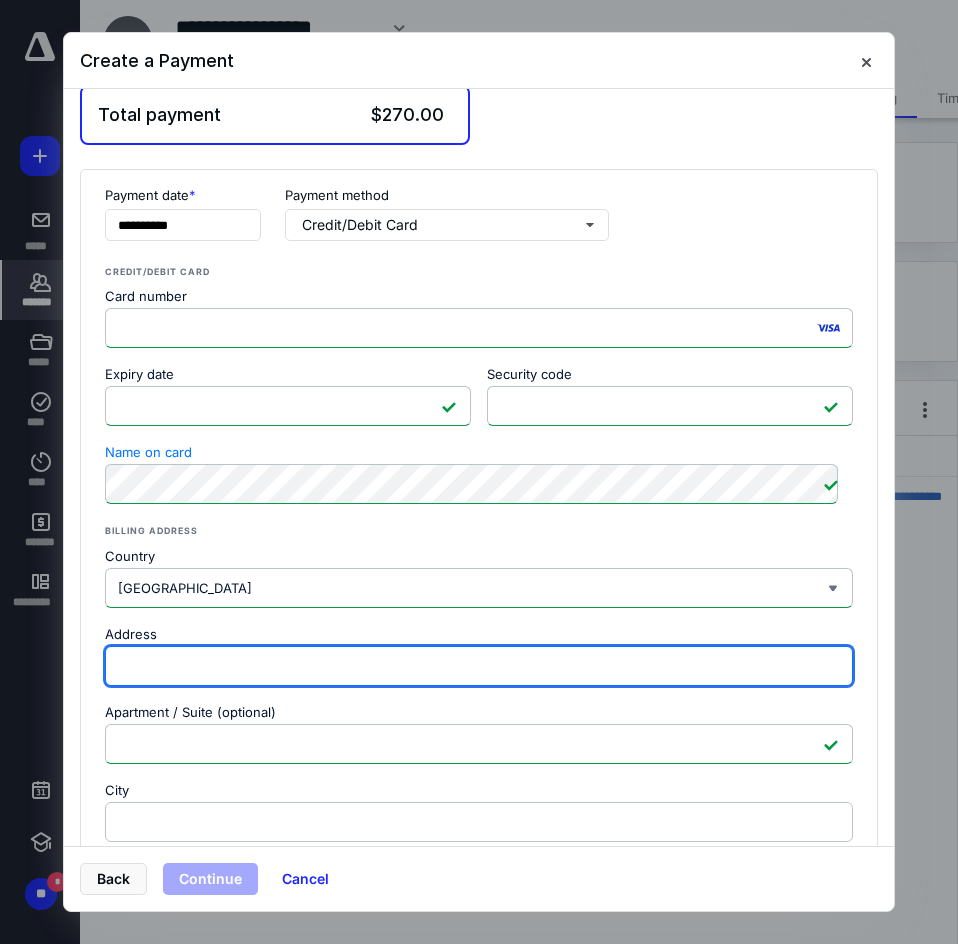 click on "Address" at bounding box center [479, 666] 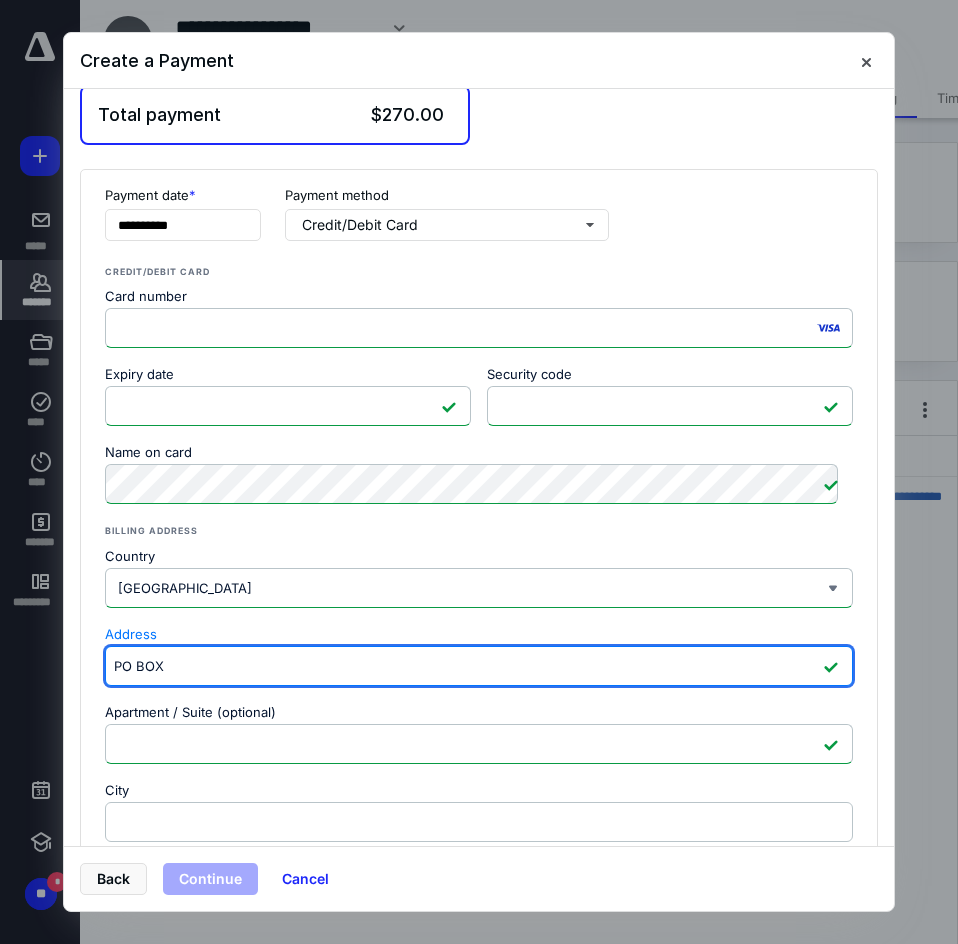 type on "PO BOX" 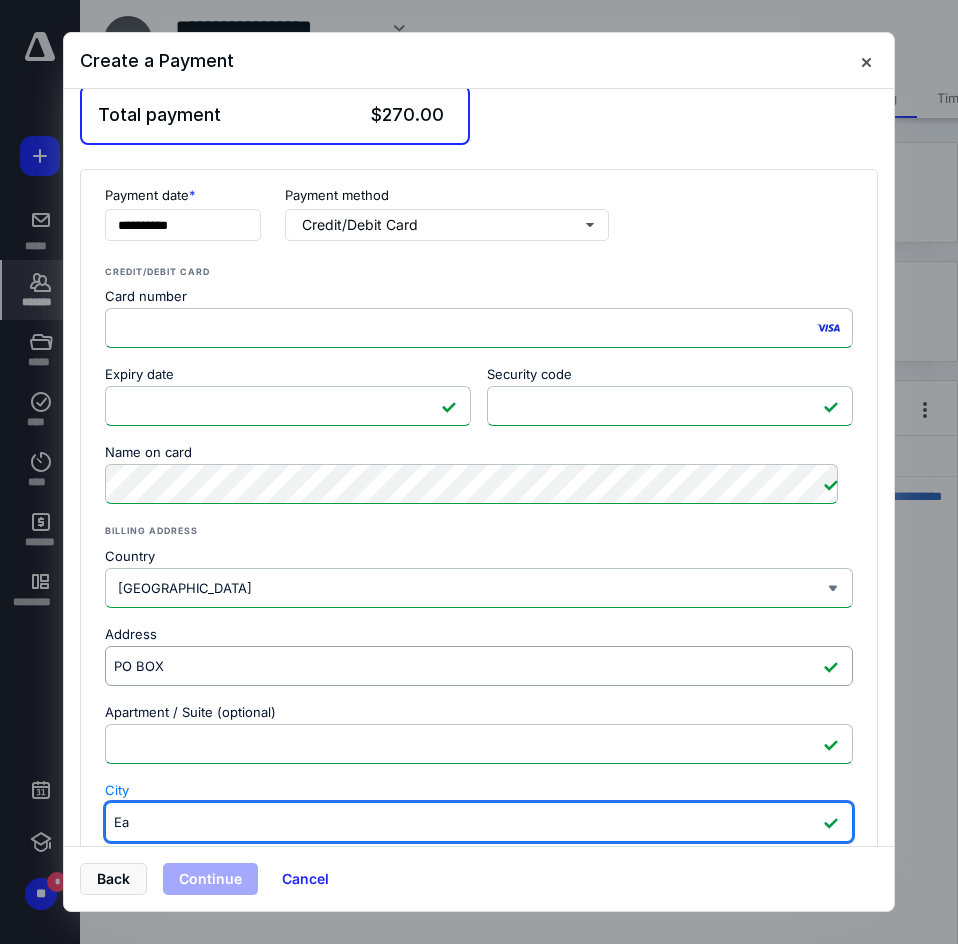 type on "E" 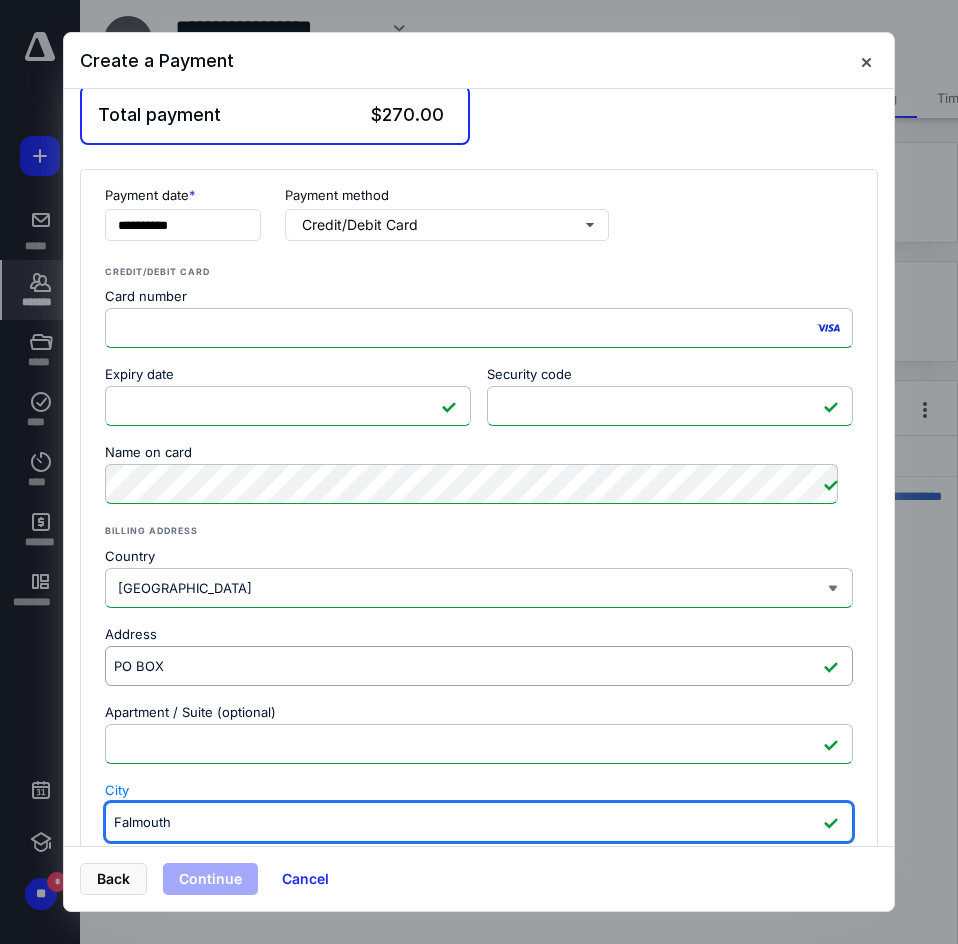type on "Falmouth" 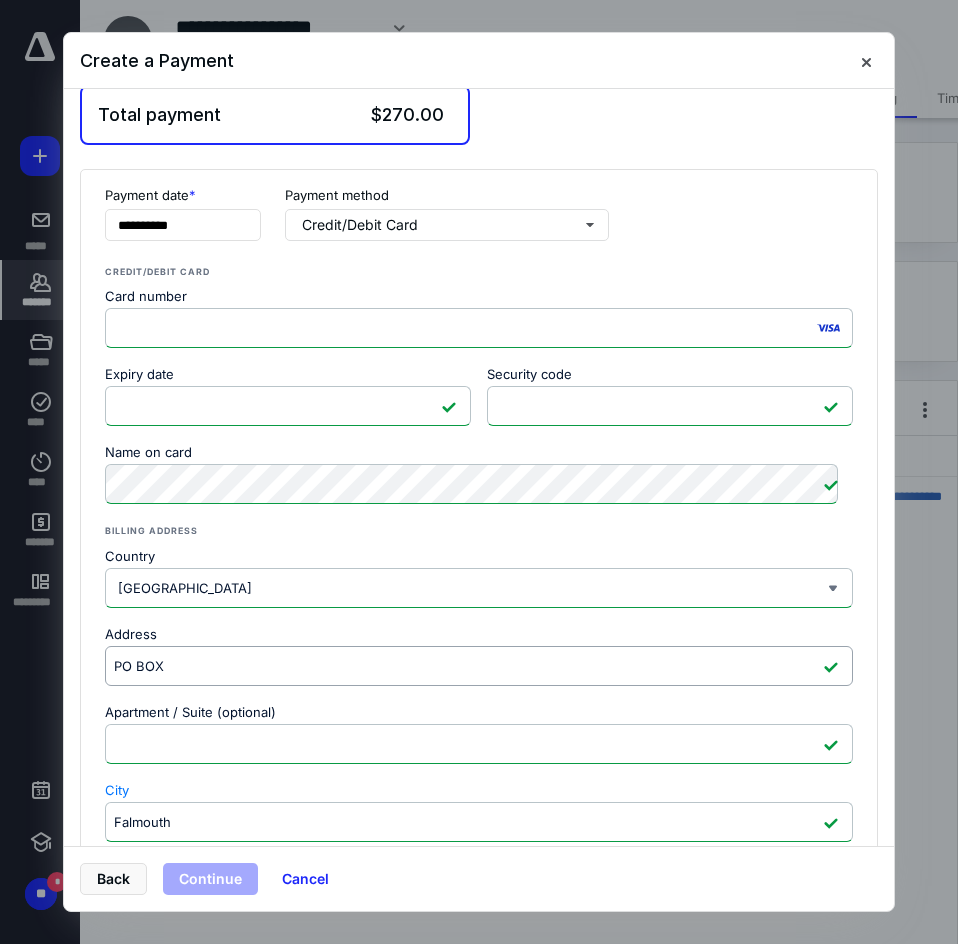 scroll, scrollTop: 336, scrollLeft: 0, axis: vertical 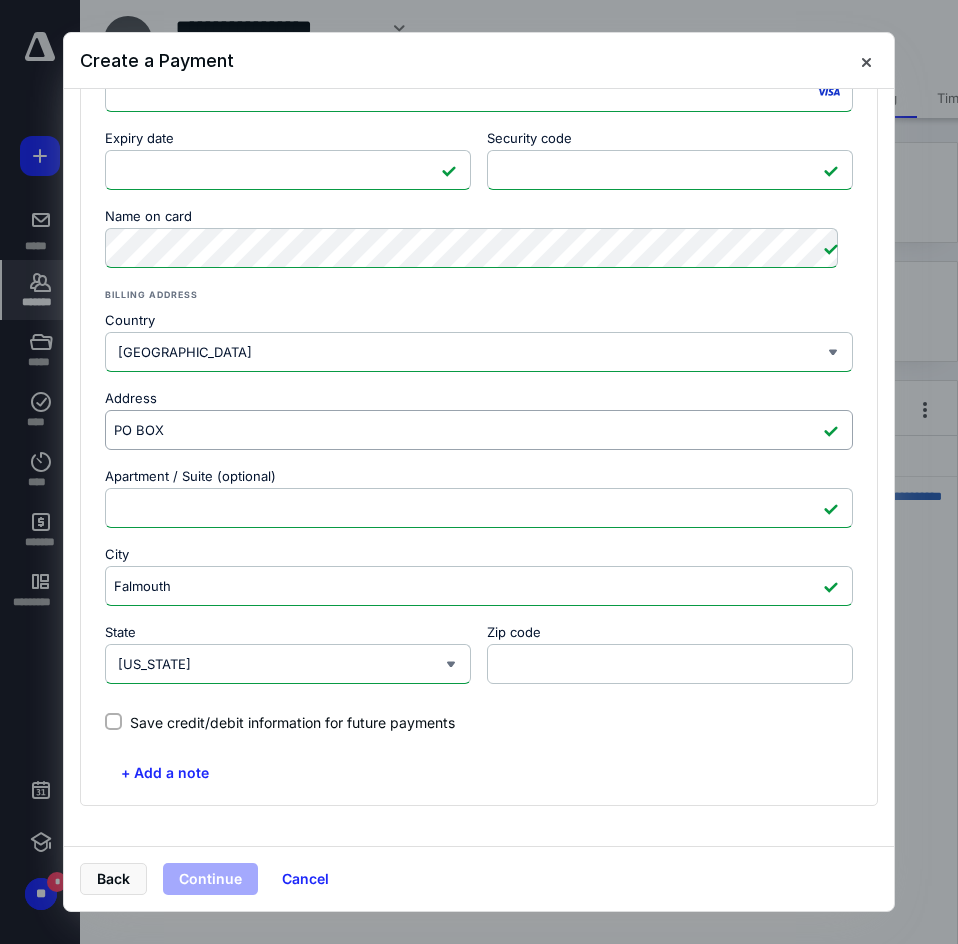 type on "[US_STATE]" 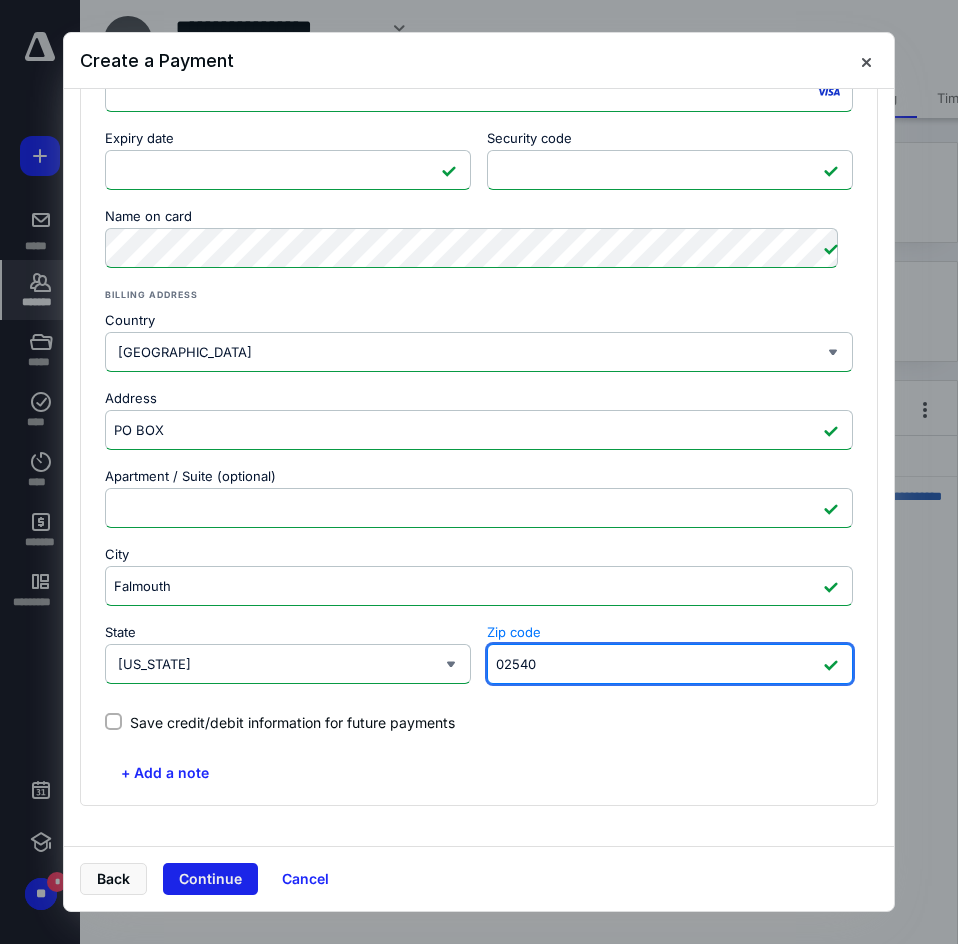 type on "02540" 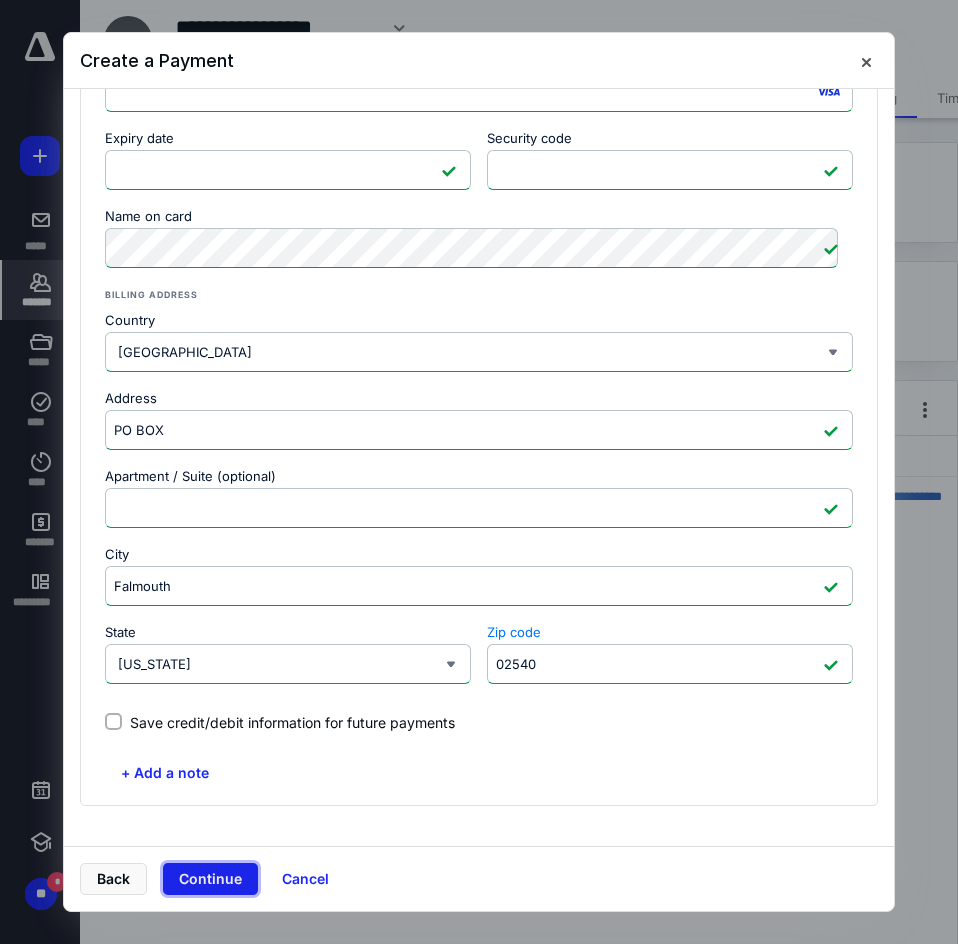 click on "Continue" at bounding box center [210, 879] 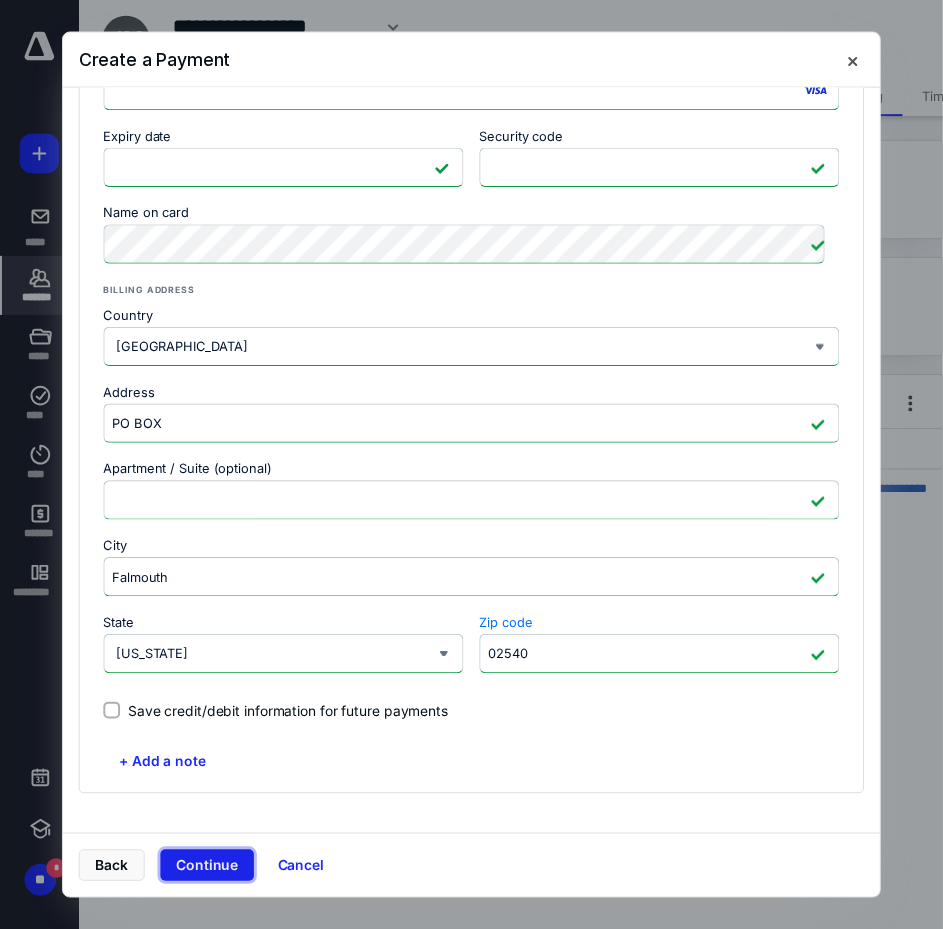 scroll, scrollTop: 0, scrollLeft: 0, axis: both 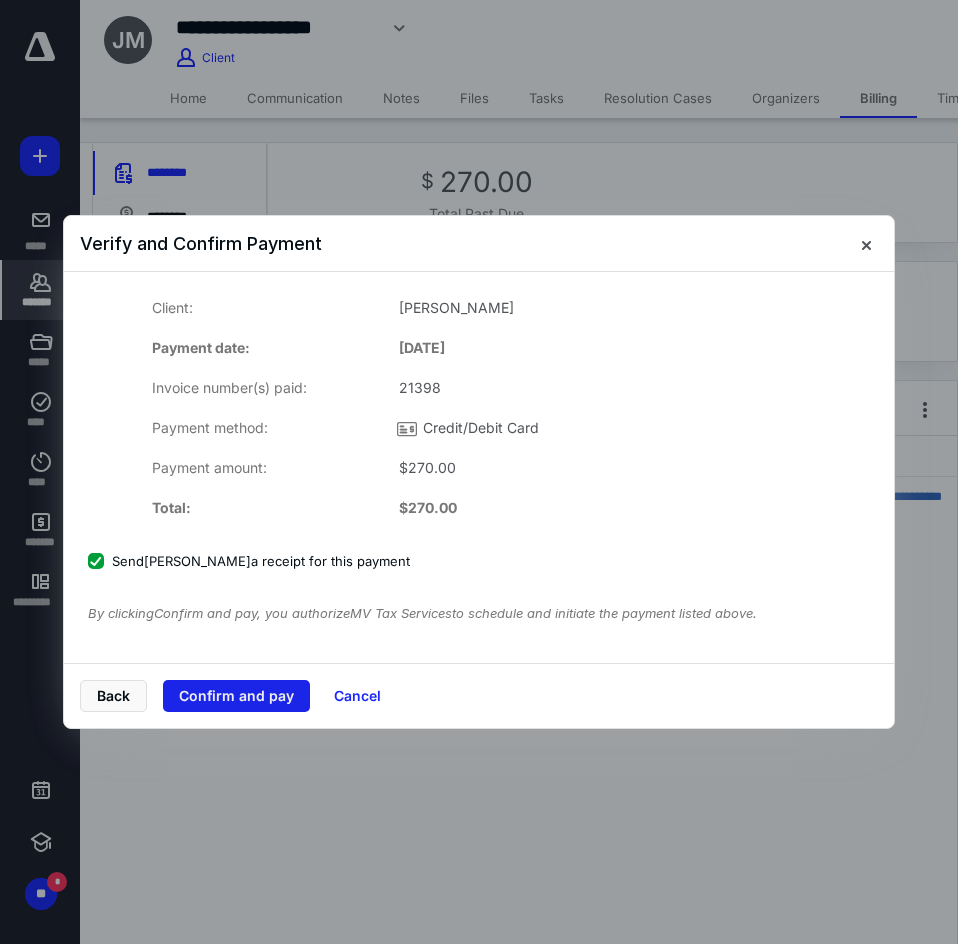 click on "Confirm and pay" at bounding box center [236, 696] 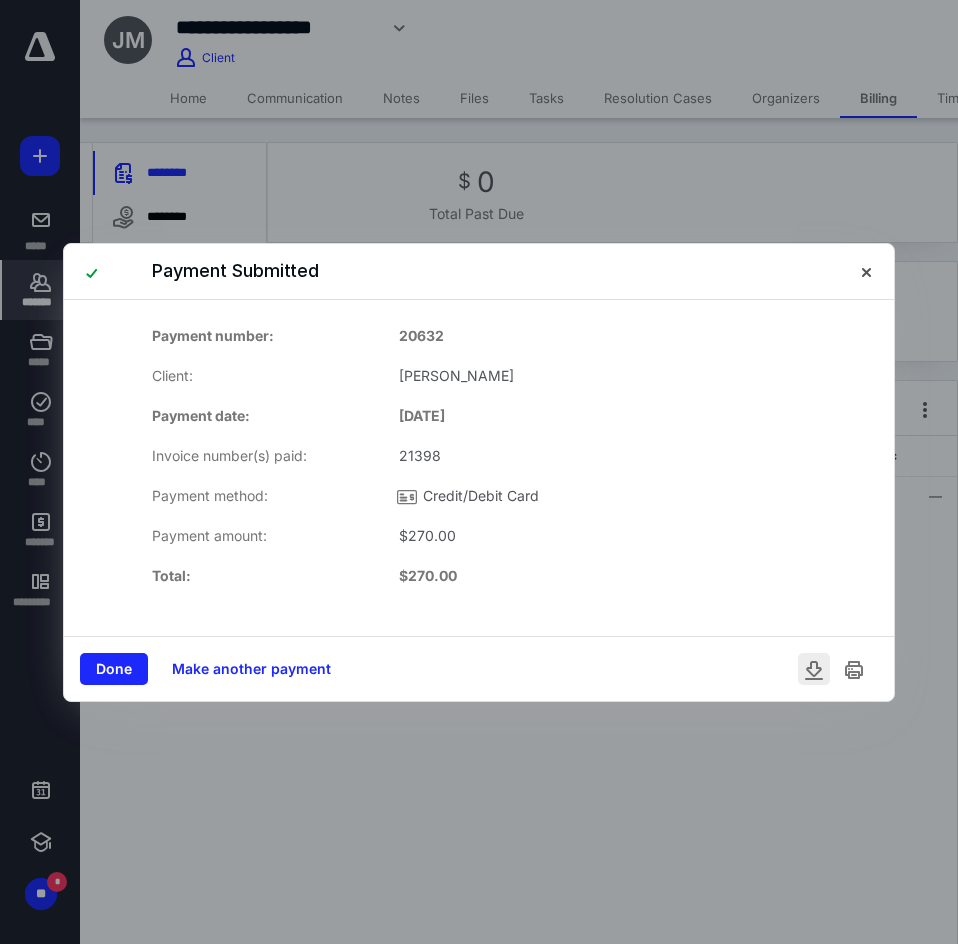 click at bounding box center (814, 669) 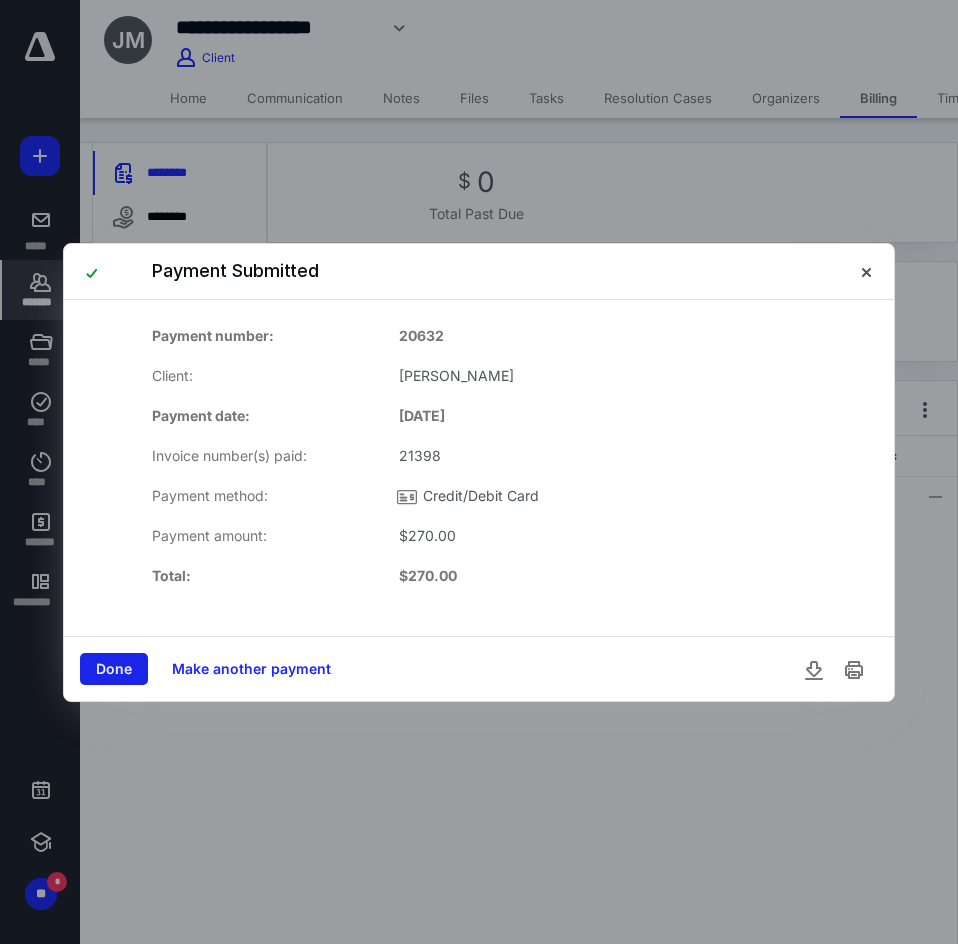 click on "Done" at bounding box center [114, 669] 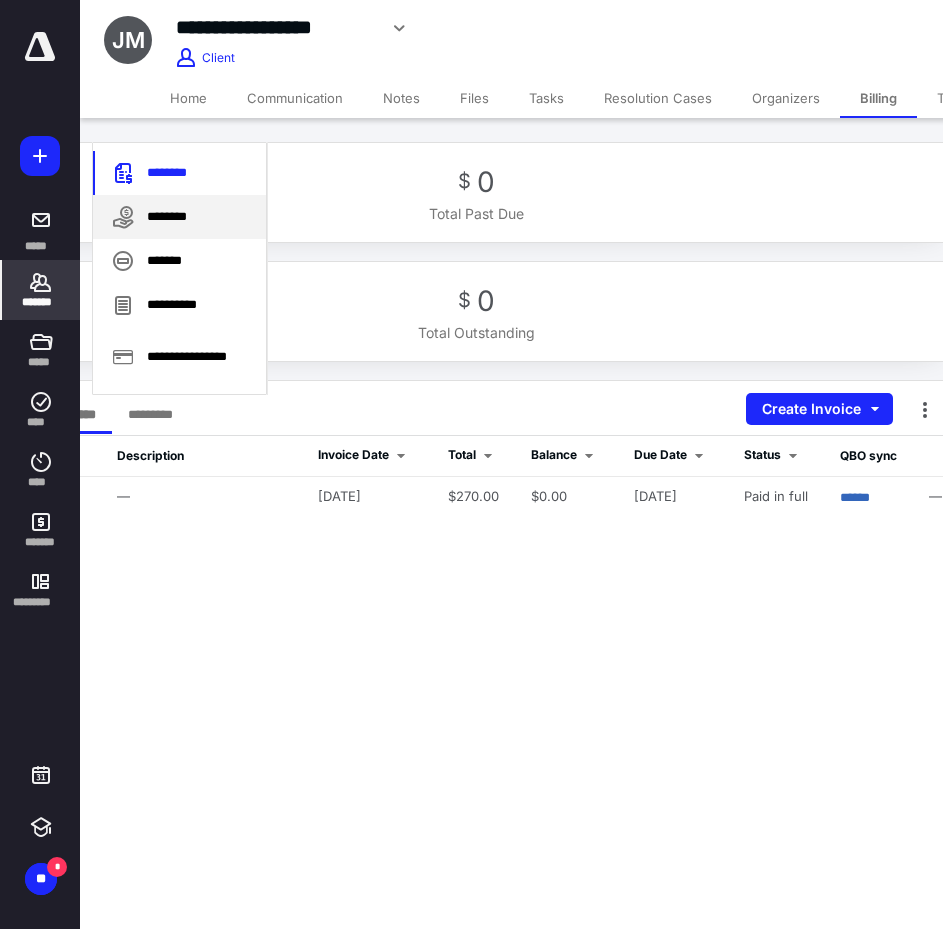 click on "********" at bounding box center (179, 217) 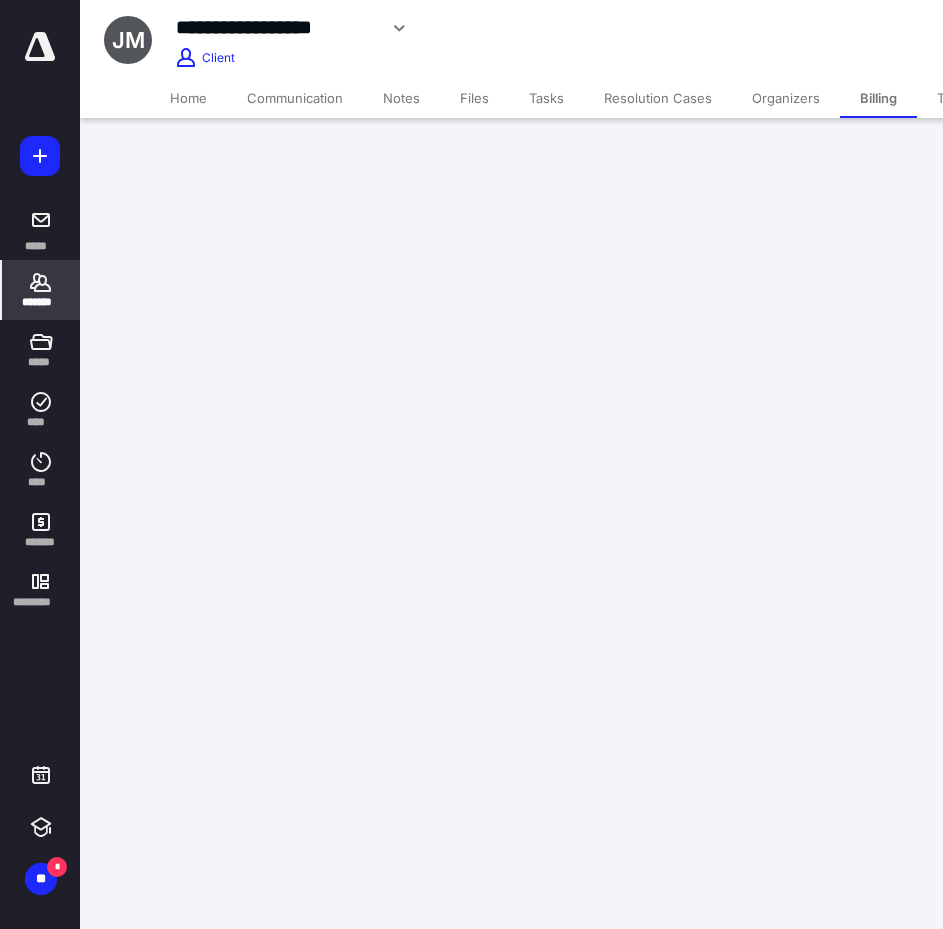 scroll, scrollTop: 0, scrollLeft: 0, axis: both 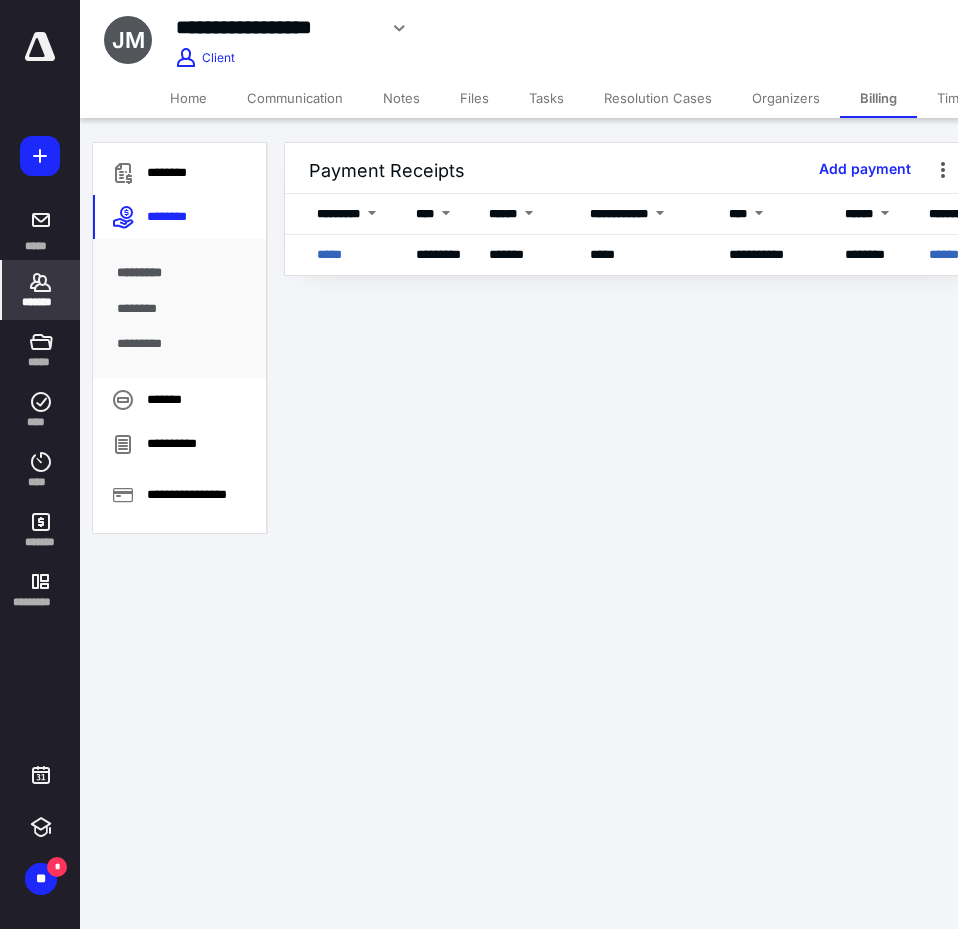 click on "Files" at bounding box center [474, 98] 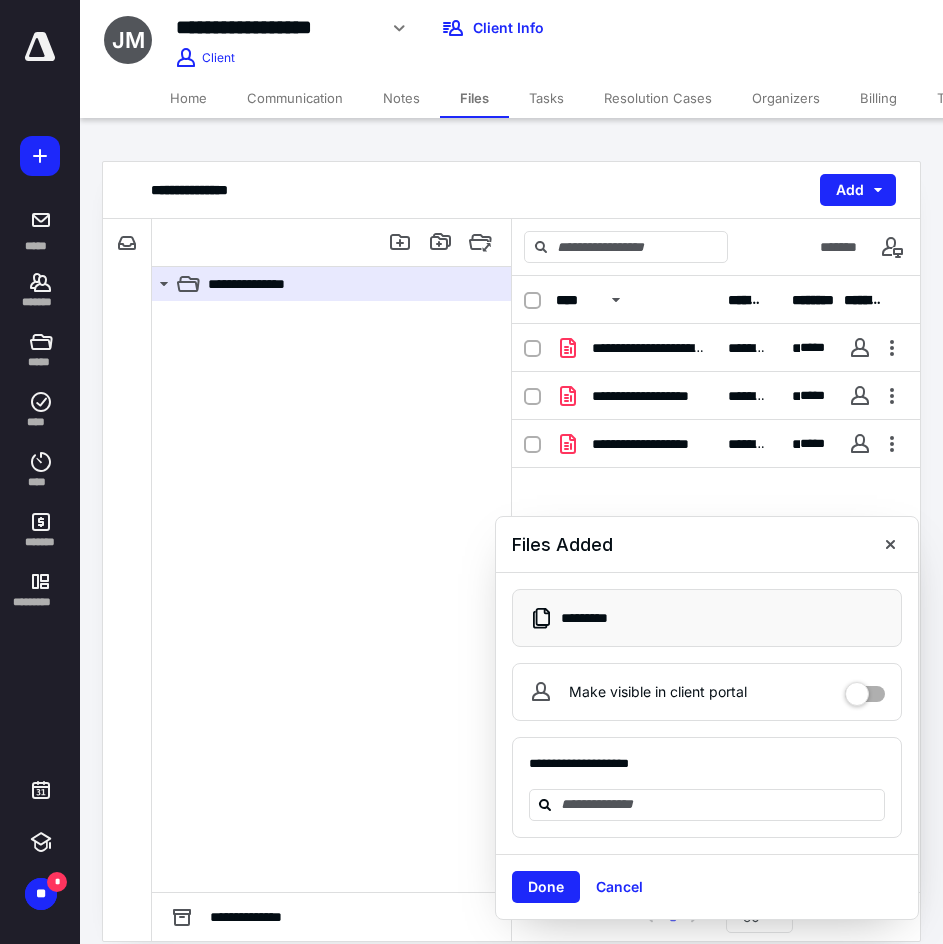 click at bounding box center [890, 544] 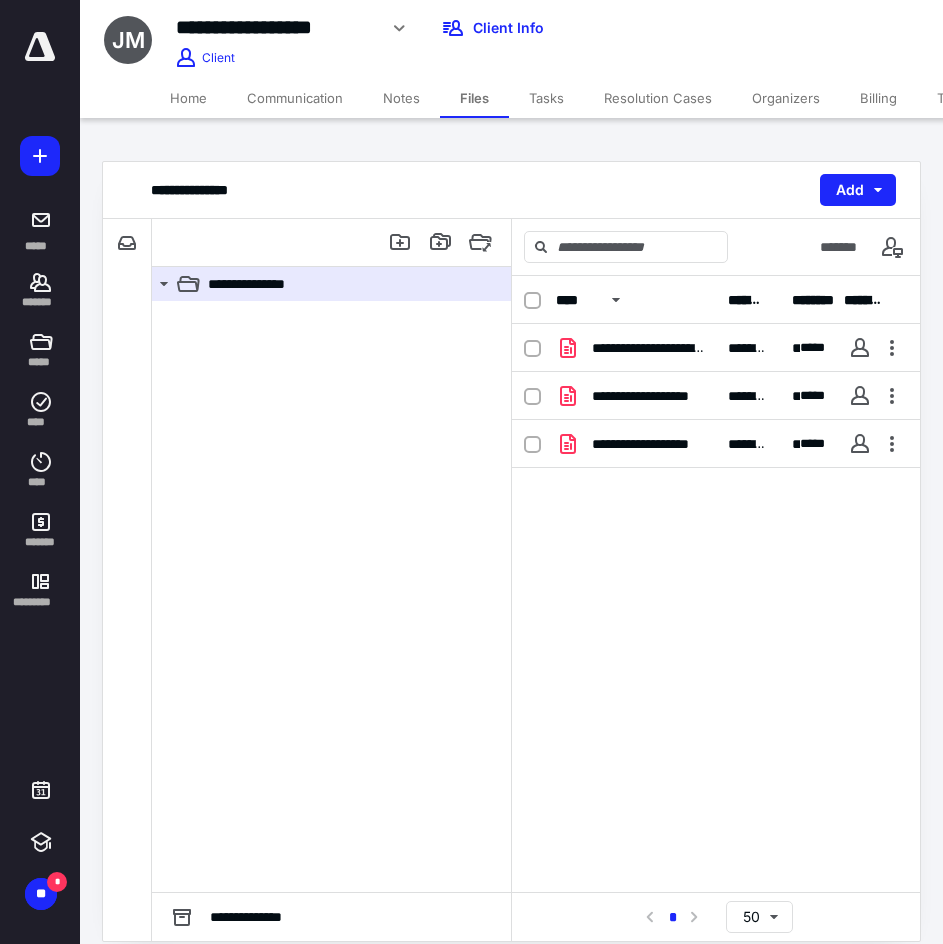 click on "Billing" at bounding box center [878, 98] 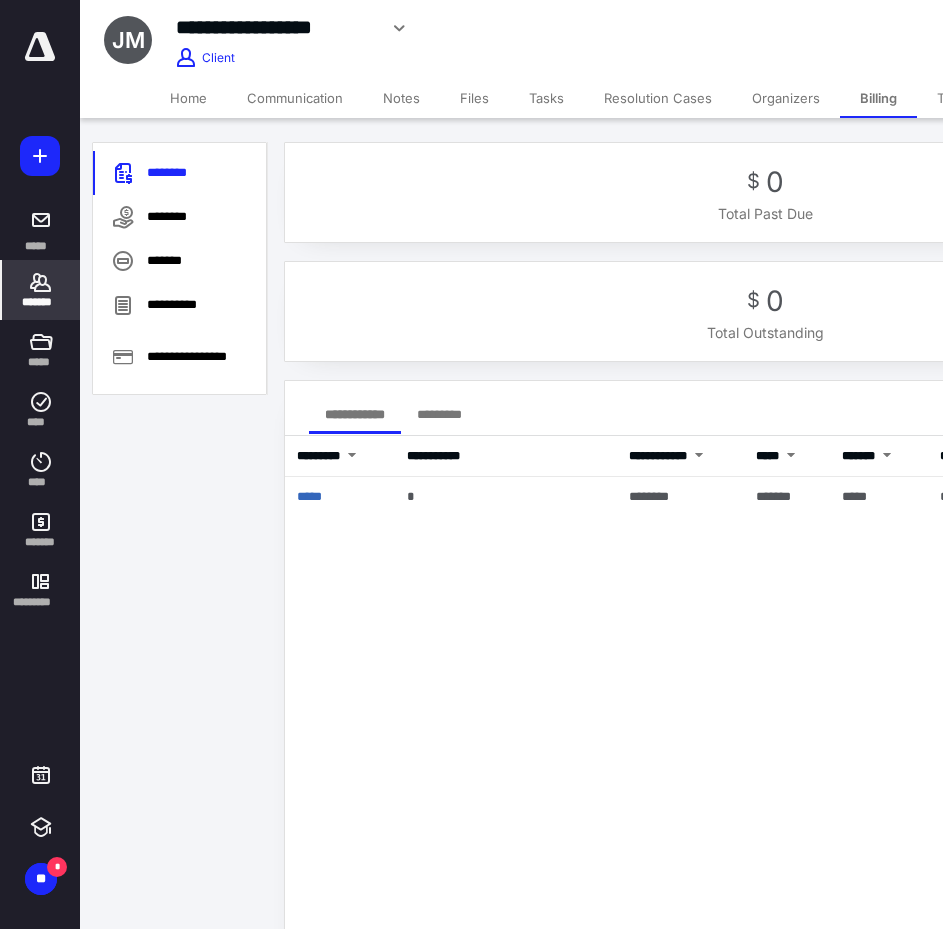 click 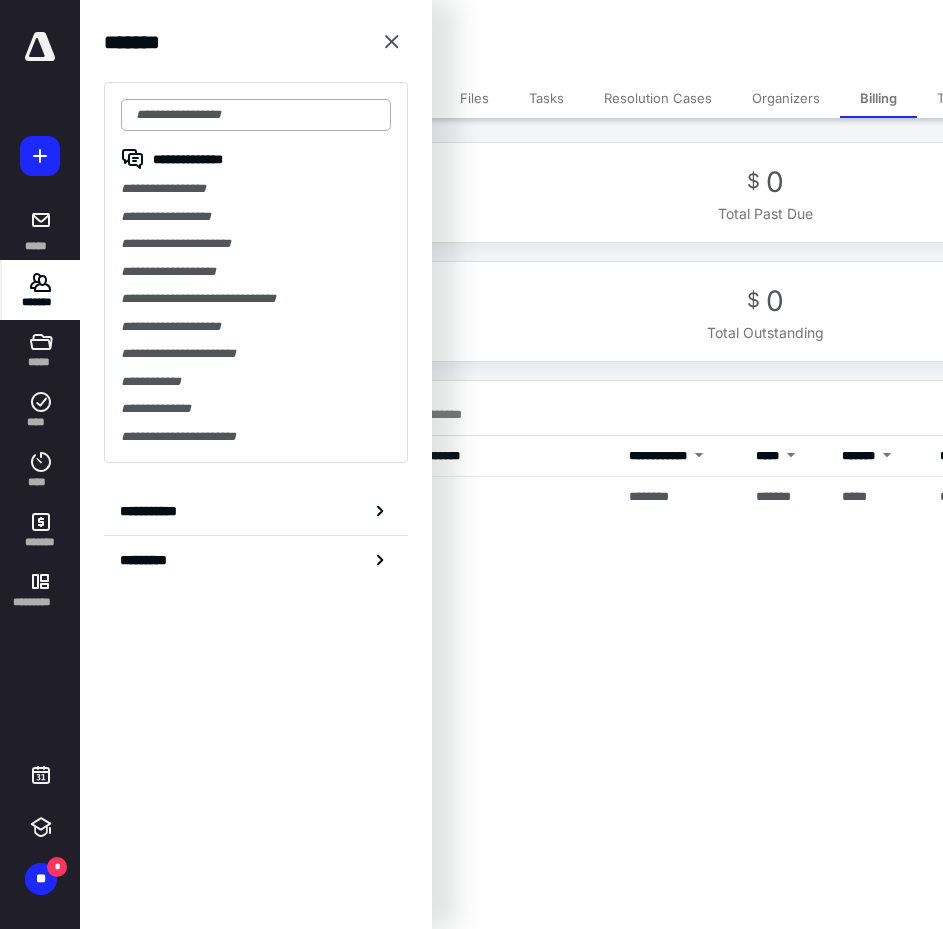 click at bounding box center [256, 115] 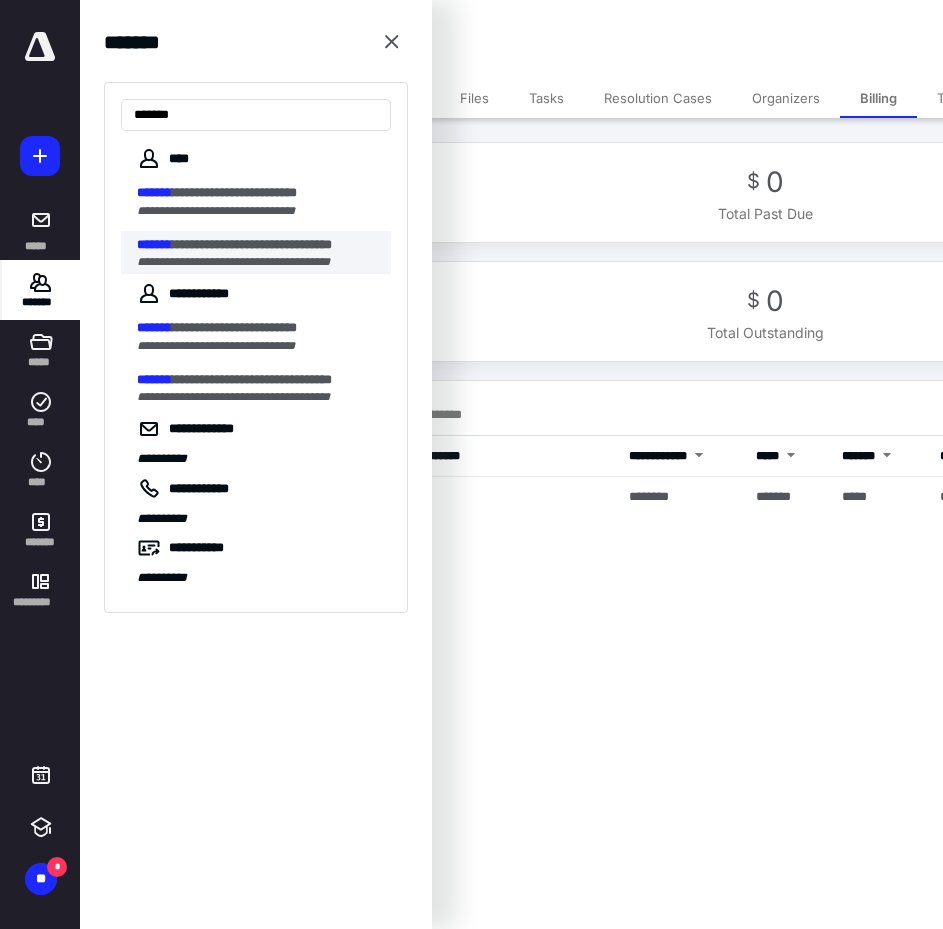type on "*******" 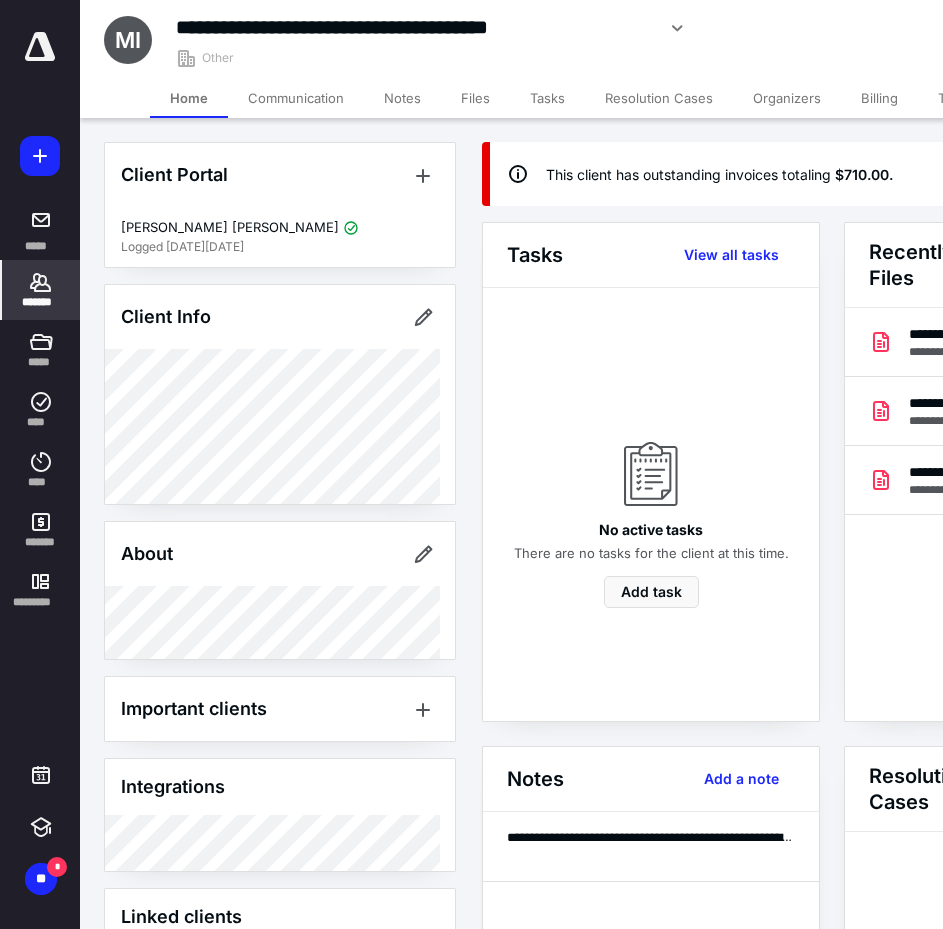 click on "Billing" at bounding box center (879, 98) 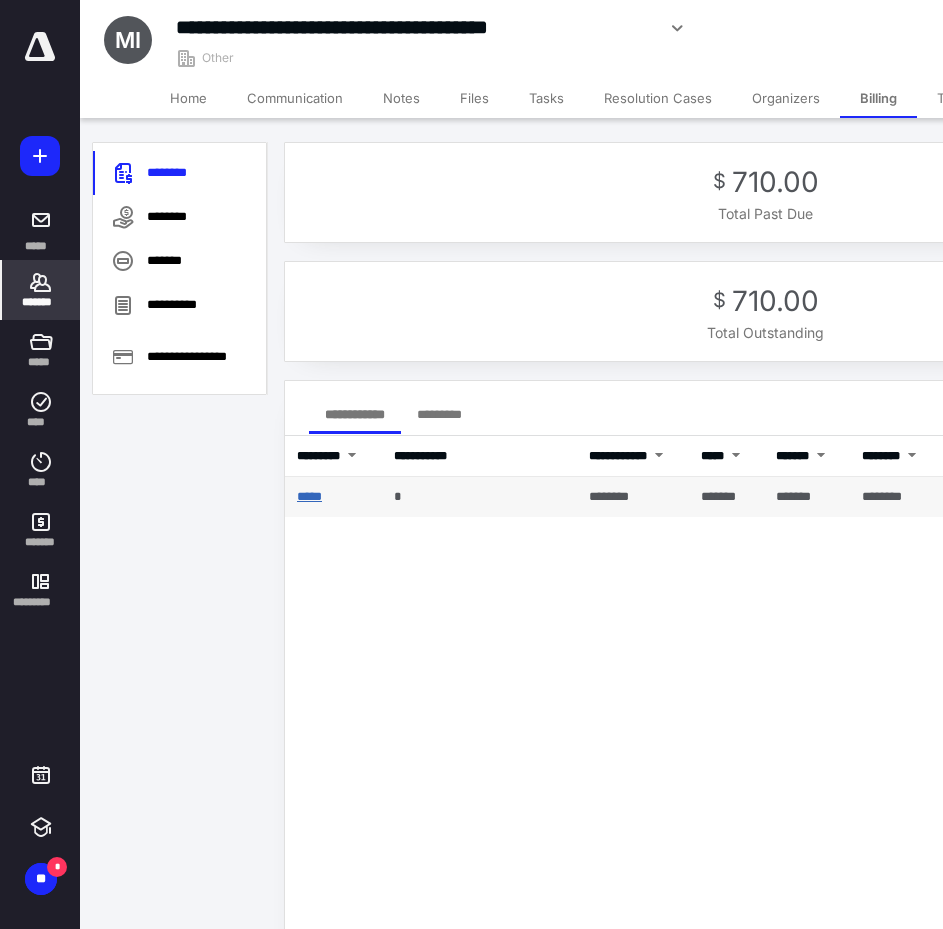 click on "*****" at bounding box center (309, 496) 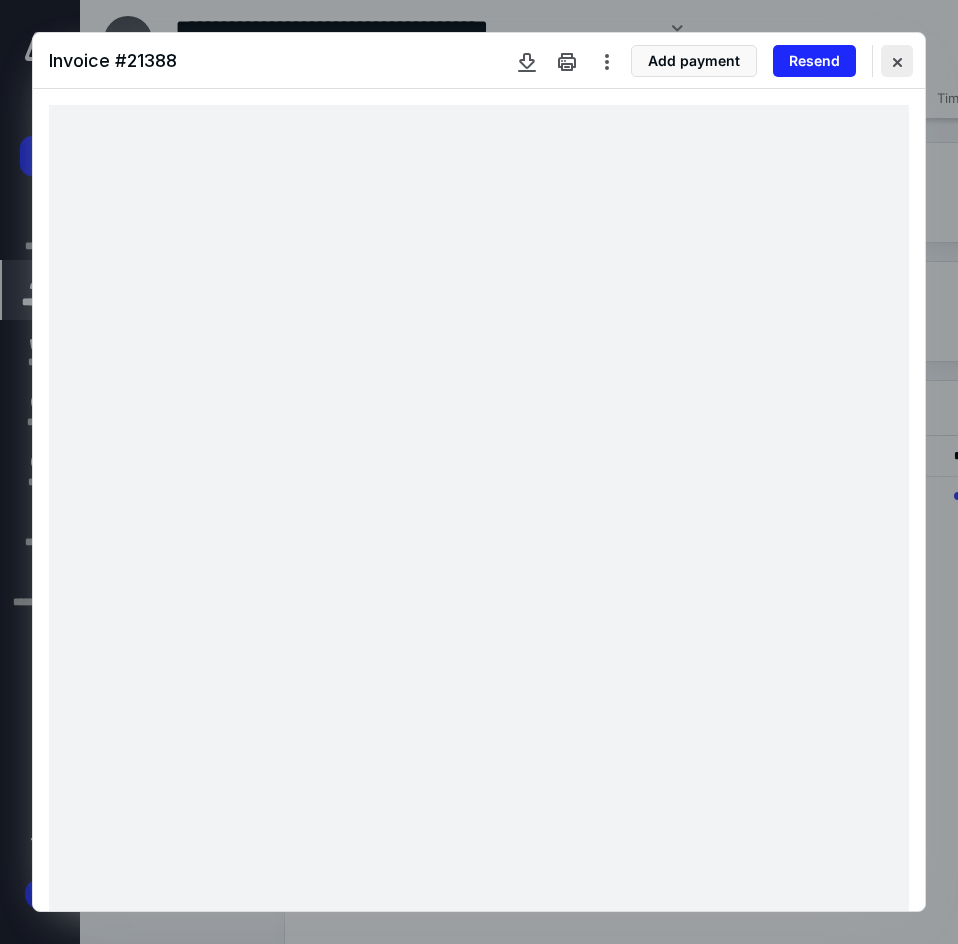 click at bounding box center (897, 61) 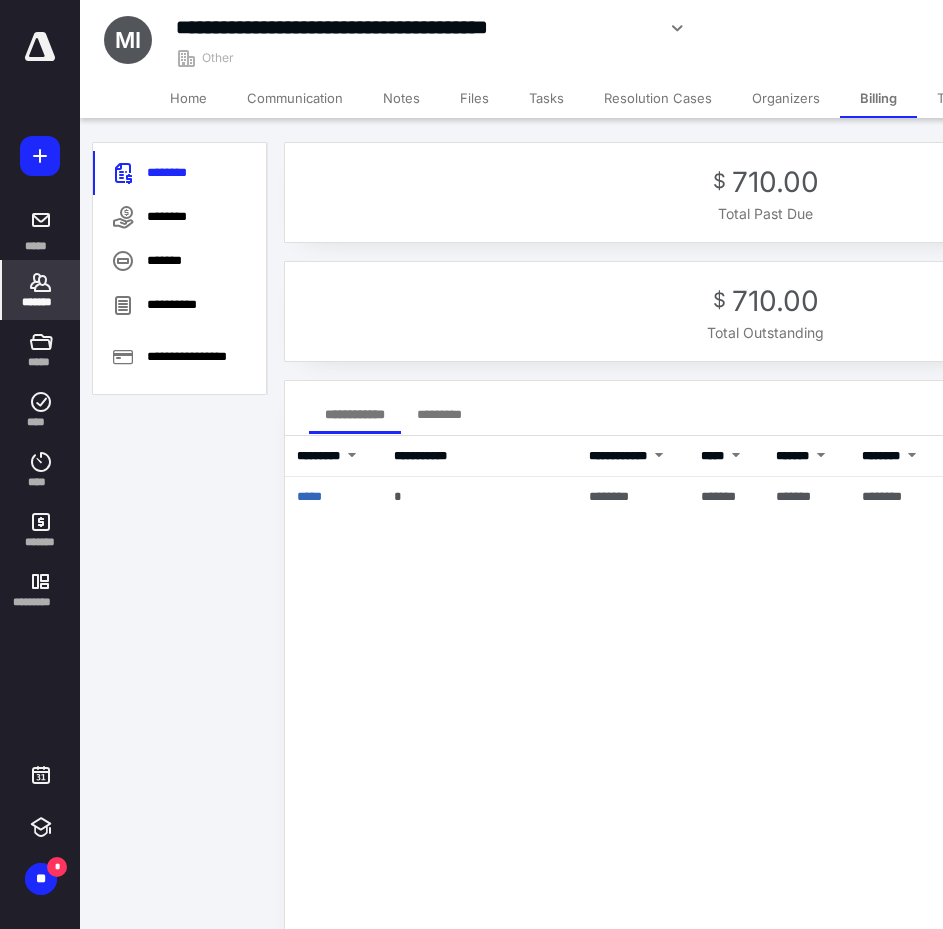 click on "Notes" at bounding box center (401, 98) 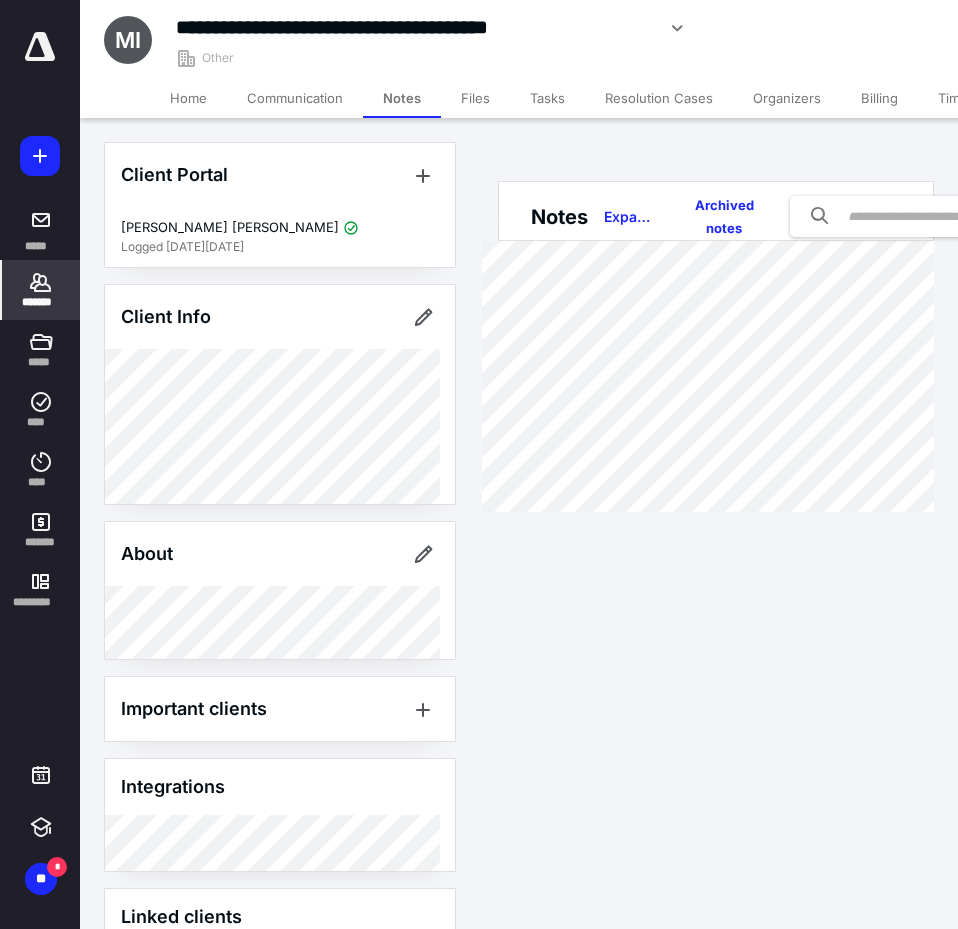 click on "Home" at bounding box center (188, 98) 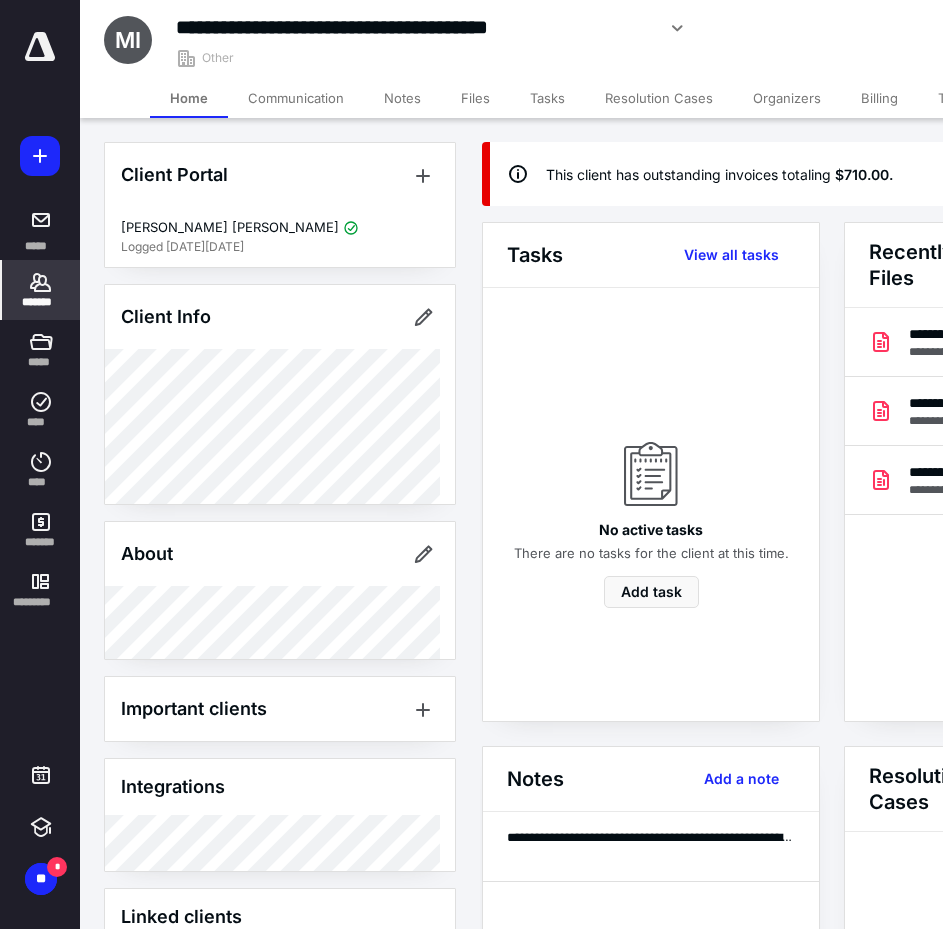 click on "Files" at bounding box center (475, 98) 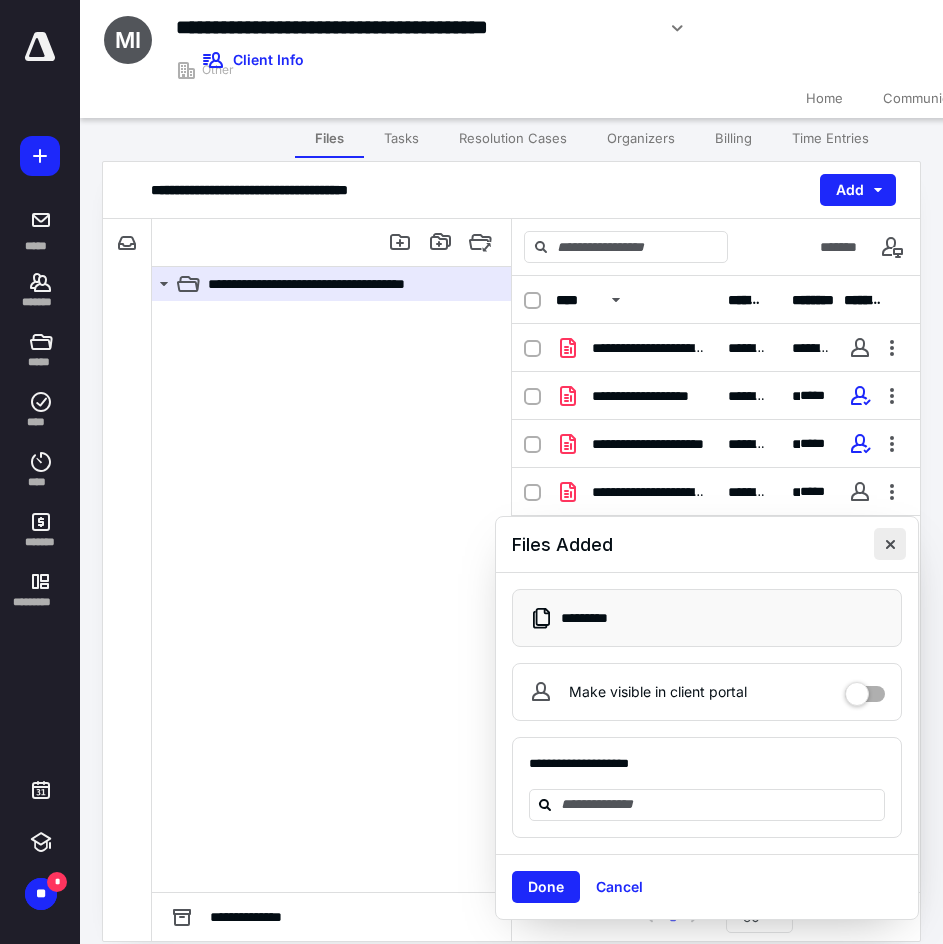 click at bounding box center (890, 544) 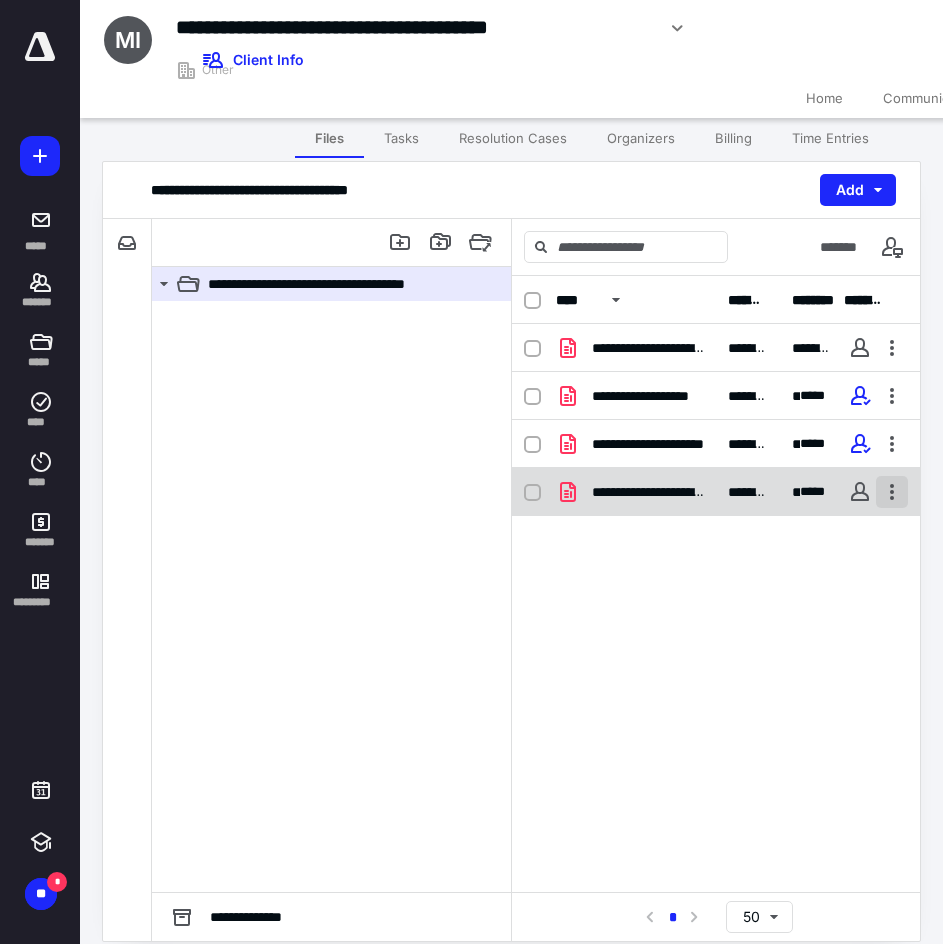 click at bounding box center [892, 492] 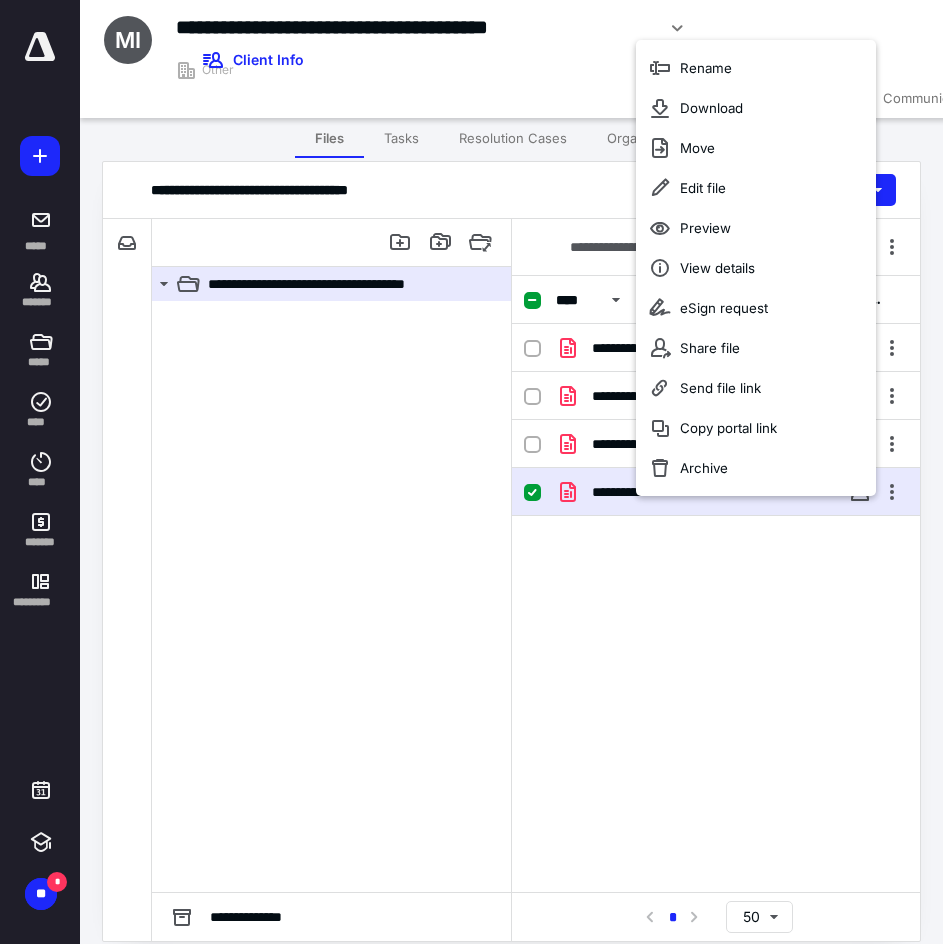 click on "Files" at bounding box center (329, 138) 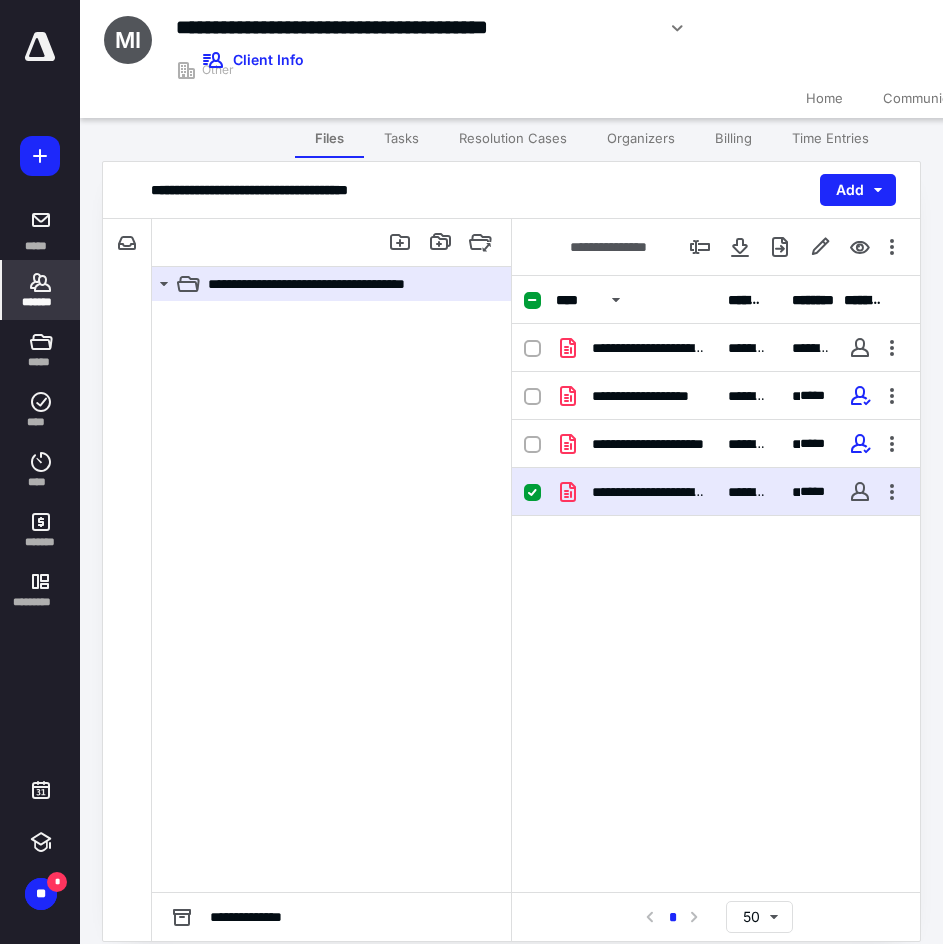 click on "*******" at bounding box center [41, 302] 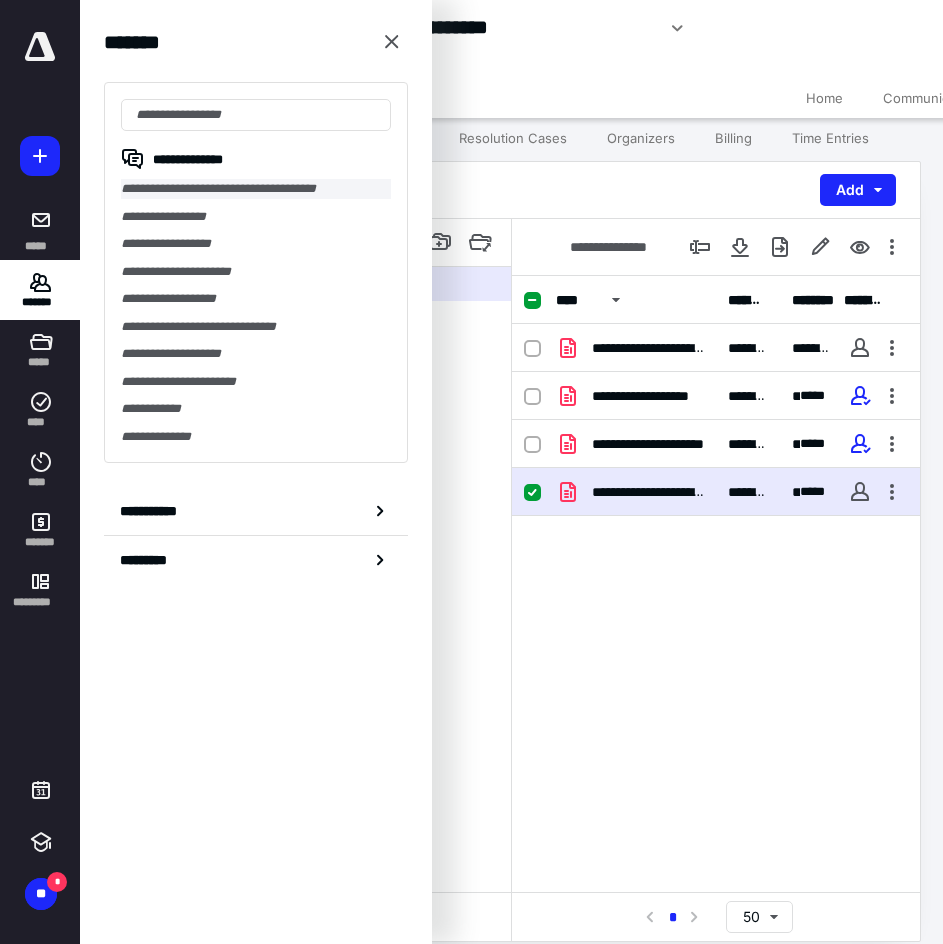 click on "**********" at bounding box center (256, 189) 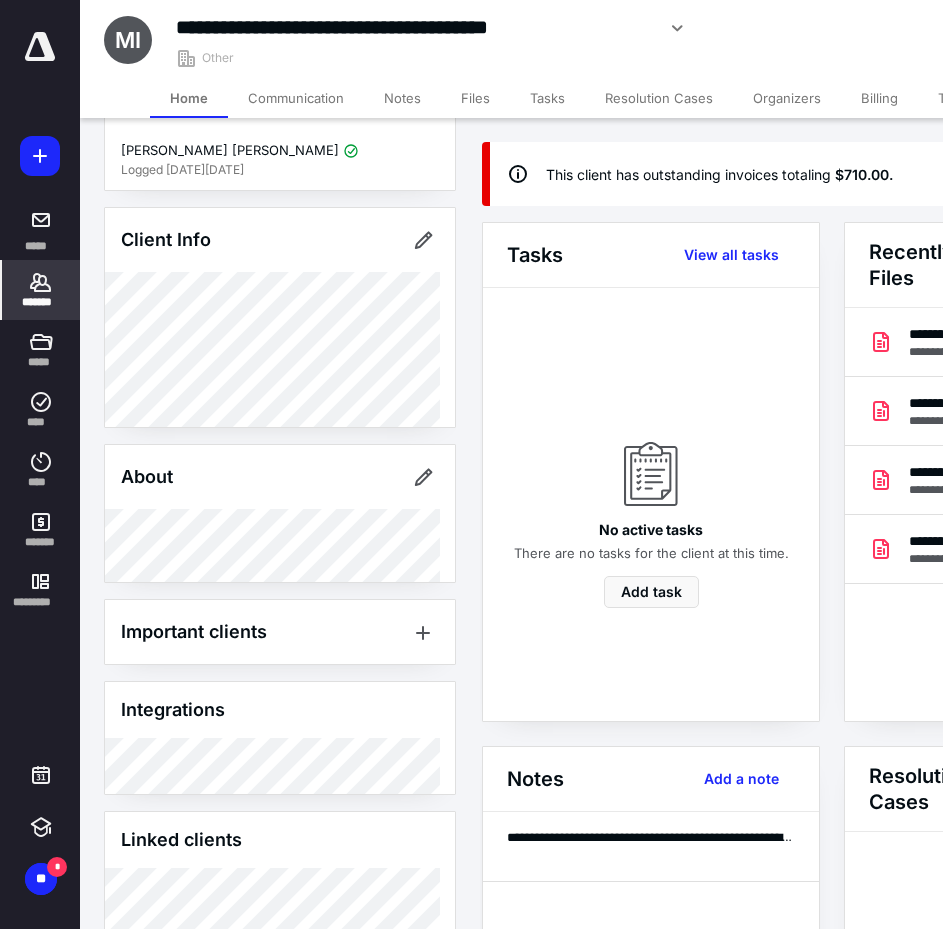 scroll, scrollTop: 191, scrollLeft: 0, axis: vertical 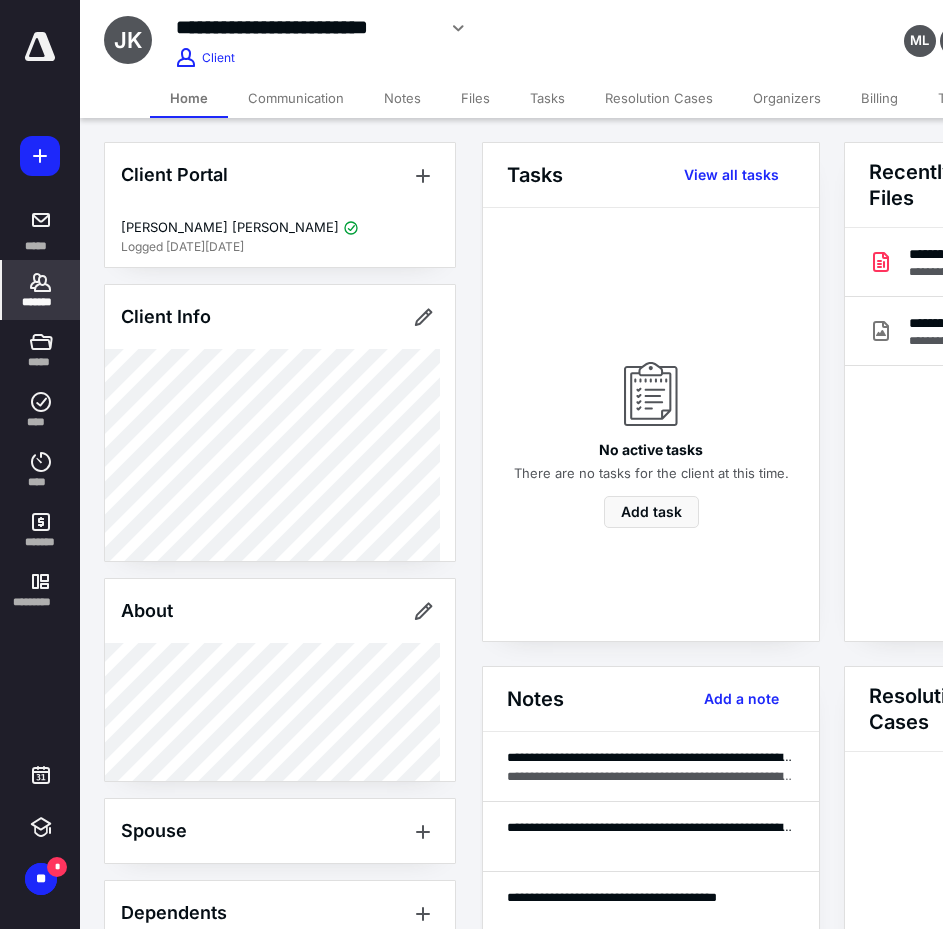 click on "**********" at bounding box center [305, 27] 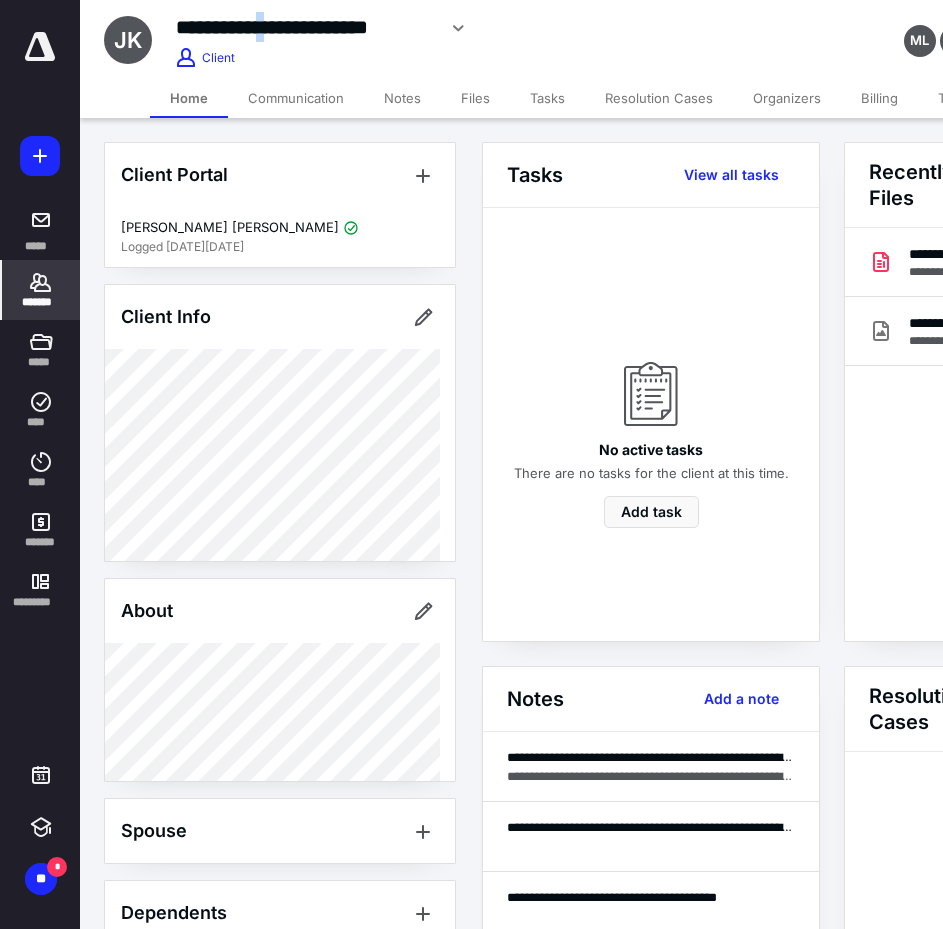 click on "**********" at bounding box center [305, 27] 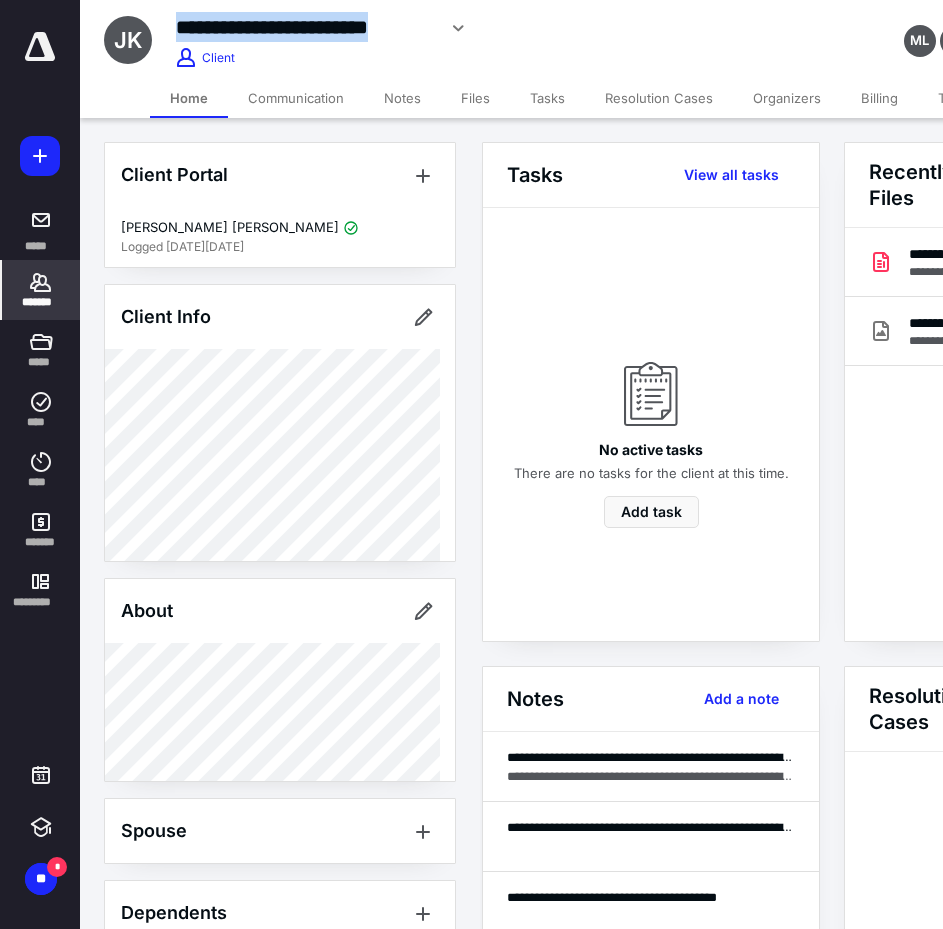 click on "**********" at bounding box center (305, 27) 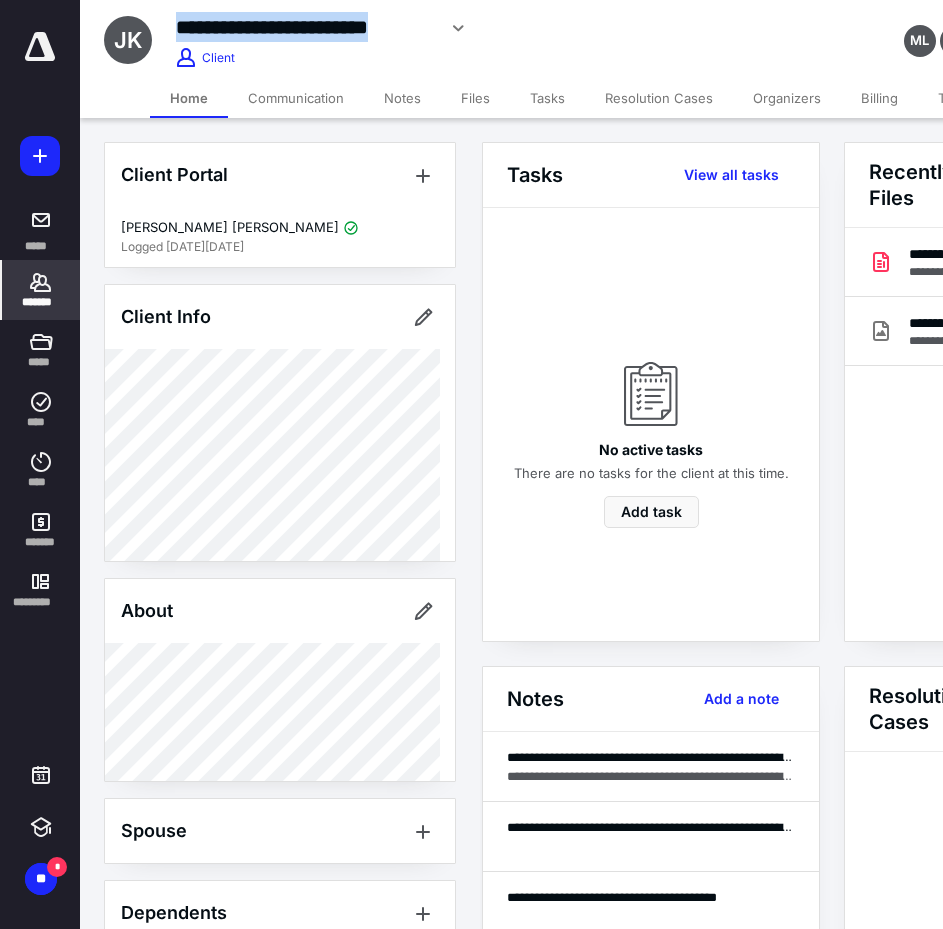 copy on "**********" 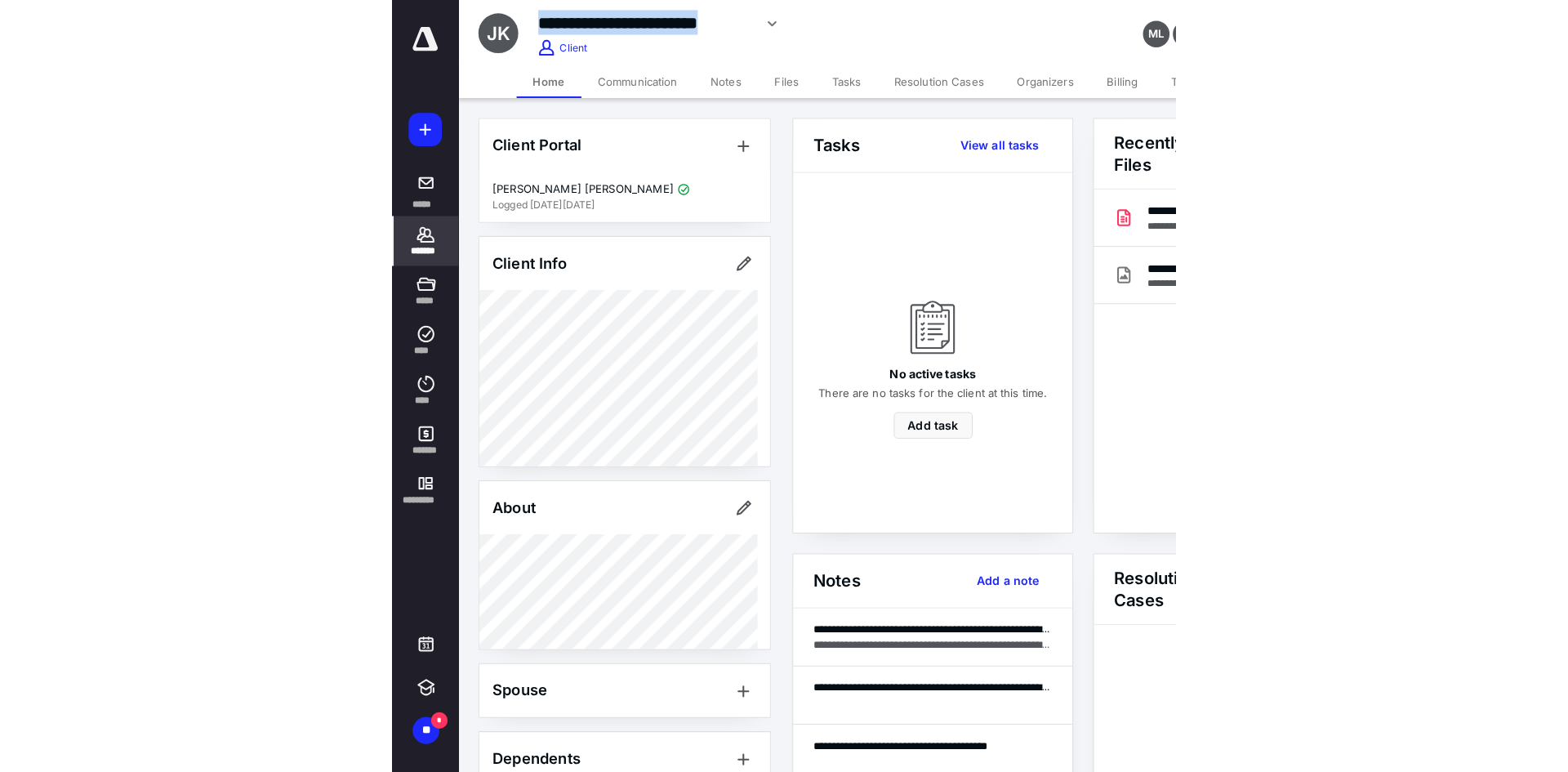 scroll, scrollTop: 329, scrollLeft: 0, axis: vertical 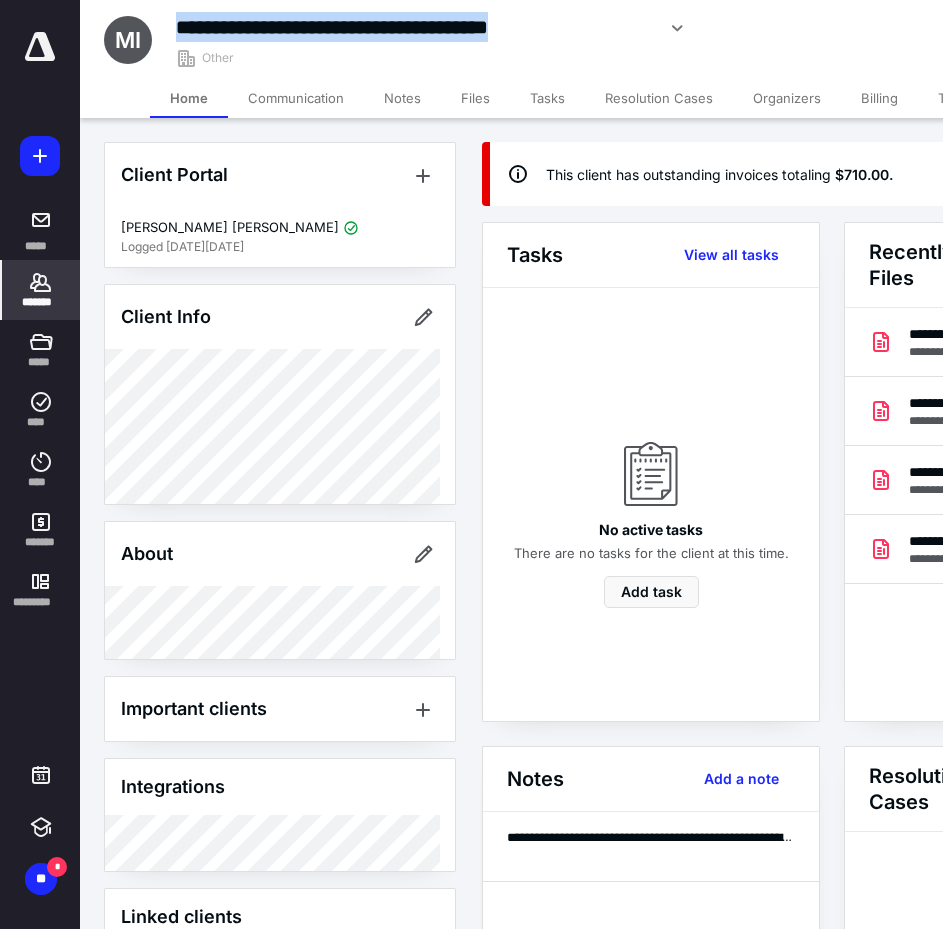 click on "Files" at bounding box center [475, 98] 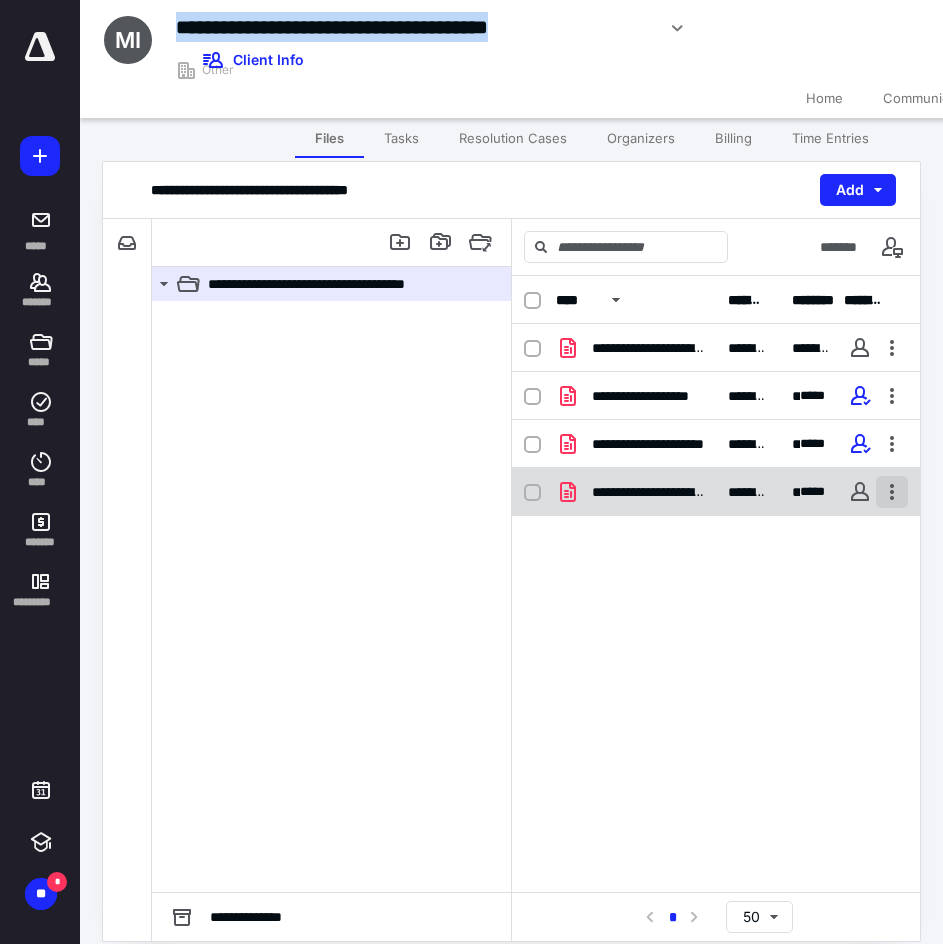 click at bounding box center [892, 492] 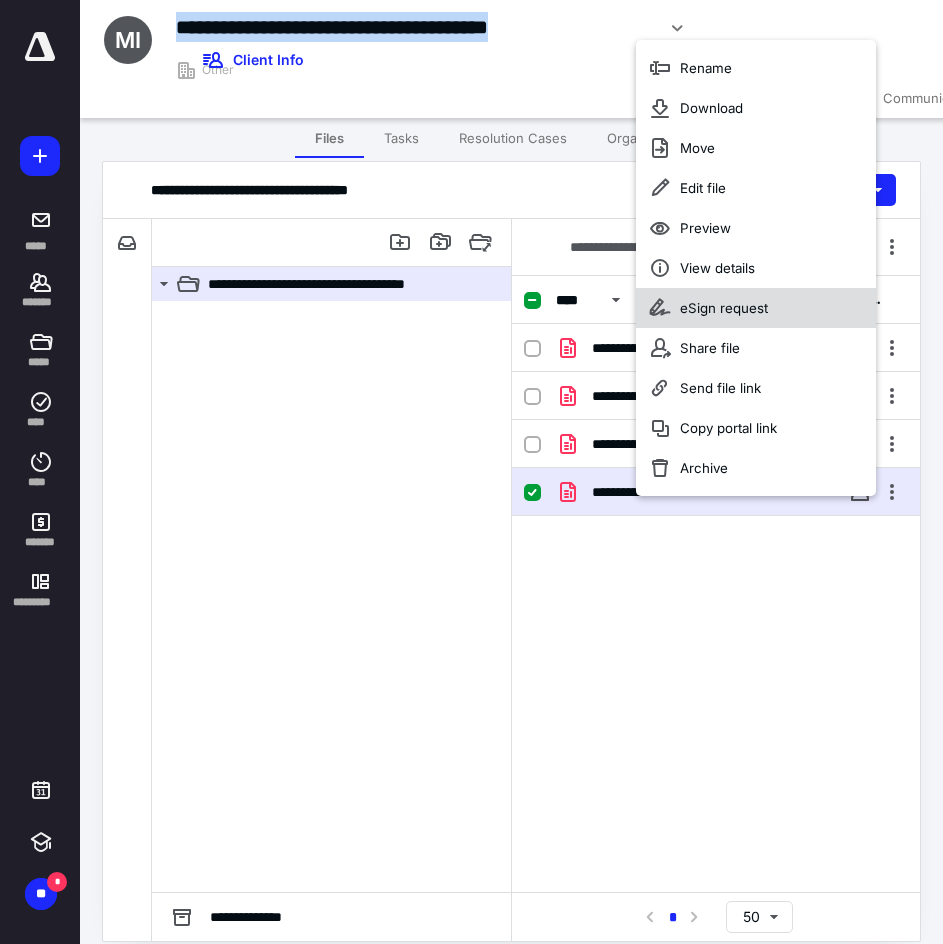 click on "eSign request" at bounding box center (724, 308) 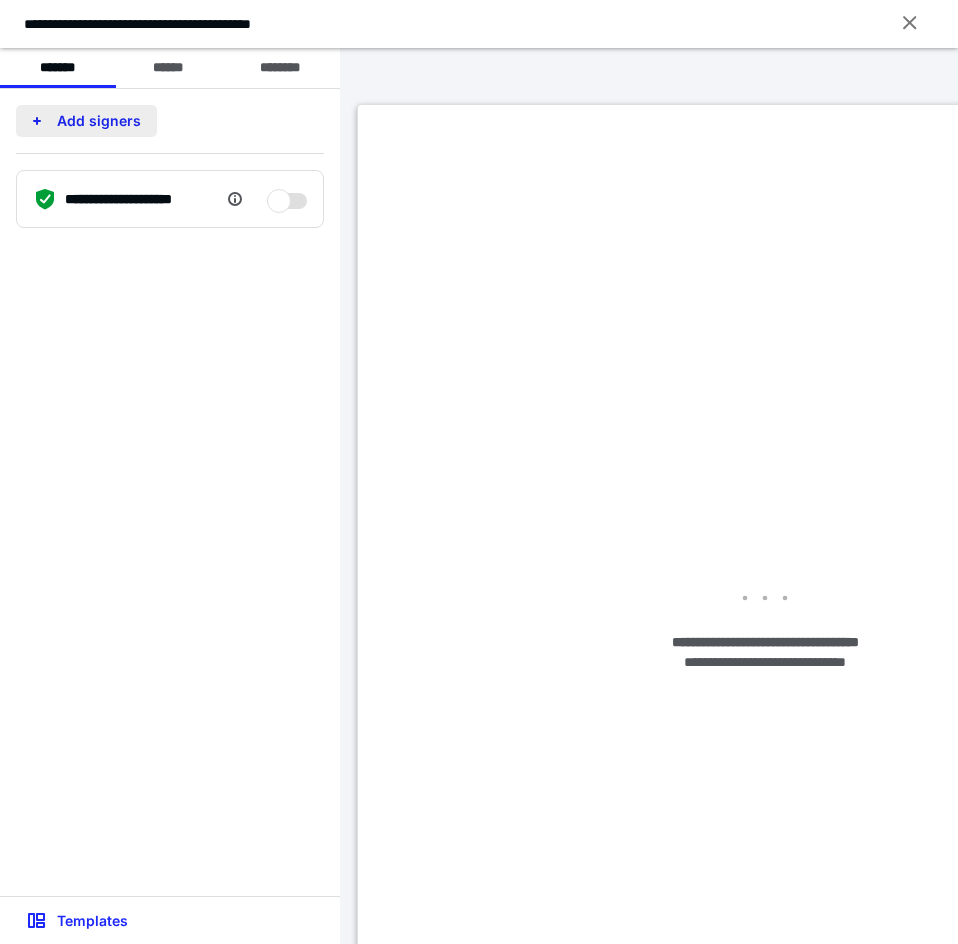 click on "Add signers" at bounding box center [86, 121] 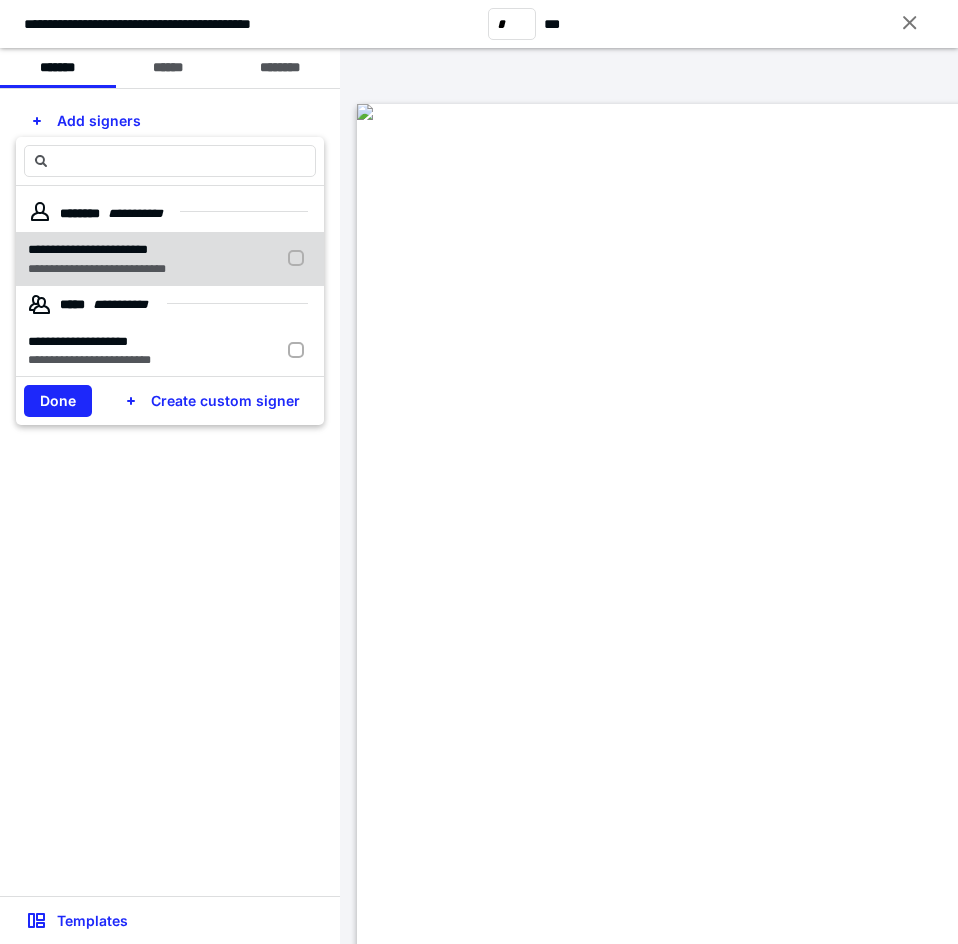 click on "**********" at bounding box center (97, 250) 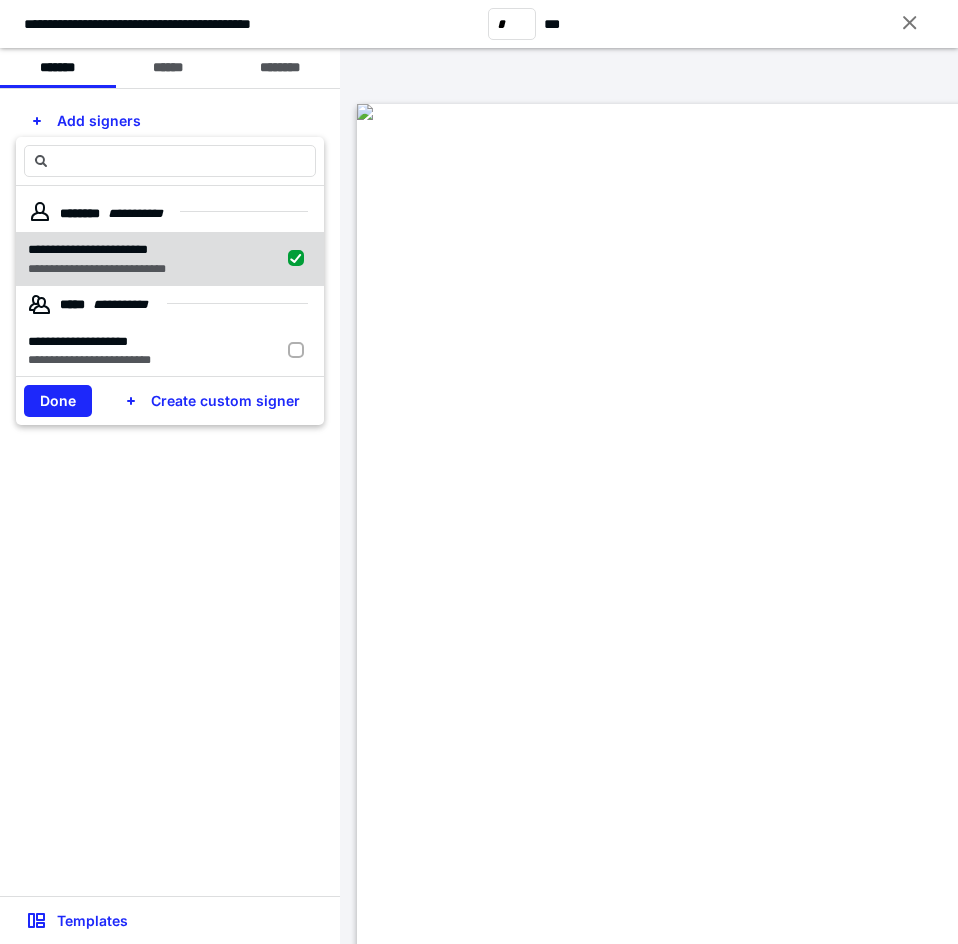 checkbox on "true" 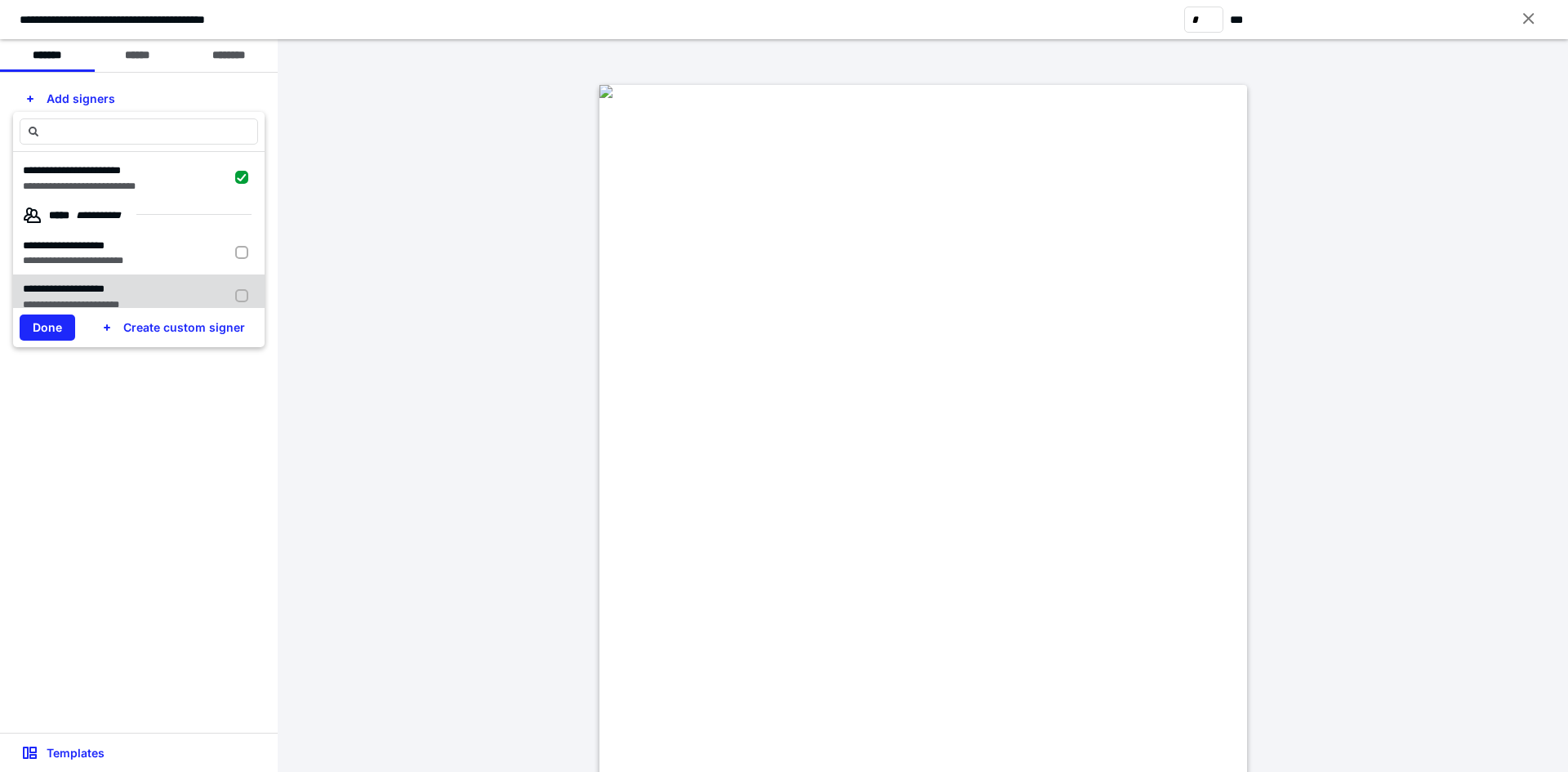 scroll, scrollTop: 51, scrollLeft: 0, axis: vertical 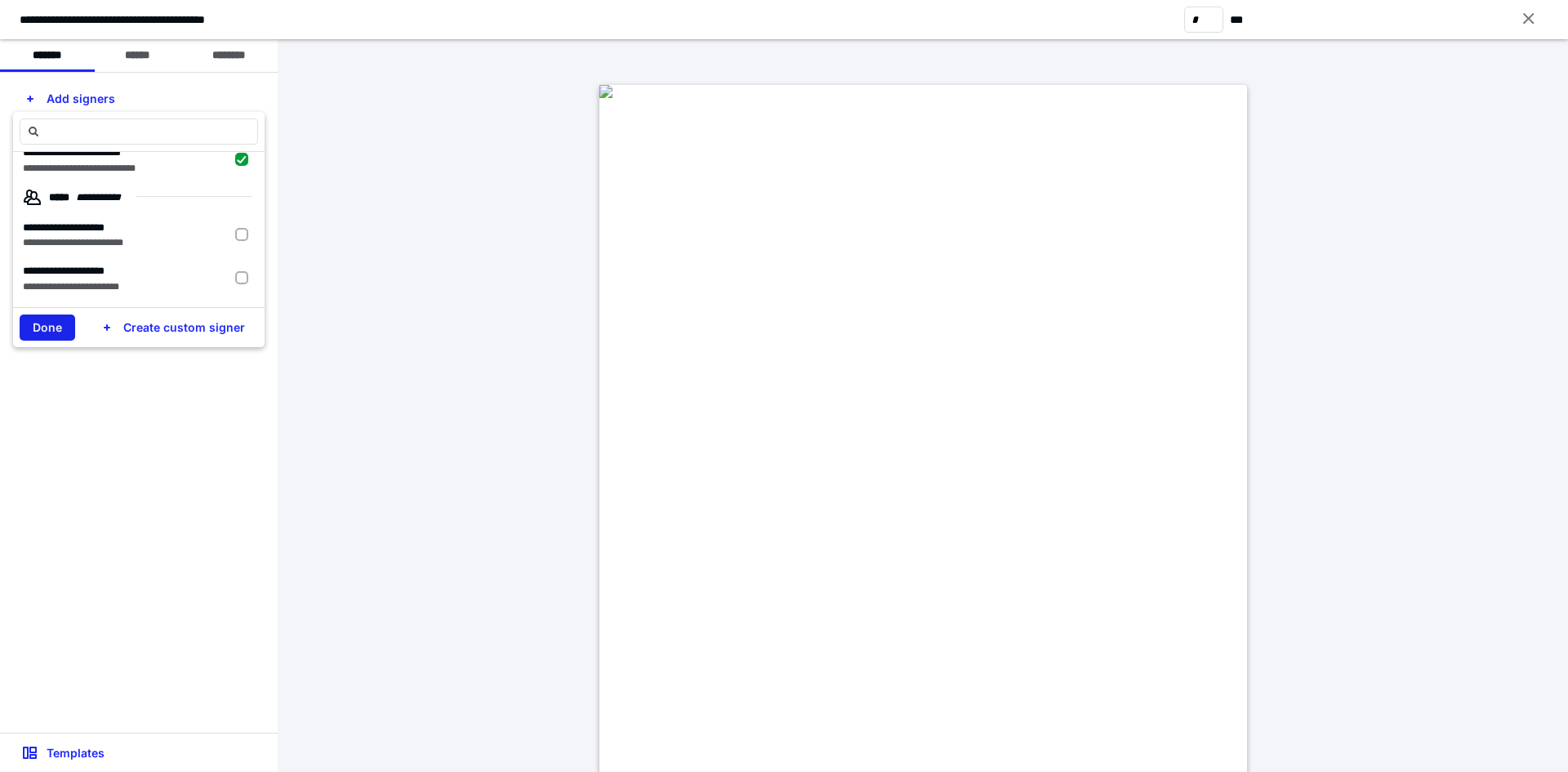 click on "Done" at bounding box center [47, 328] 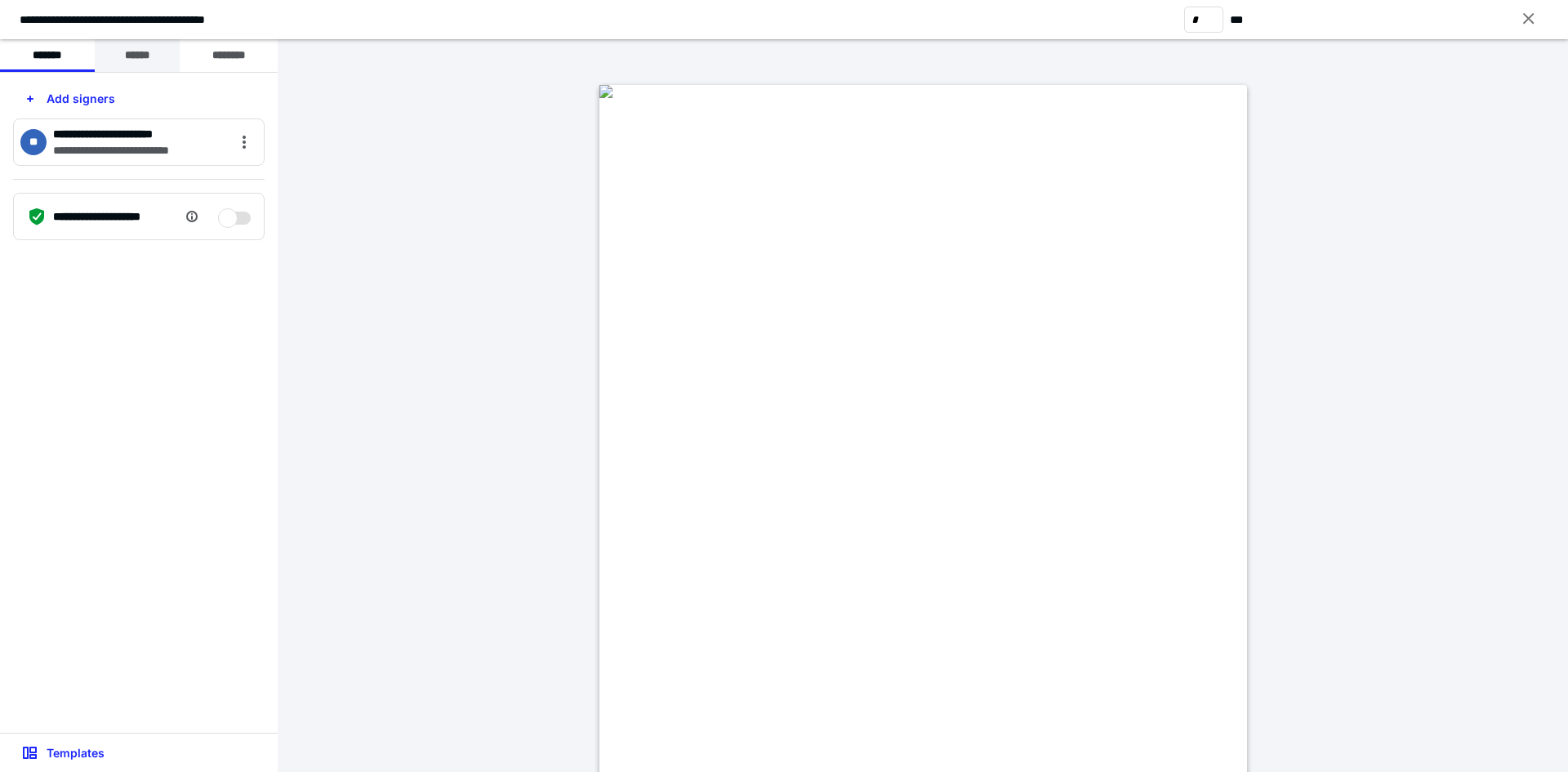 click on "******" at bounding box center (137, 56) 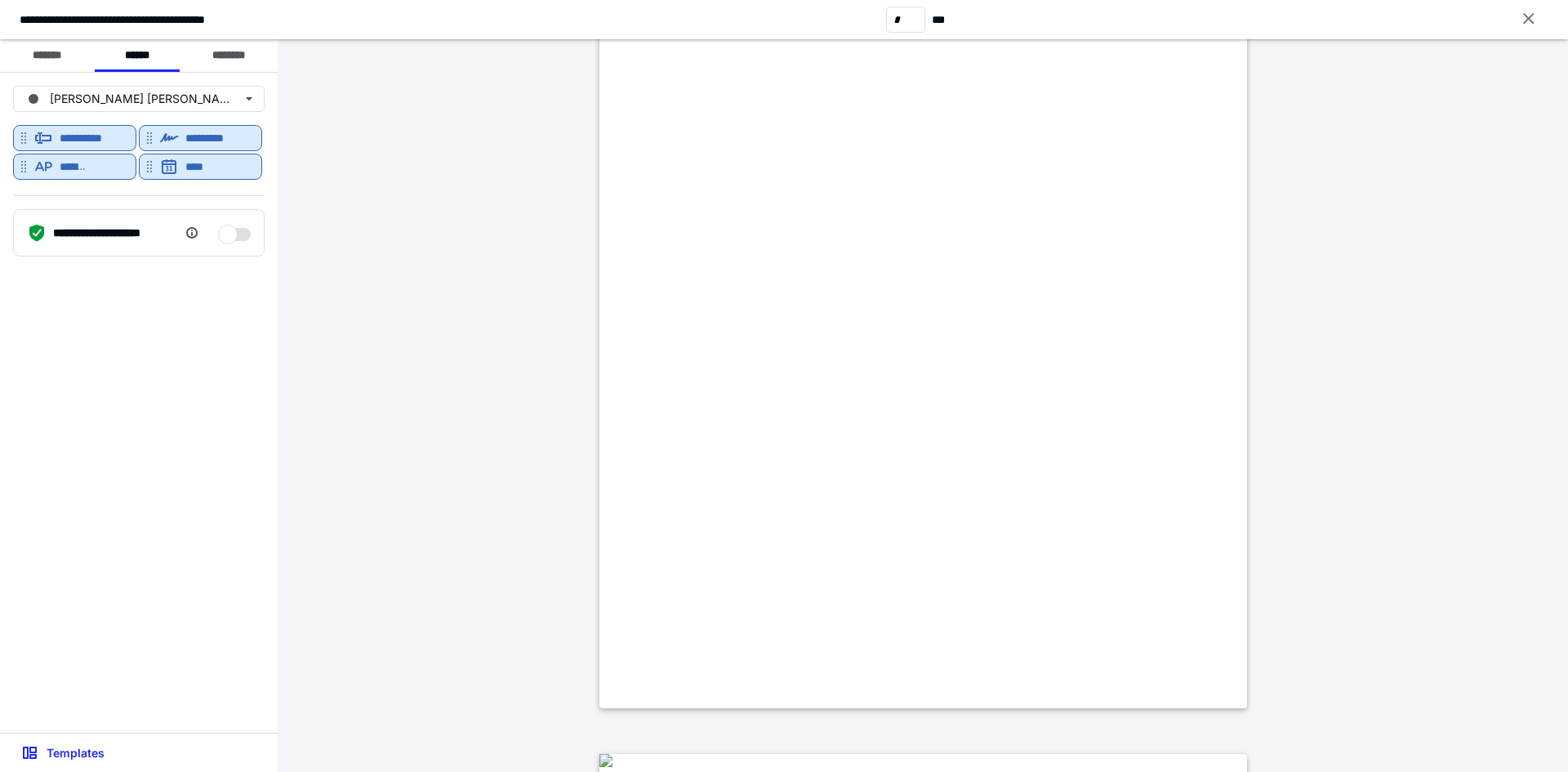 scroll, scrollTop: 245, scrollLeft: 0, axis: vertical 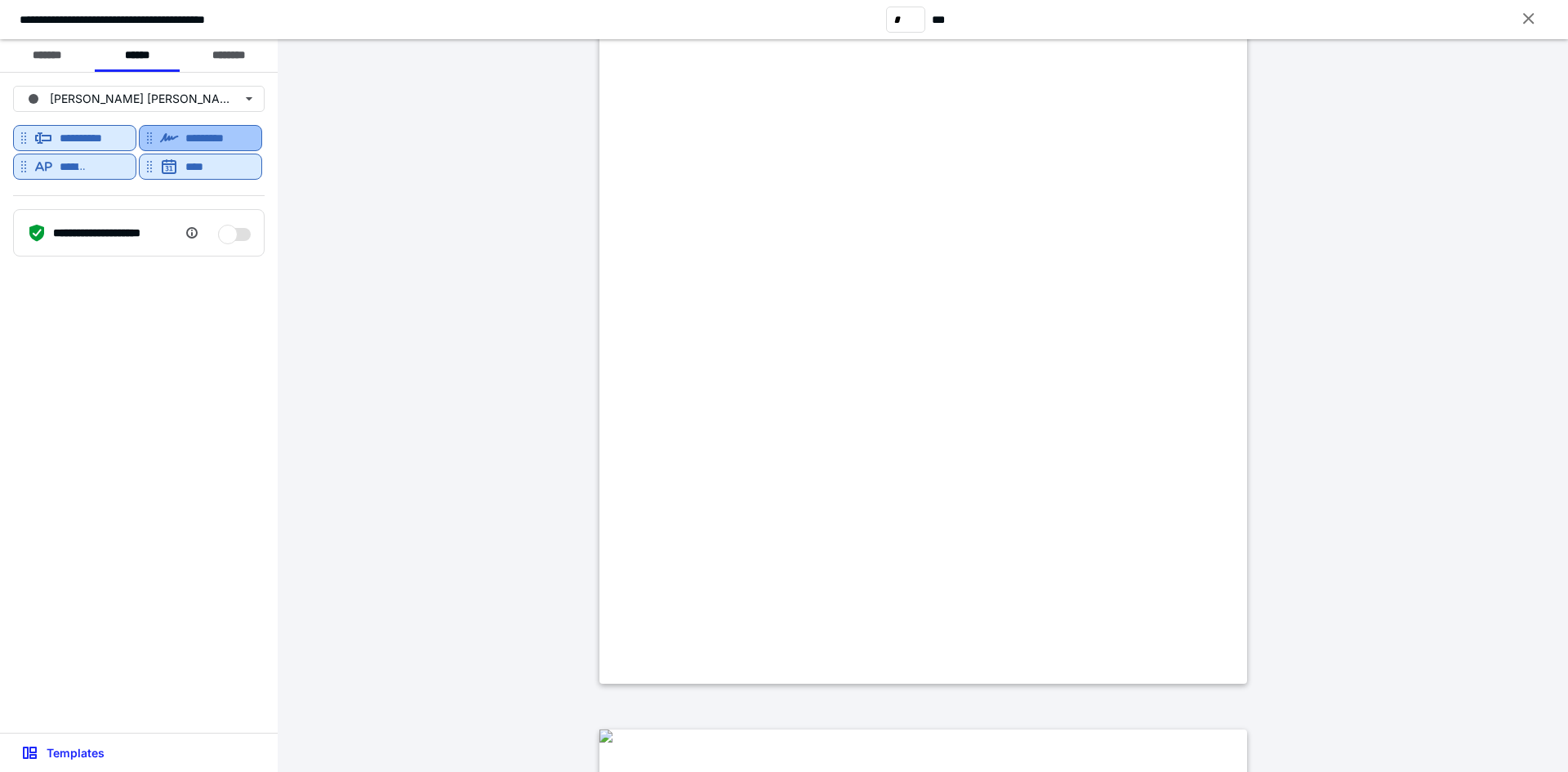click on "*********" at bounding box center (214, 138) 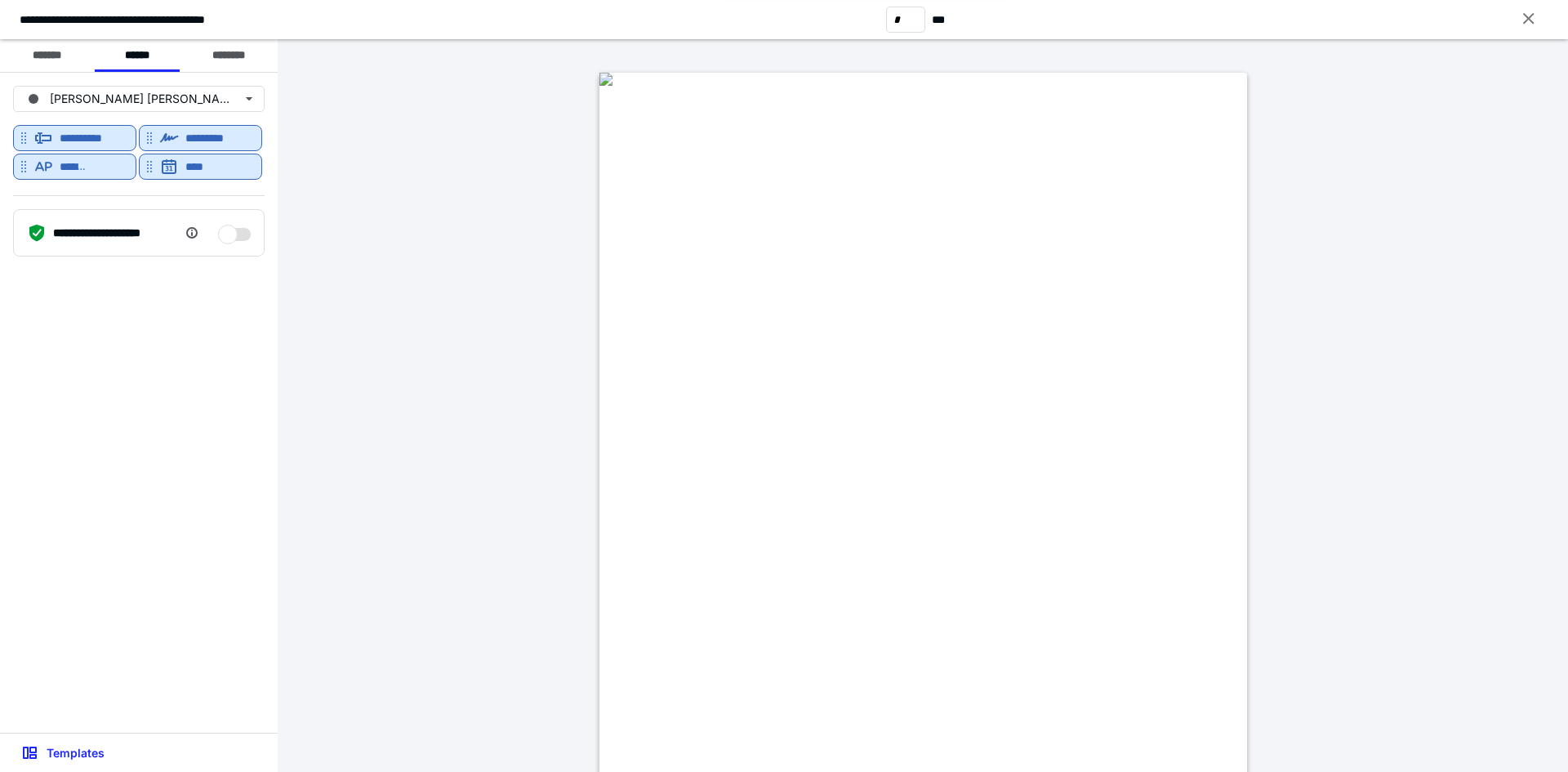 scroll, scrollTop: 1961, scrollLeft: 0, axis: vertical 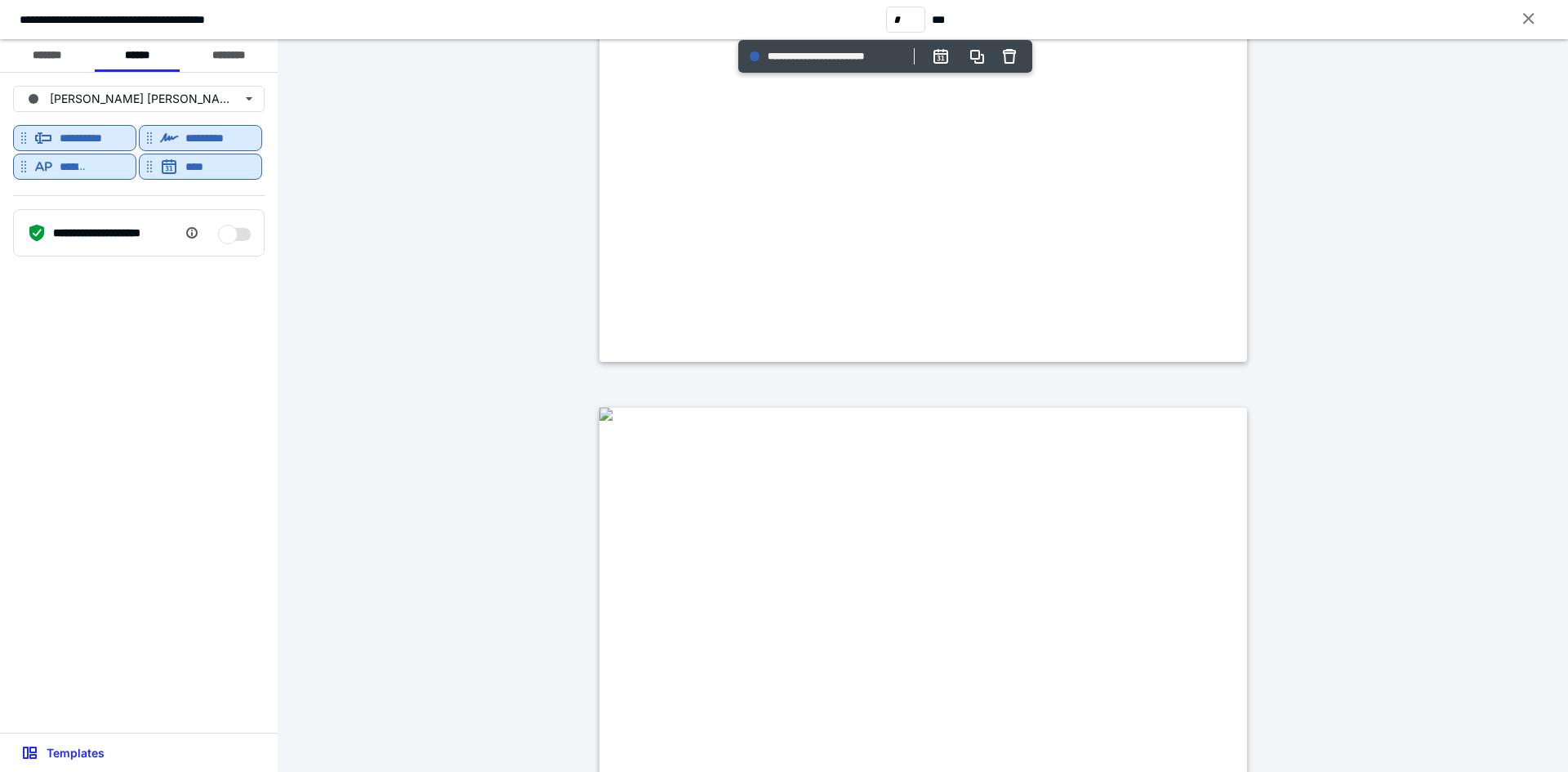 type on "*" 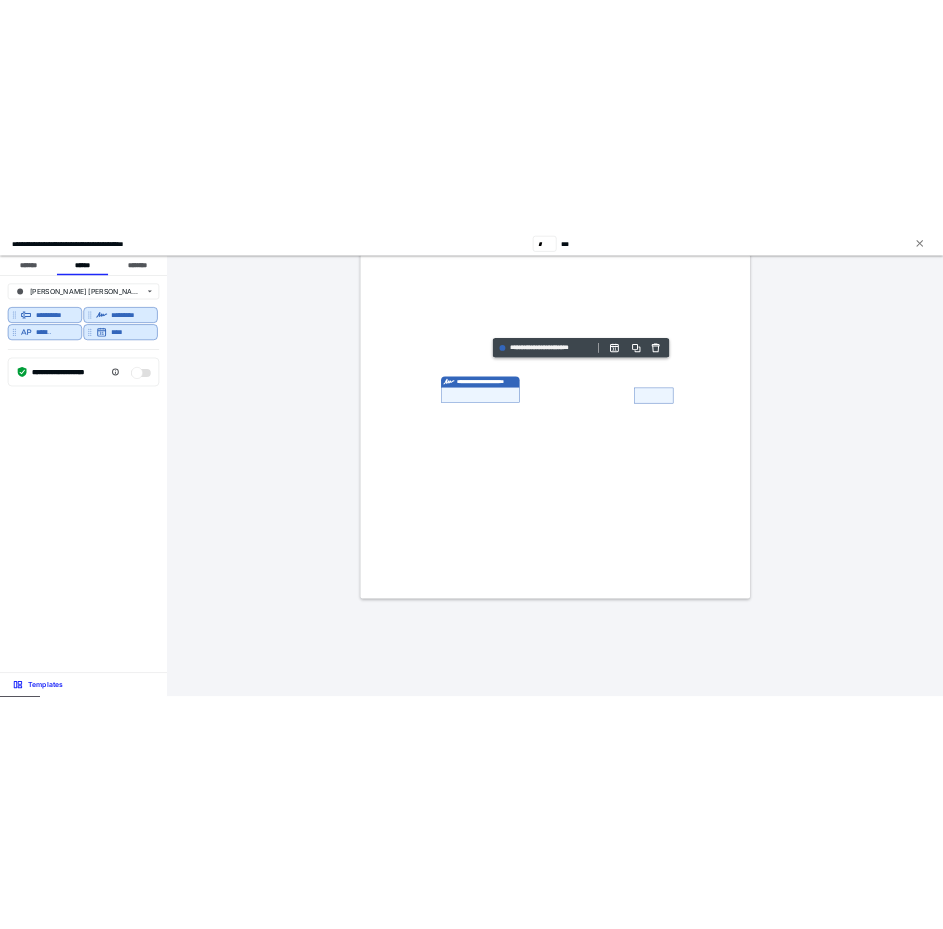 scroll, scrollTop: 3715, scrollLeft: 0, axis: vertical 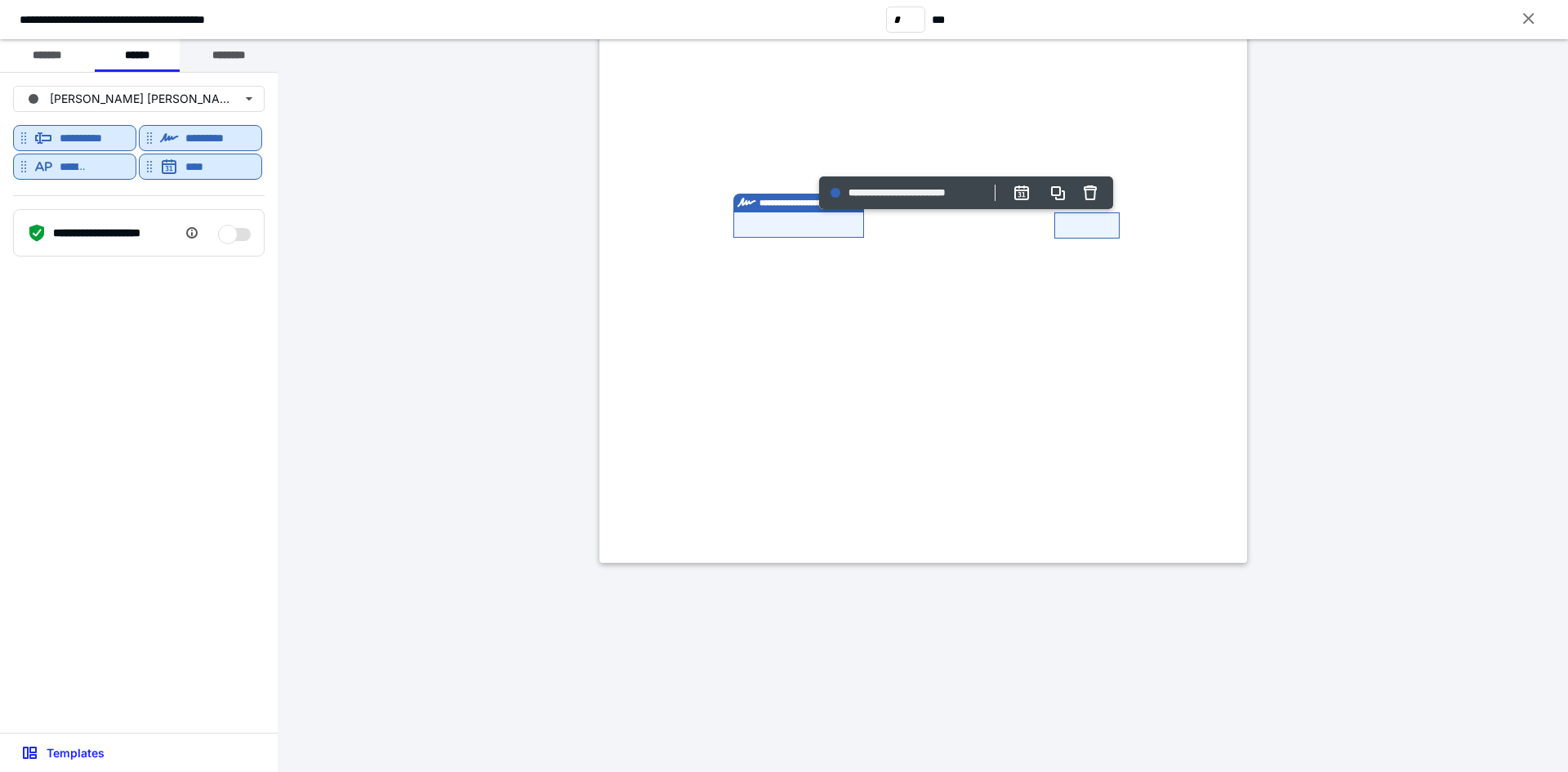 click on "********" at bounding box center [229, 56] 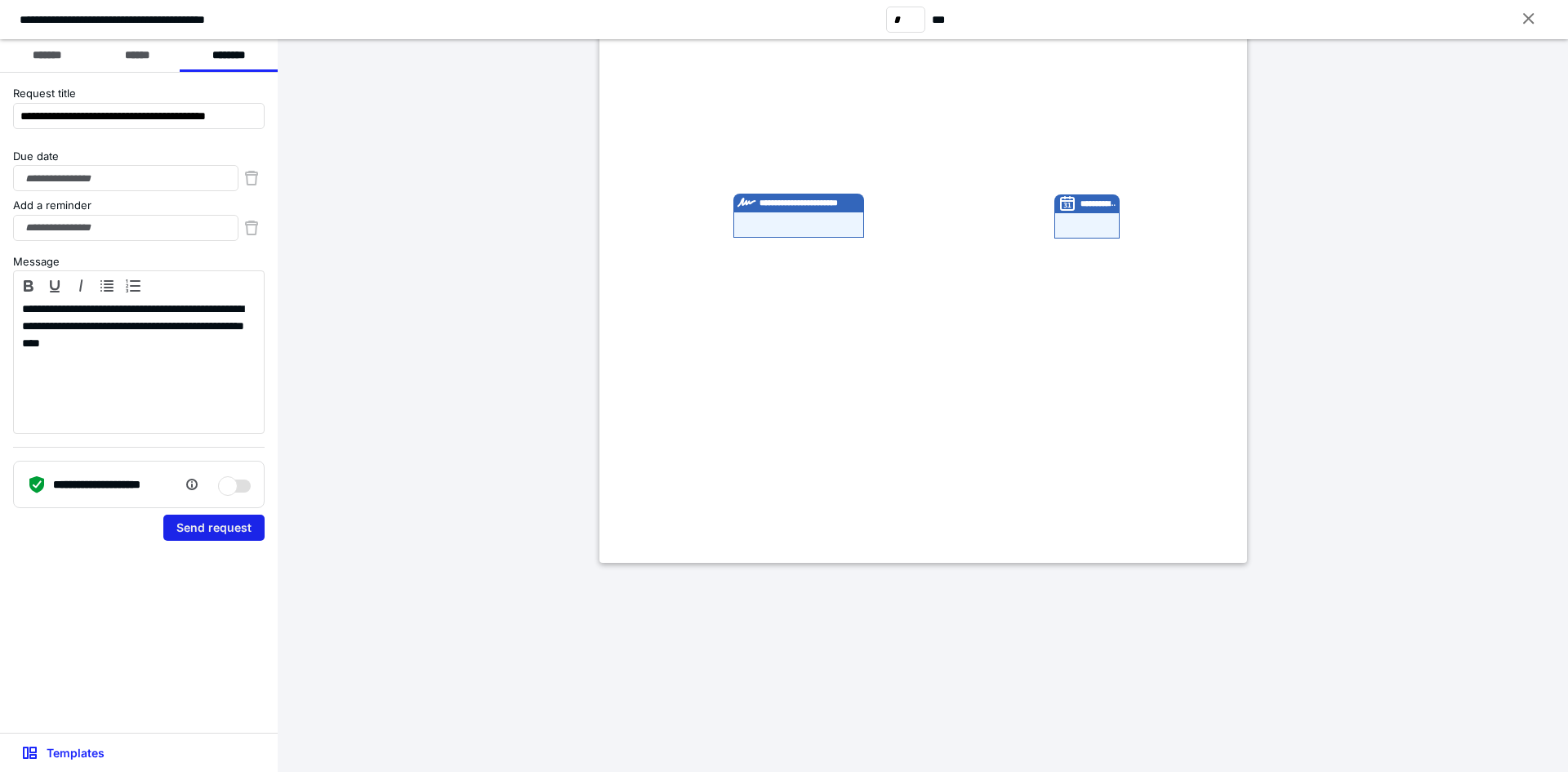 click on "Send request" at bounding box center (214, 528) 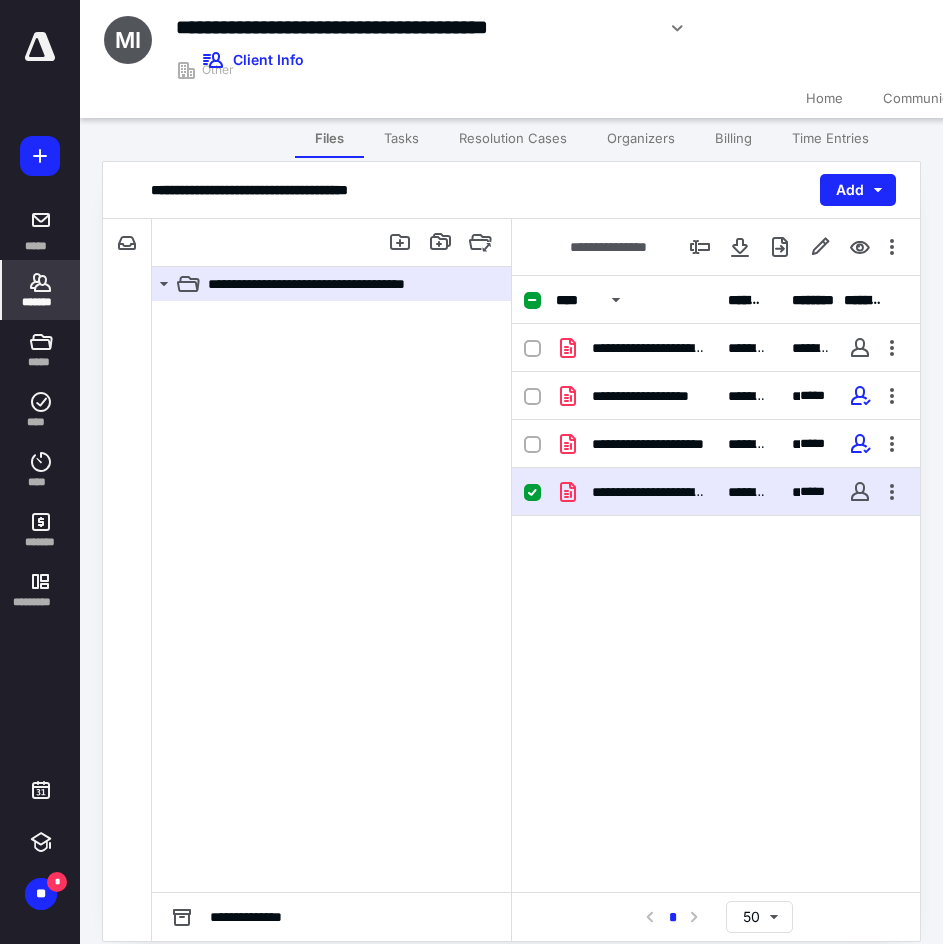 click on "*******" at bounding box center (41, 290) 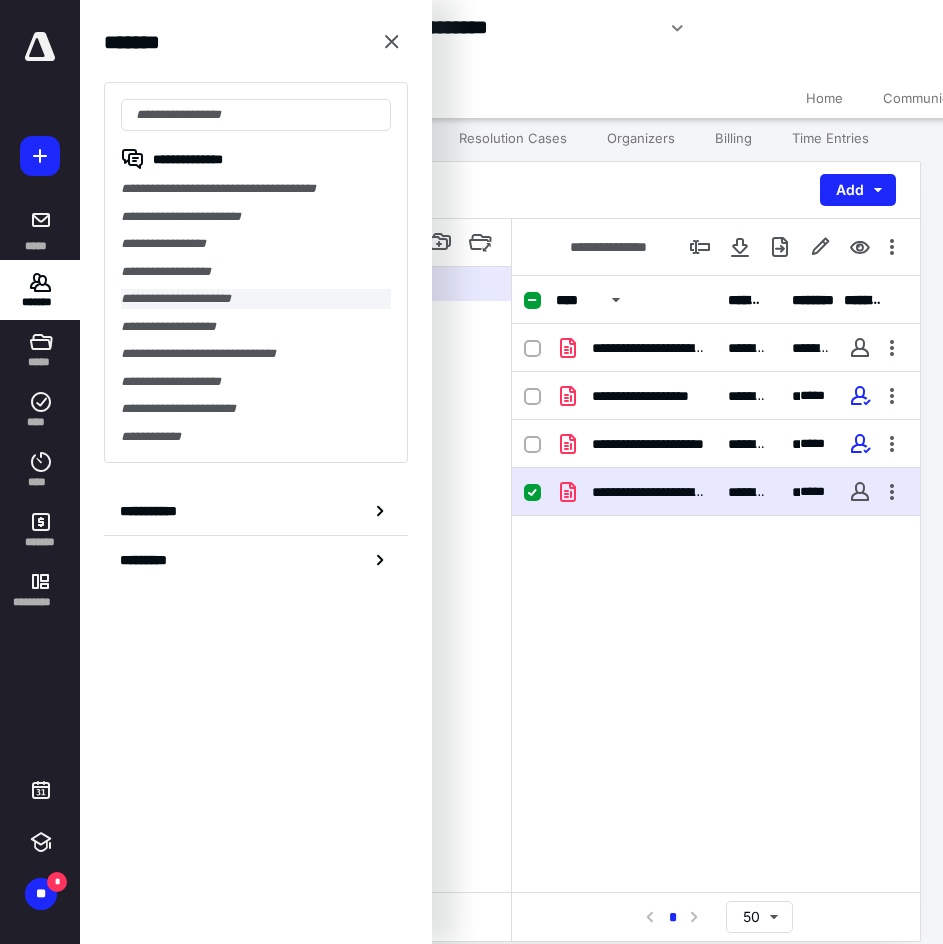 click on "**********" at bounding box center [256, 299] 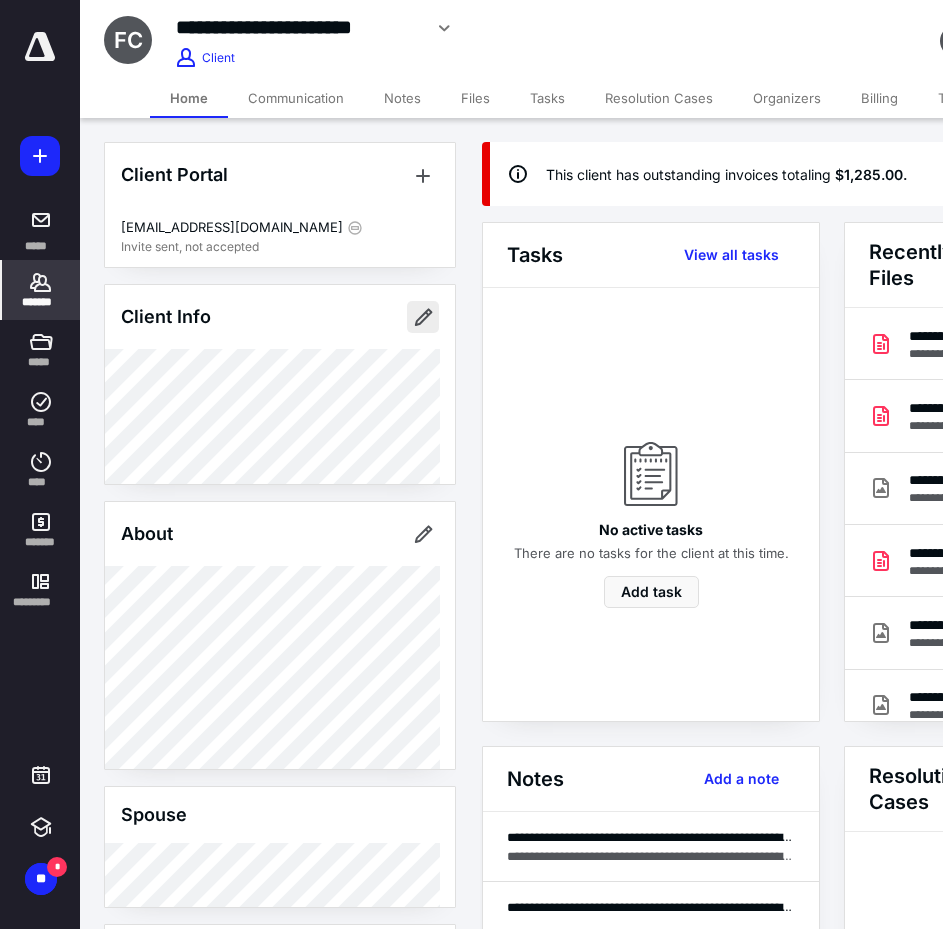 click at bounding box center (423, 317) 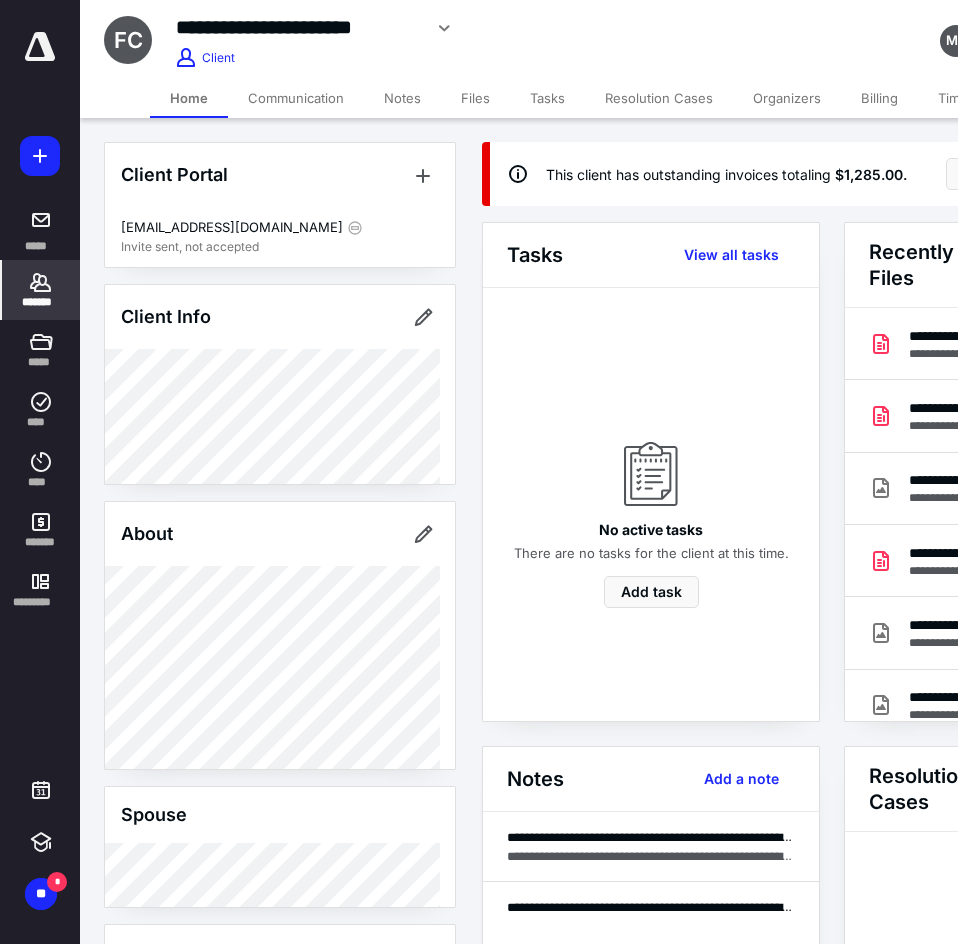 type on "**********" 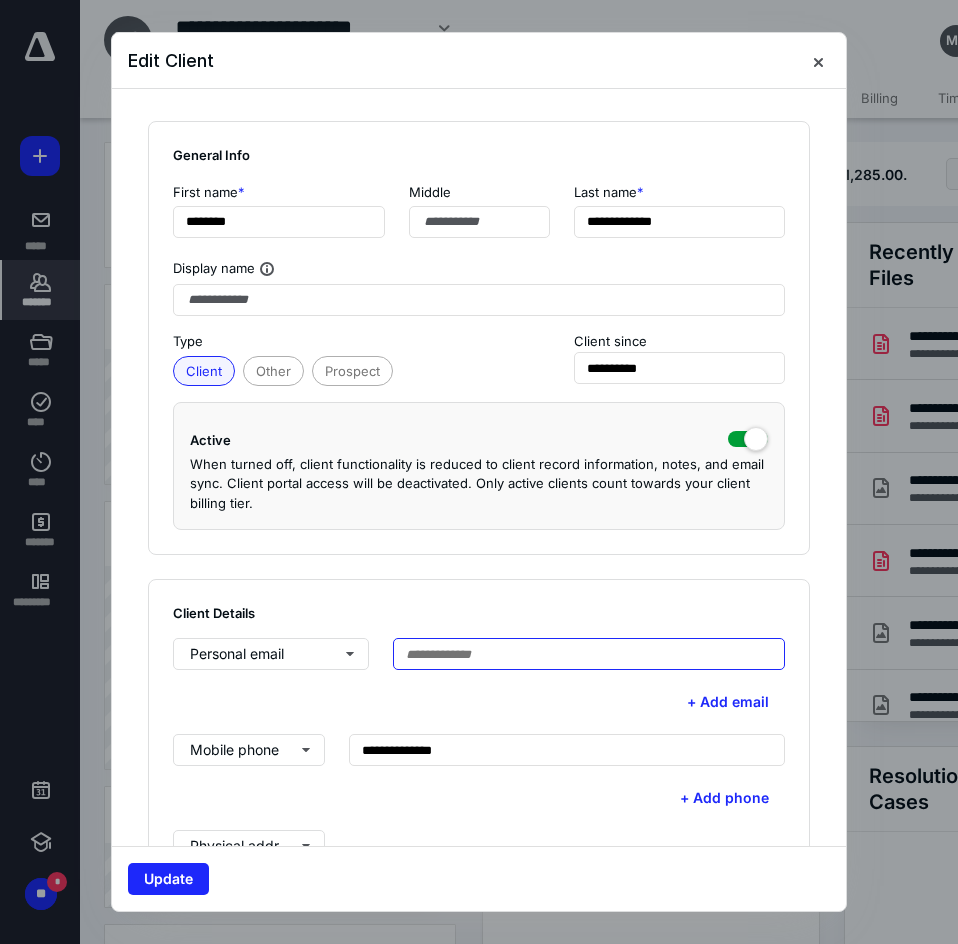 click at bounding box center [589, 654] 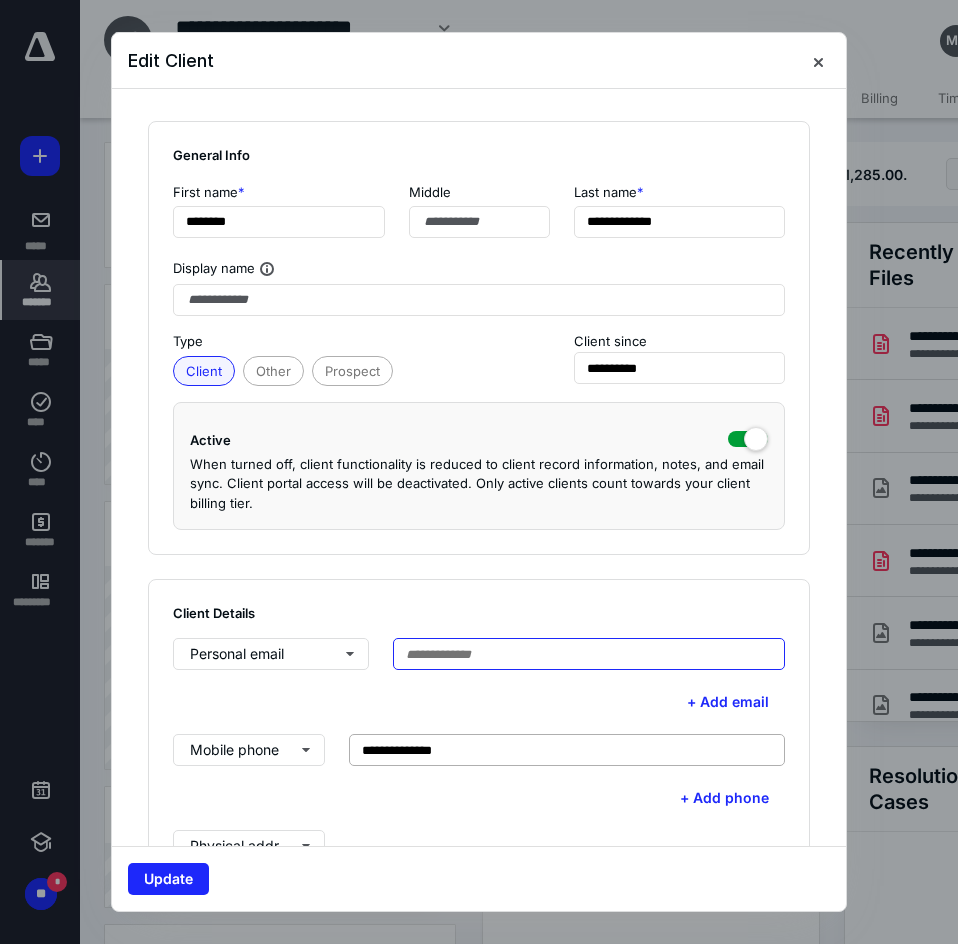 paste on "**********" 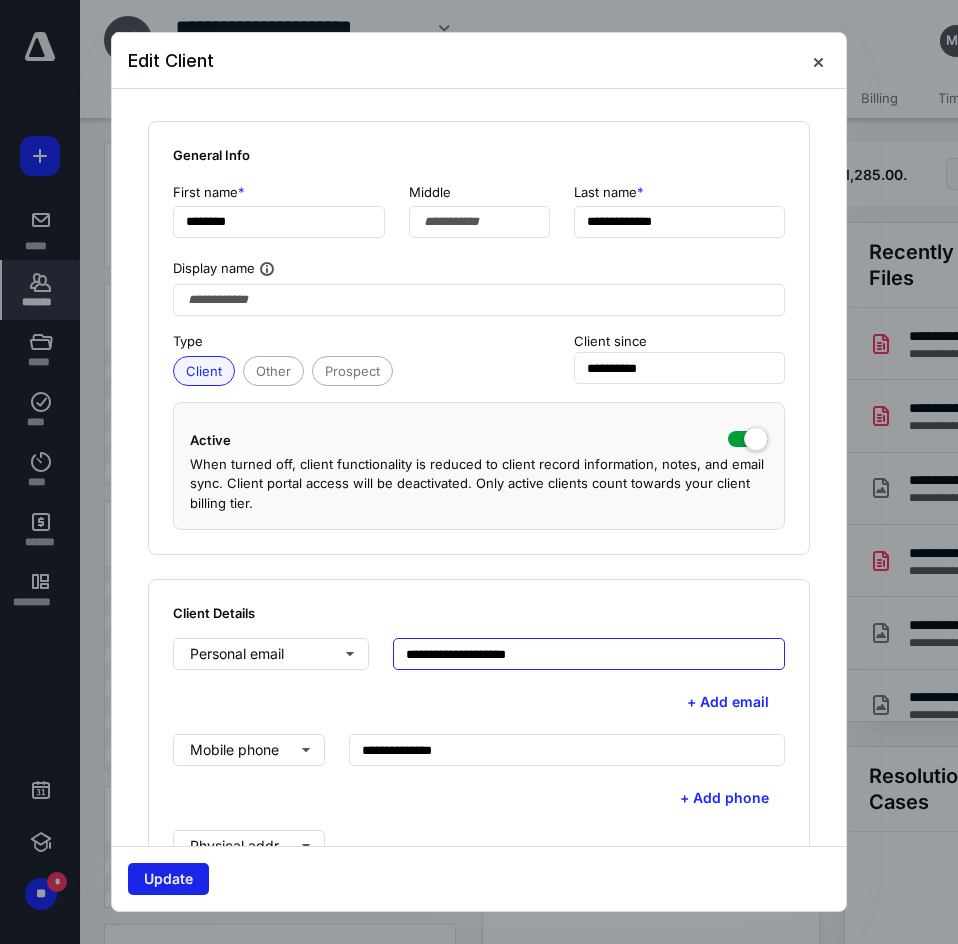 type on "**********" 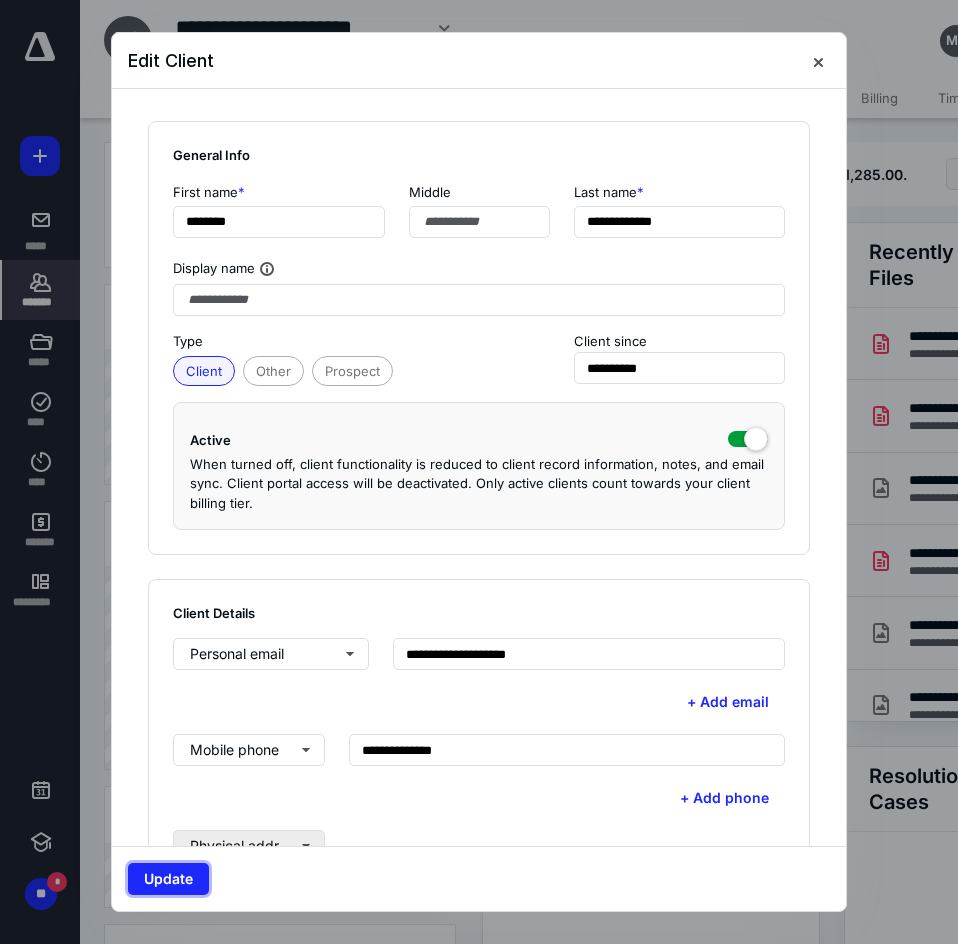 drag, startPoint x: 168, startPoint y: 875, endPoint x: 194, endPoint y: 830, distance: 51.971146 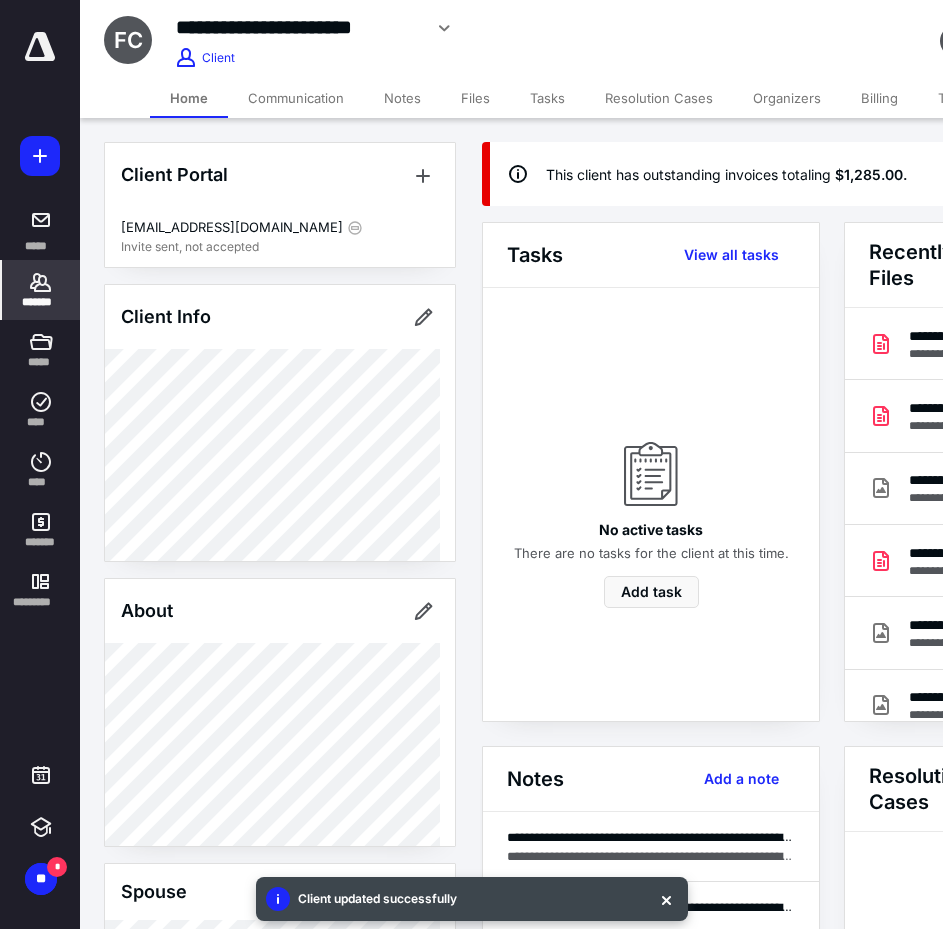 click on "Billing" at bounding box center (879, 98) 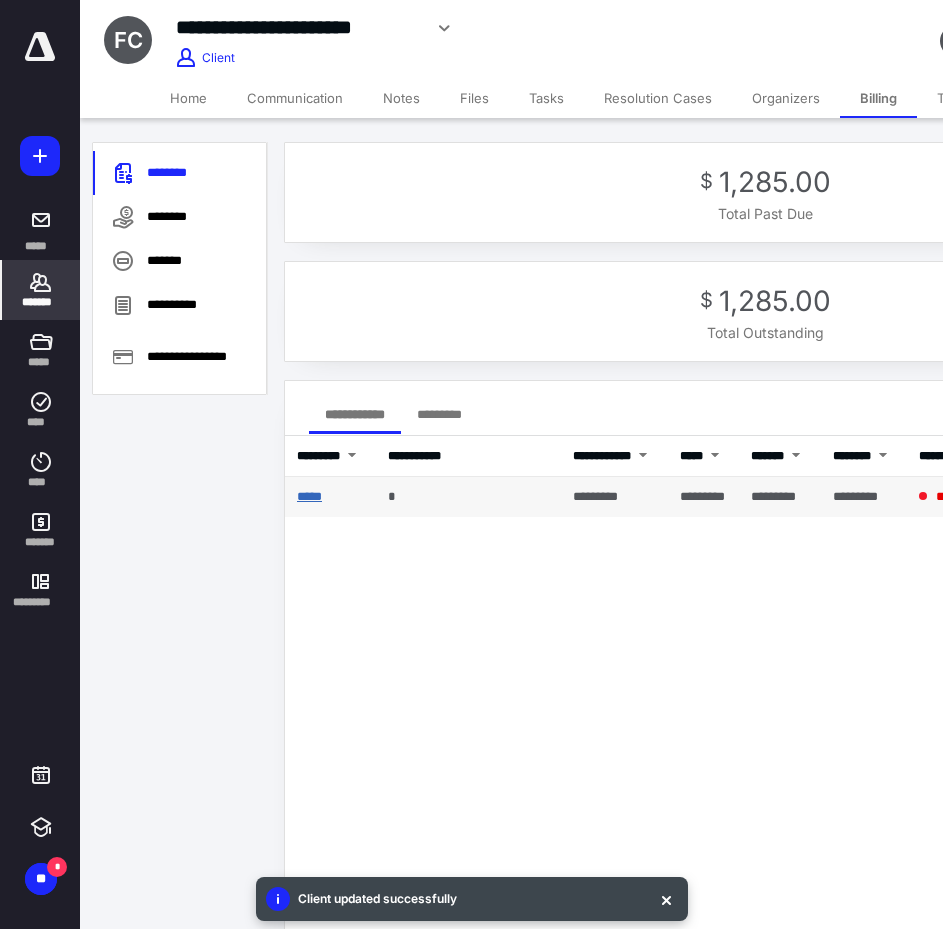 click on "*****" at bounding box center [309, 496] 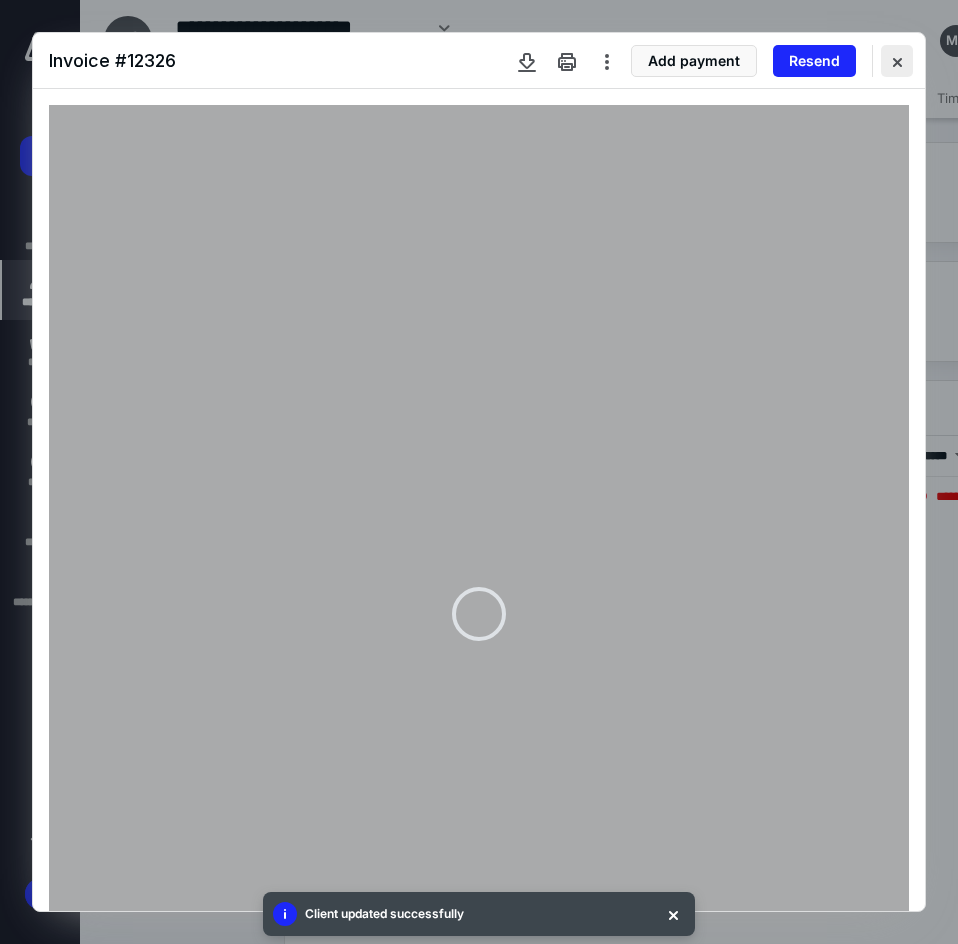 click at bounding box center [897, 61] 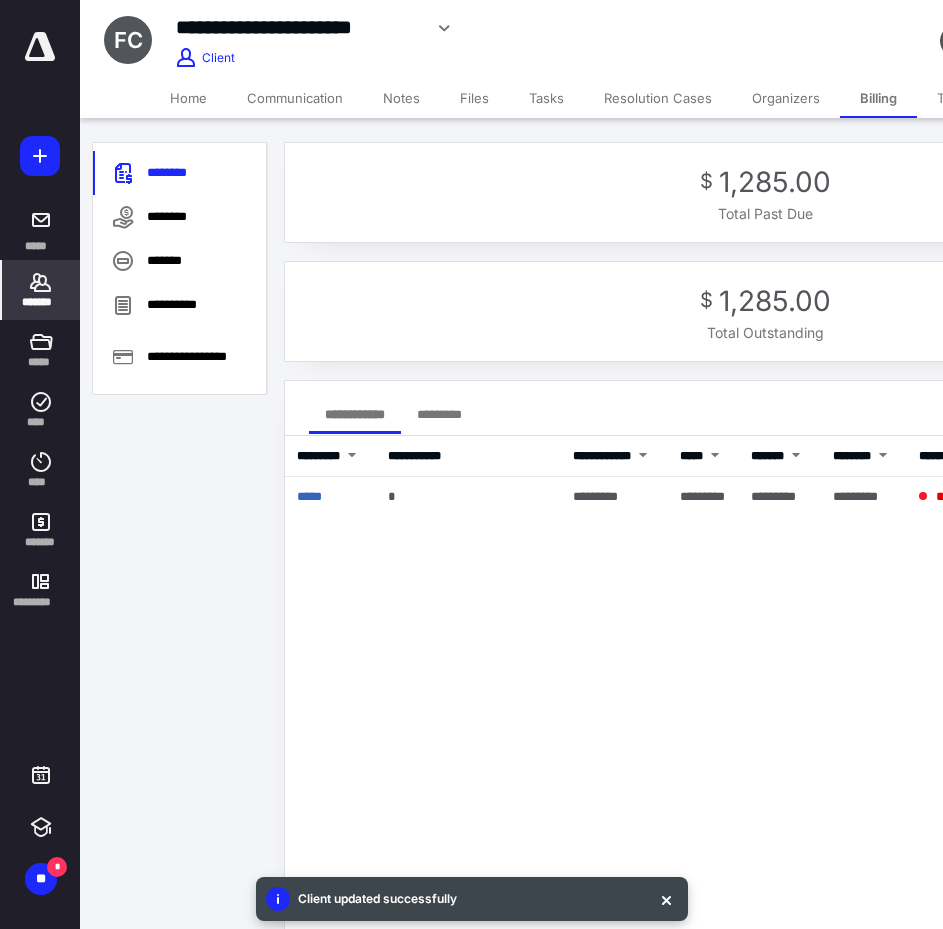 click on "Home" at bounding box center (188, 98) 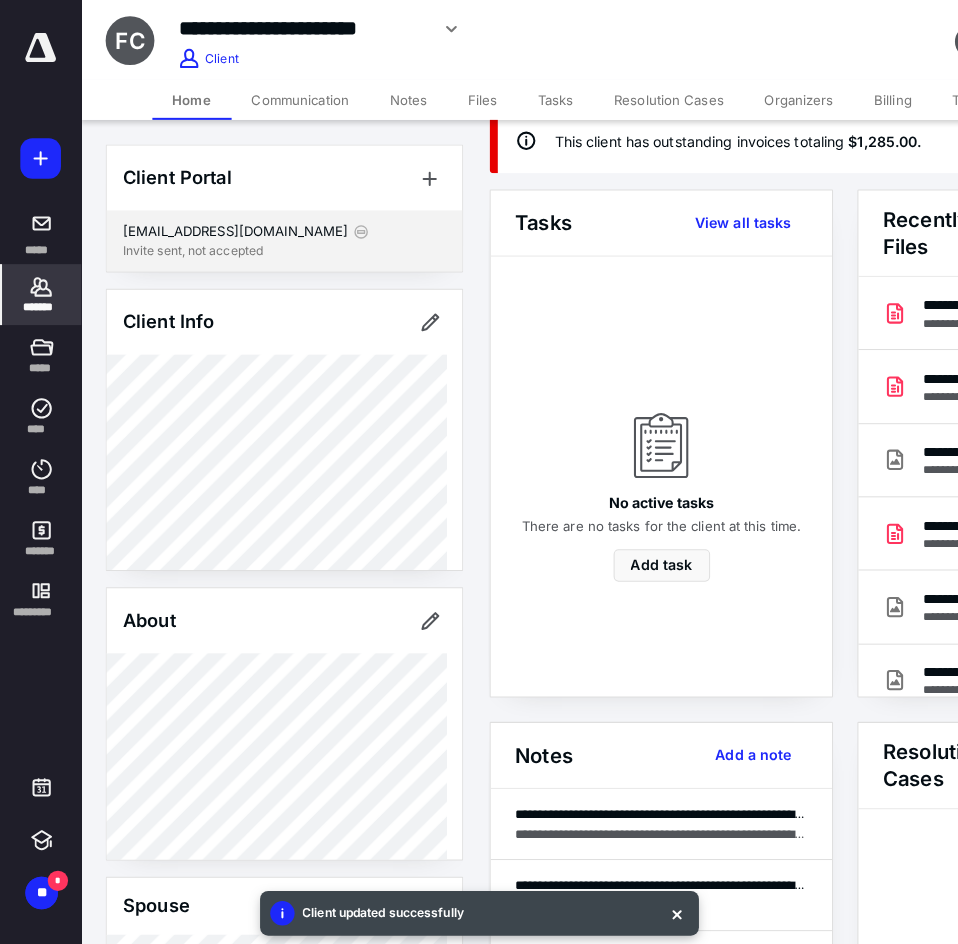 scroll, scrollTop: 0, scrollLeft: 0, axis: both 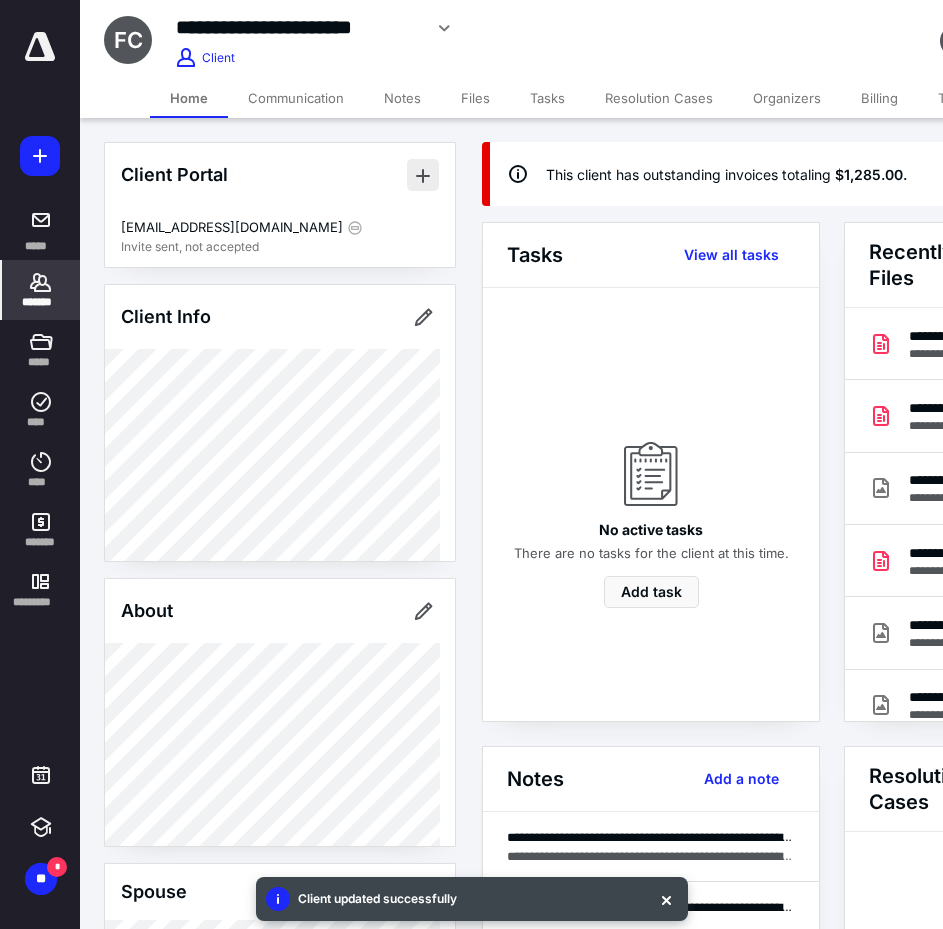 click at bounding box center (423, 175) 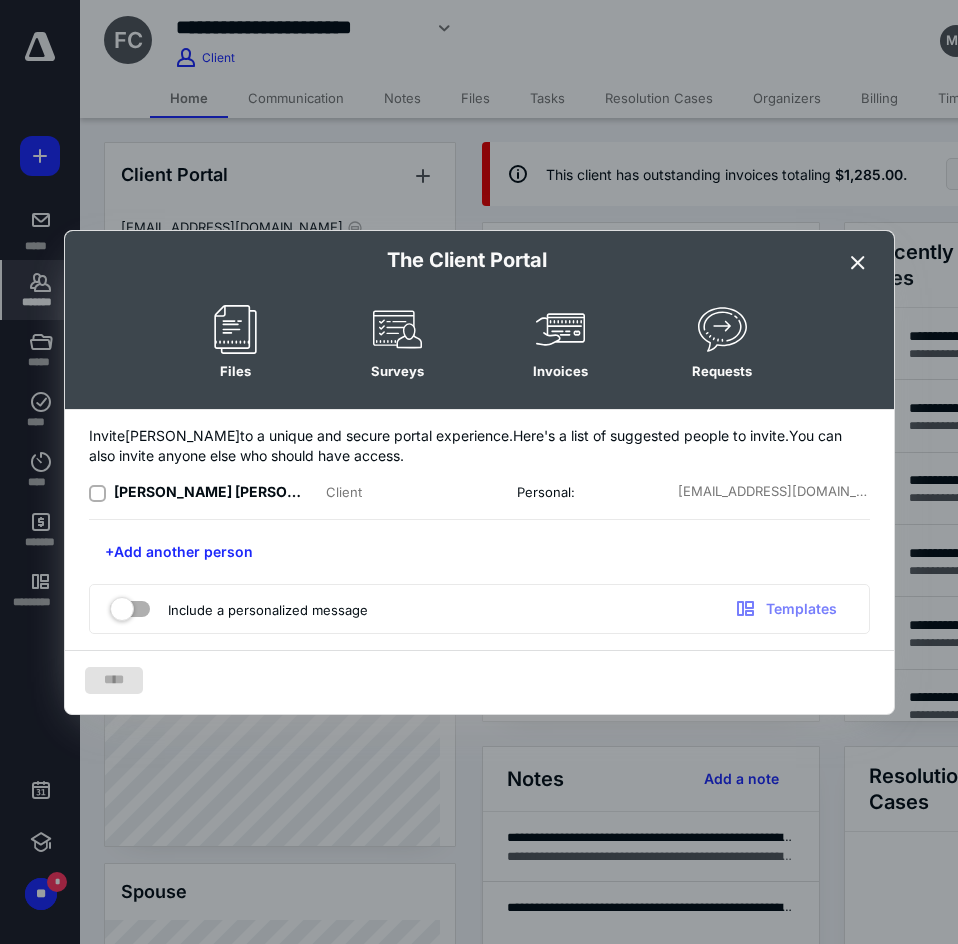 click at bounding box center [97, 493] 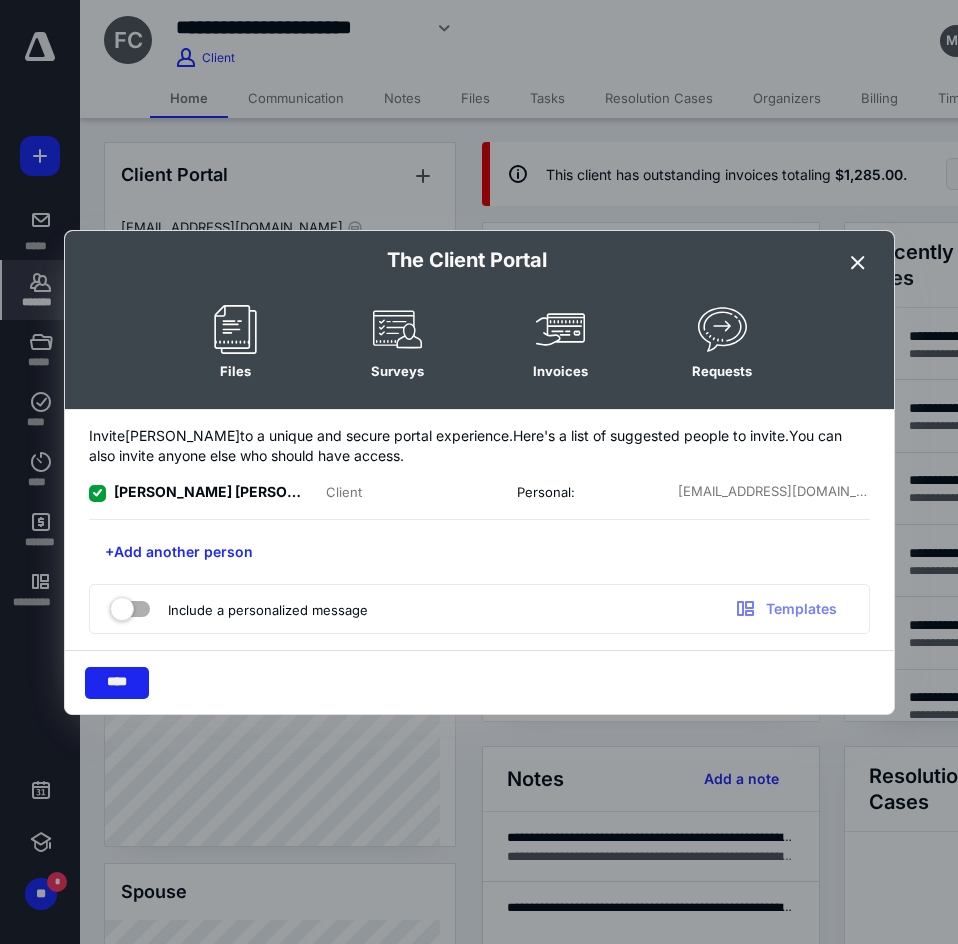 click on "****" at bounding box center (117, 683) 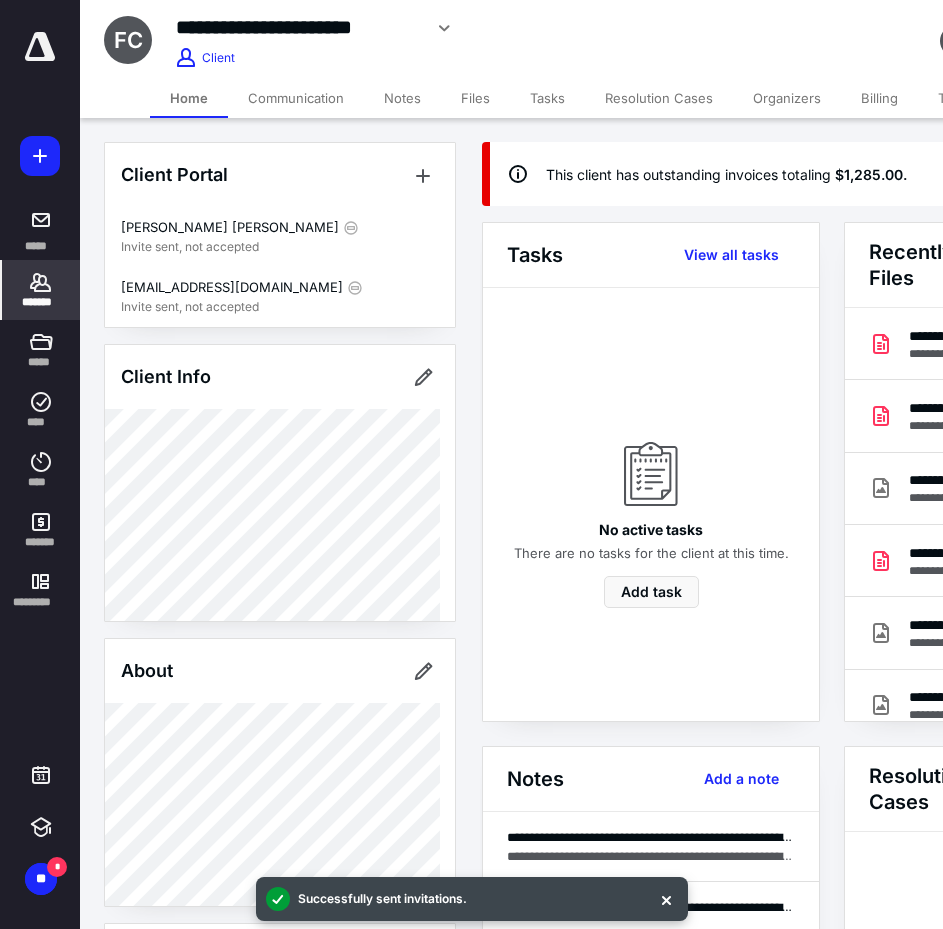click on "Billing" at bounding box center [879, 98] 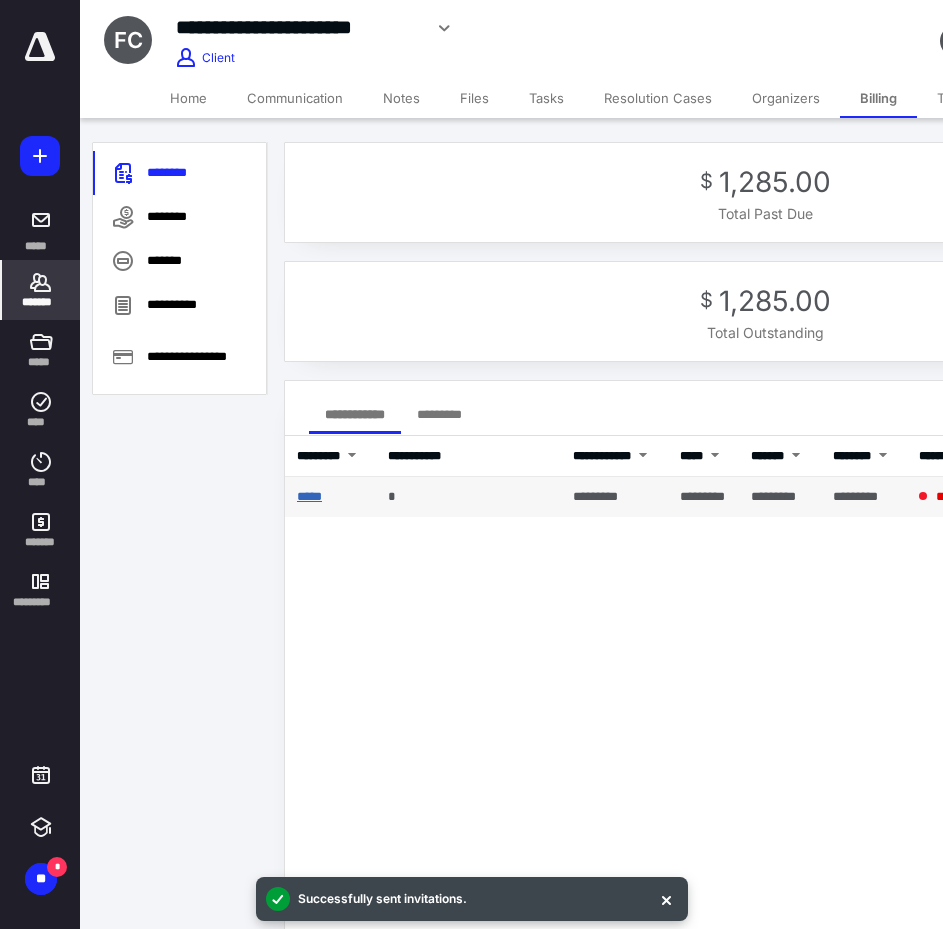 click on "*****" at bounding box center [309, 496] 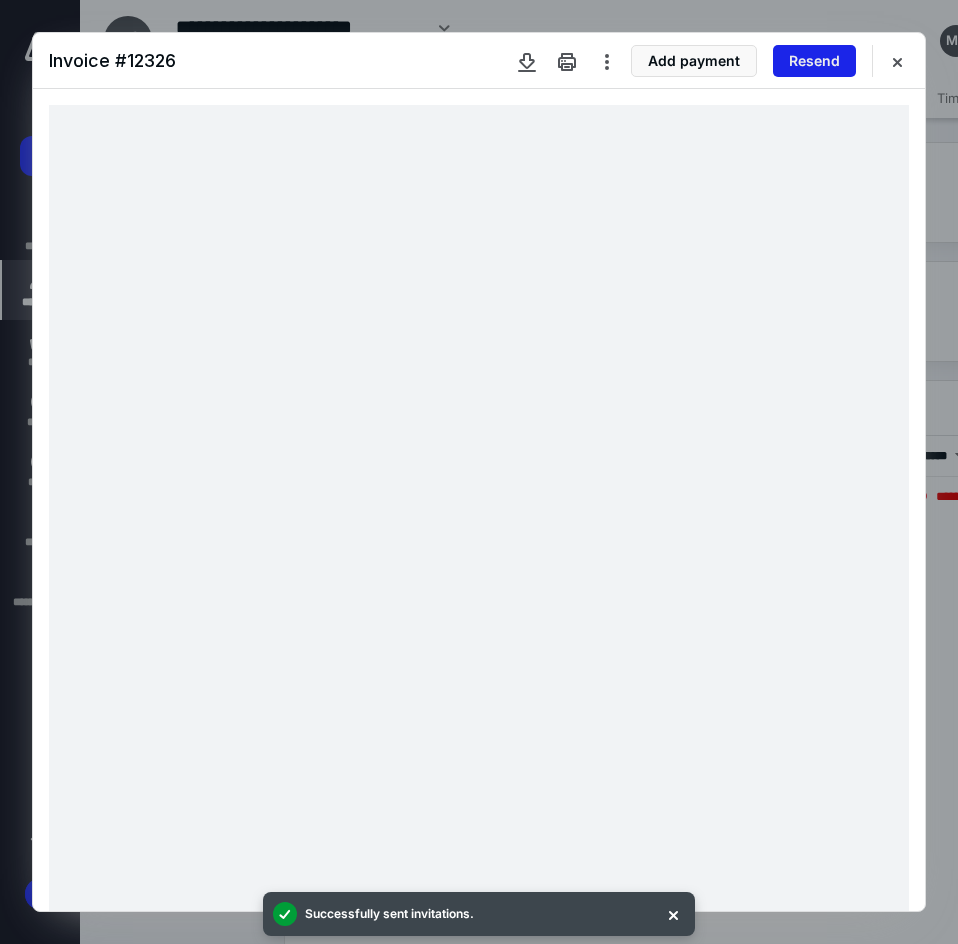 click on "Resend" at bounding box center [814, 61] 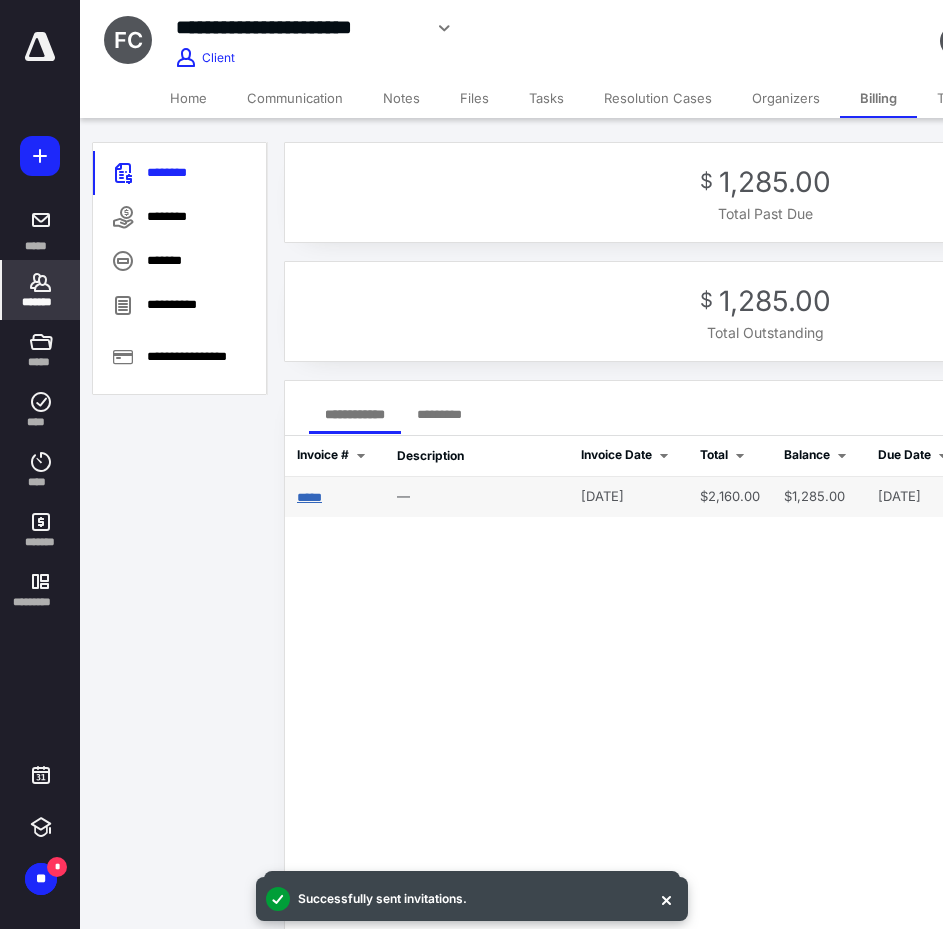 click on "*****" at bounding box center (309, 497) 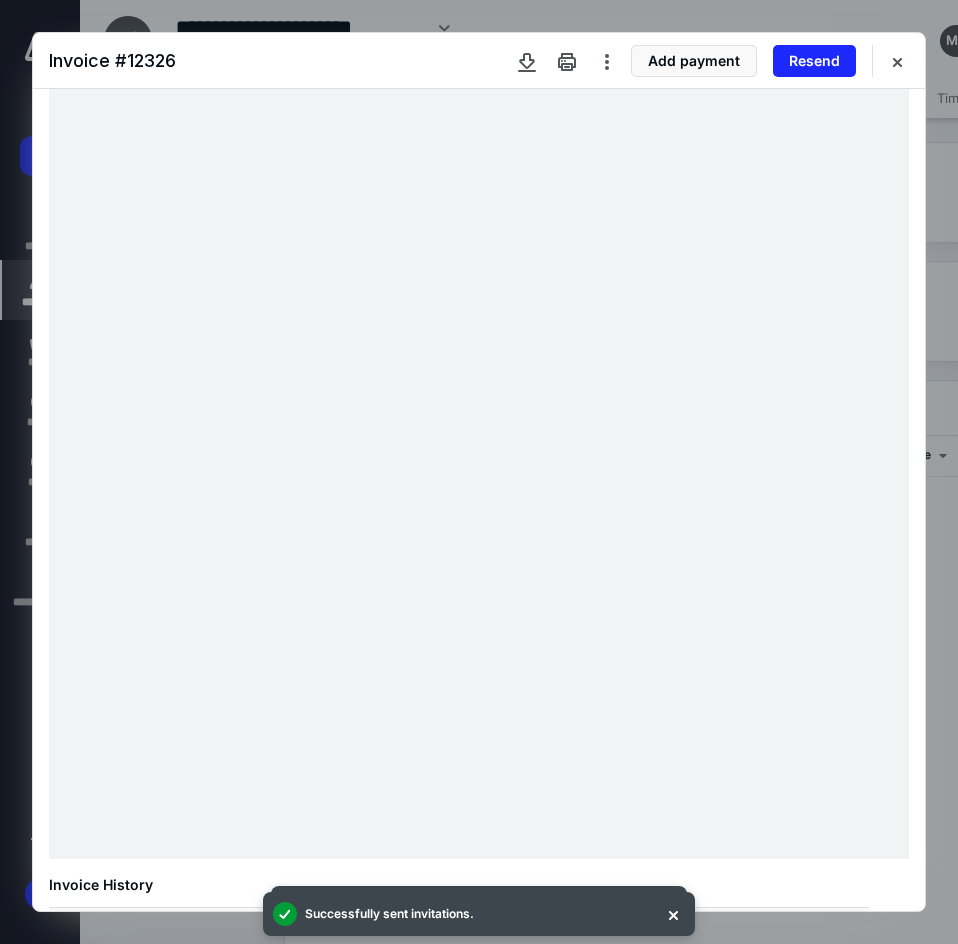 scroll, scrollTop: 558, scrollLeft: 0, axis: vertical 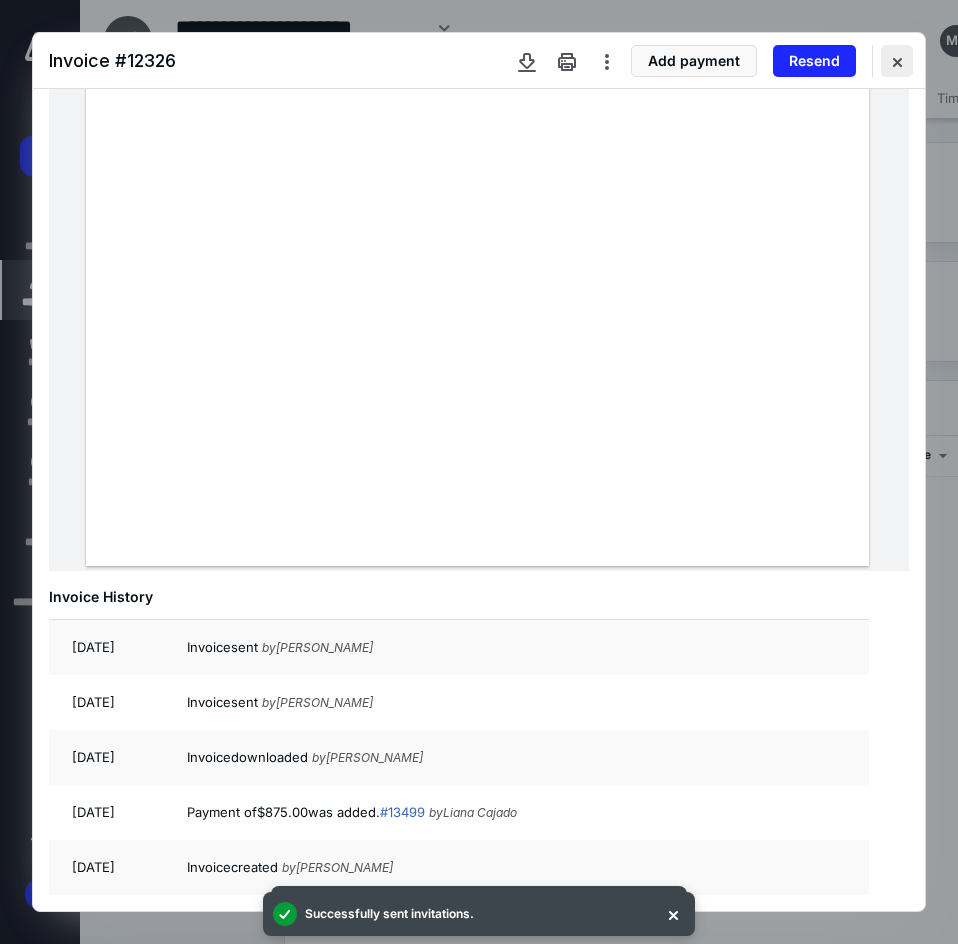 click at bounding box center [897, 61] 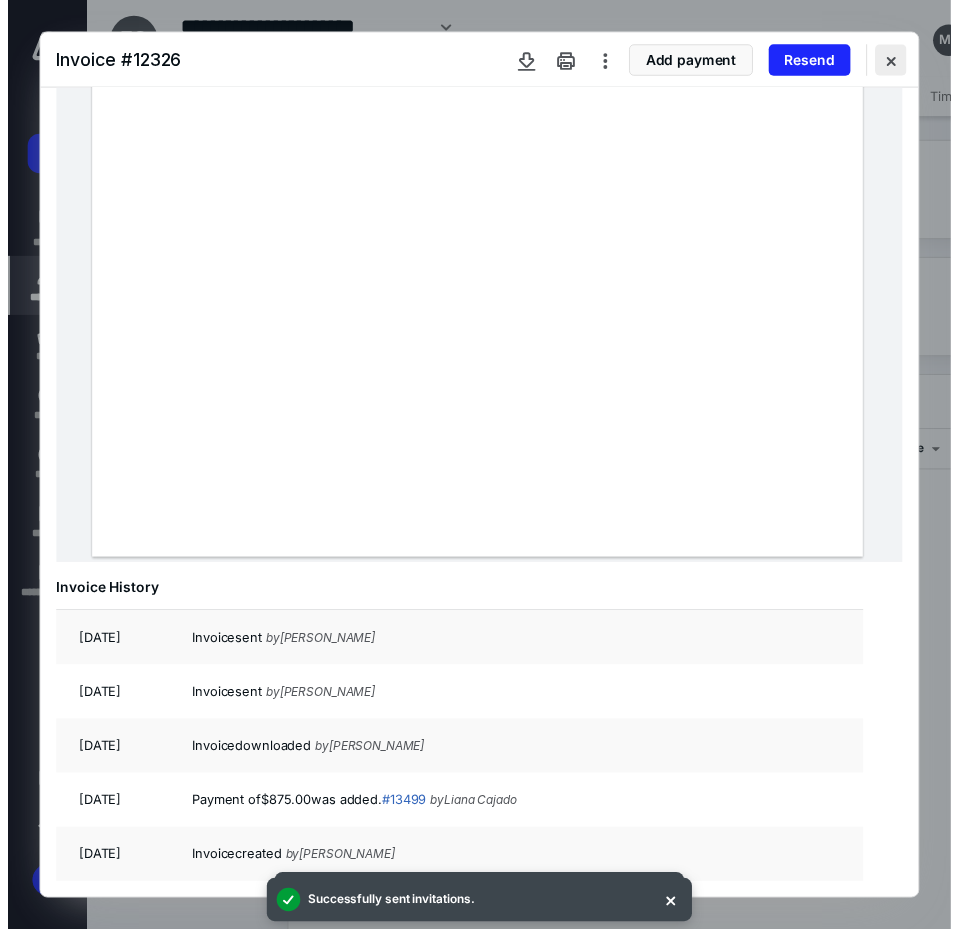 scroll, scrollTop: 234, scrollLeft: 0, axis: vertical 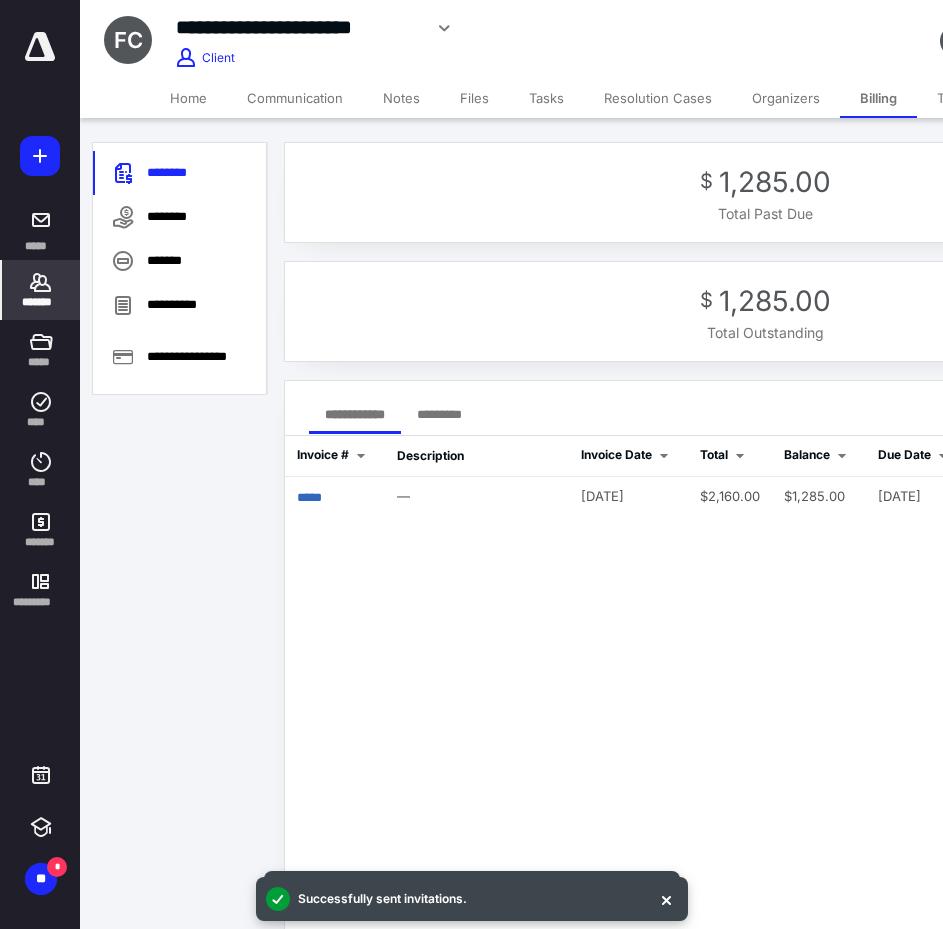 click on "Home" at bounding box center (188, 98) 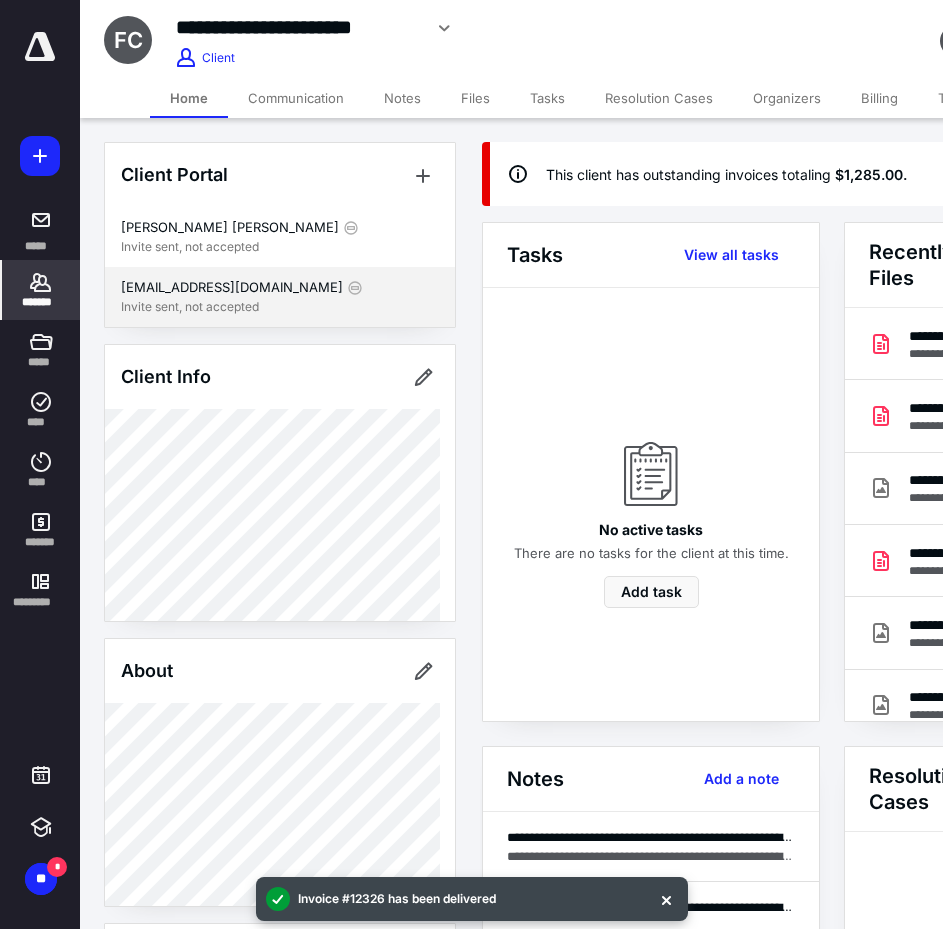 drag, startPoint x: 270, startPoint y: 298, endPoint x: 233, endPoint y: 298, distance: 37 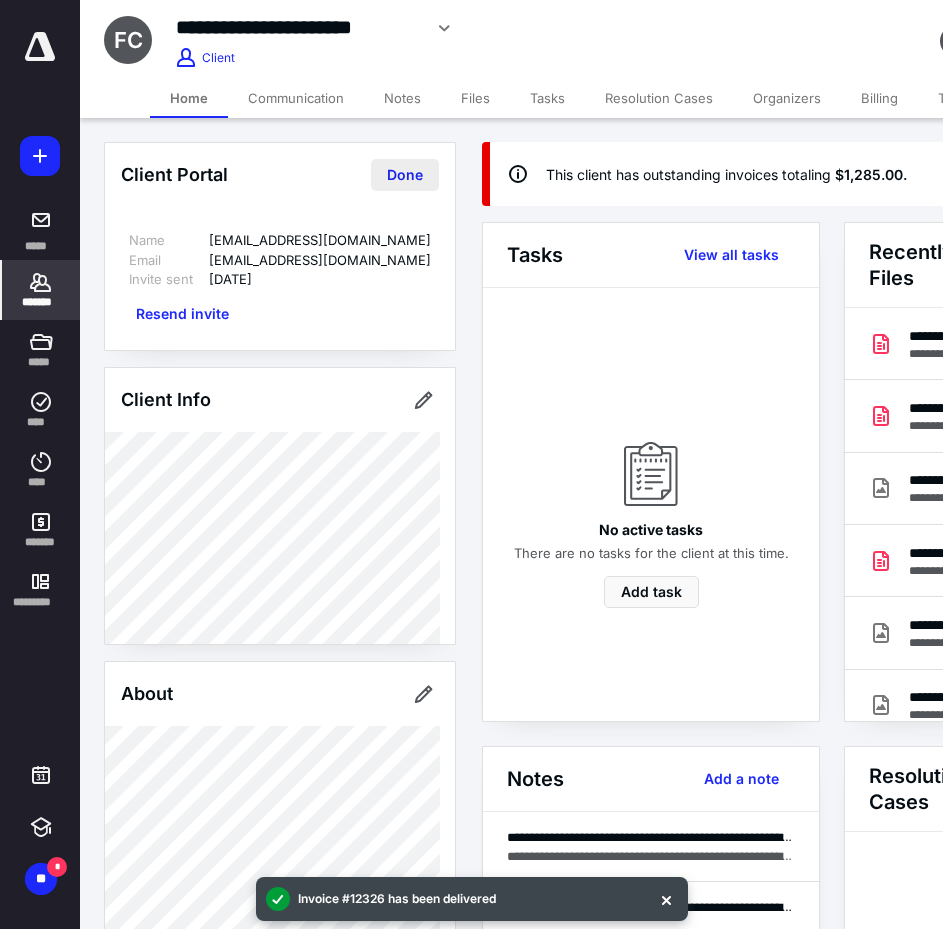 click on "Done" at bounding box center [405, 175] 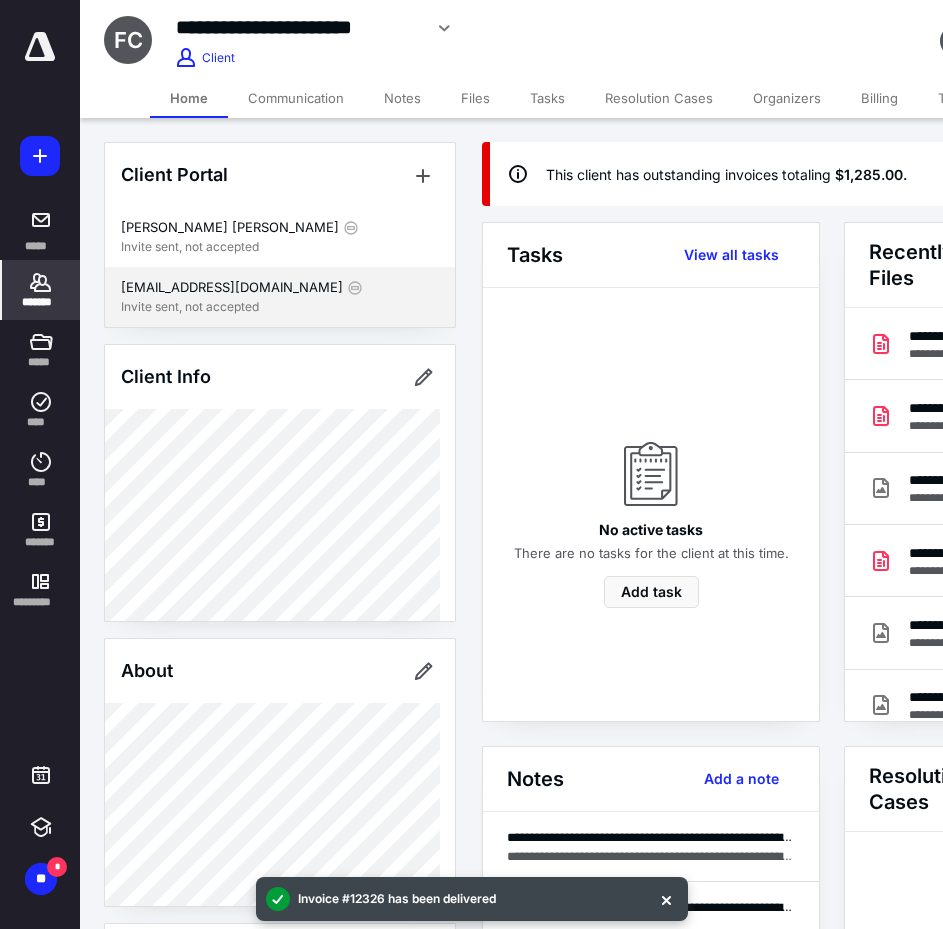 click on "[EMAIL_ADDRESS][DOMAIN_NAME]" at bounding box center [232, 288] 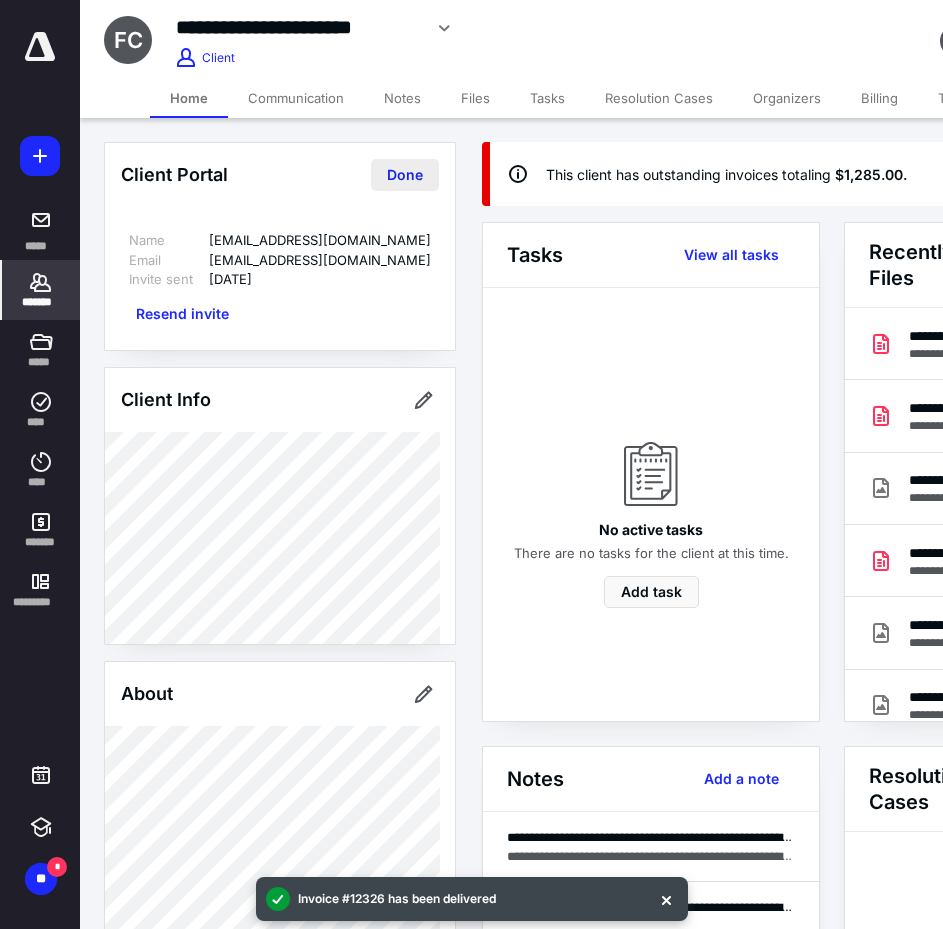 click on "Done" at bounding box center (405, 175) 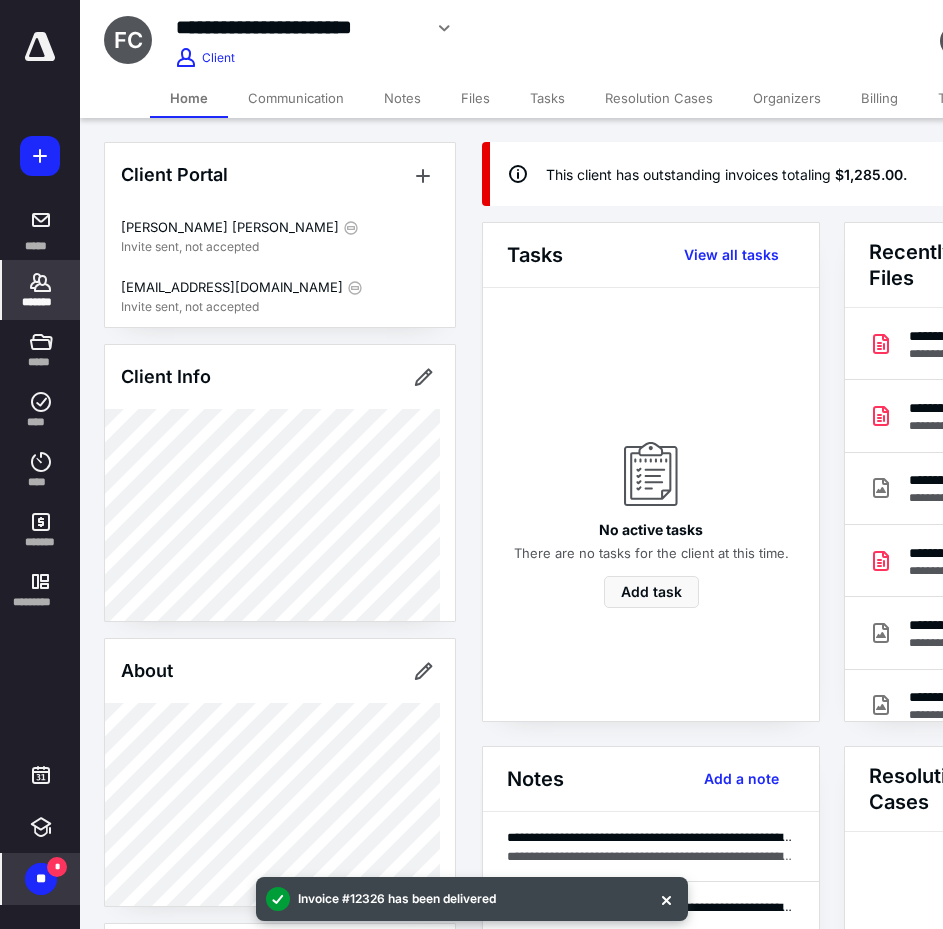 click on "** *" at bounding box center (41, 879) 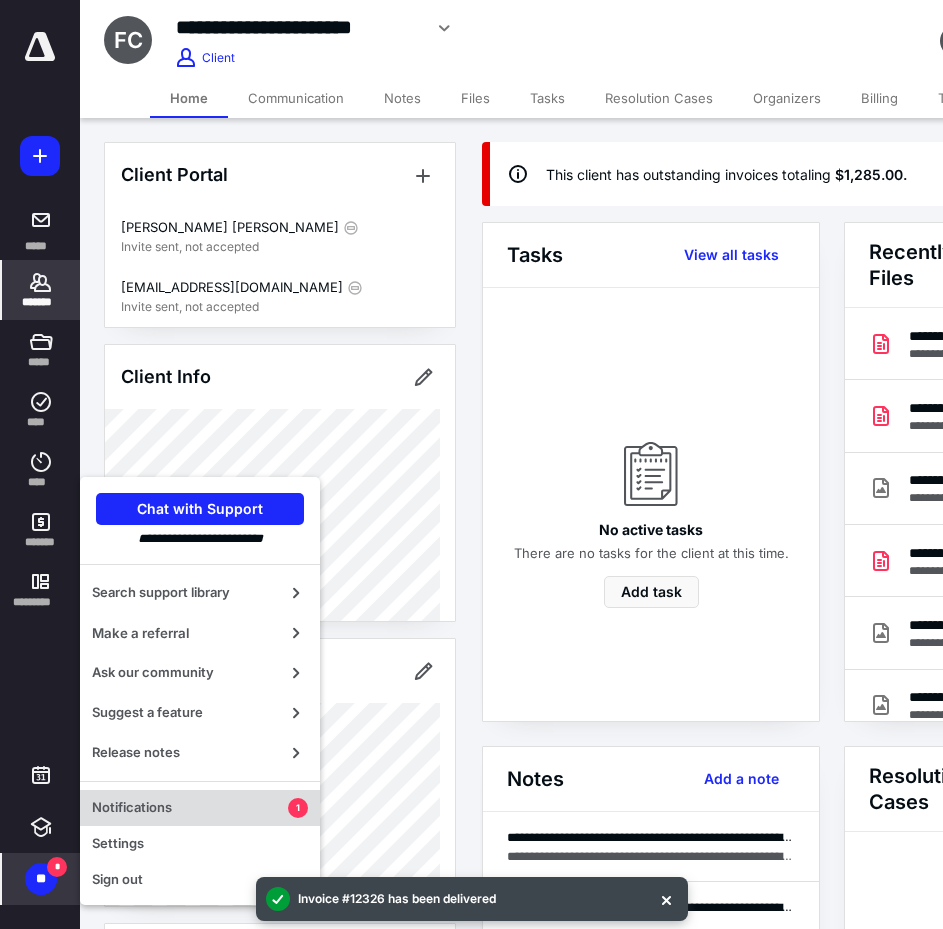 click on "Notifications" at bounding box center [190, 808] 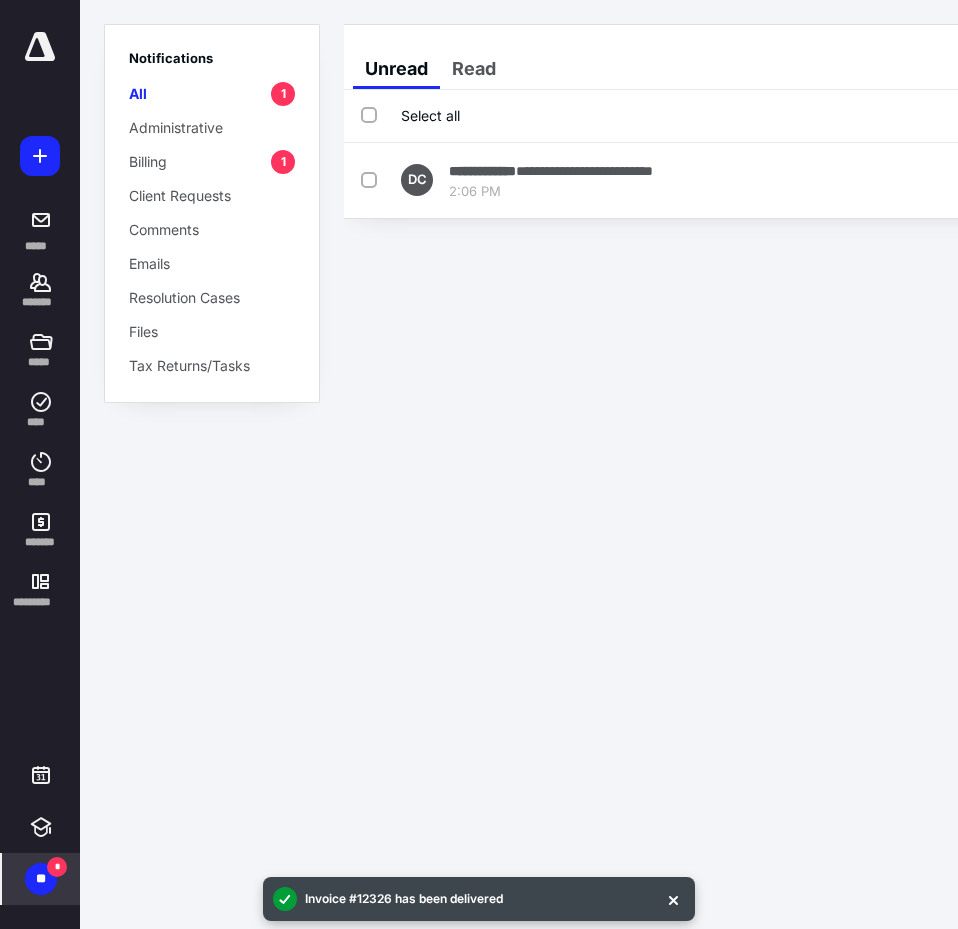 scroll, scrollTop: 0, scrollLeft: 85, axis: horizontal 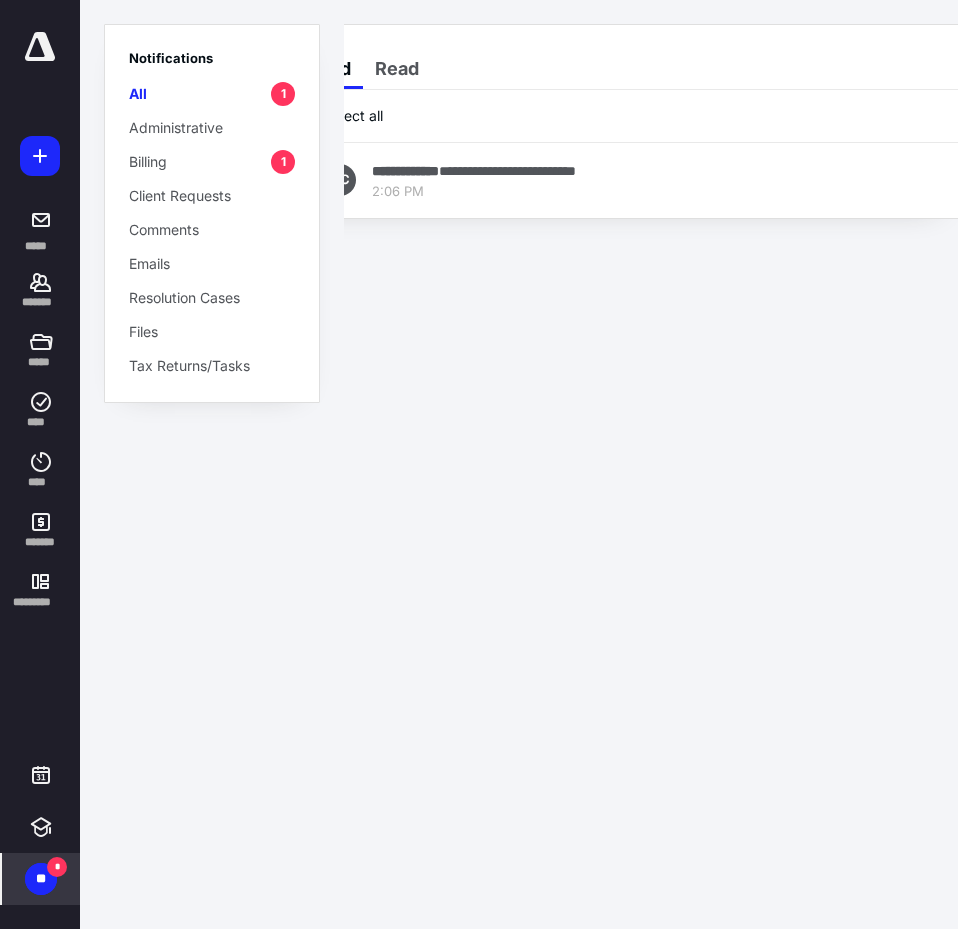 click on "Billing 1" at bounding box center [212, 161] 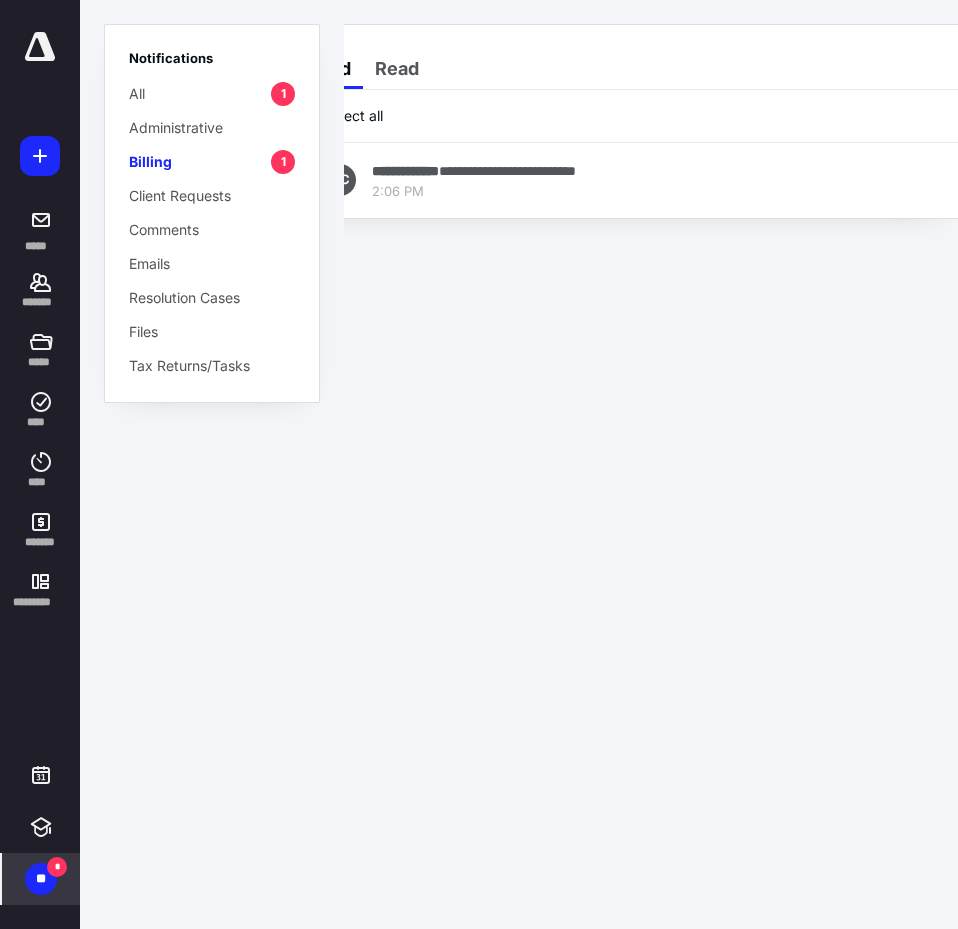 click on "All 1" at bounding box center (212, 93) 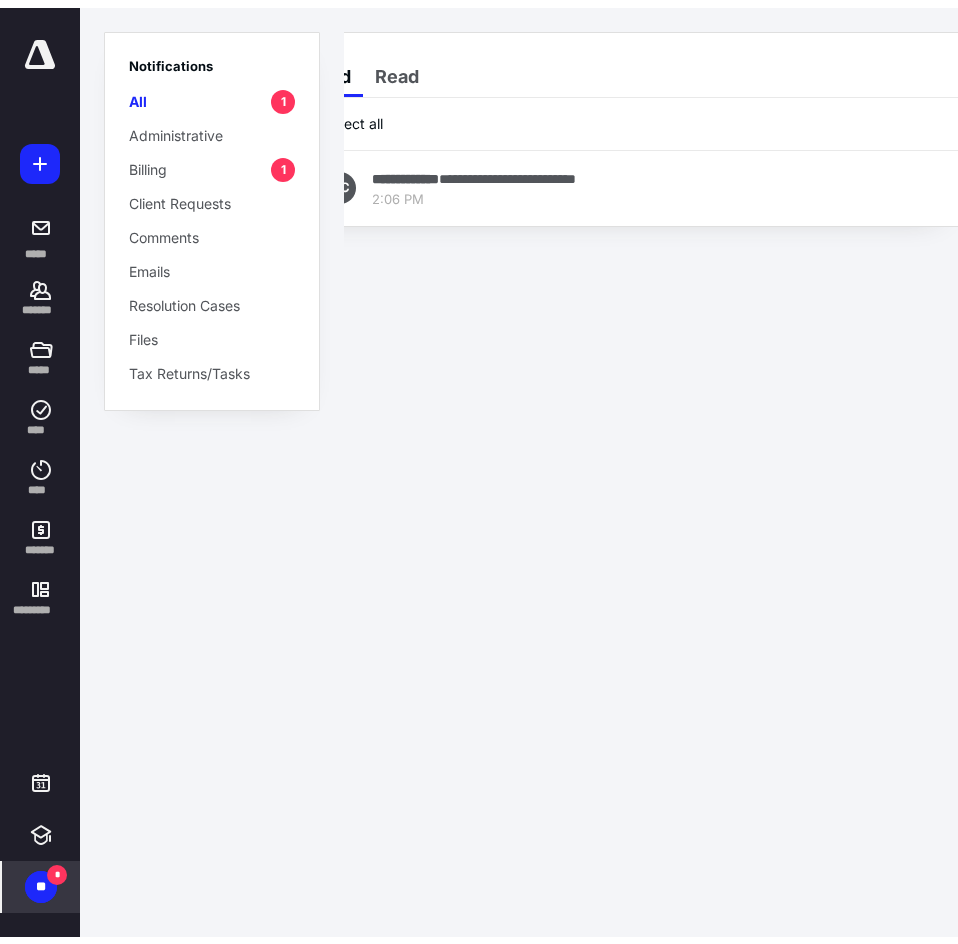 scroll, scrollTop: 0, scrollLeft: 0, axis: both 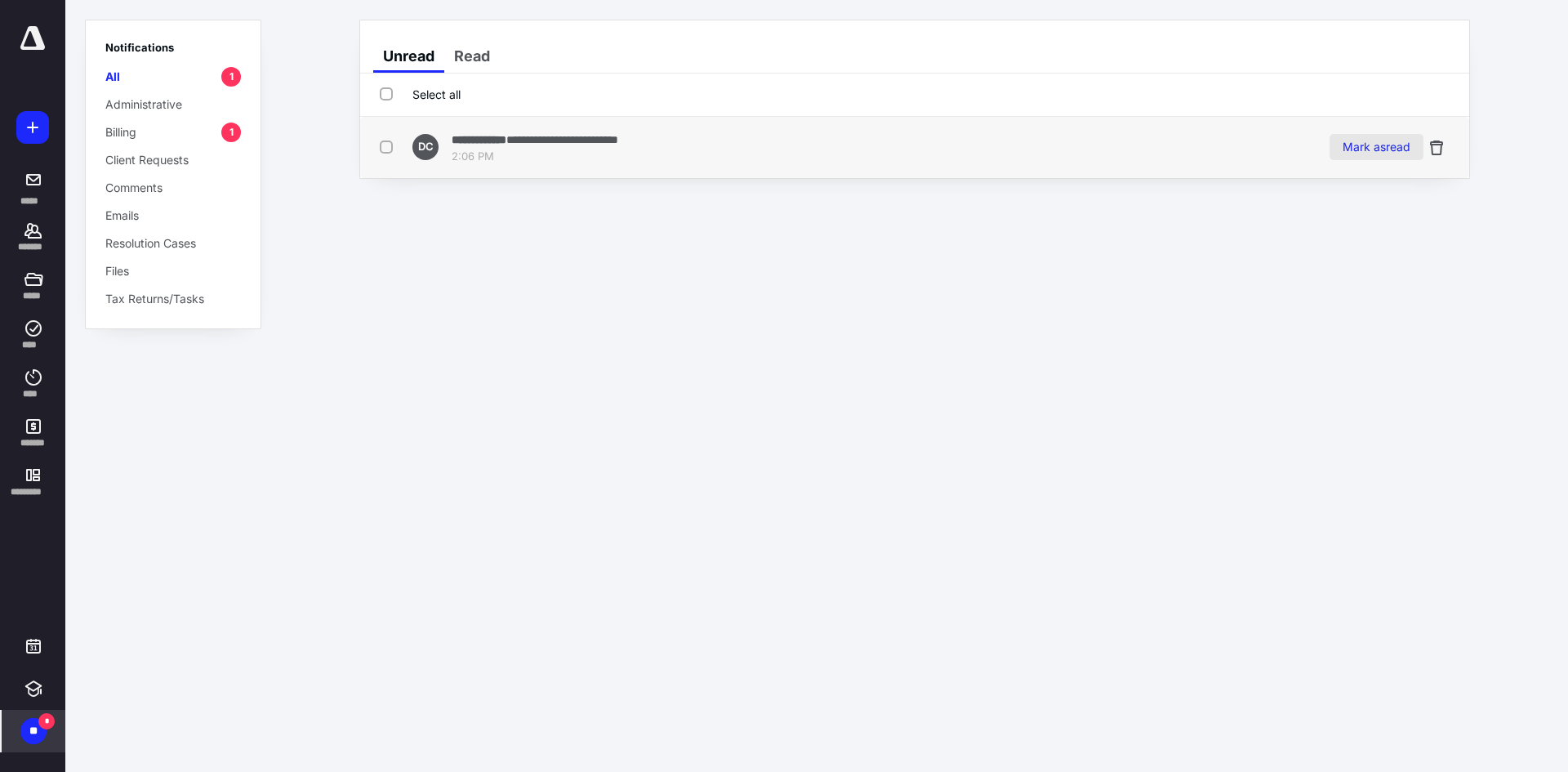 click on "Mark as  read" at bounding box center (1376, 147) 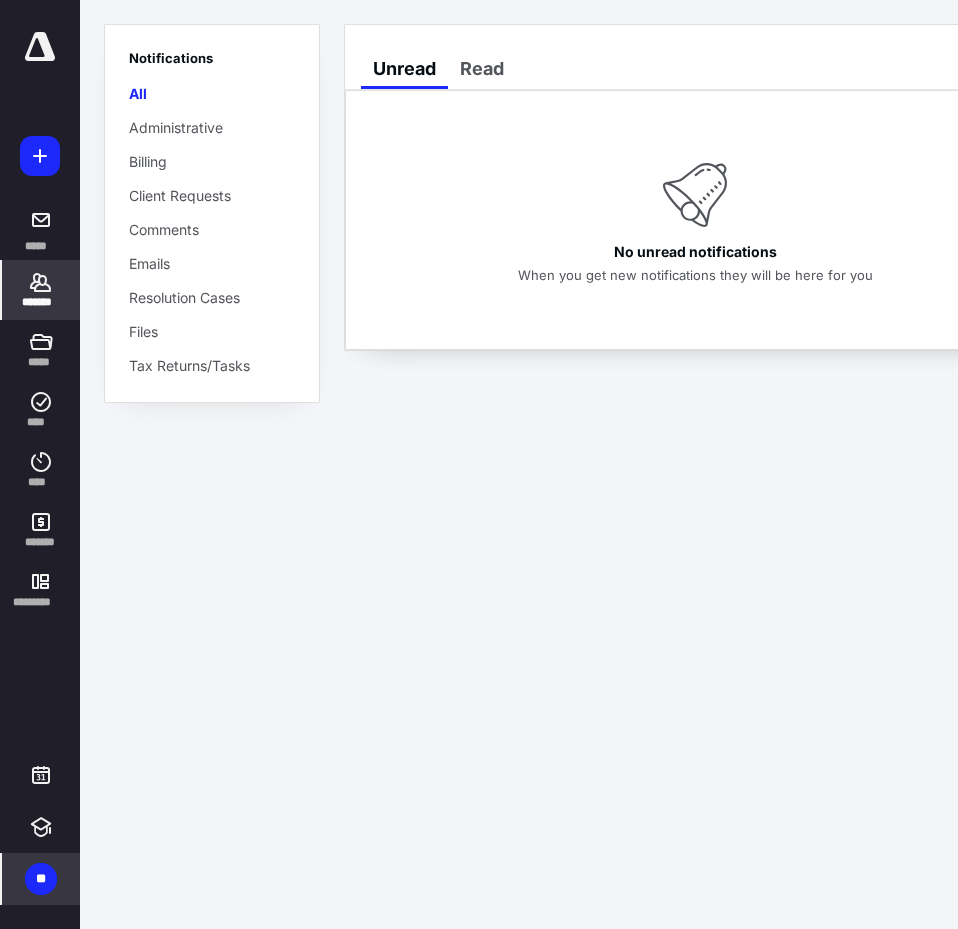 click 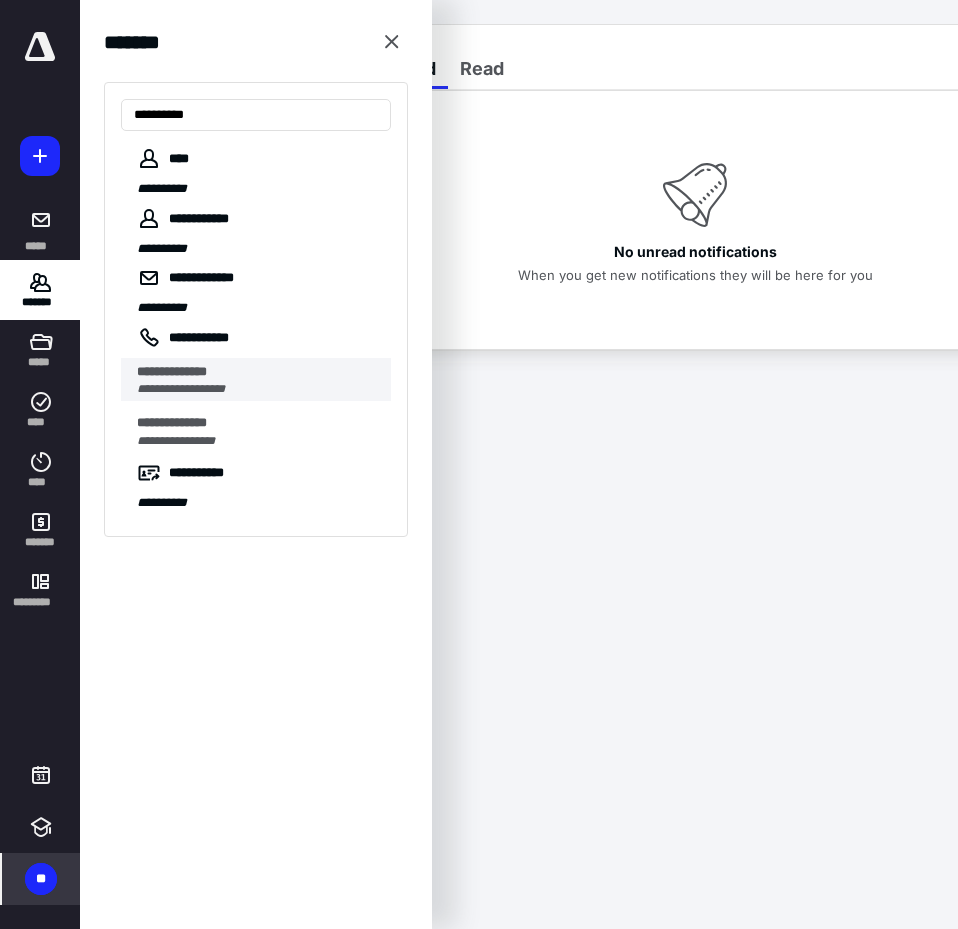 type on "**********" 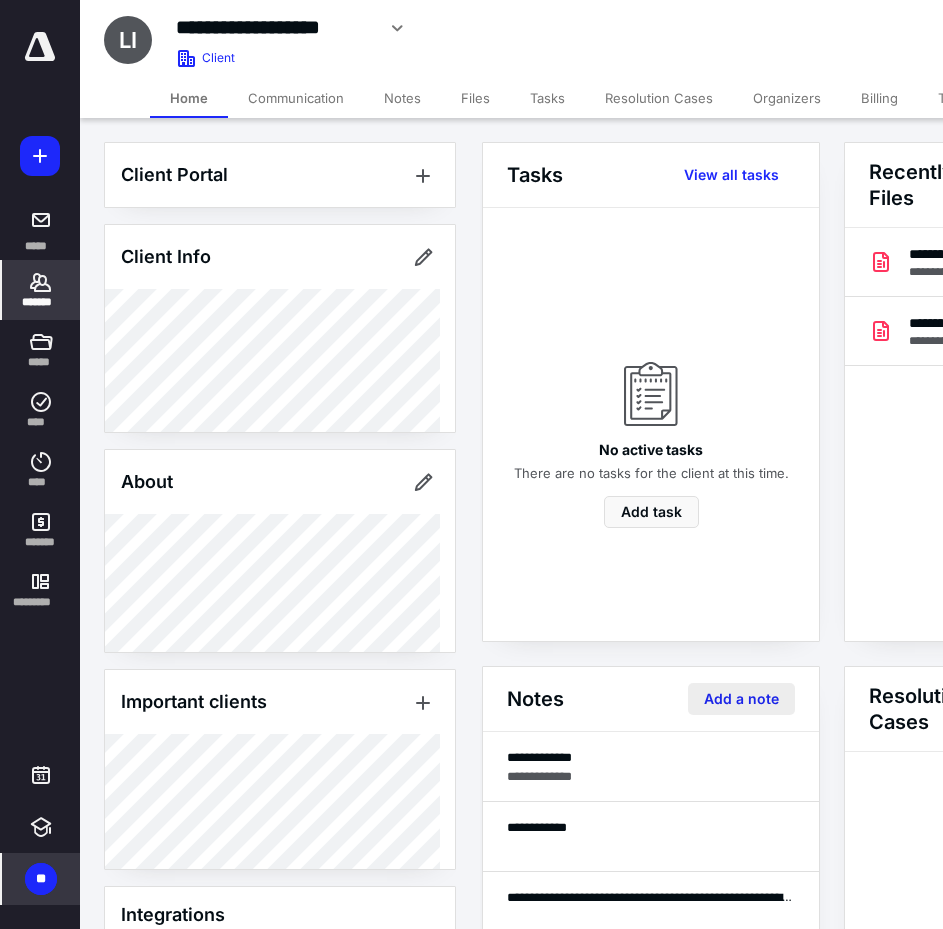 click on "Add a note" at bounding box center [741, 699] 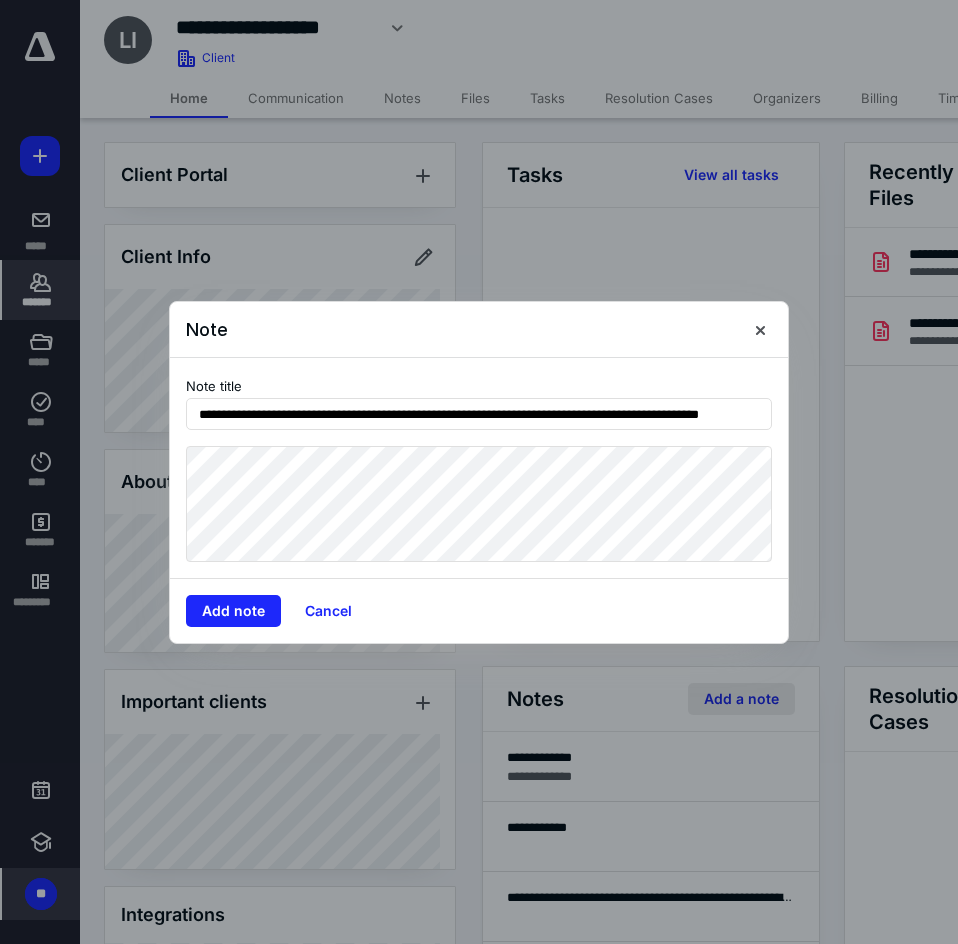 scroll, scrollTop: 0, scrollLeft: 65, axis: horizontal 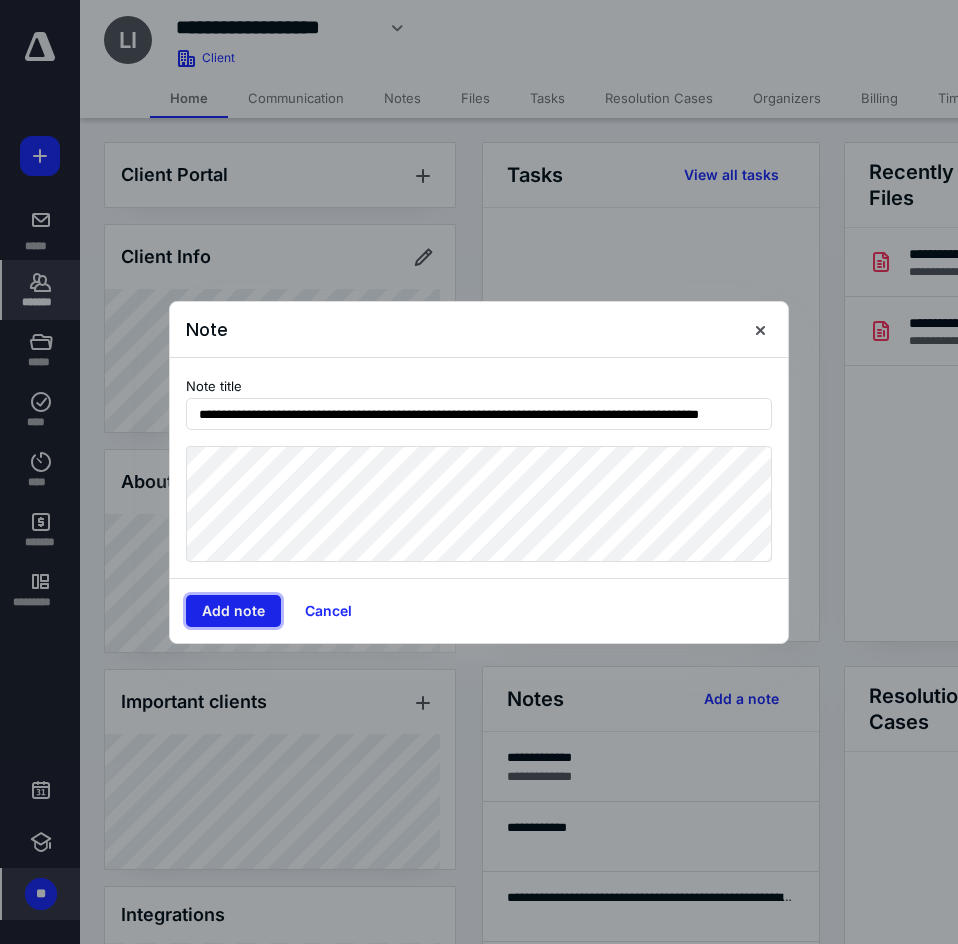 click on "Add note" at bounding box center (233, 611) 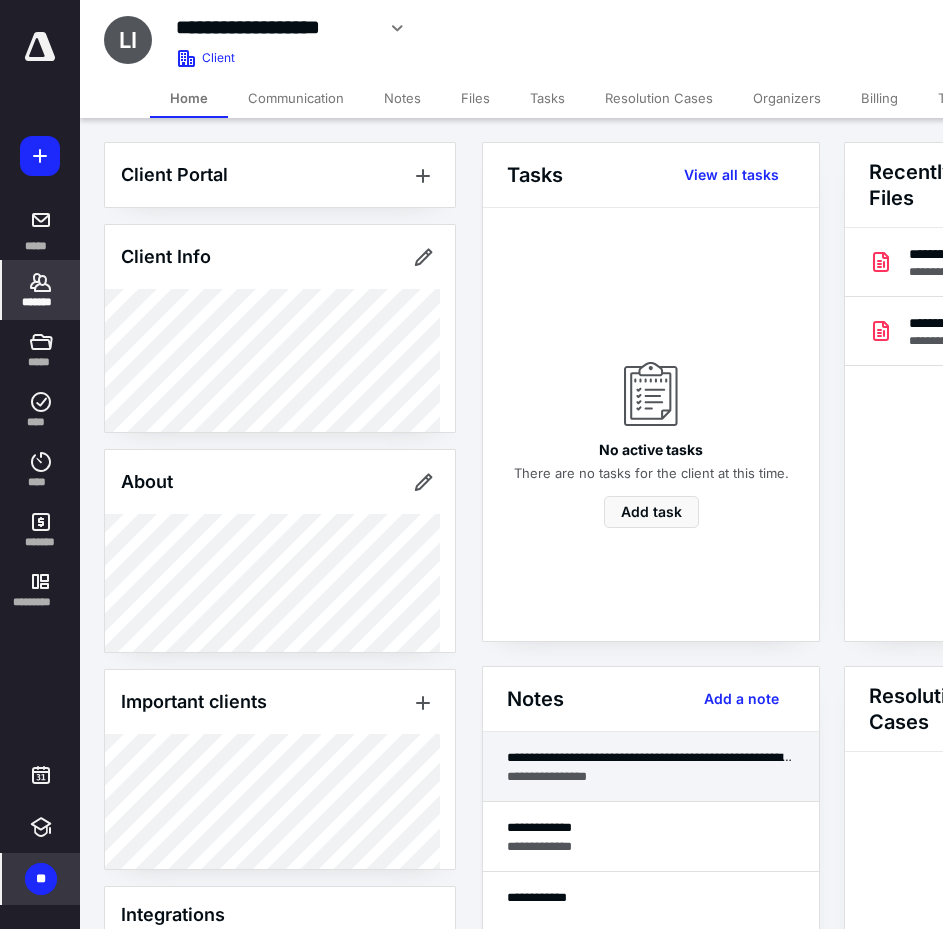 click on "**********" at bounding box center [651, 757] 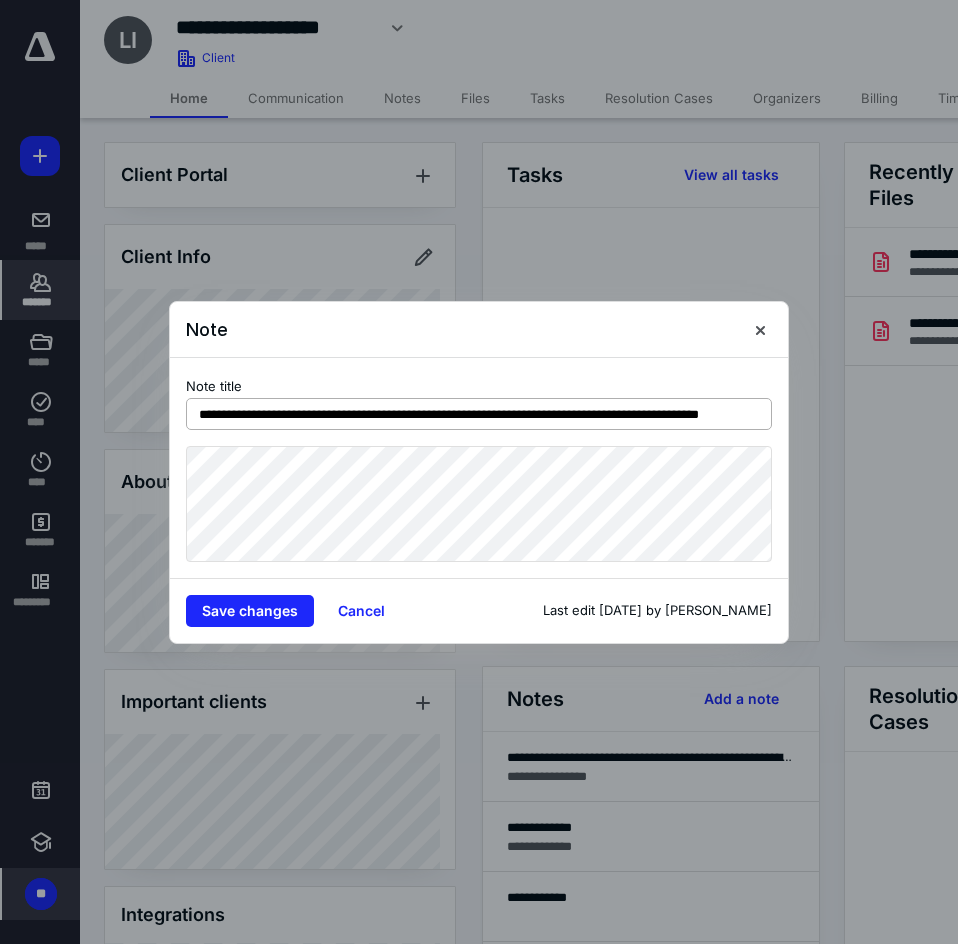 click on "**********" at bounding box center (479, 414) 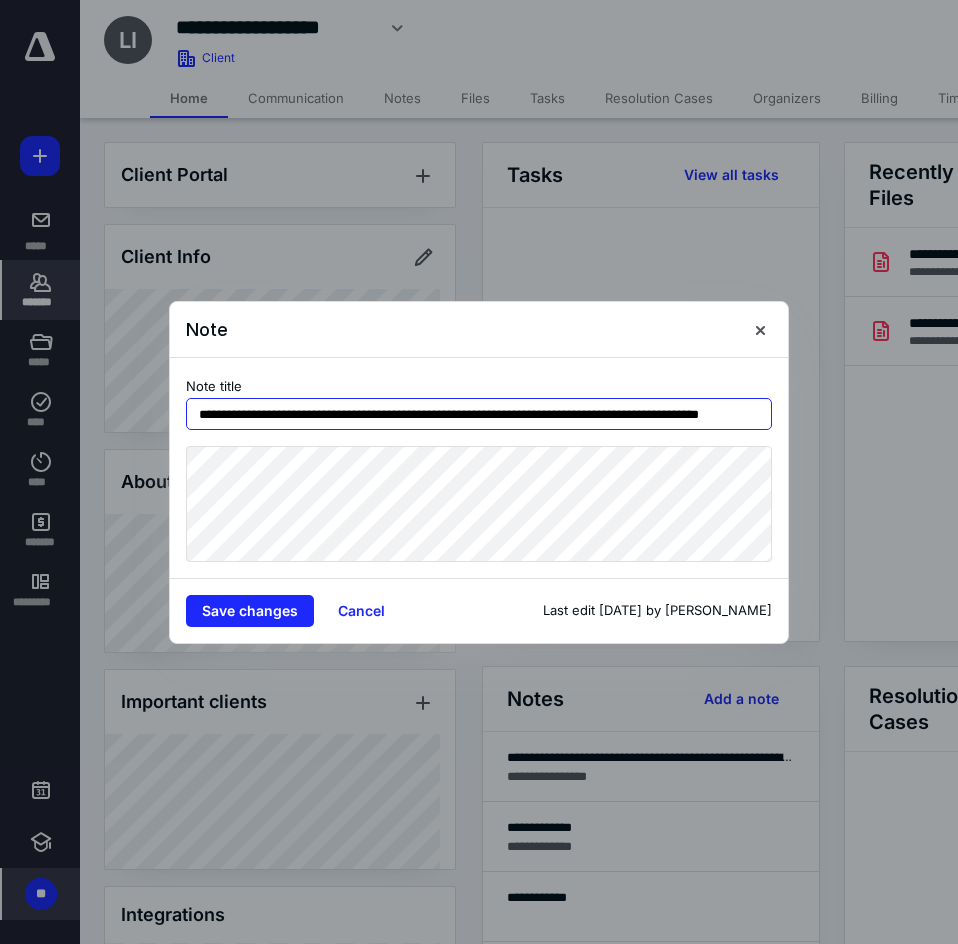 click on "**********" at bounding box center [479, 414] 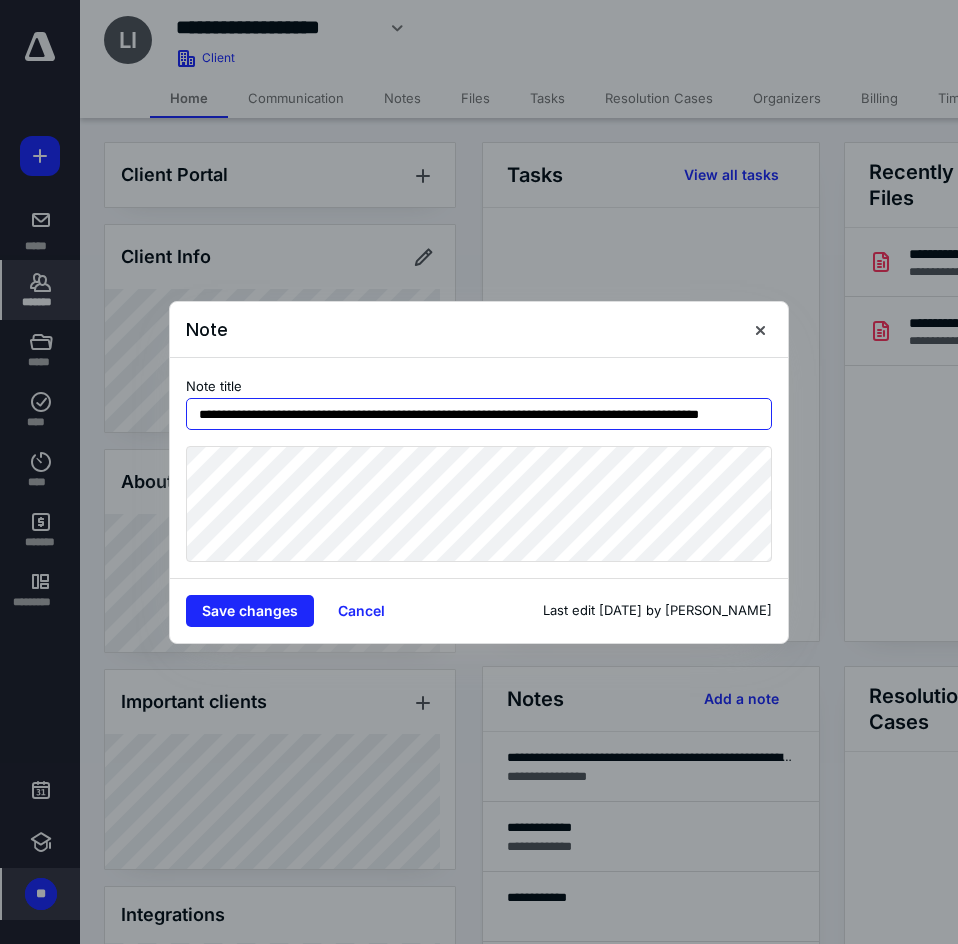 click on "**********" at bounding box center [479, 414] 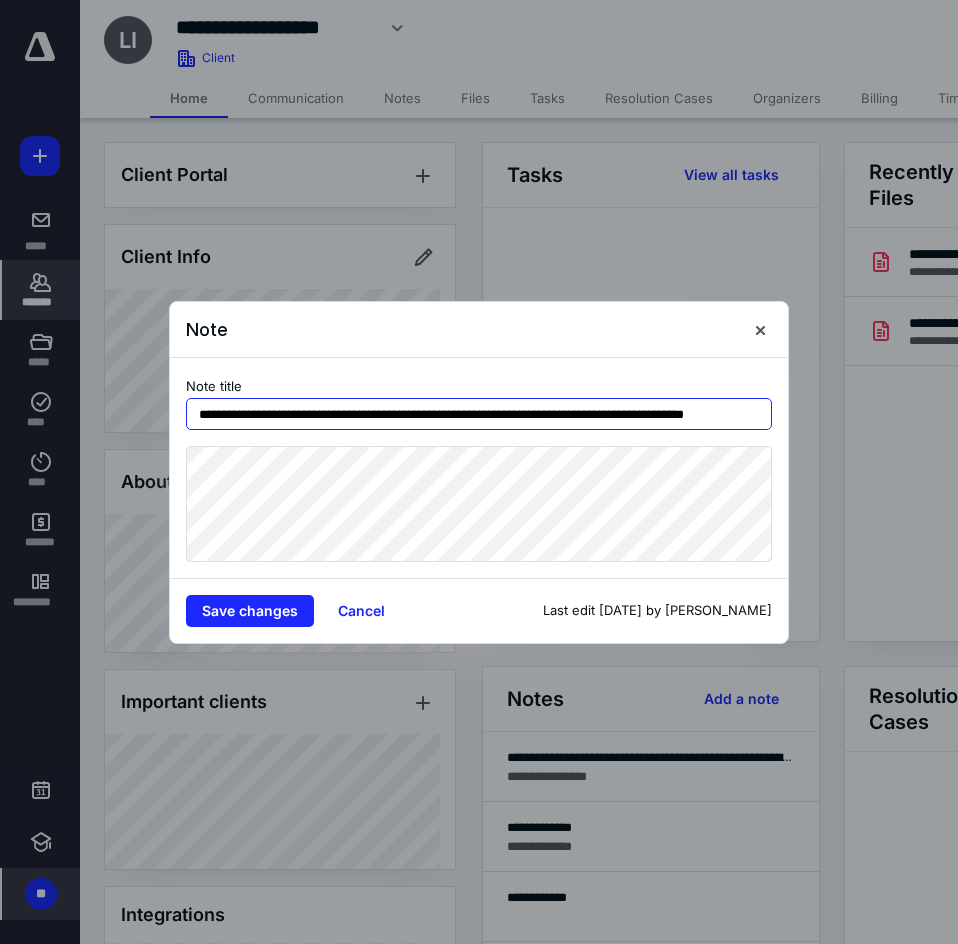 click on "**********" at bounding box center (479, 414) 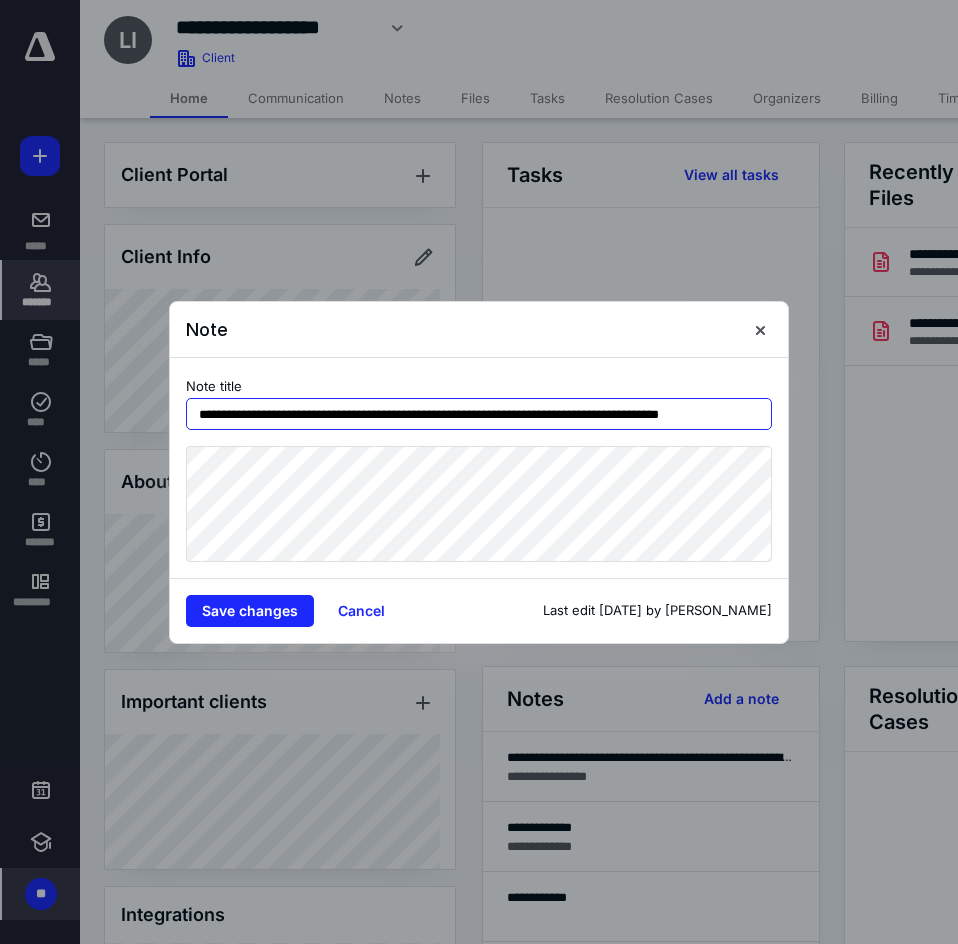 click on "**********" at bounding box center [479, 414] 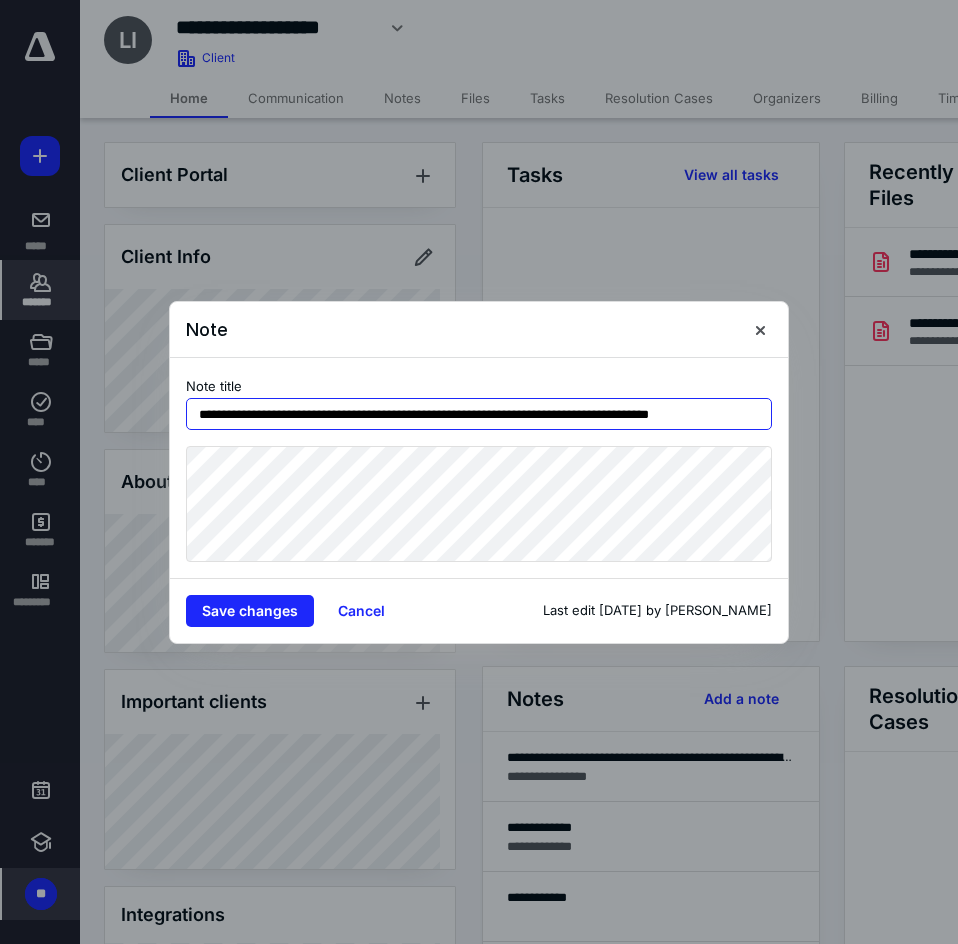 type on "**********" 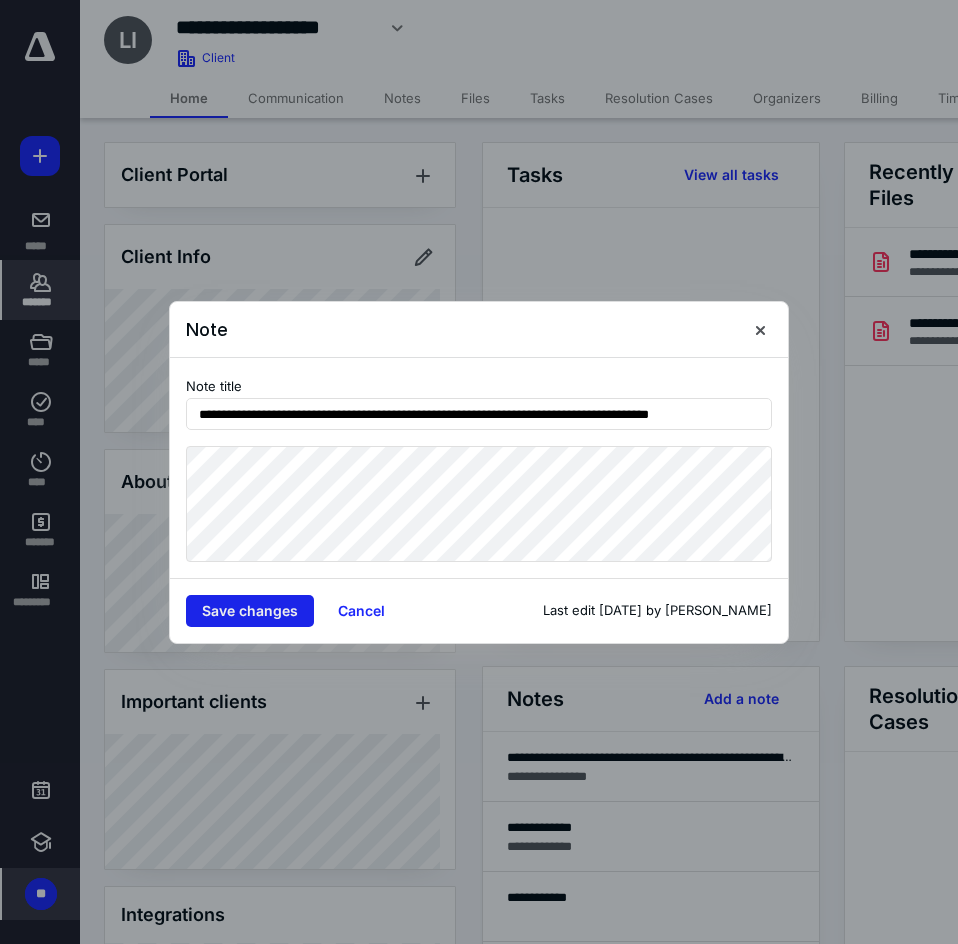 click on "Save changes" at bounding box center [250, 611] 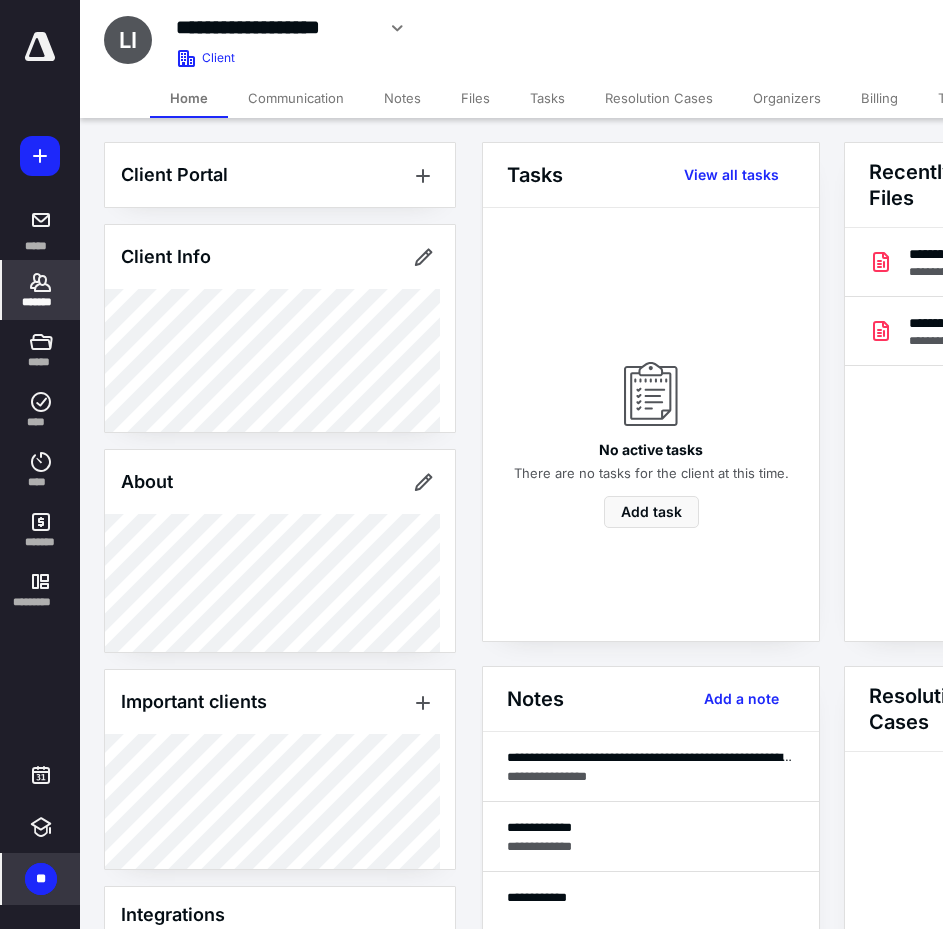 click on "*******" at bounding box center [41, 290] 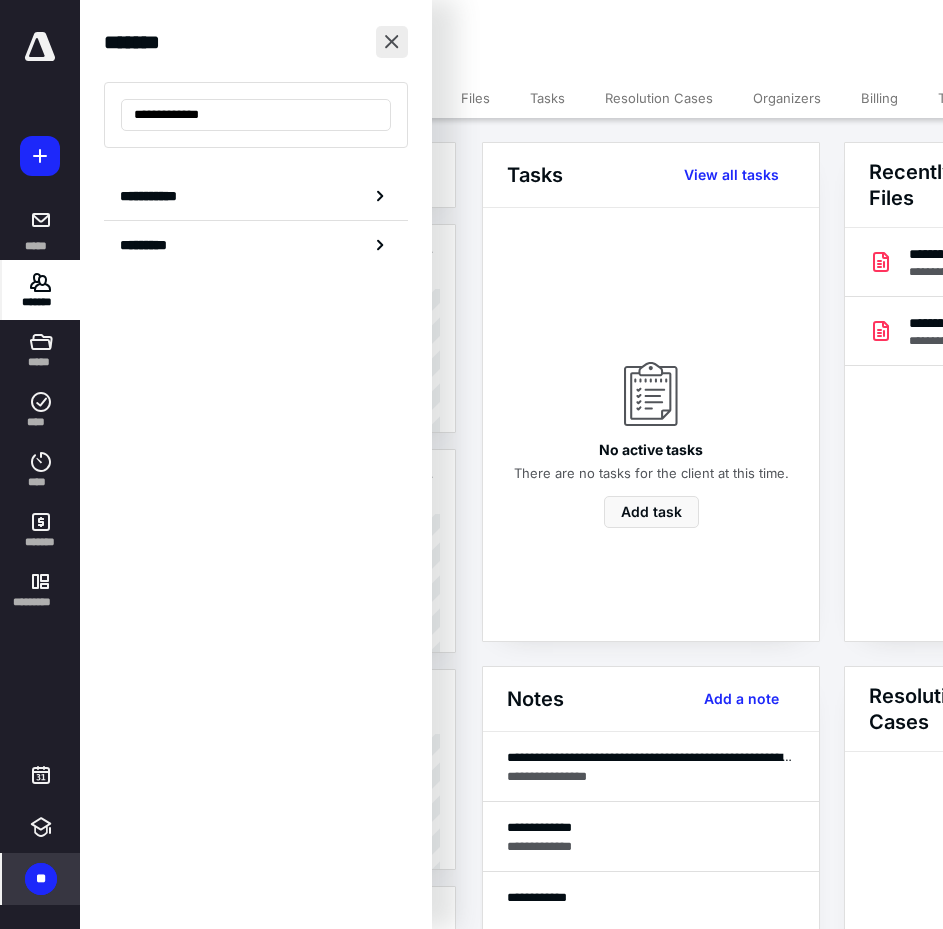 type on "**********" 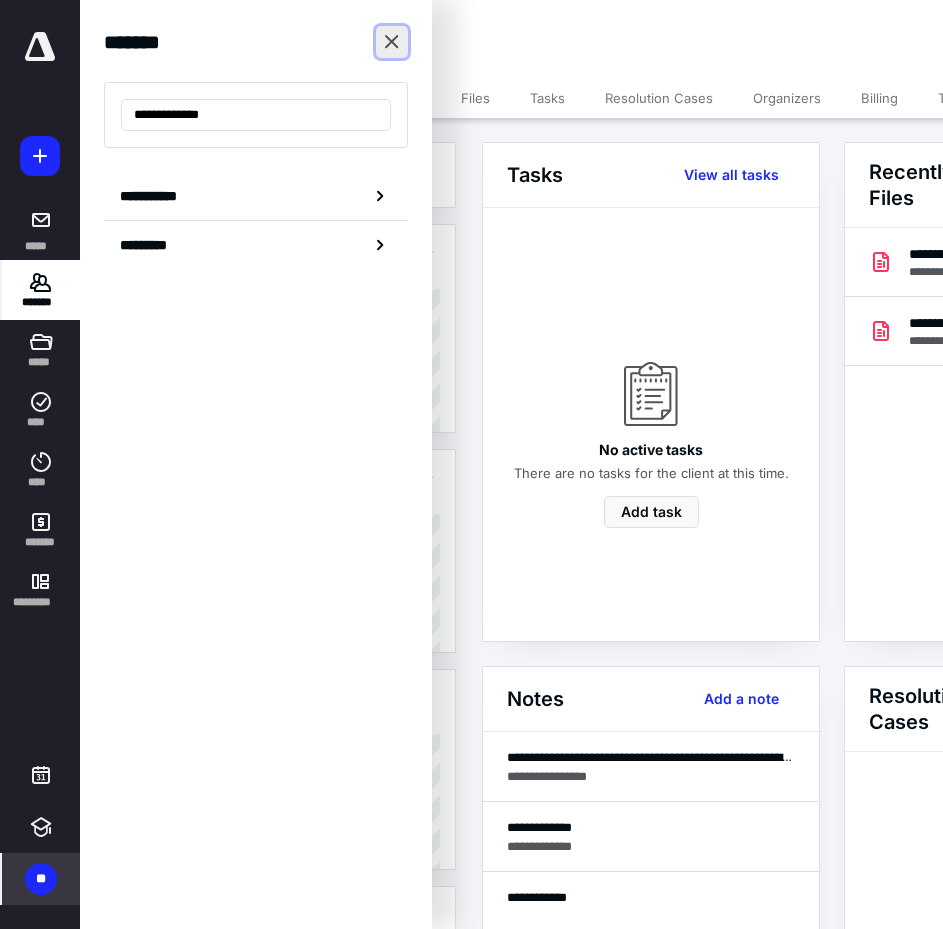 click at bounding box center (392, 42) 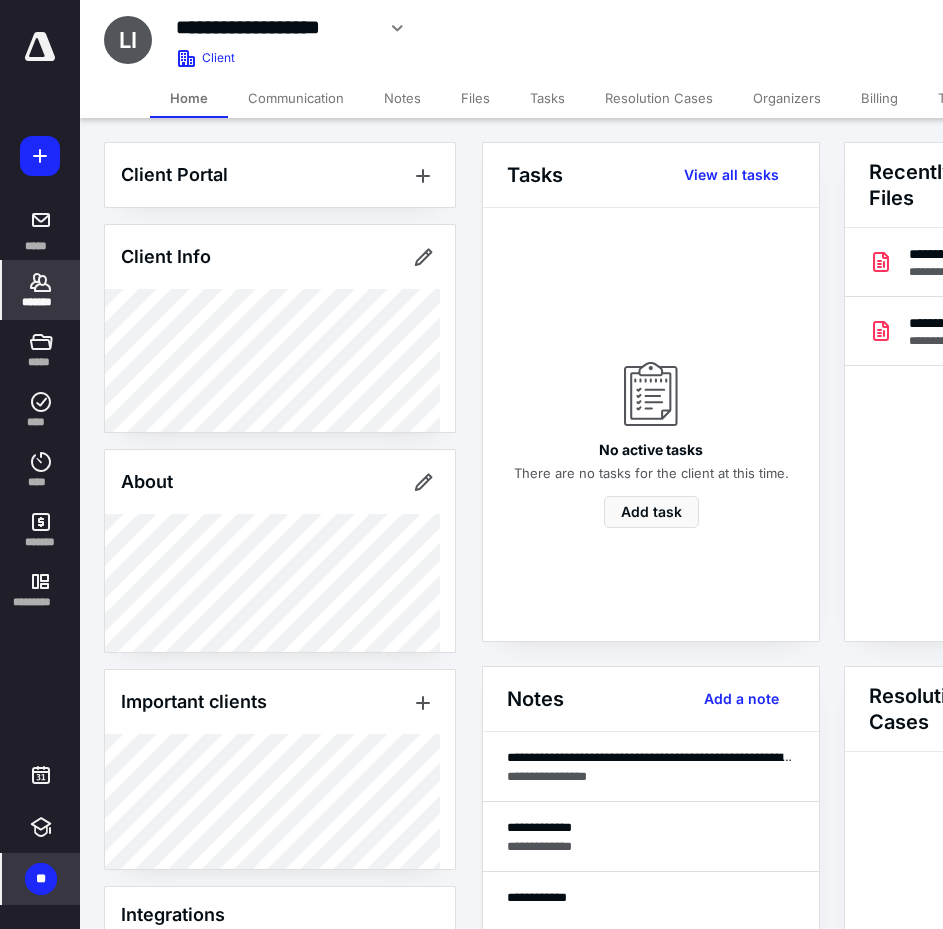 click 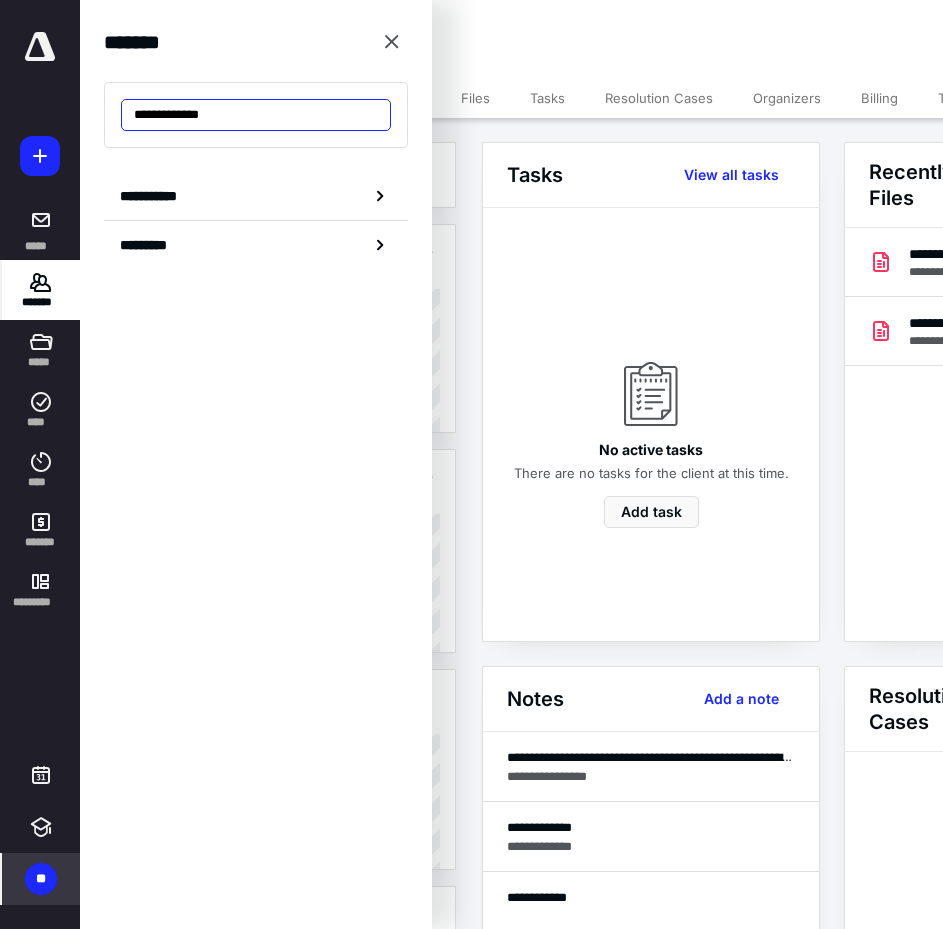 click on "**********" at bounding box center [256, 115] 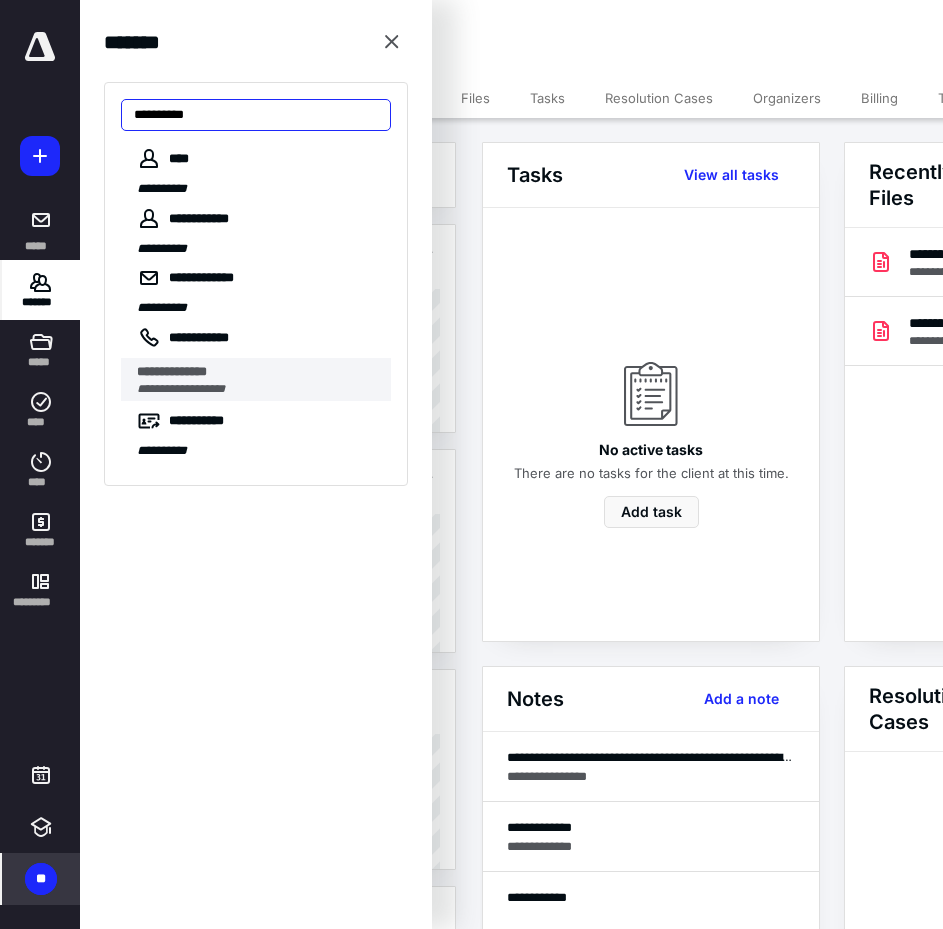 type on "**********" 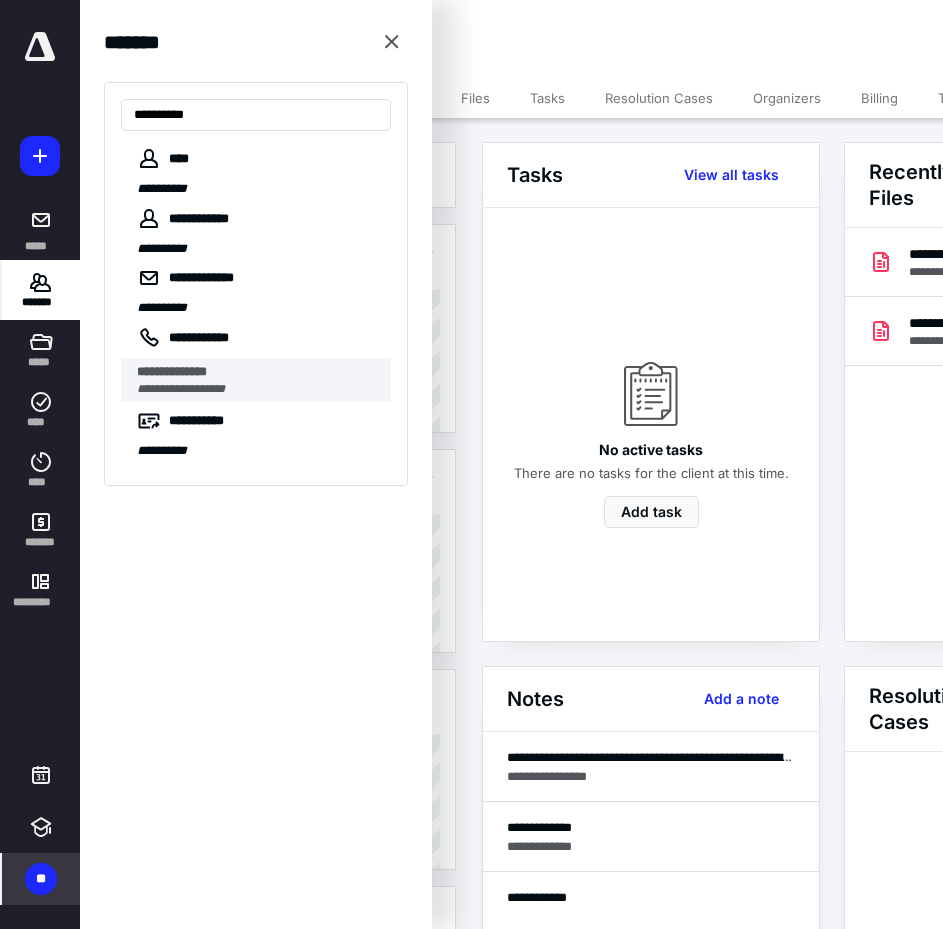 click on "**********" at bounding box center (258, 372) 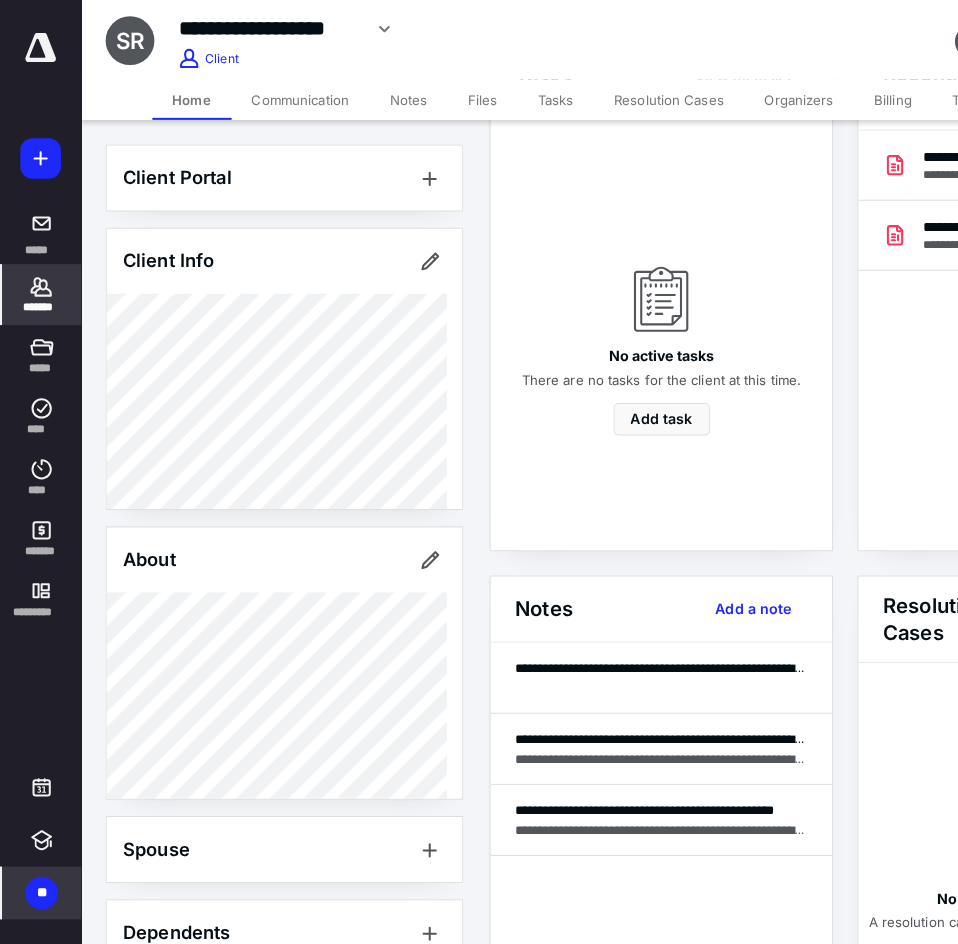 scroll, scrollTop: 100, scrollLeft: 0, axis: vertical 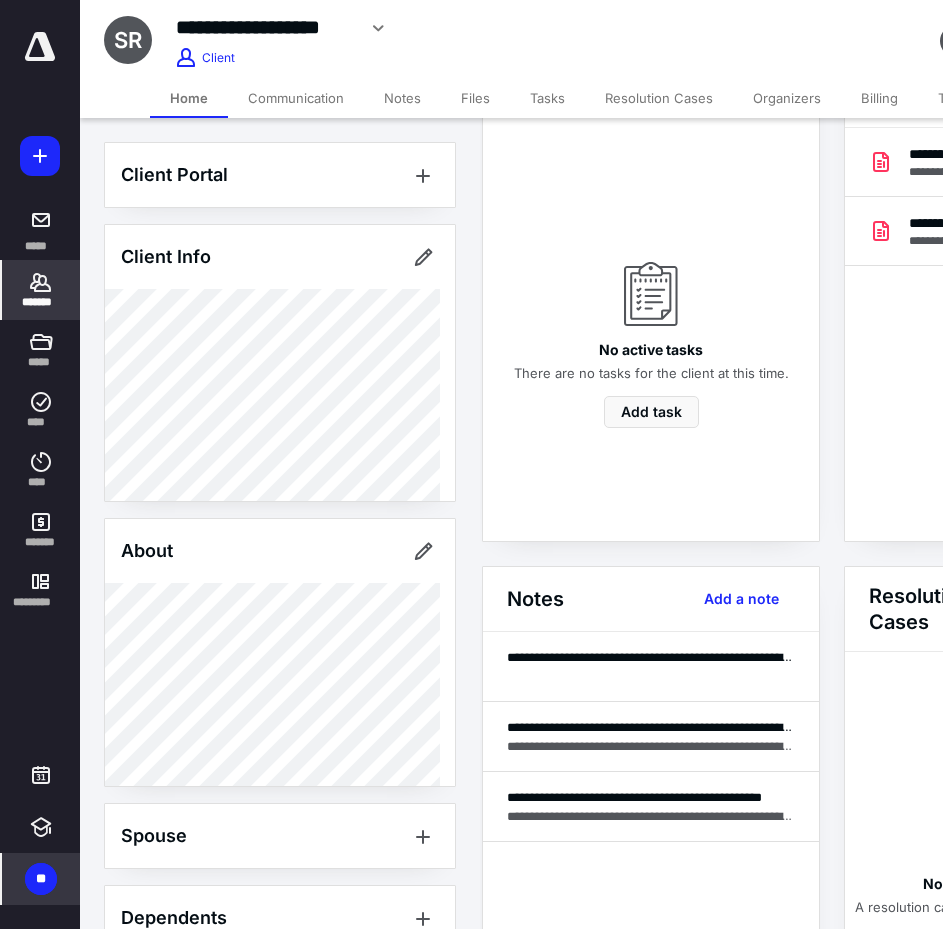 click on "Notes Add a note" at bounding box center (651, 599) 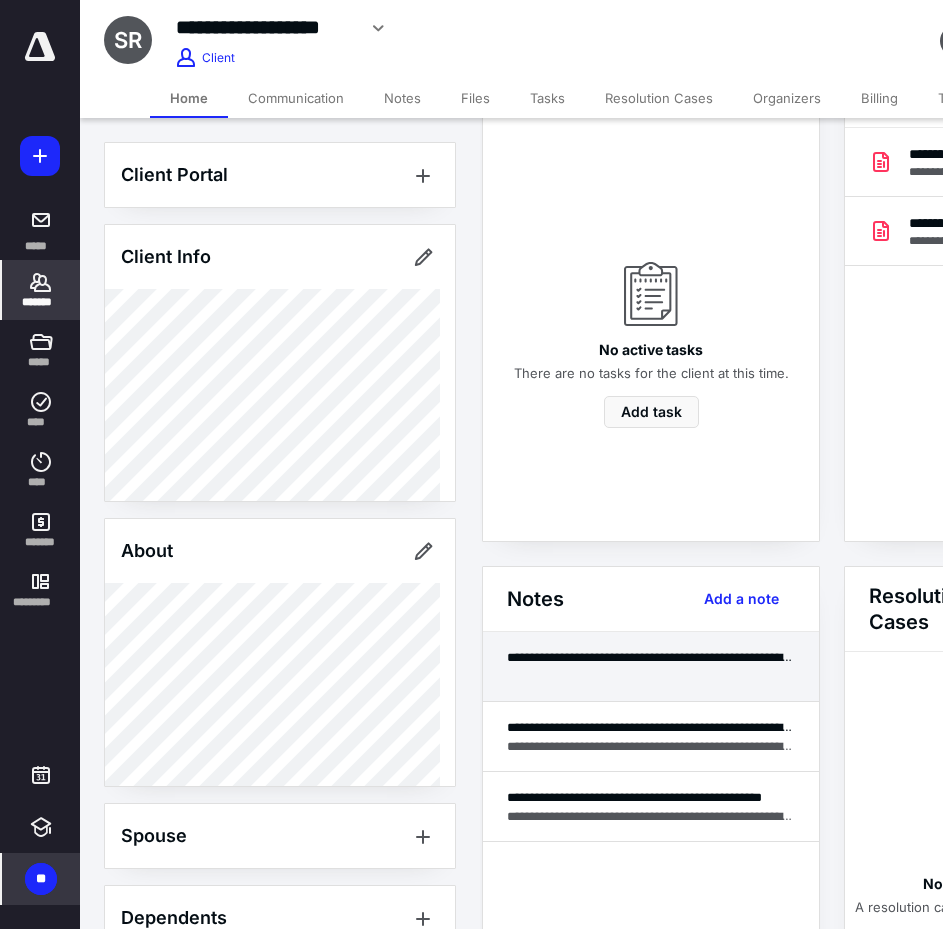 click on "**********" at bounding box center [651, 657] 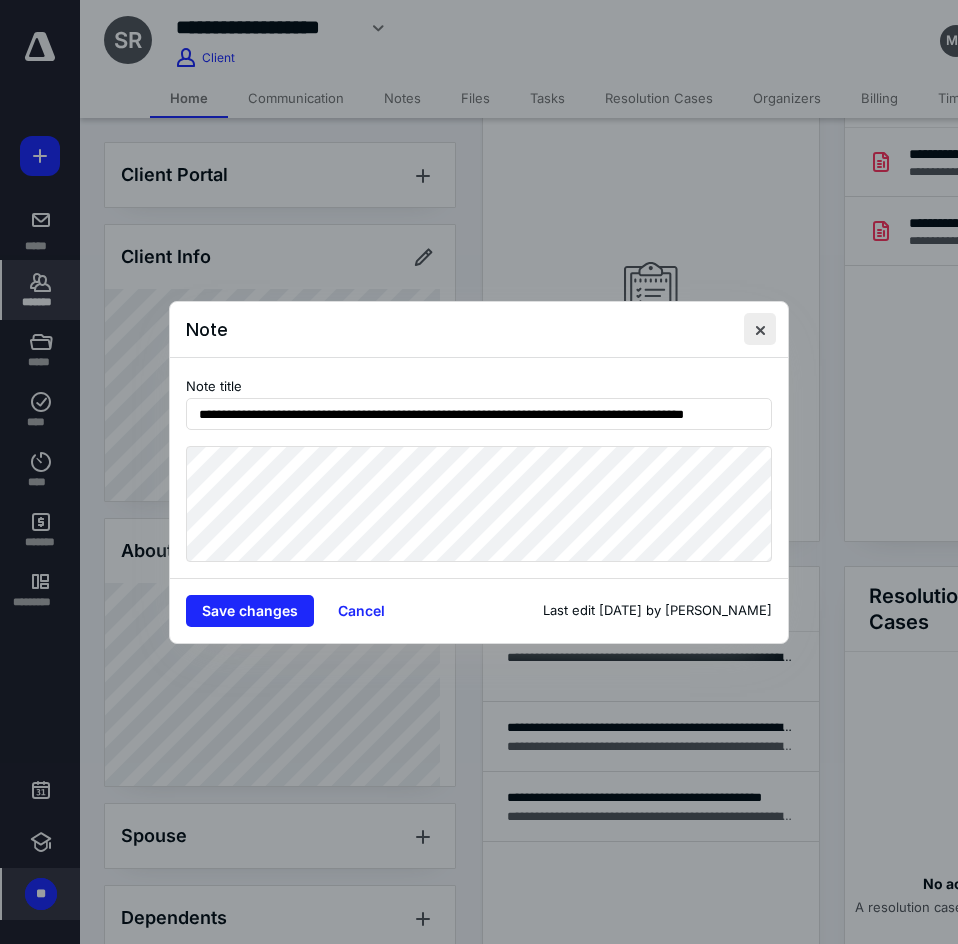 click at bounding box center (760, 329) 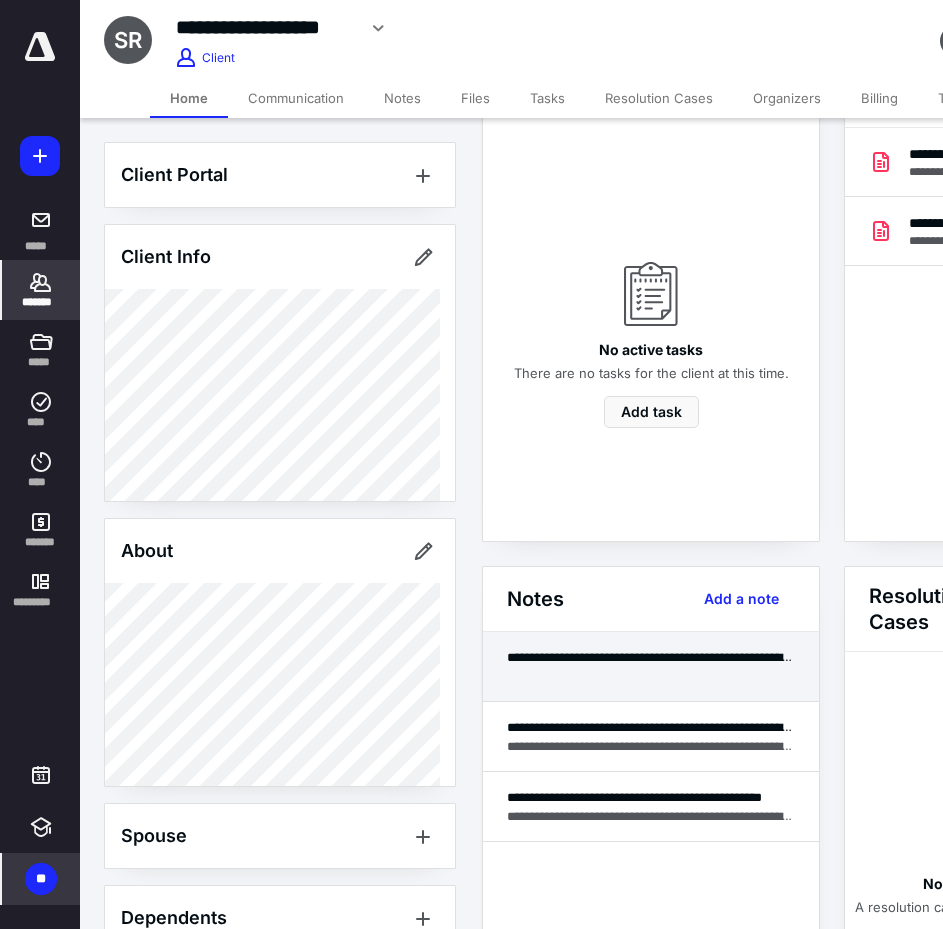 click on "**********" at bounding box center (651, 667) 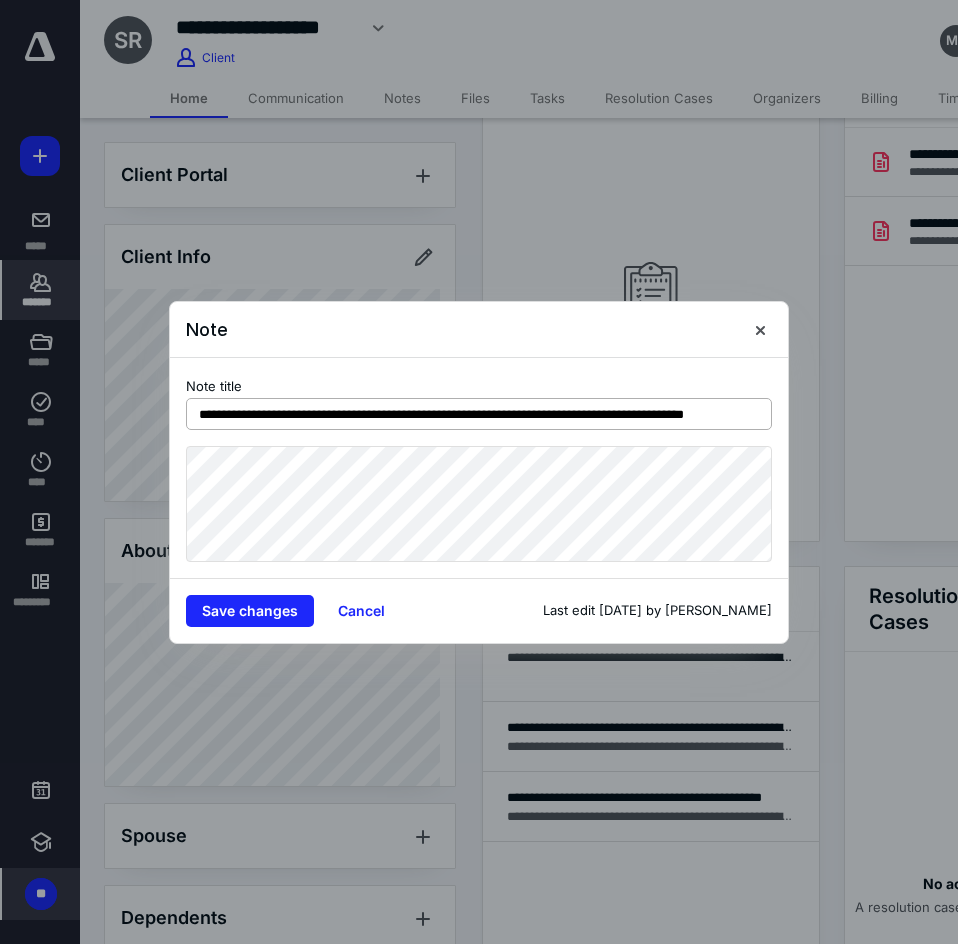click on "**********" at bounding box center (479, 414) 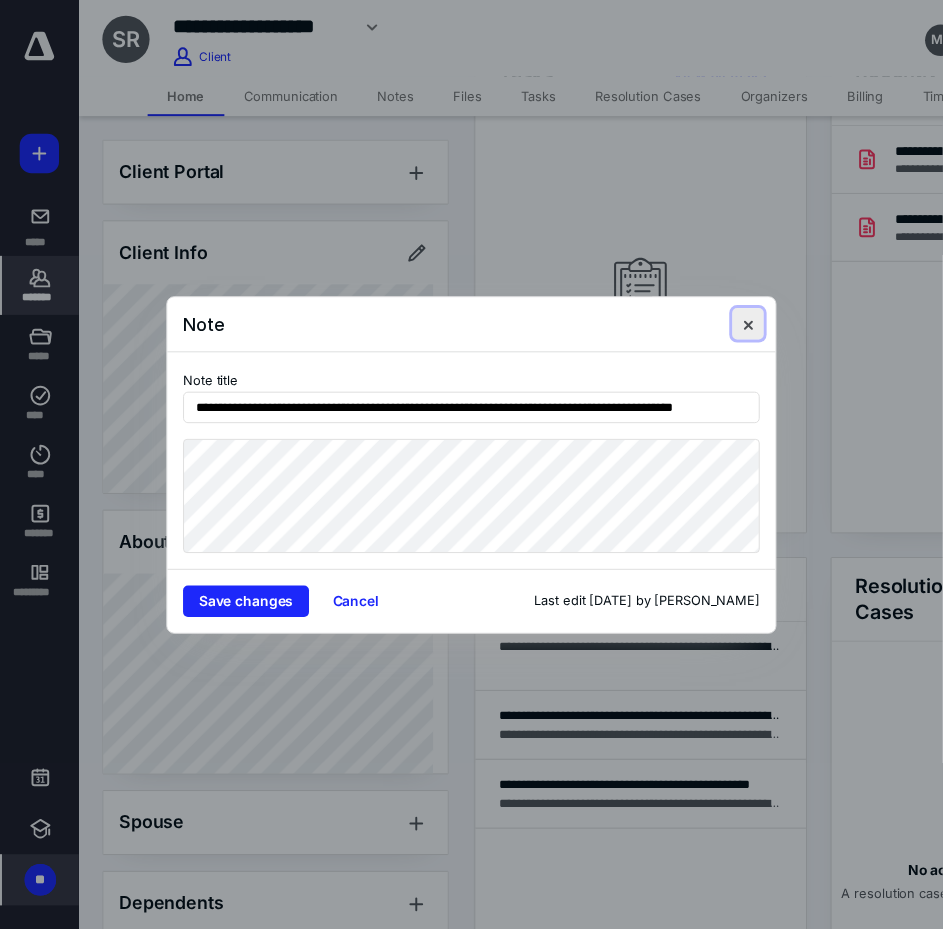 scroll, scrollTop: 0, scrollLeft: 0, axis: both 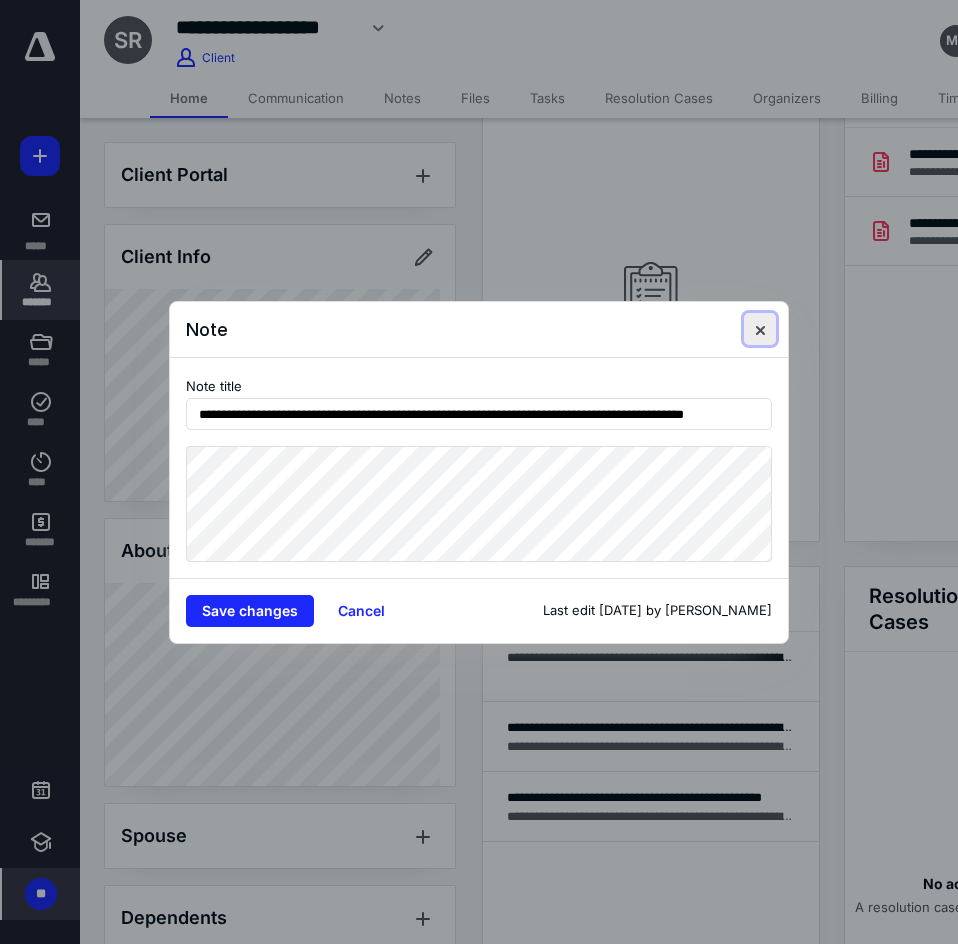 click at bounding box center [760, 329] 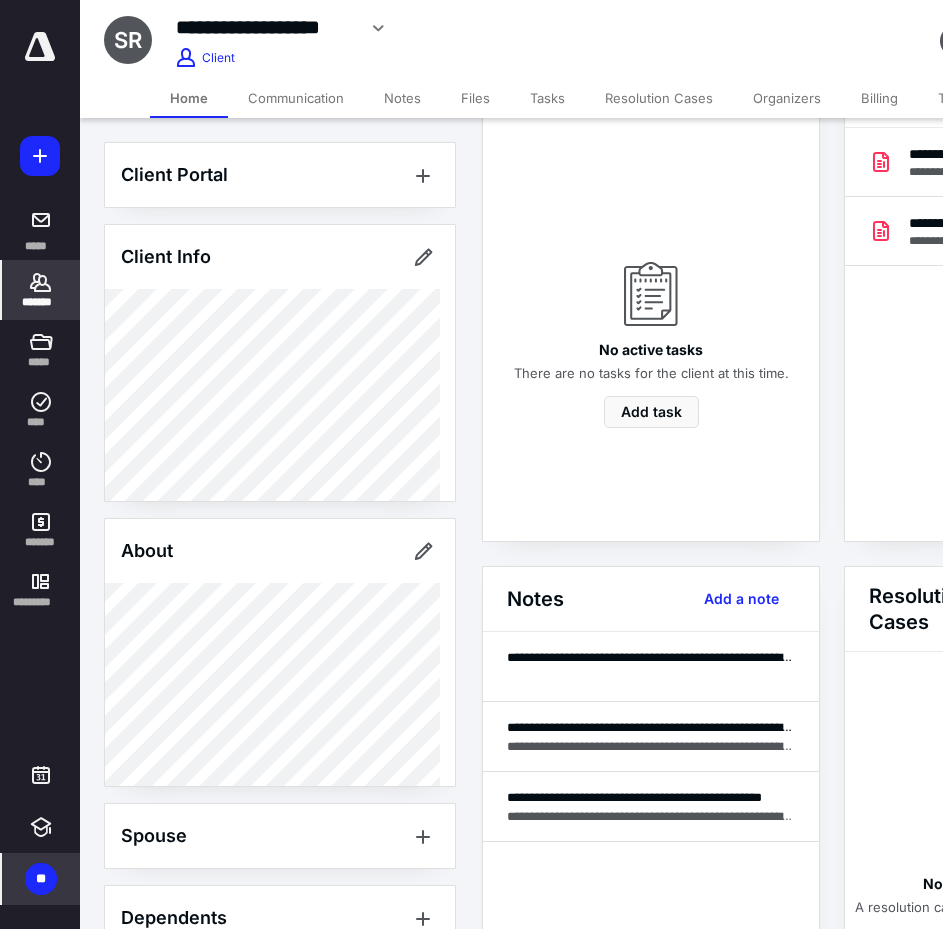 click on "*******" at bounding box center (41, 290) 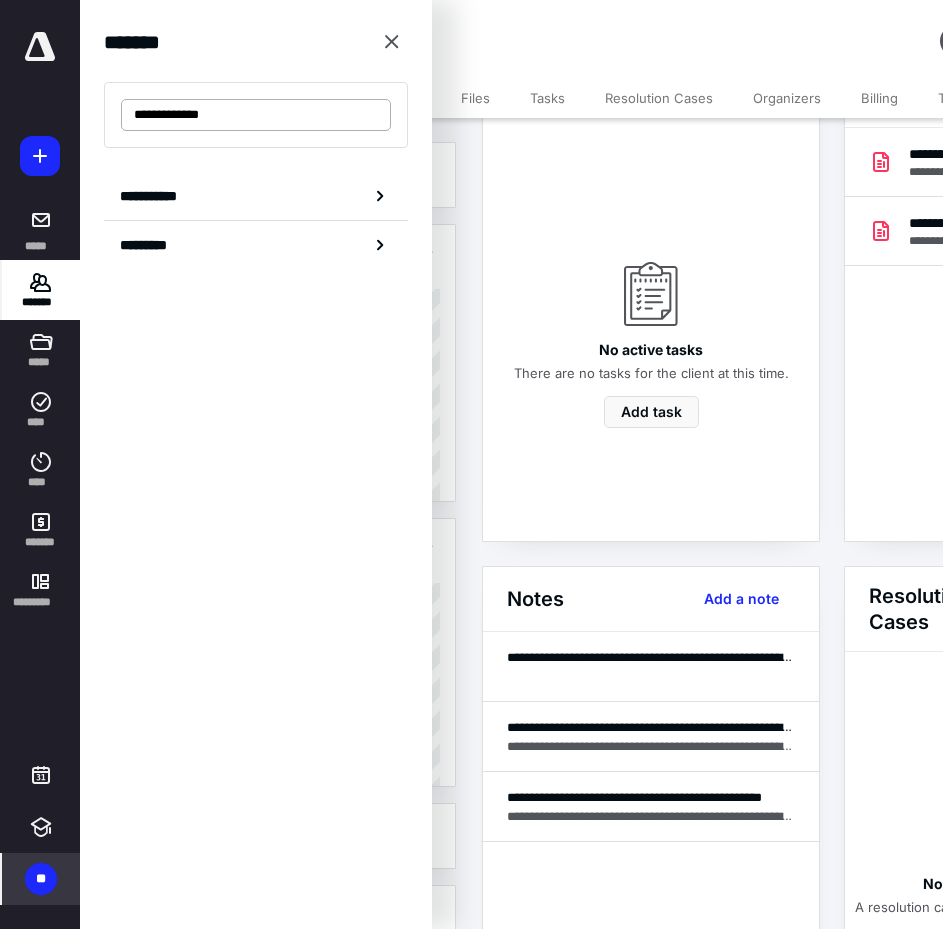 click on "**********" at bounding box center (256, 115) 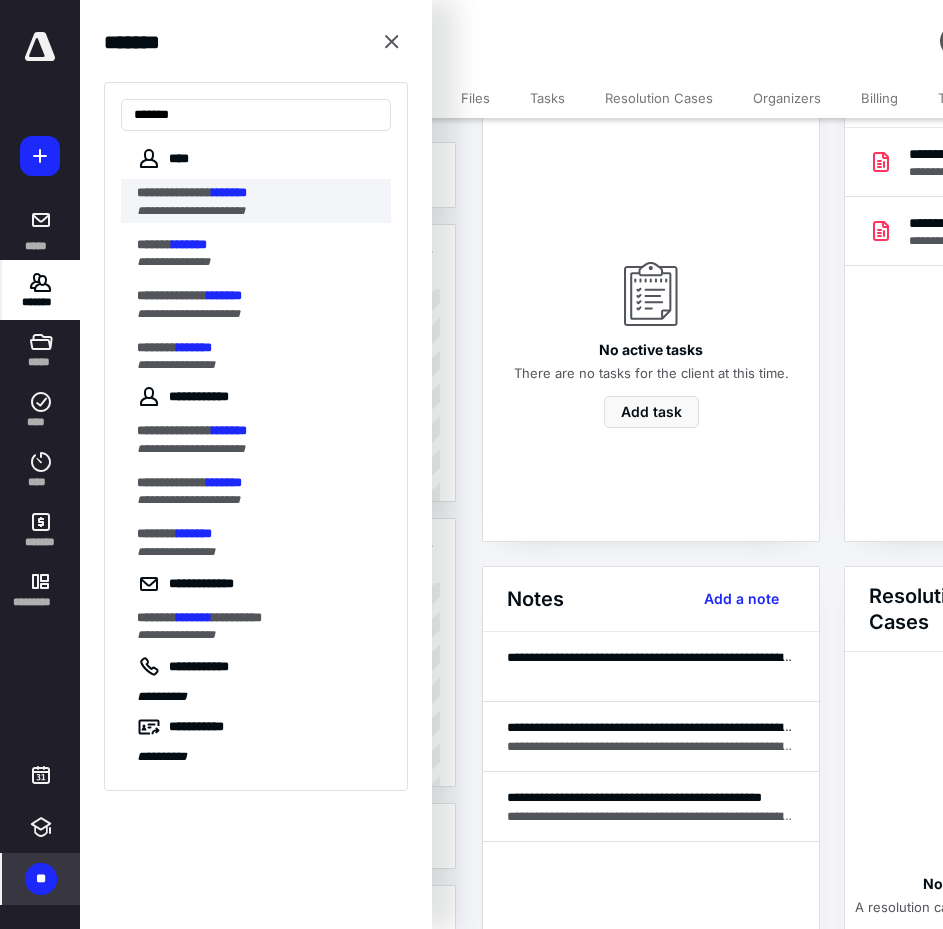 type on "*******" 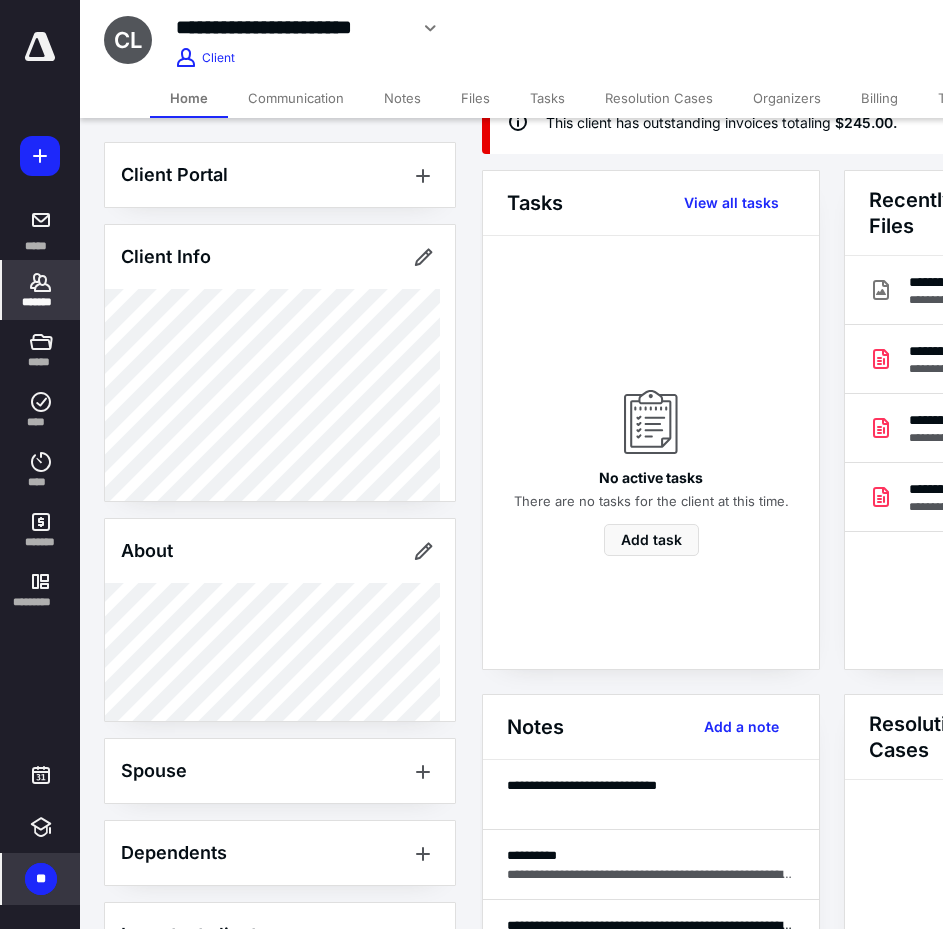 scroll, scrollTop: 100, scrollLeft: 0, axis: vertical 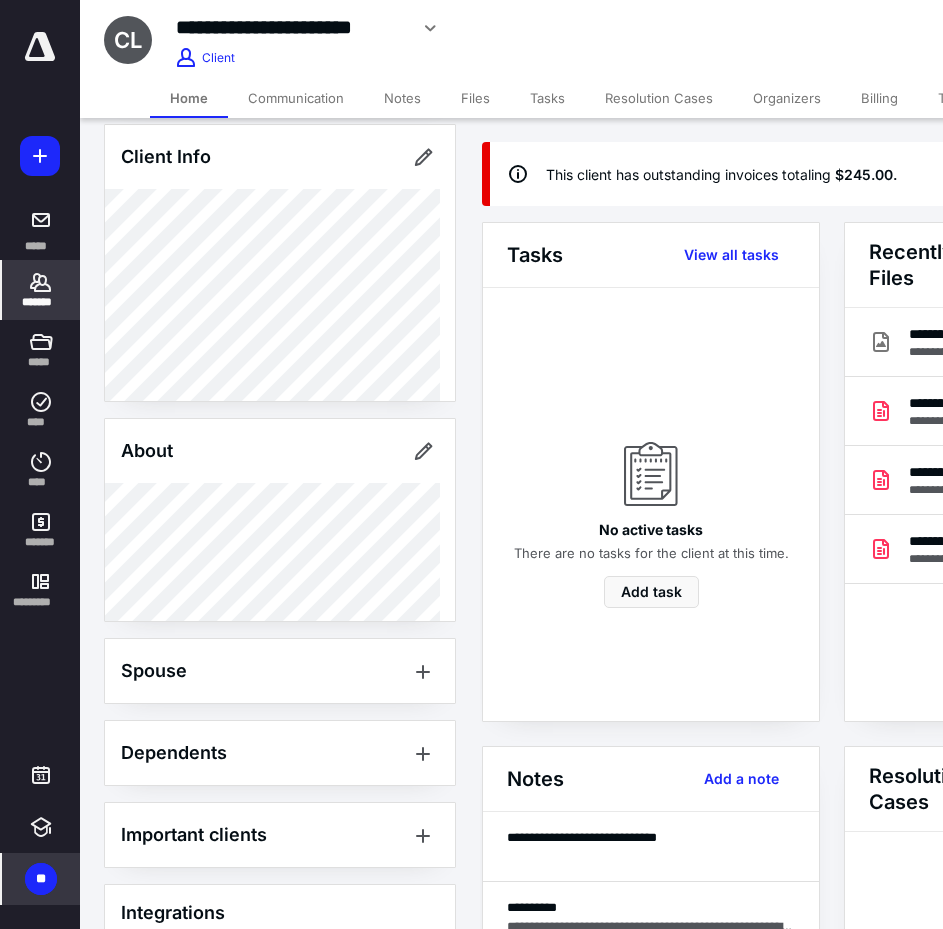 click on "Billing" at bounding box center [879, 98] 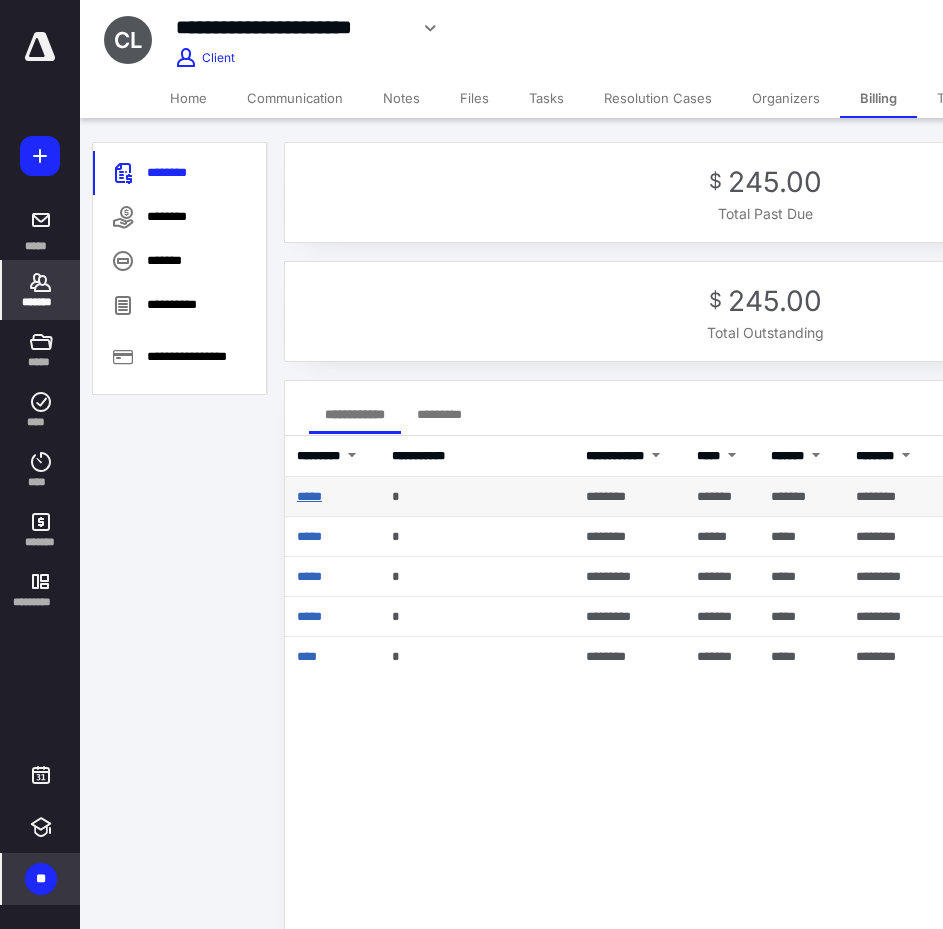 click on "*****" at bounding box center (309, 496) 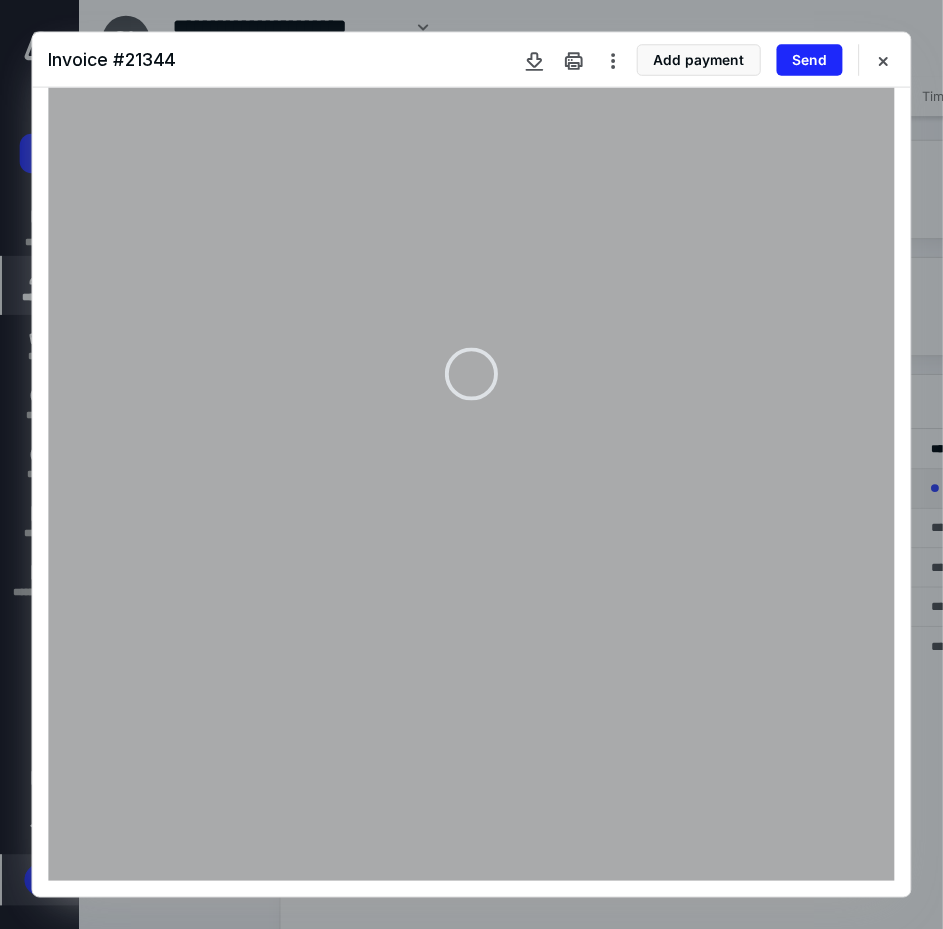 scroll, scrollTop: 0, scrollLeft: 0, axis: both 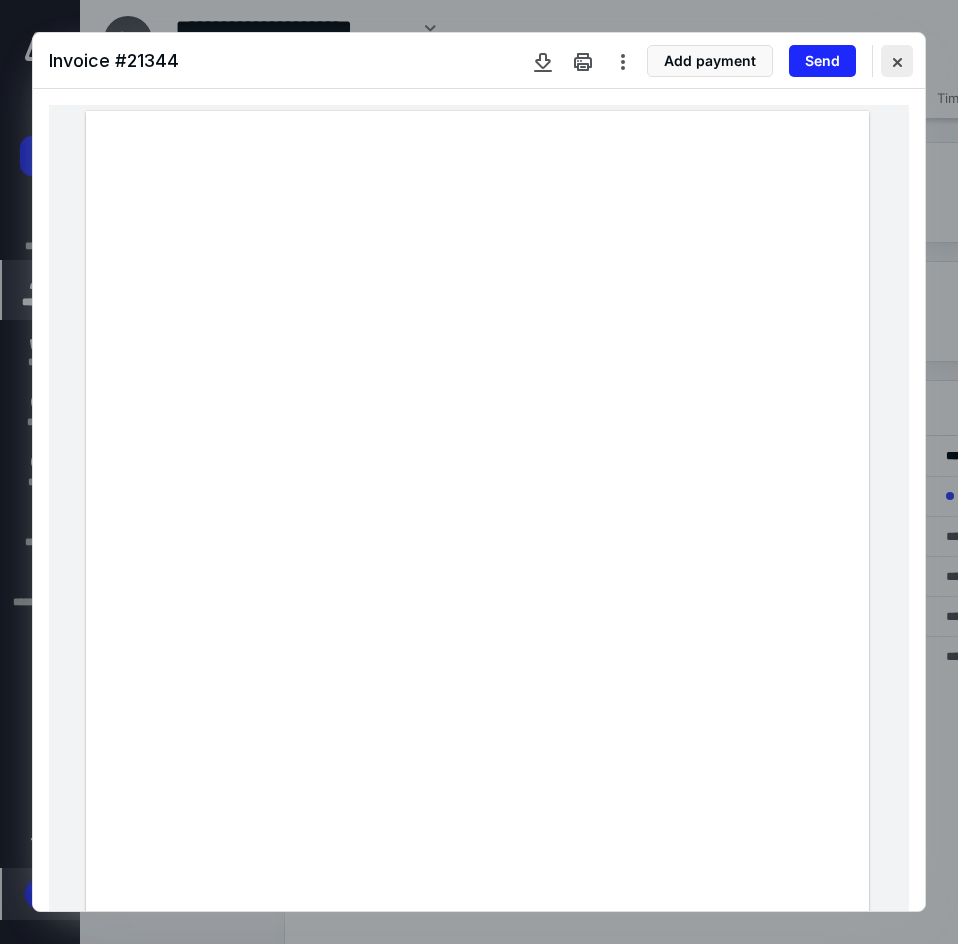 click at bounding box center (897, 61) 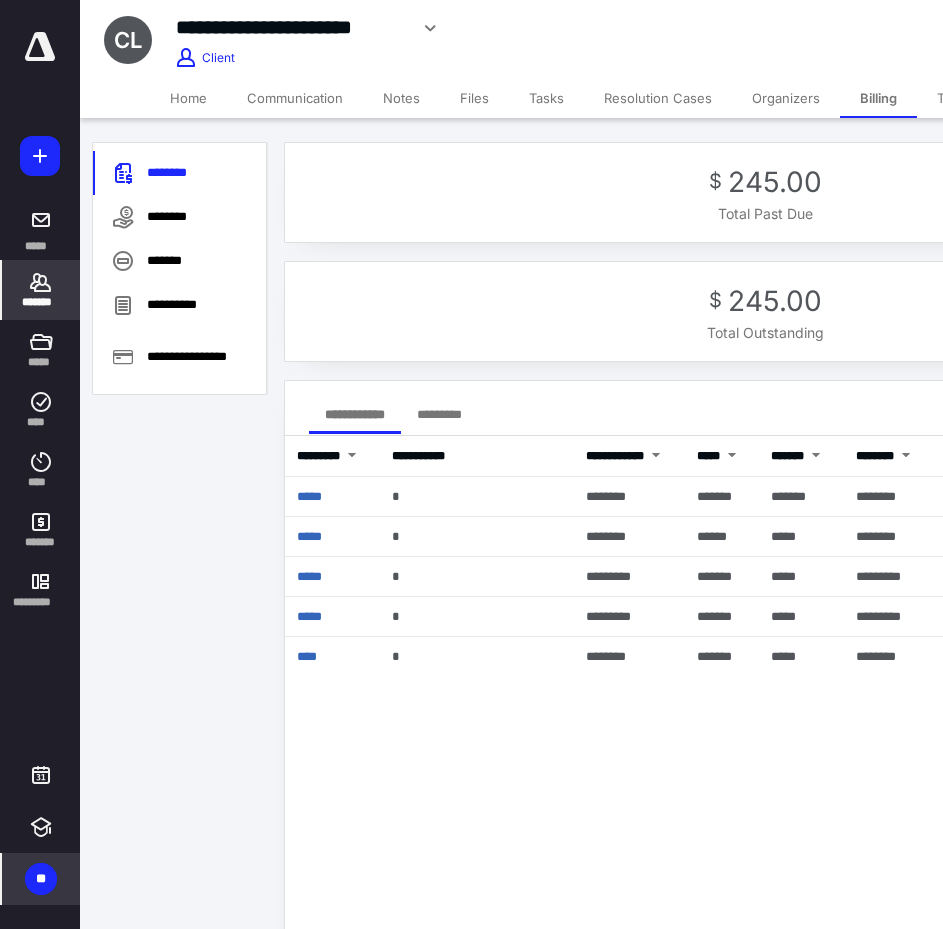 click on "*******" at bounding box center [41, 290] 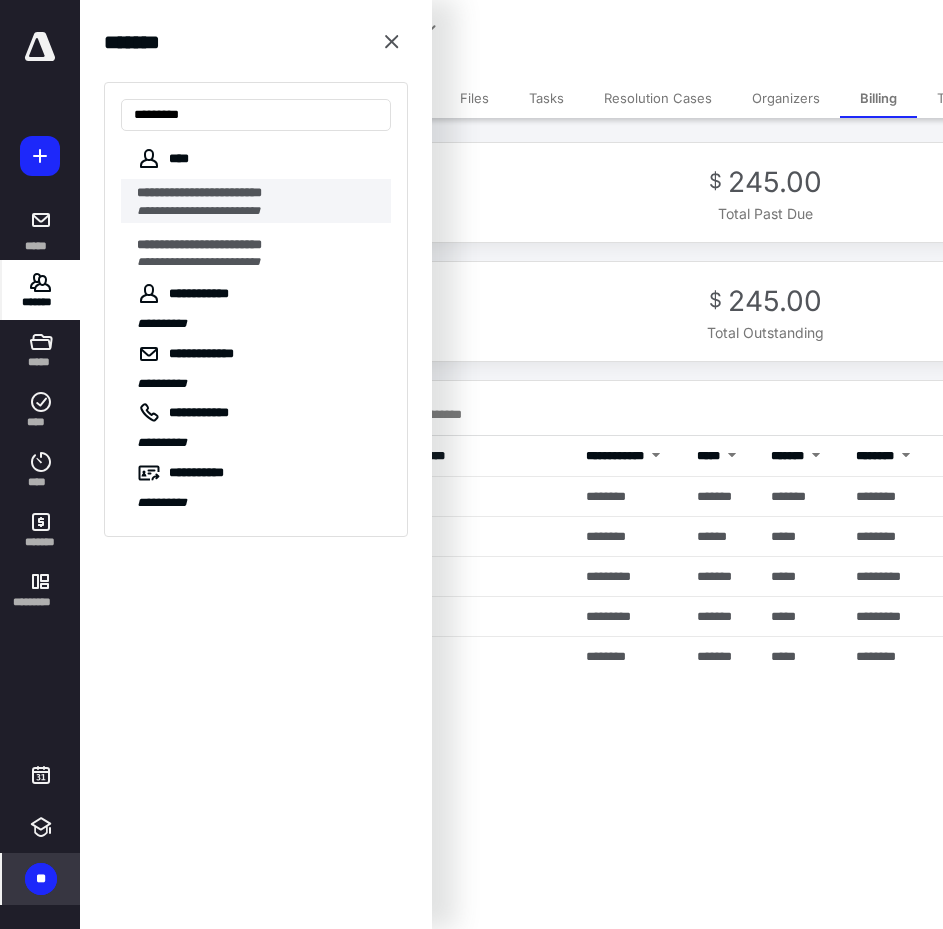 type on "*********" 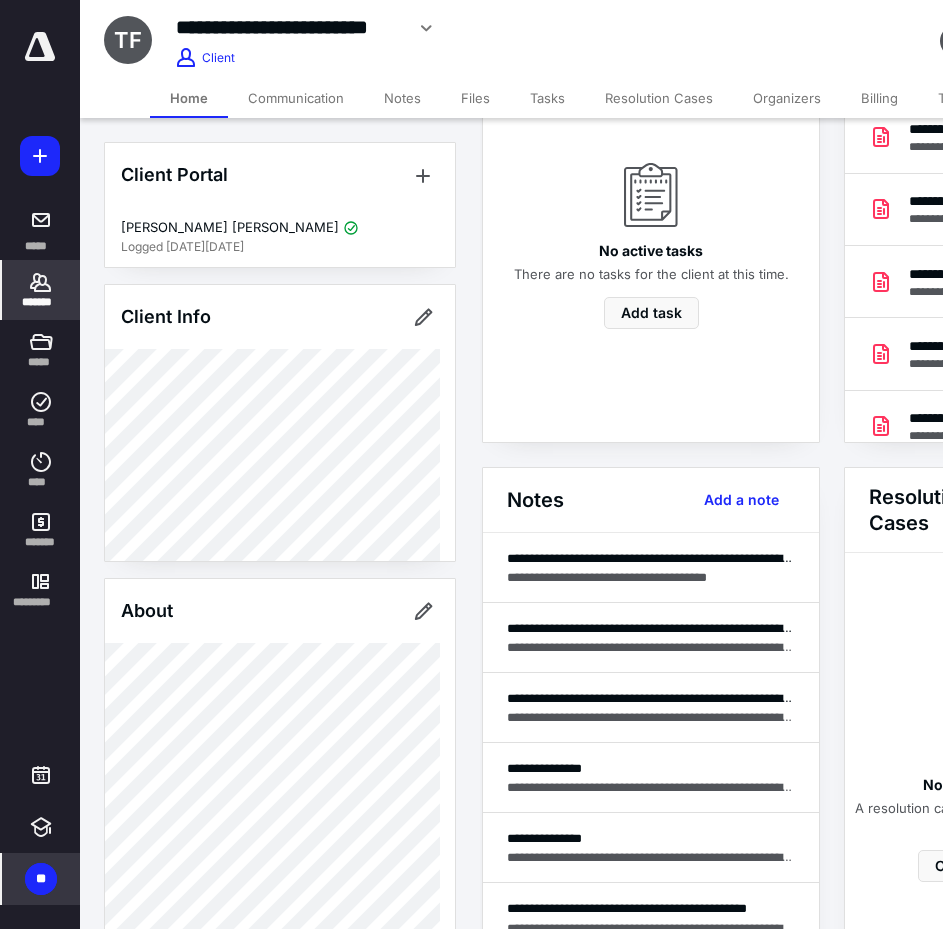 scroll, scrollTop: 200, scrollLeft: 0, axis: vertical 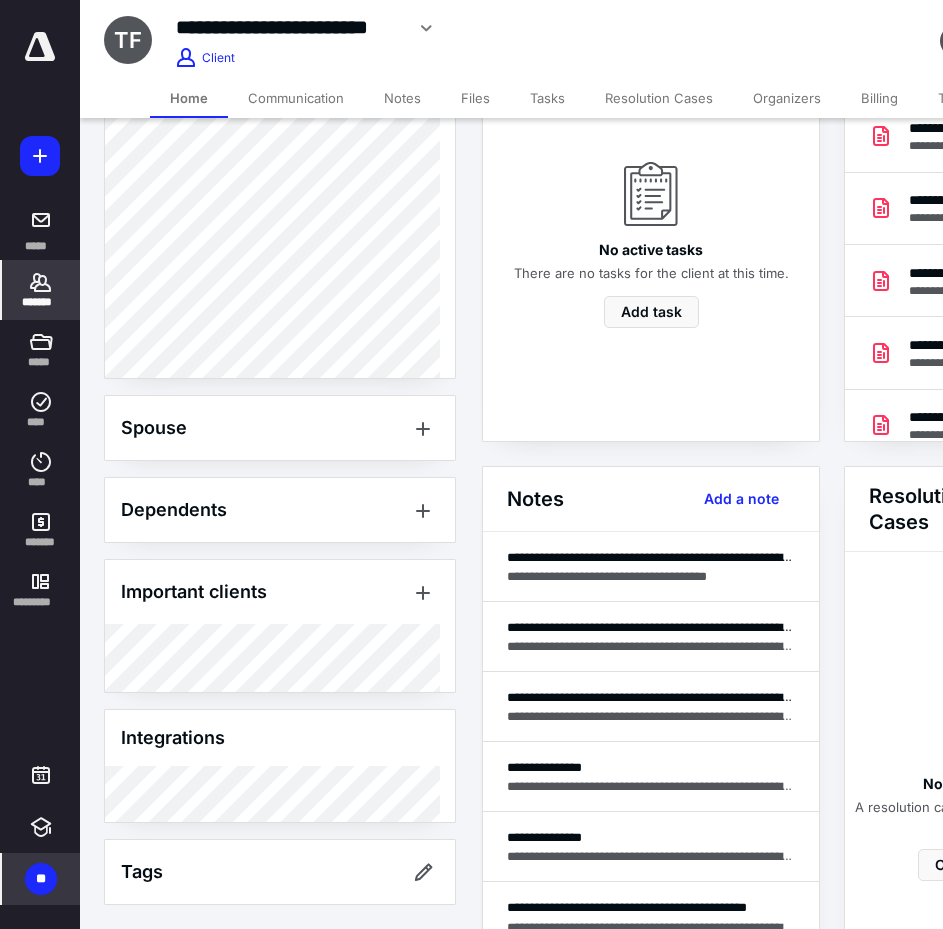 click on "*******" at bounding box center (41, 290) 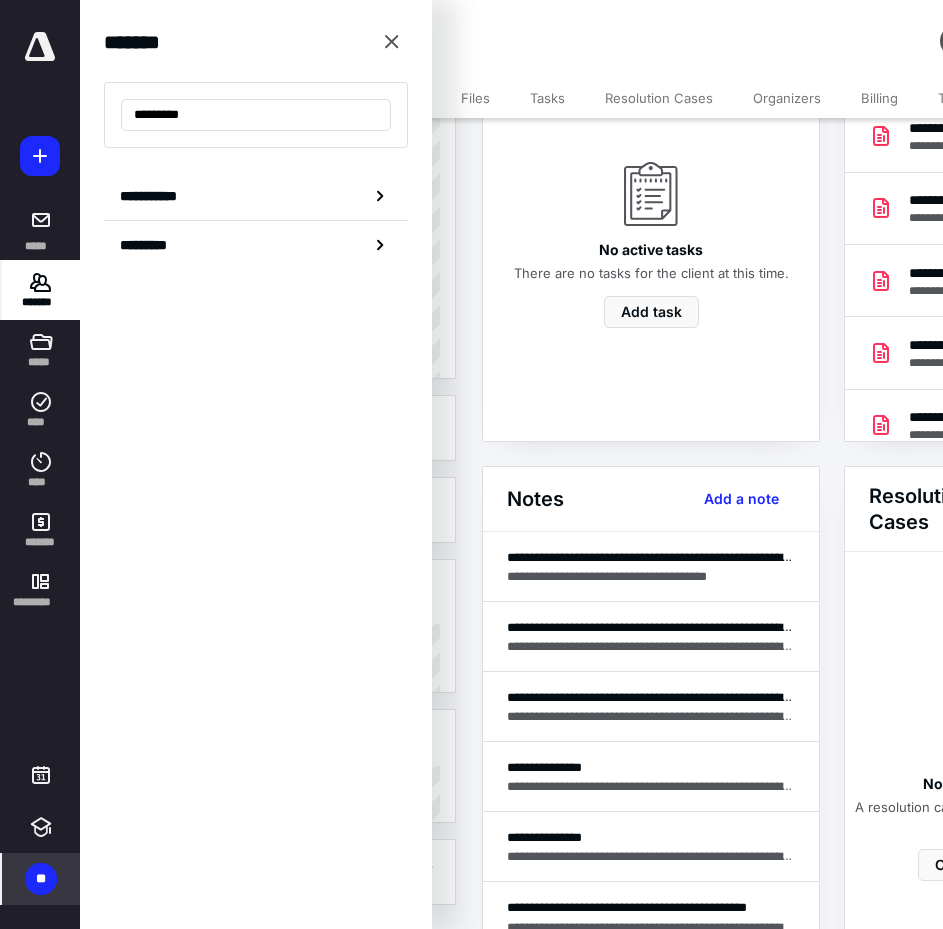 type on "*********" 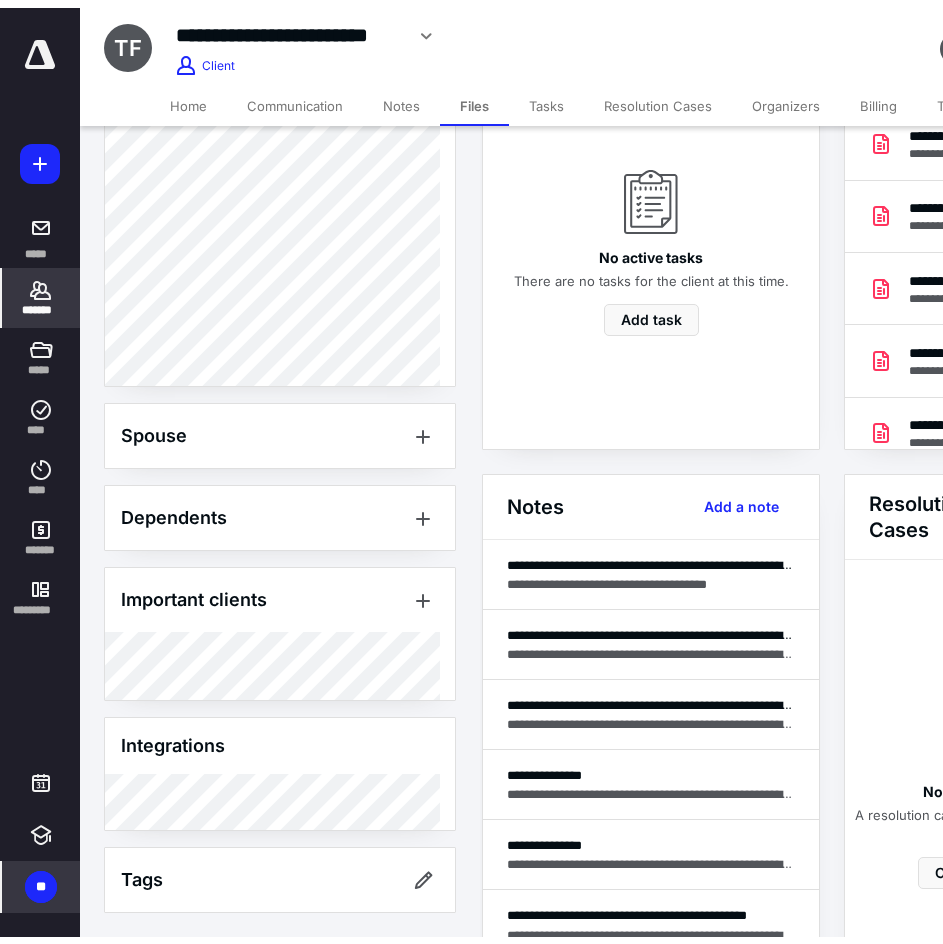 scroll, scrollTop: 58, scrollLeft: 0, axis: vertical 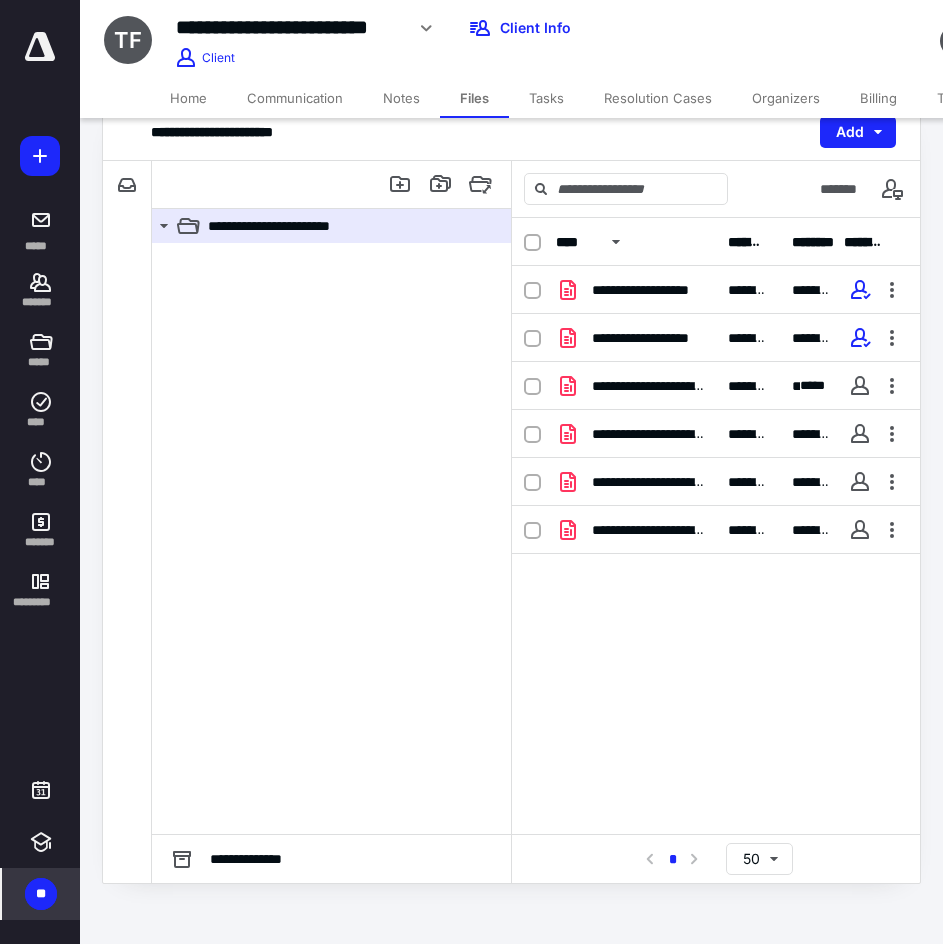 click on "Billing" at bounding box center (878, 98) 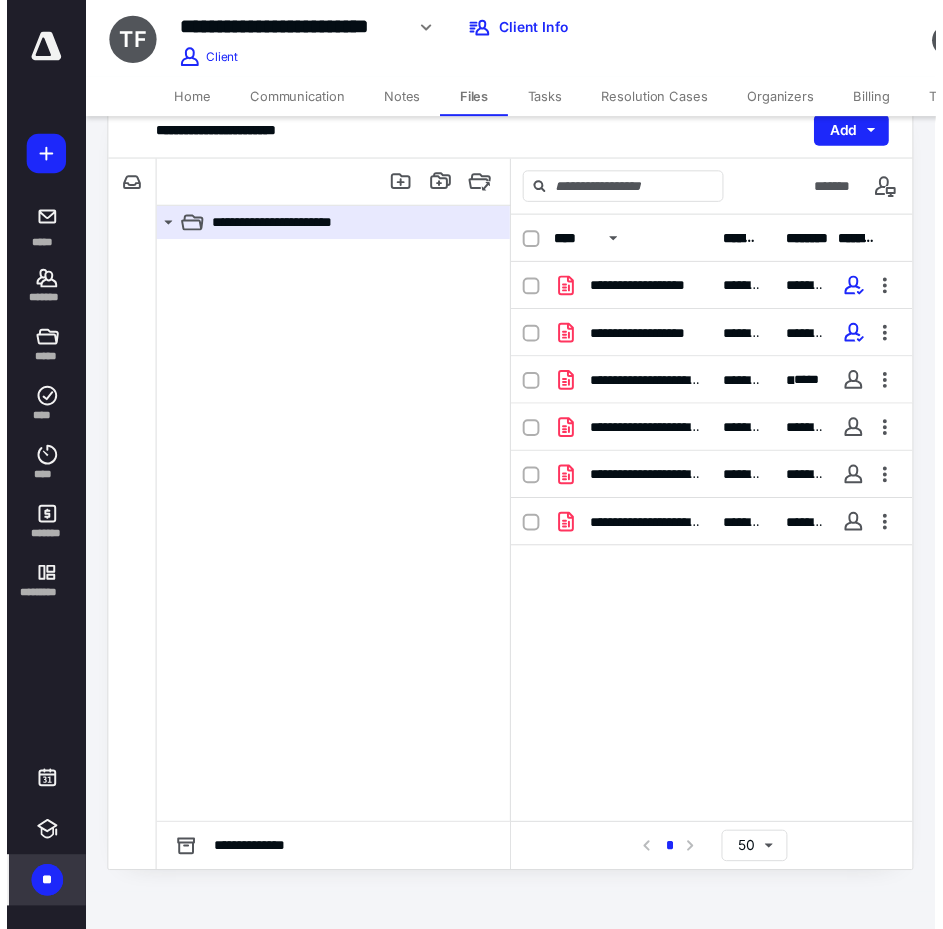 scroll, scrollTop: 0, scrollLeft: 0, axis: both 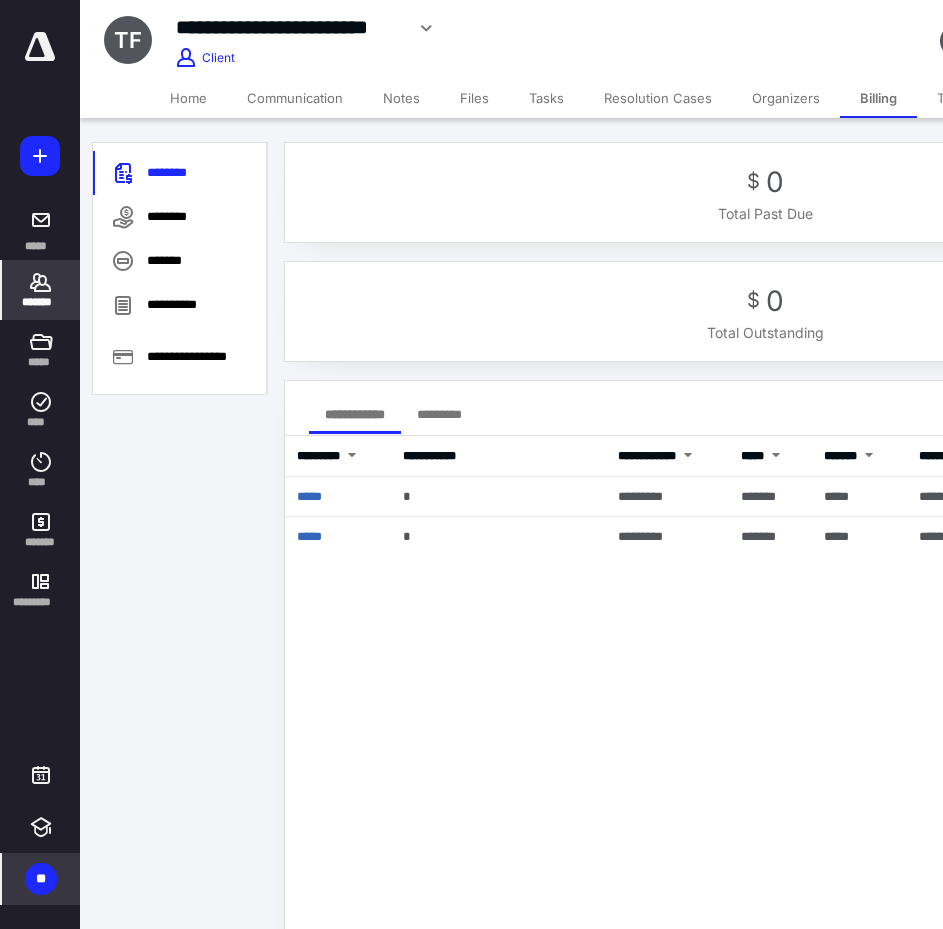 click on "Home" at bounding box center [188, 98] 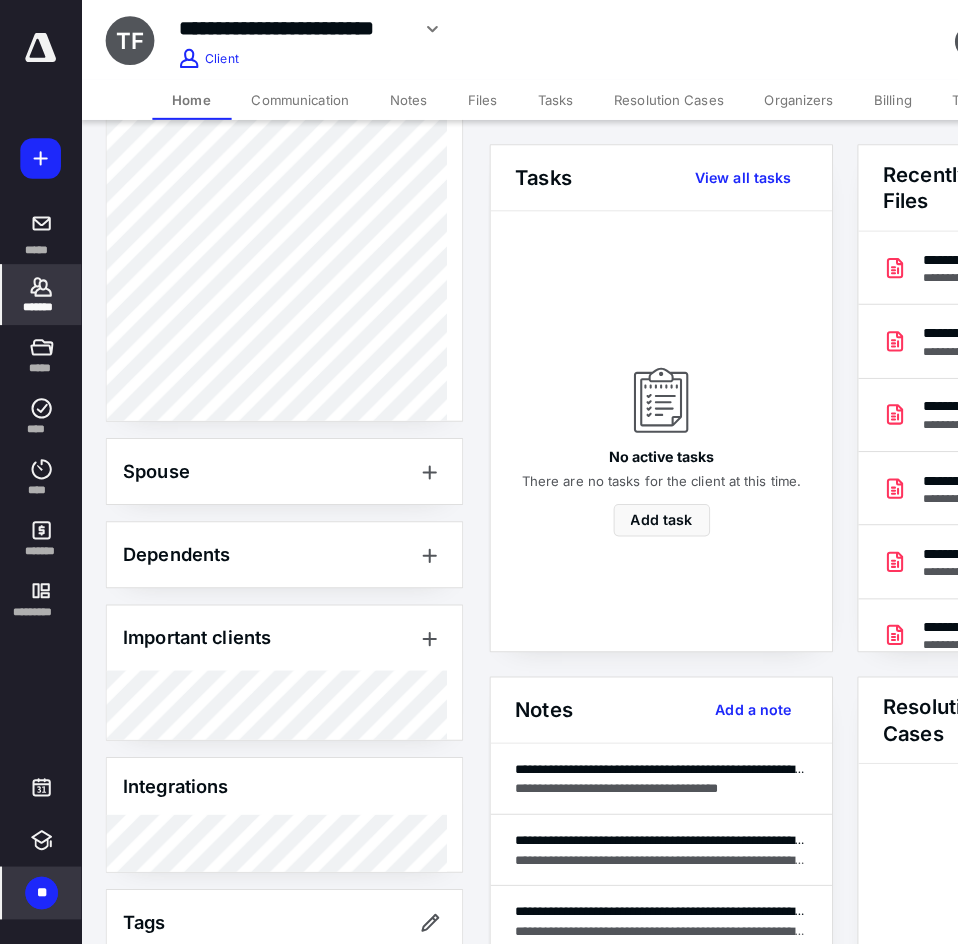 scroll, scrollTop: 663, scrollLeft: 0, axis: vertical 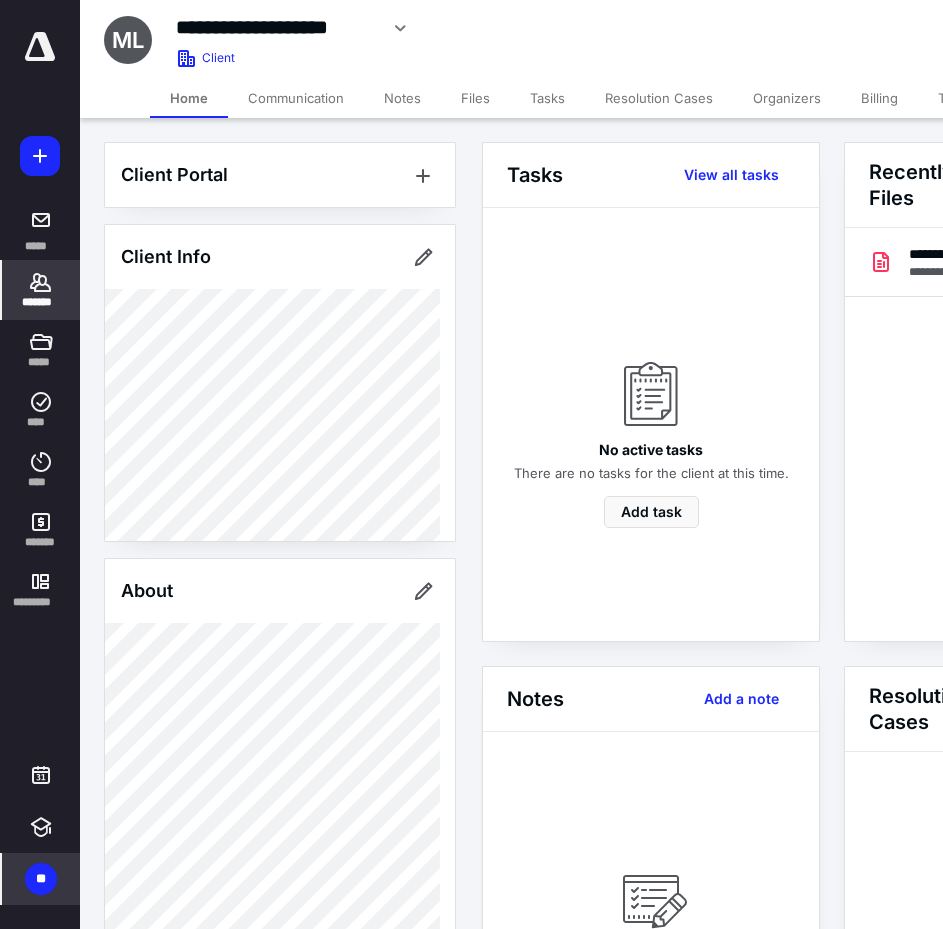 click on "Billing" at bounding box center [879, 98] 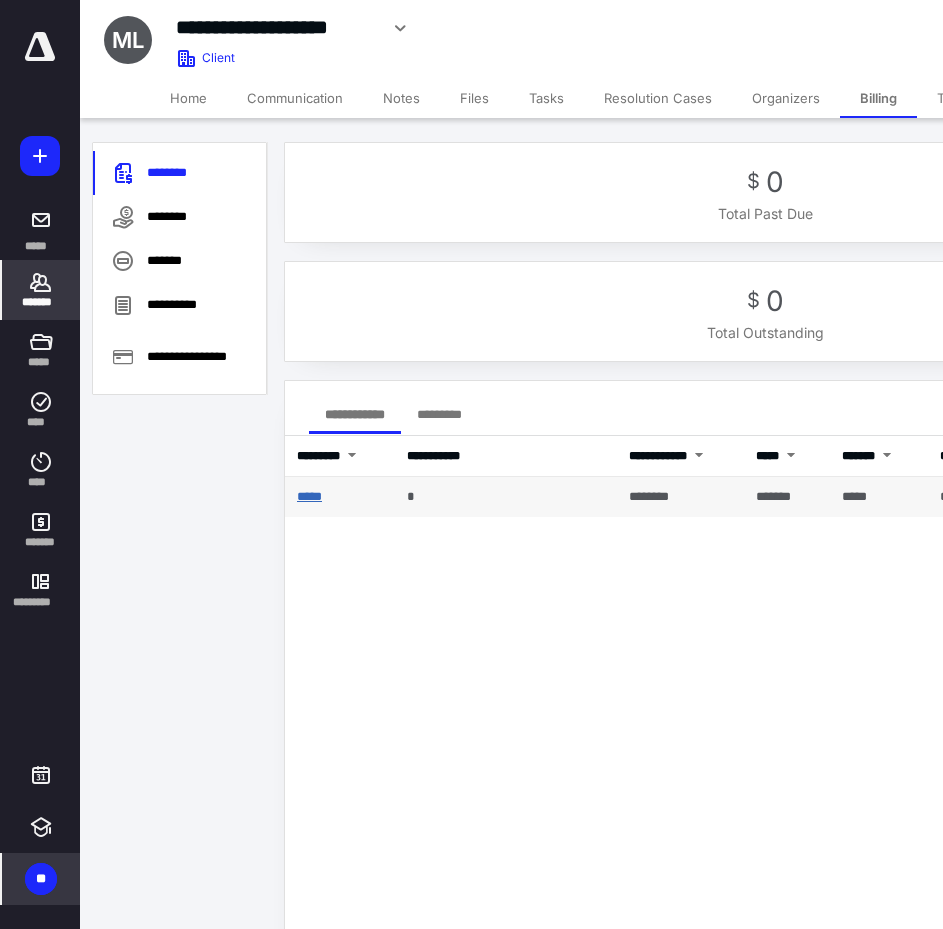 click on "*****" at bounding box center (309, 496) 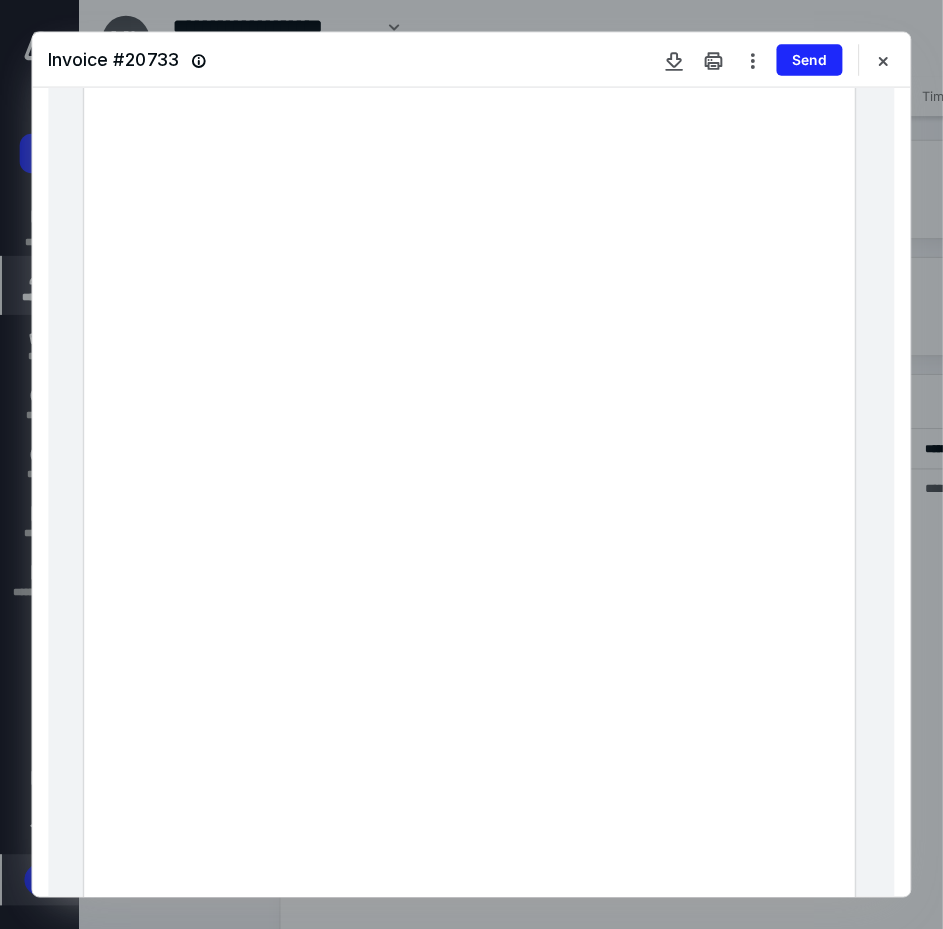 scroll, scrollTop: 148, scrollLeft: 0, axis: vertical 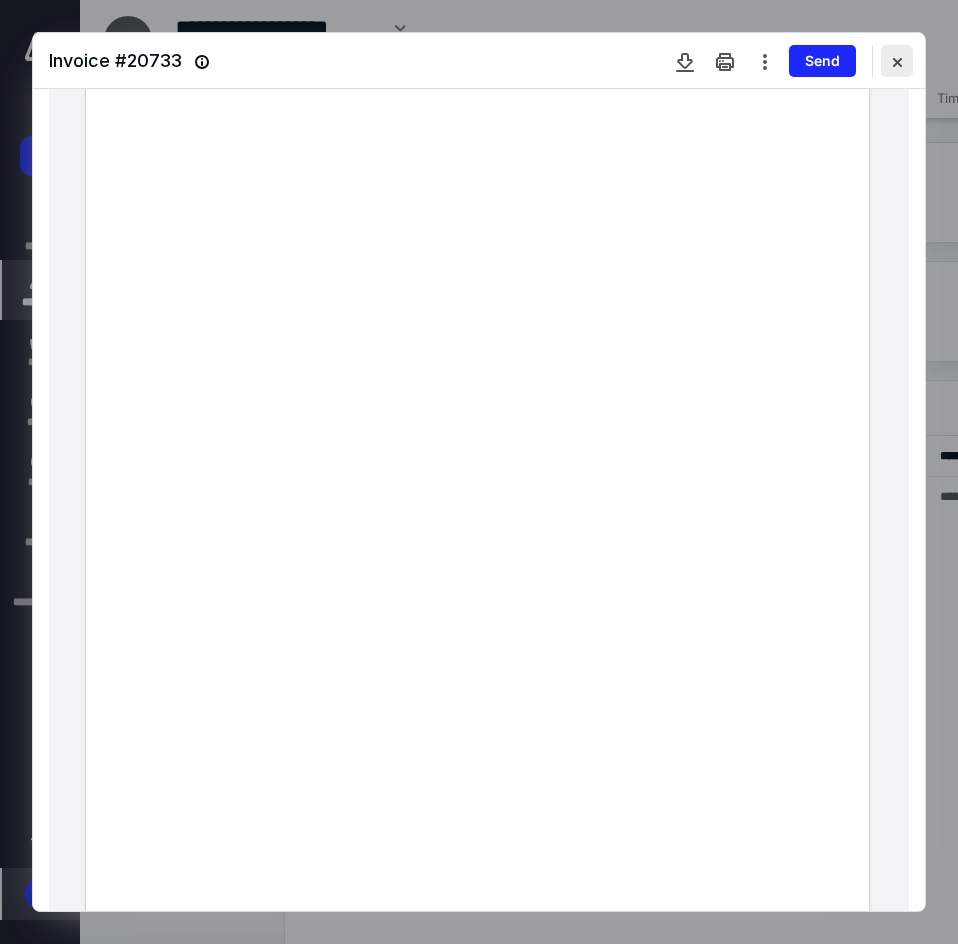 click at bounding box center (897, 61) 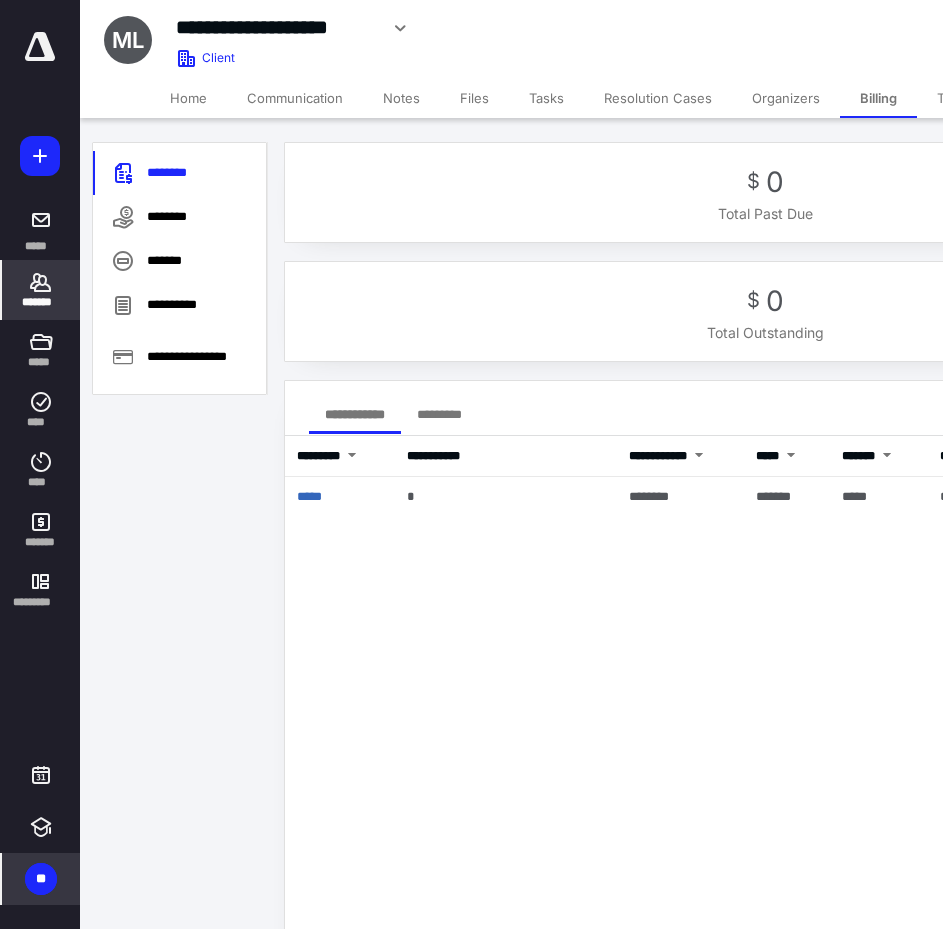 click on "Home" at bounding box center (188, 98) 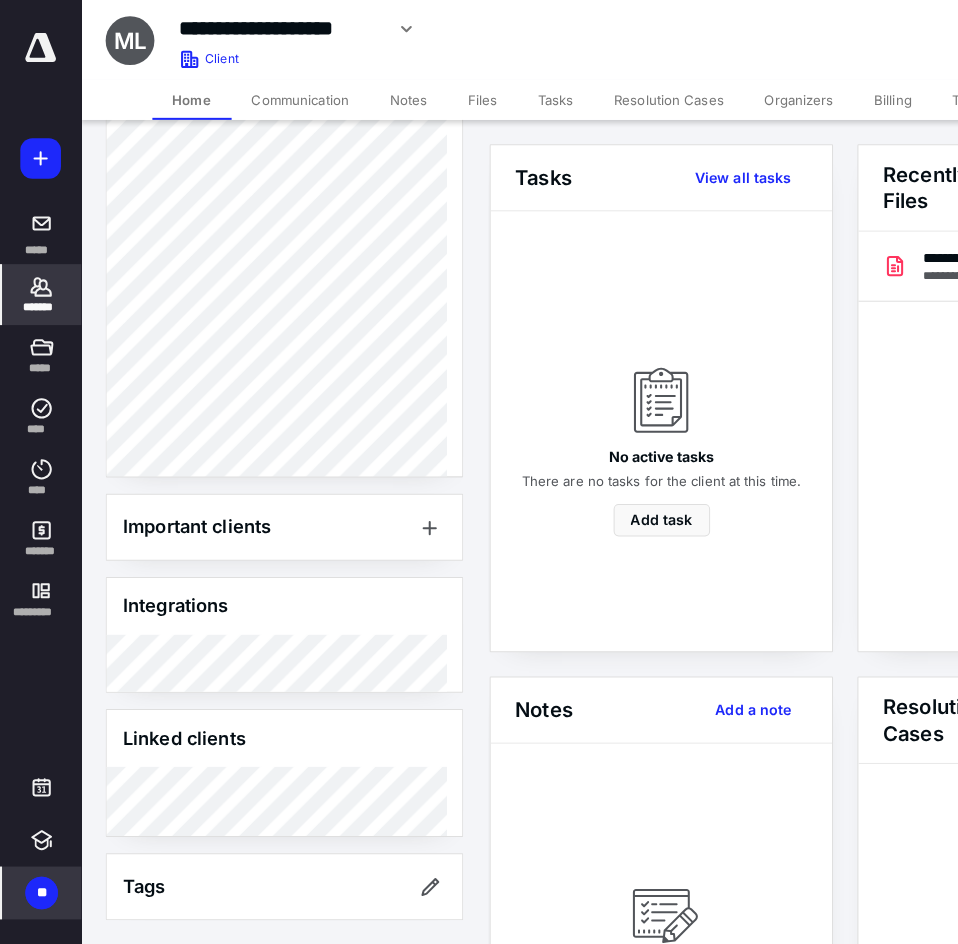 scroll, scrollTop: 553, scrollLeft: 0, axis: vertical 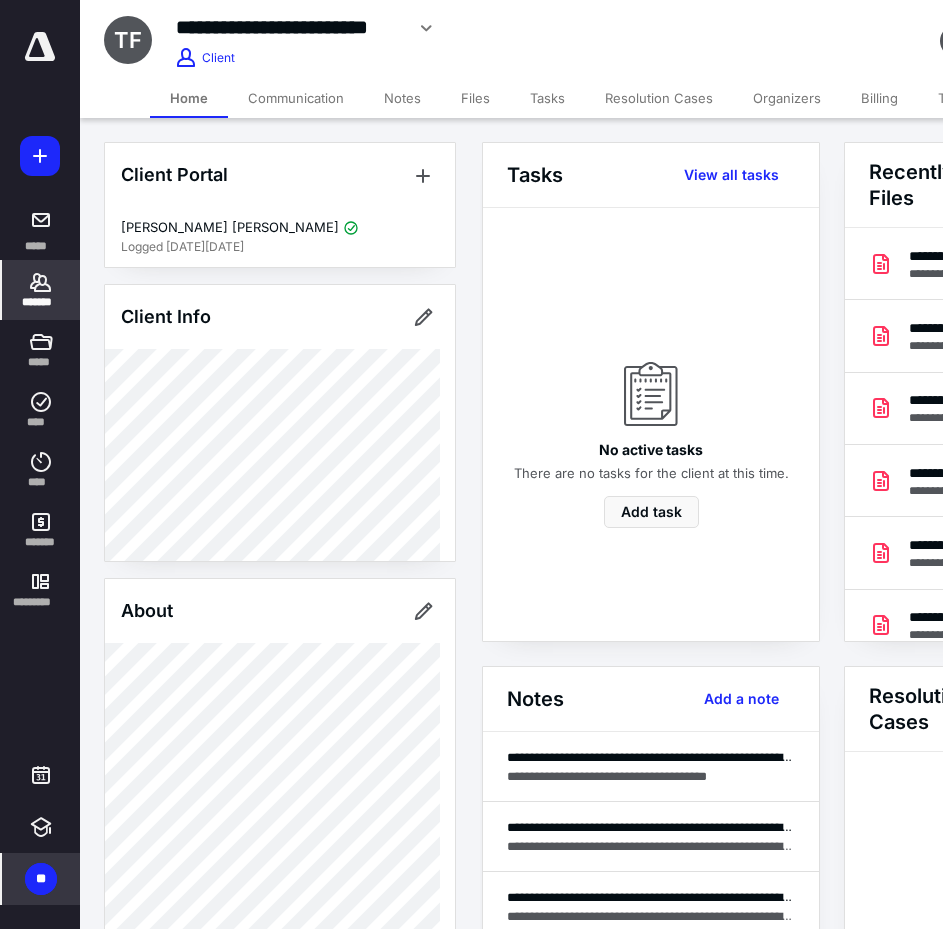 click on "Files" at bounding box center (475, 98) 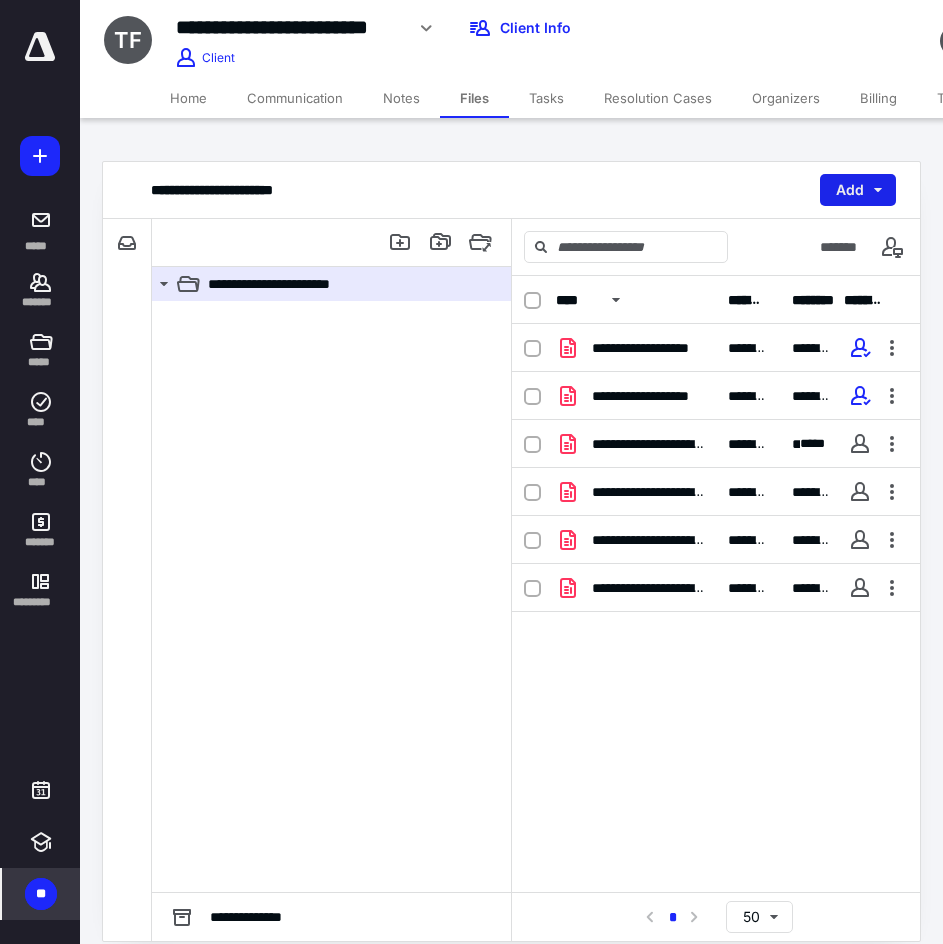 click on "Add" at bounding box center [858, 190] 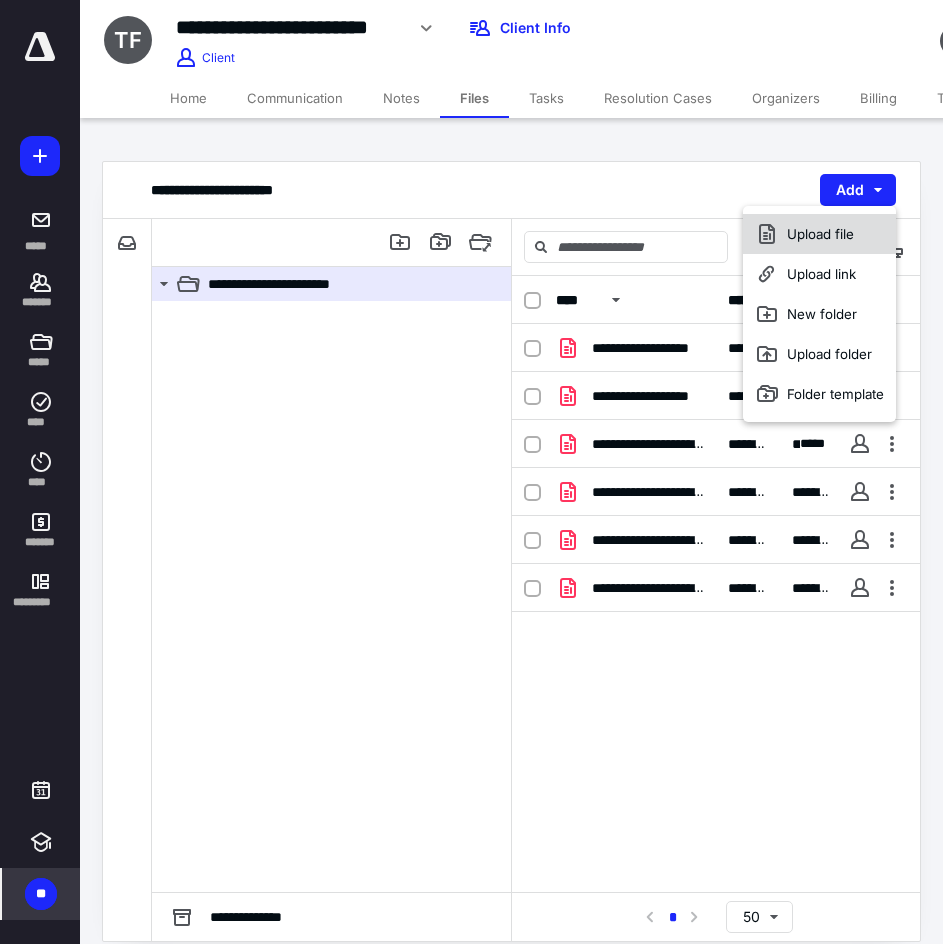 click on "Upload file" at bounding box center (819, 234) 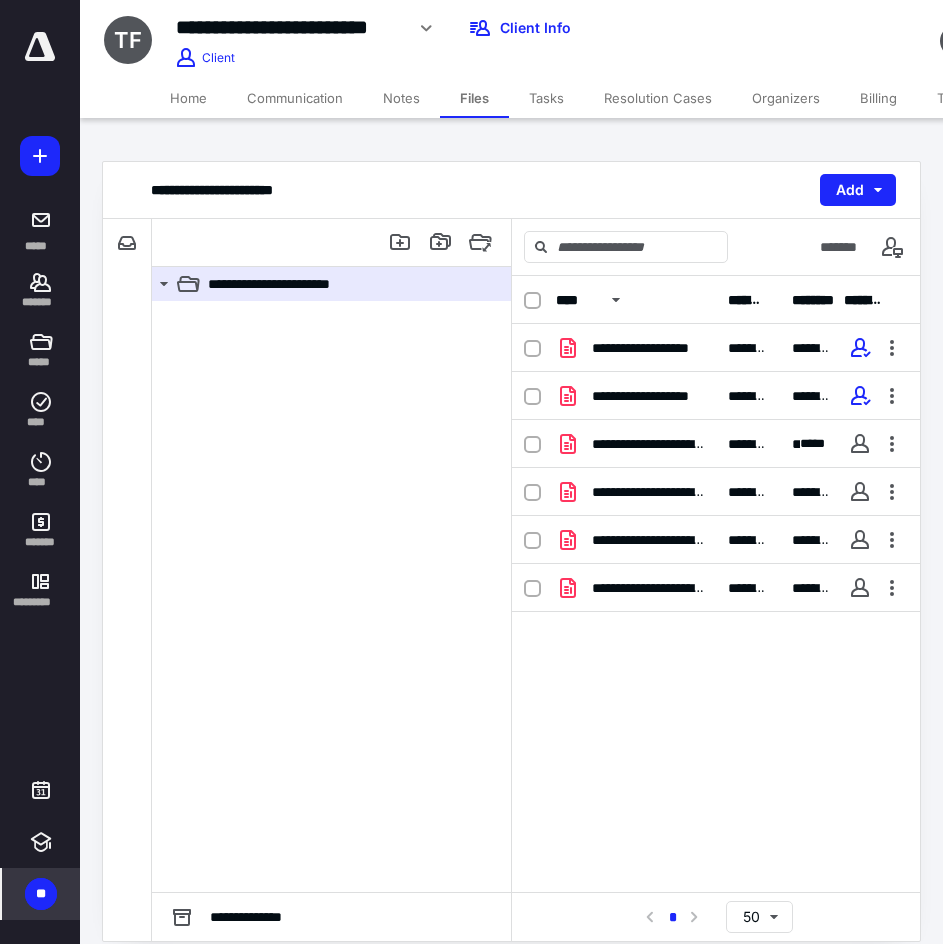 click on "Home" at bounding box center [188, 98] 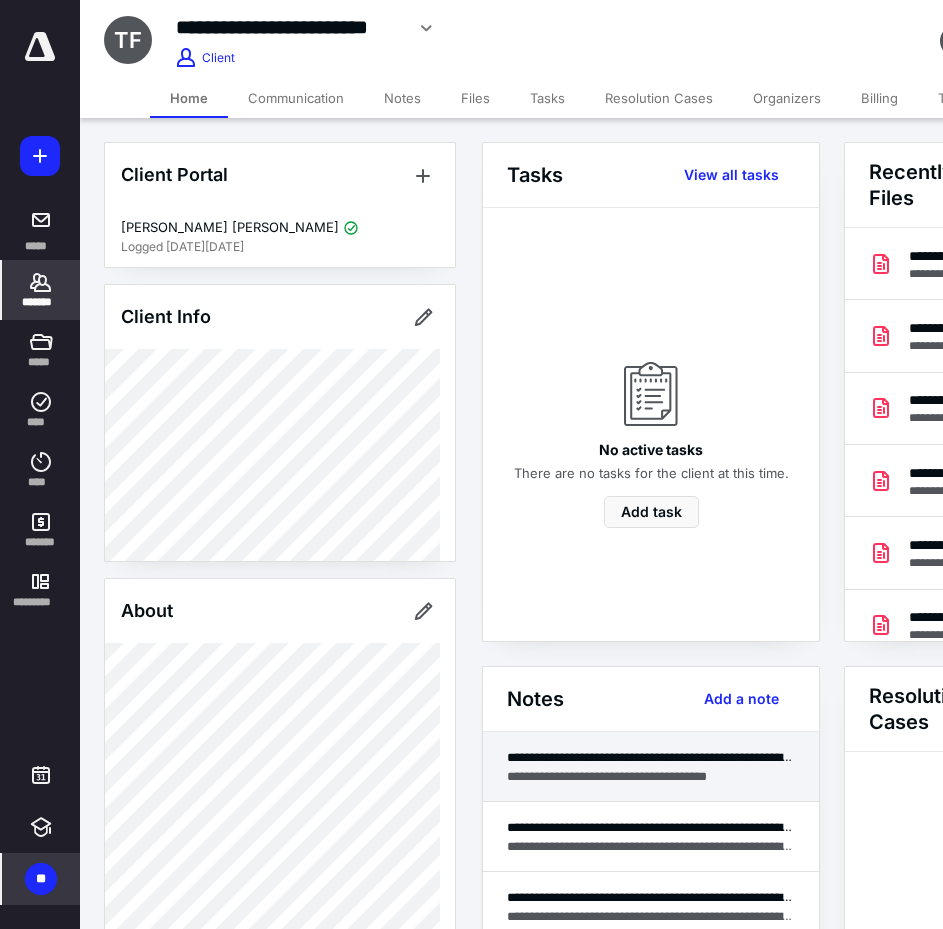 click on "**********" at bounding box center [651, 767] 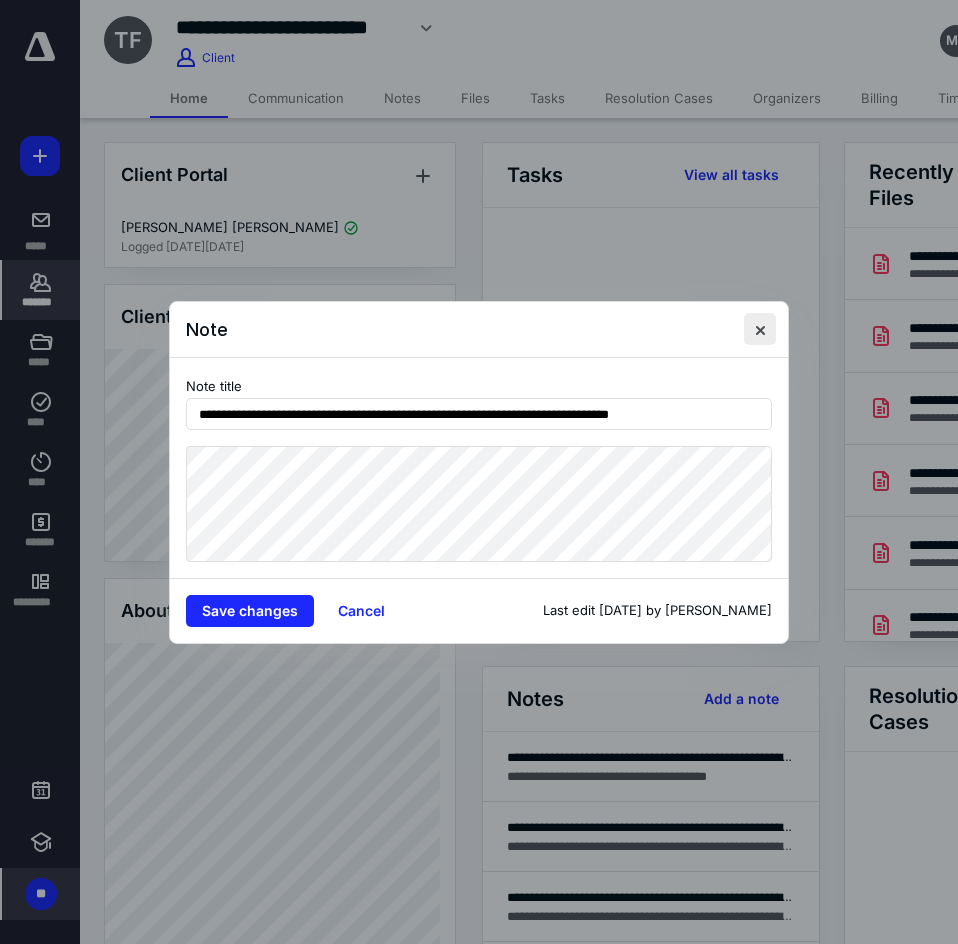 click at bounding box center [760, 329] 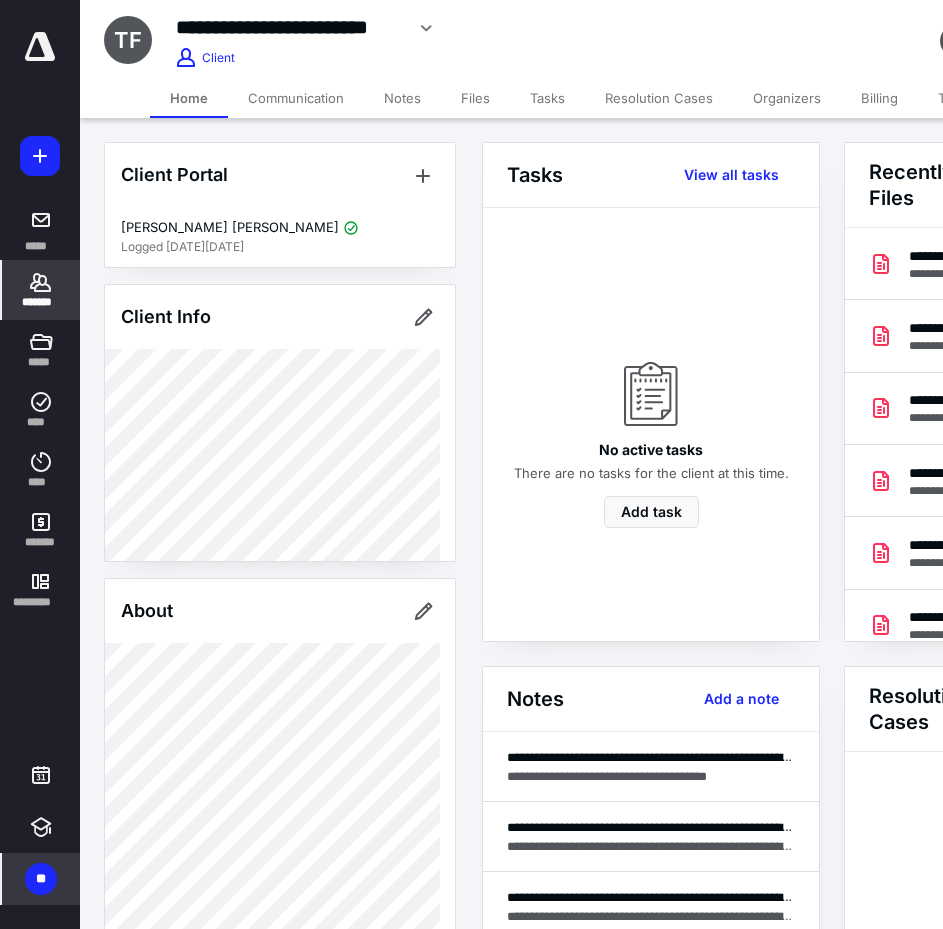 click on "**********" at bounding box center (651, 846) 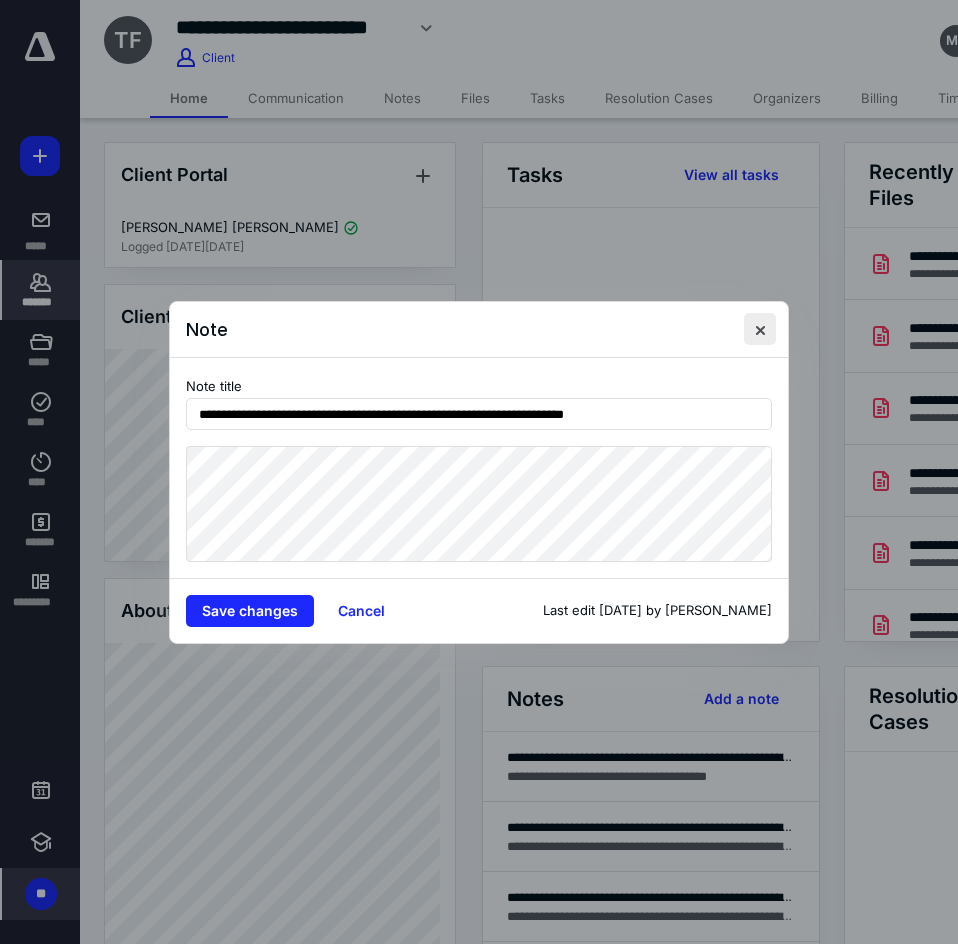 click at bounding box center (760, 329) 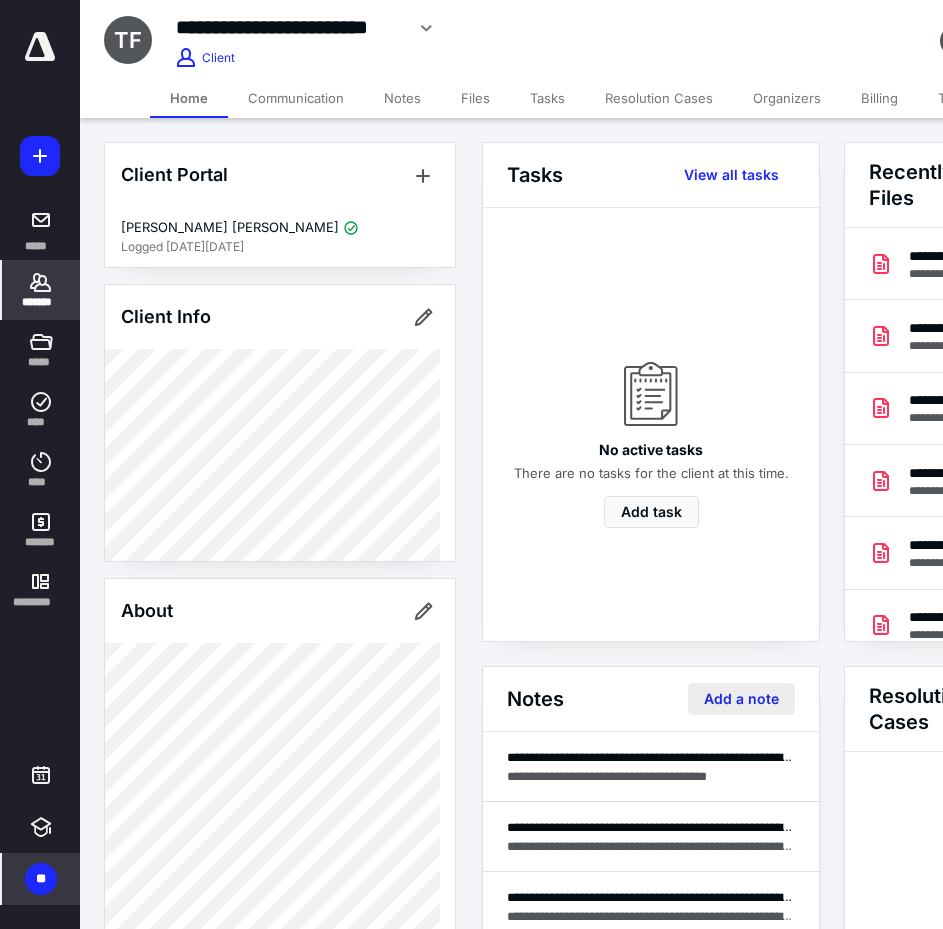 click on "Add a note" at bounding box center (741, 699) 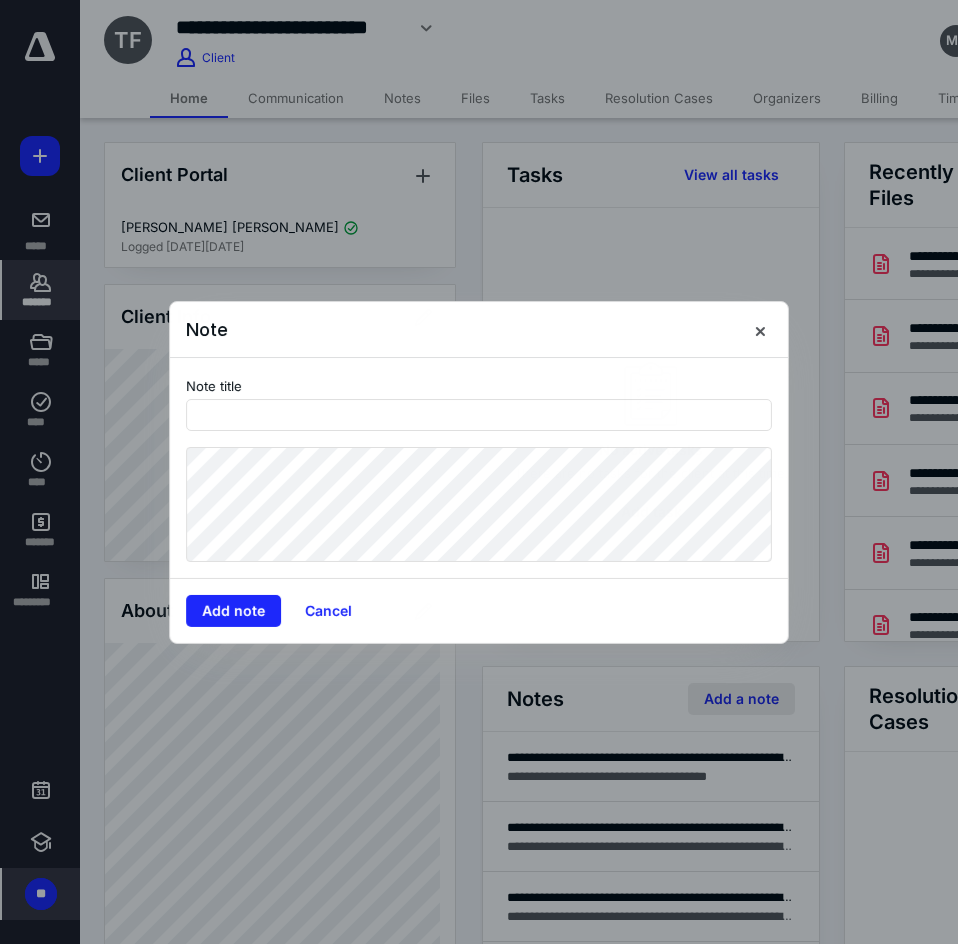 type on "*" 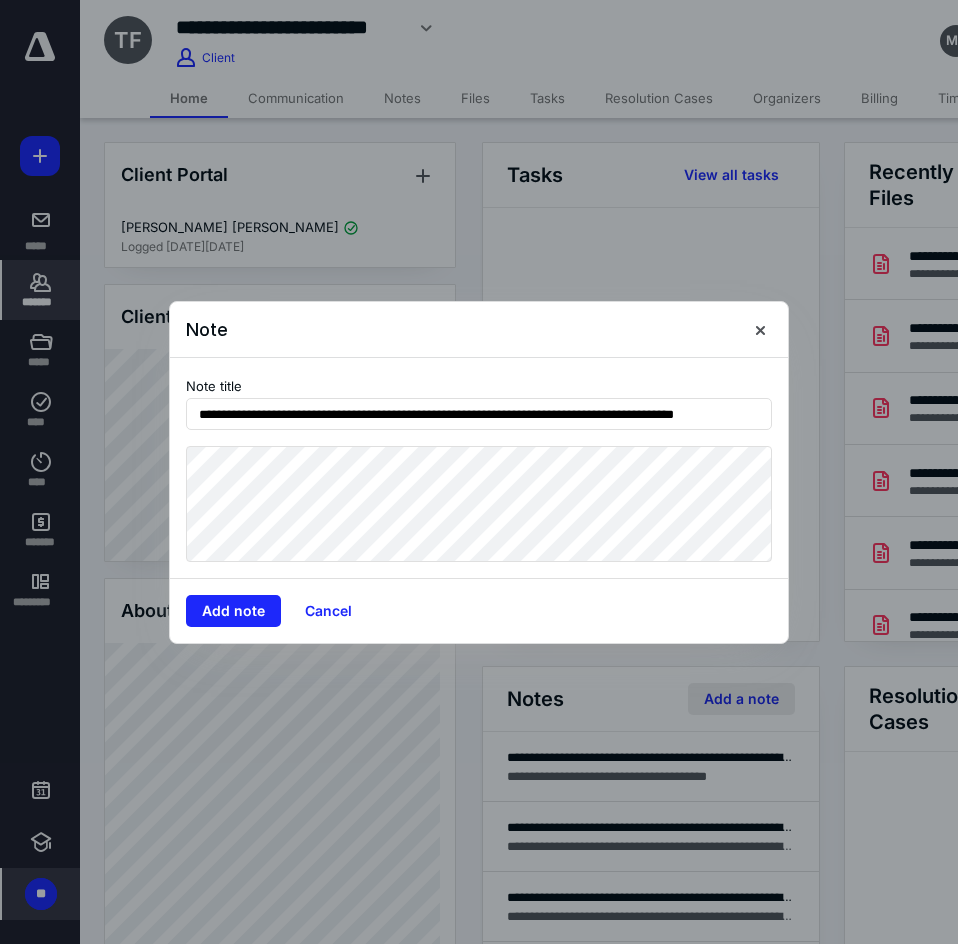 scroll, scrollTop: 0, scrollLeft: 14, axis: horizontal 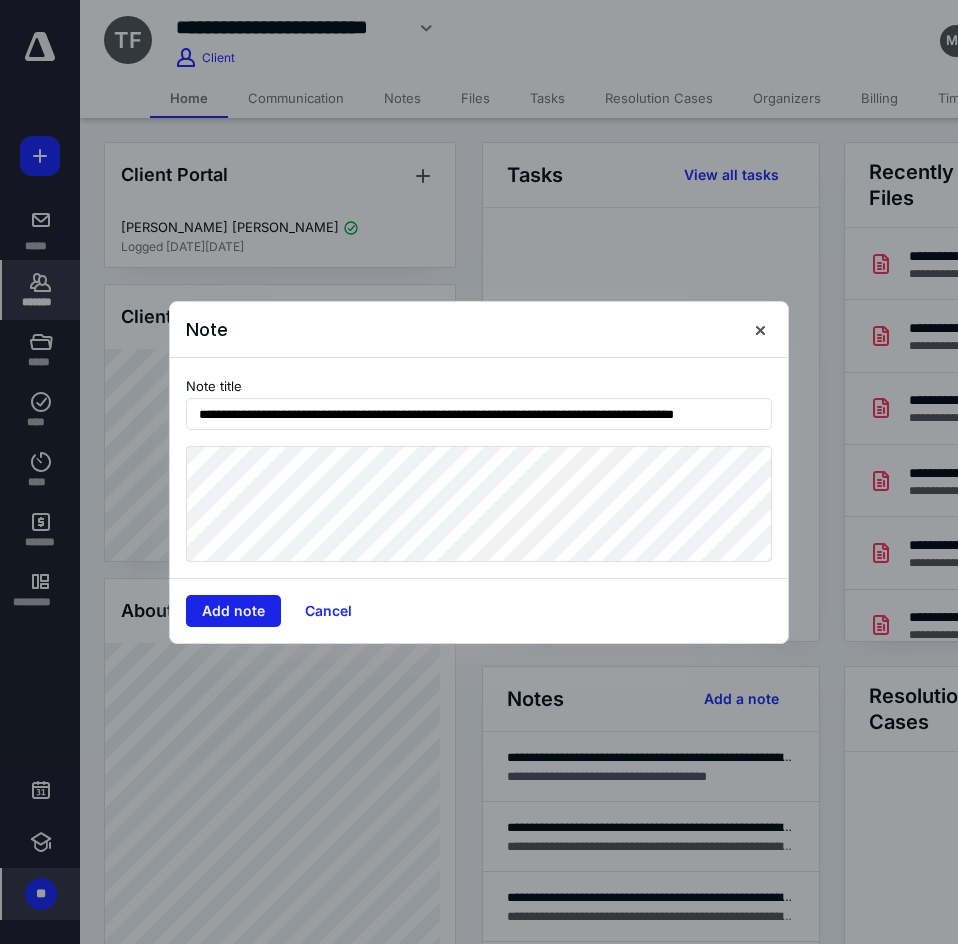 type on "**********" 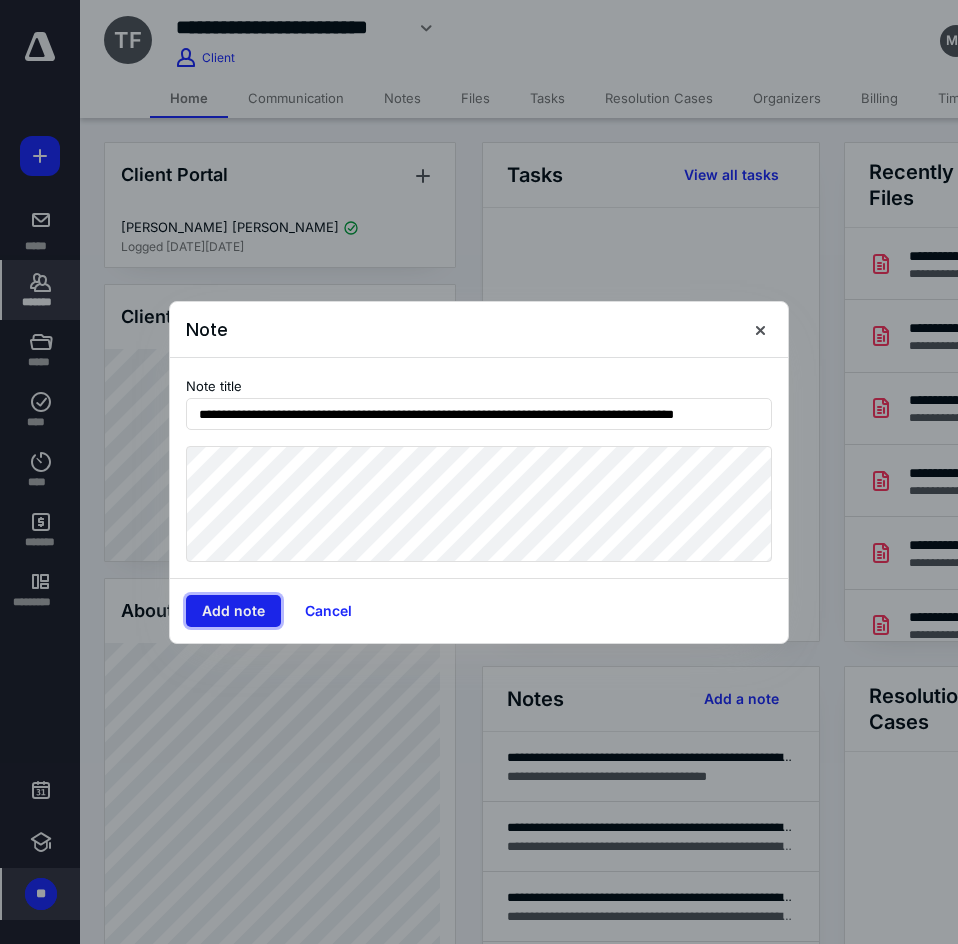 scroll, scrollTop: 0, scrollLeft: 0, axis: both 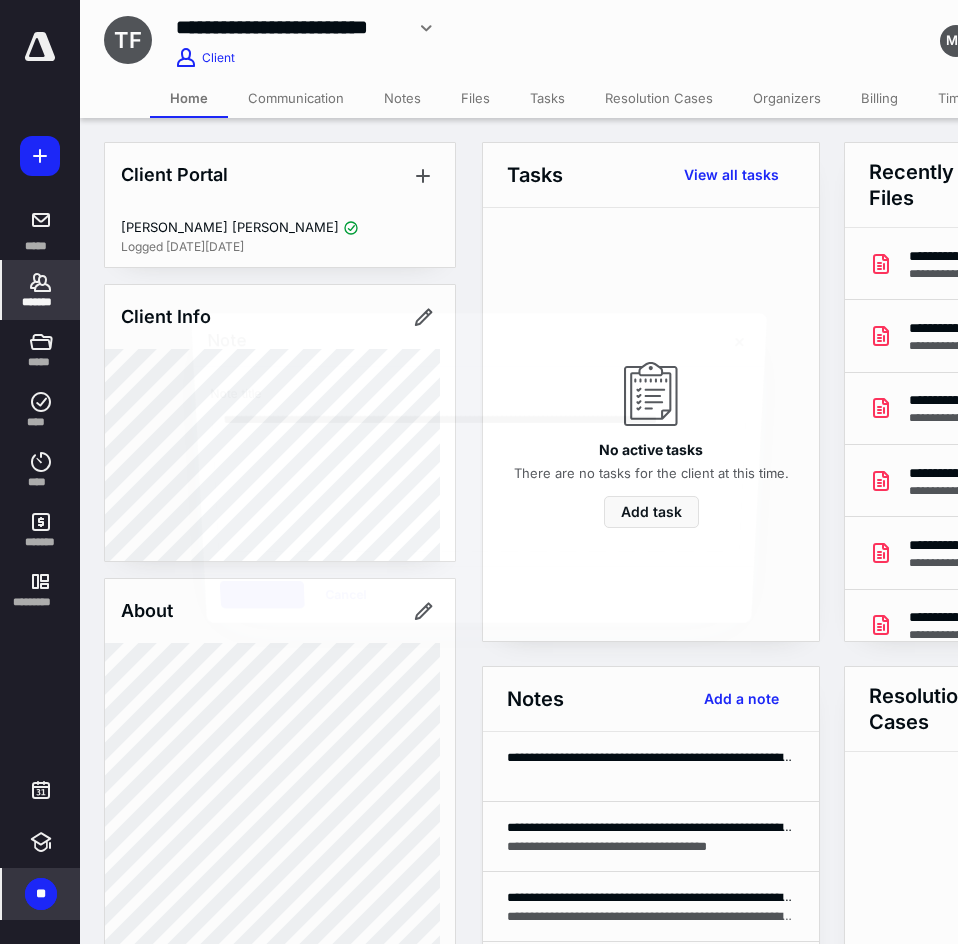 click at bounding box center (479, 472) 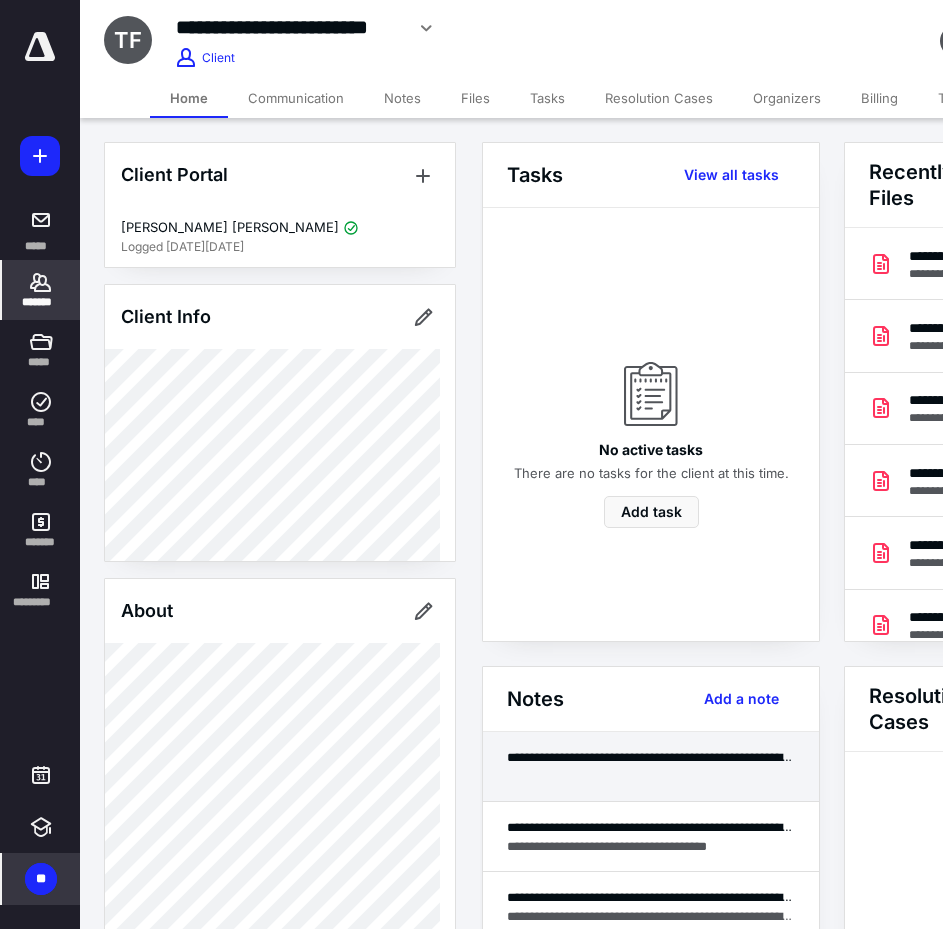 click on "**********" at bounding box center [651, 757] 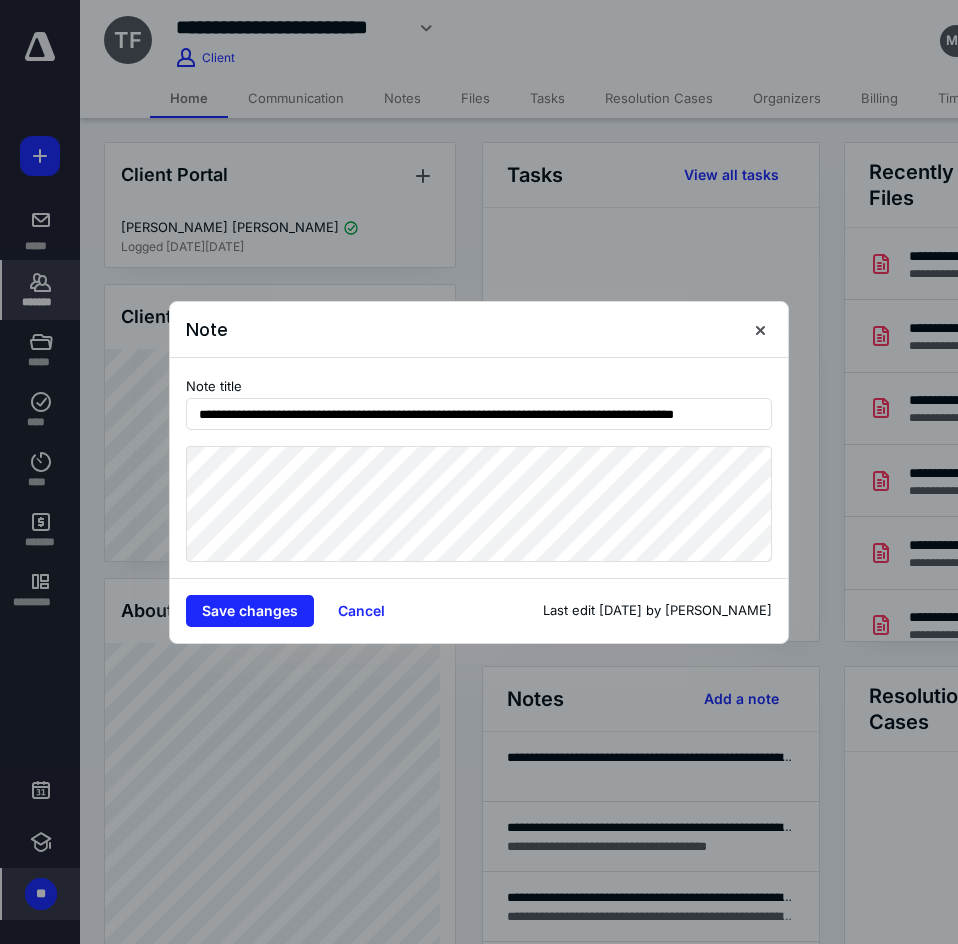 click on "Save changes Cancel Last edit [DATE] by [PERSON_NAME]" at bounding box center (479, 610) 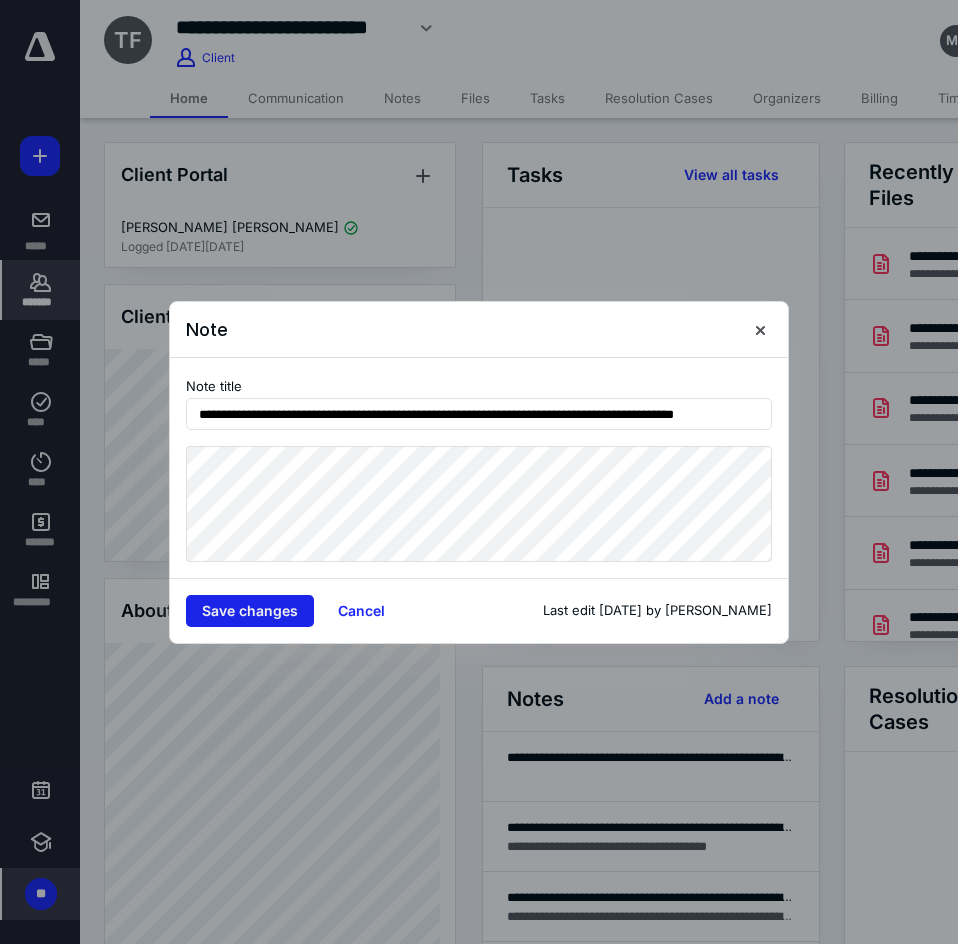 click on "Save changes" at bounding box center [250, 611] 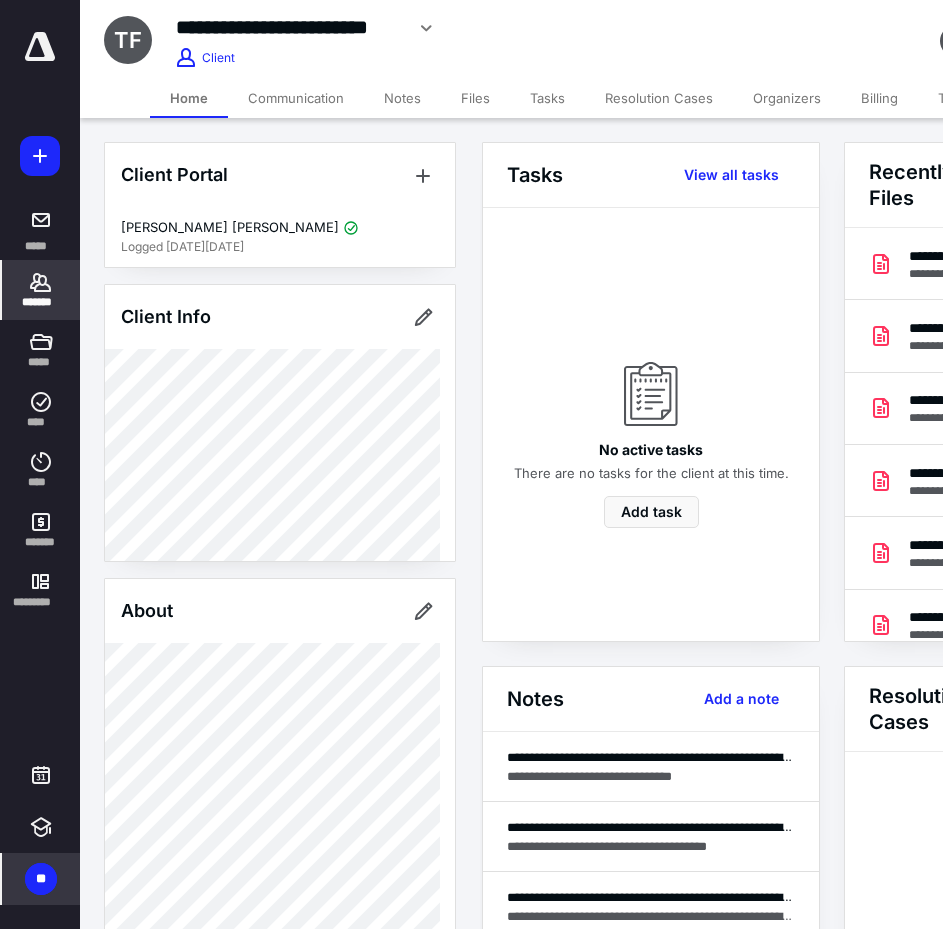 click on "*******" at bounding box center [41, 290] 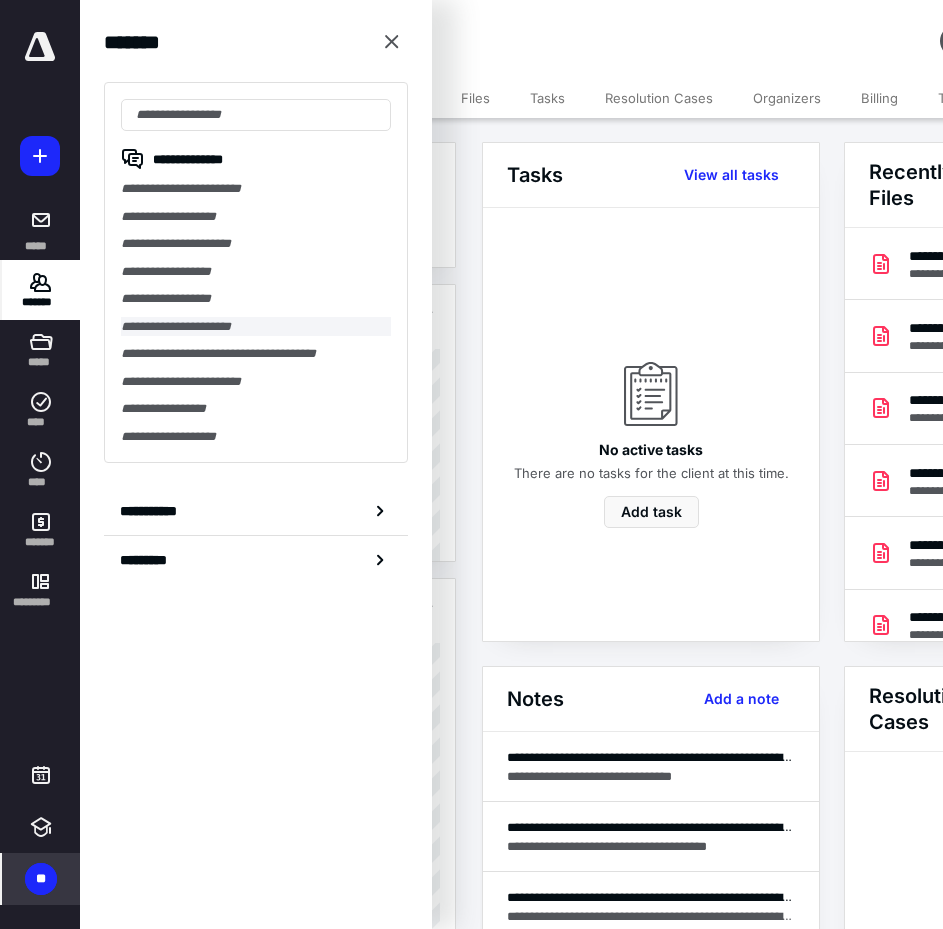 click on "**********" at bounding box center (256, 327) 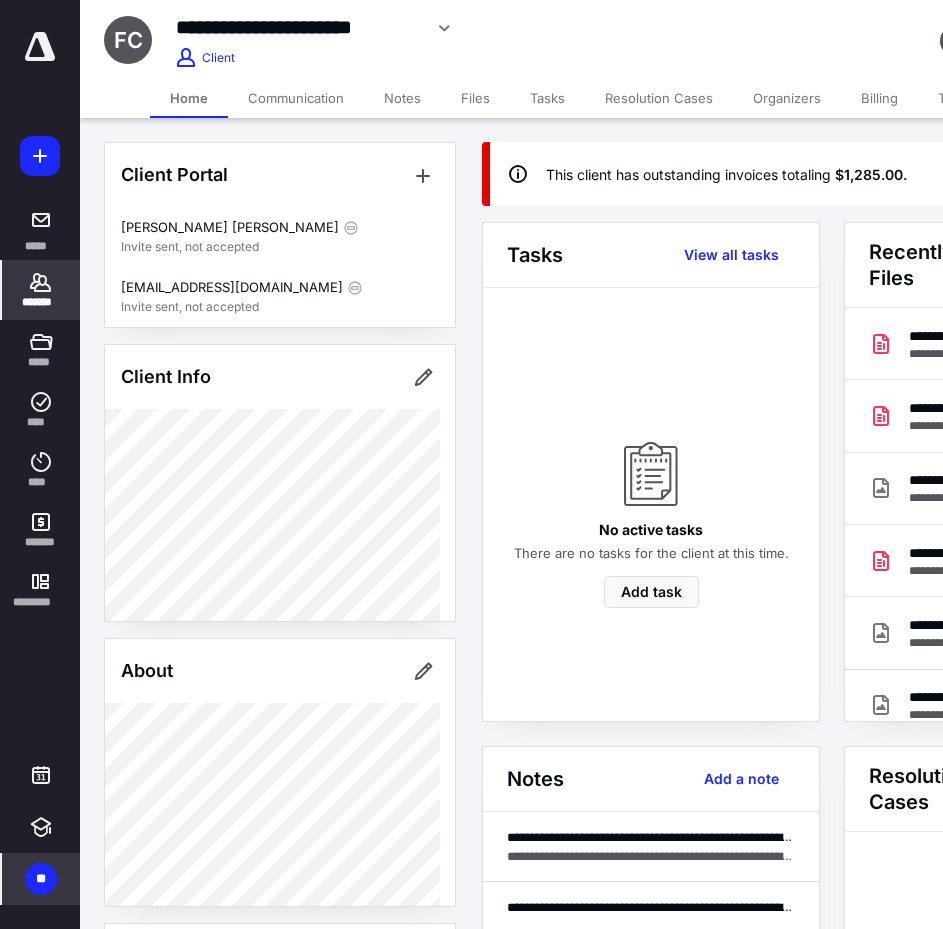click on "Client Info" at bounding box center (280, 377) 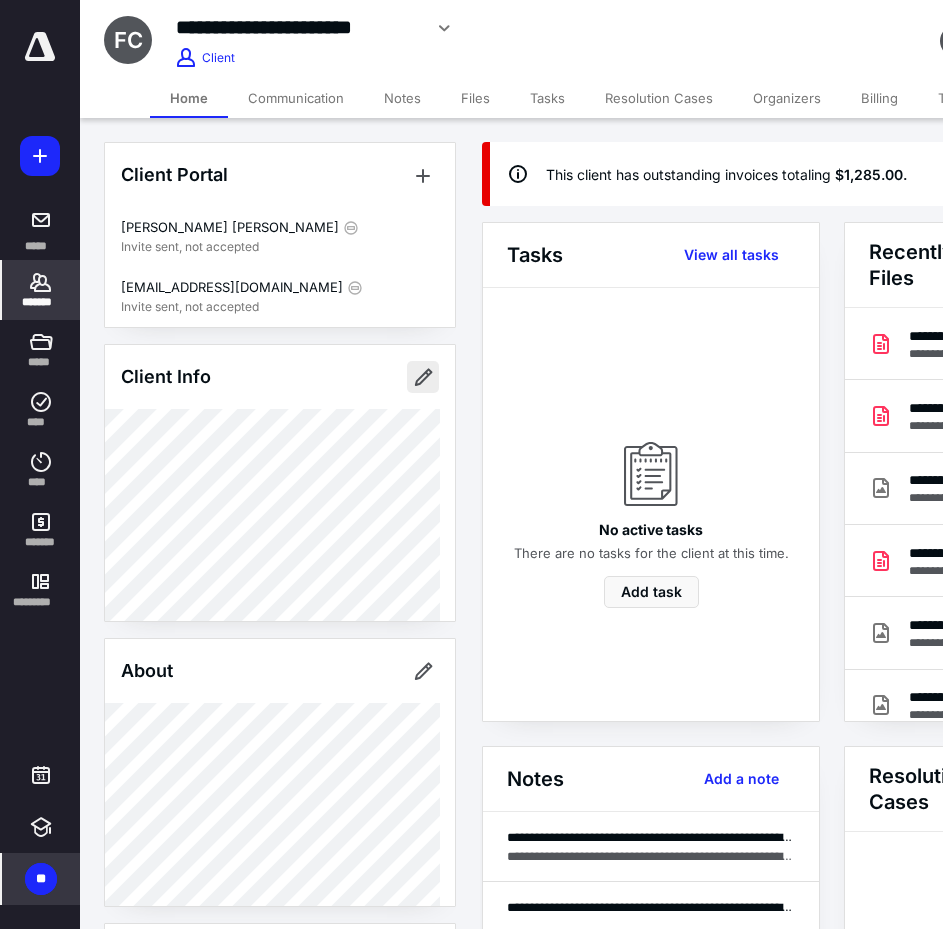 click at bounding box center (423, 377) 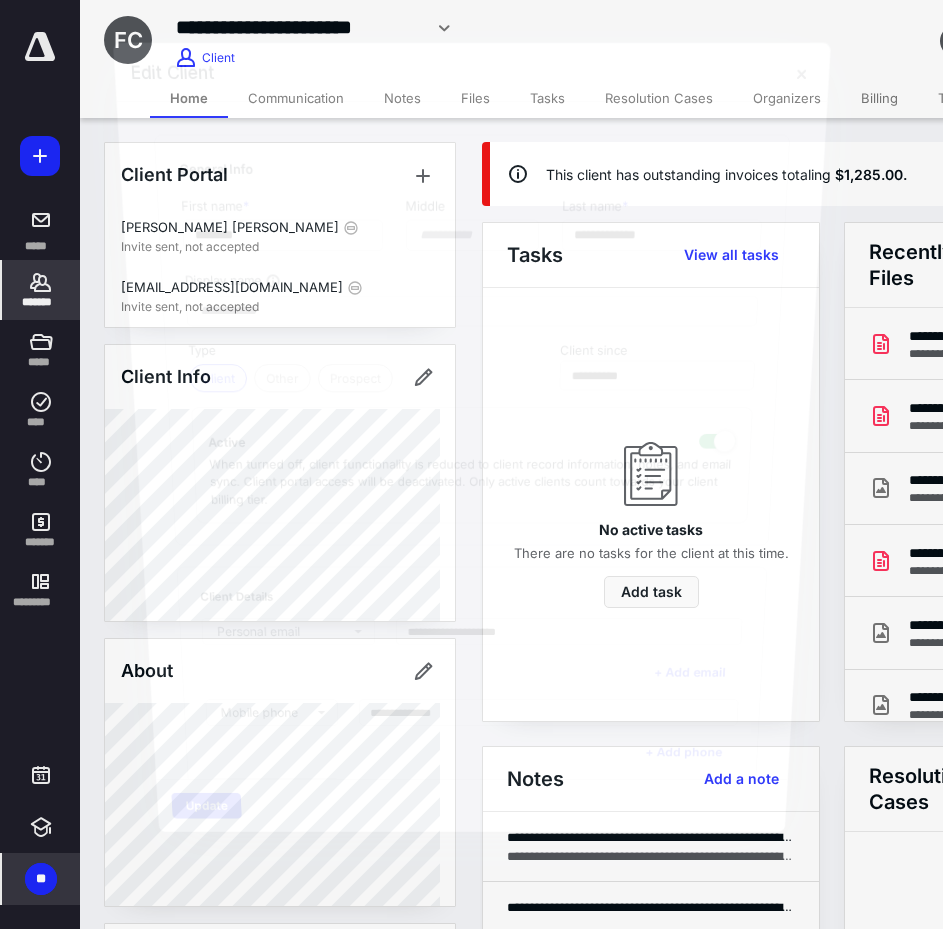 type on "**********" 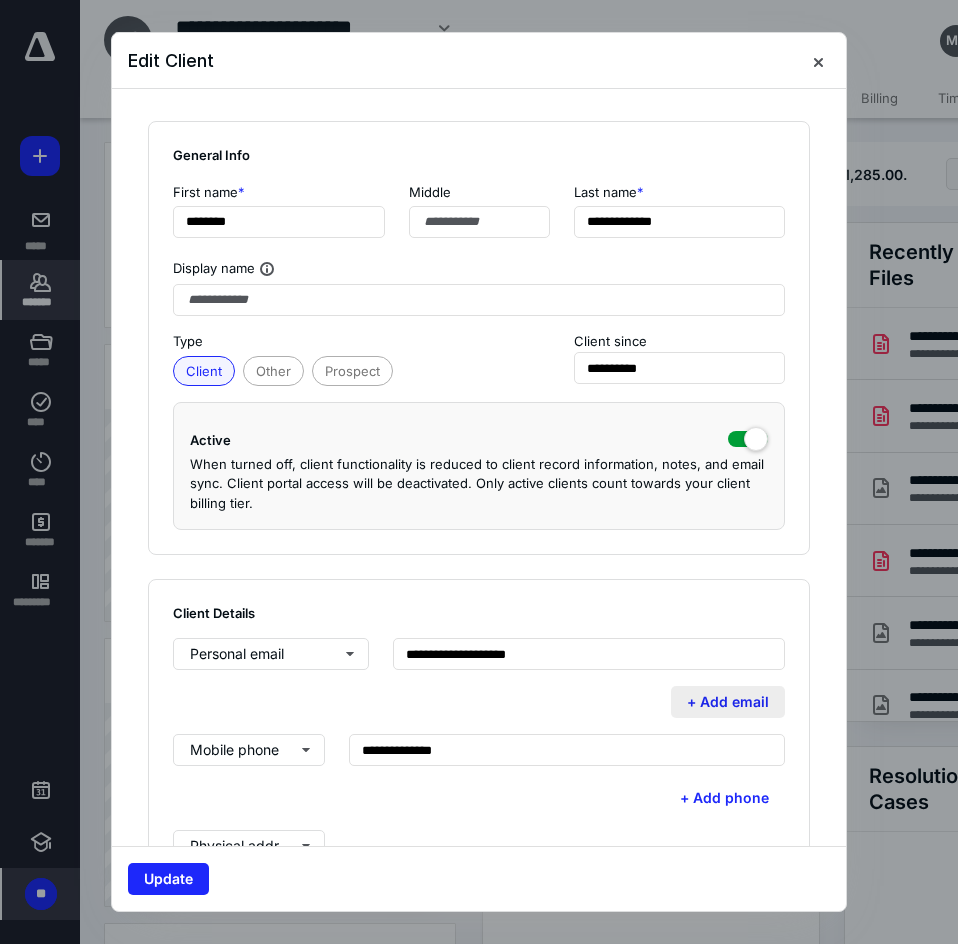 click on "+ Add email" at bounding box center (728, 702) 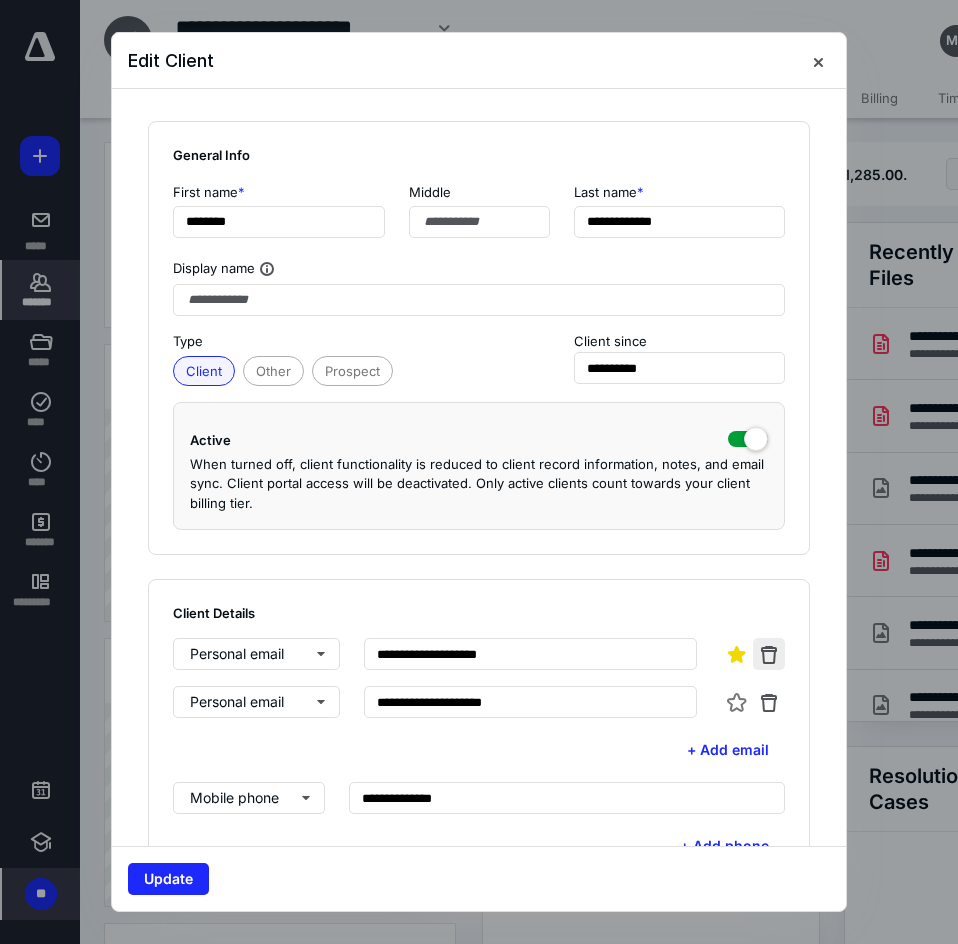 type on "**********" 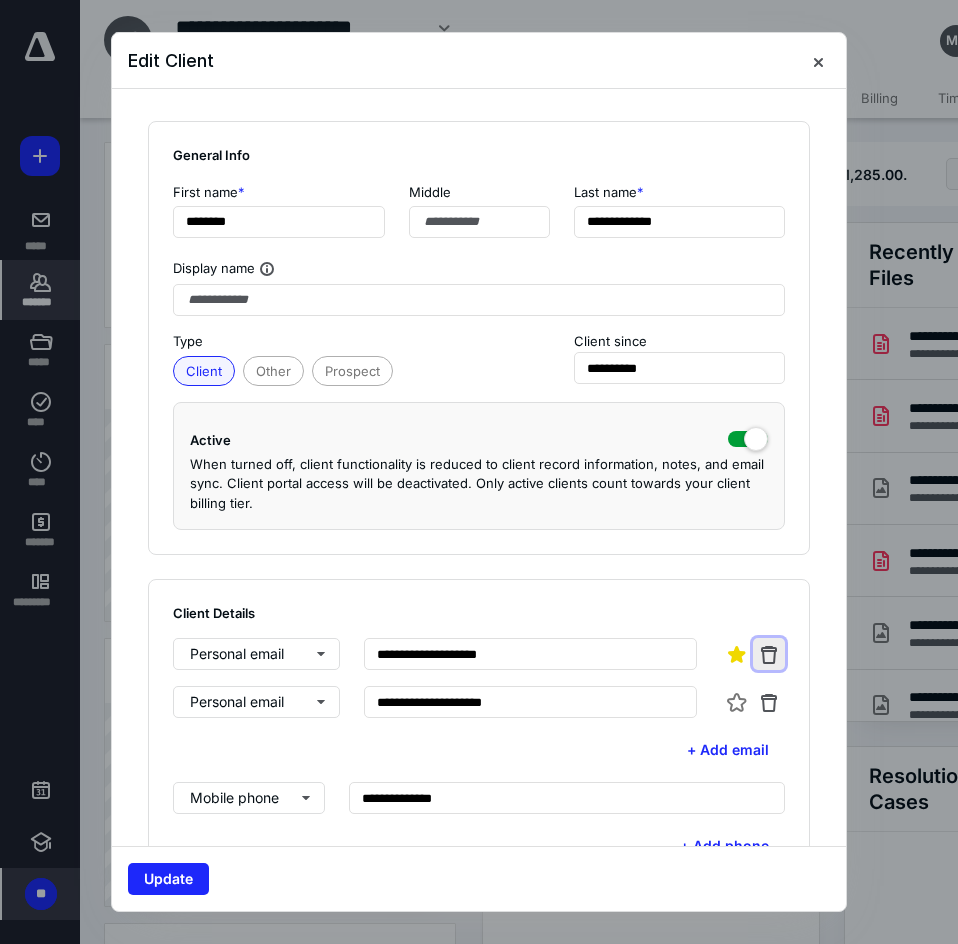 click at bounding box center [769, 654] 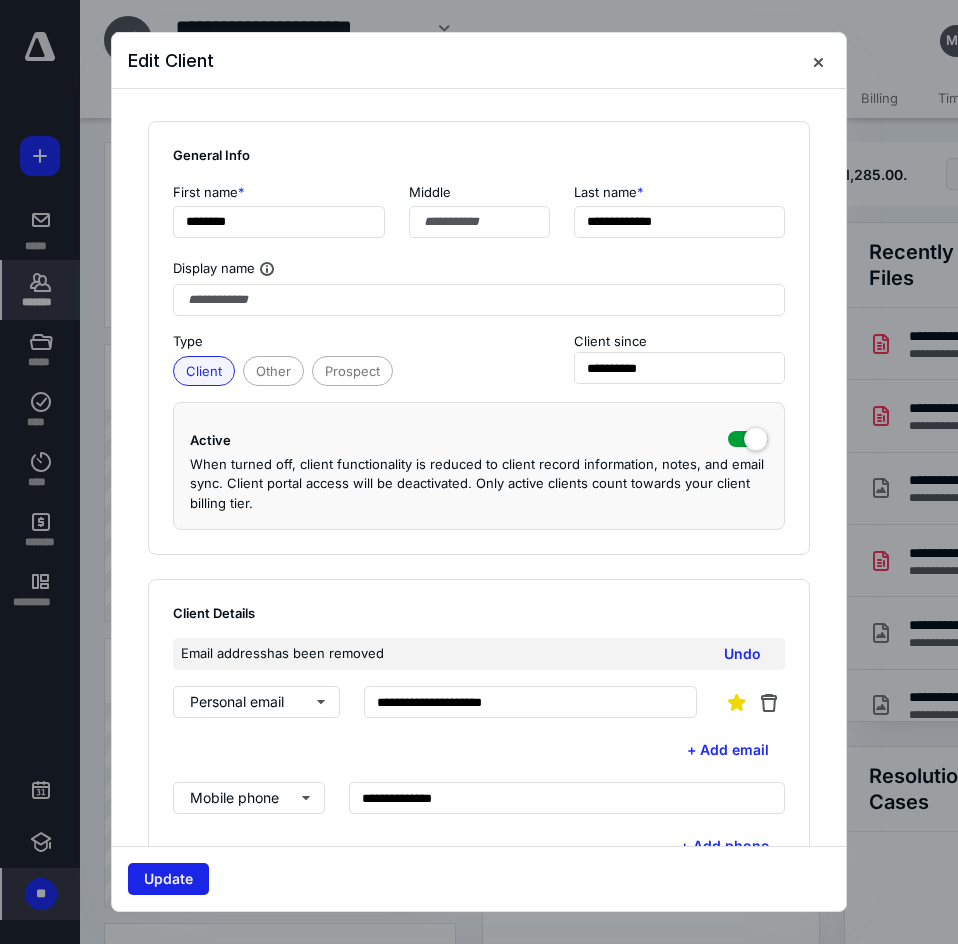 click on "Update" at bounding box center [168, 879] 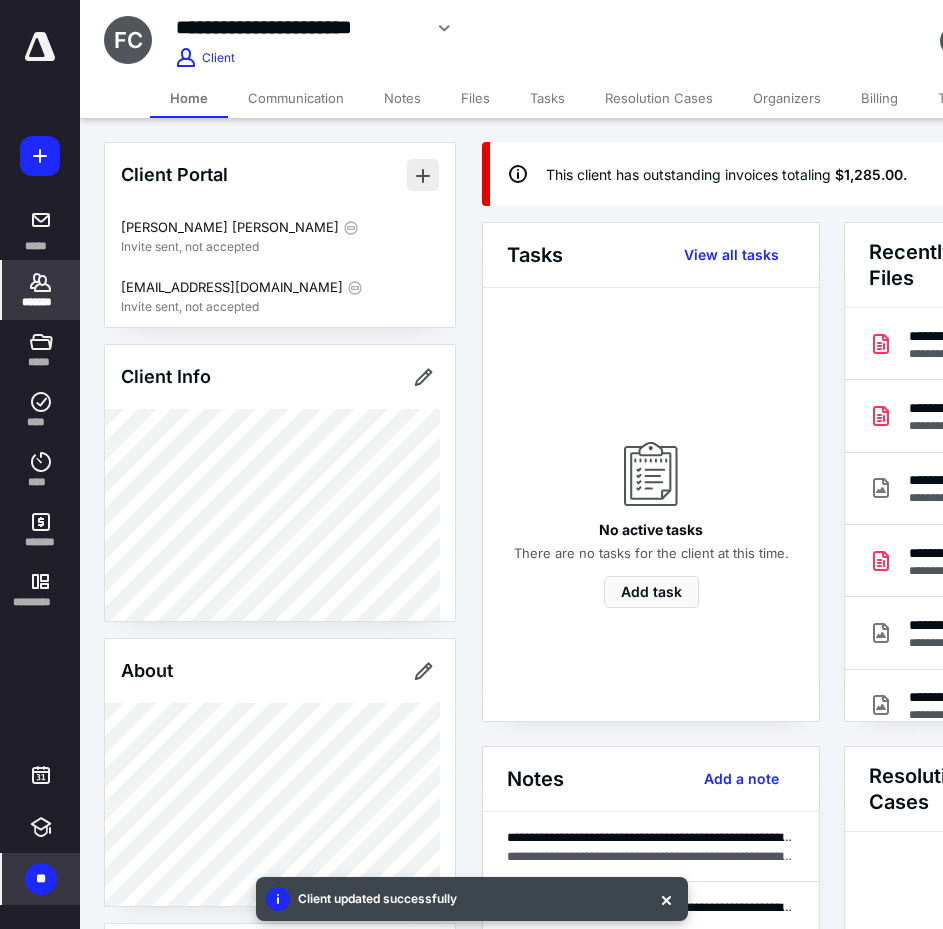 click at bounding box center [423, 175] 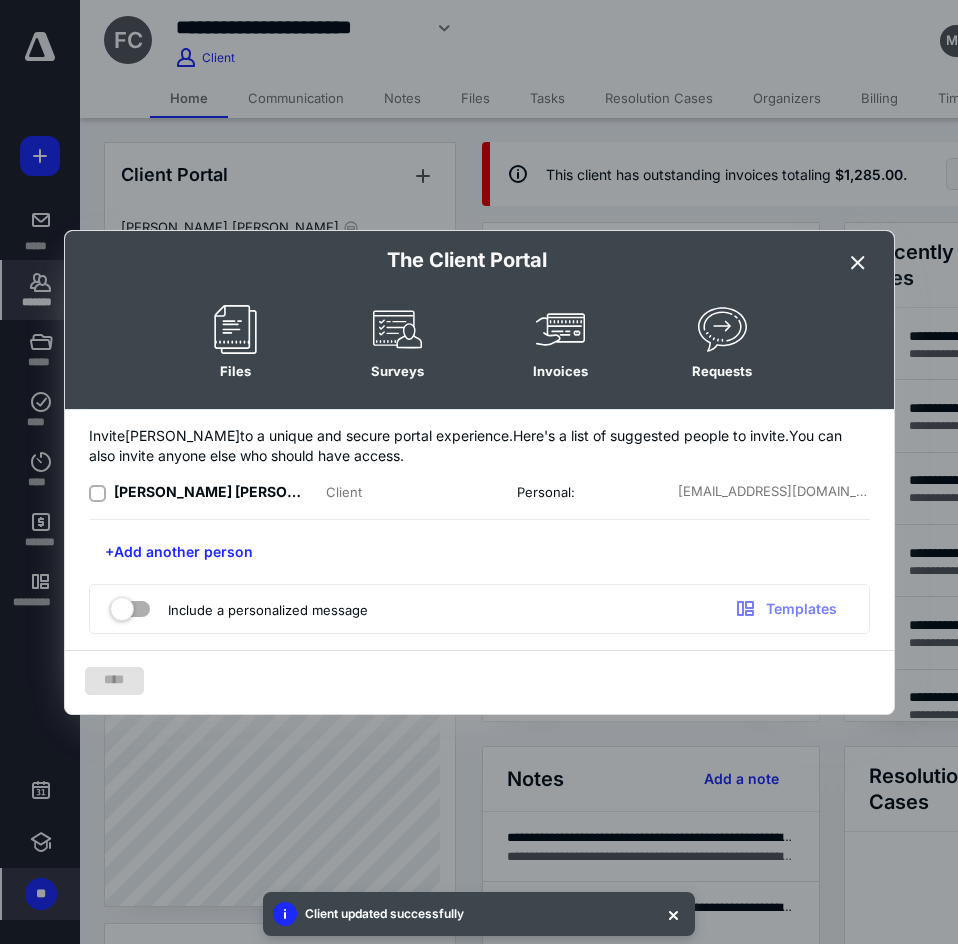 click 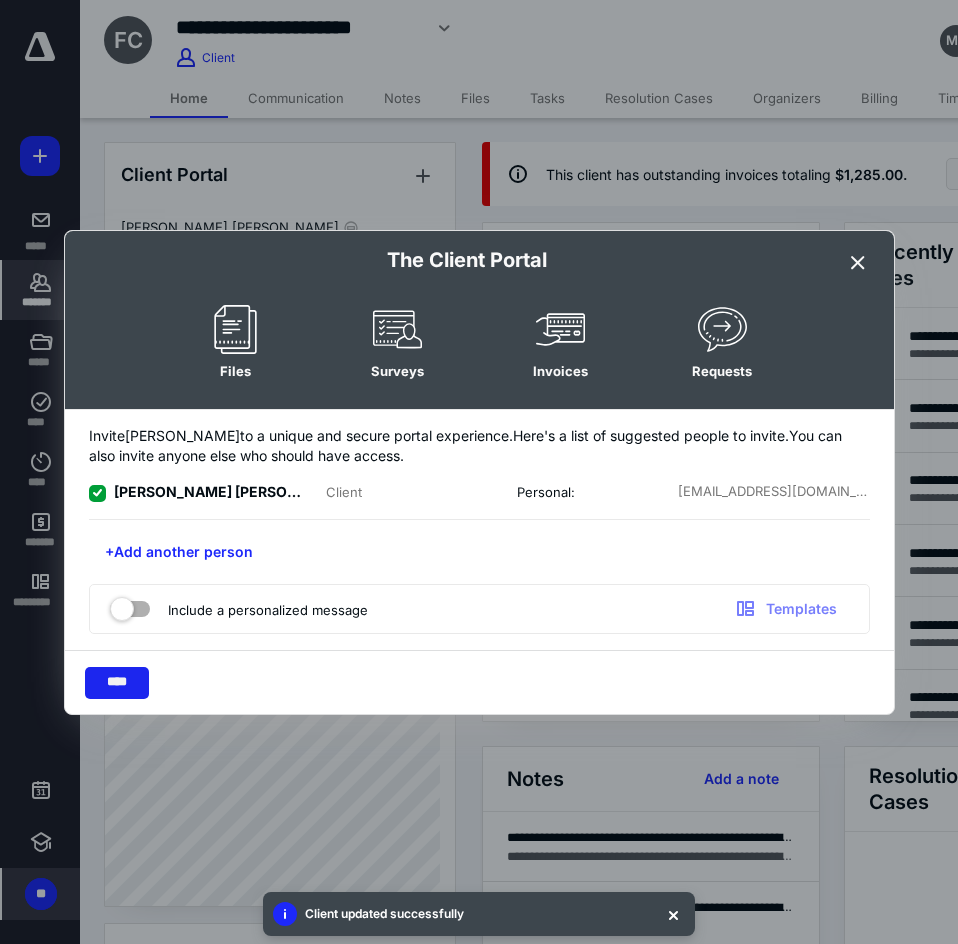 click on "****" at bounding box center (117, 683) 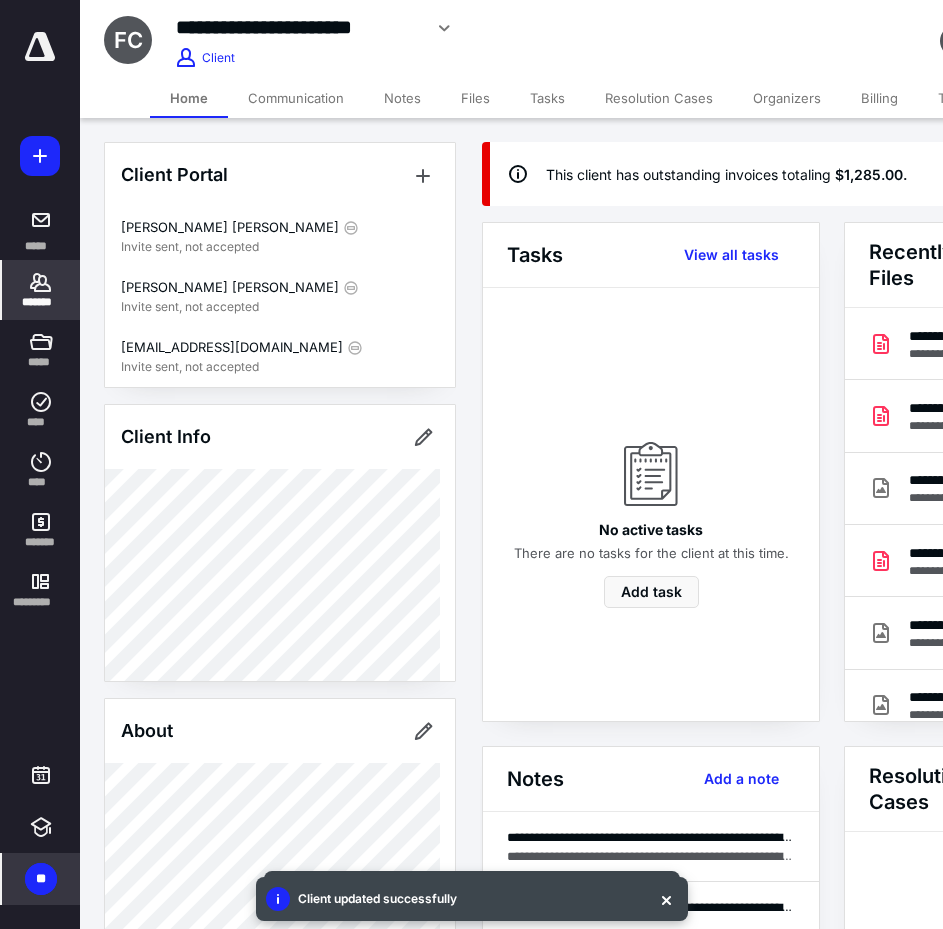 click on "Billing" at bounding box center [879, 98] 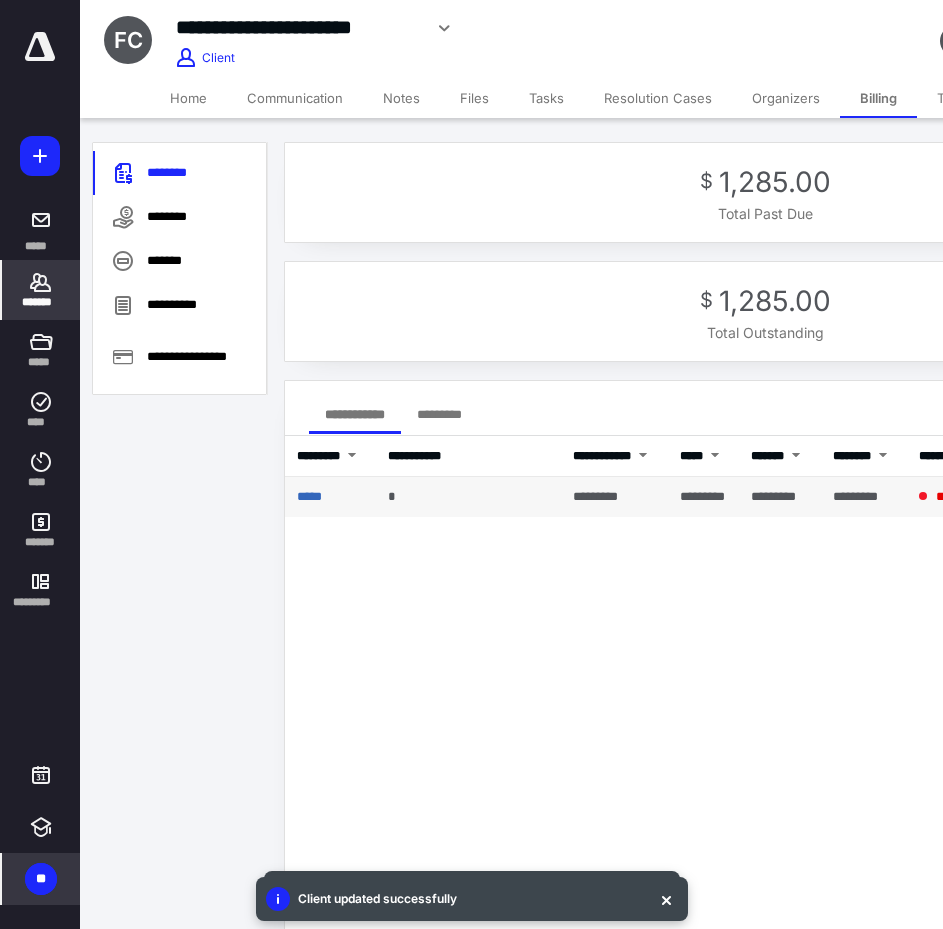 click on "*****" at bounding box center [330, 497] 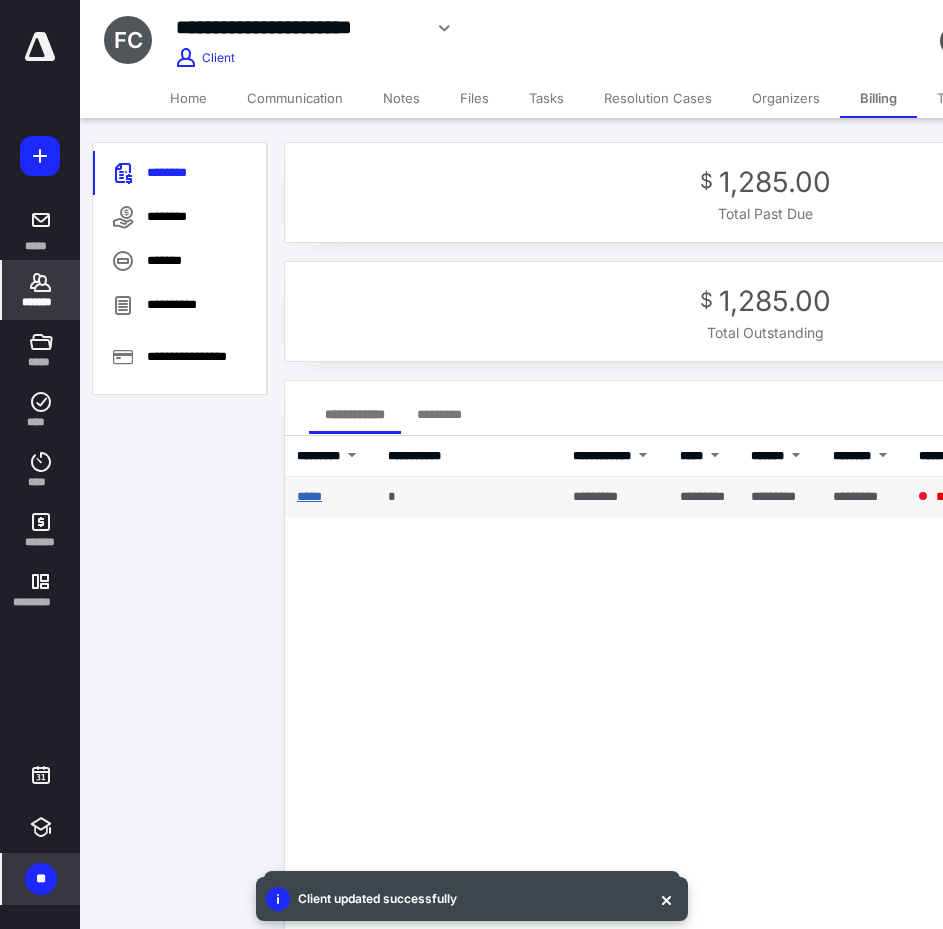 click on "*****" at bounding box center [309, 496] 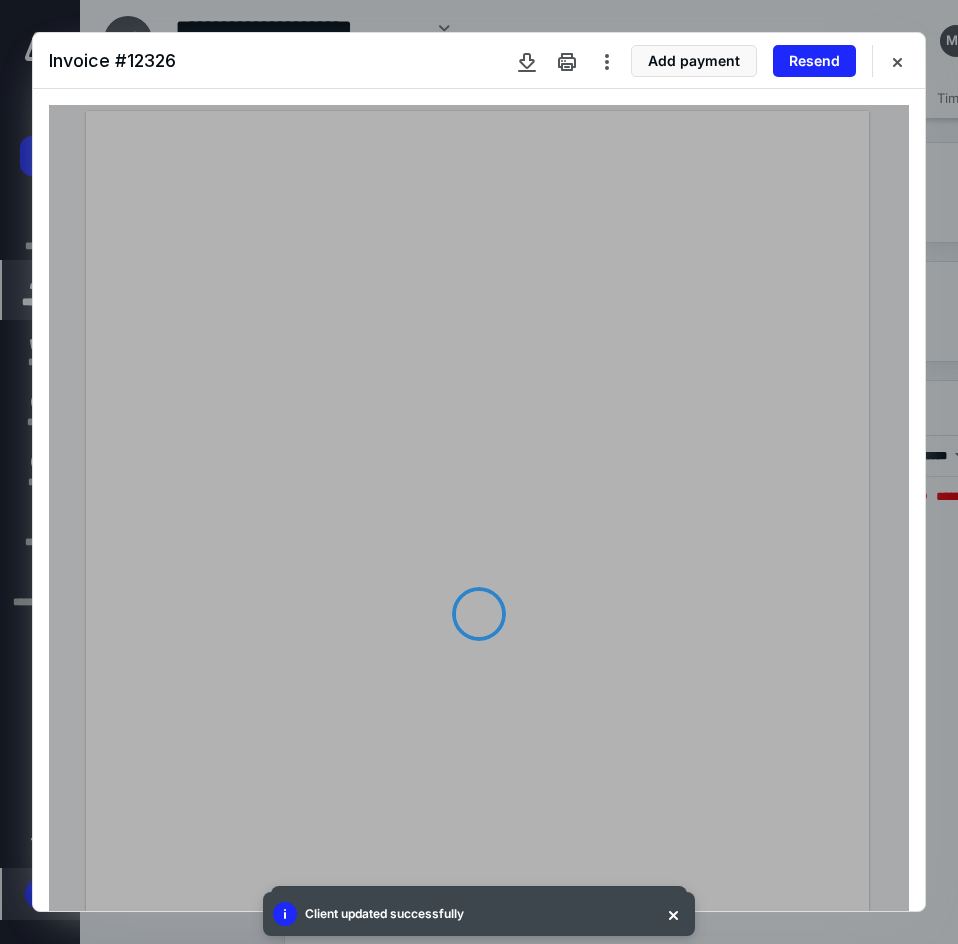 drag, startPoint x: 906, startPoint y: 123, endPoint x: 906, endPoint y: 513, distance: 390 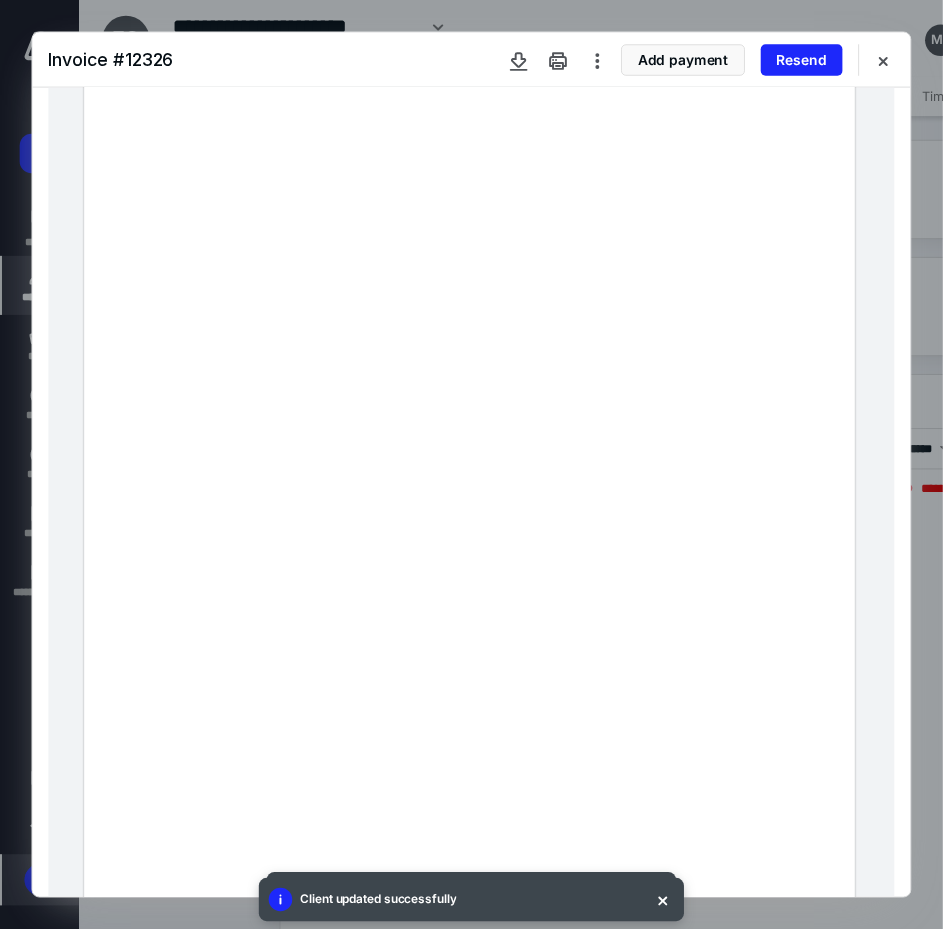 scroll, scrollTop: 0, scrollLeft: 0, axis: both 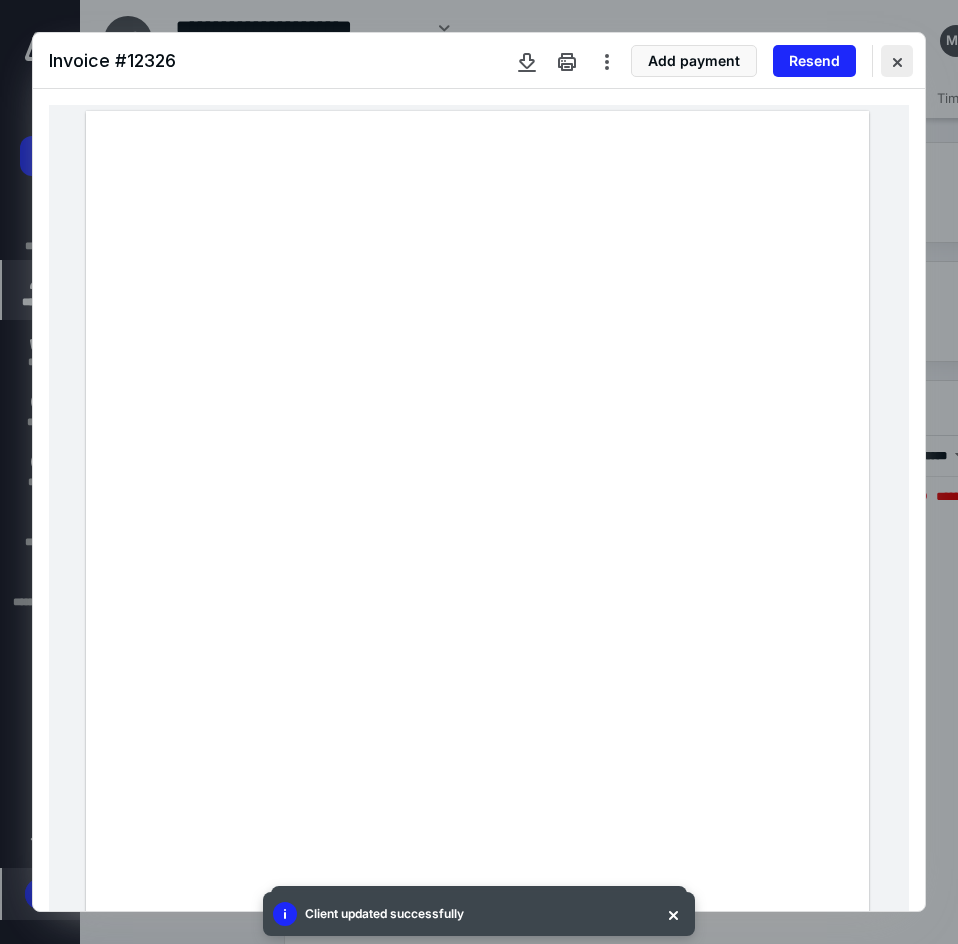 click at bounding box center (897, 61) 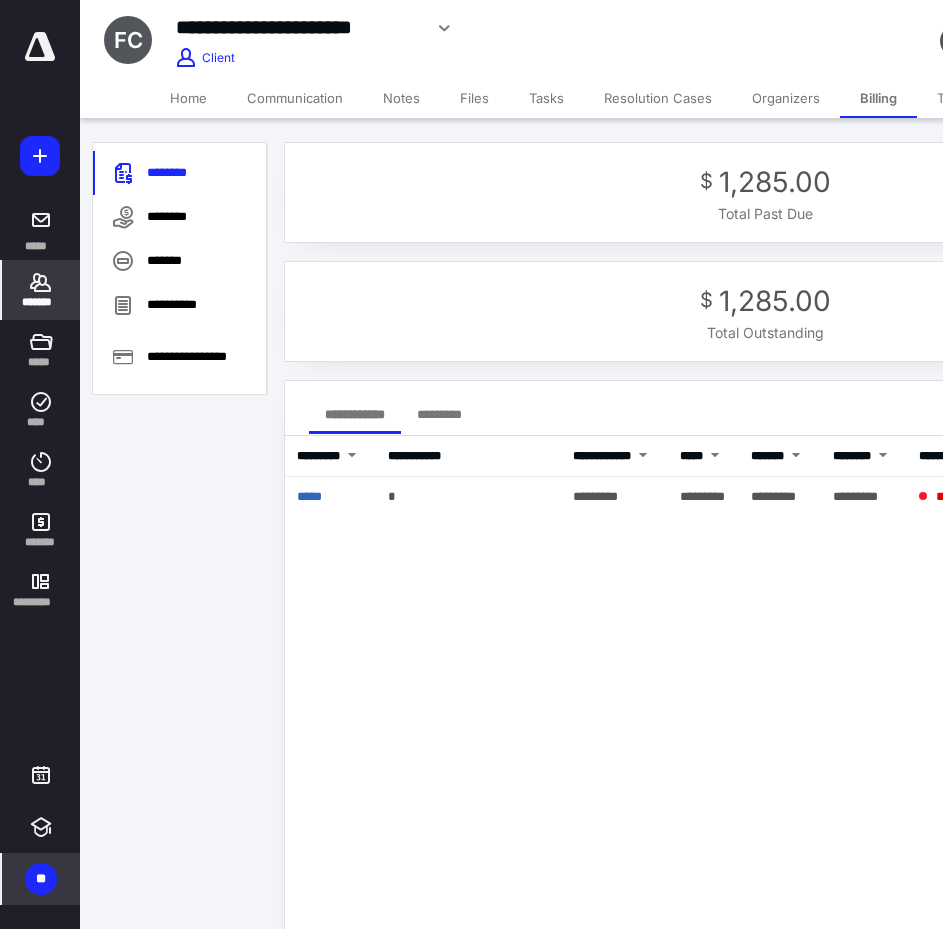 click on "*******" at bounding box center (41, 290) 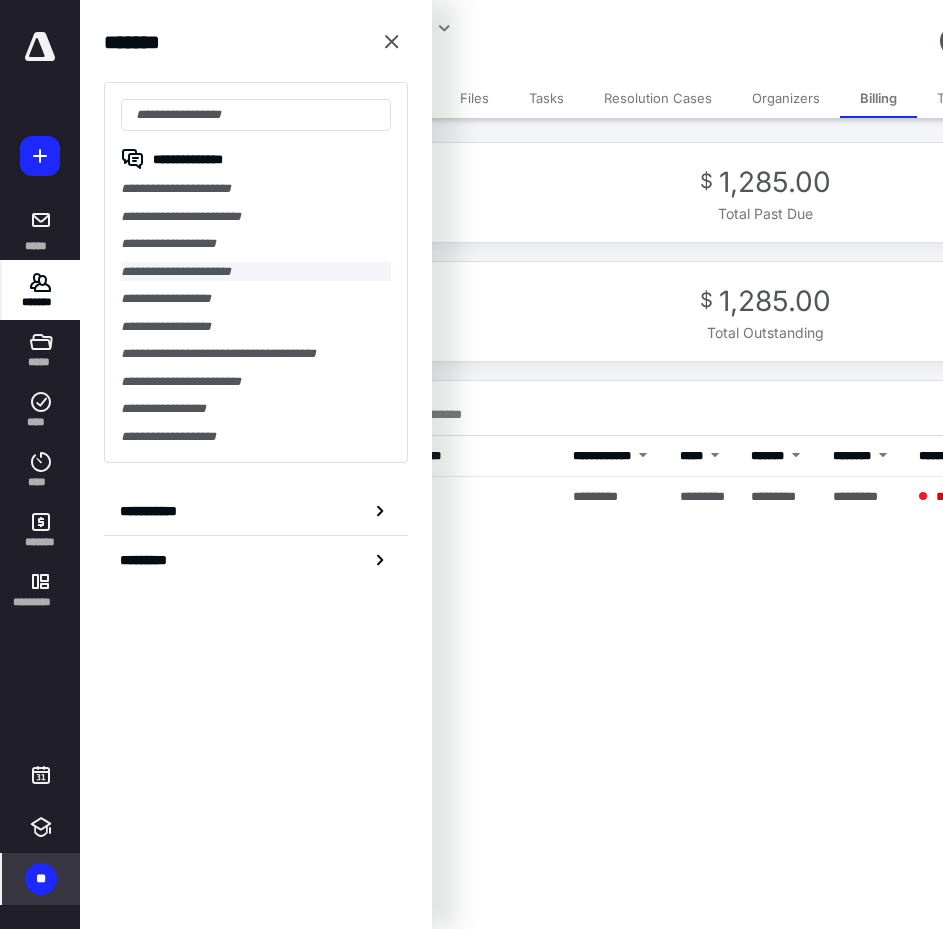 click on "**********" at bounding box center [256, 272] 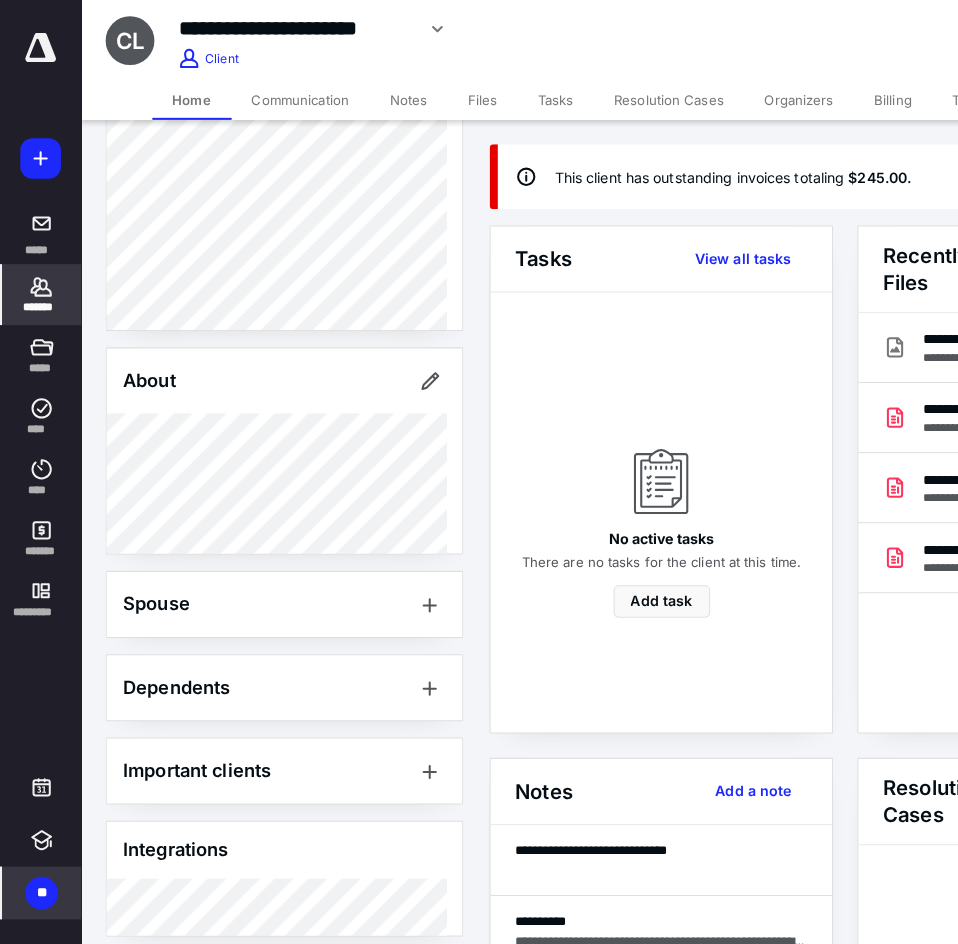 scroll, scrollTop: 275, scrollLeft: 0, axis: vertical 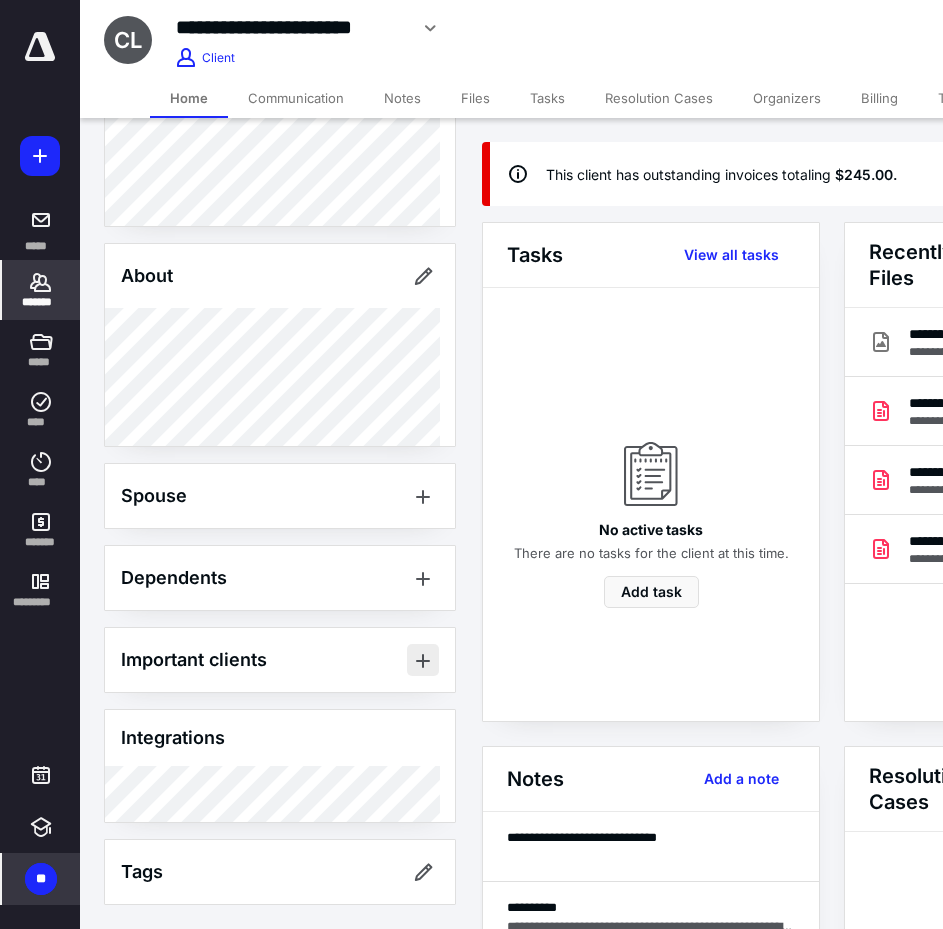 click at bounding box center (423, 660) 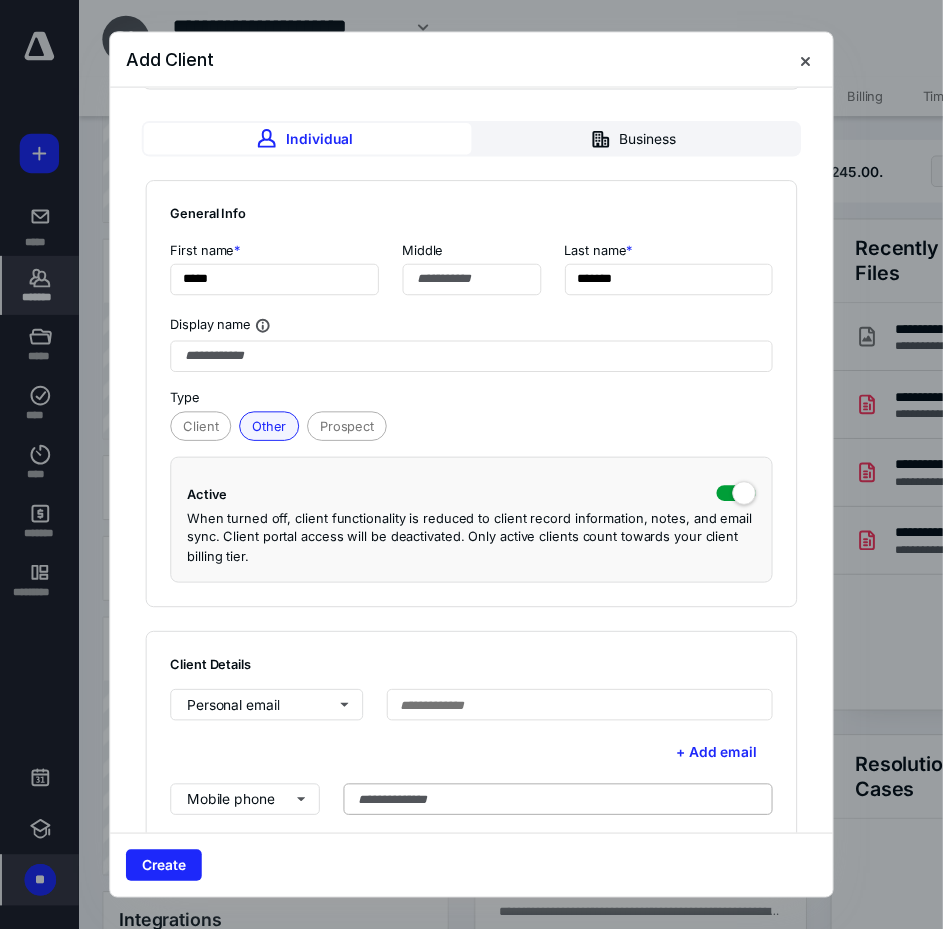 scroll, scrollTop: 200, scrollLeft: 0, axis: vertical 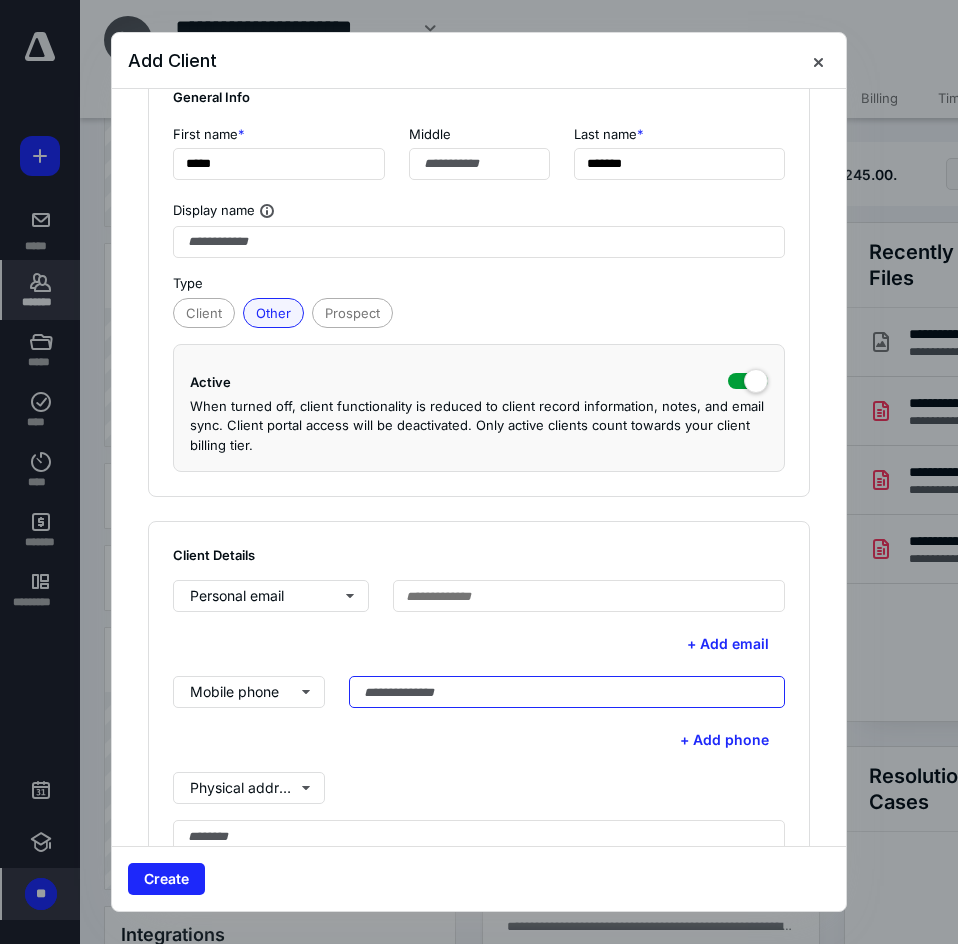 click at bounding box center (567, 692) 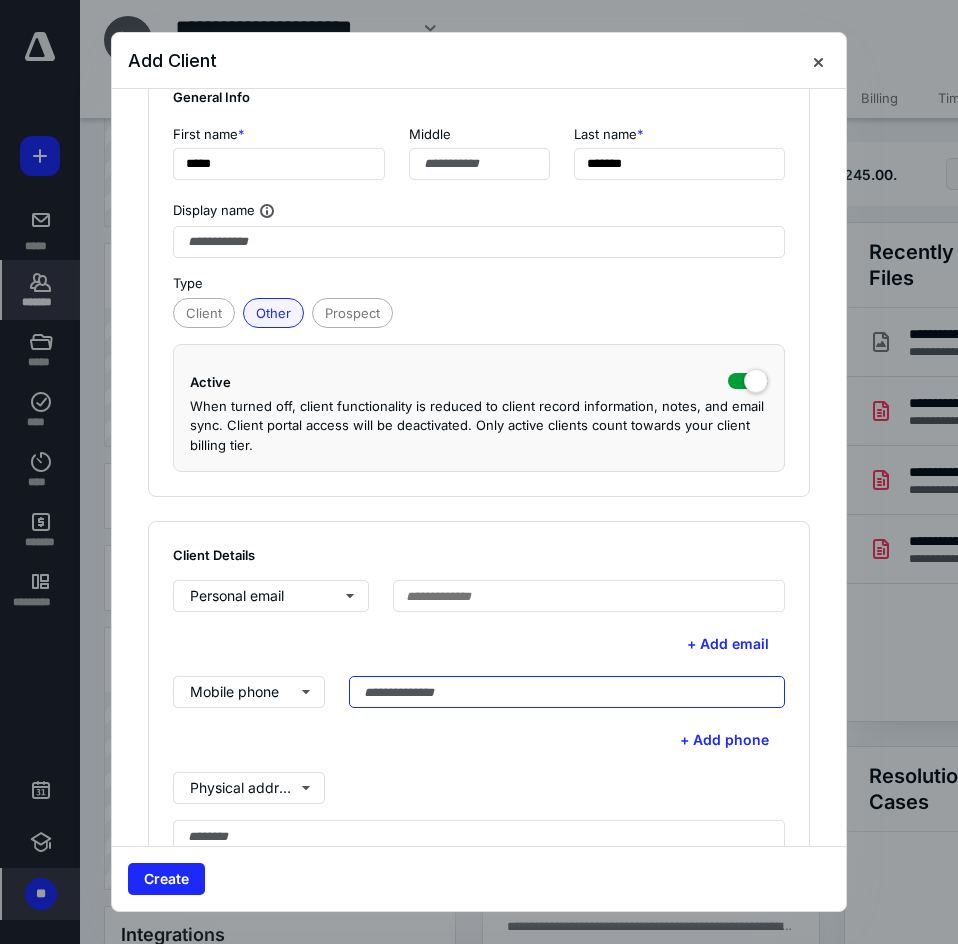 paste on "**********" 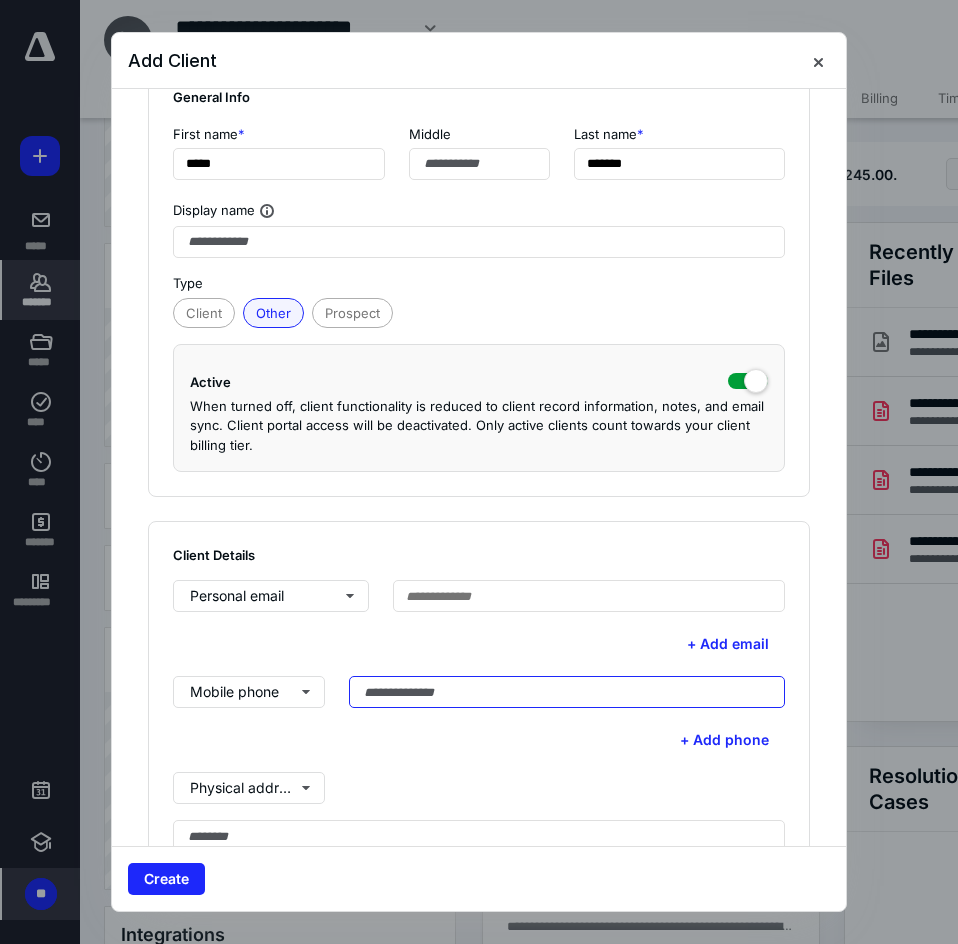 type on "**********" 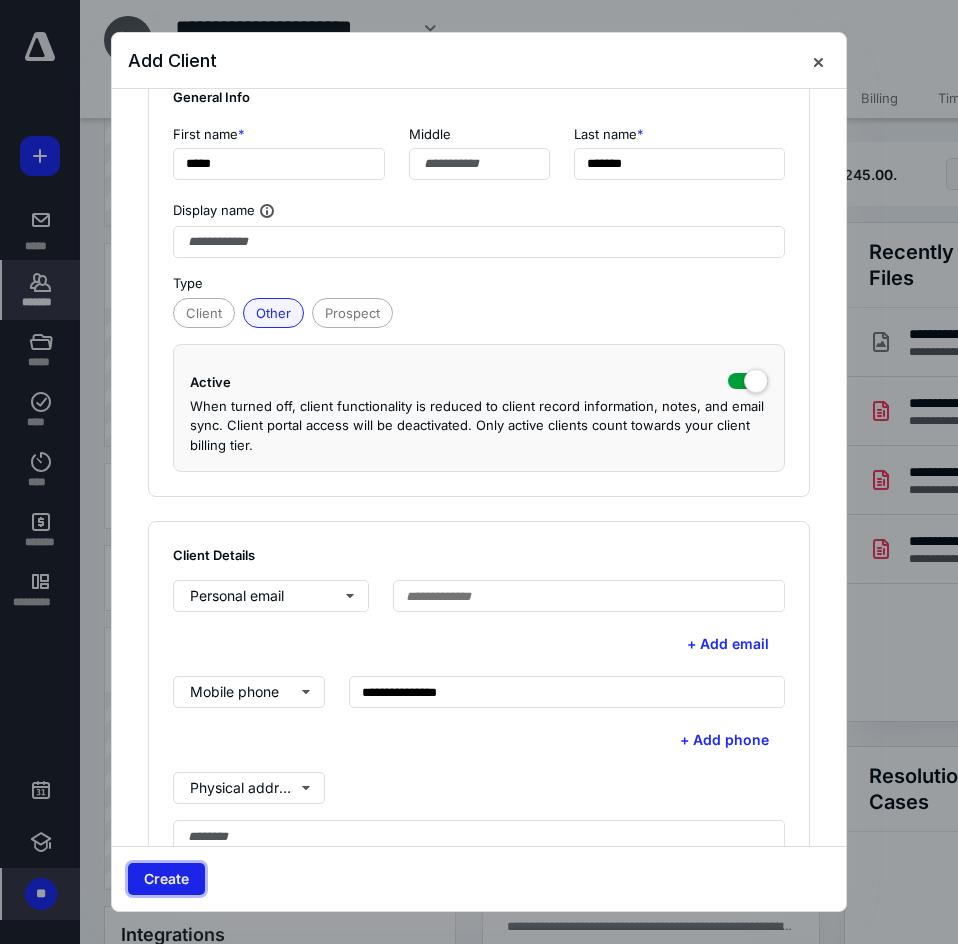 click on "Create" at bounding box center (166, 879) 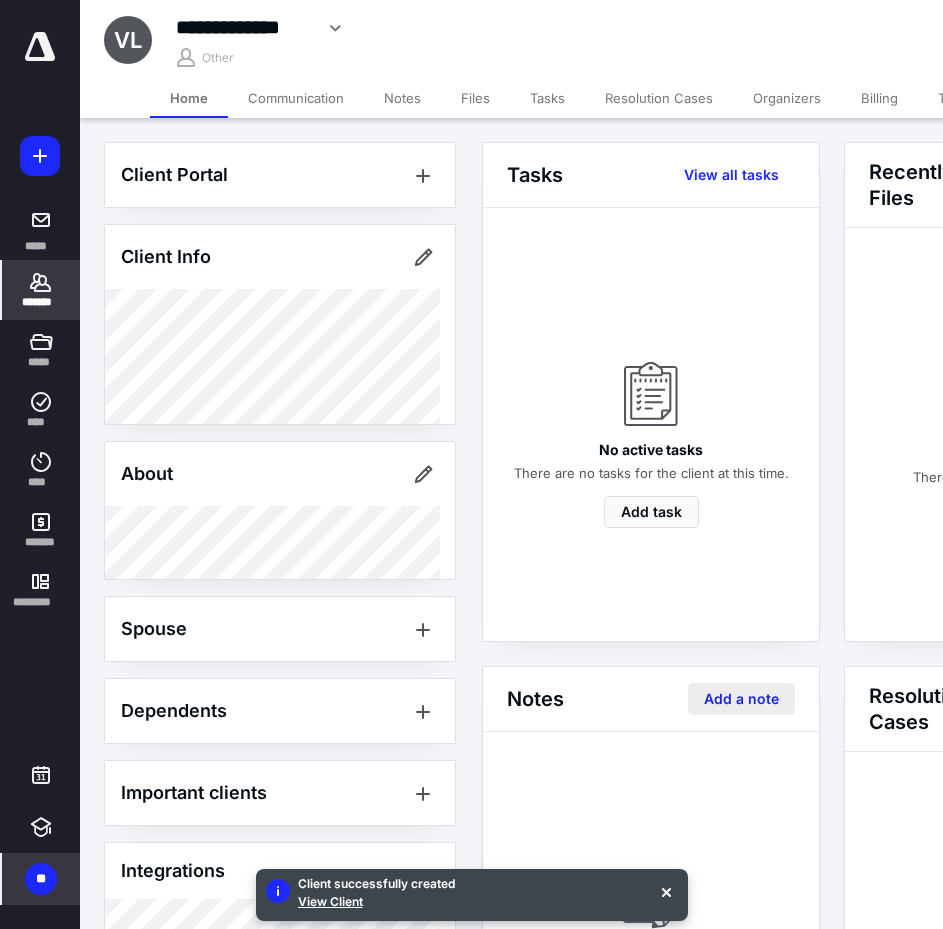 click on "Add a note" at bounding box center (741, 699) 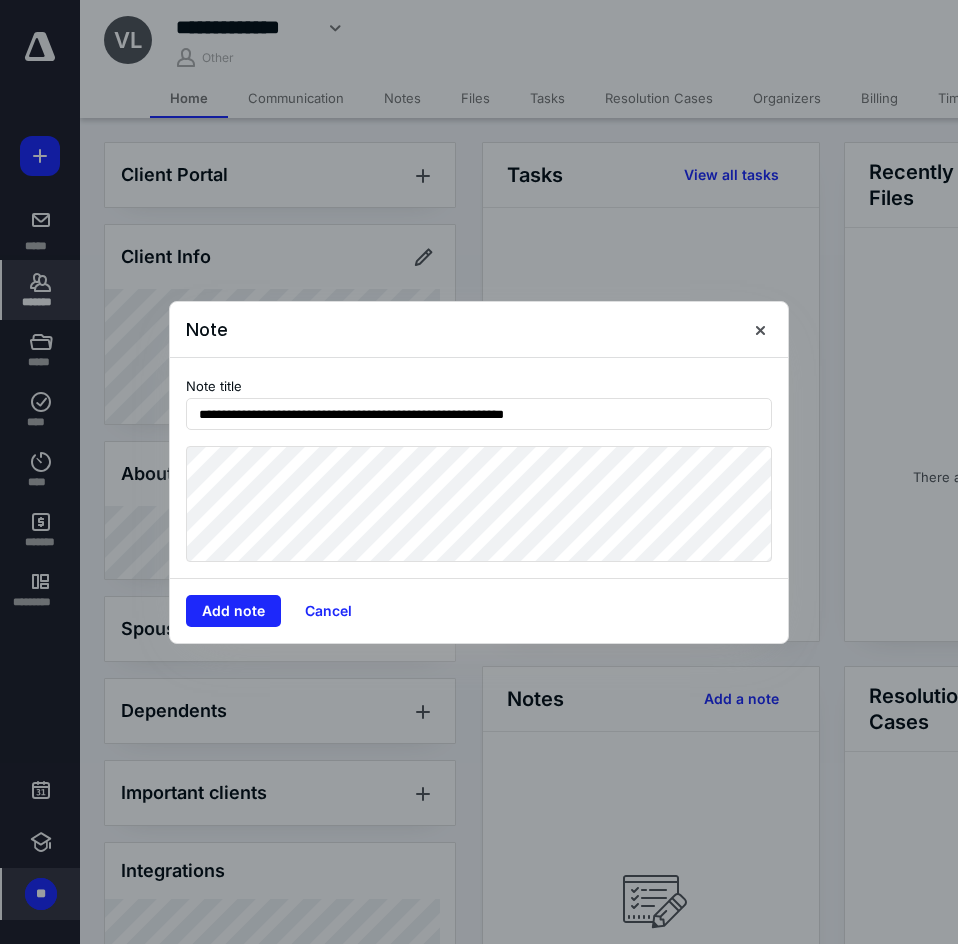 type on "**********" 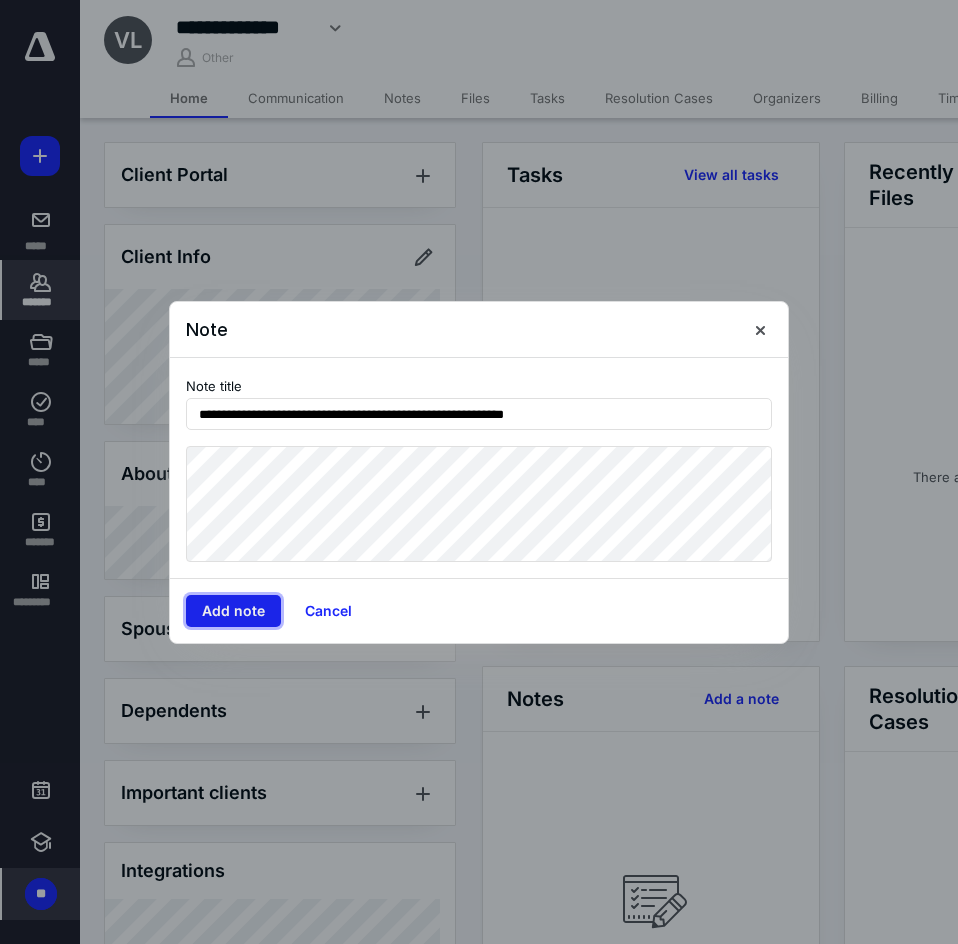click on "Add note" at bounding box center (233, 611) 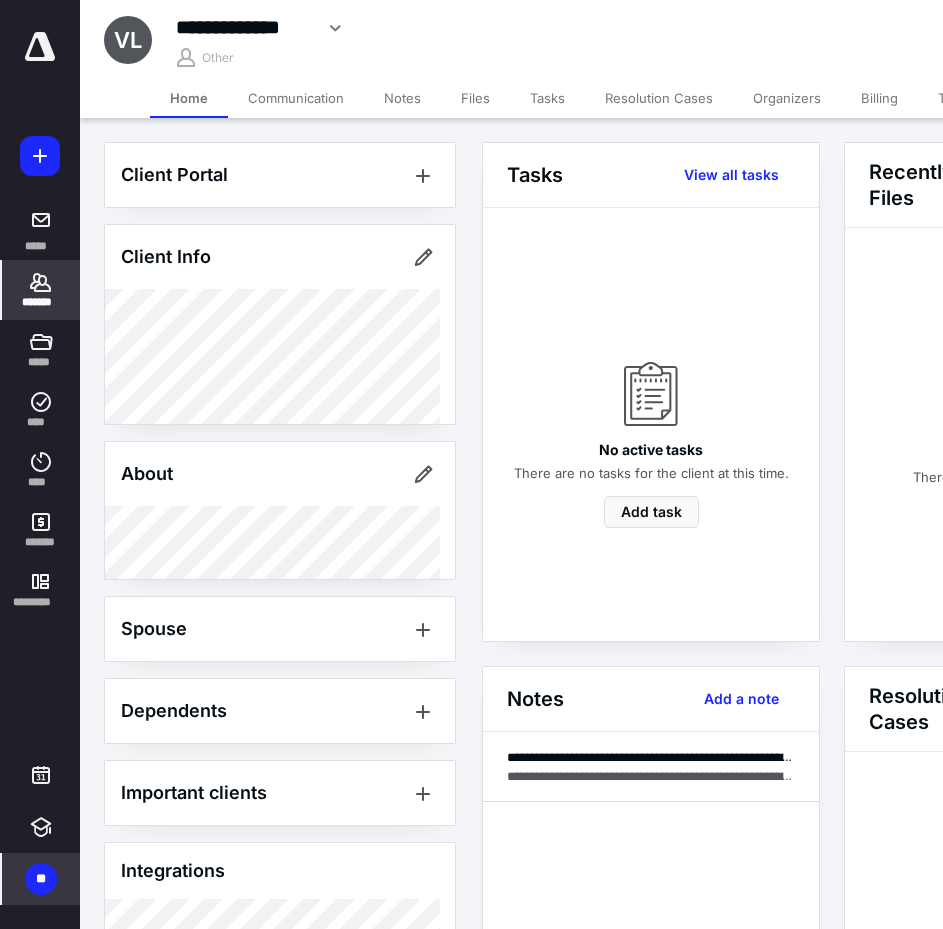 click 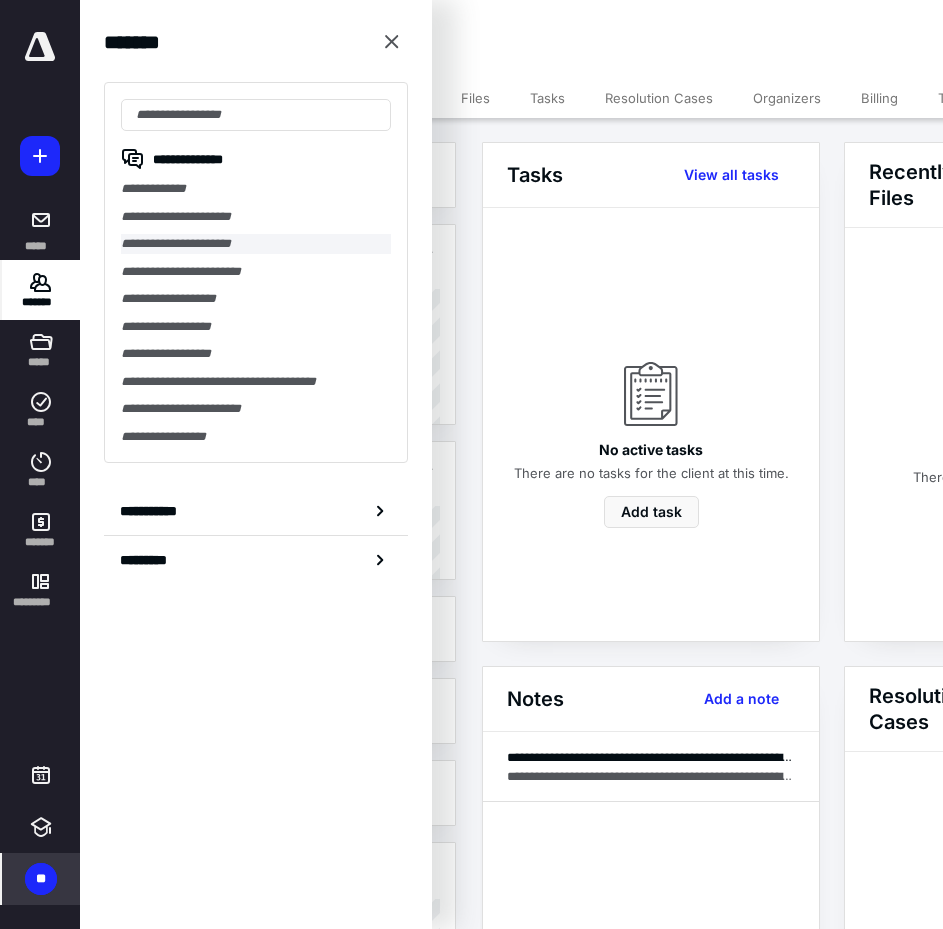 click on "**********" at bounding box center (256, 244) 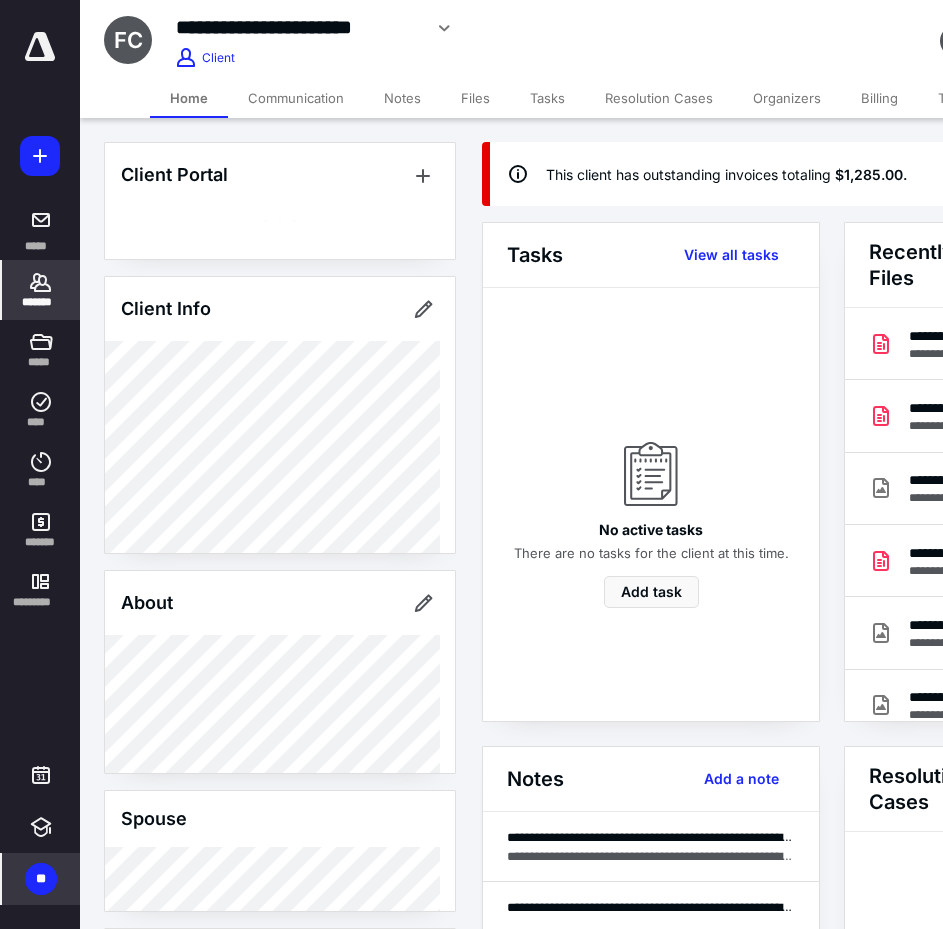 click on "Billing" at bounding box center [879, 98] 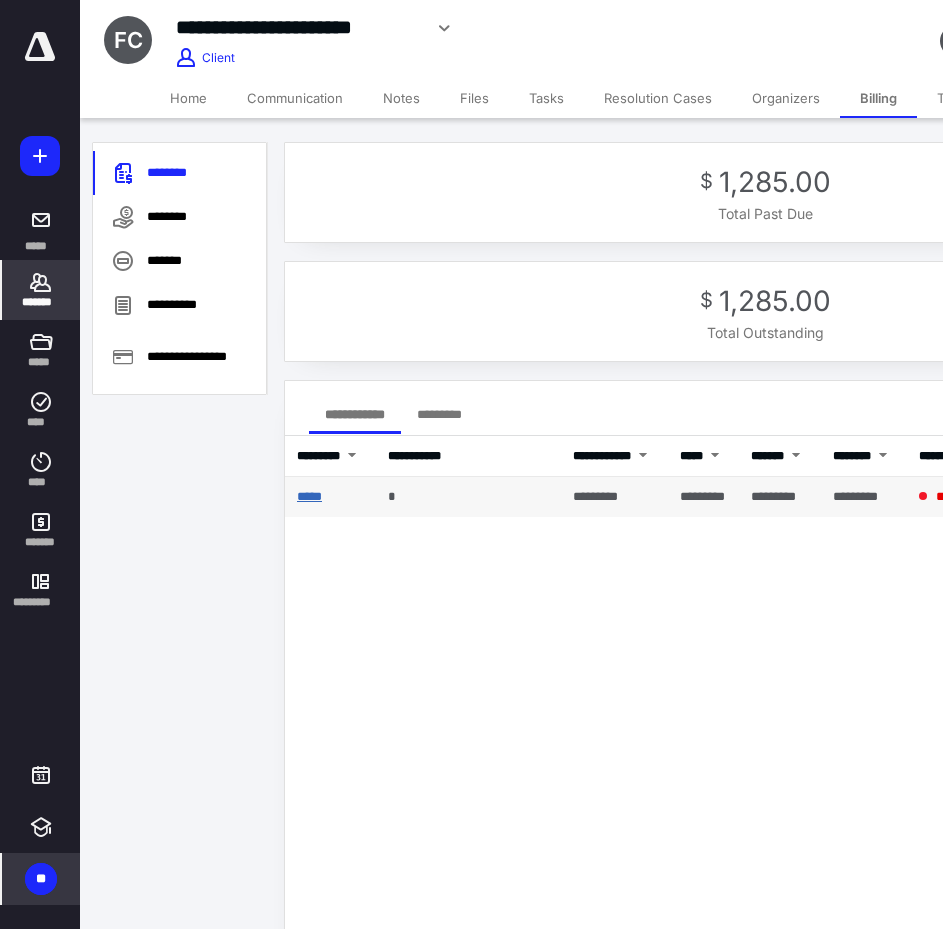 click on "*****" at bounding box center (309, 496) 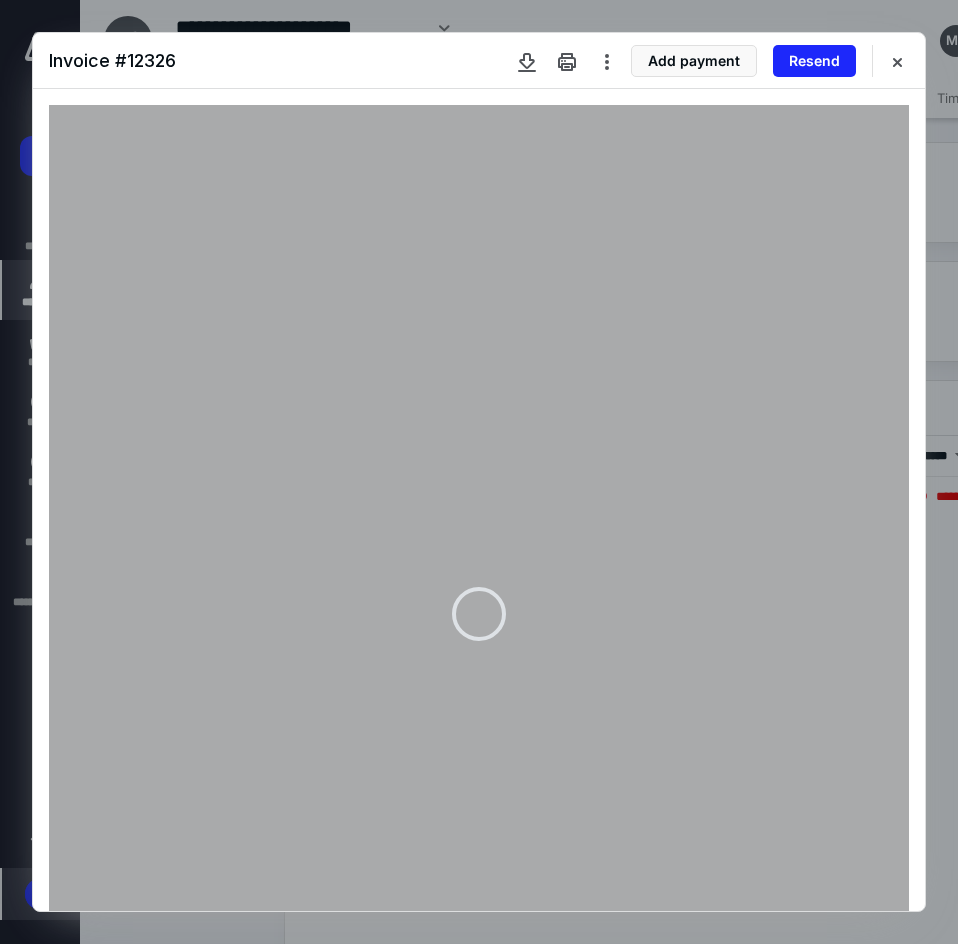 click on "Resend" at bounding box center [814, 61] 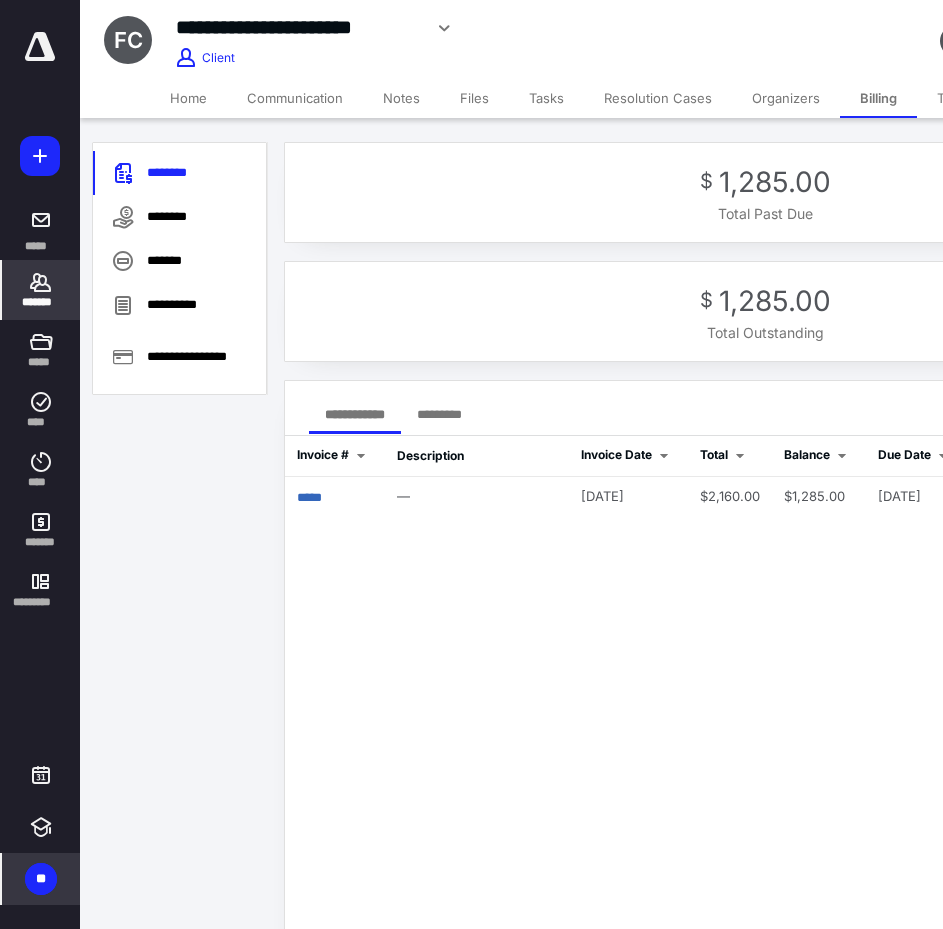 click on "*******" at bounding box center [41, 302] 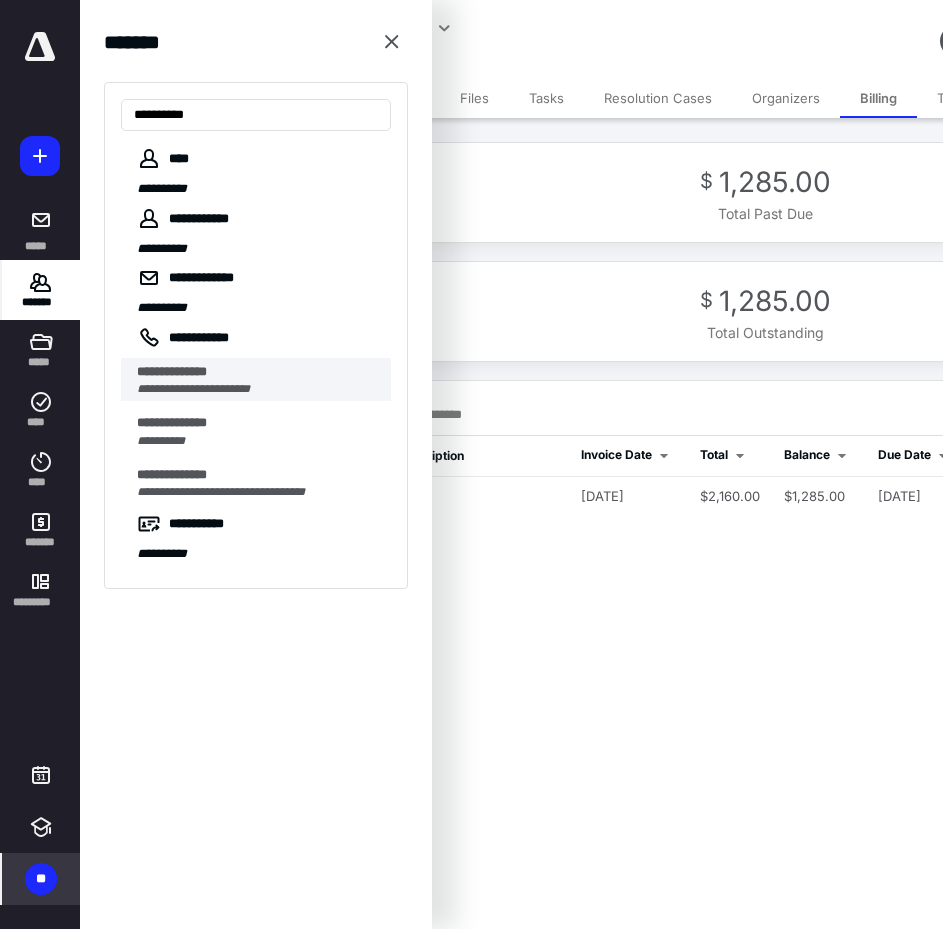 type on "**********" 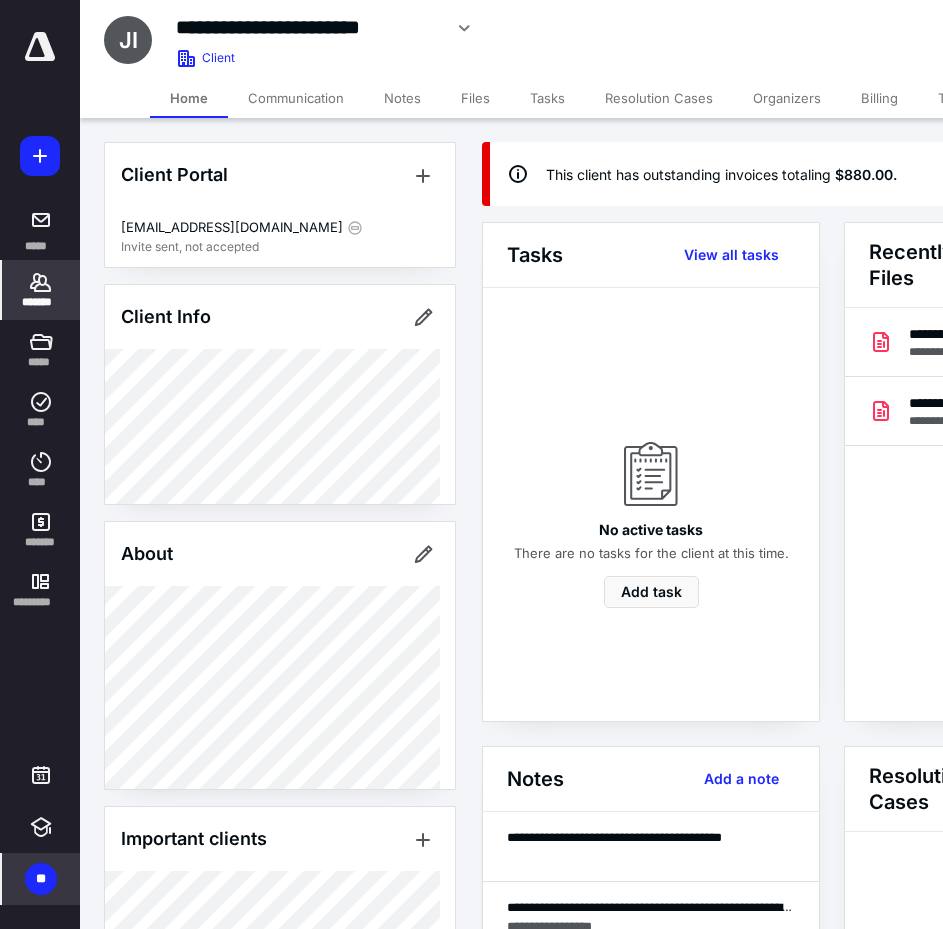 click on "Billing" at bounding box center (879, 98) 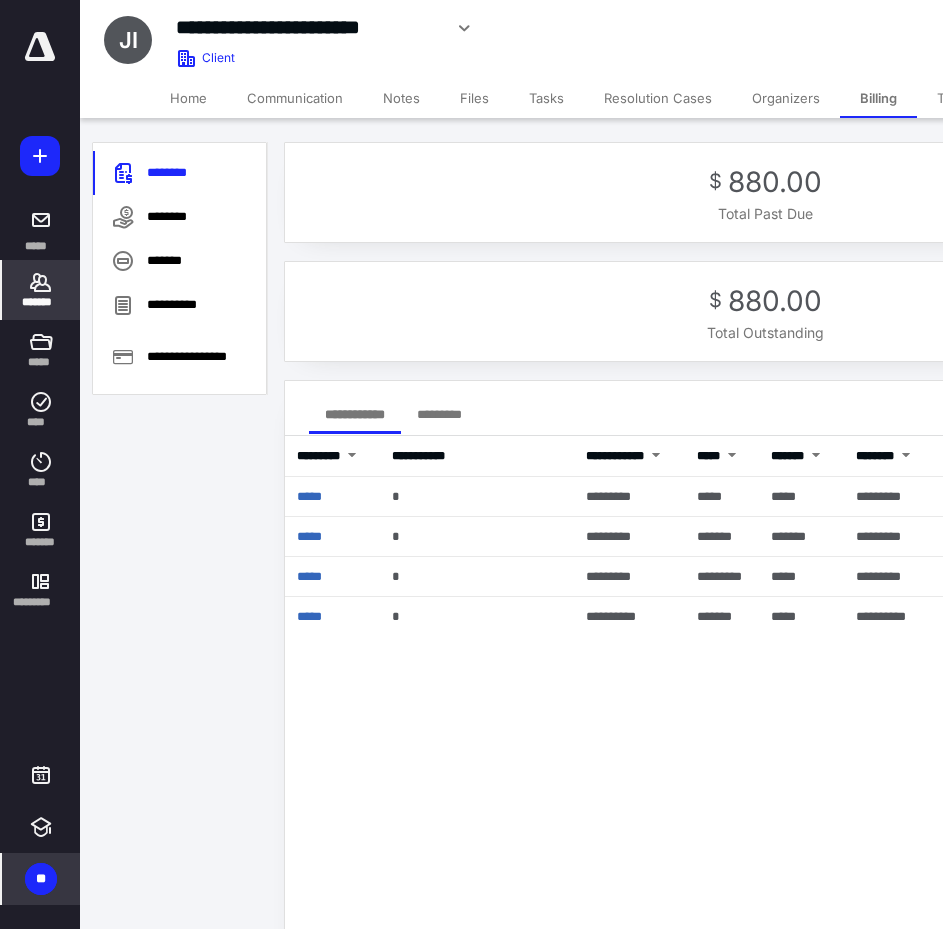 click on "Notes" at bounding box center (401, 98) 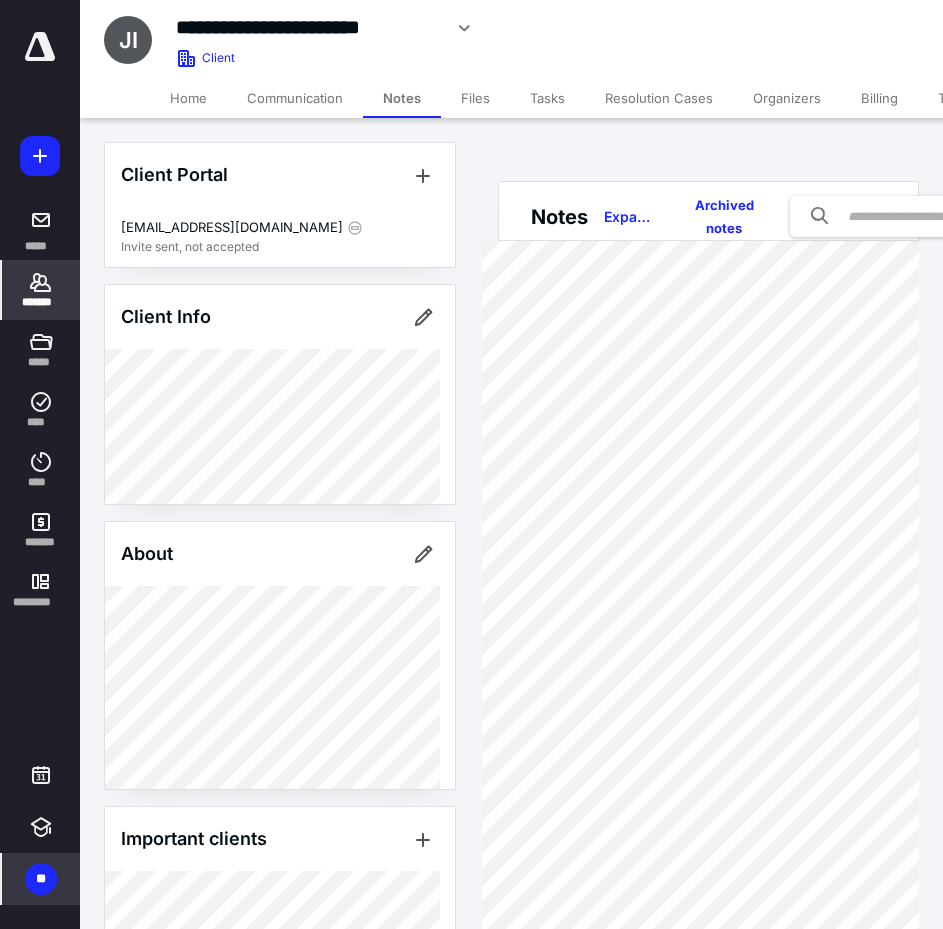 click on "Files" at bounding box center [475, 98] 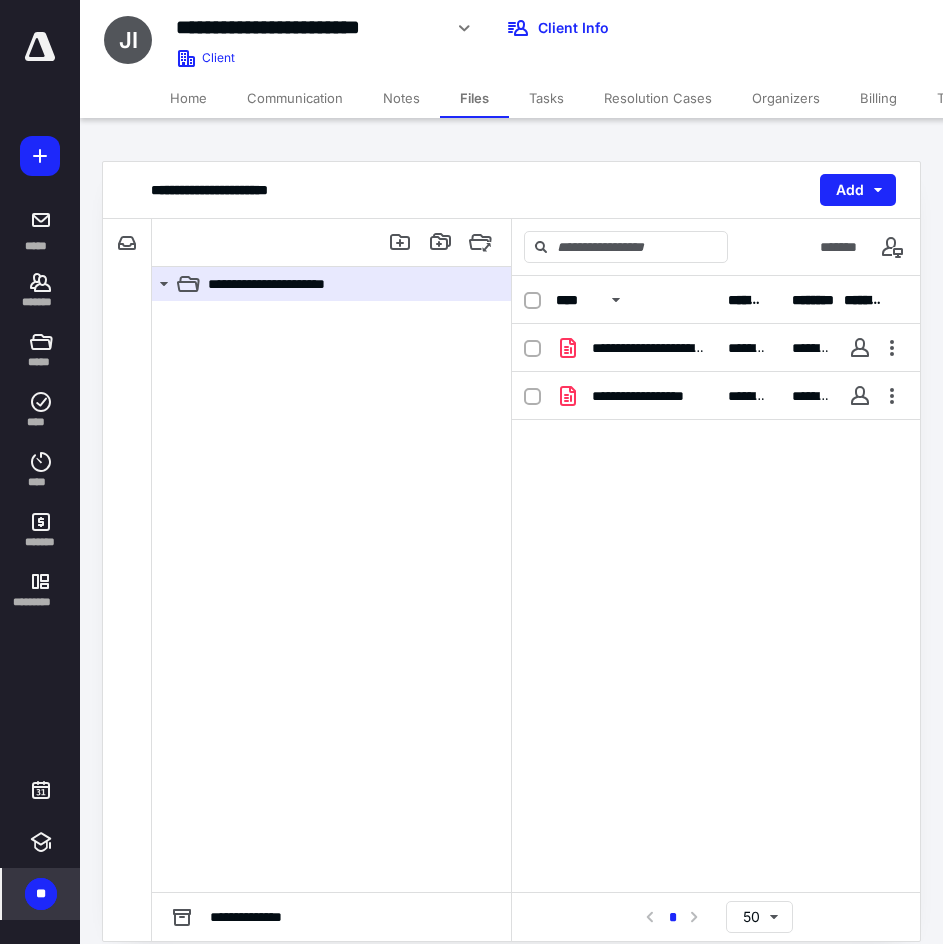 click on "Billing" at bounding box center [878, 98] 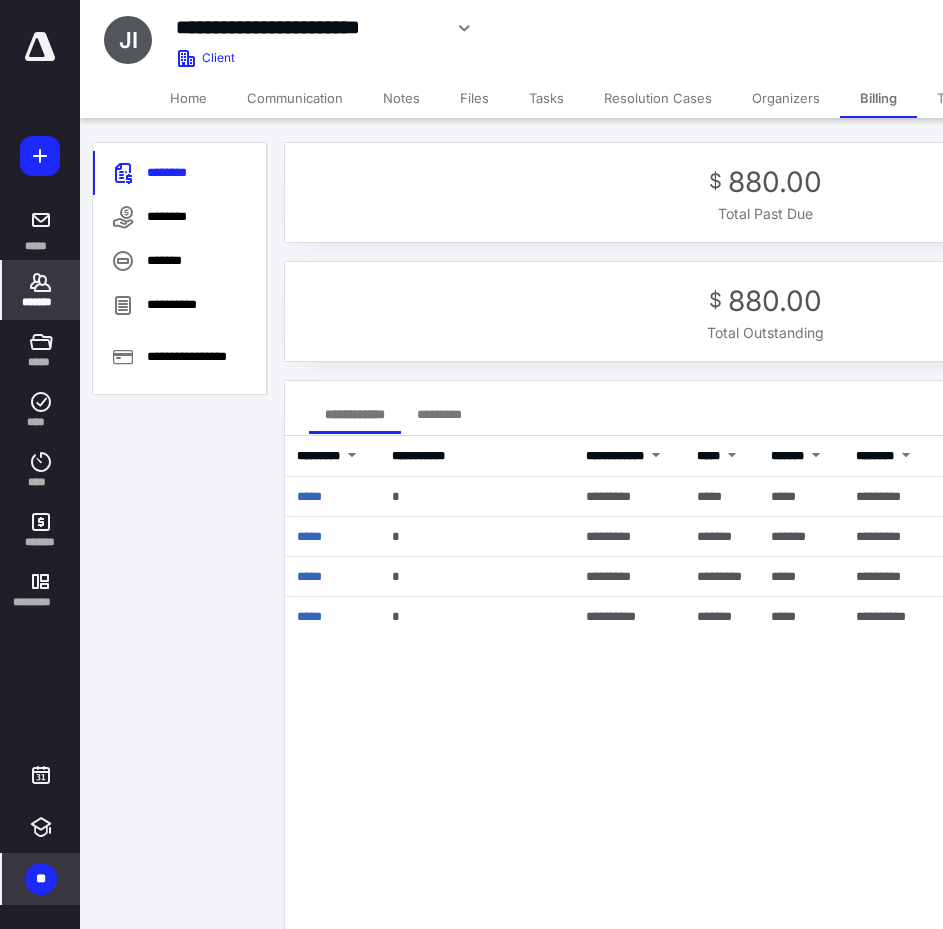 click on "Home" at bounding box center [188, 98] 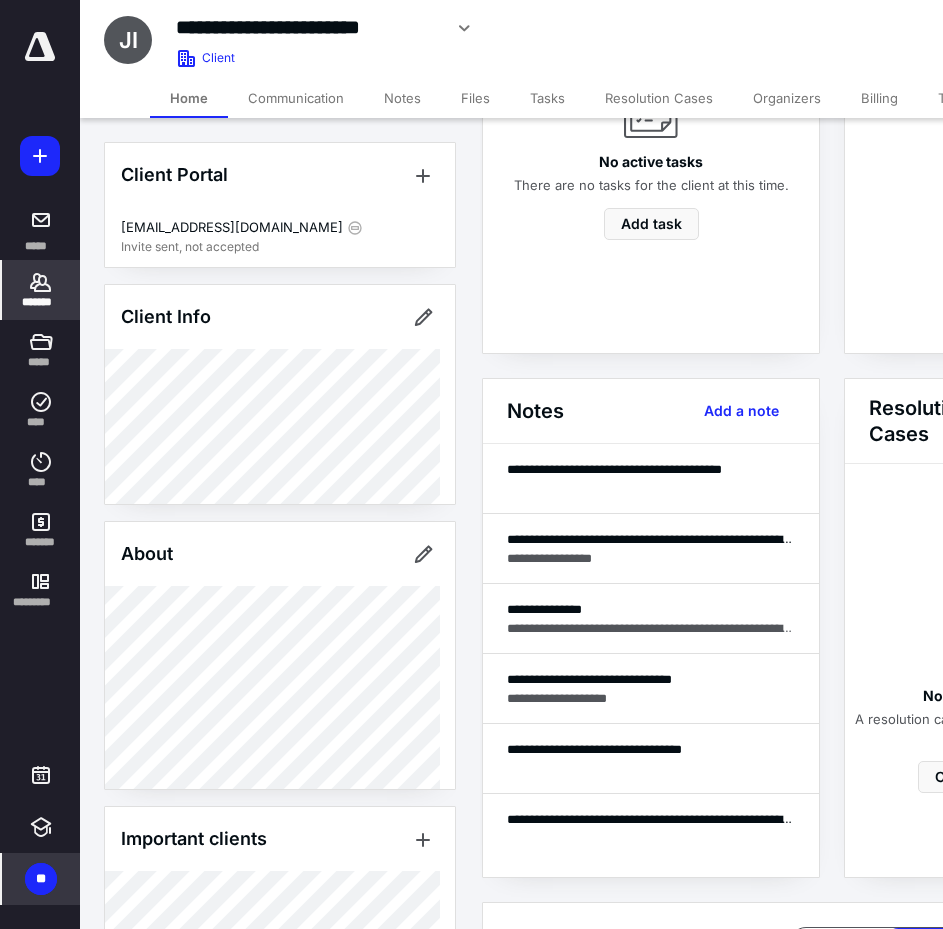 scroll, scrollTop: 372, scrollLeft: 0, axis: vertical 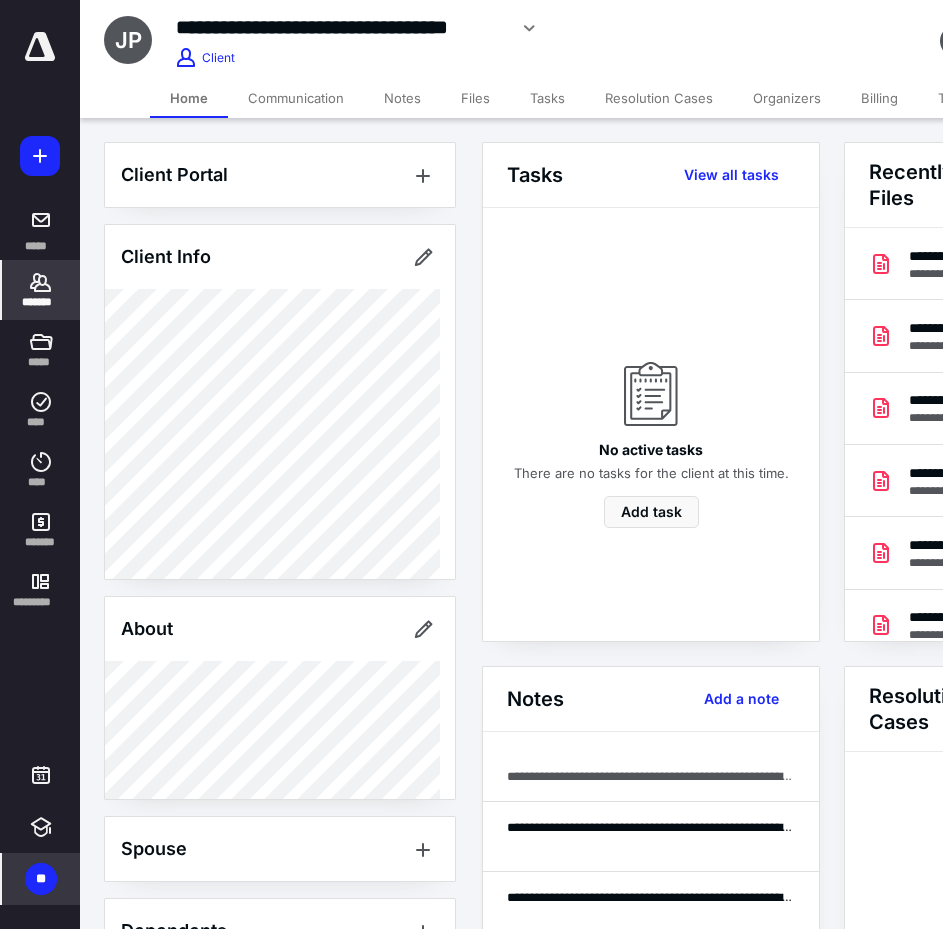 click on "Files" at bounding box center [475, 98] 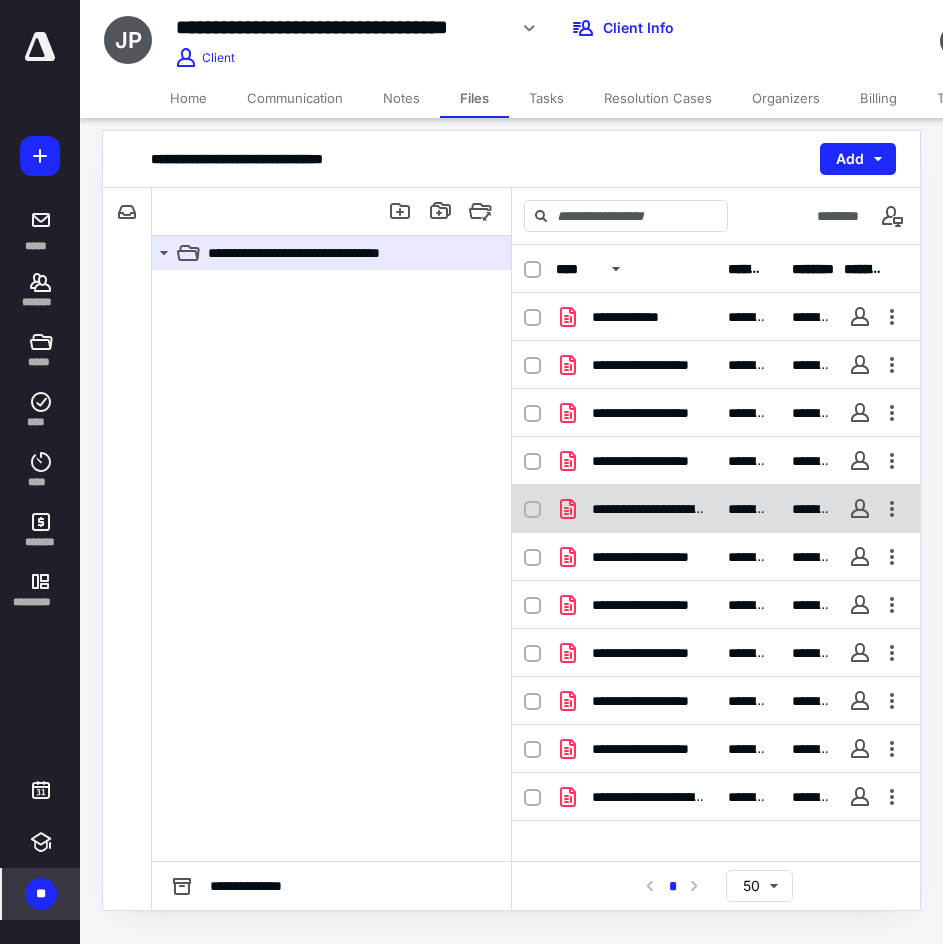scroll, scrollTop: 58, scrollLeft: 0, axis: vertical 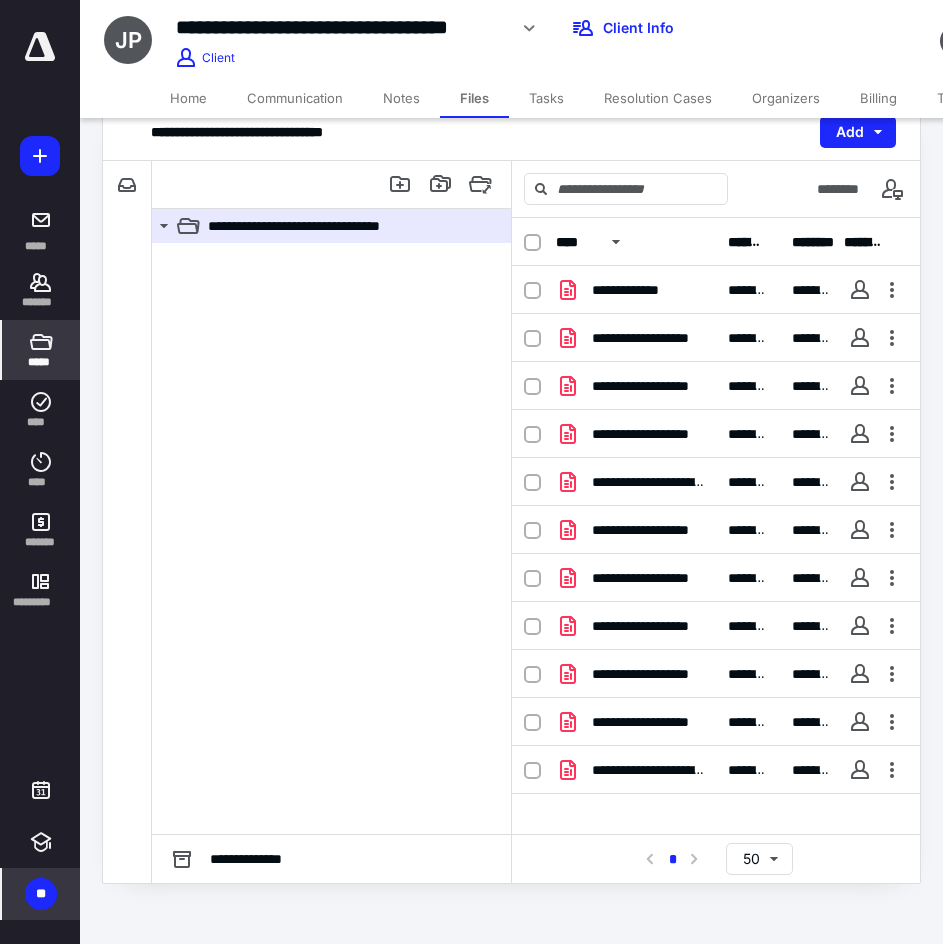click on "*****" at bounding box center [41, 350] 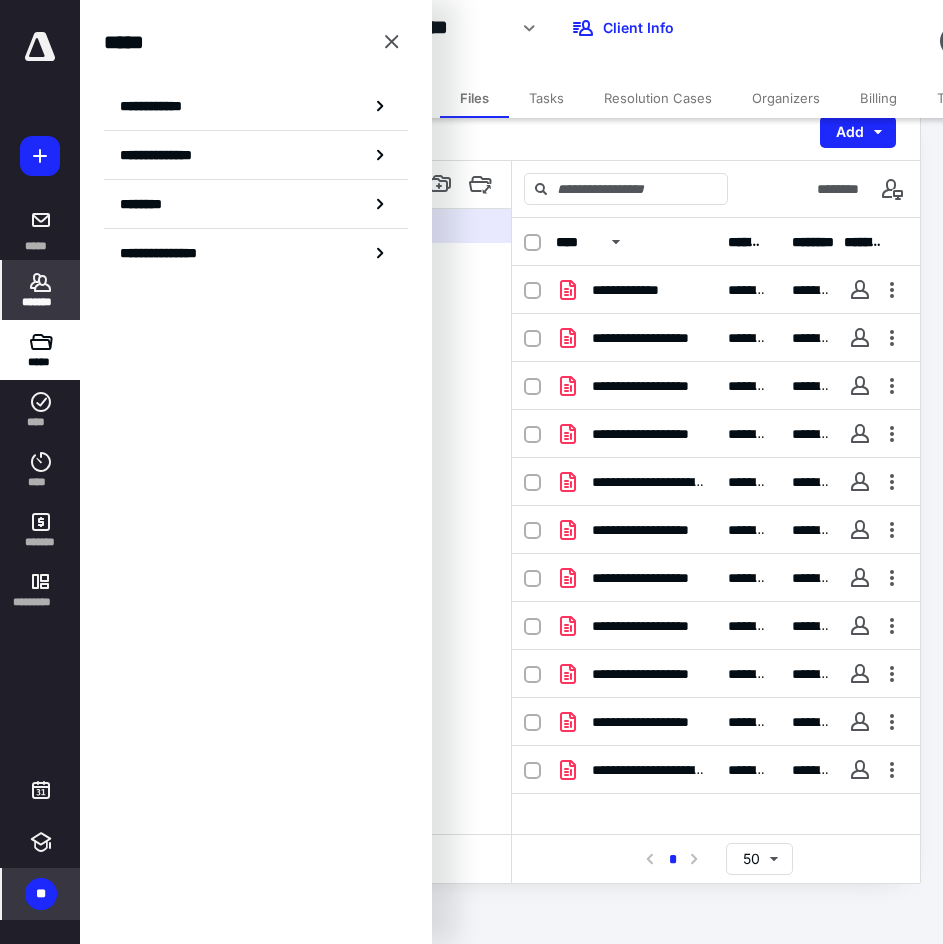 click on "*******" at bounding box center [41, 302] 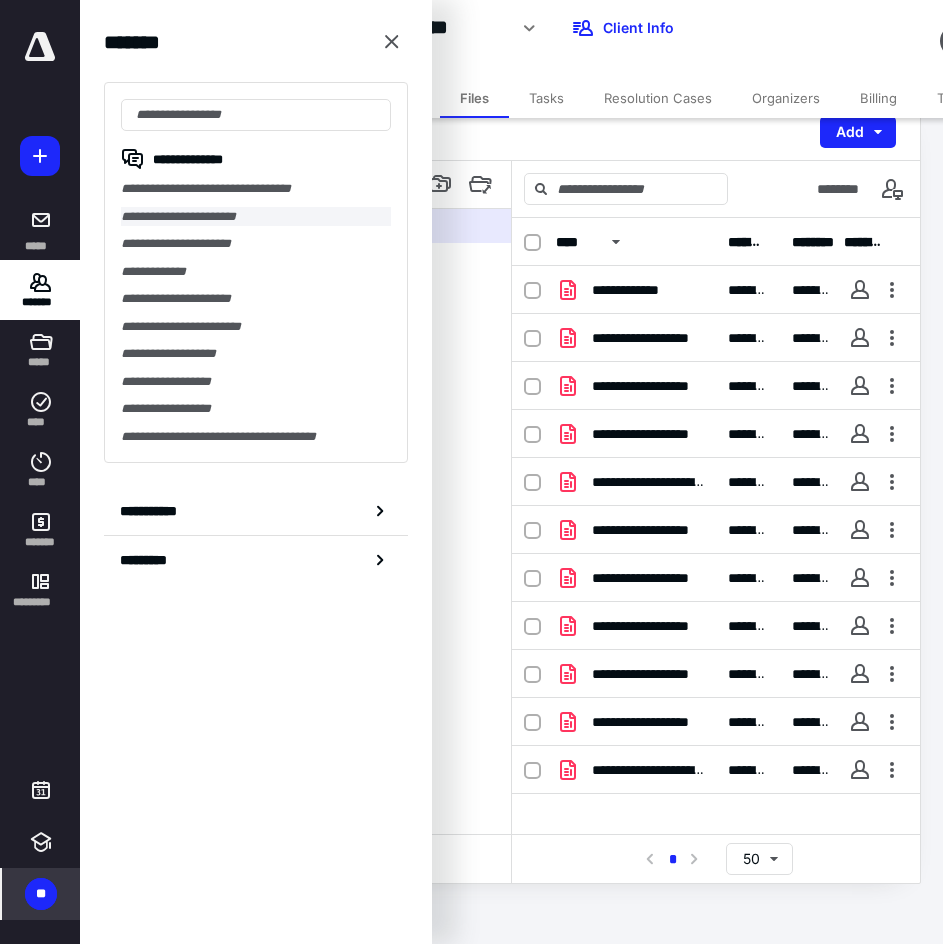 click on "**********" at bounding box center (256, 217) 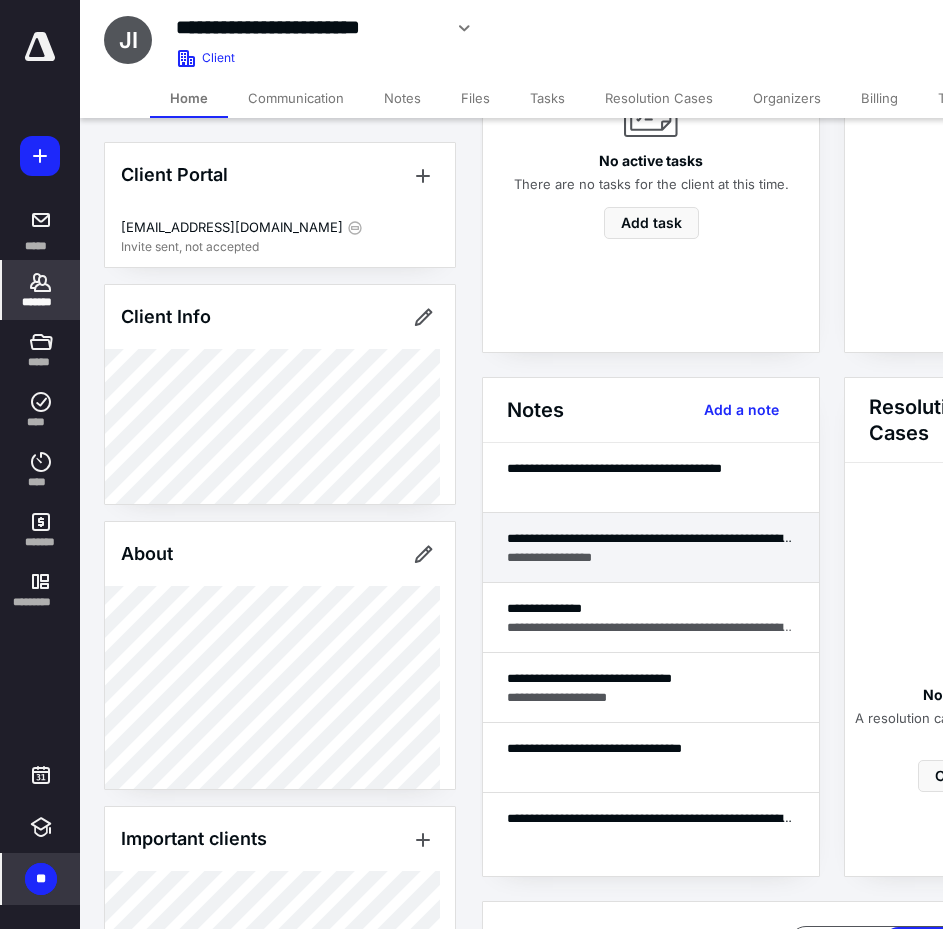 scroll, scrollTop: 400, scrollLeft: 0, axis: vertical 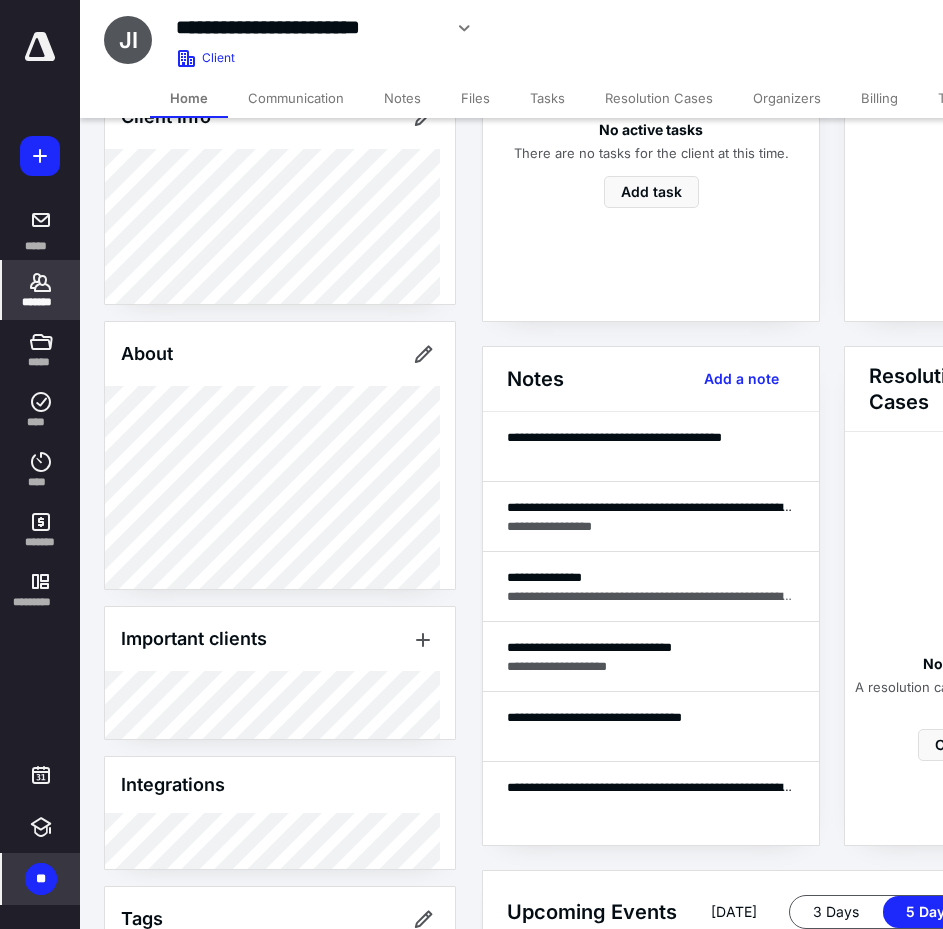 click on "Notes" at bounding box center (402, 98) 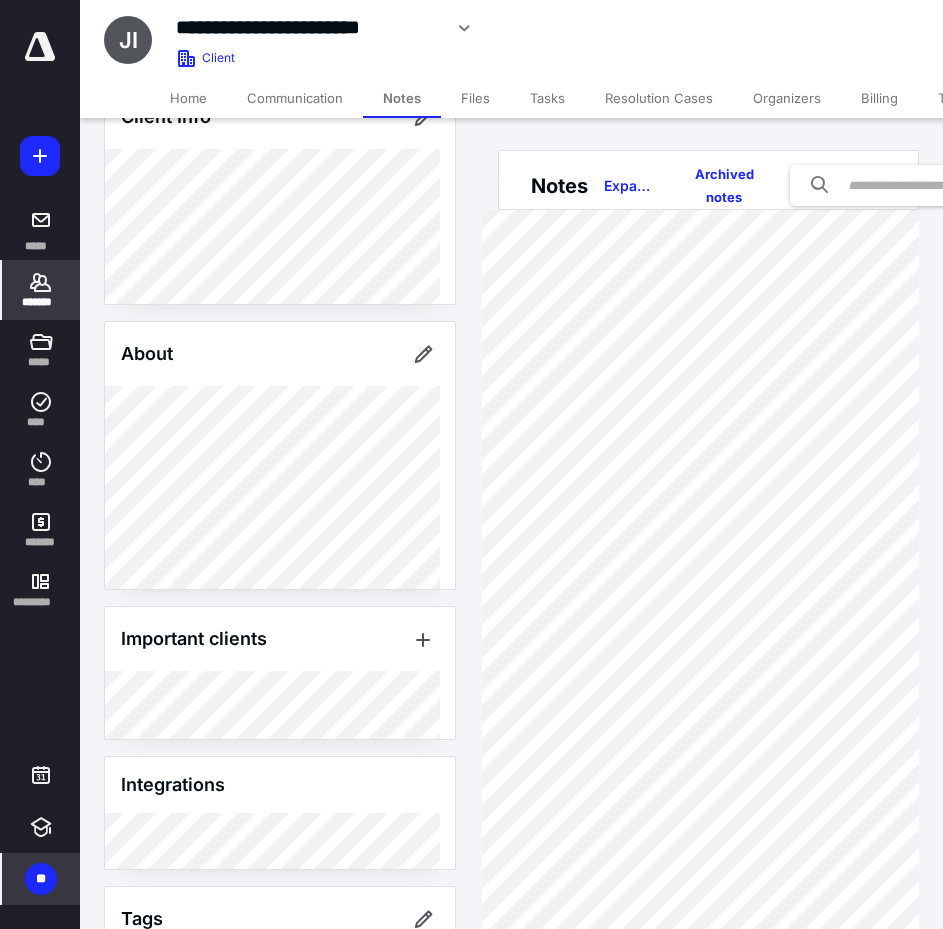 scroll, scrollTop: 0, scrollLeft: 0, axis: both 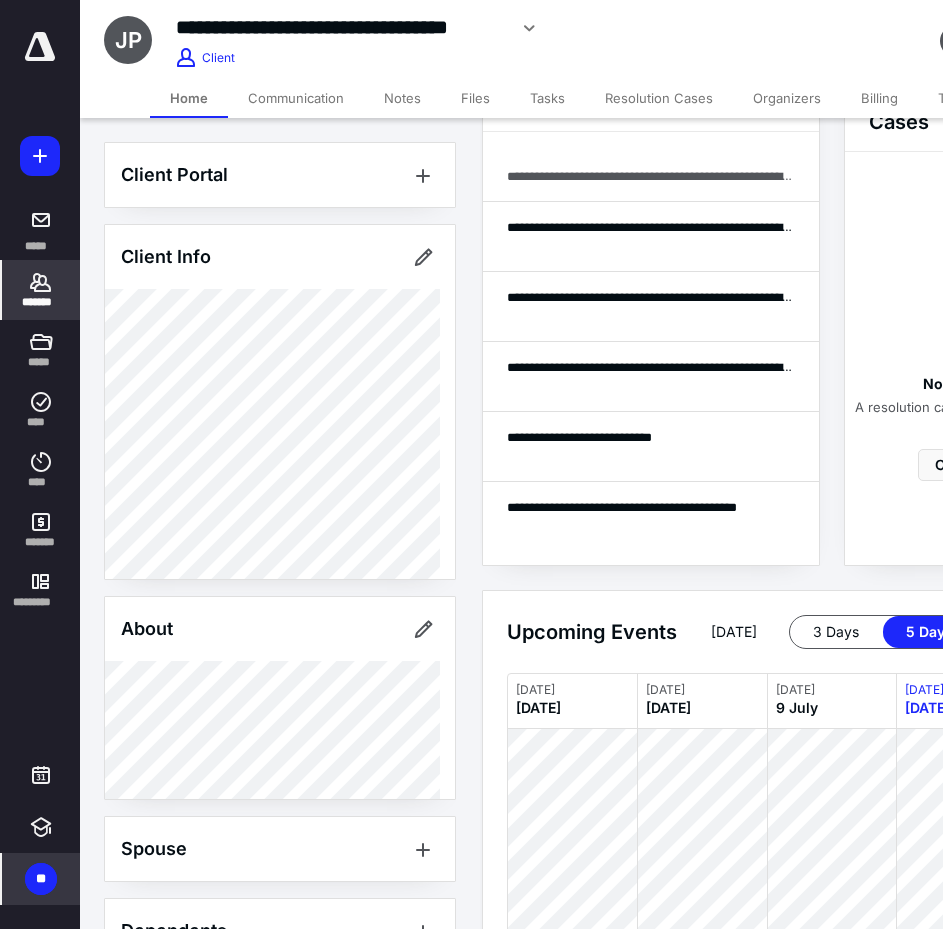 click on "Notes" at bounding box center [402, 98] 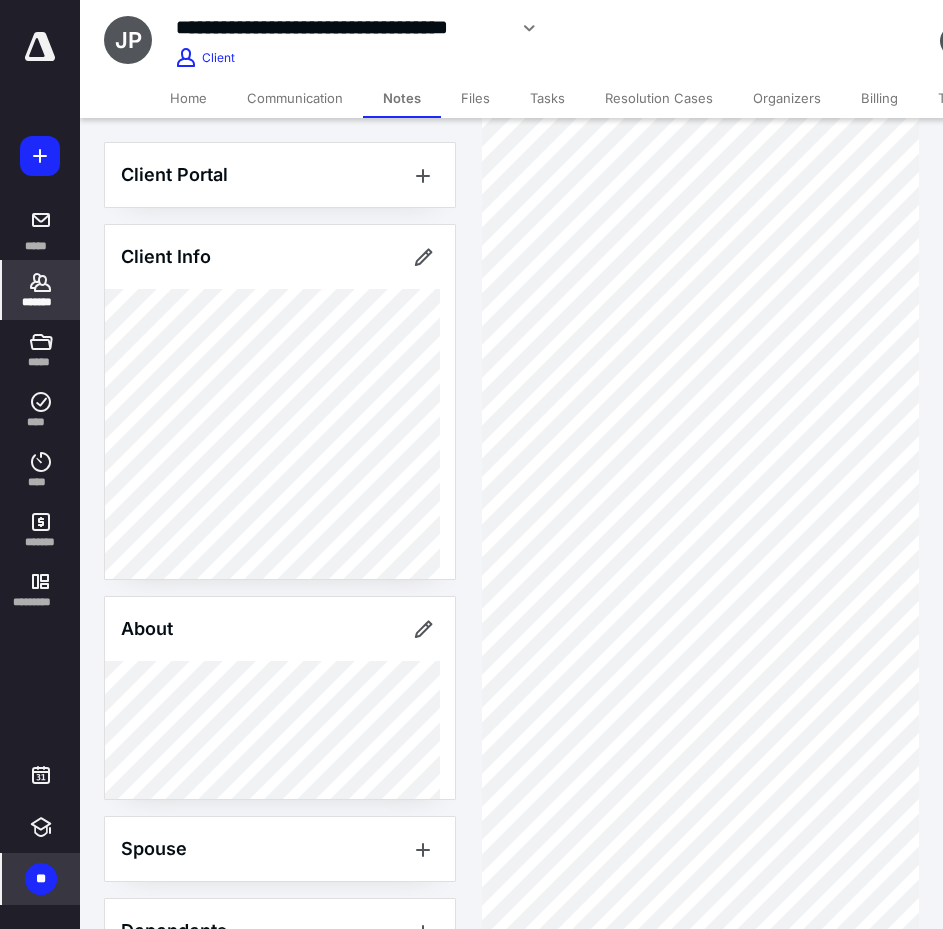 scroll, scrollTop: 1100, scrollLeft: 0, axis: vertical 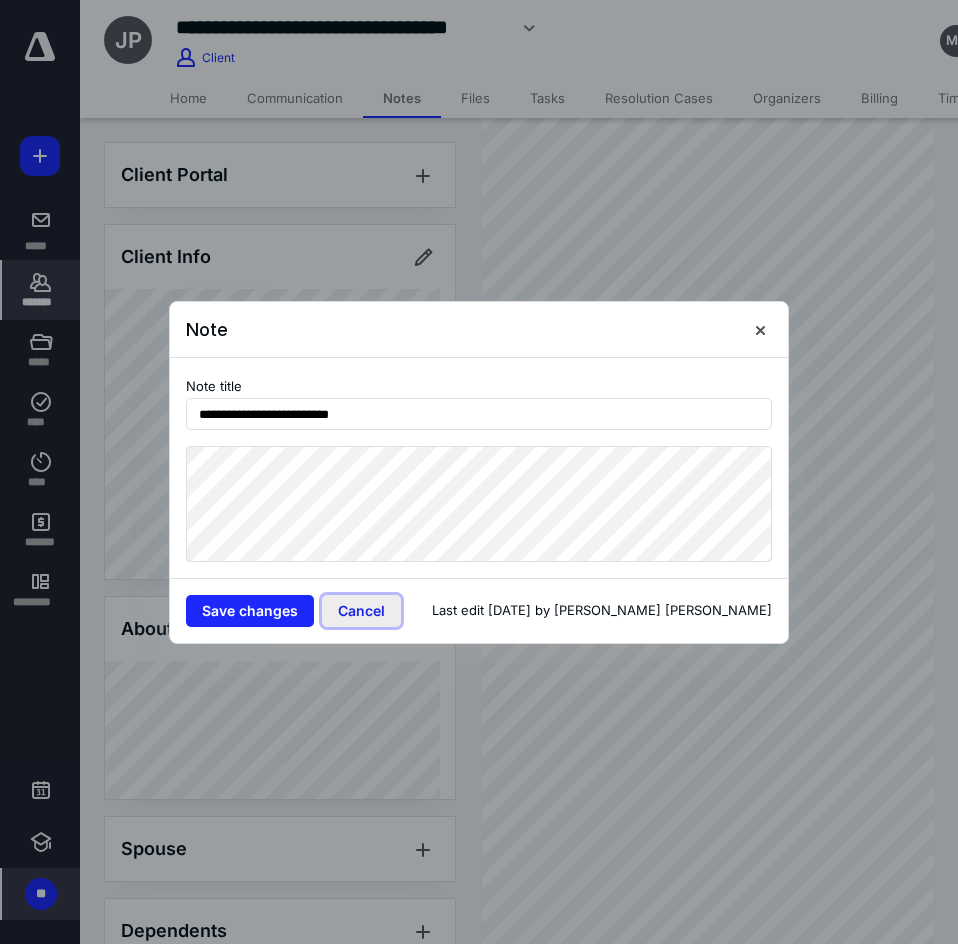 click on "Cancel" at bounding box center (361, 611) 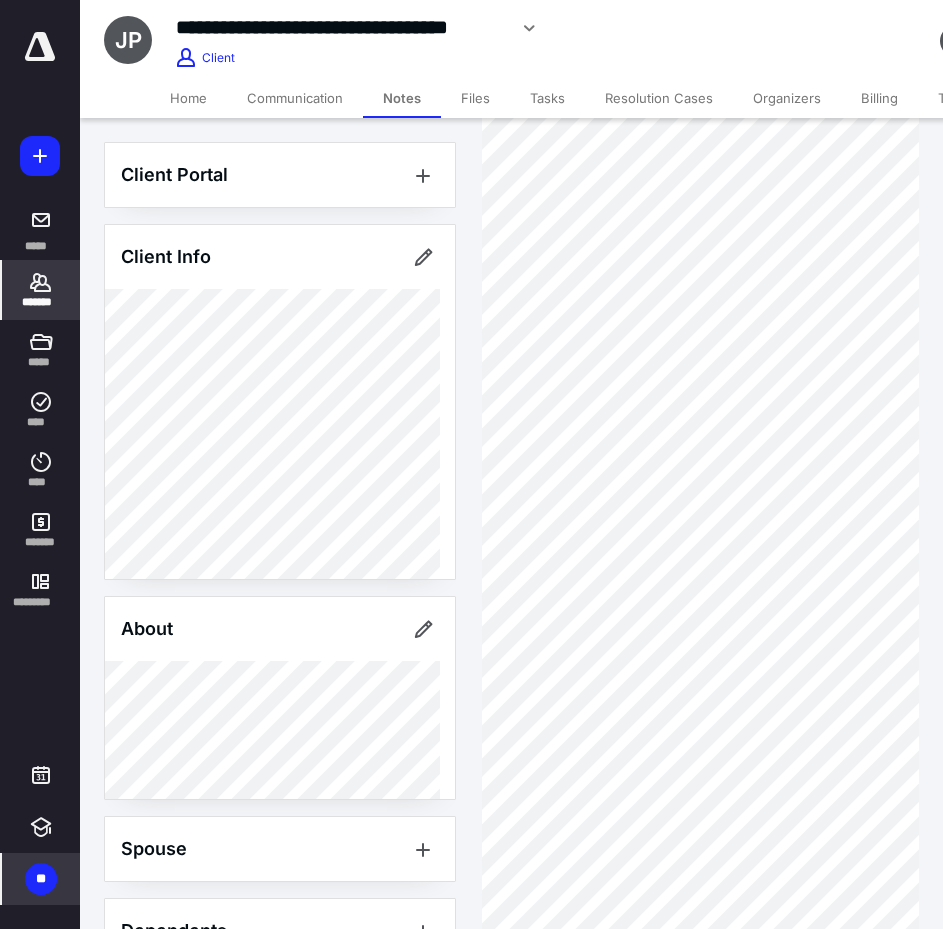 click on "*******" at bounding box center [41, 290] 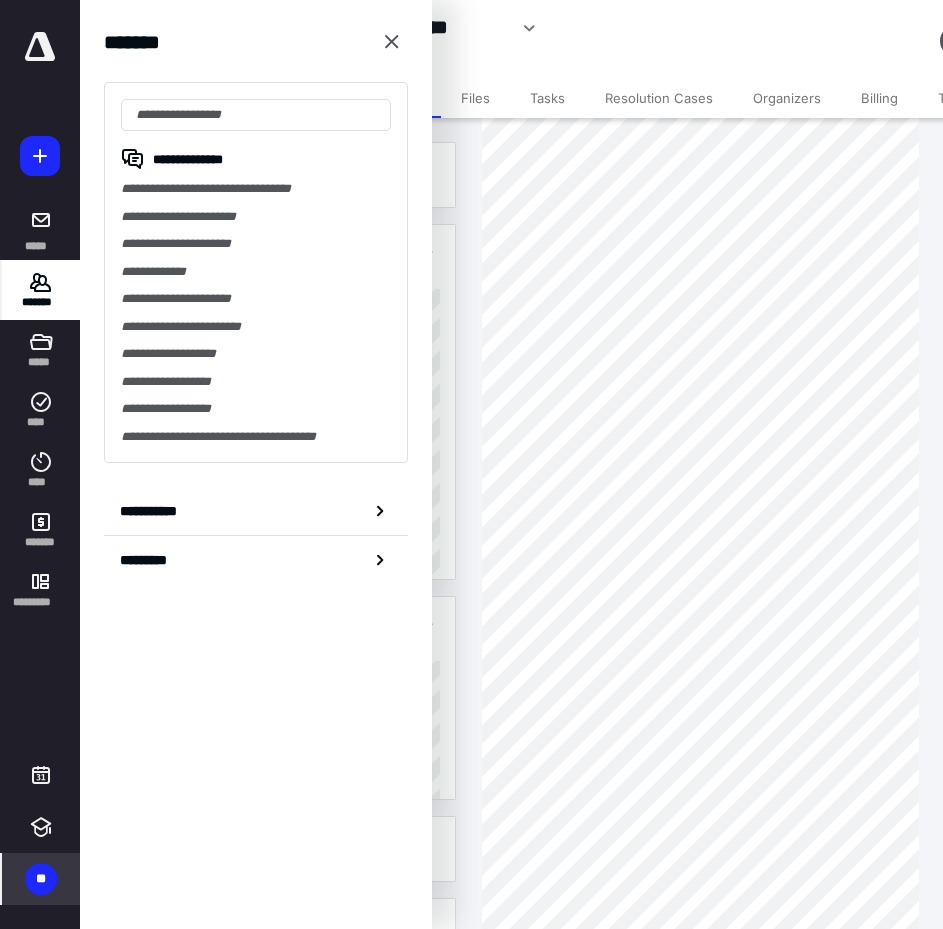 click on "**********" at bounding box center [256, 272] 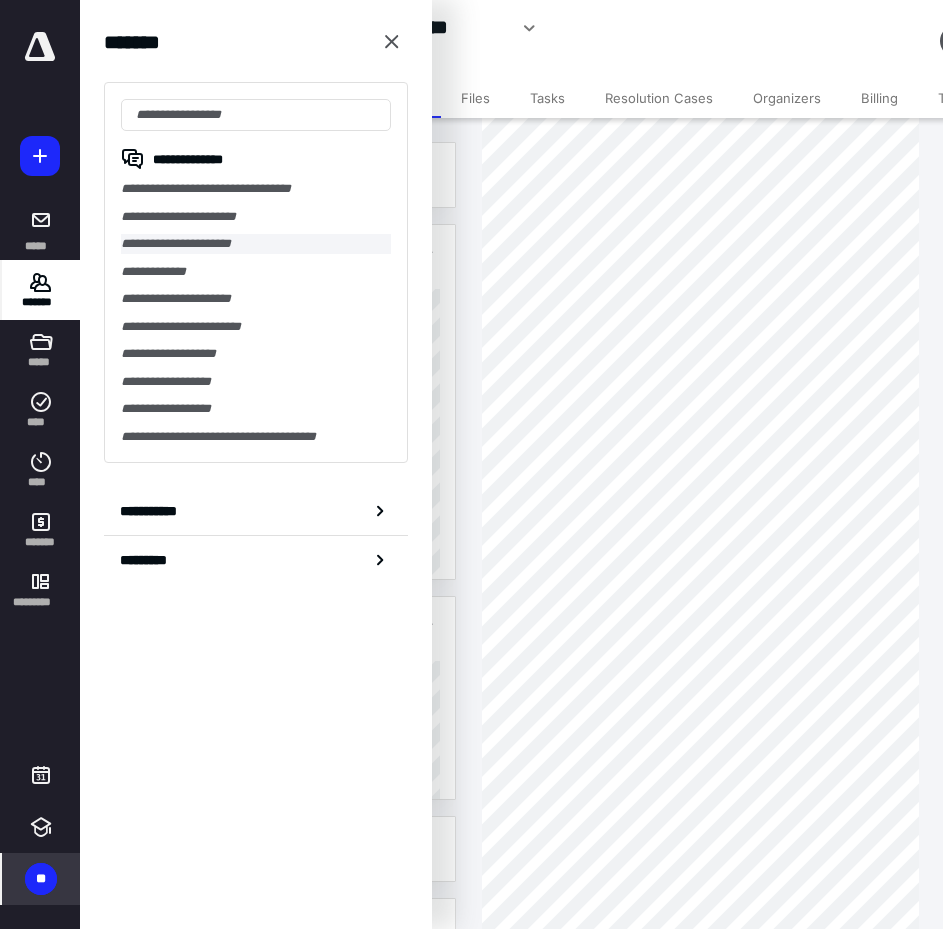 click on "**********" at bounding box center (256, 244) 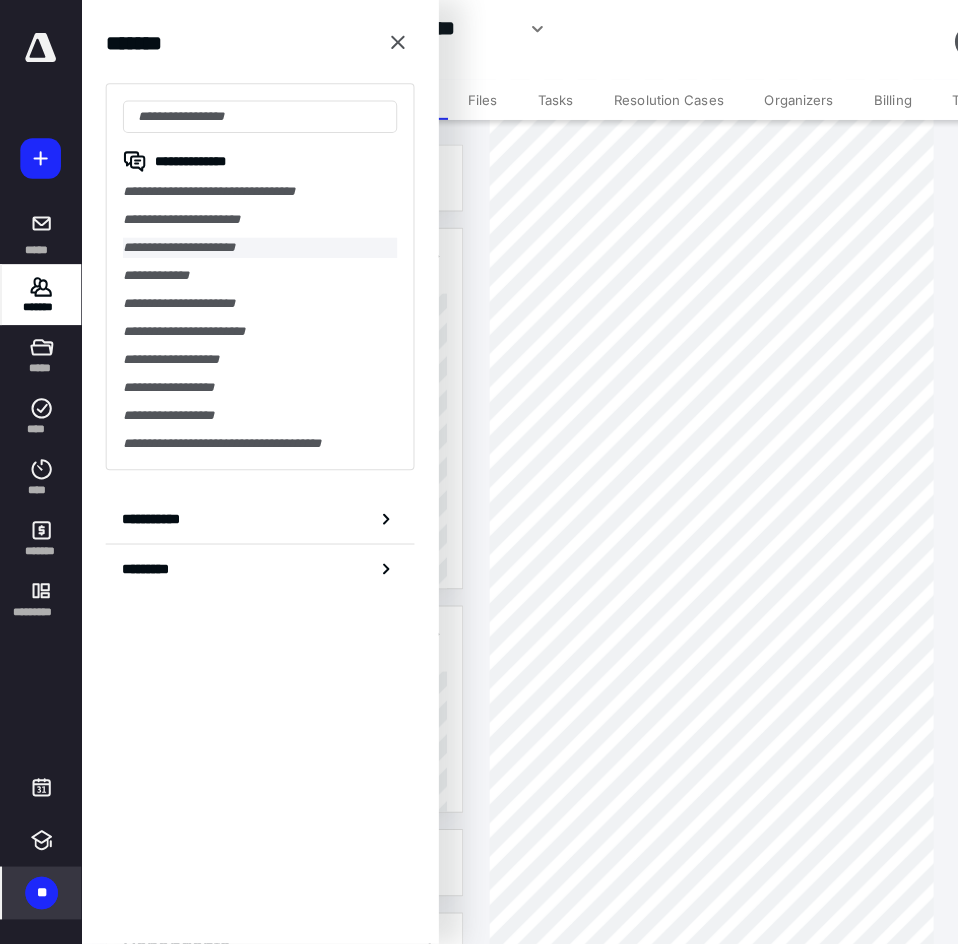 scroll, scrollTop: 0, scrollLeft: 0, axis: both 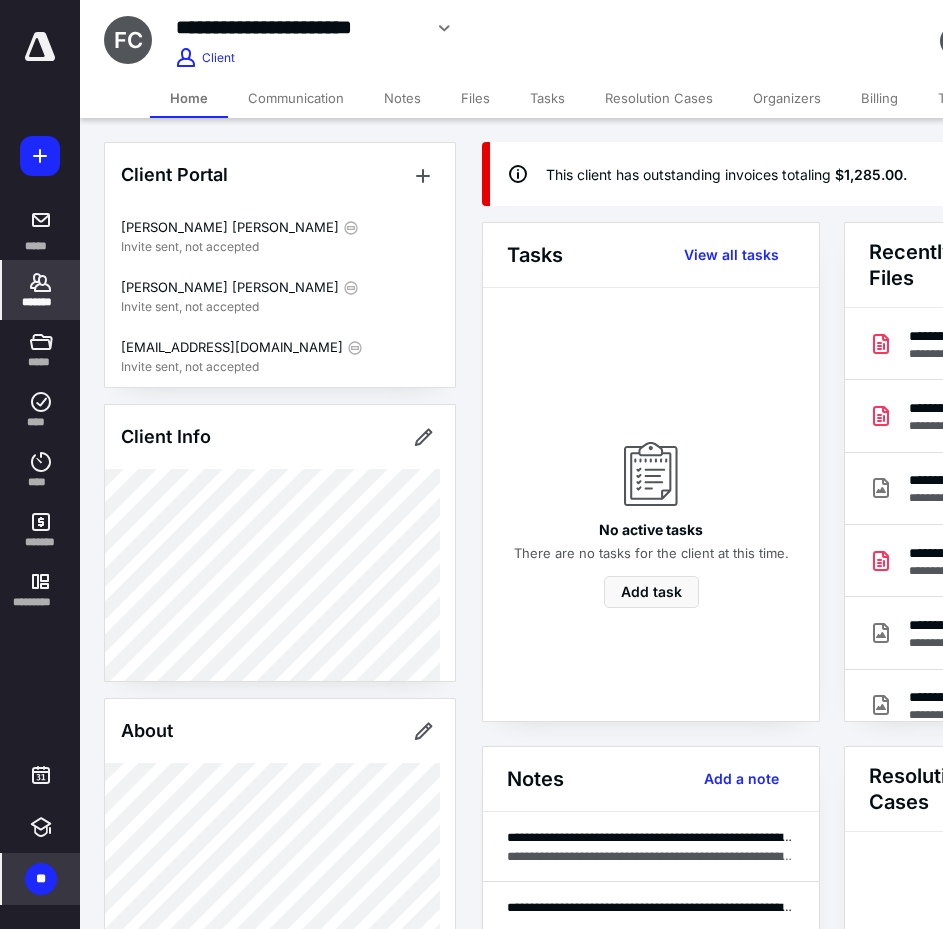 click on "Billing" at bounding box center (879, 98) 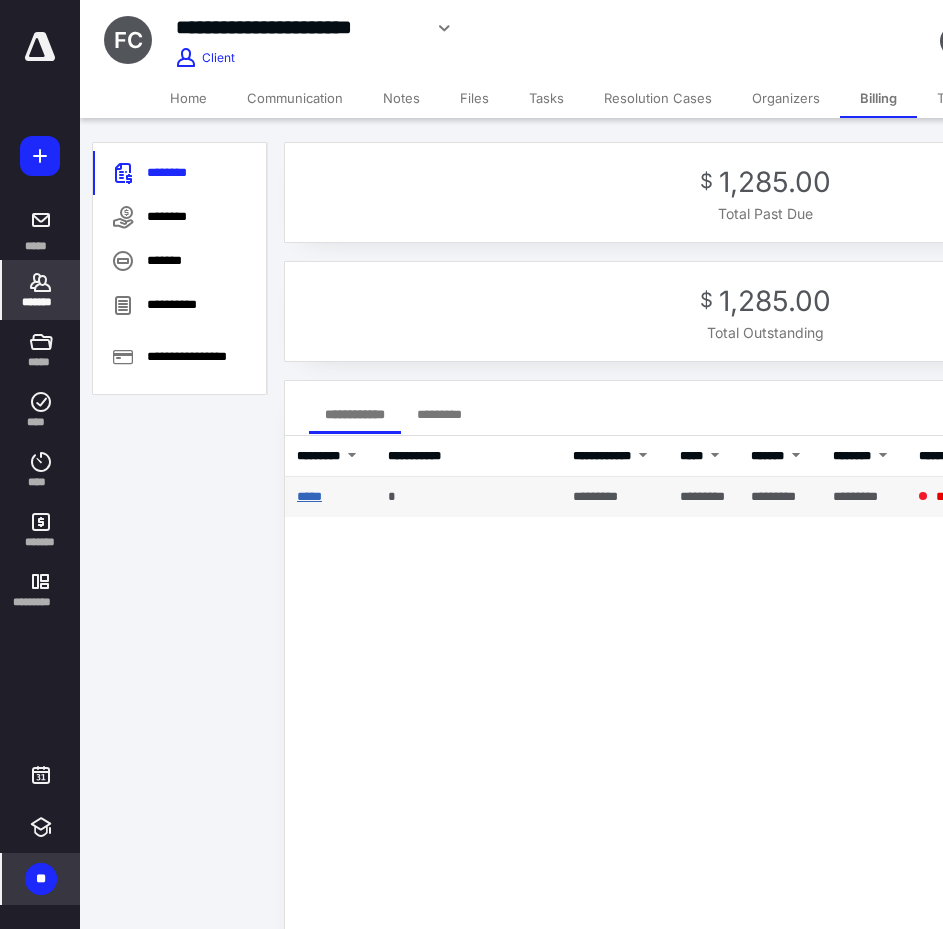 click on "*****" at bounding box center [309, 496] 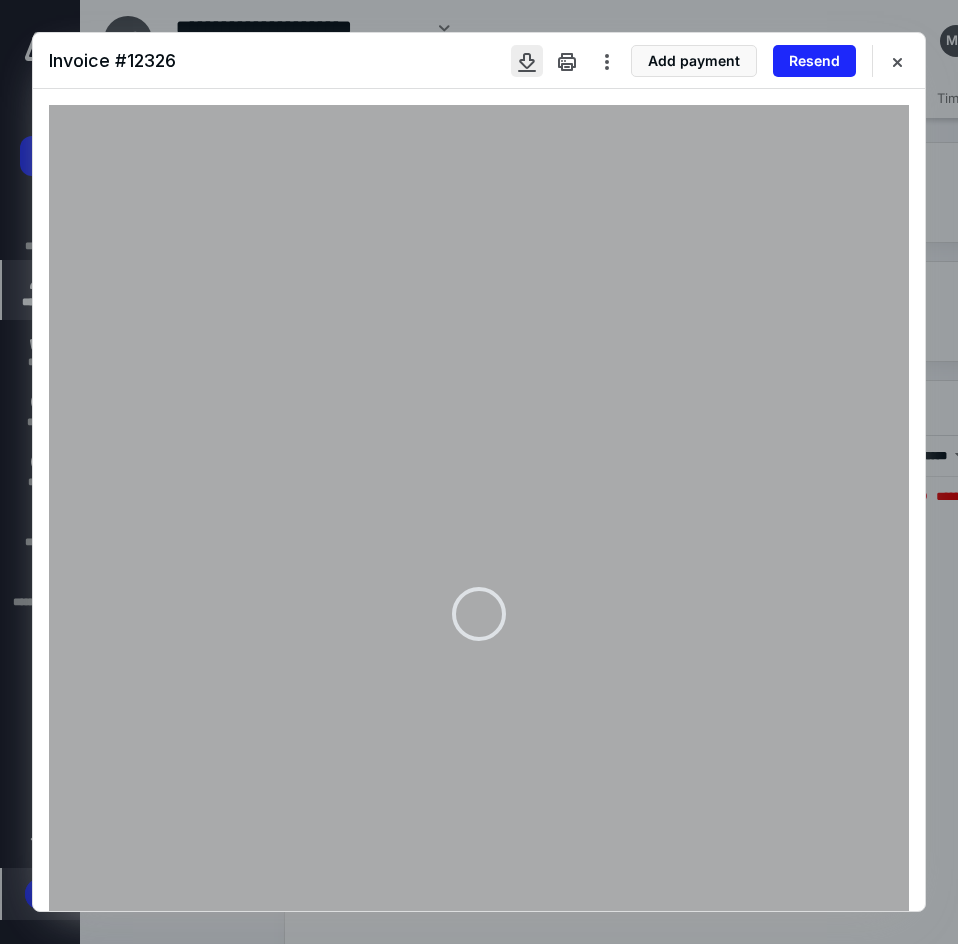 click at bounding box center [527, 61] 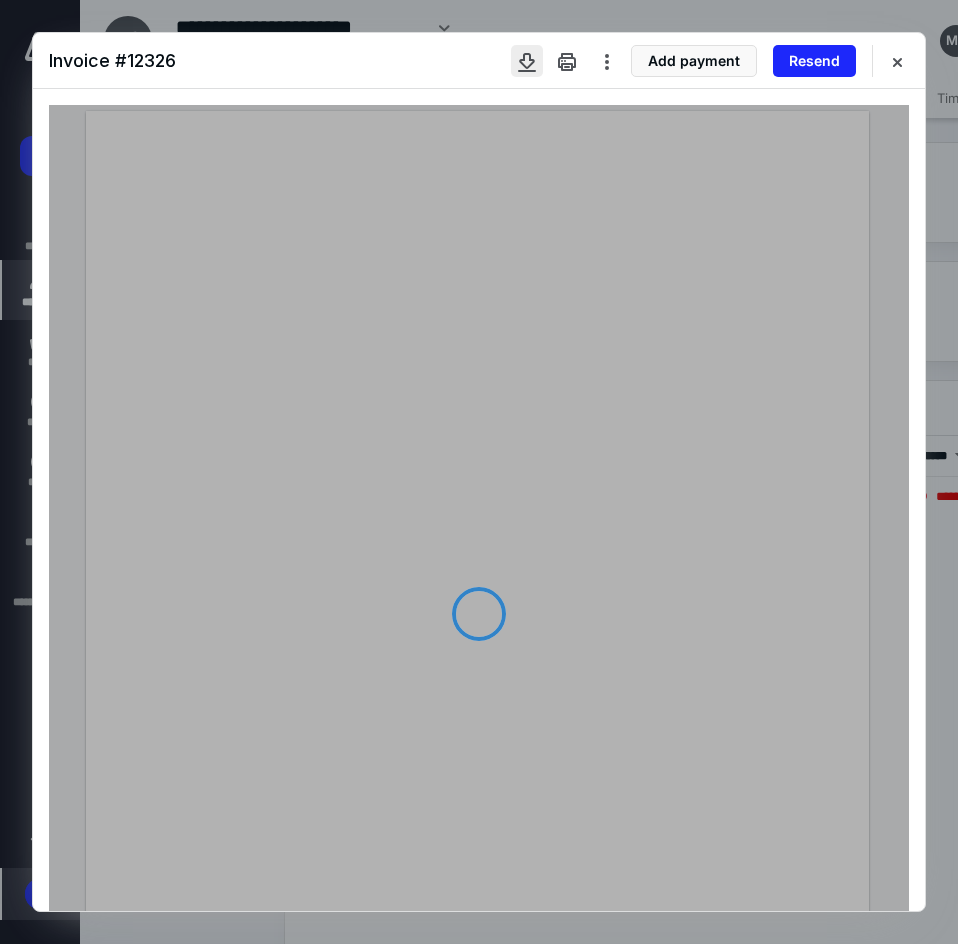 click at bounding box center [527, 61] 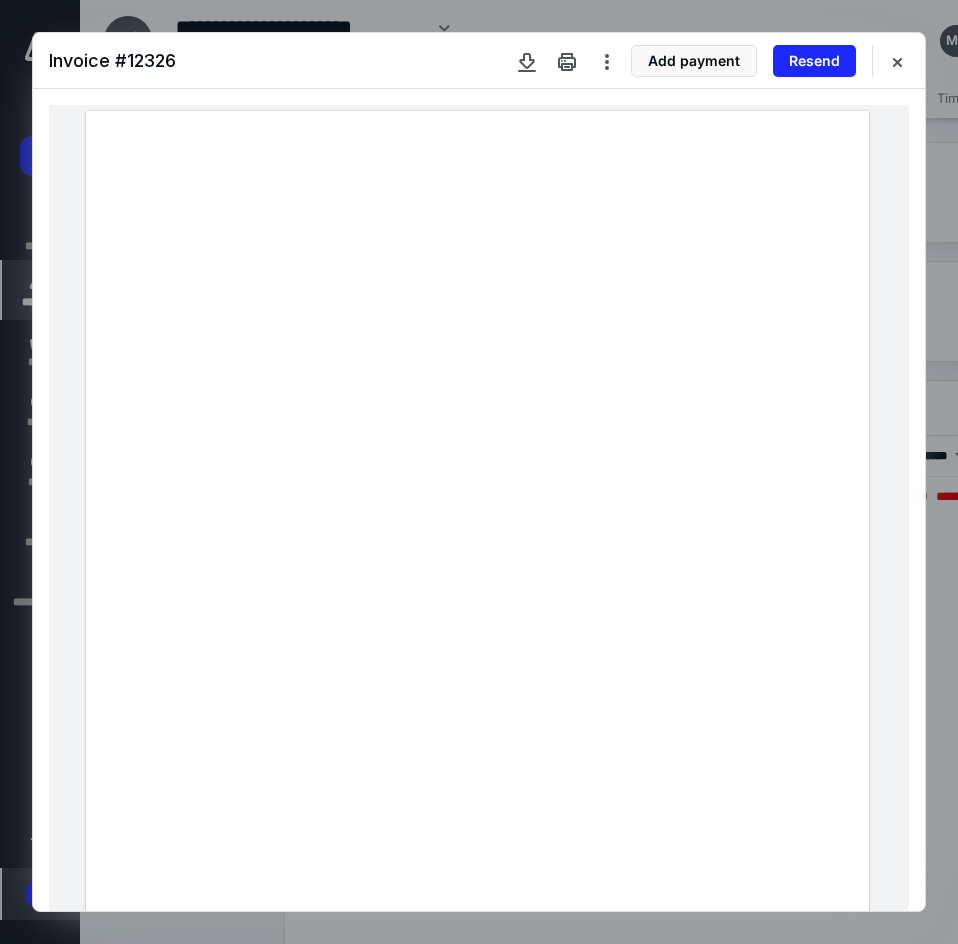 click on "Add payment Resend" at bounding box center (712, 61) 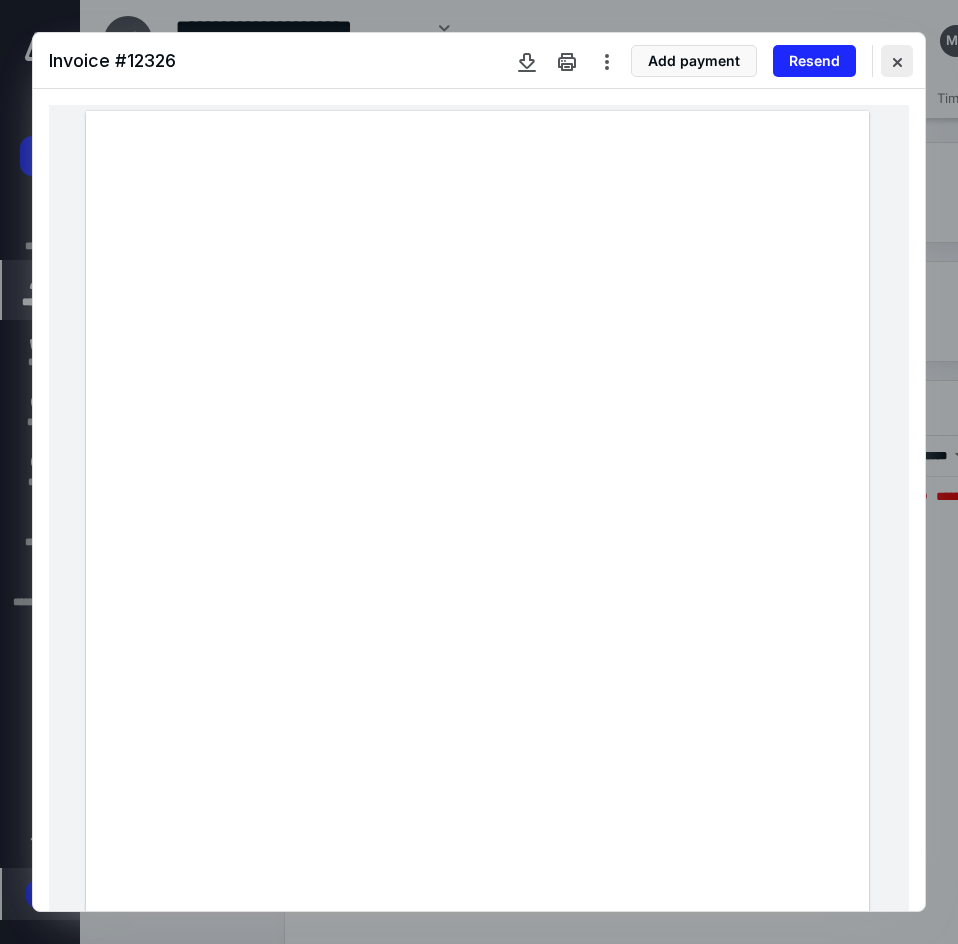 click at bounding box center [897, 61] 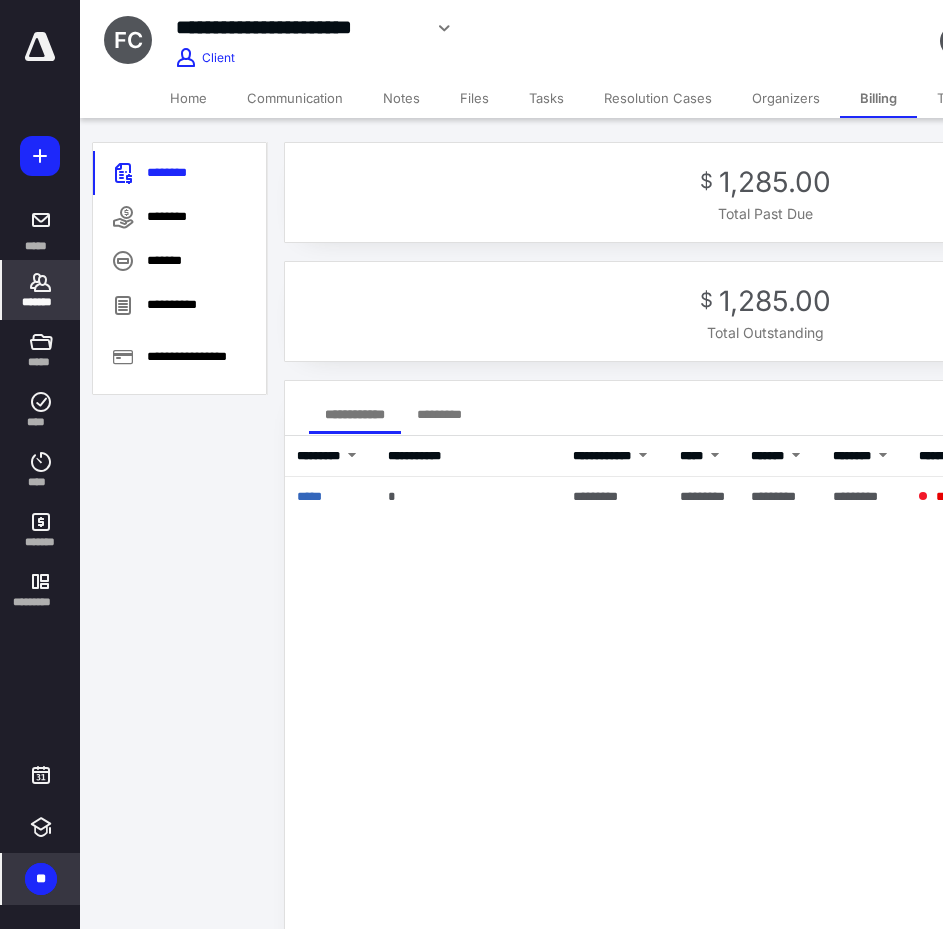 click on "*******" at bounding box center (41, 302) 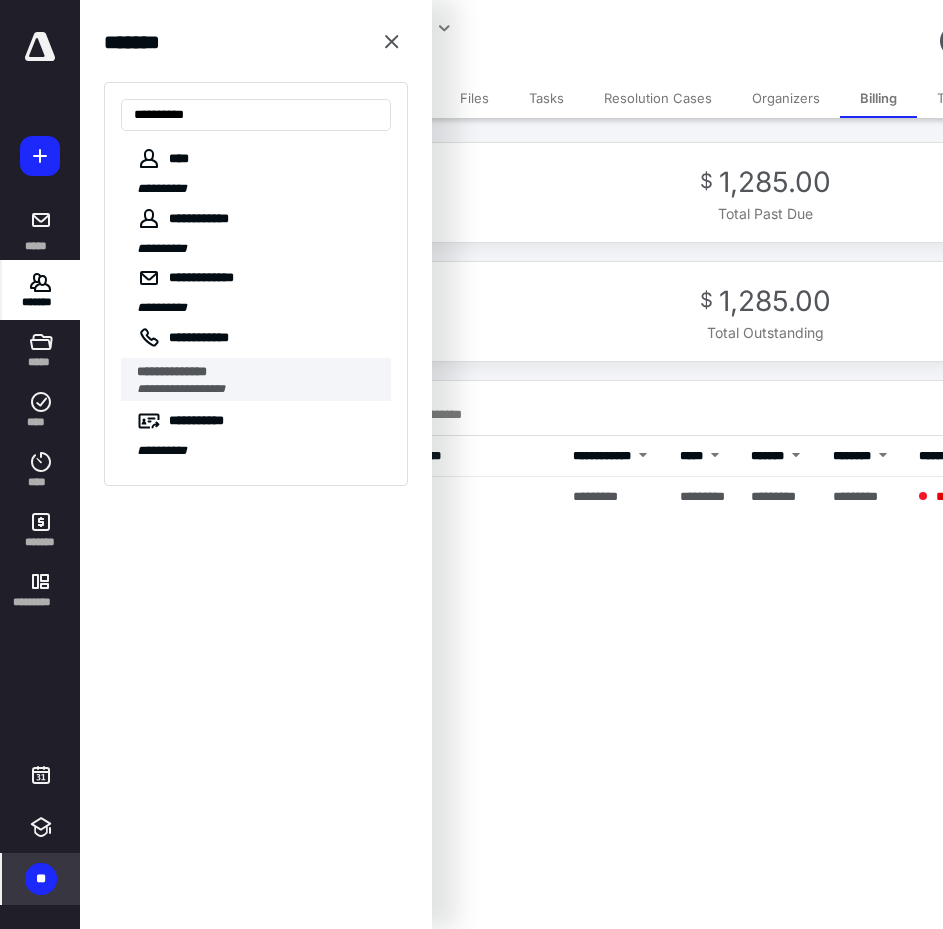 type on "**********" 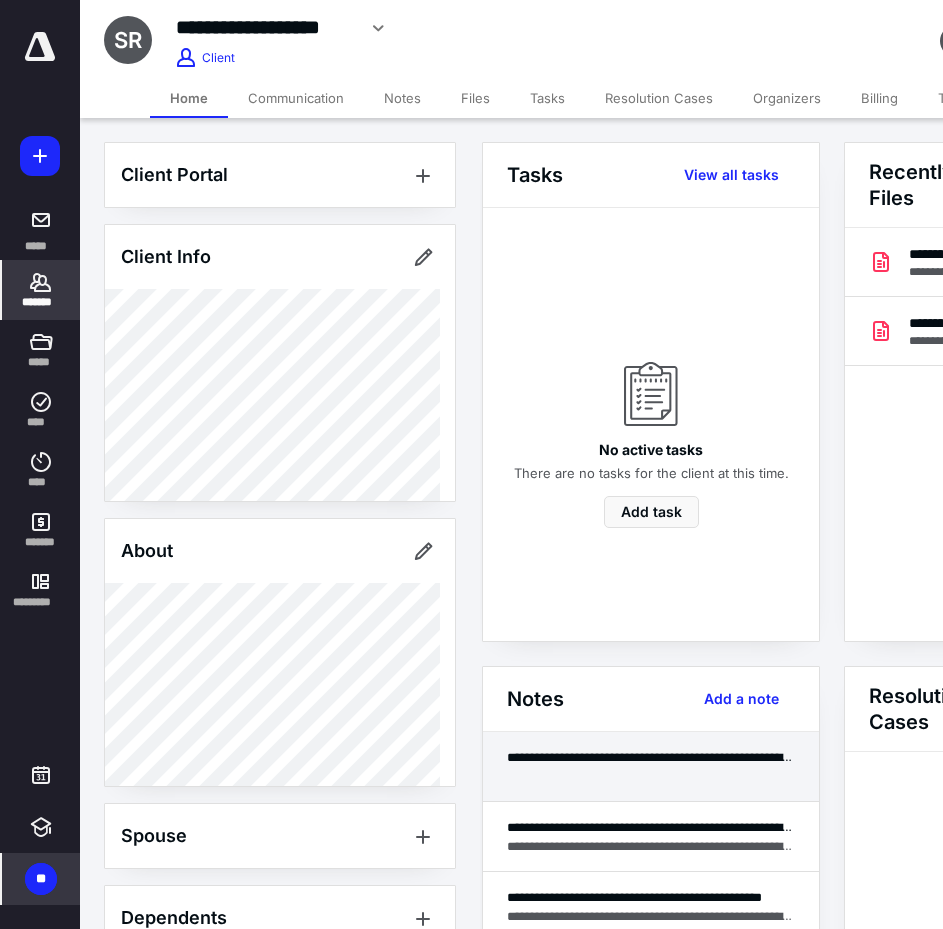 click at bounding box center [651, 776] 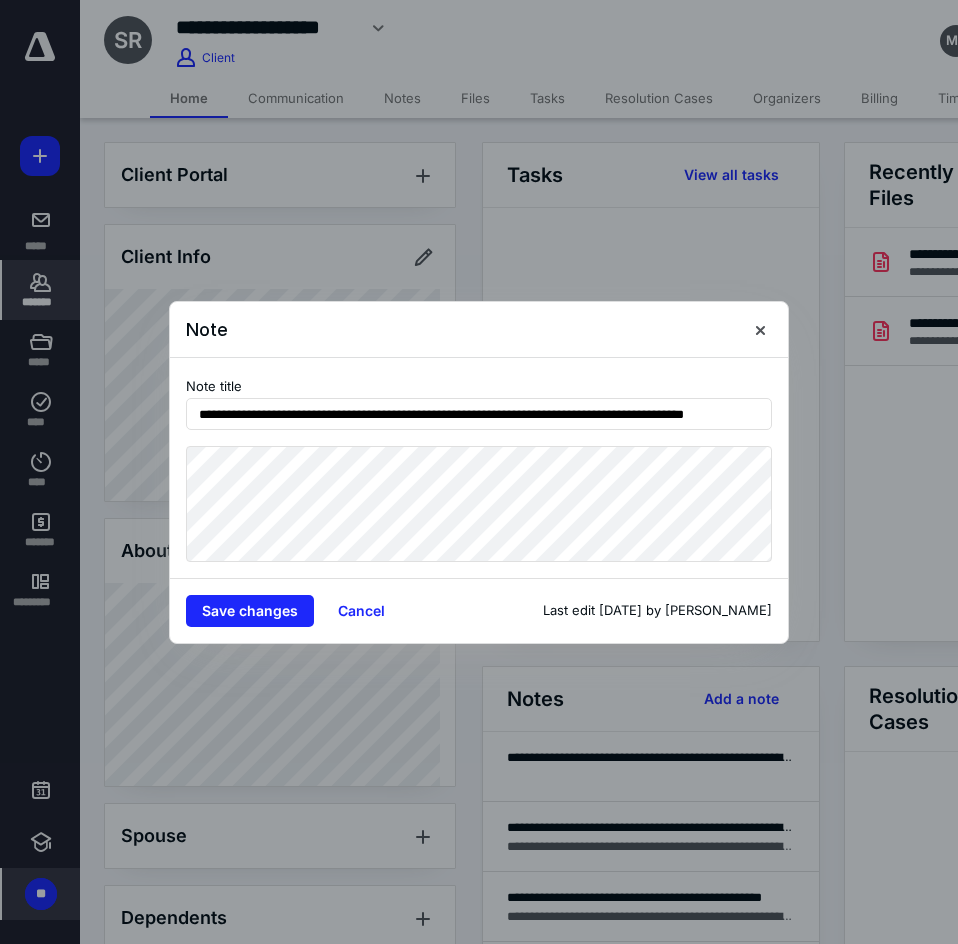 click on "Note" at bounding box center (479, 330) 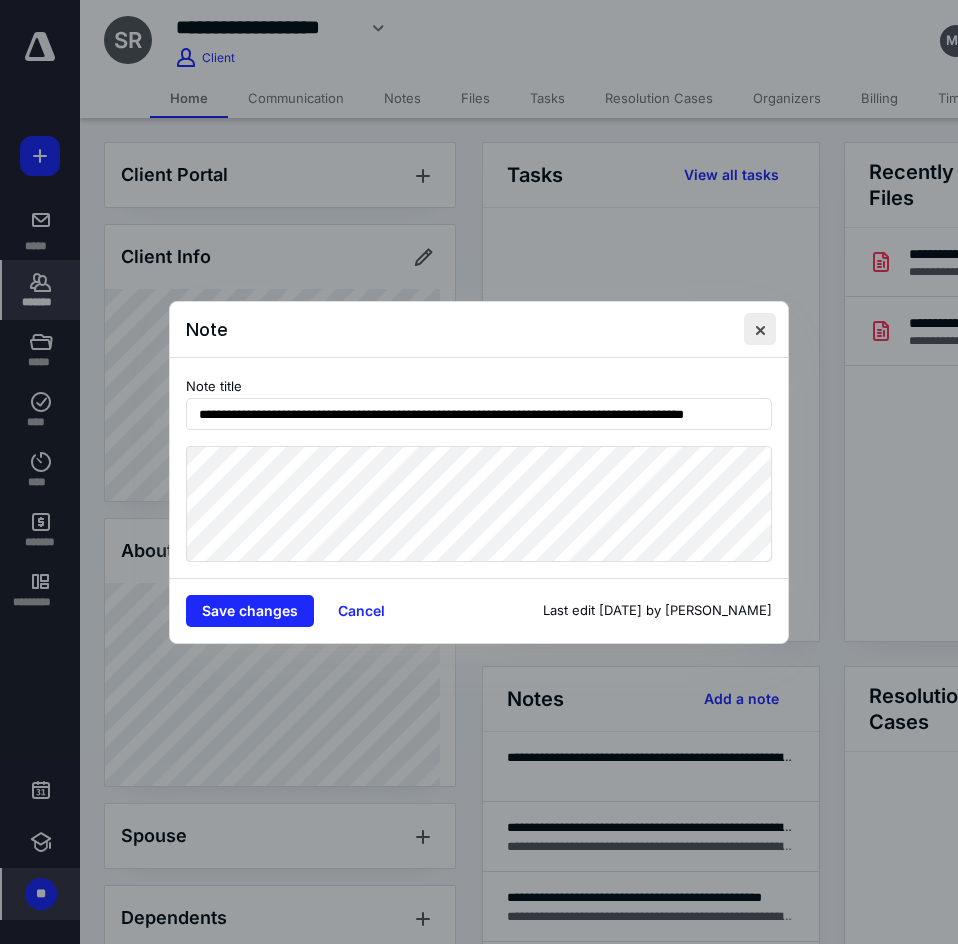 click at bounding box center (760, 329) 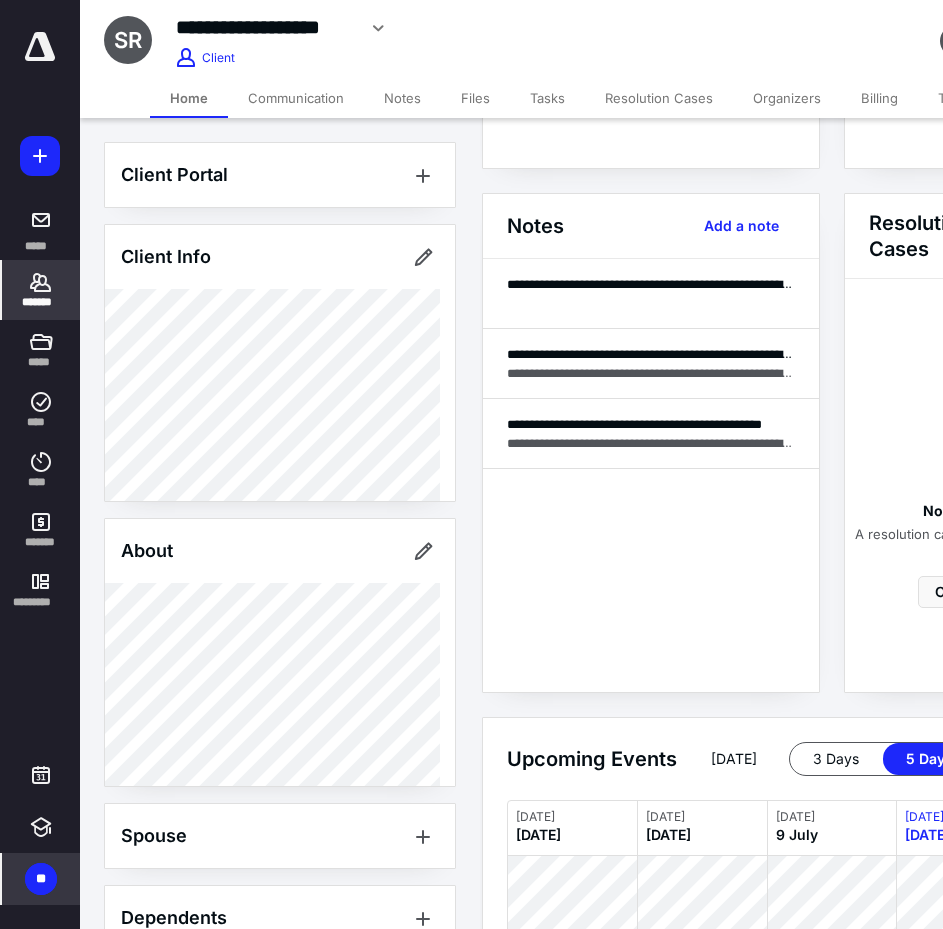 scroll, scrollTop: 500, scrollLeft: 0, axis: vertical 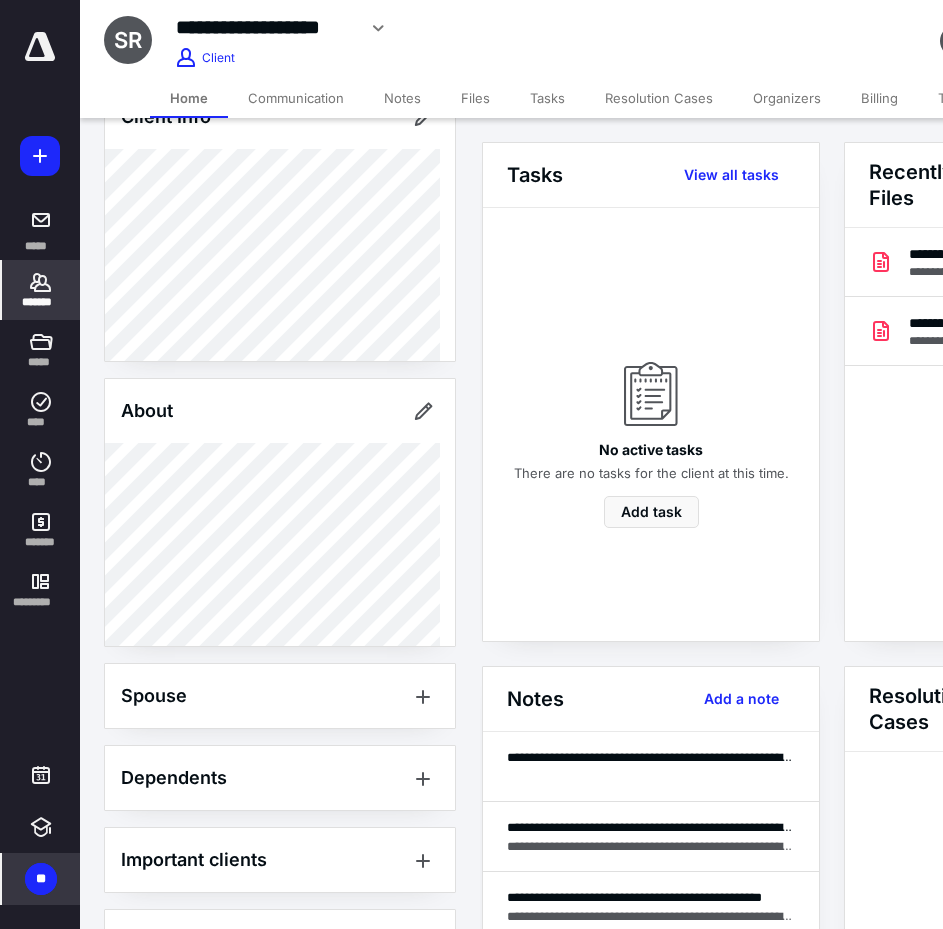 click on "Billing" at bounding box center (879, 98) 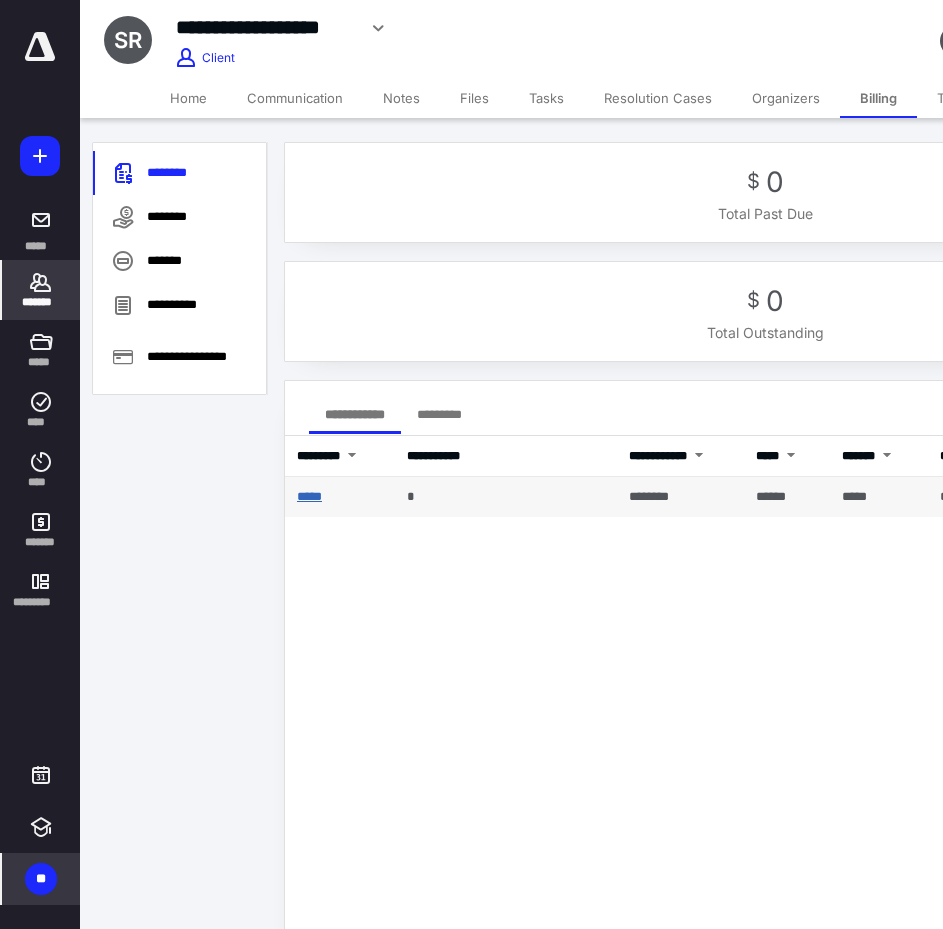 click on "*****" at bounding box center [309, 496] 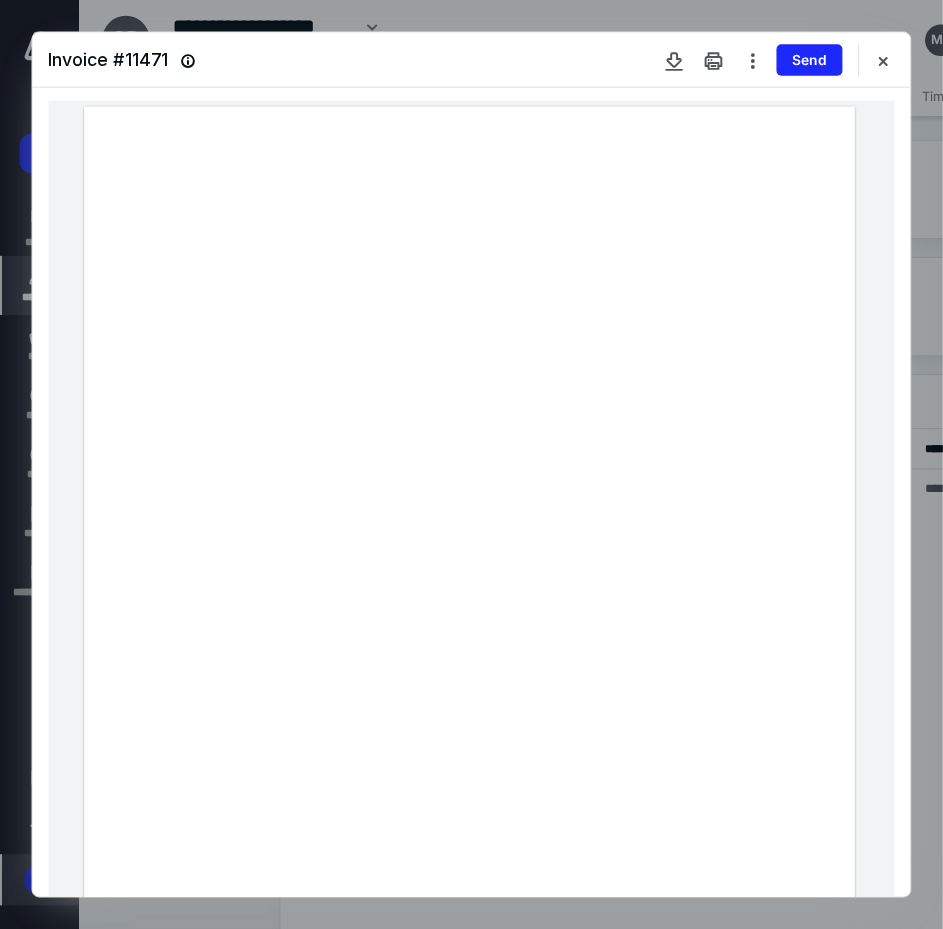 scroll, scrollTop: 0, scrollLeft: 0, axis: both 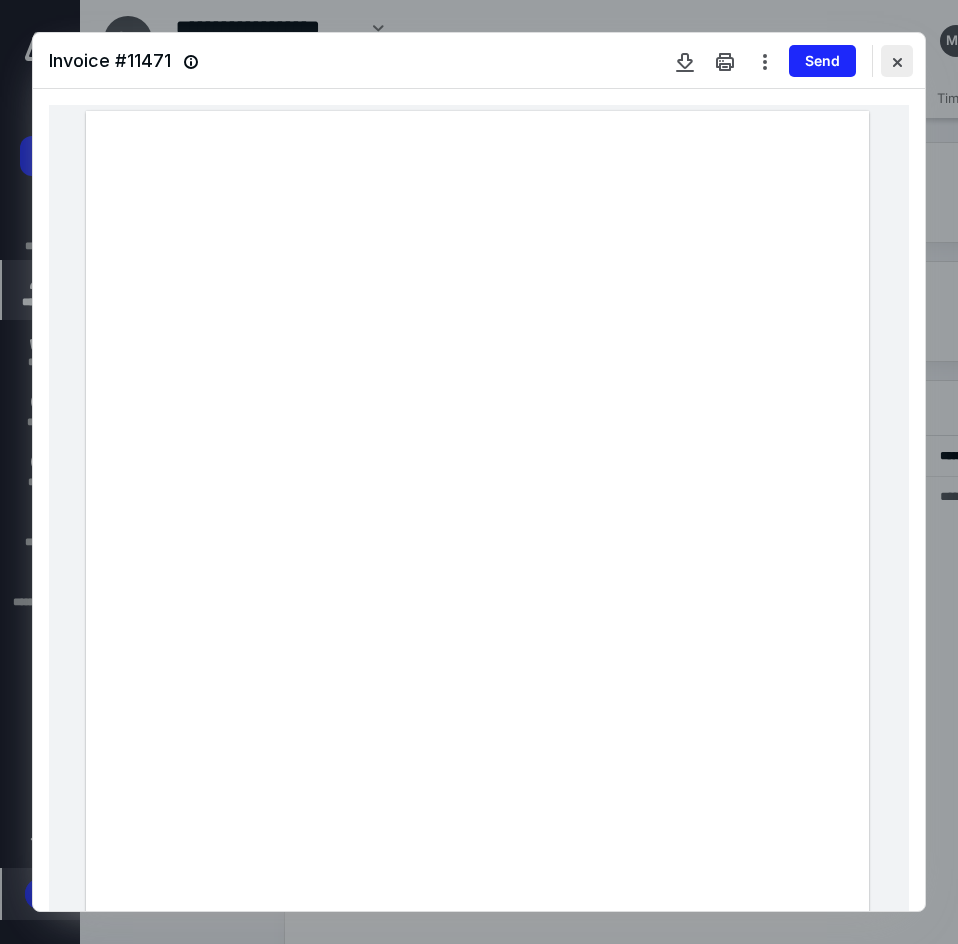 click at bounding box center (897, 61) 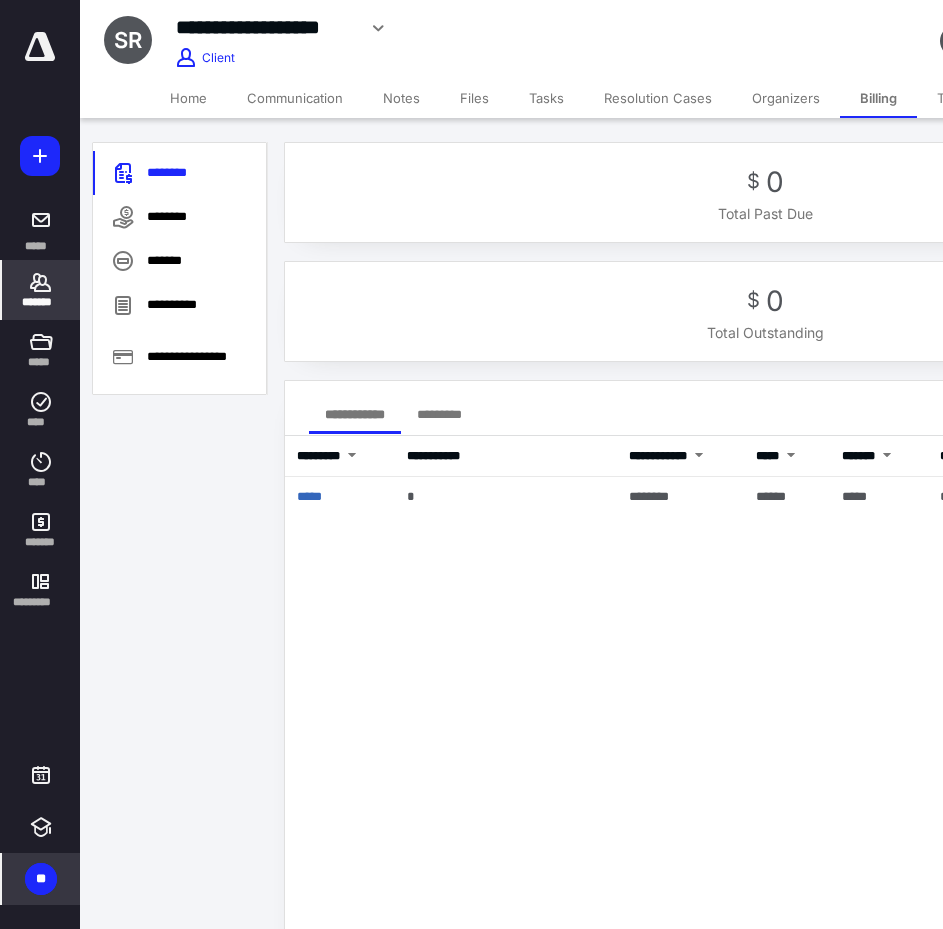 click on "Home" at bounding box center [188, 98] 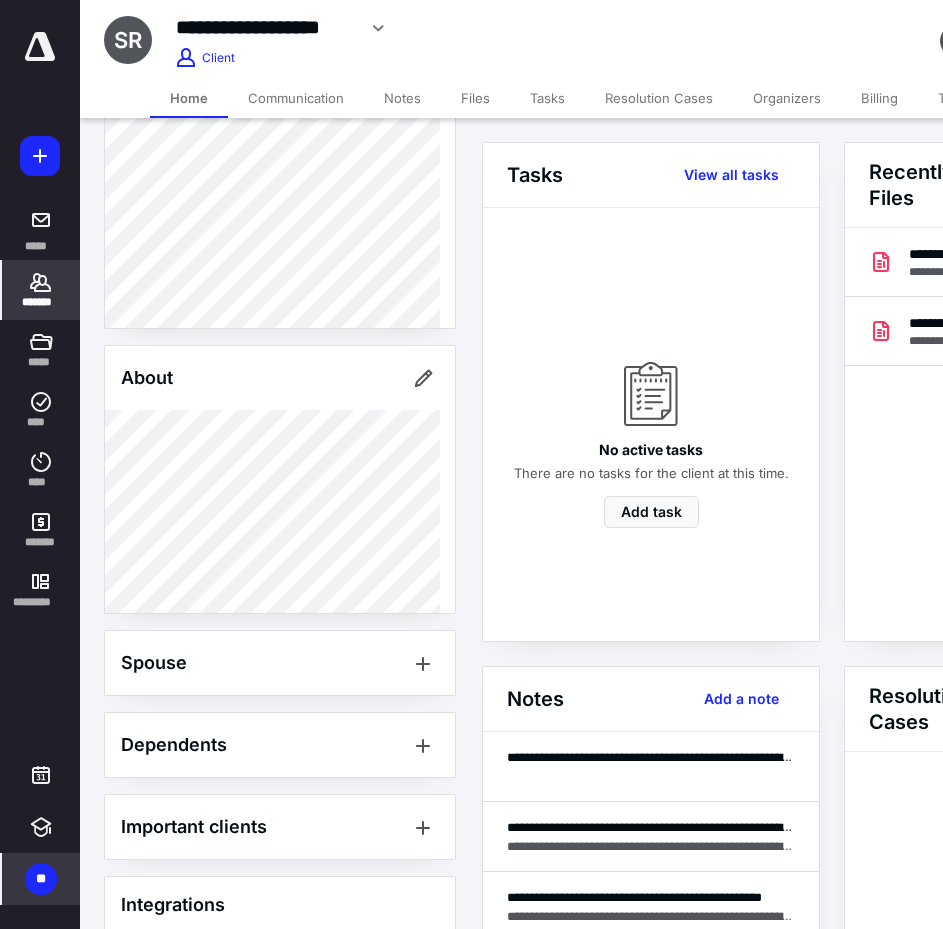 scroll, scrollTop: 200, scrollLeft: 0, axis: vertical 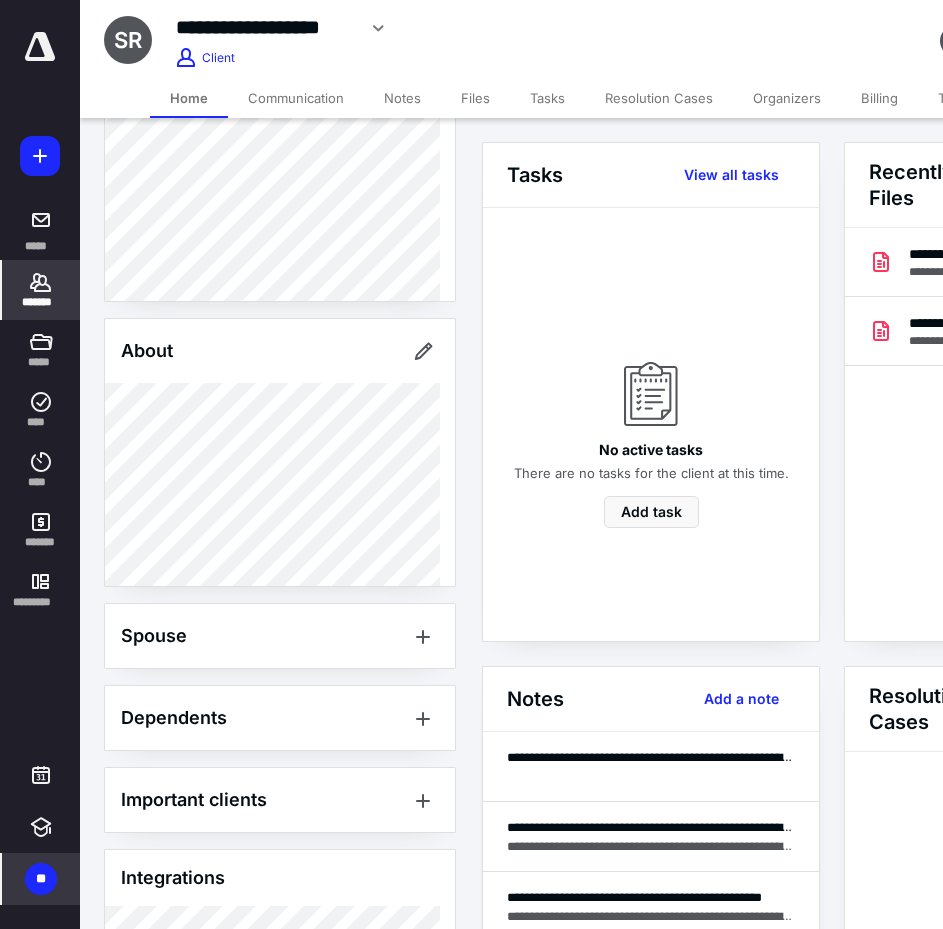 click on "*******" at bounding box center [41, 290] 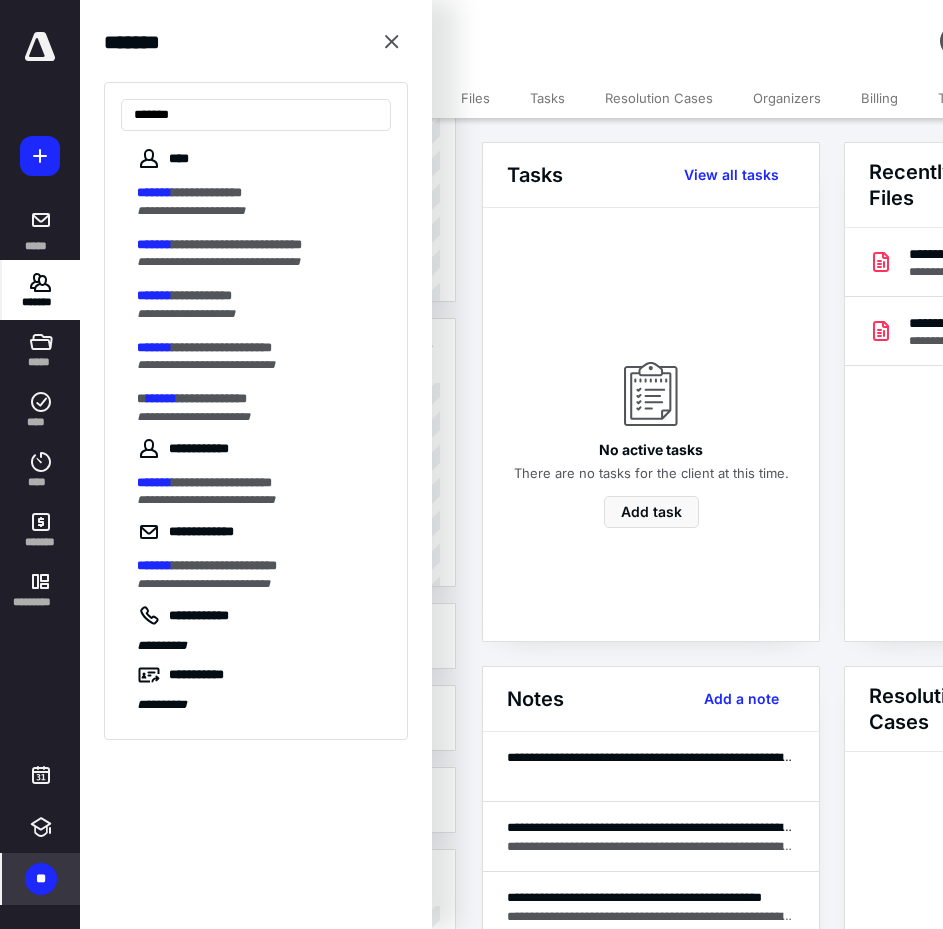 type on "*******" 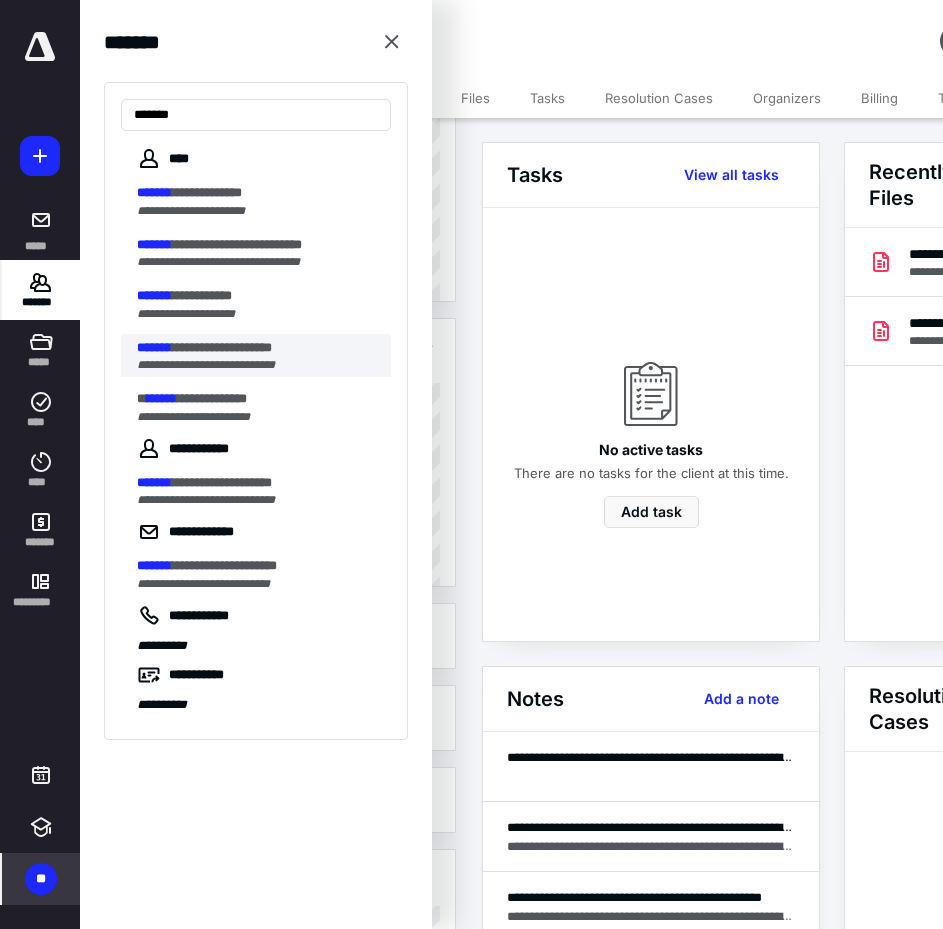 click on "**********" at bounding box center (206, 365) 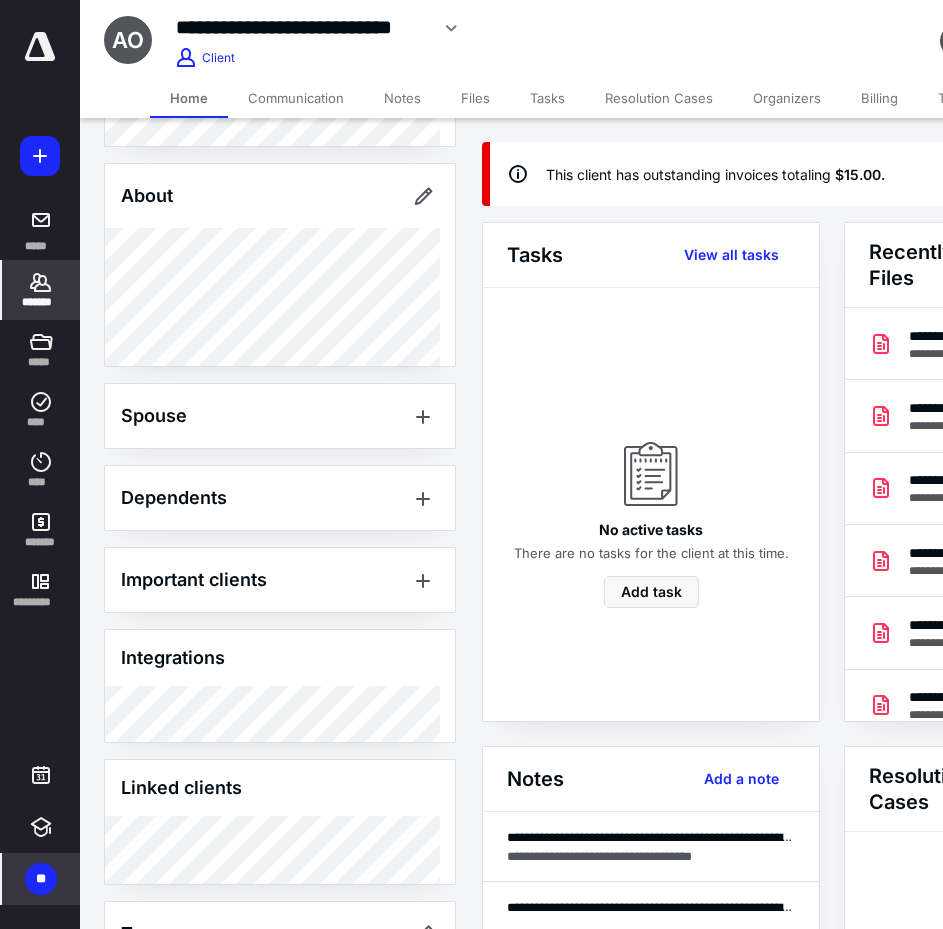 scroll, scrollTop: 542, scrollLeft: 0, axis: vertical 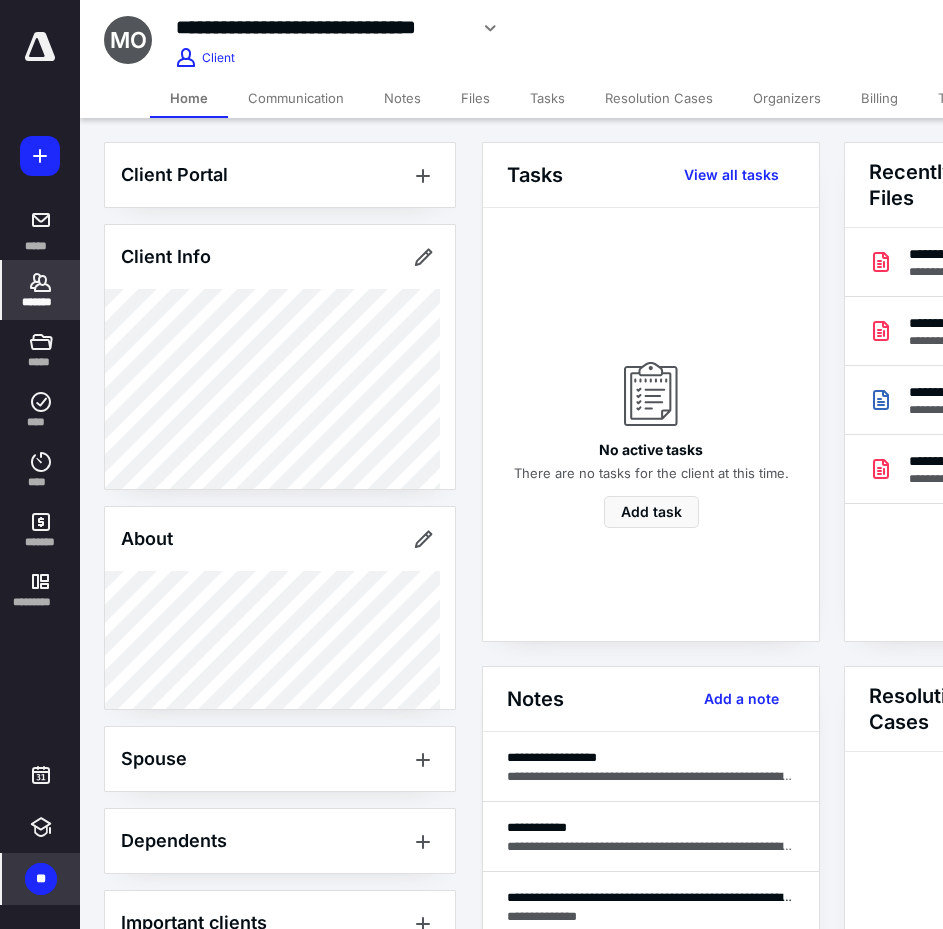 click on "Billing" at bounding box center [879, 98] 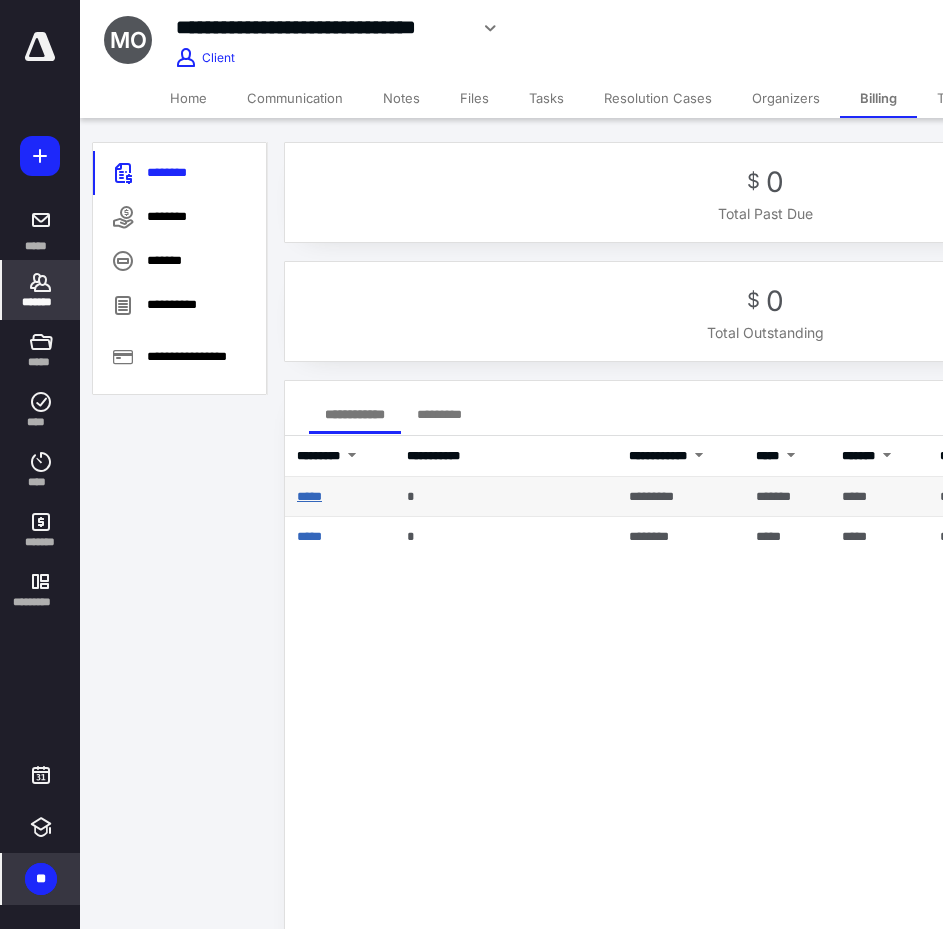 click on "*****" at bounding box center (309, 496) 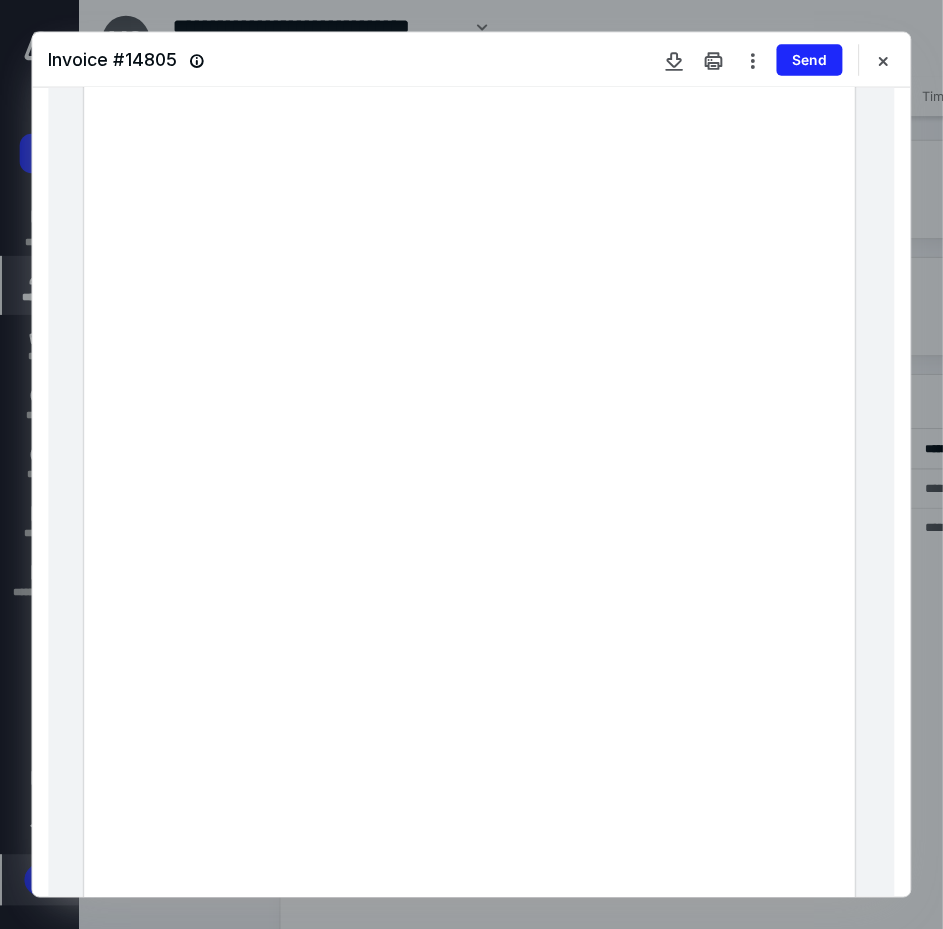 scroll, scrollTop: 103, scrollLeft: 0, axis: vertical 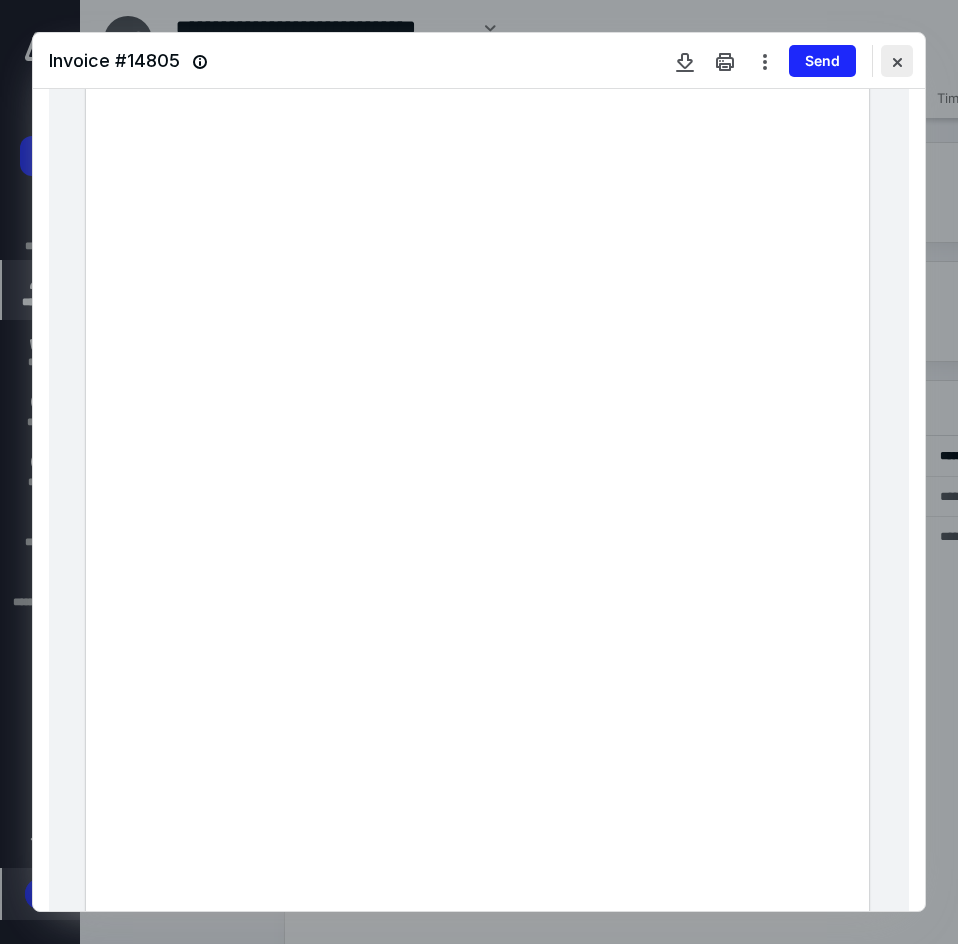 click at bounding box center [897, 61] 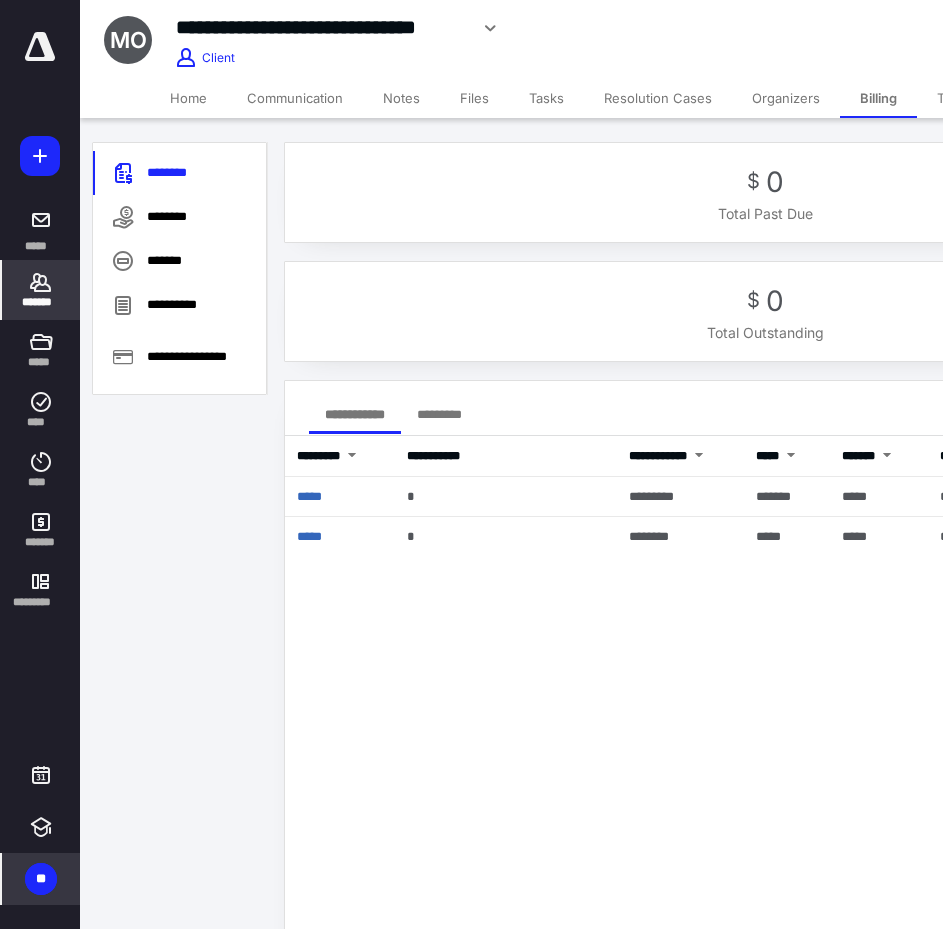 drag, startPoint x: 191, startPoint y: 103, endPoint x: 208, endPoint y: 79, distance: 29.410883 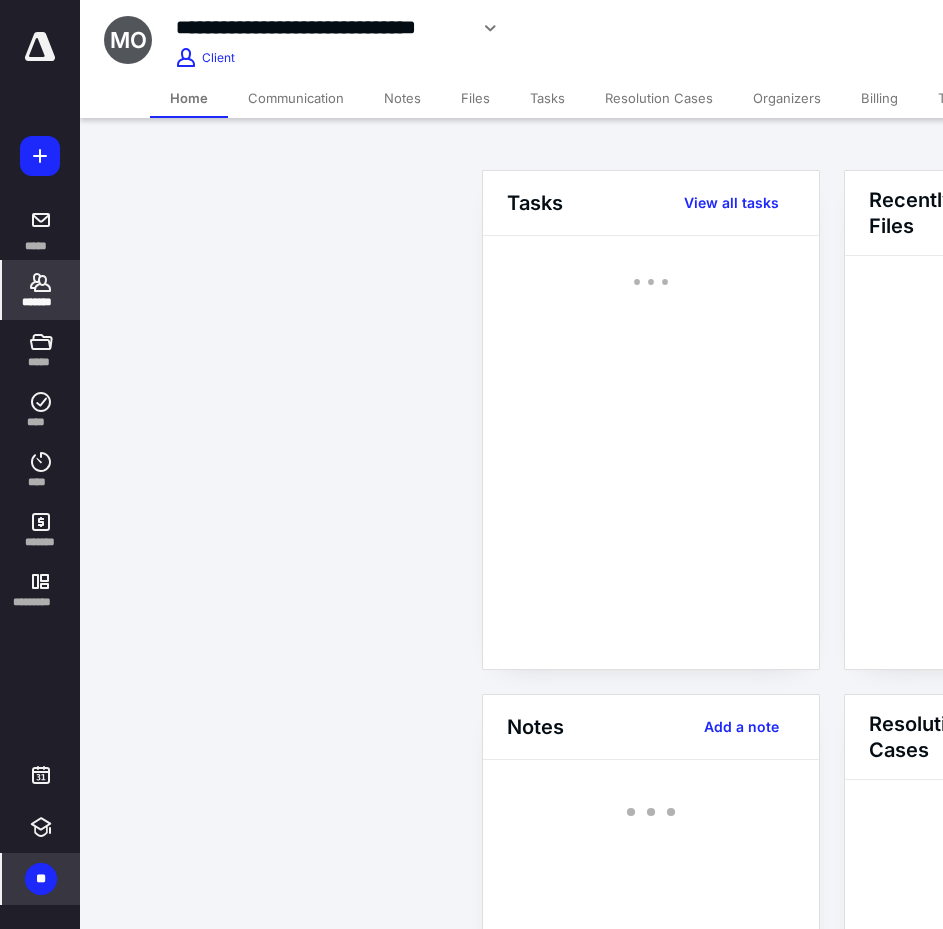 click on "**********" at bounding box center [462, 39] 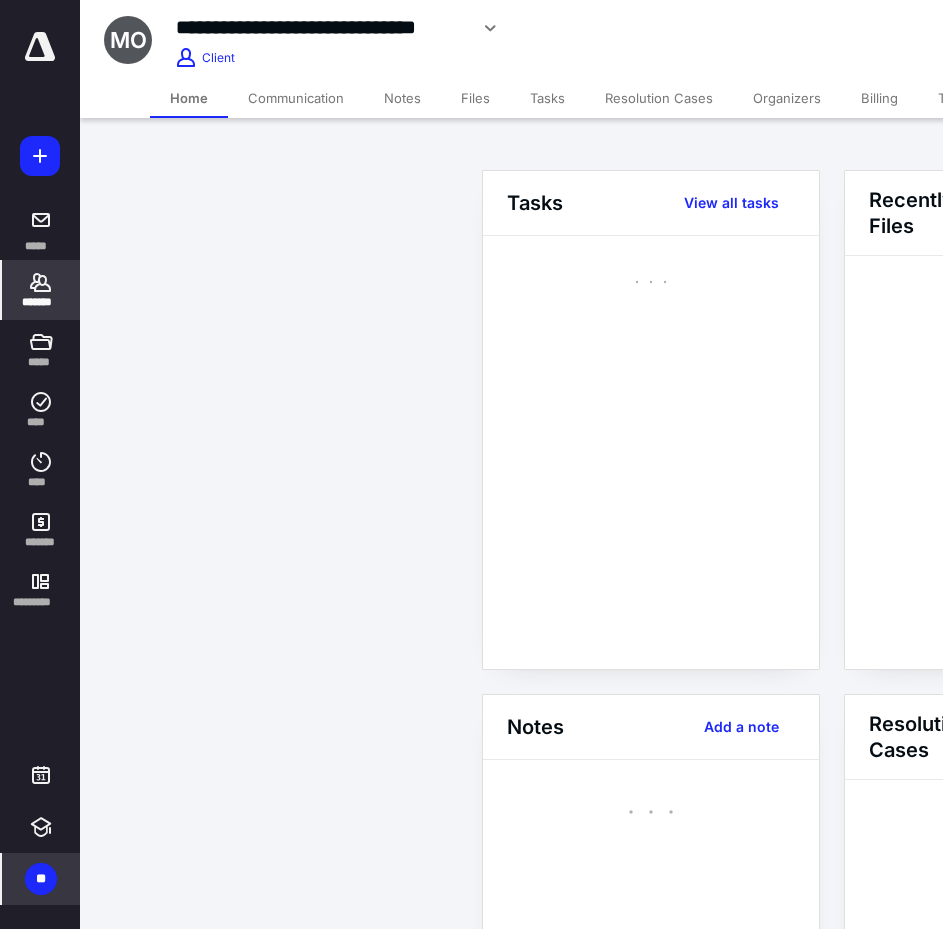 click on "**********" at bounding box center [462, 39] 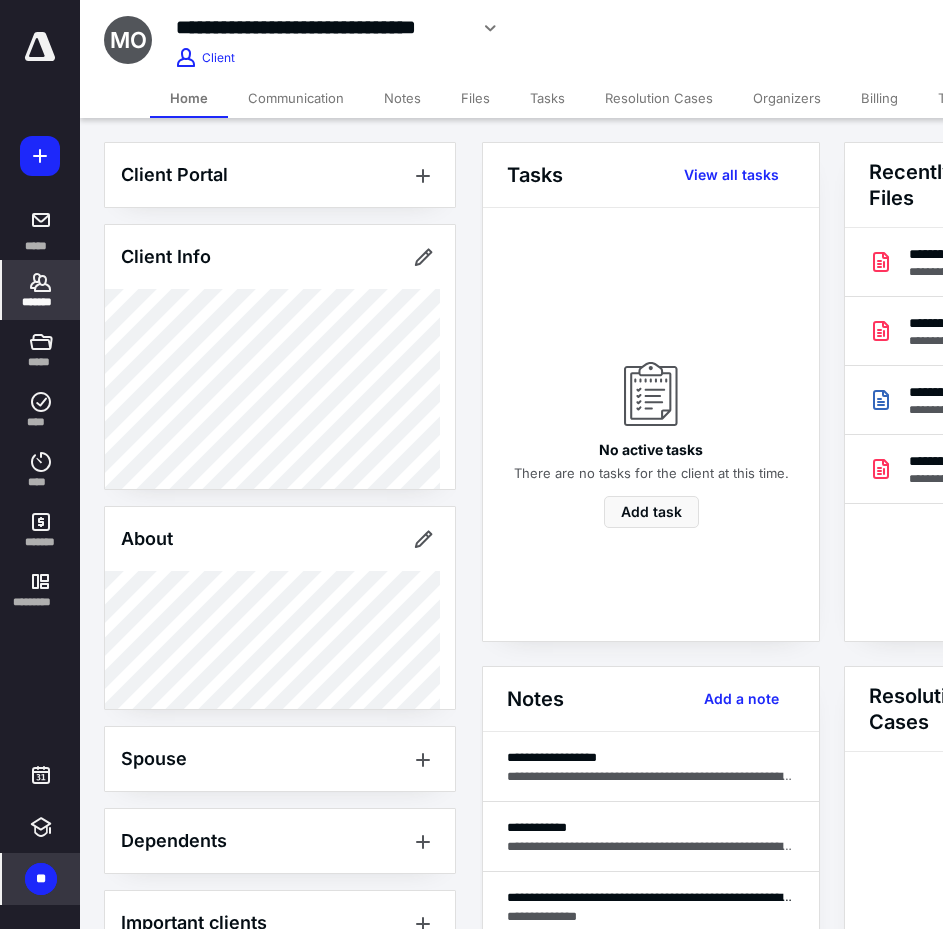 click on "**********" at bounding box center (462, 39) 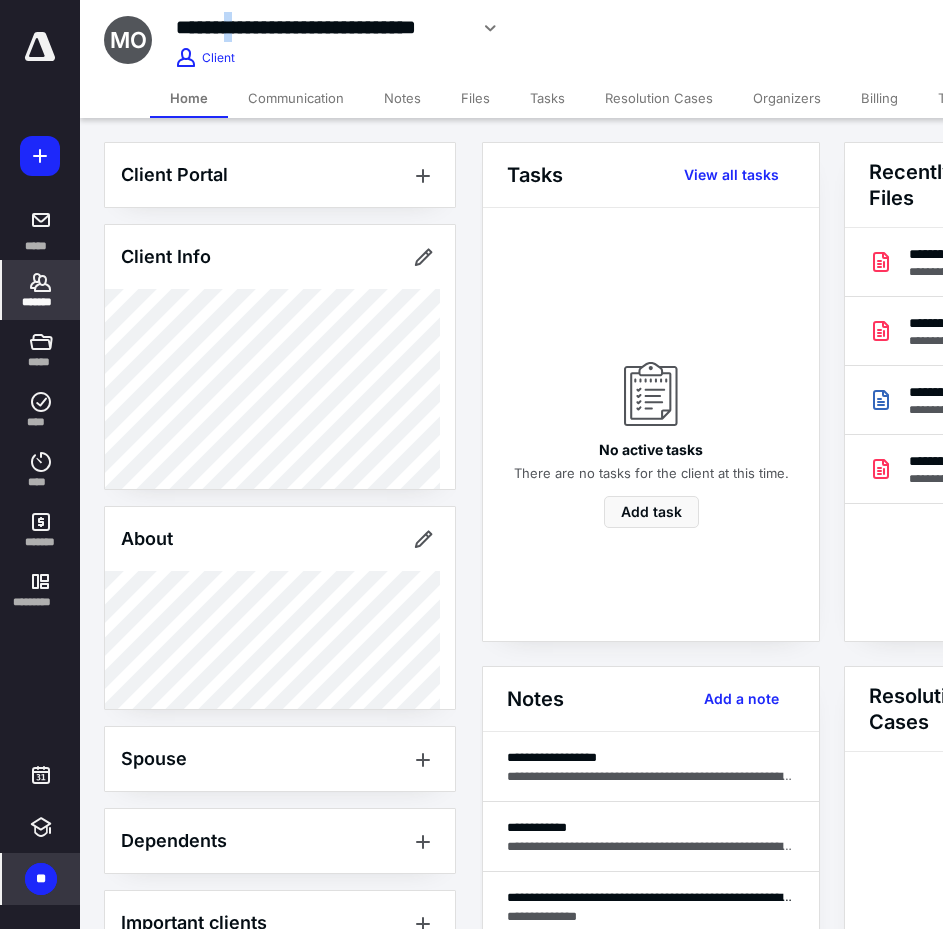 click on "**********" at bounding box center [321, 27] 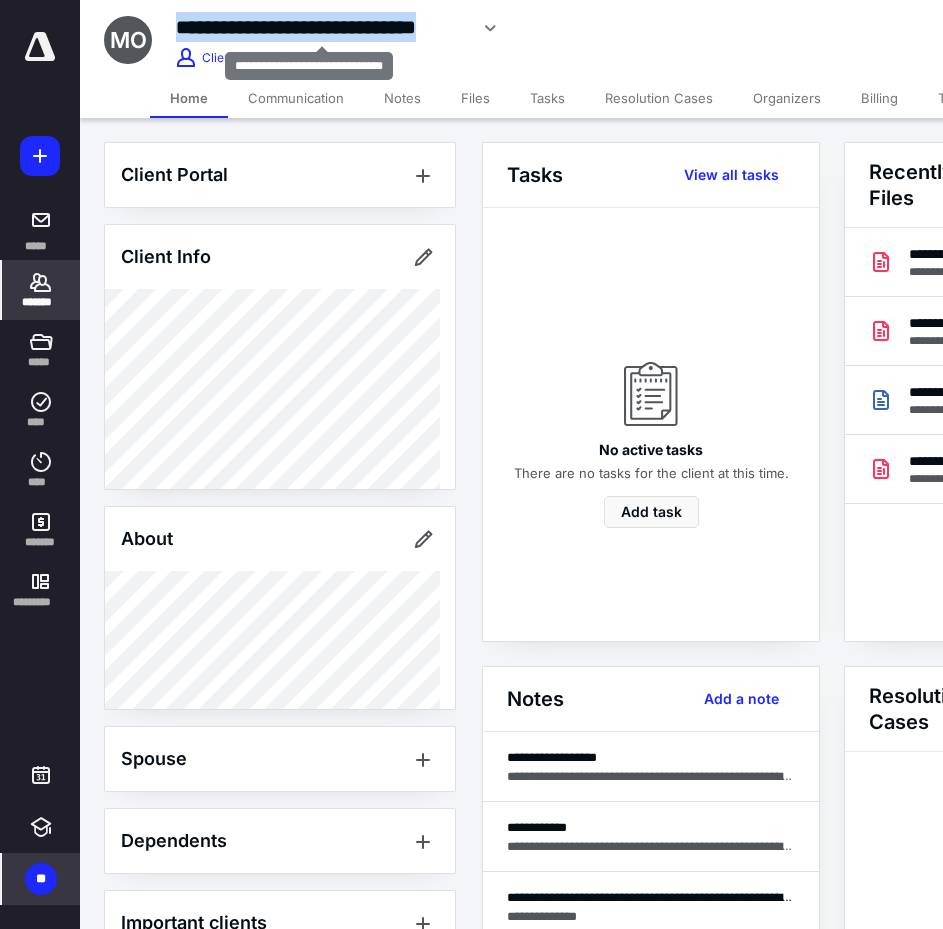click on "**********" at bounding box center [321, 27] 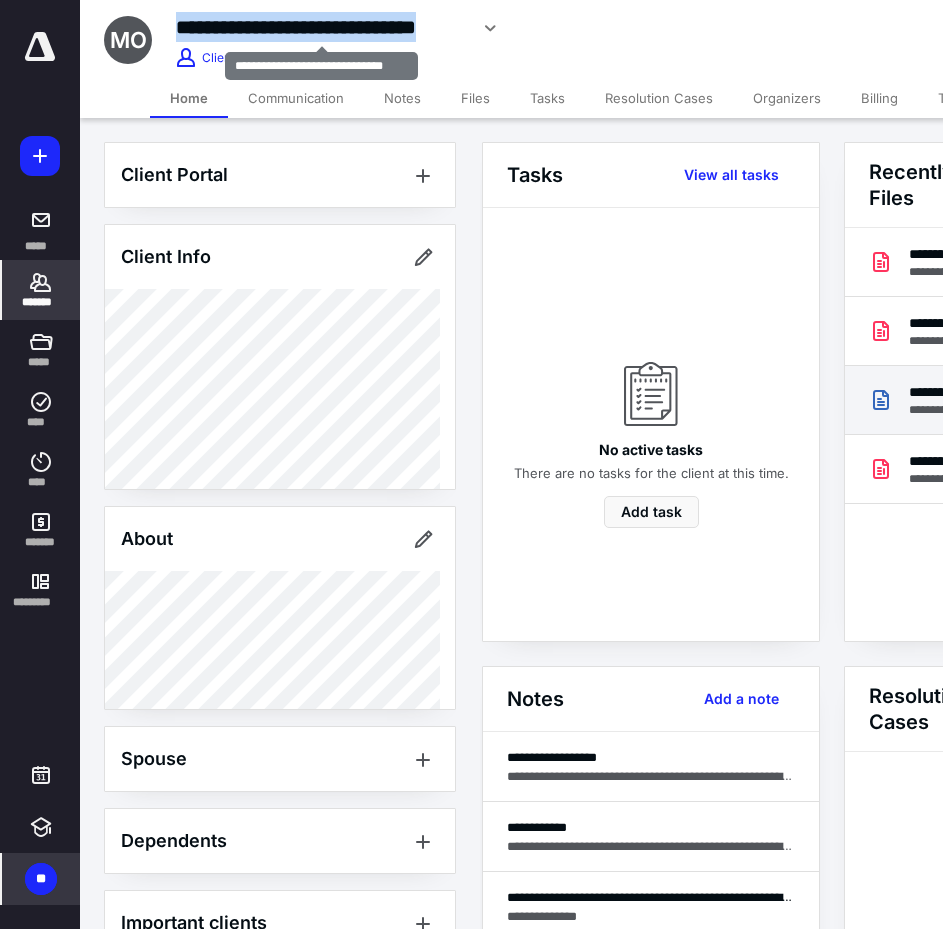 copy on "**********" 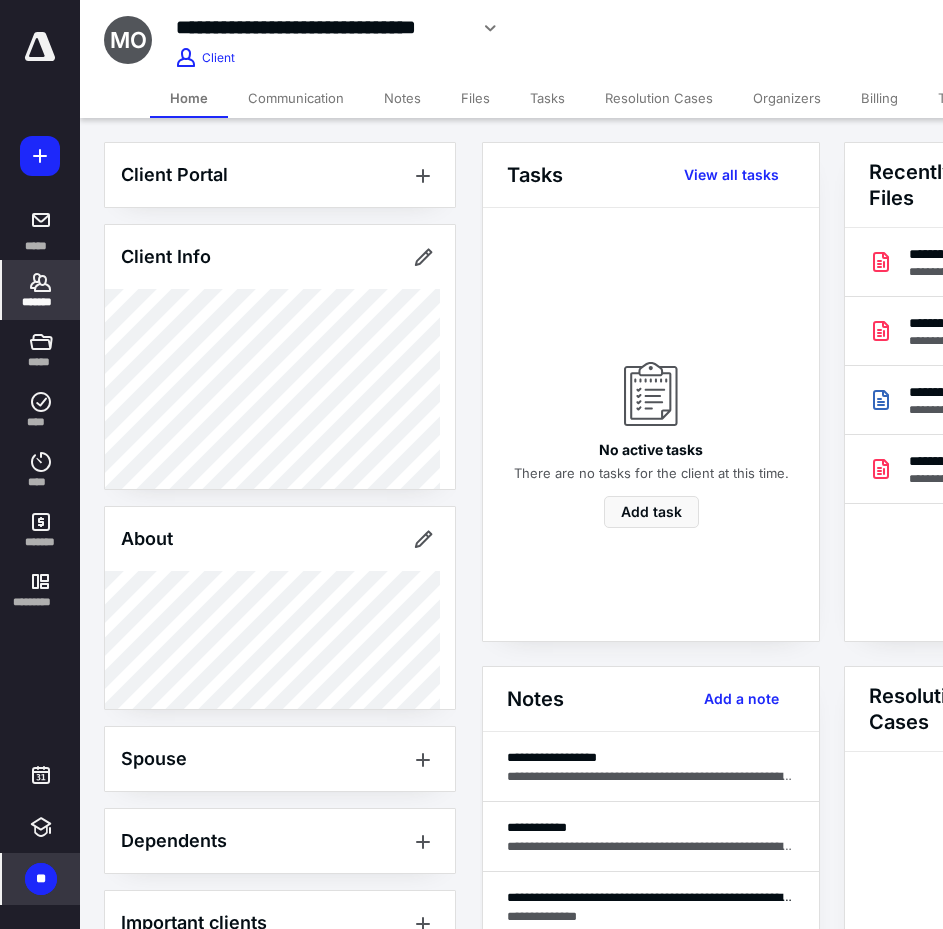 click on "*******" at bounding box center [41, 290] 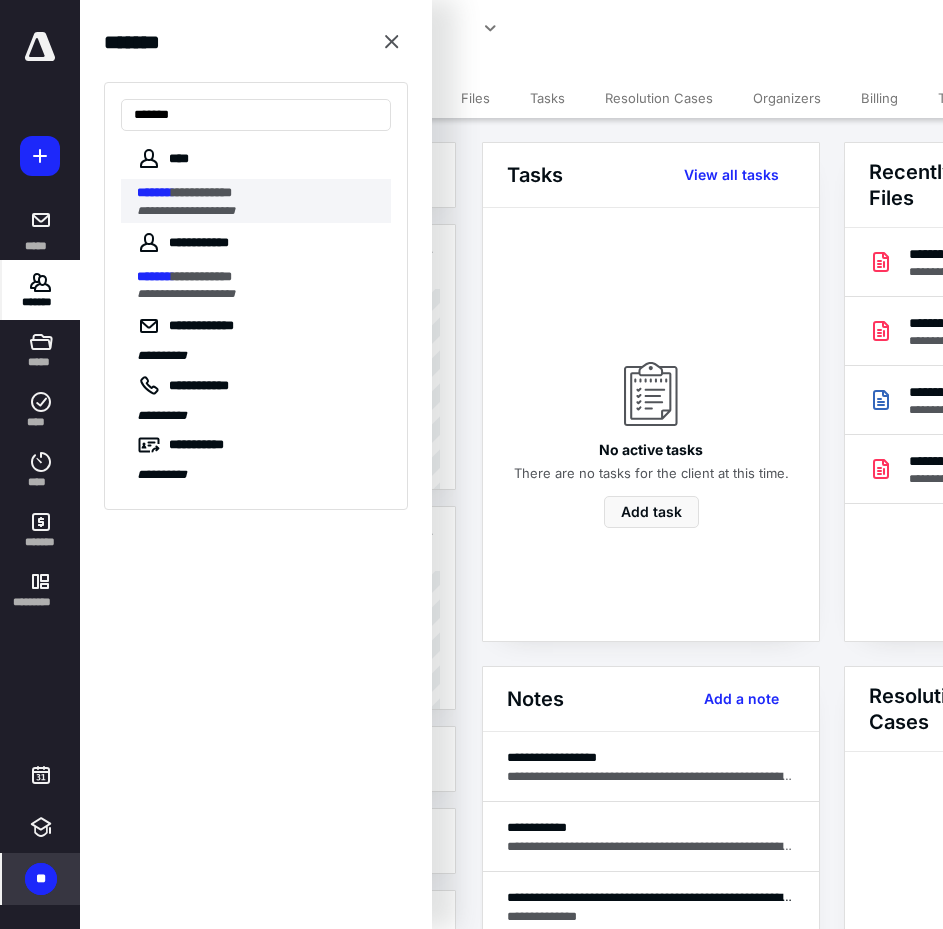 type on "*******" 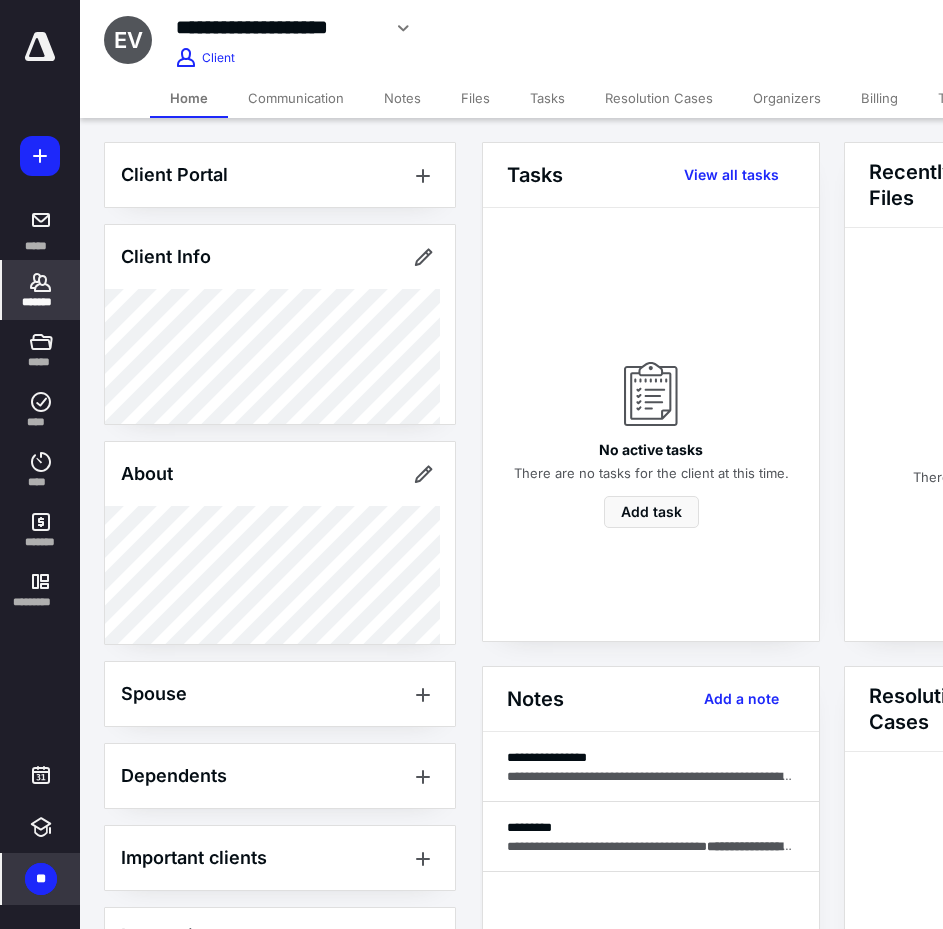 click on "*******" at bounding box center (41, 290) 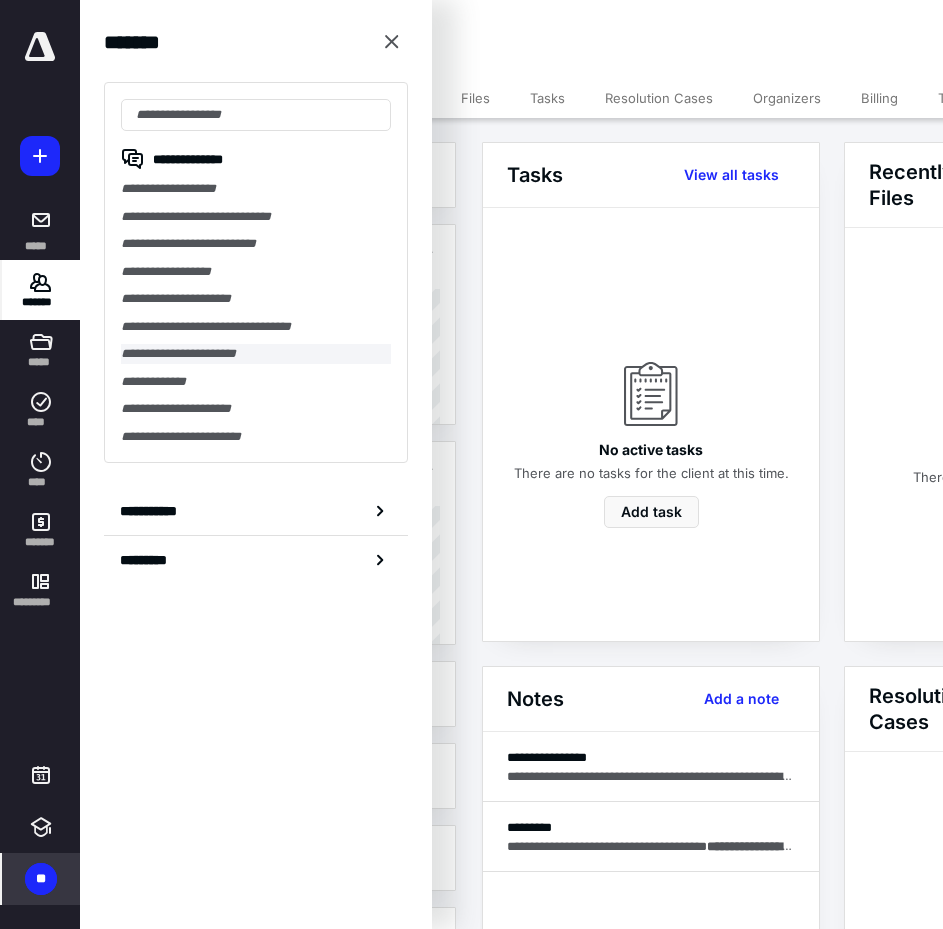 click on "**********" at bounding box center (256, 354) 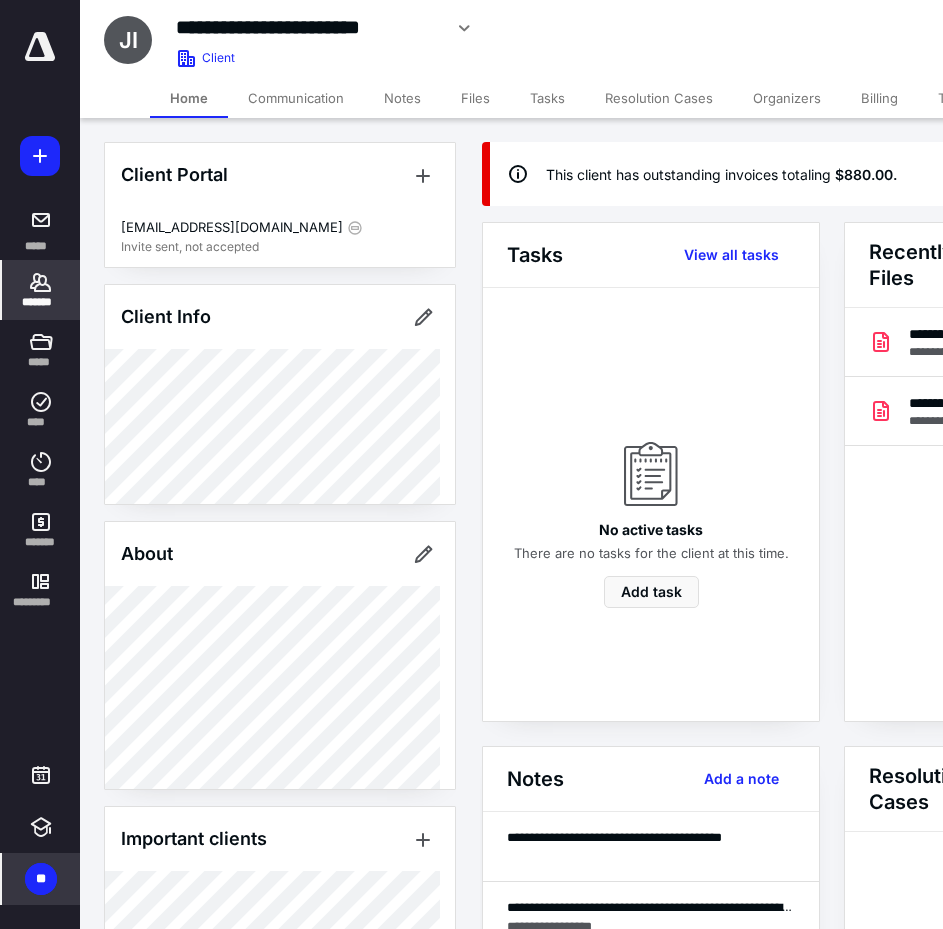 click on "Notes" at bounding box center (402, 98) 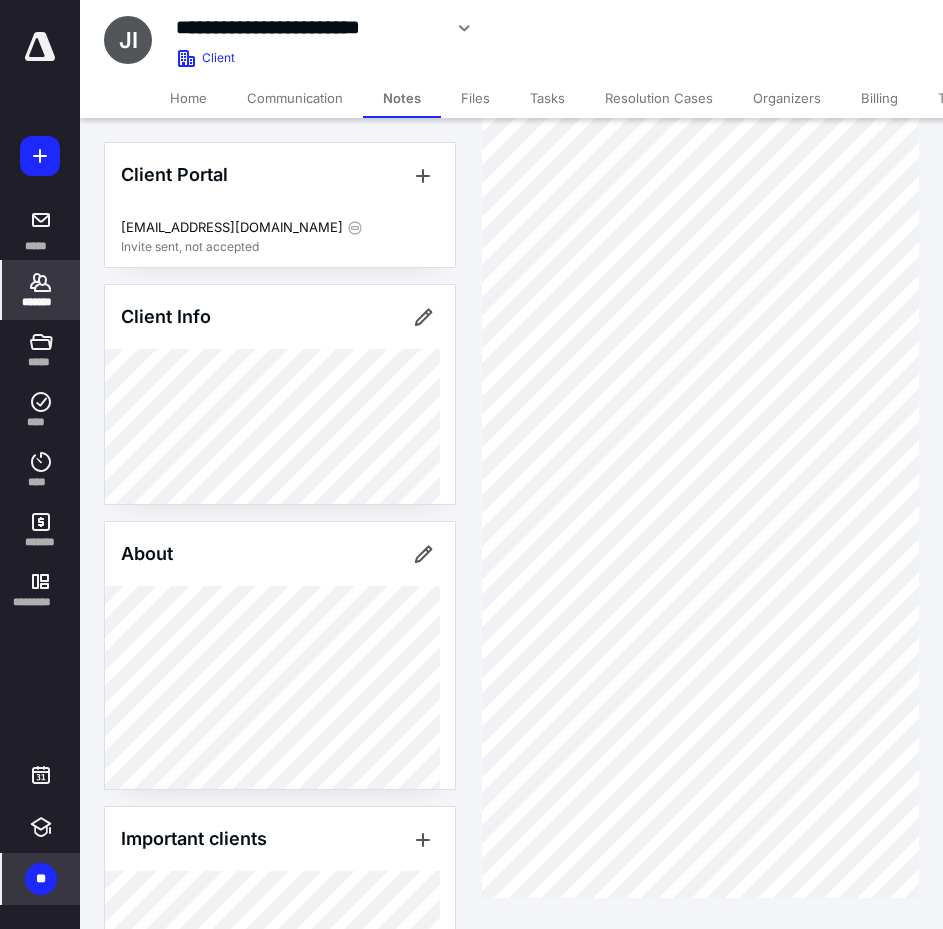 scroll, scrollTop: 731, scrollLeft: 0, axis: vertical 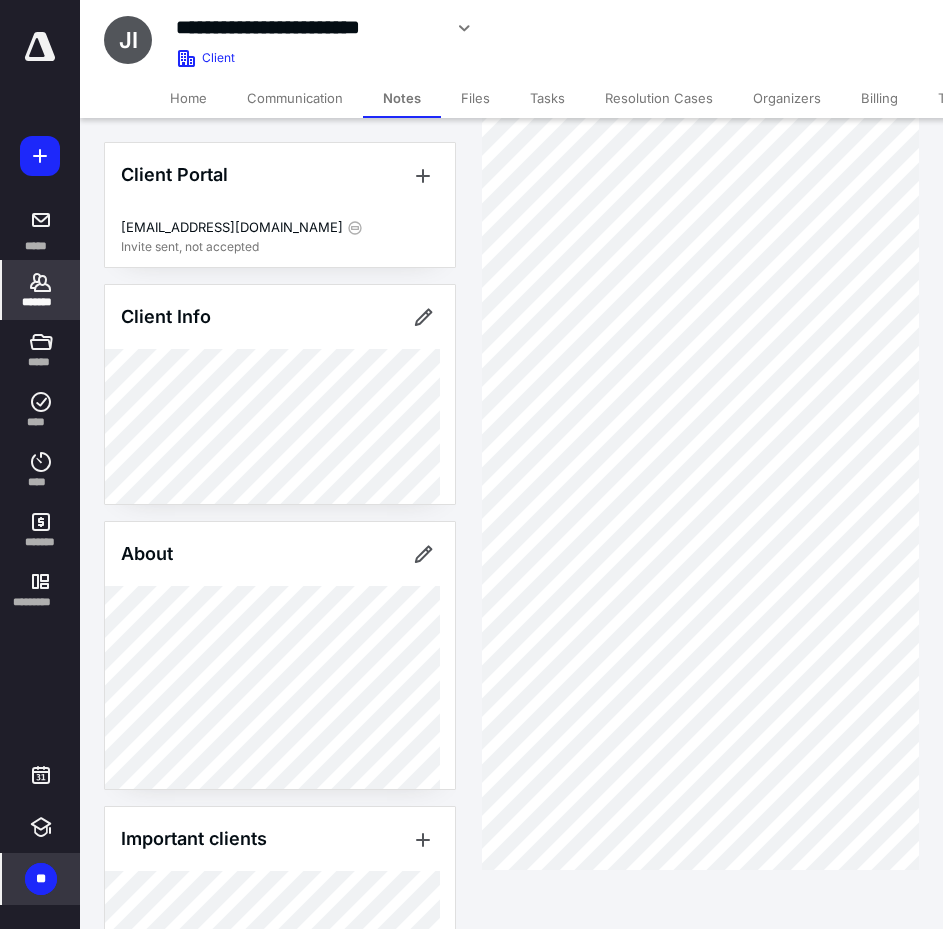 click on "Files" at bounding box center (475, 98) 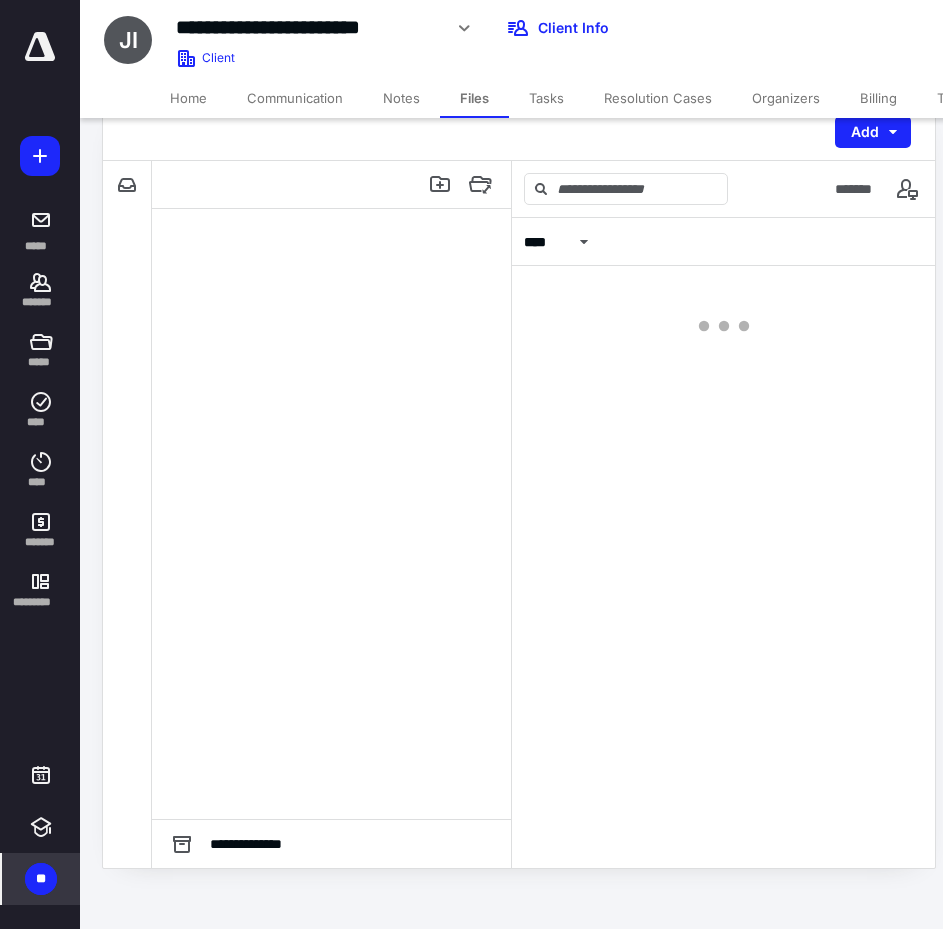 scroll, scrollTop: 0, scrollLeft: 0, axis: both 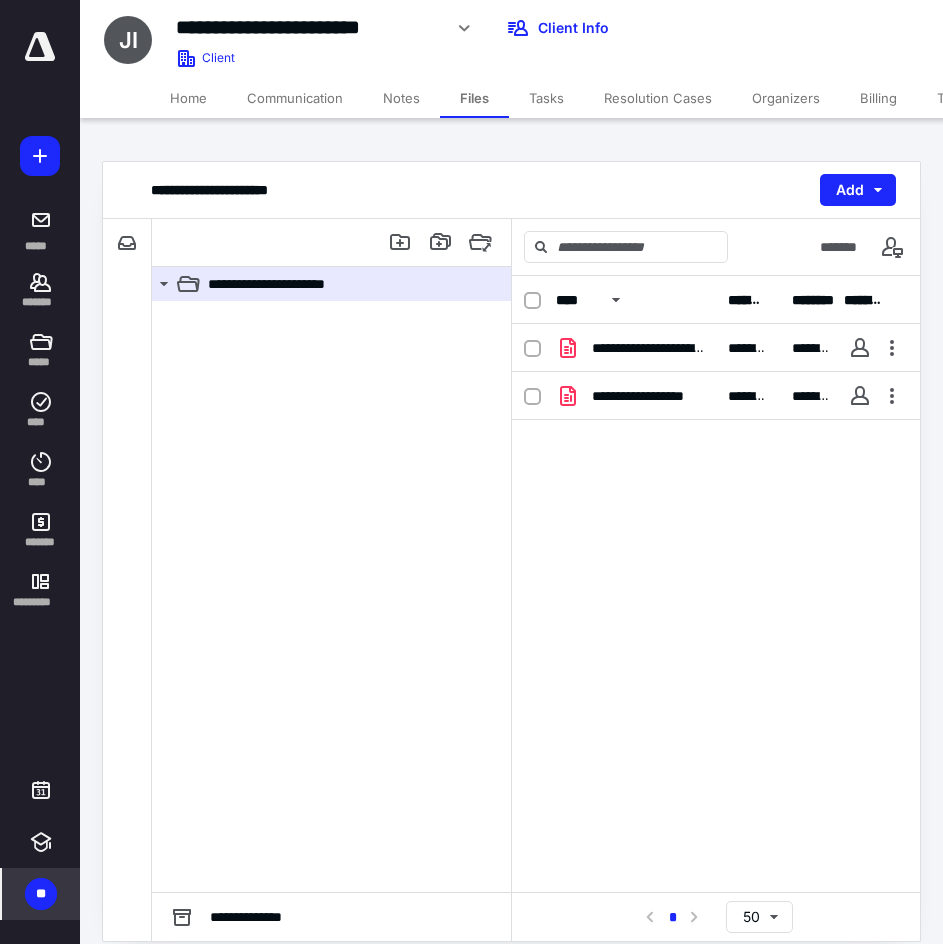 click on "Communication" at bounding box center (295, 98) 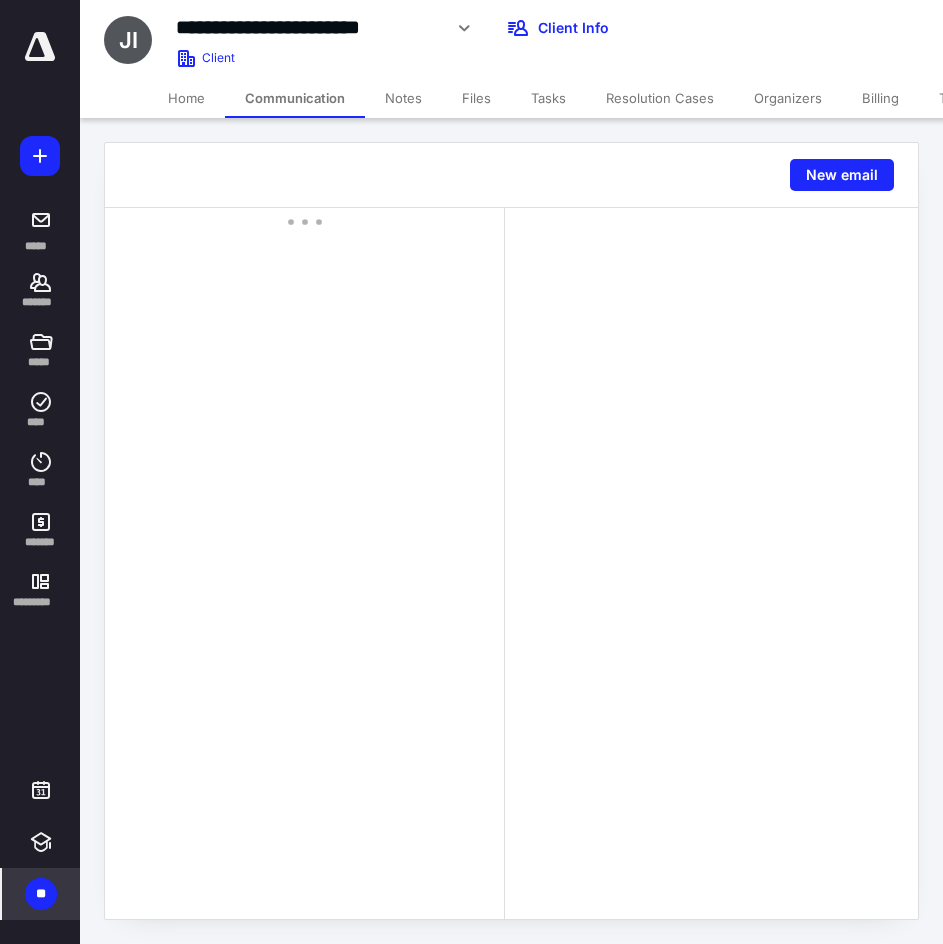 click on "Home" at bounding box center (186, 98) 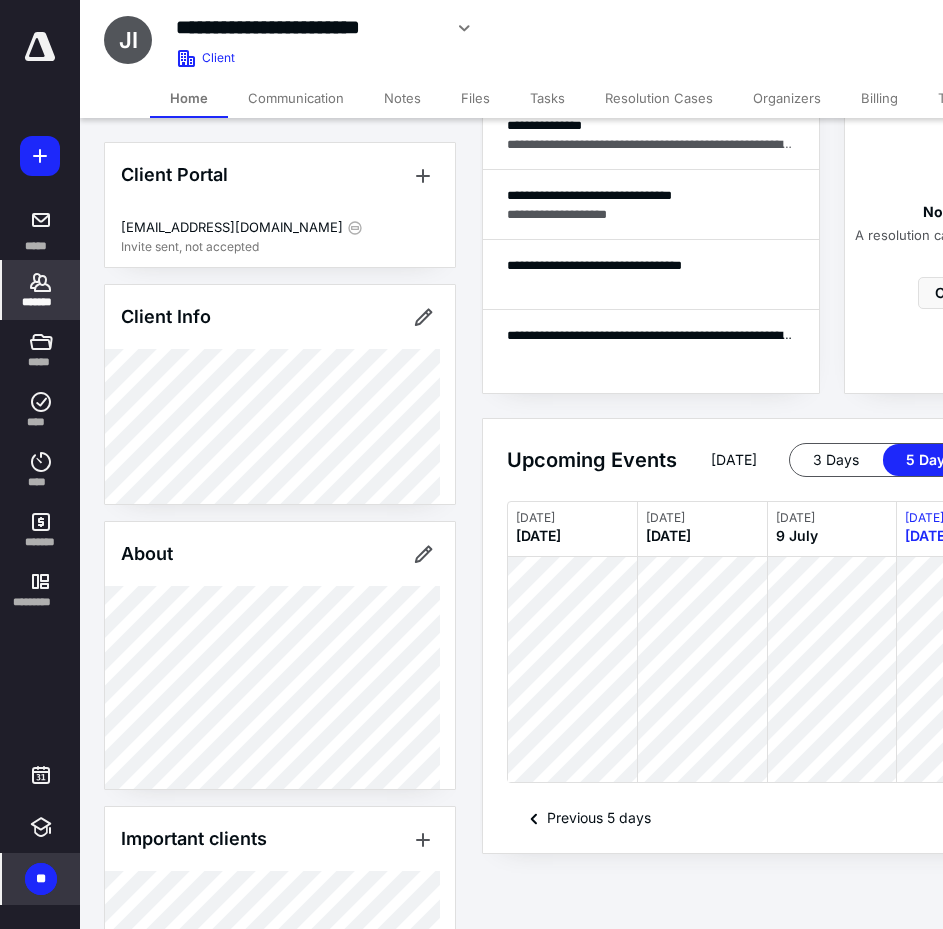 scroll, scrollTop: 862, scrollLeft: 0, axis: vertical 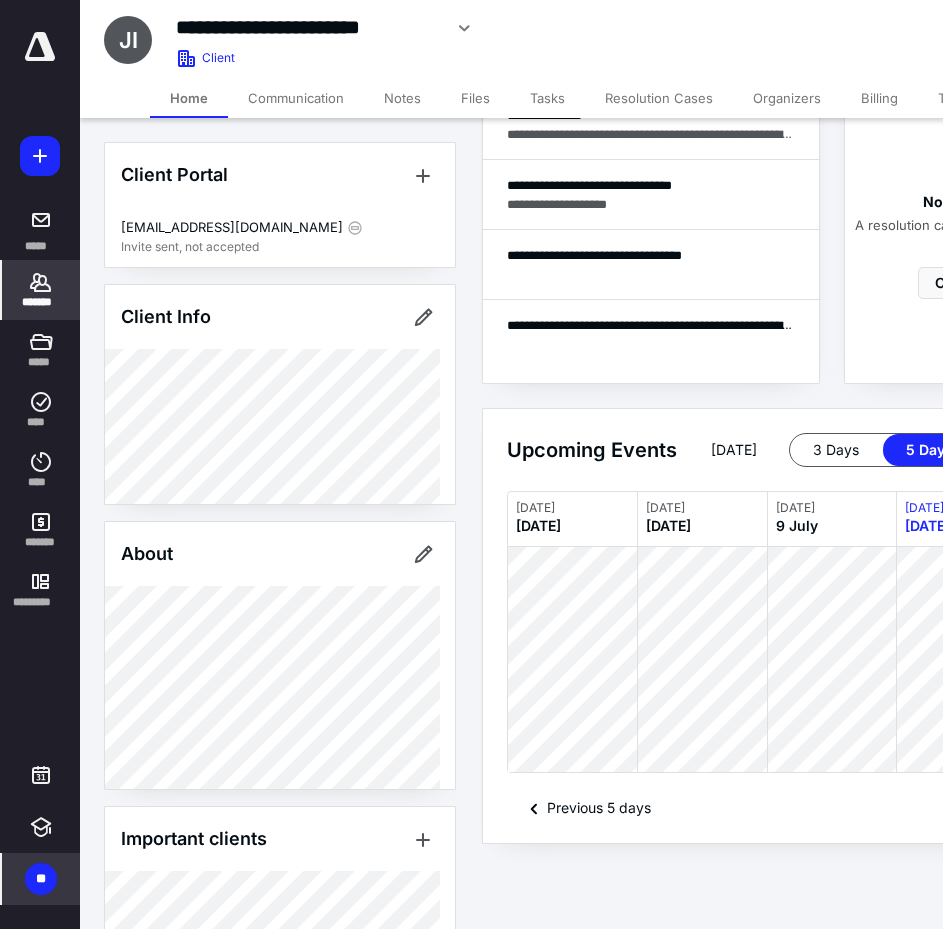 click on "Notes" at bounding box center [402, 98] 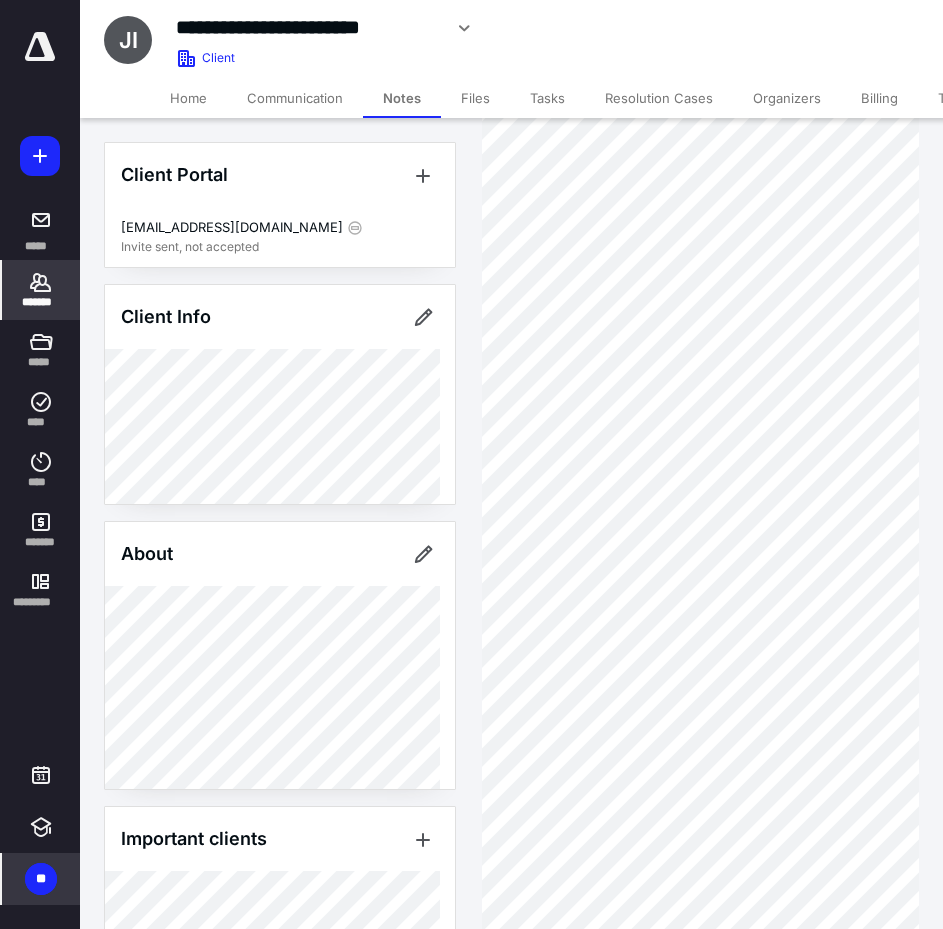 scroll, scrollTop: 731, scrollLeft: 0, axis: vertical 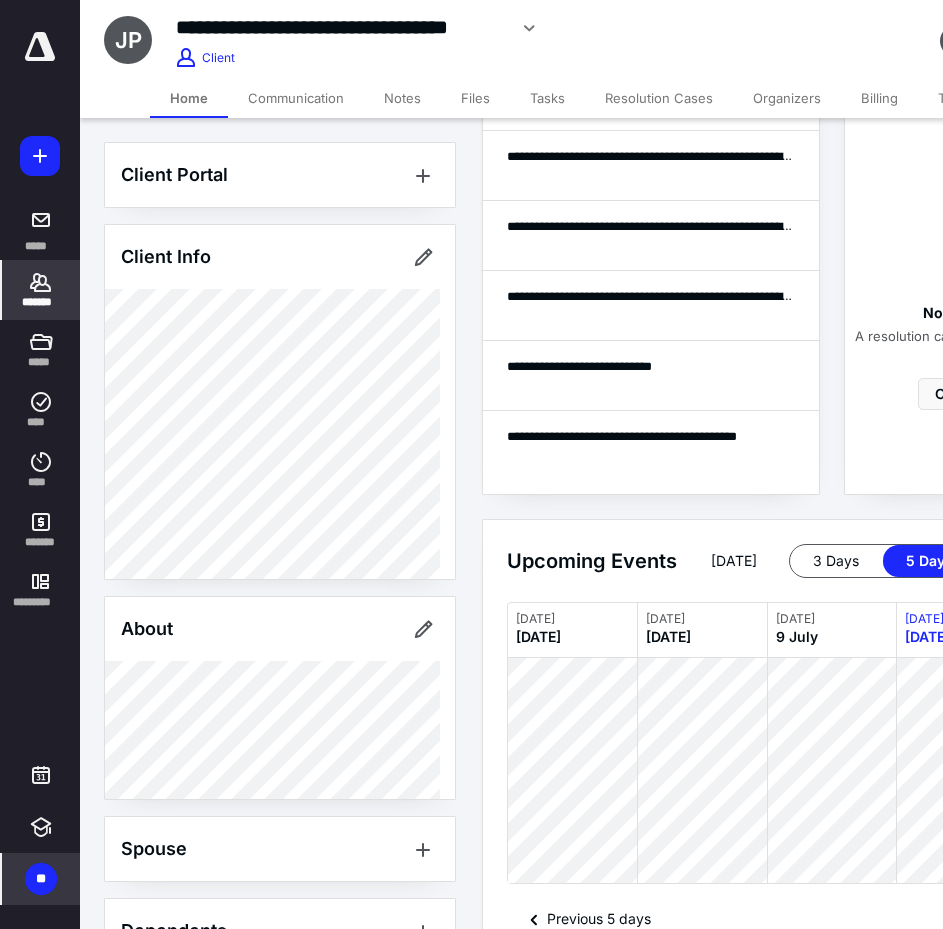 click on "Notes" at bounding box center [402, 98] 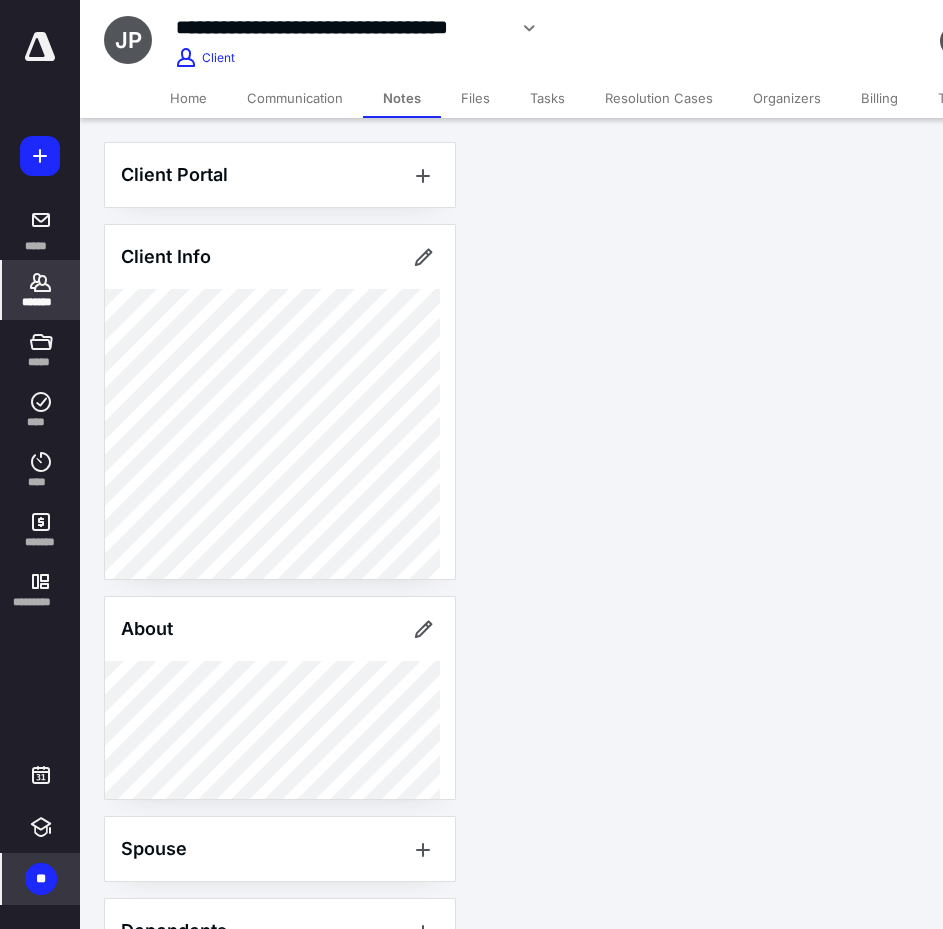 scroll, scrollTop: 0, scrollLeft: 0, axis: both 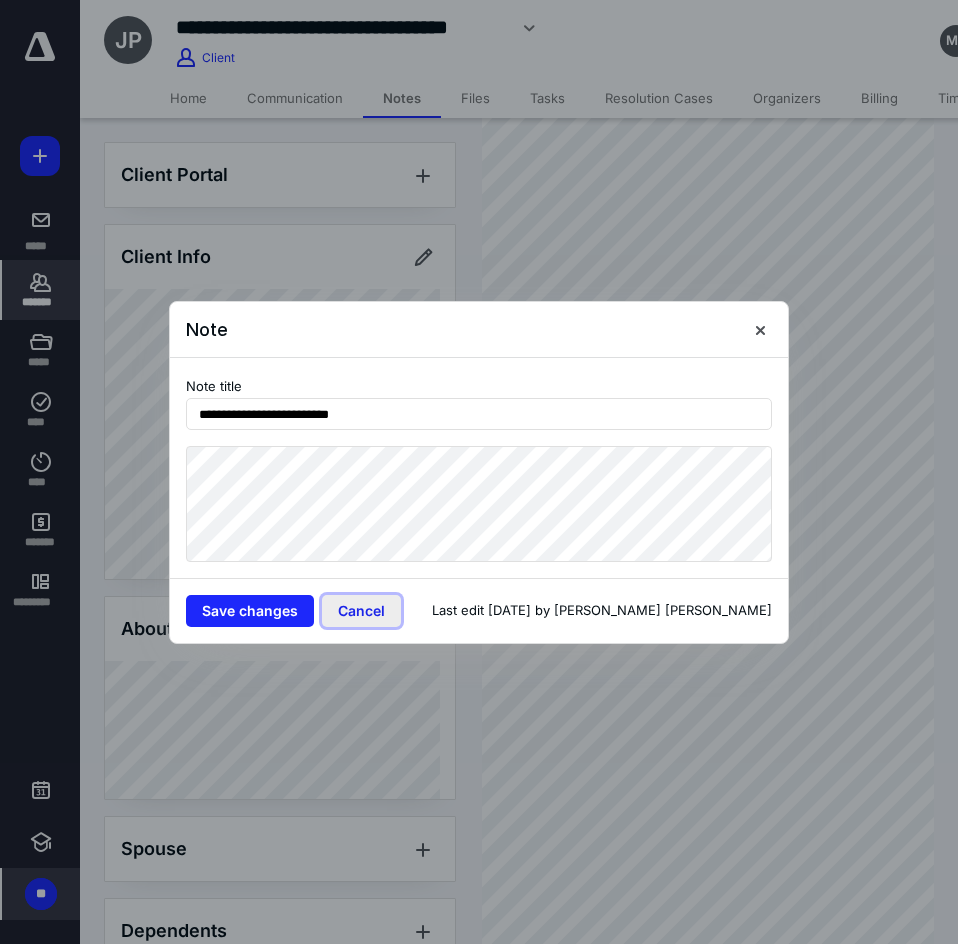 click on "Cancel" at bounding box center [361, 611] 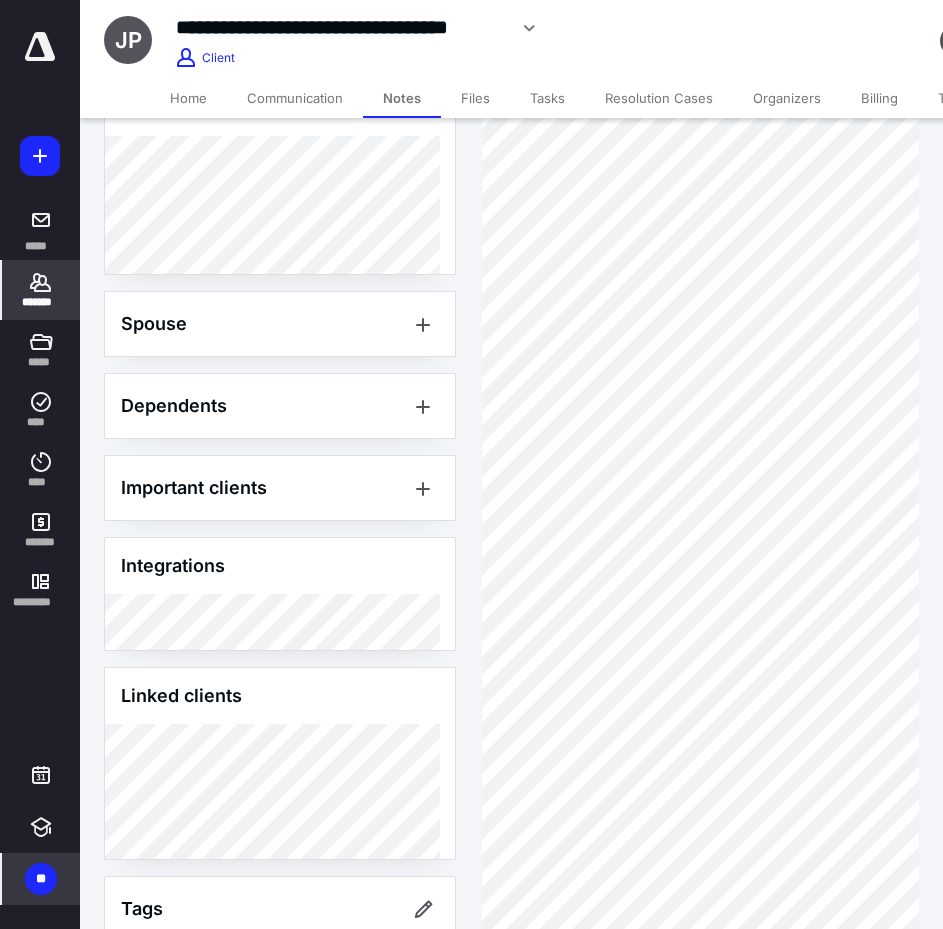 scroll, scrollTop: 578, scrollLeft: 0, axis: vertical 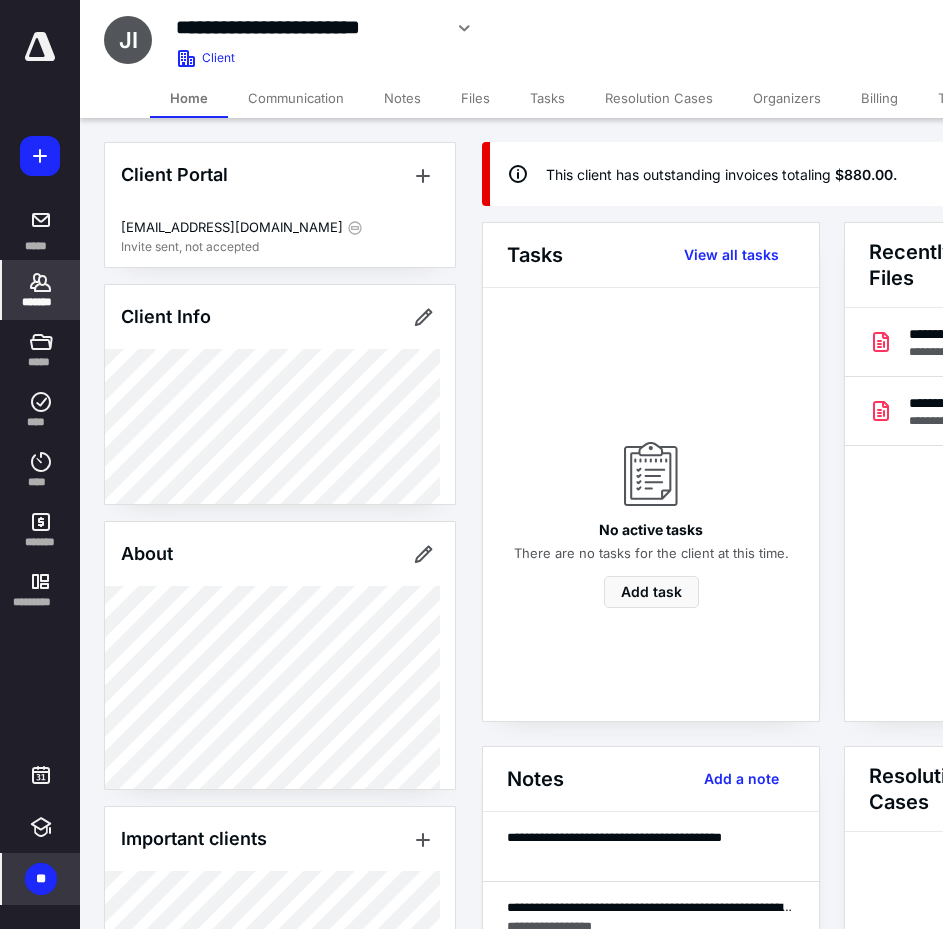 click on "Billing" at bounding box center (879, 98) 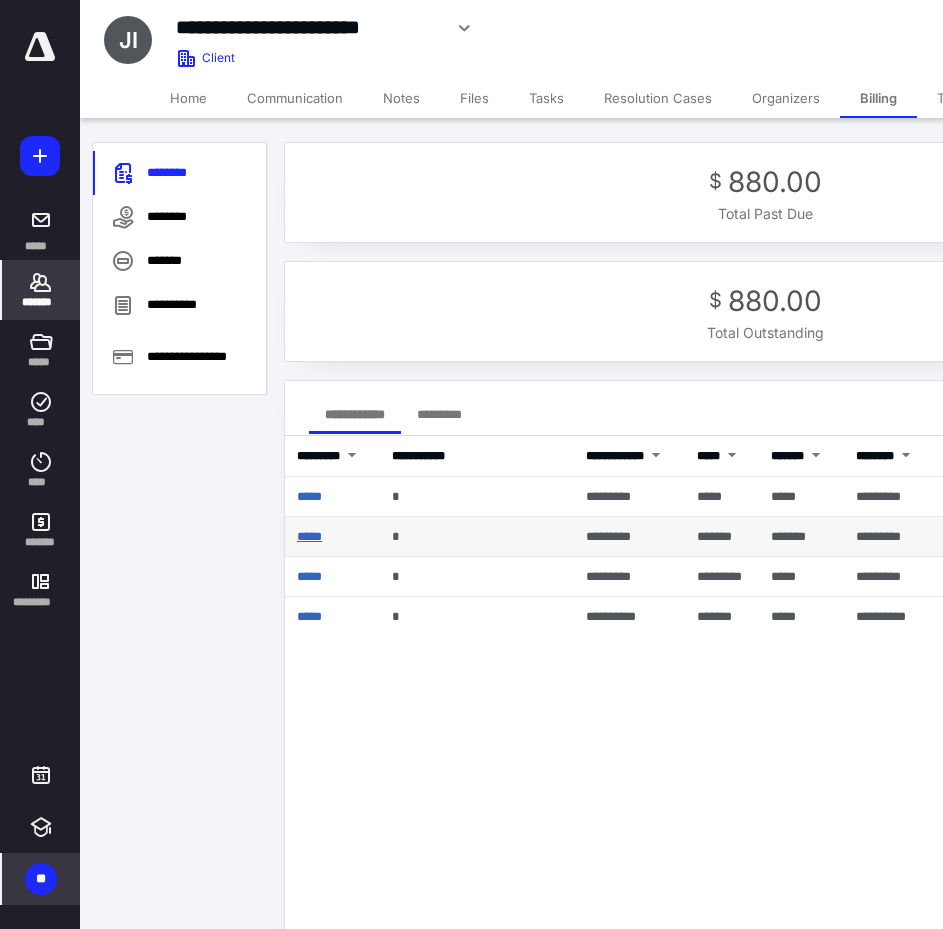 click on "*****" at bounding box center (309, 536) 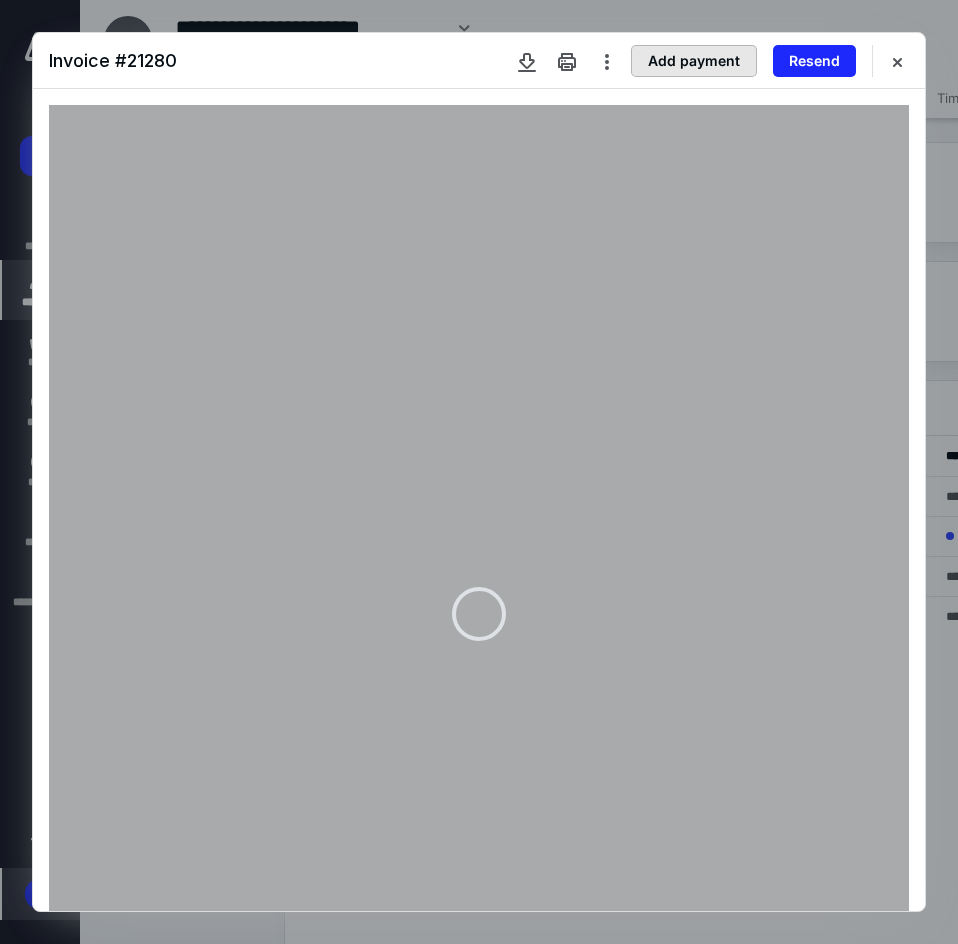 click on "Add payment" at bounding box center (694, 61) 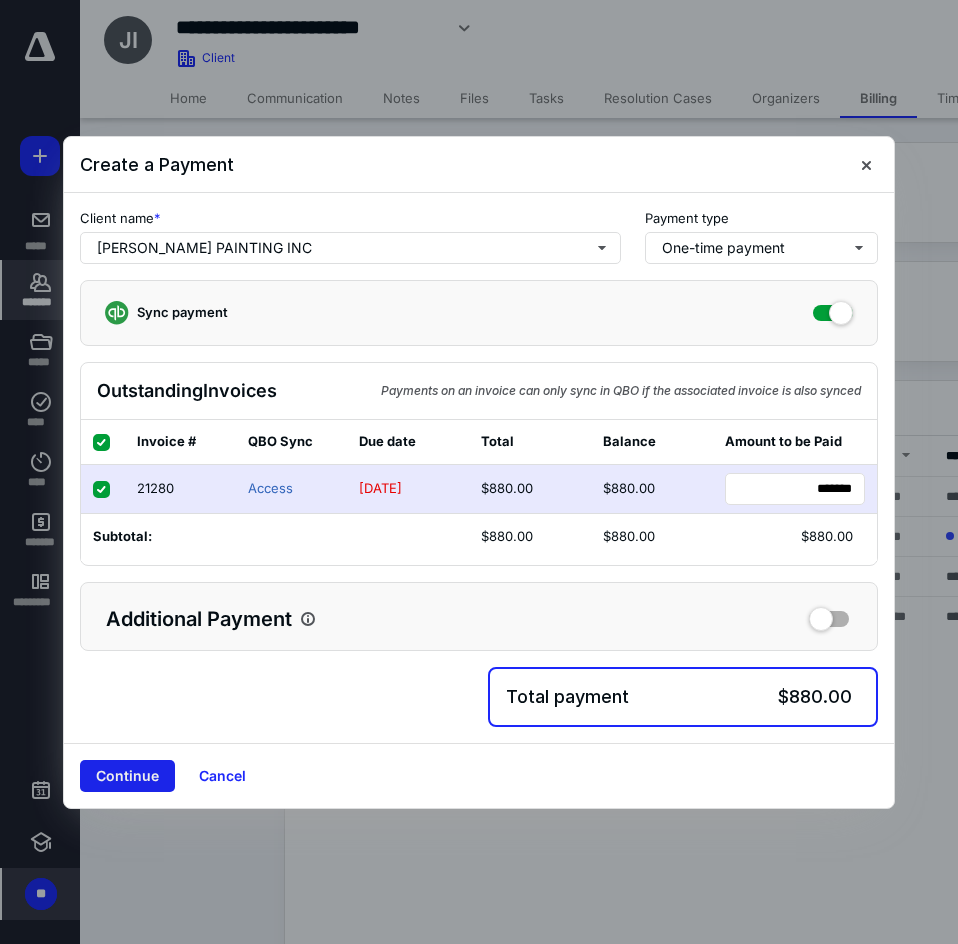 click on "Continue" at bounding box center [127, 776] 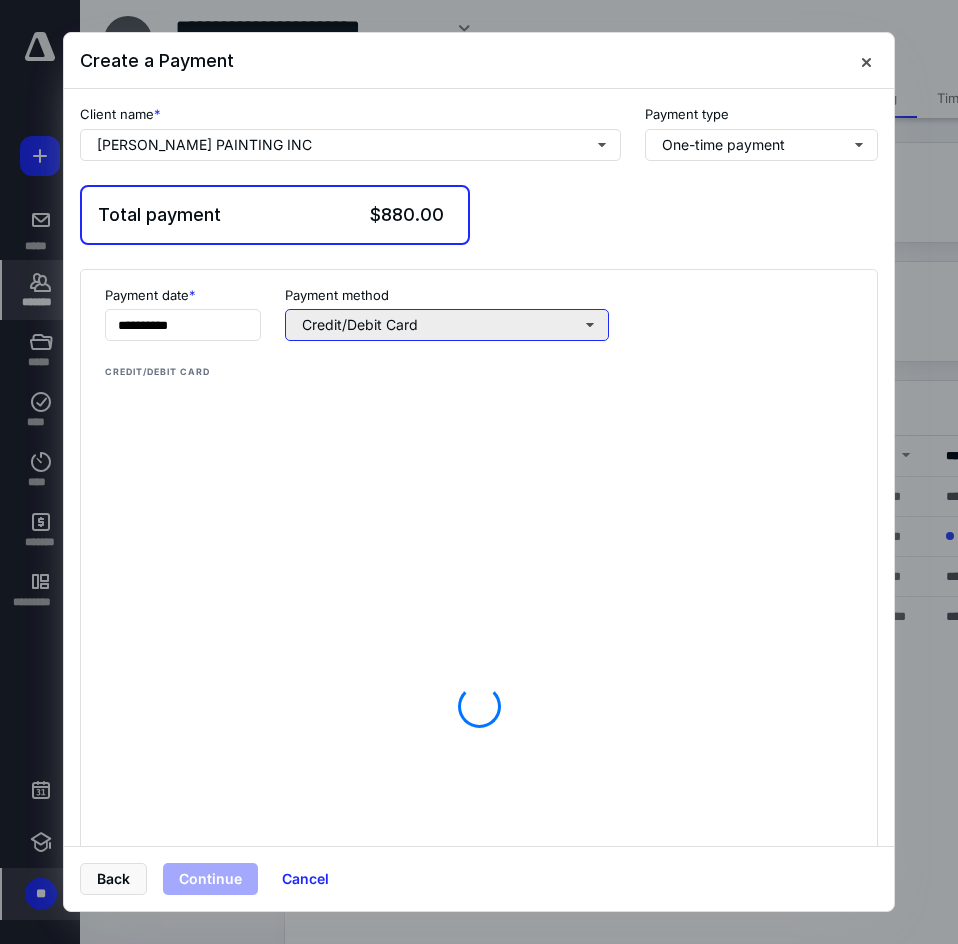 click on "Credit/Debit Card" at bounding box center (447, 325) 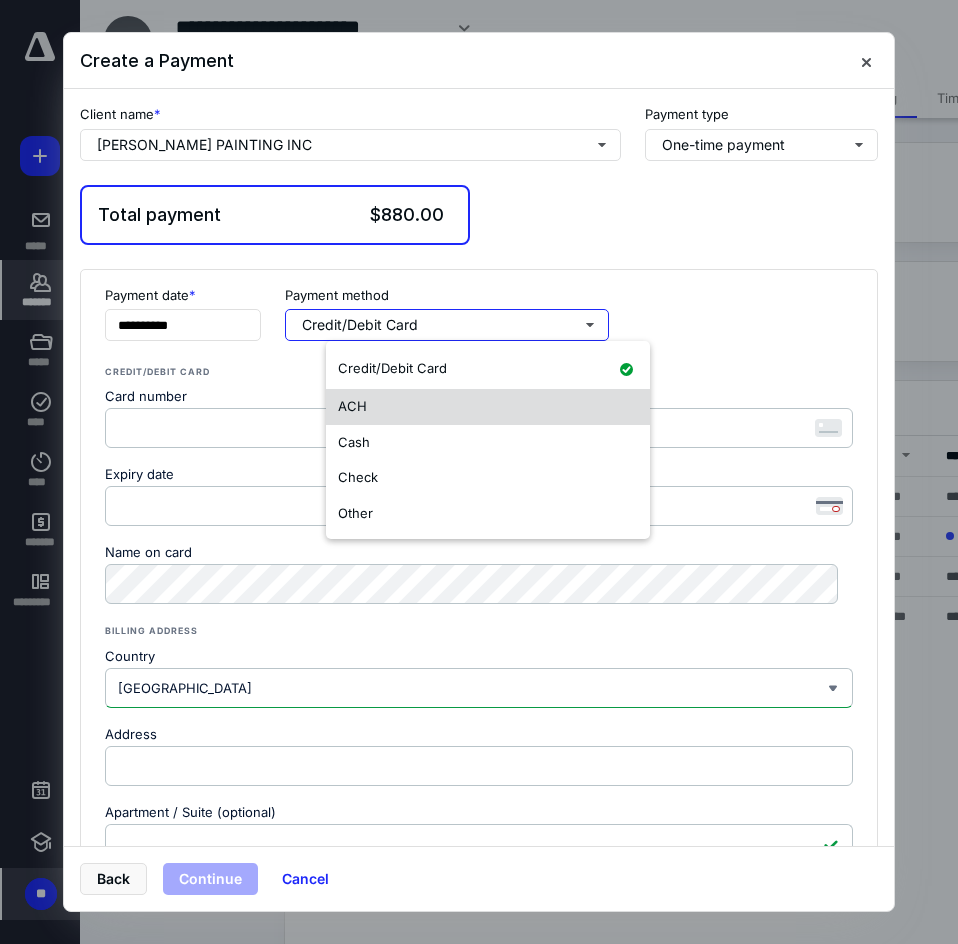 click on "ACH" at bounding box center [488, 407] 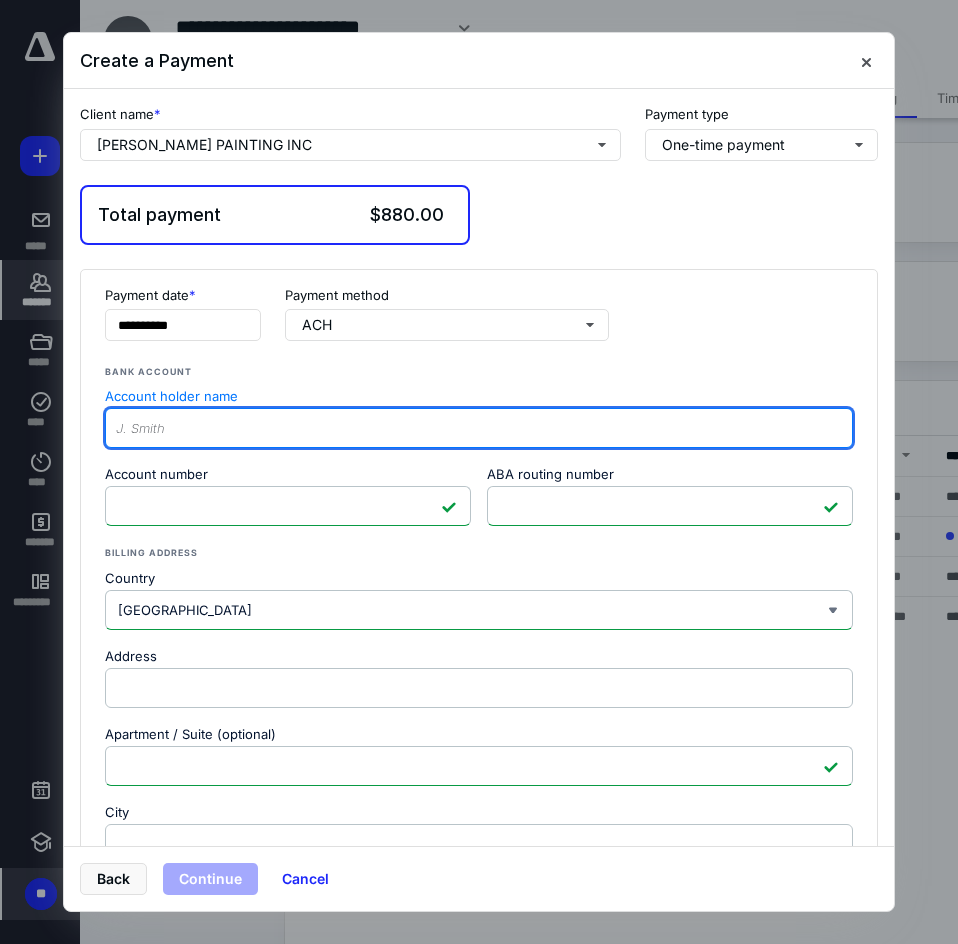 click on "Account holder name" at bounding box center [479, 428] 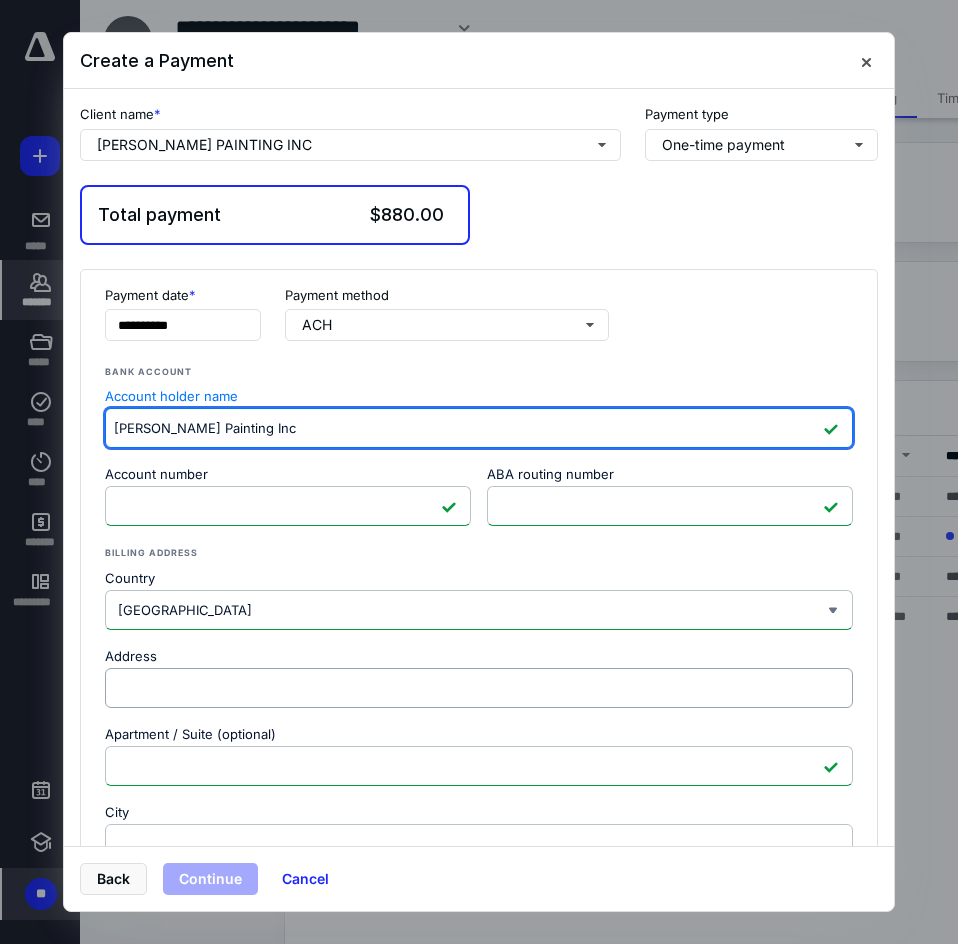 type on "[PERSON_NAME] Painting Inc" 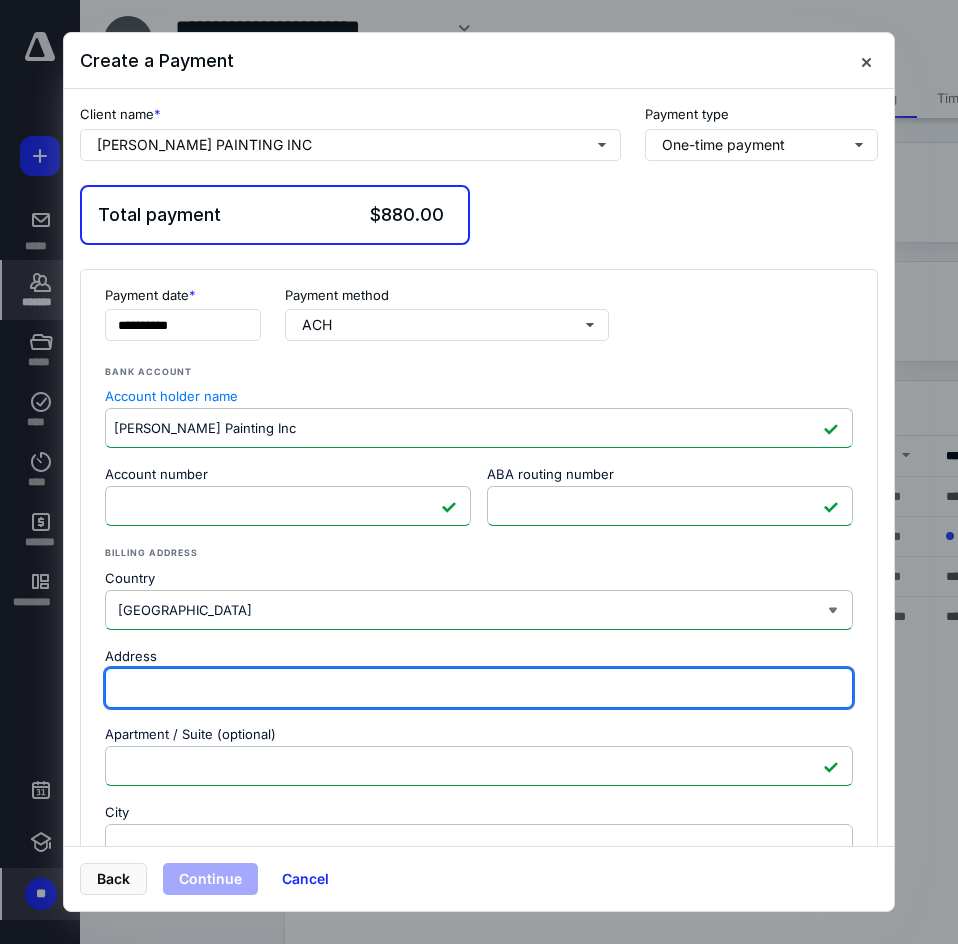 click on "Address" at bounding box center [479, 688] 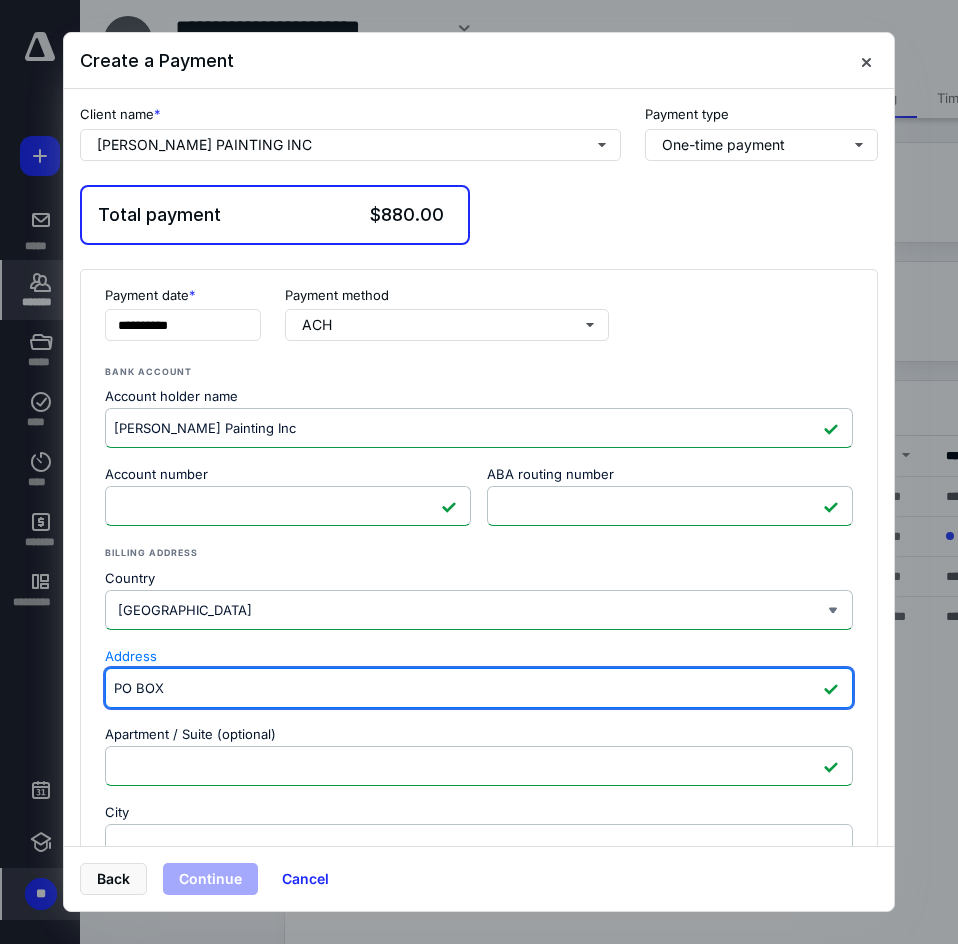 type on "PO BOX" 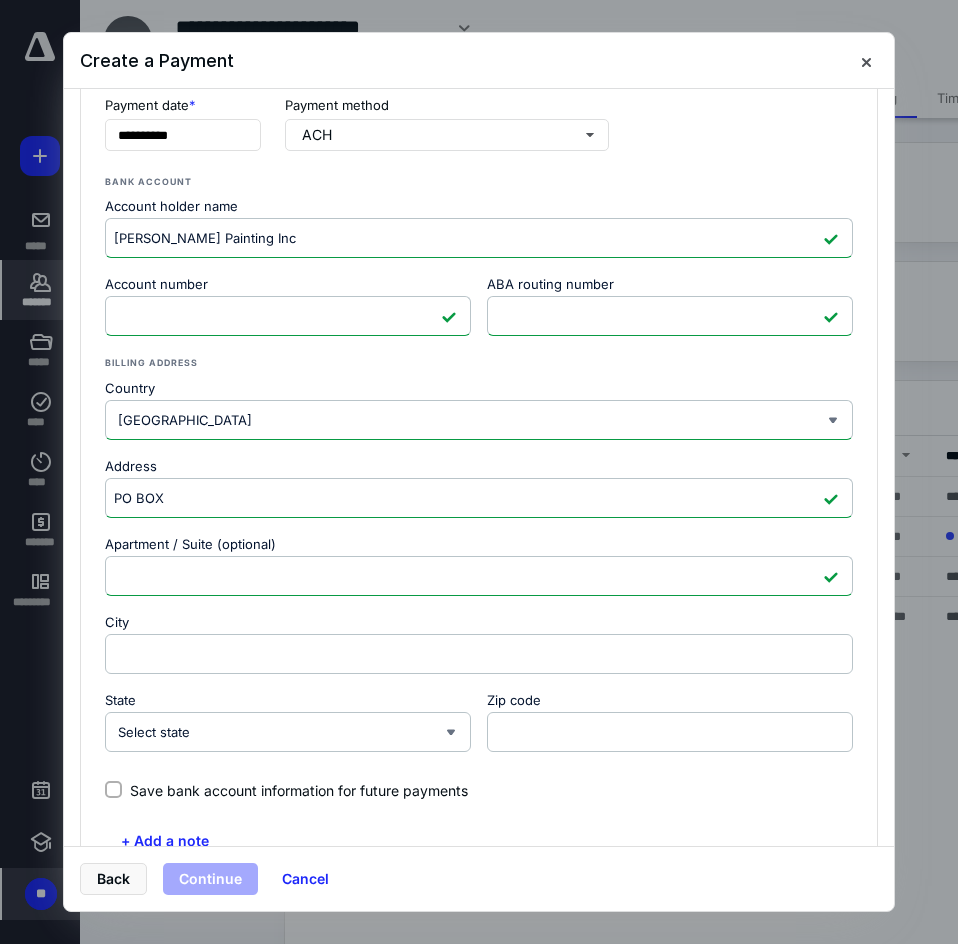 scroll, scrollTop: 200, scrollLeft: 0, axis: vertical 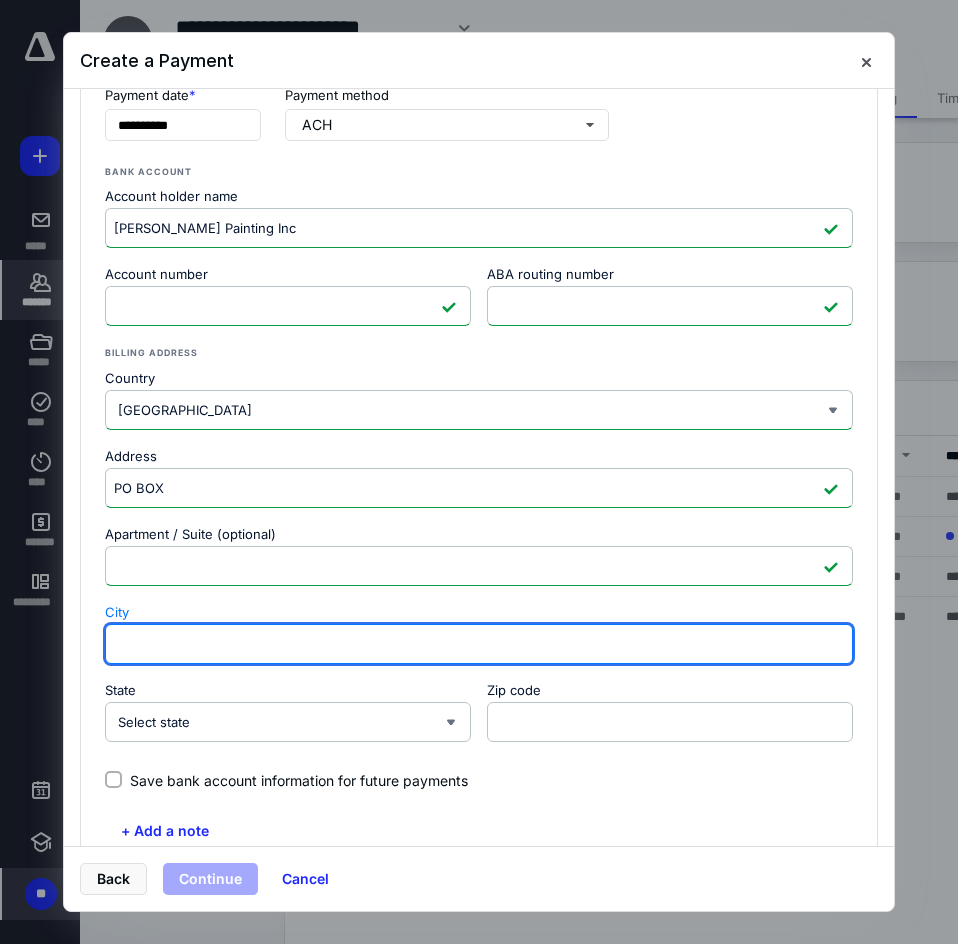click on "City" at bounding box center (479, 644) 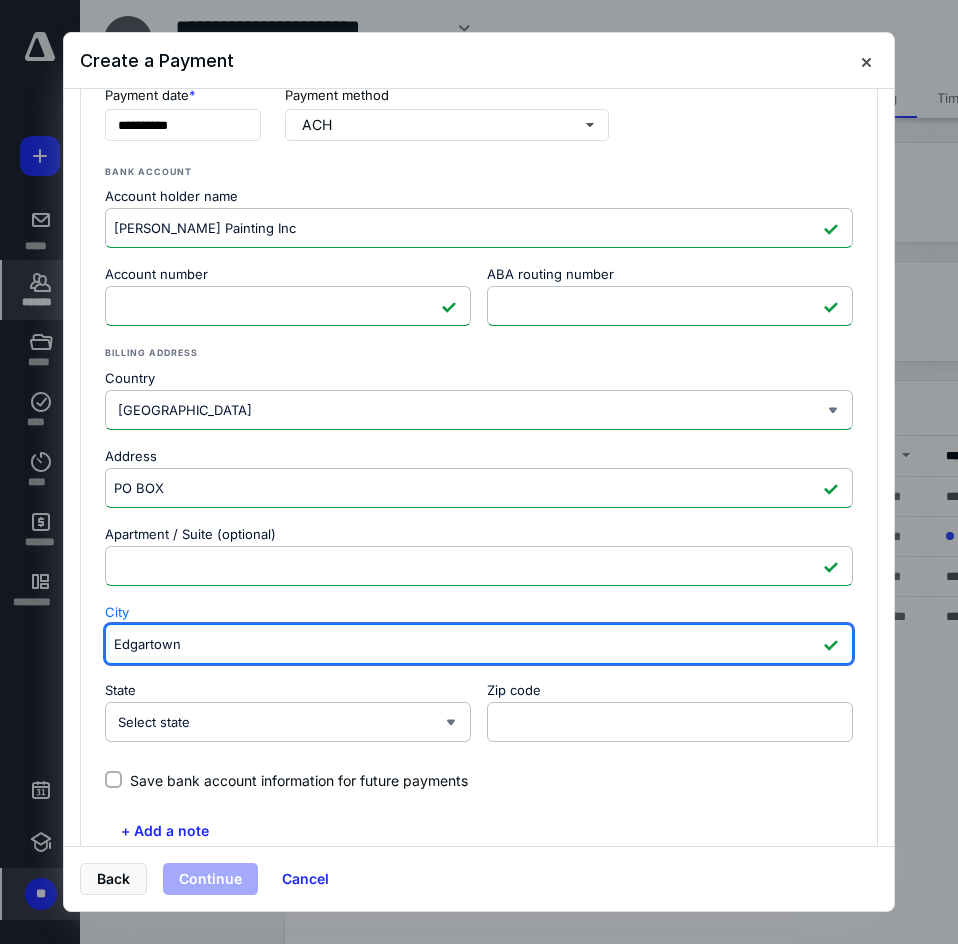 type on "Edgartown" 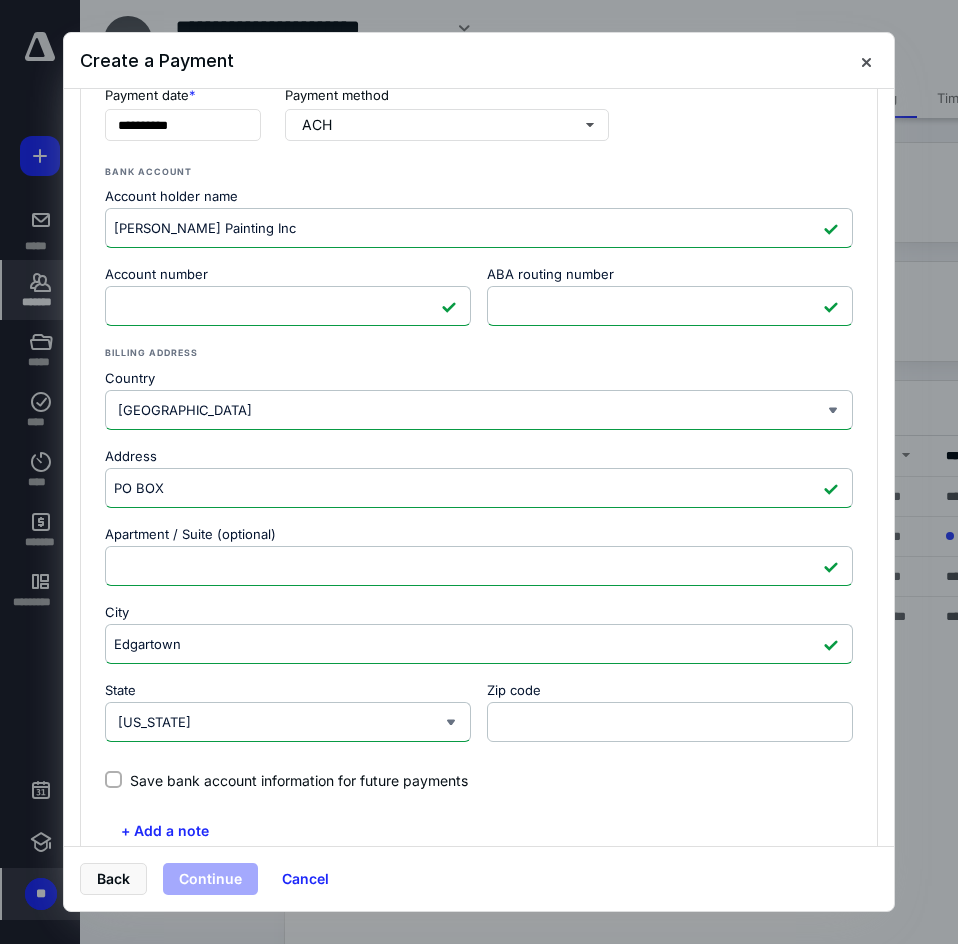 type on "[US_STATE]" 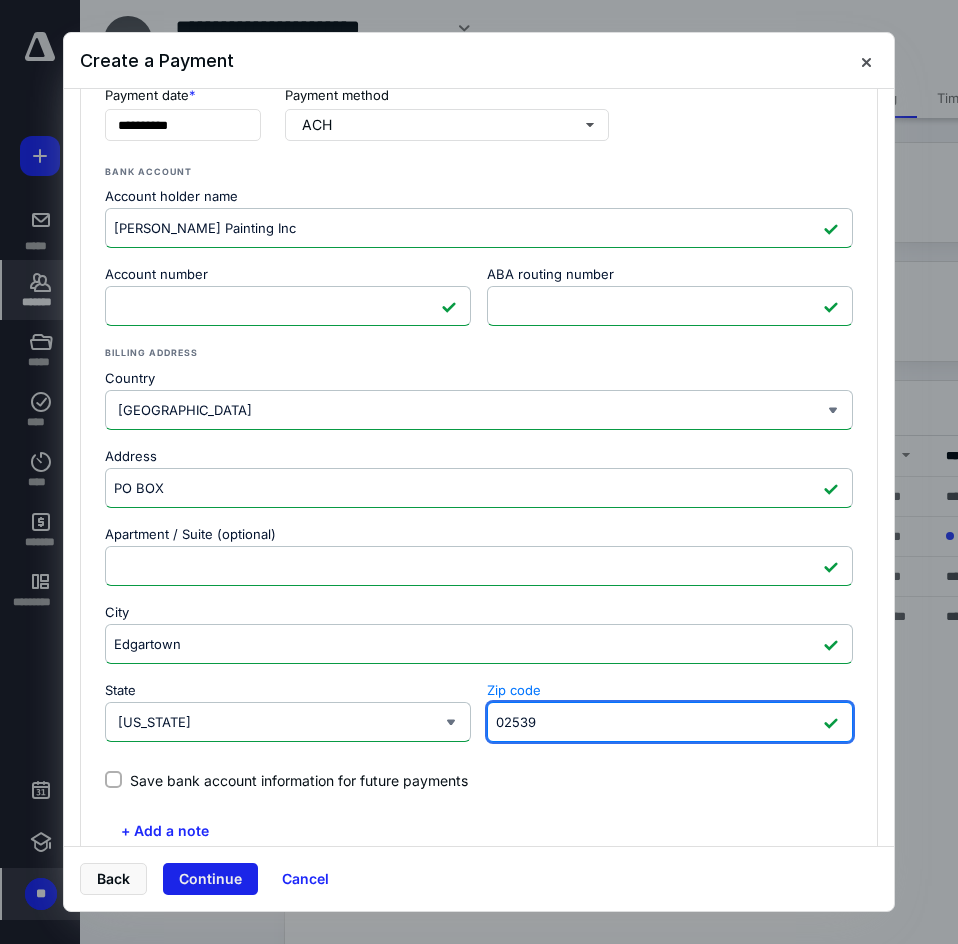type on "02539" 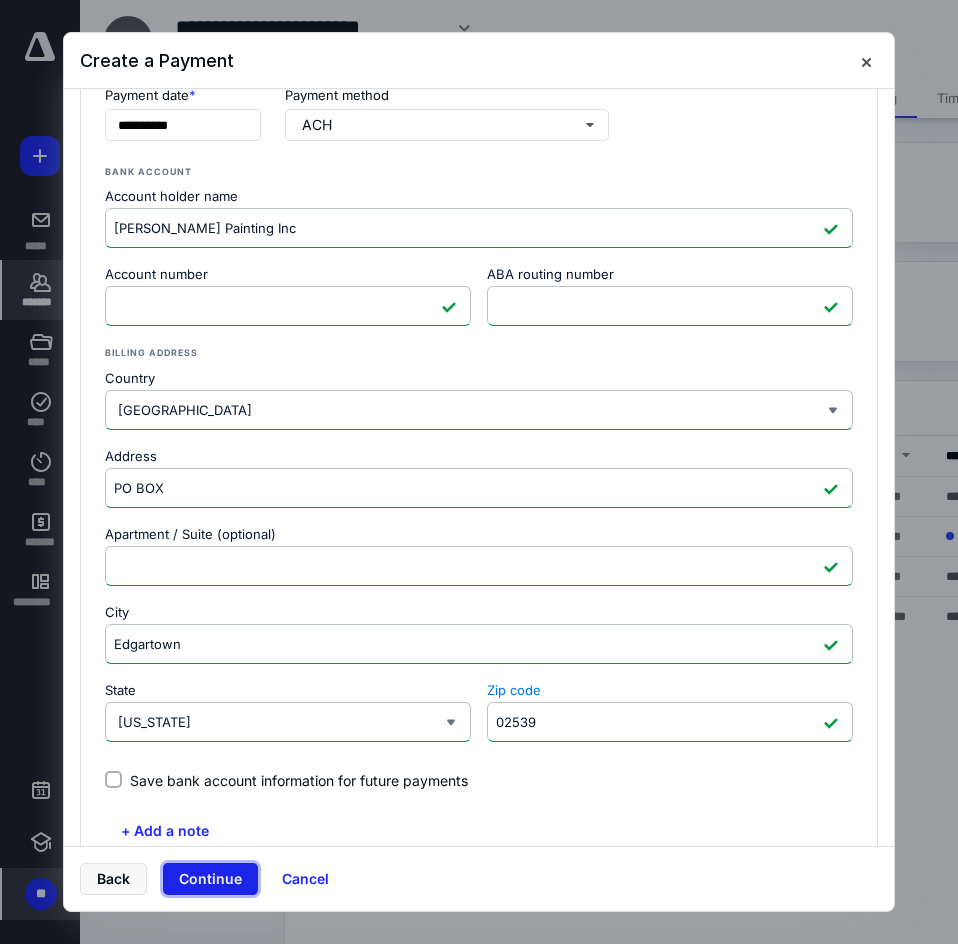click on "Continue" at bounding box center (210, 879) 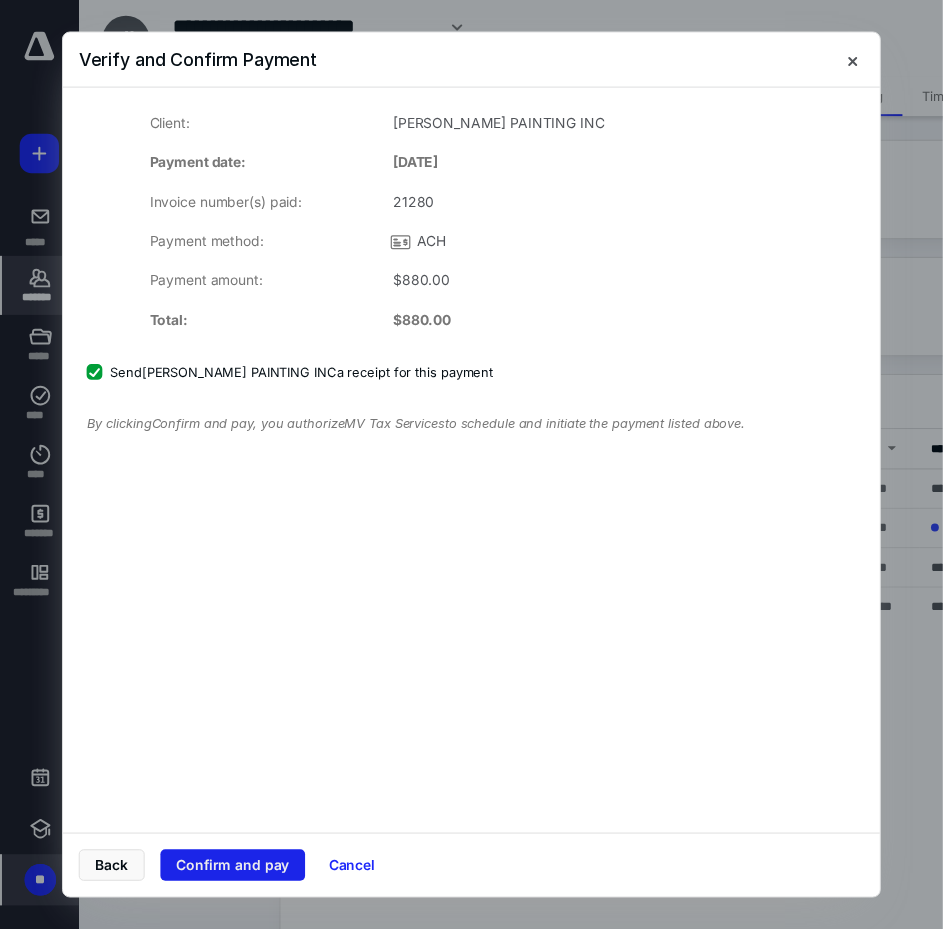 scroll, scrollTop: 0, scrollLeft: 0, axis: both 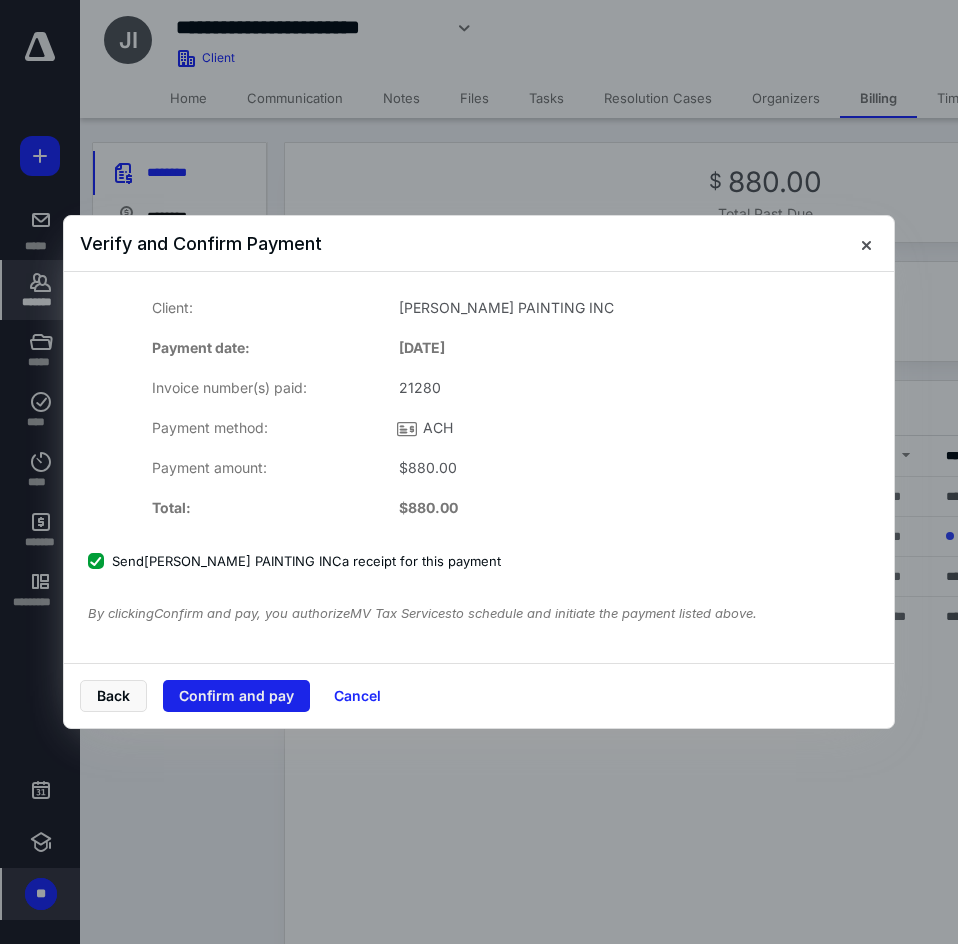 click on "Confirm and pay" at bounding box center [236, 696] 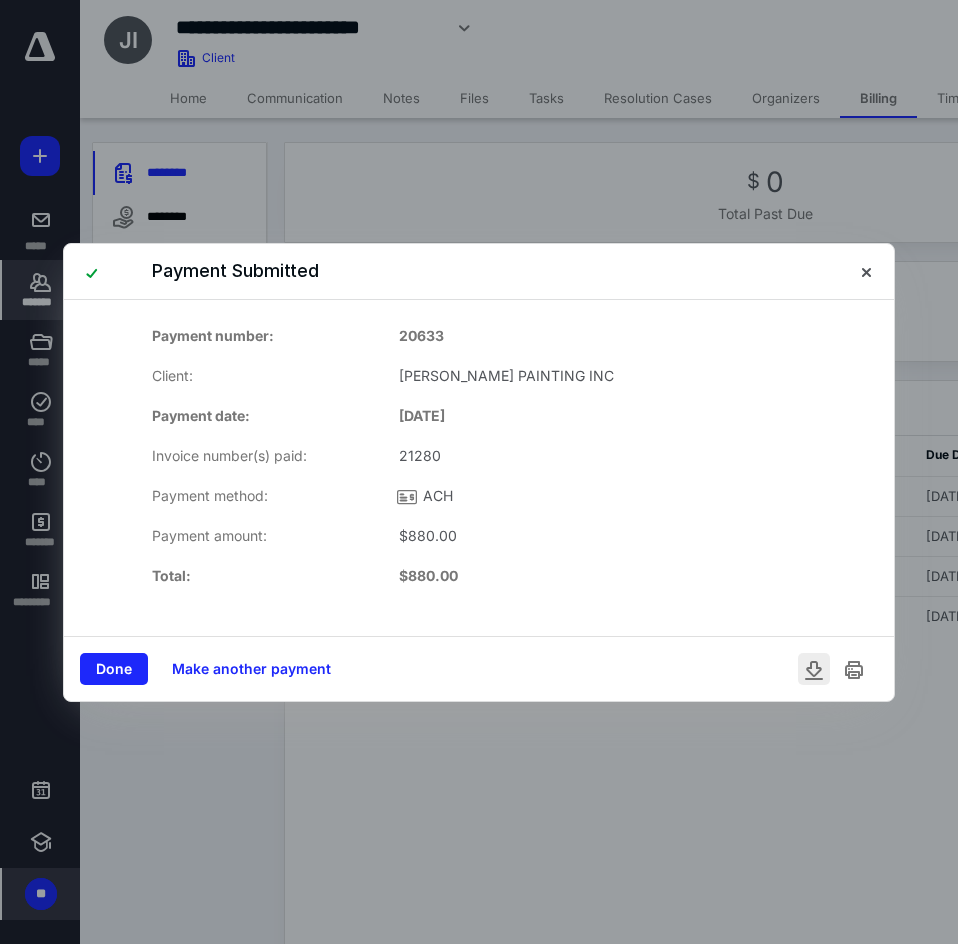 click at bounding box center [814, 669] 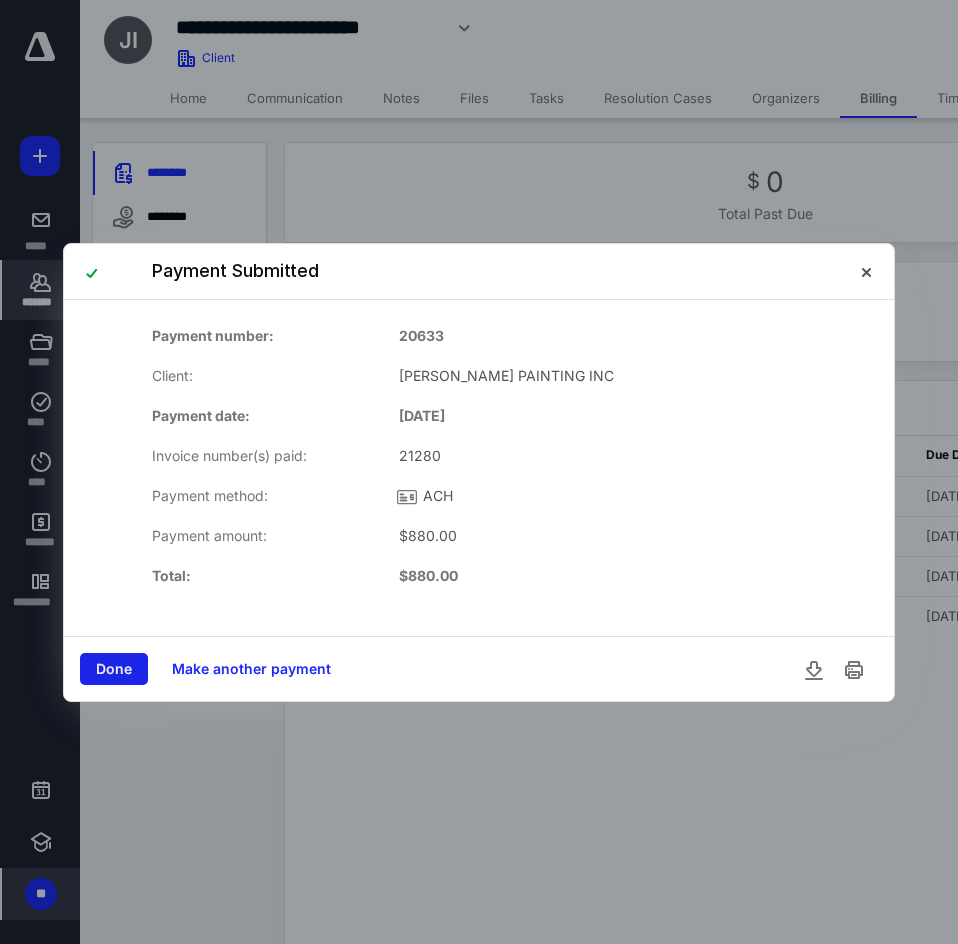 click on "Done" at bounding box center [114, 669] 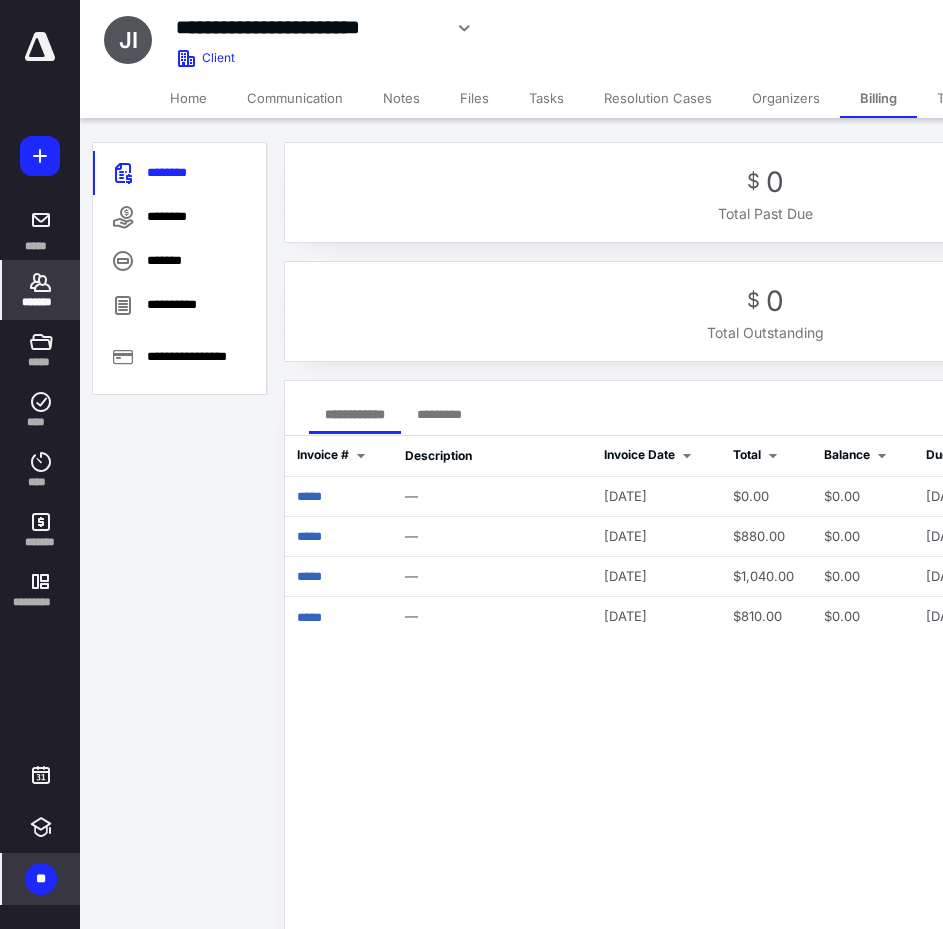 click on "*******" at bounding box center [41, 290] 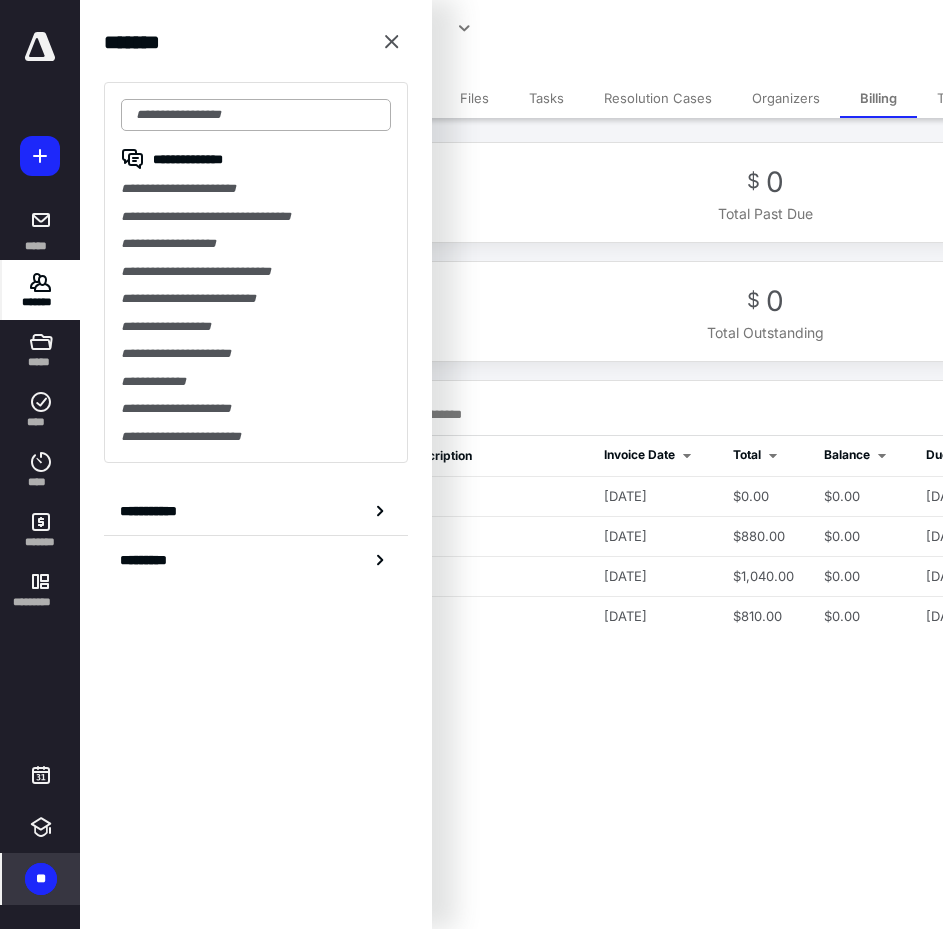 click at bounding box center [256, 115] 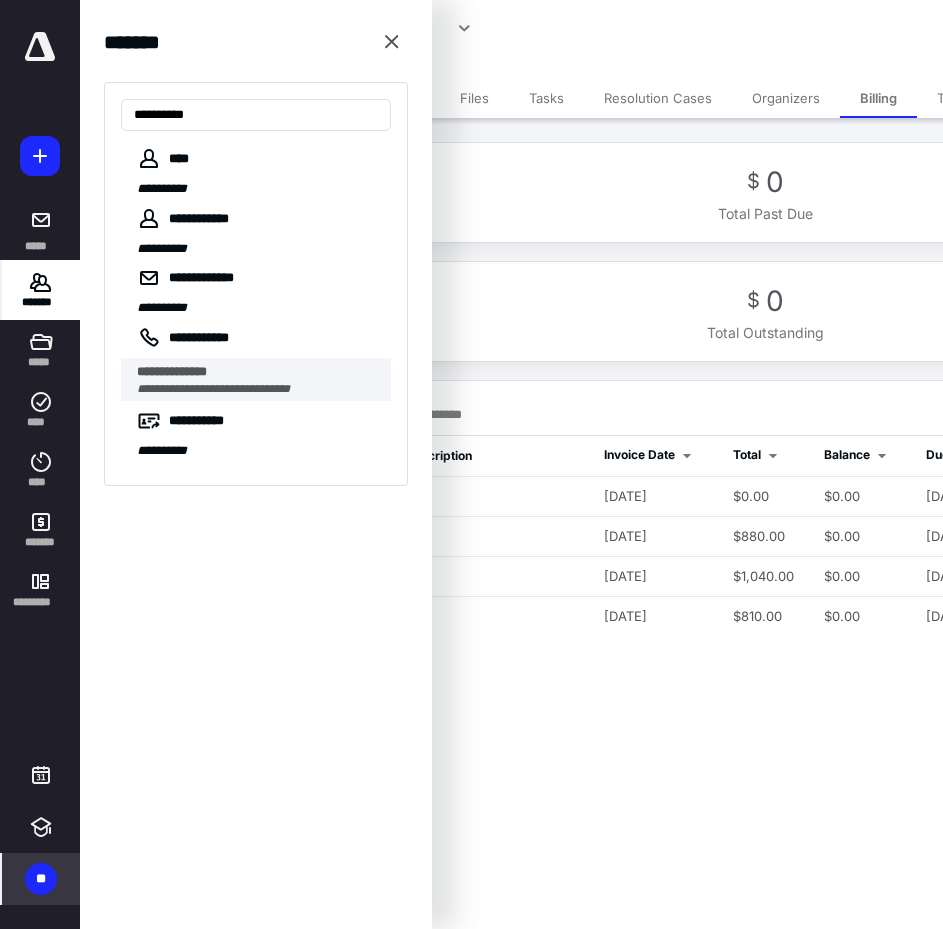 type on "**********" 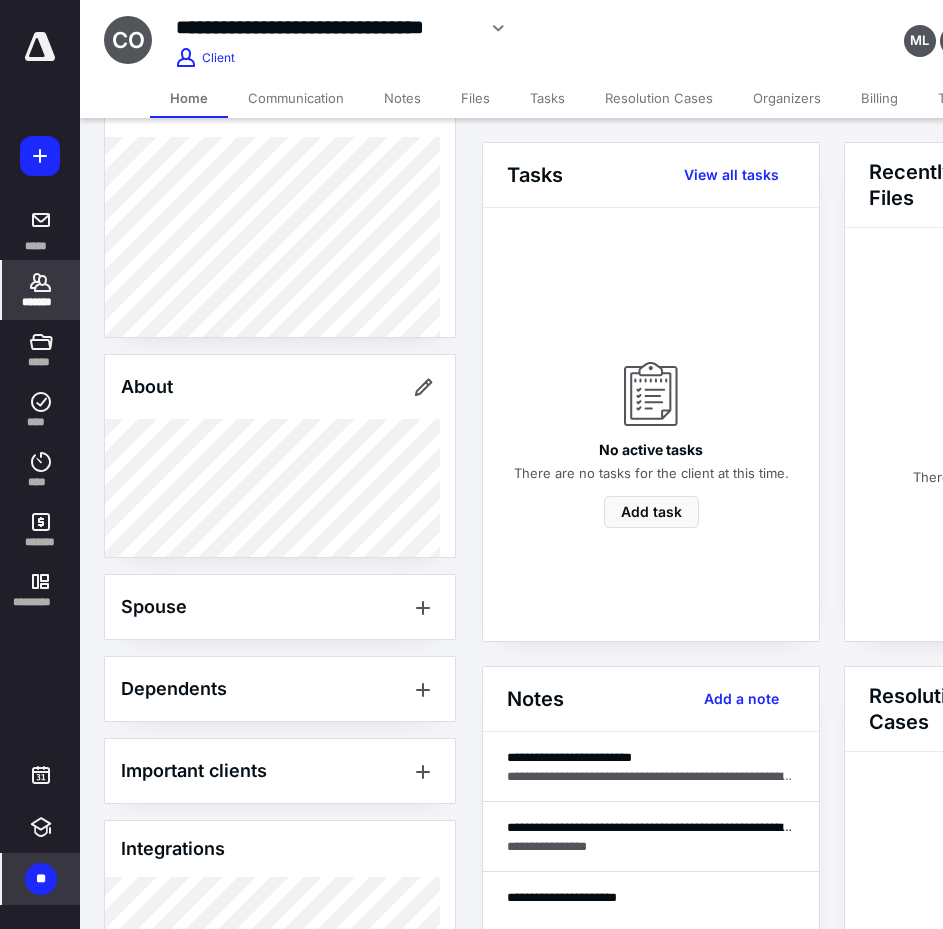 scroll, scrollTop: 263, scrollLeft: 0, axis: vertical 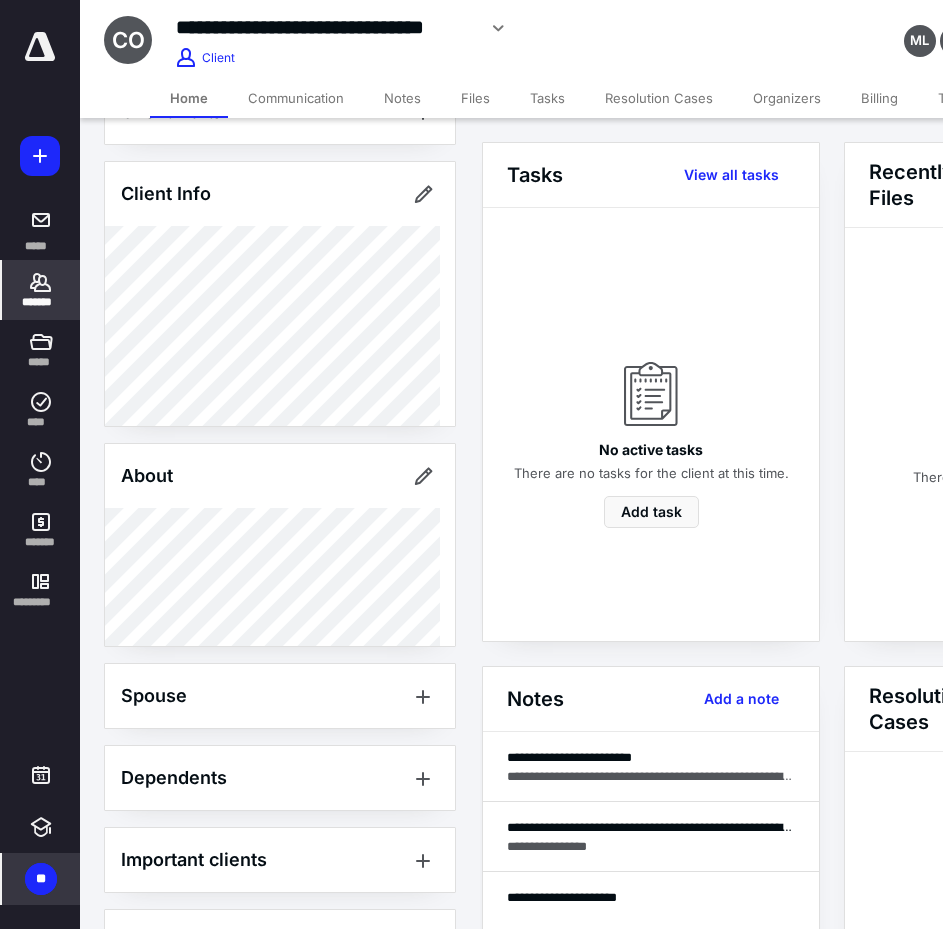 click on "*******" at bounding box center [41, 302] 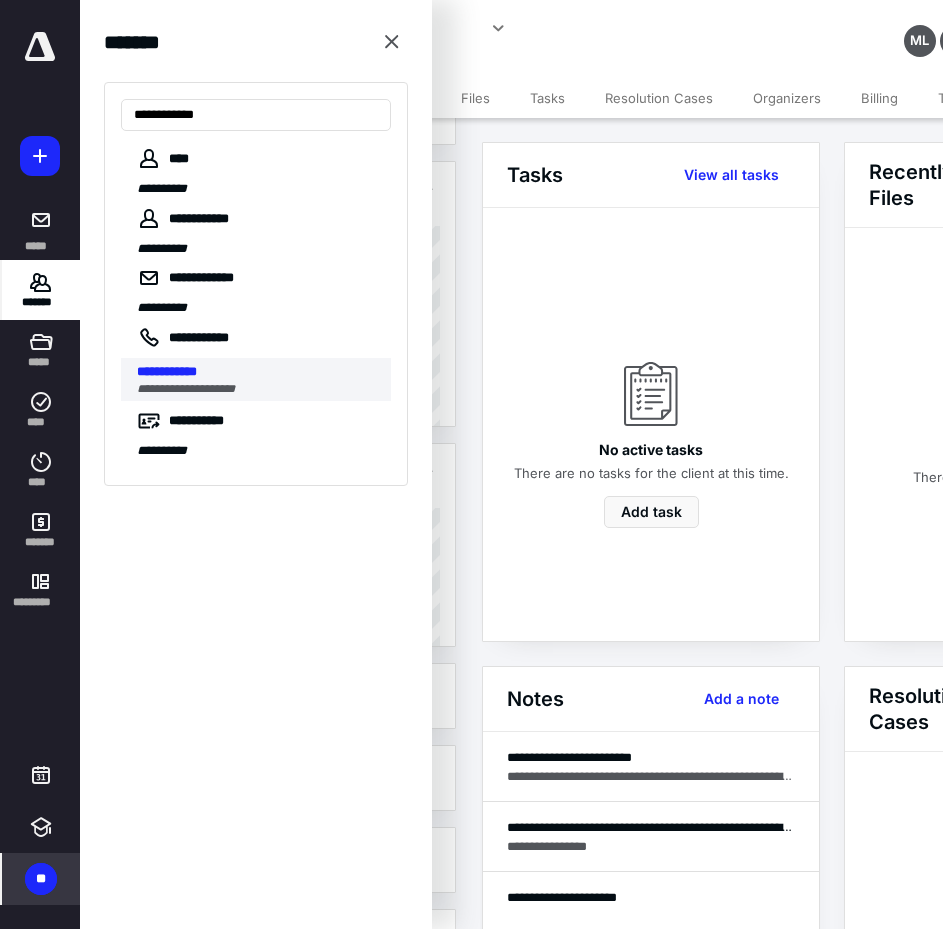 type on "**********" 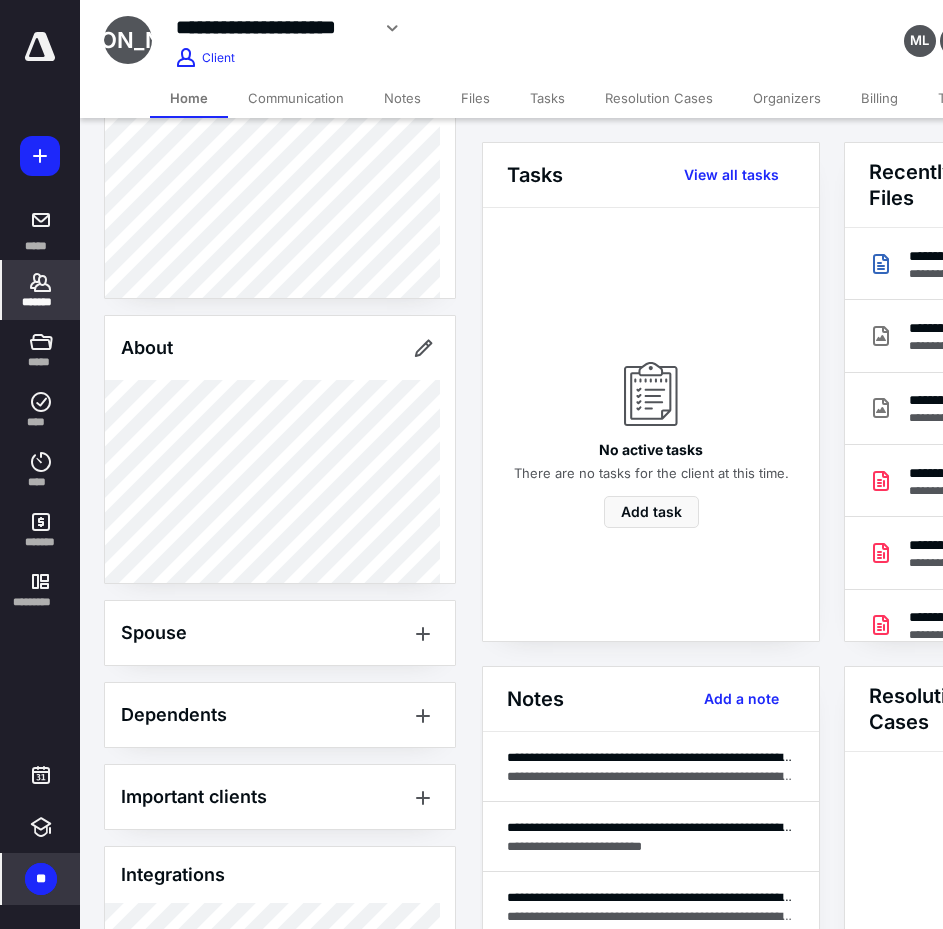scroll, scrollTop: 200, scrollLeft: 0, axis: vertical 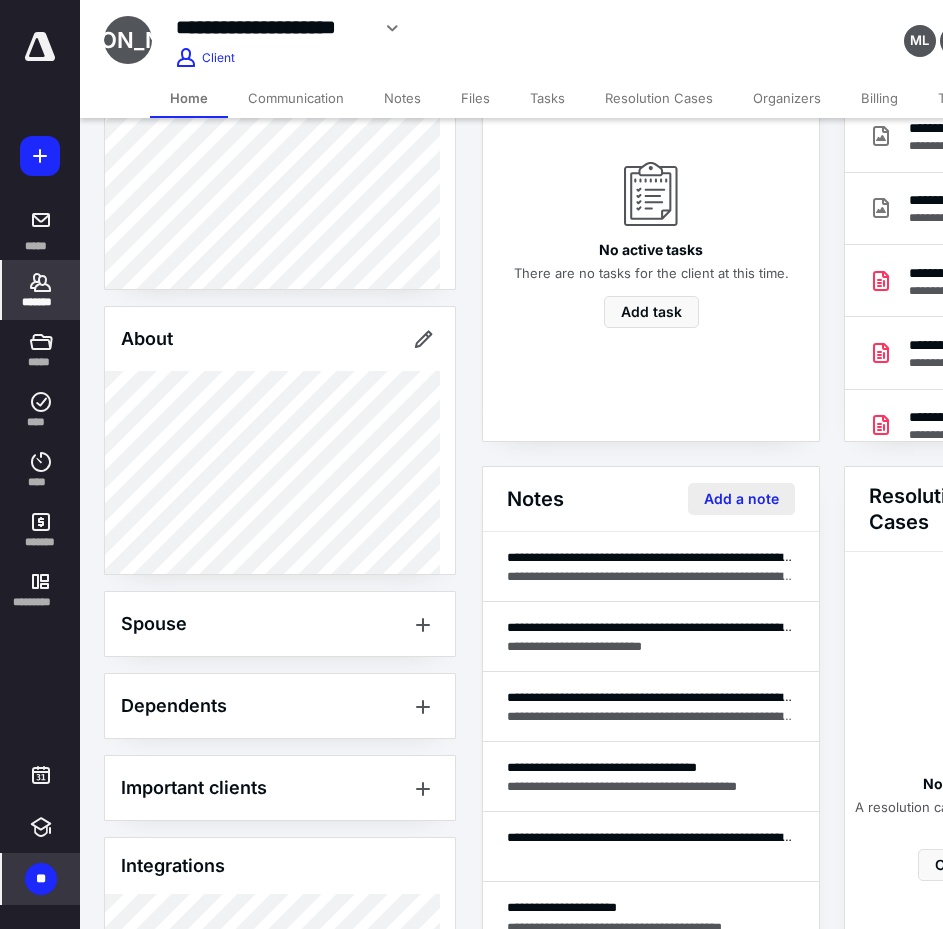 click on "Add a note" at bounding box center [741, 499] 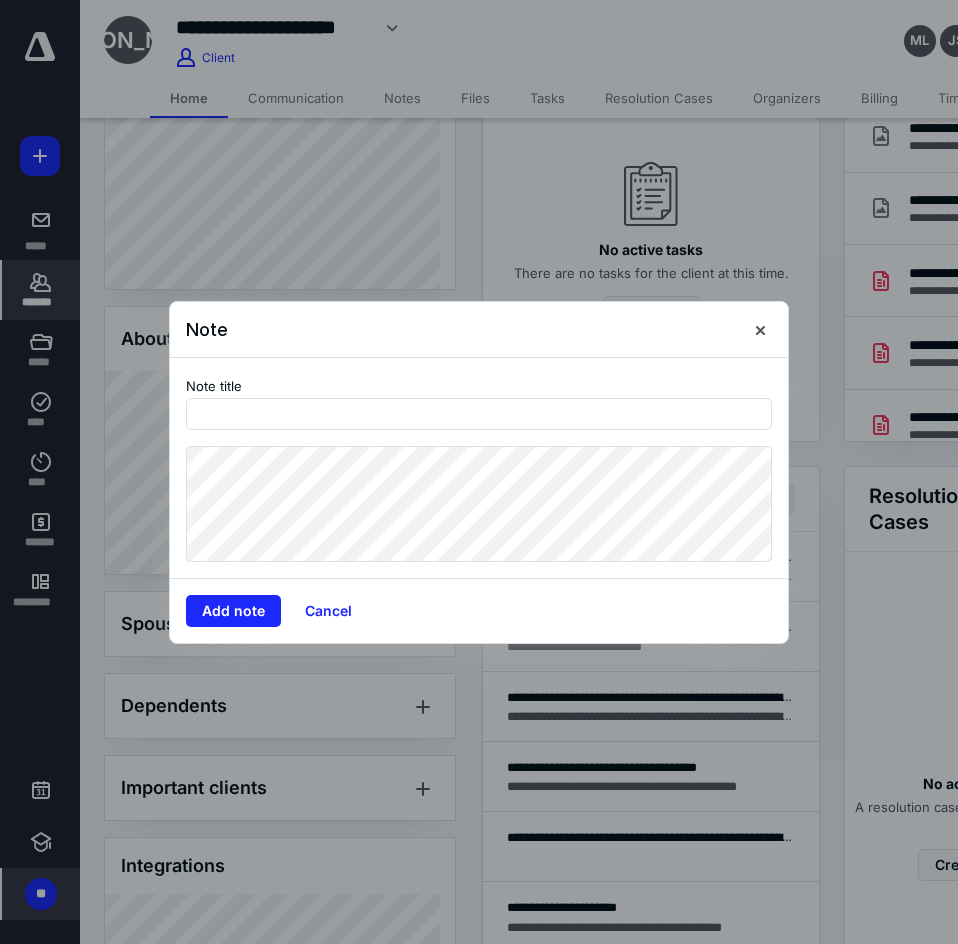 type on "*" 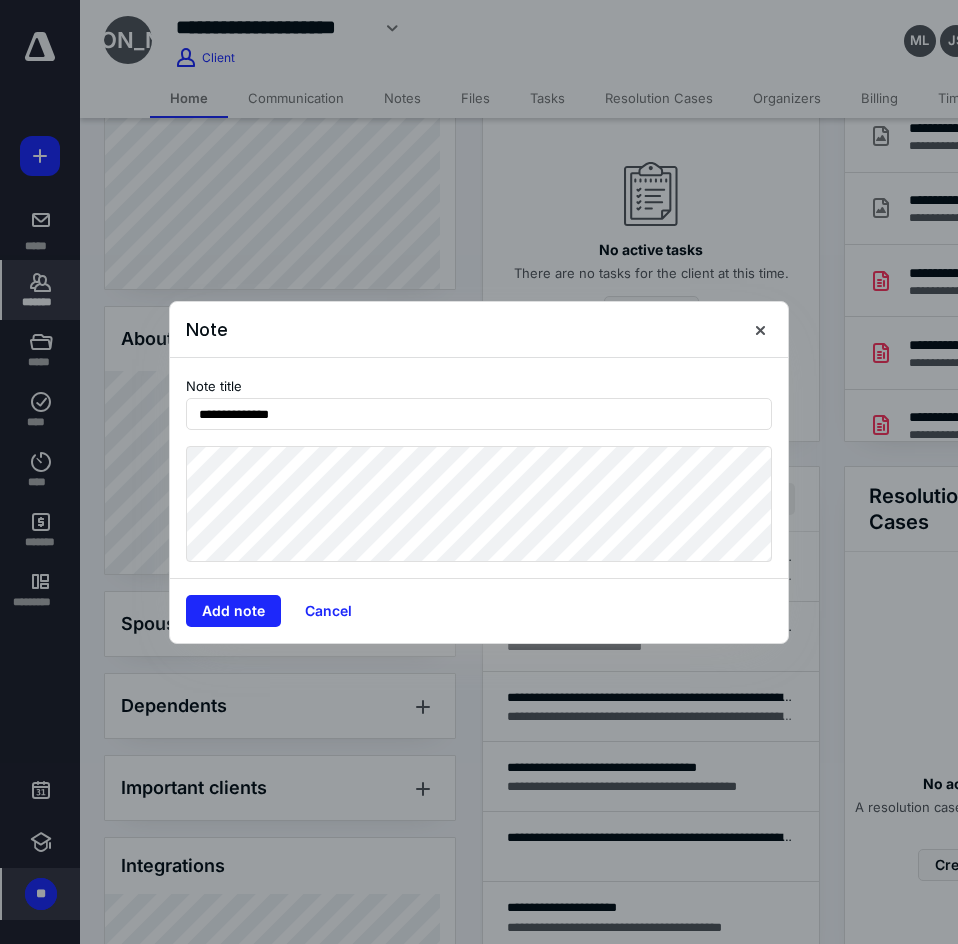 type on "**********" 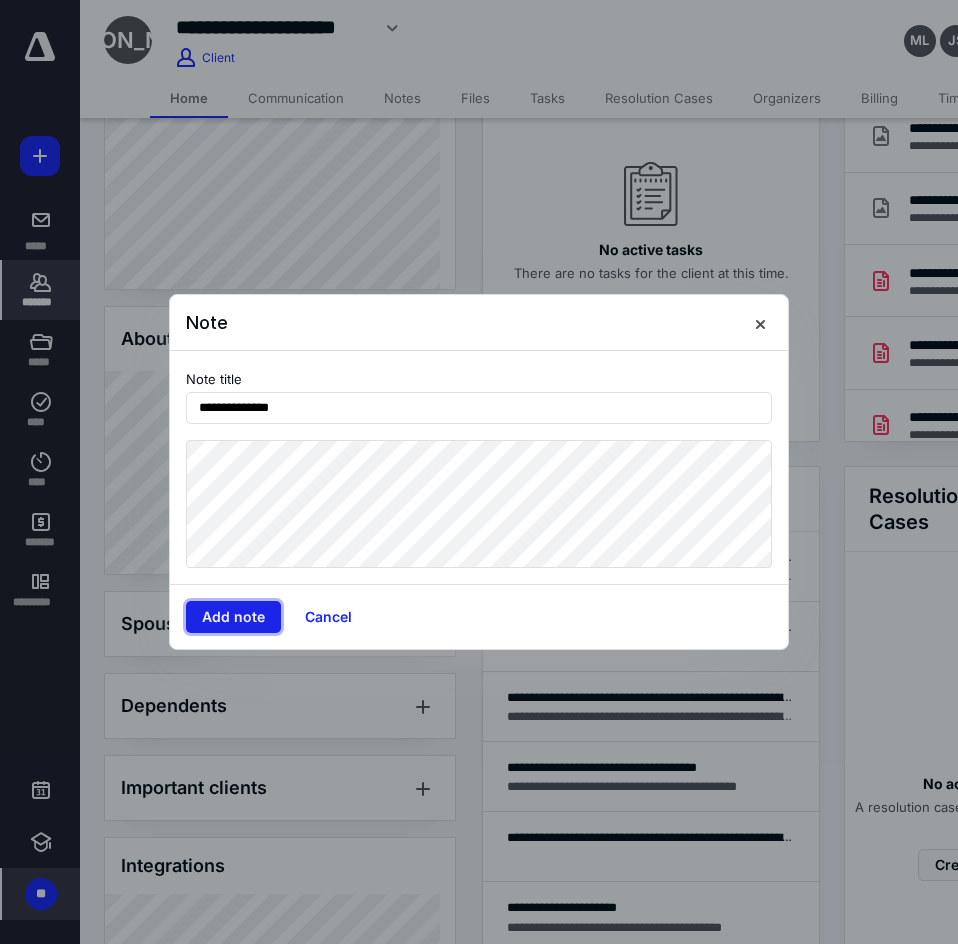 click on "Add note" at bounding box center (233, 617) 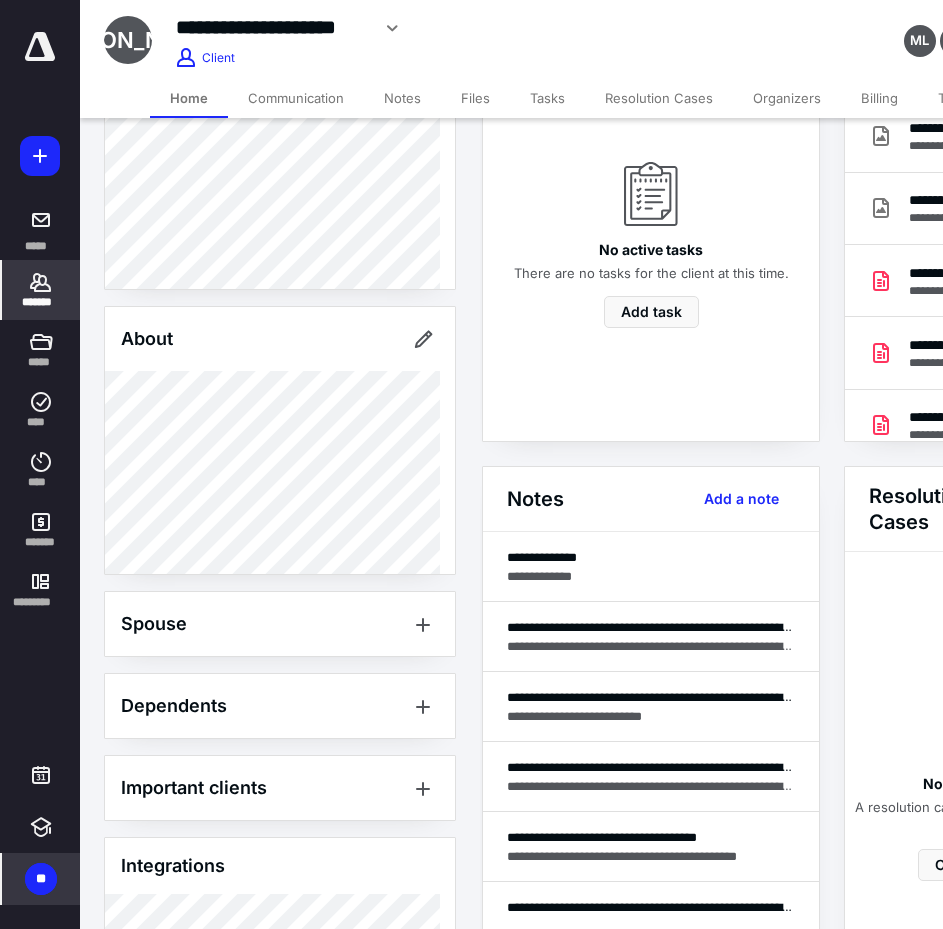 click on "Billing" at bounding box center [879, 98] 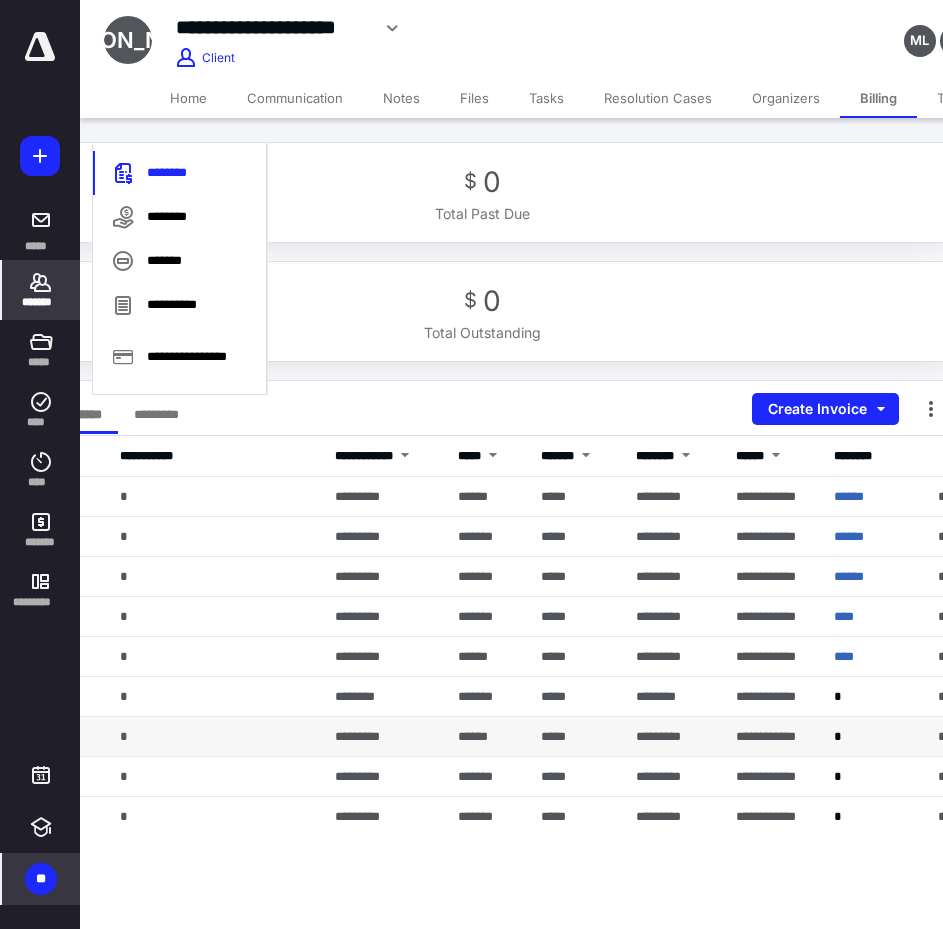 scroll, scrollTop: 0, scrollLeft: 304, axis: horizontal 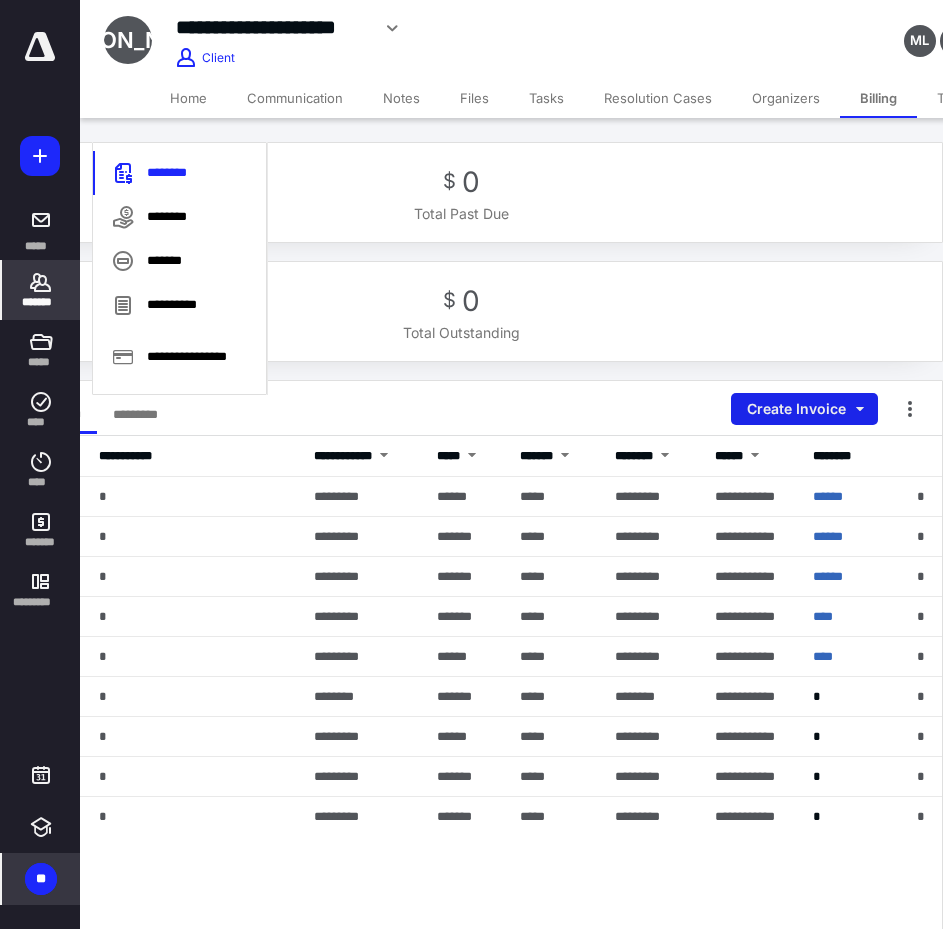 click on "Create Invoice" at bounding box center (804, 409) 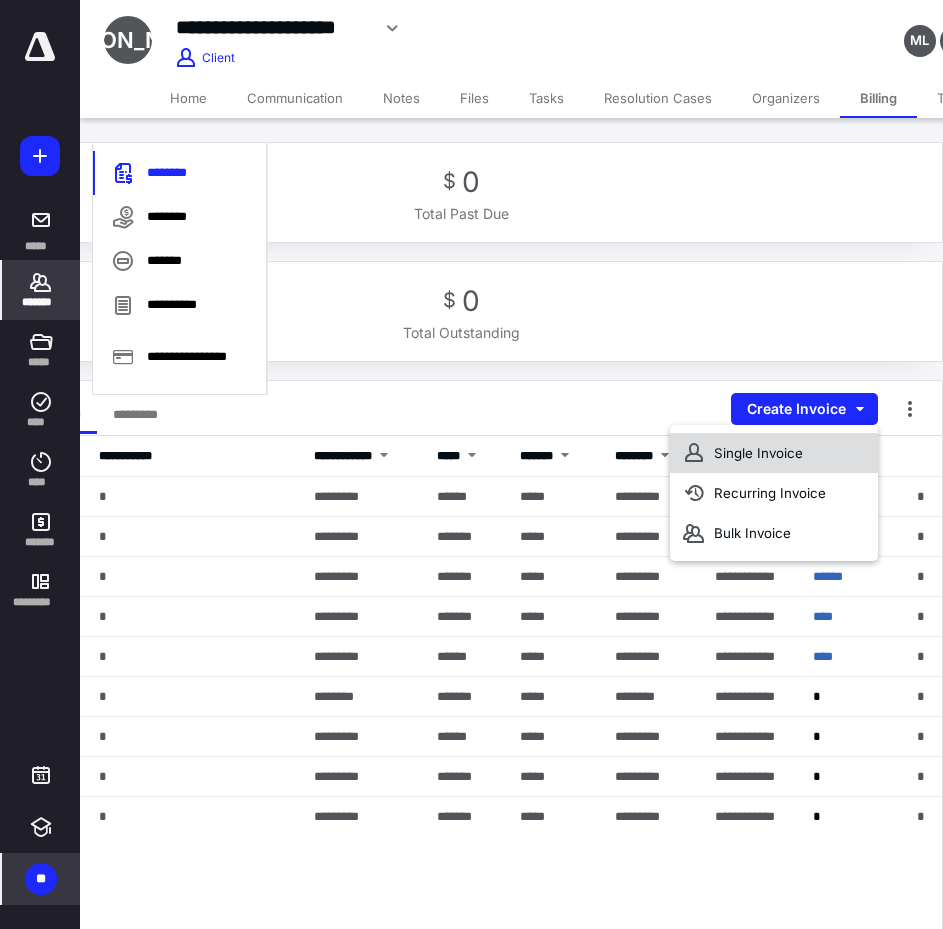 click on "Single Invoice" at bounding box center (774, 453) 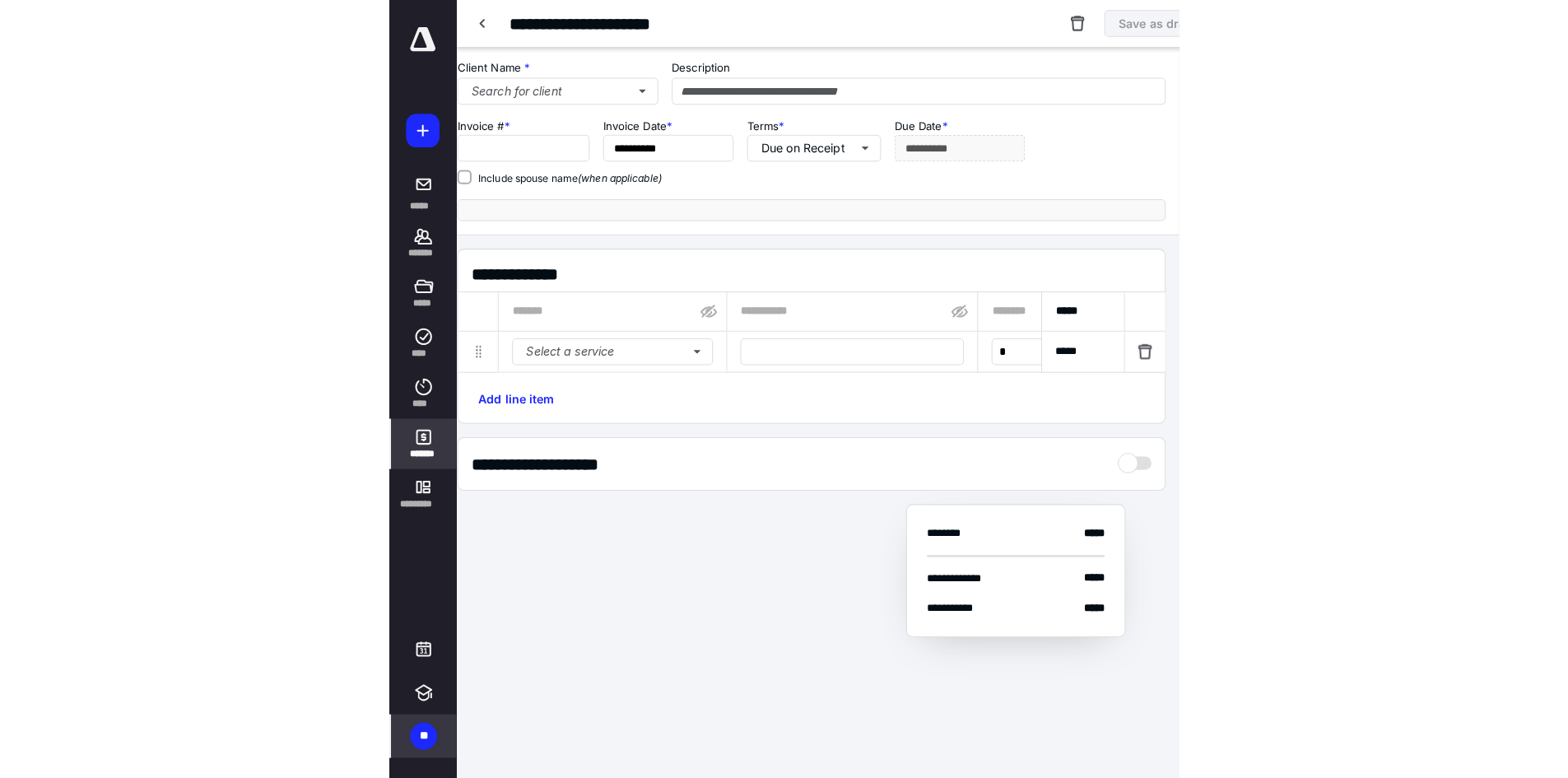 scroll, scrollTop: 0, scrollLeft: 0, axis: both 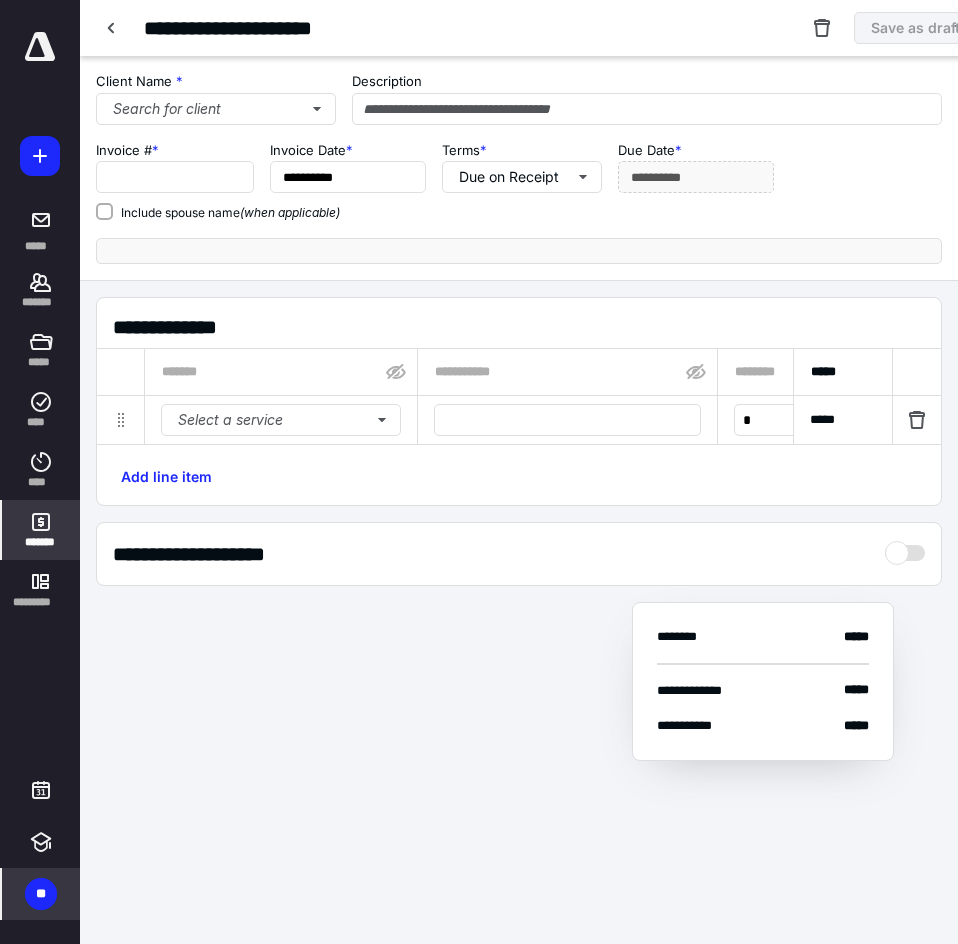 type on "*****" 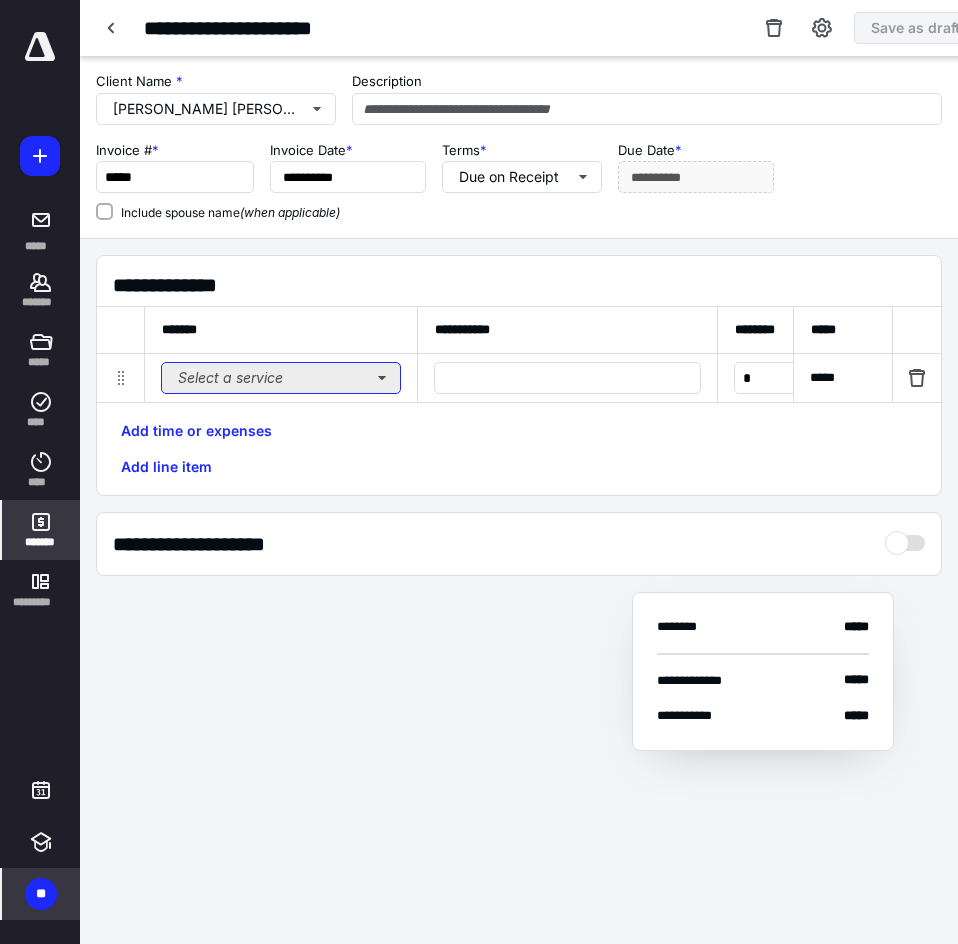 click on "Select a service" at bounding box center (281, 378) 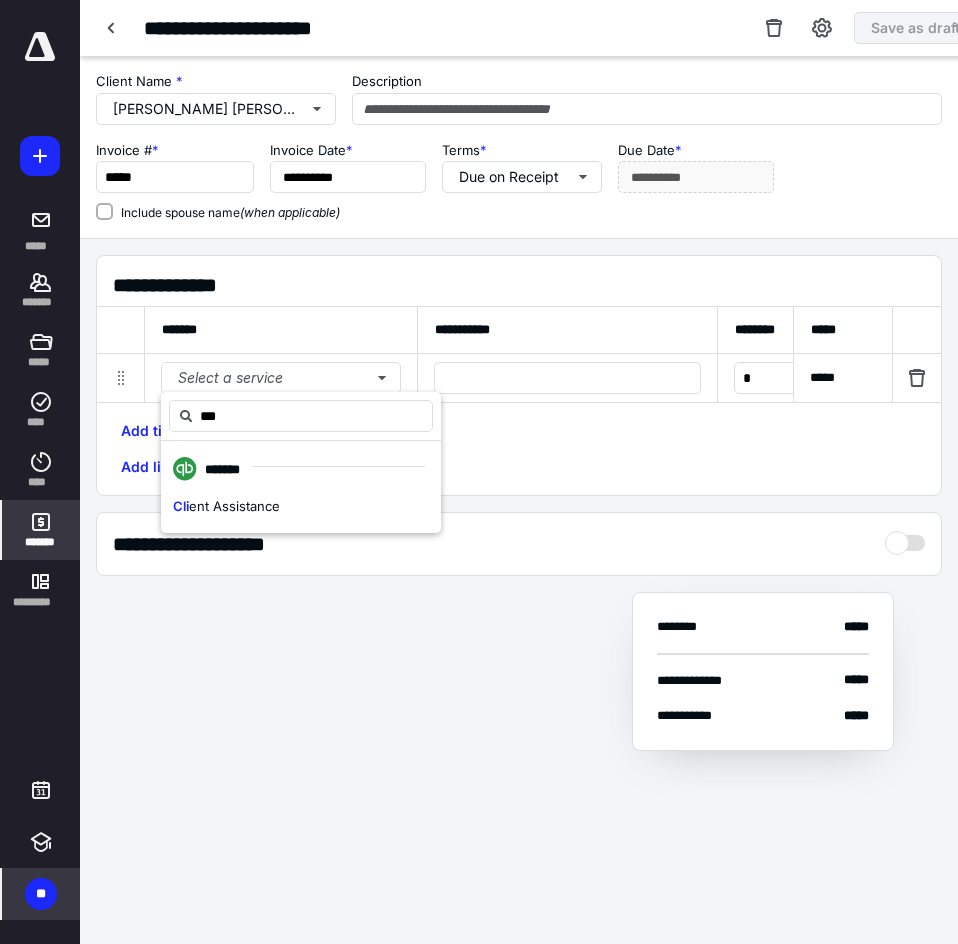 drag, startPoint x: 226, startPoint y: 515, endPoint x: 306, endPoint y: 435, distance: 113.137085 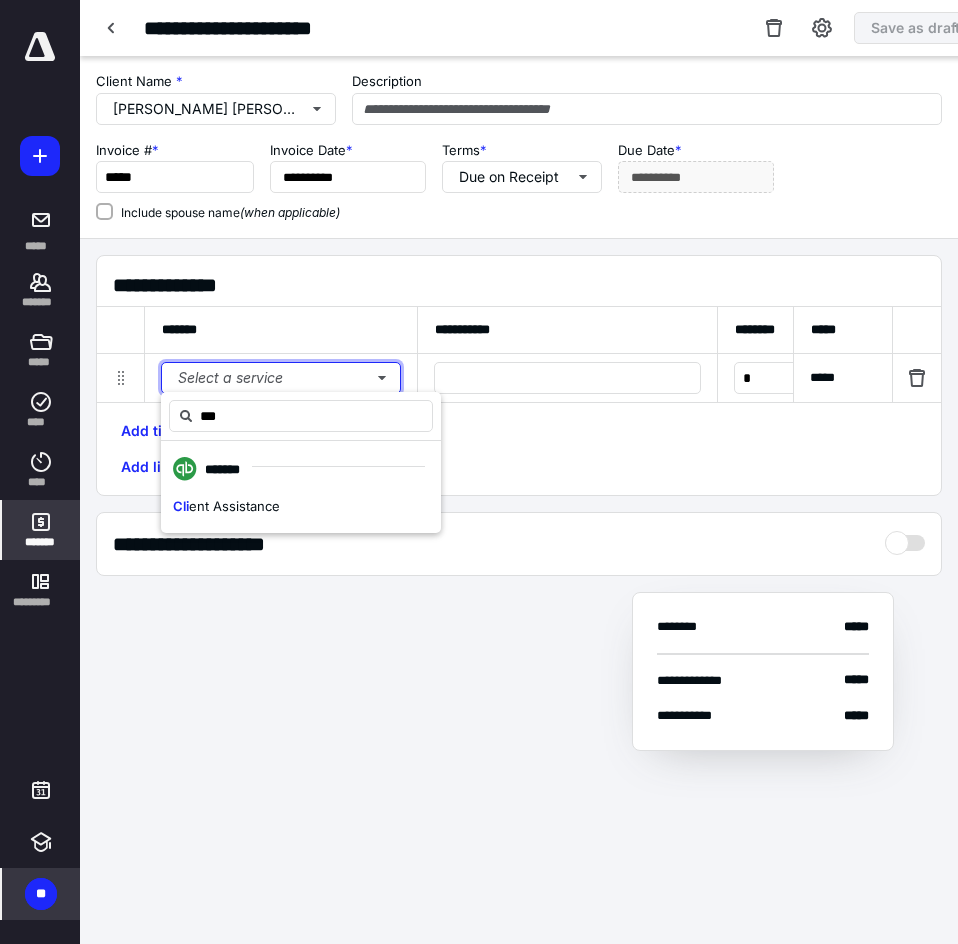 type 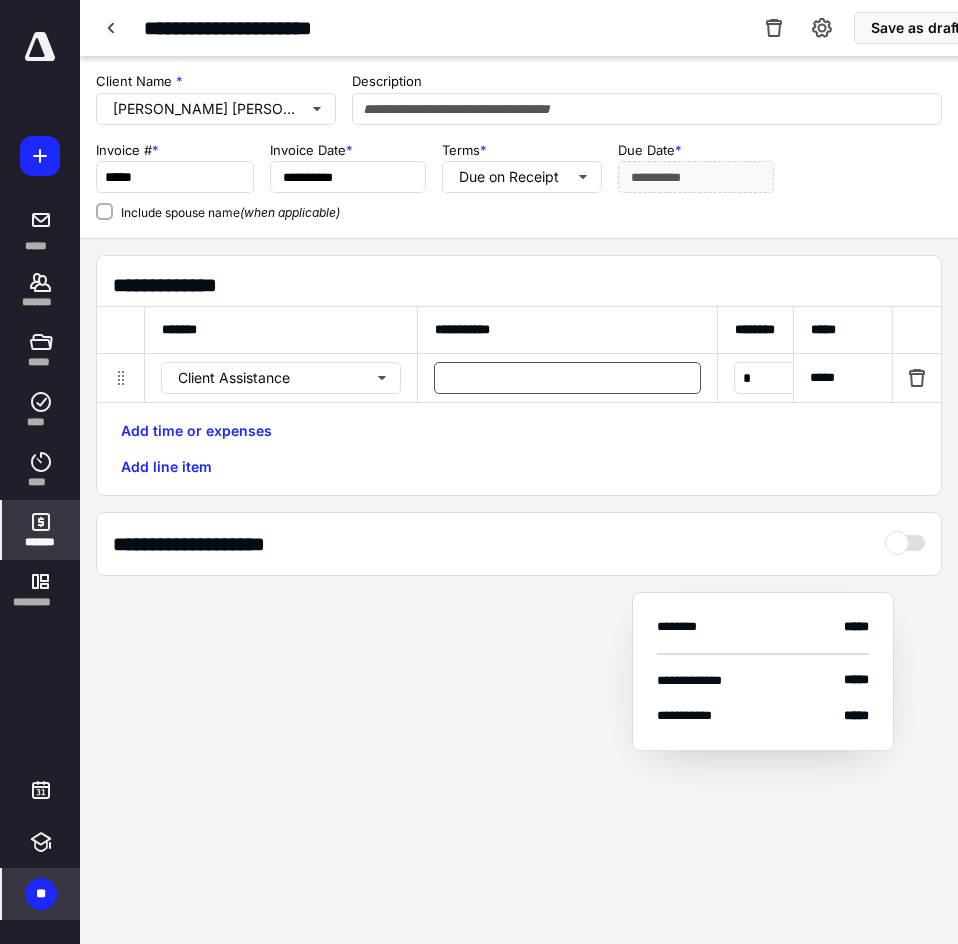 drag, startPoint x: 441, startPoint y: 358, endPoint x: 454, endPoint y: 362, distance: 13.601471 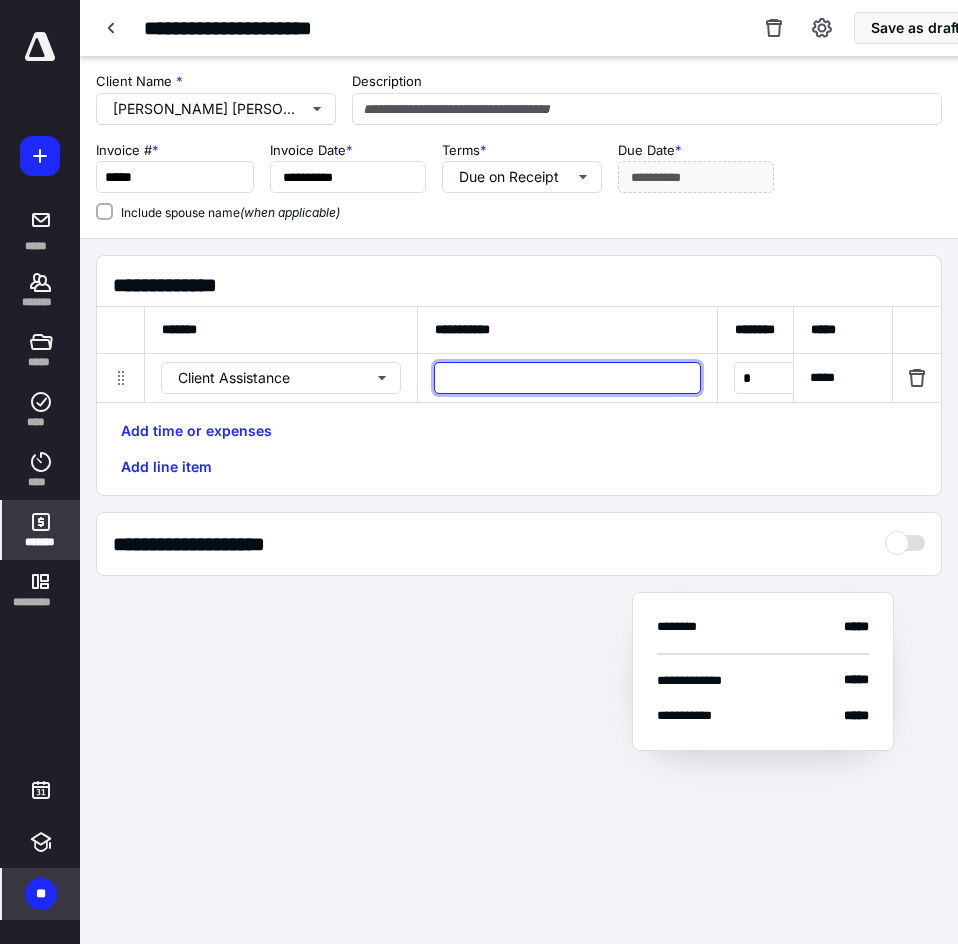 click at bounding box center (567, 378) 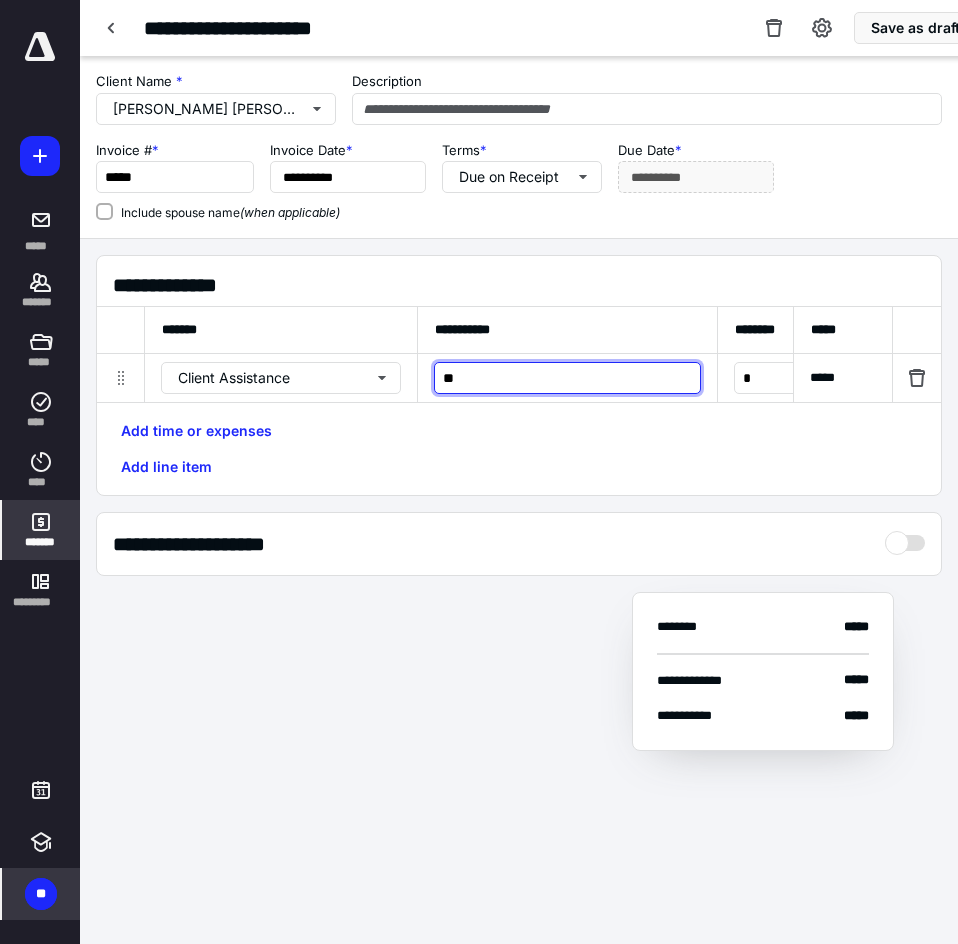 type on "*" 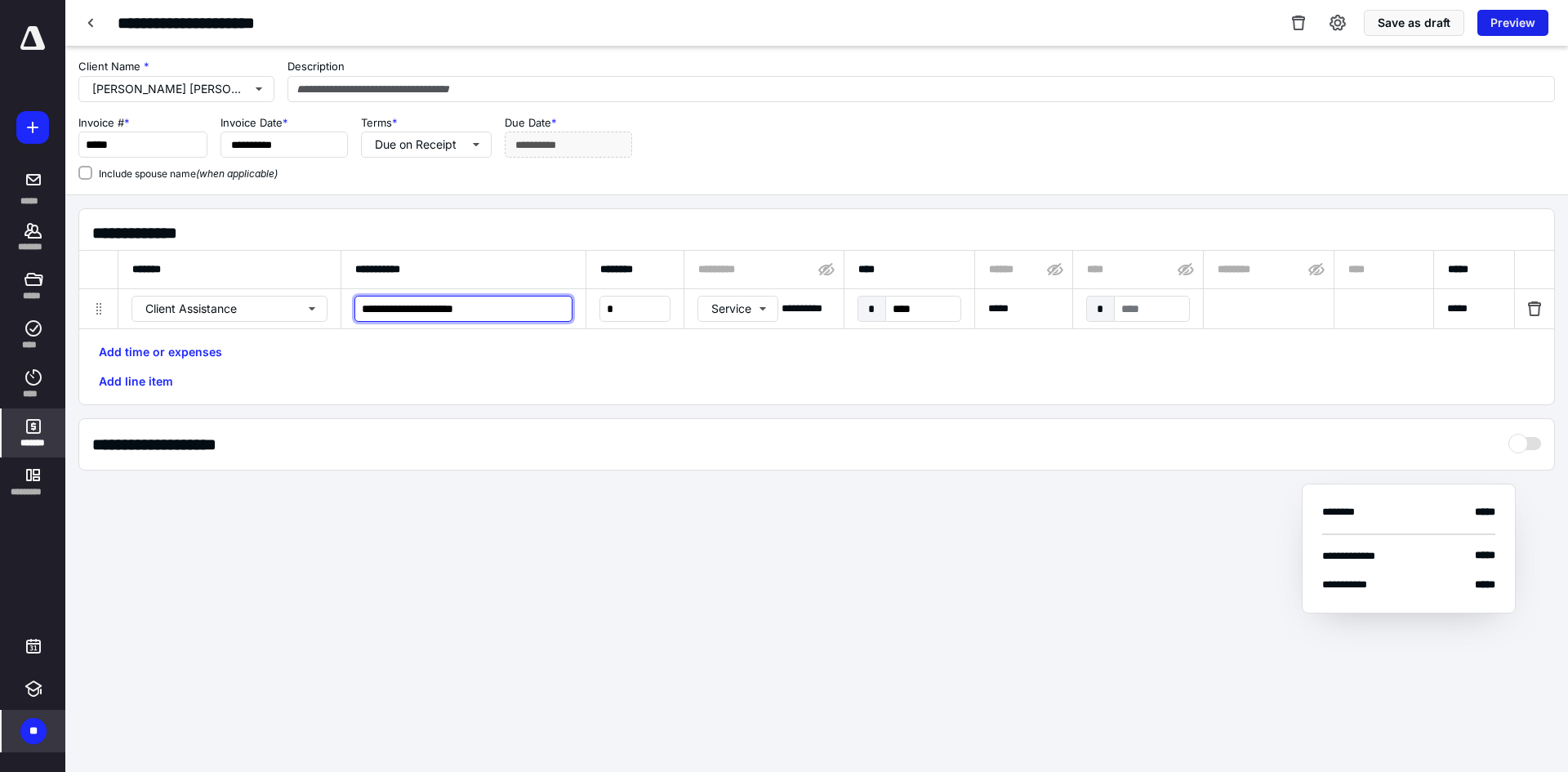 type on "**********" 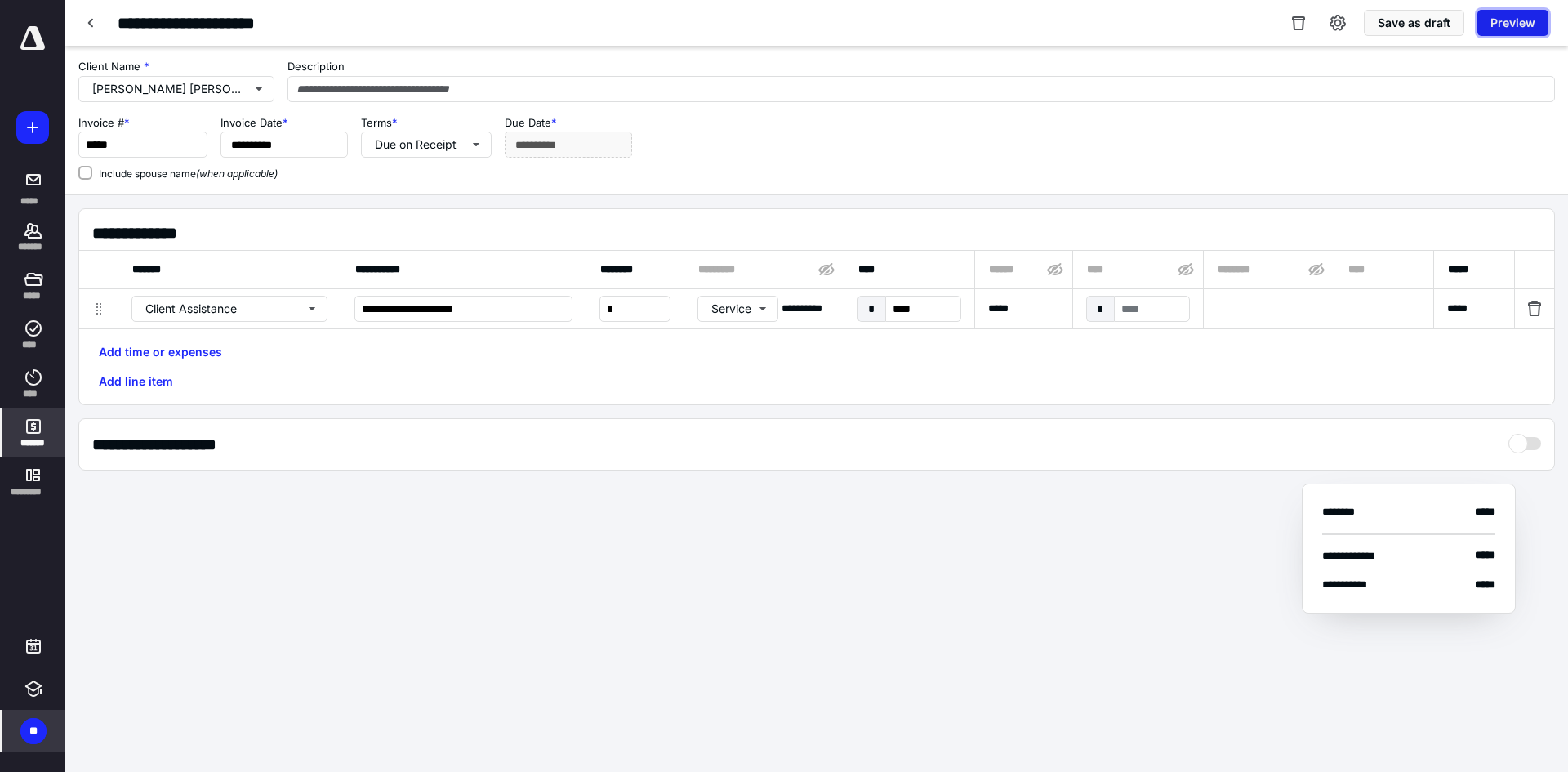 click on "Preview" at bounding box center (1512, 23) 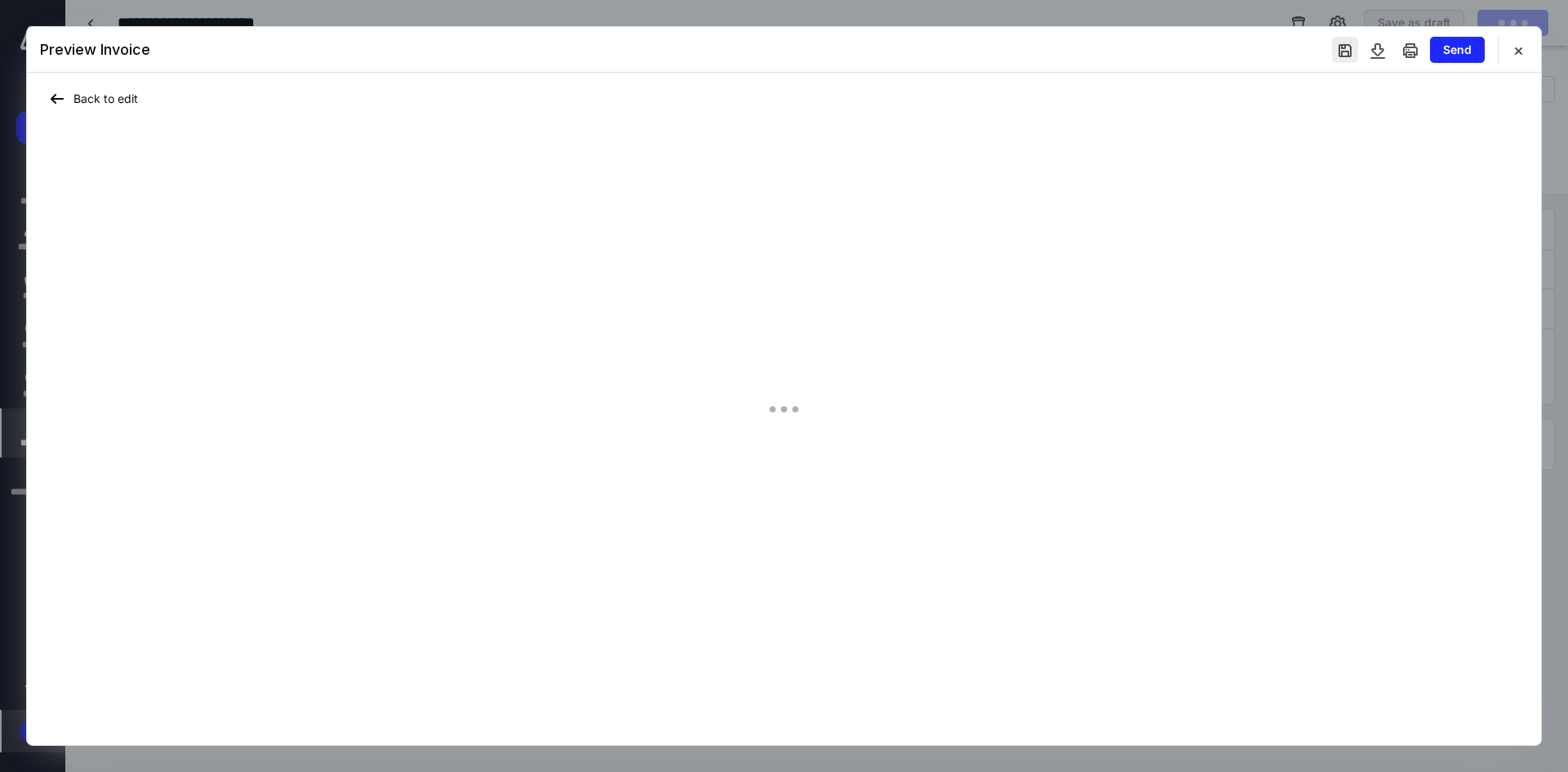 click at bounding box center [1345, 50] 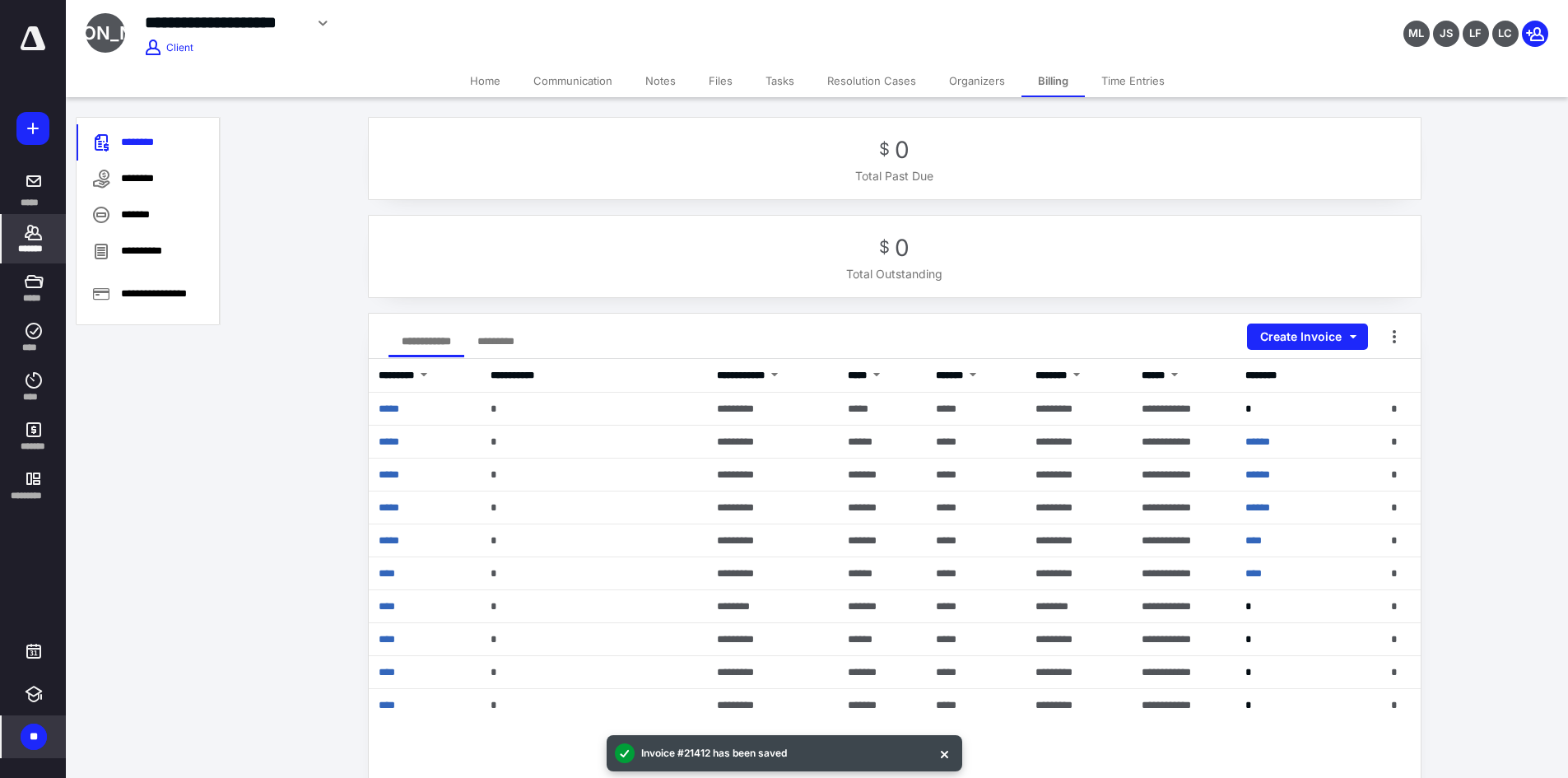 click on "Home" at bounding box center [485, 81] 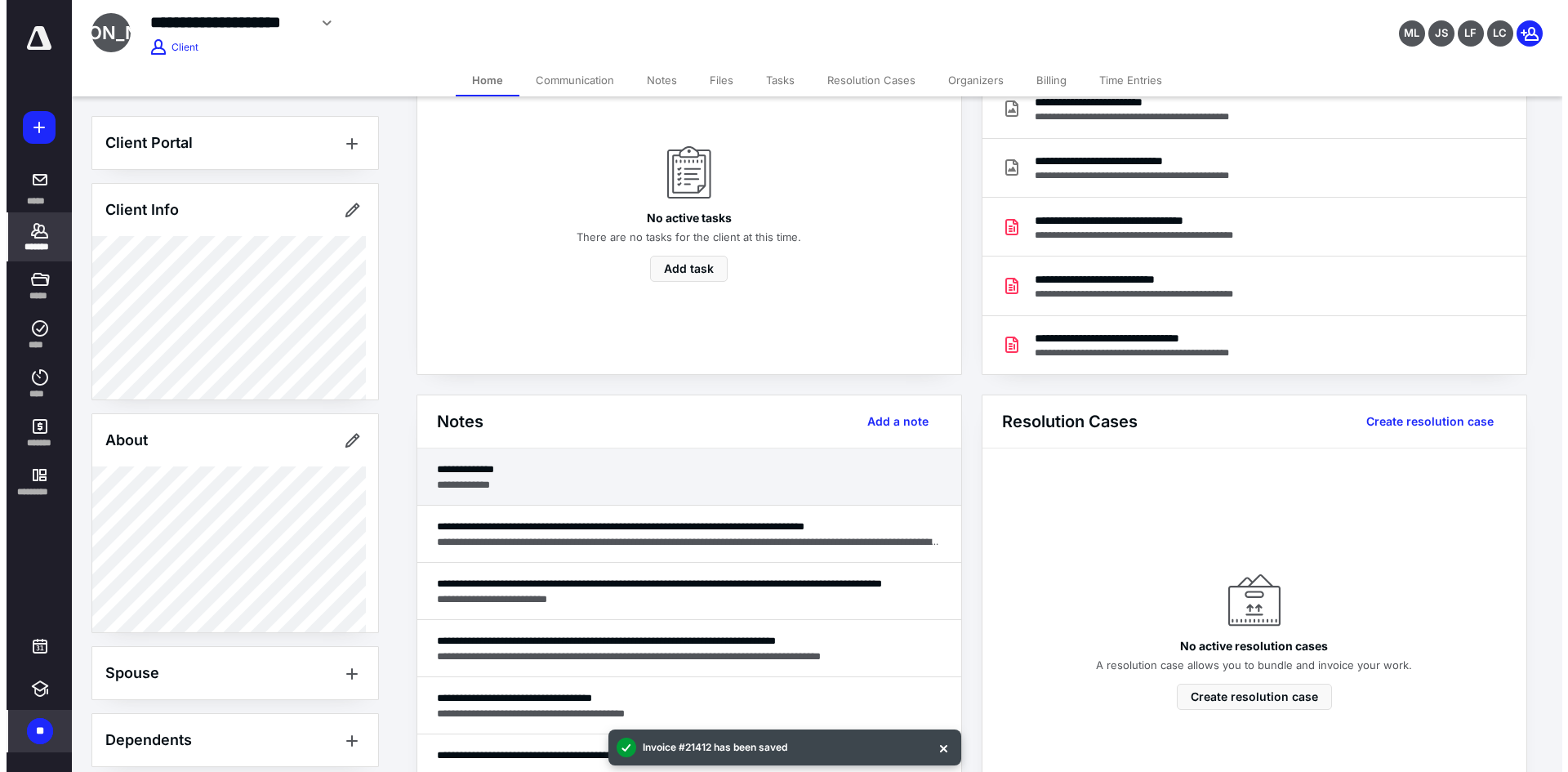 scroll, scrollTop: 163, scrollLeft: 0, axis: vertical 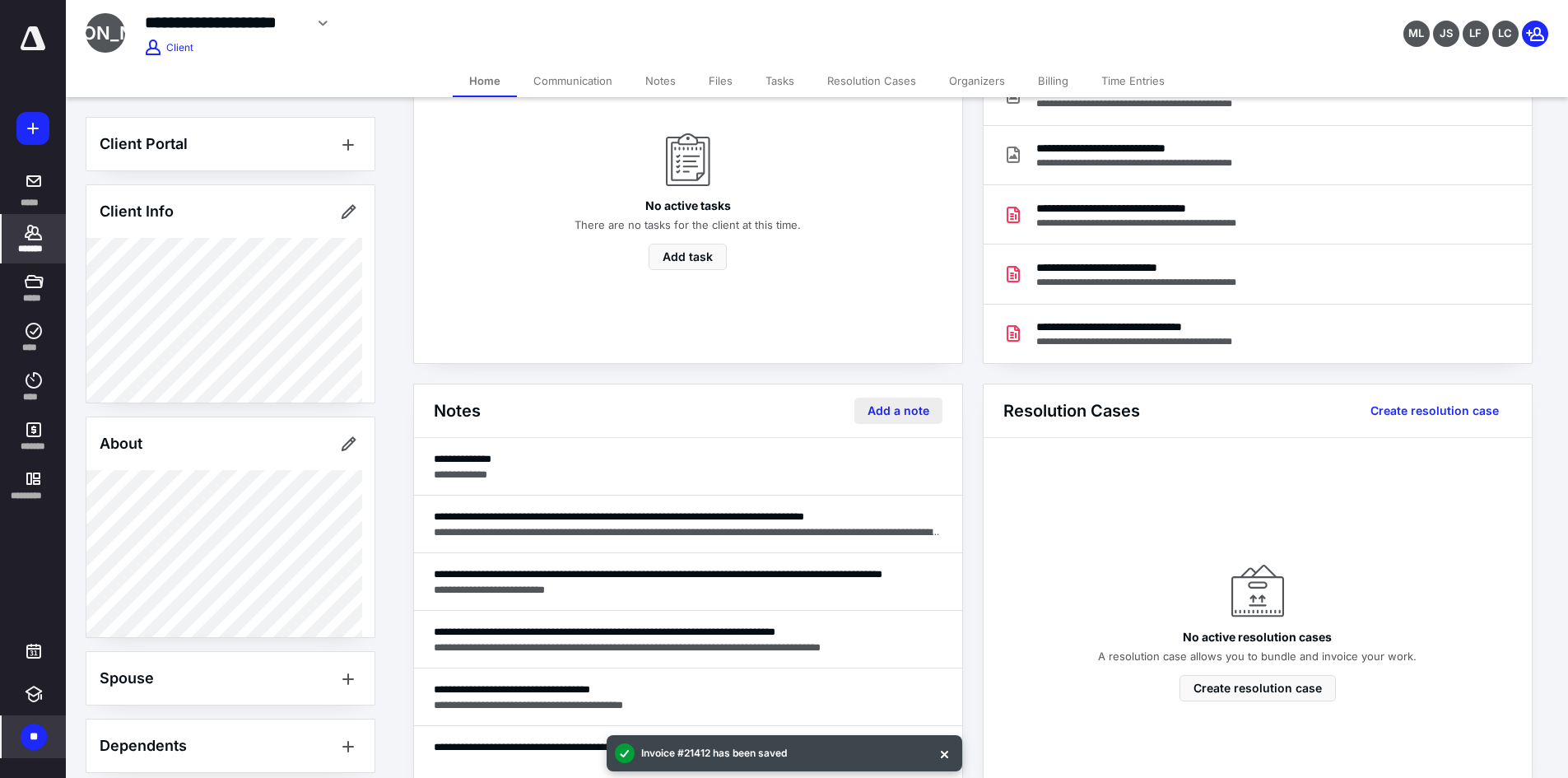 click on "Add a note" at bounding box center [898, 411] 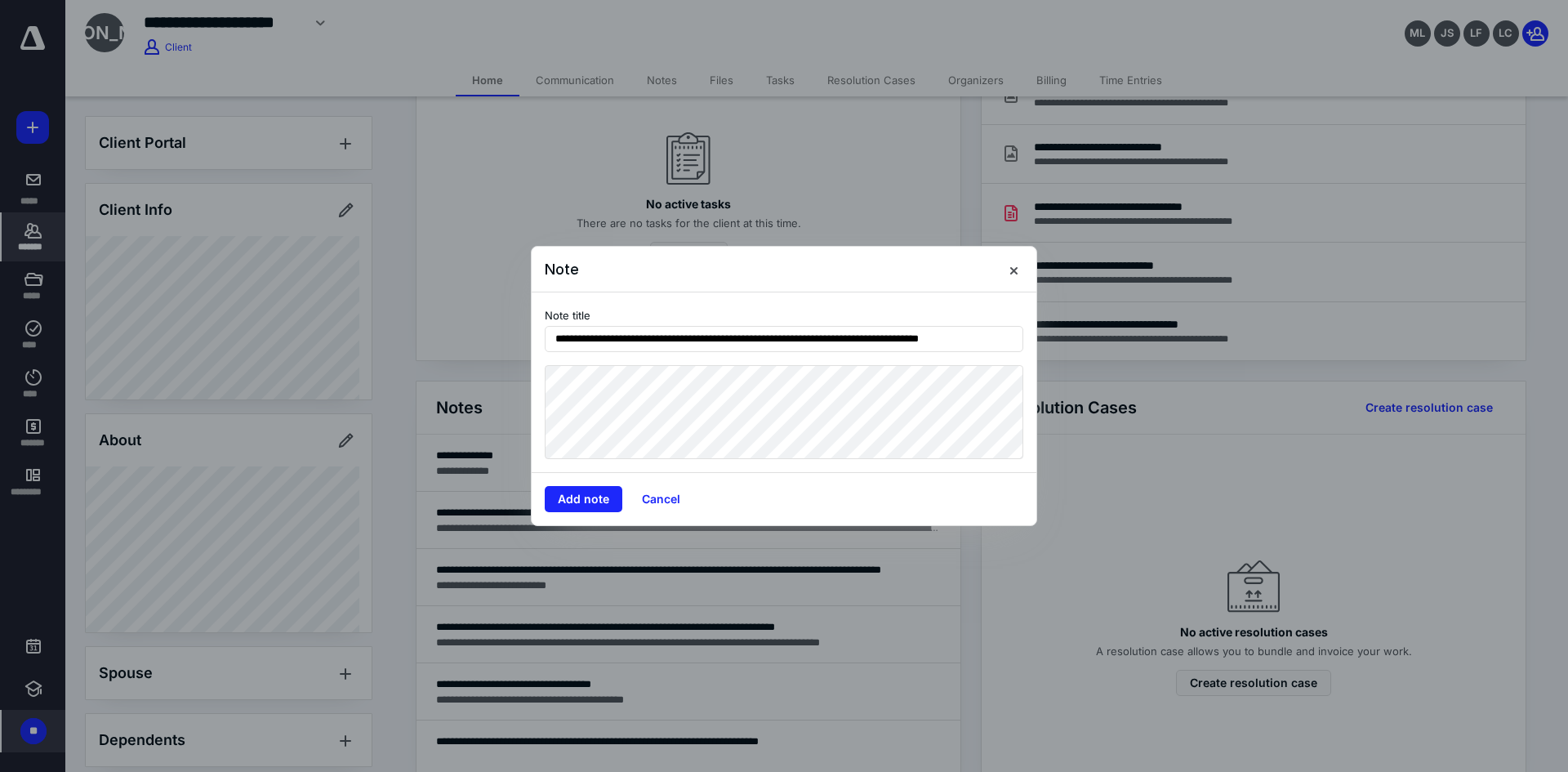 scroll, scrollTop: 0, scrollLeft: 17, axis: horizontal 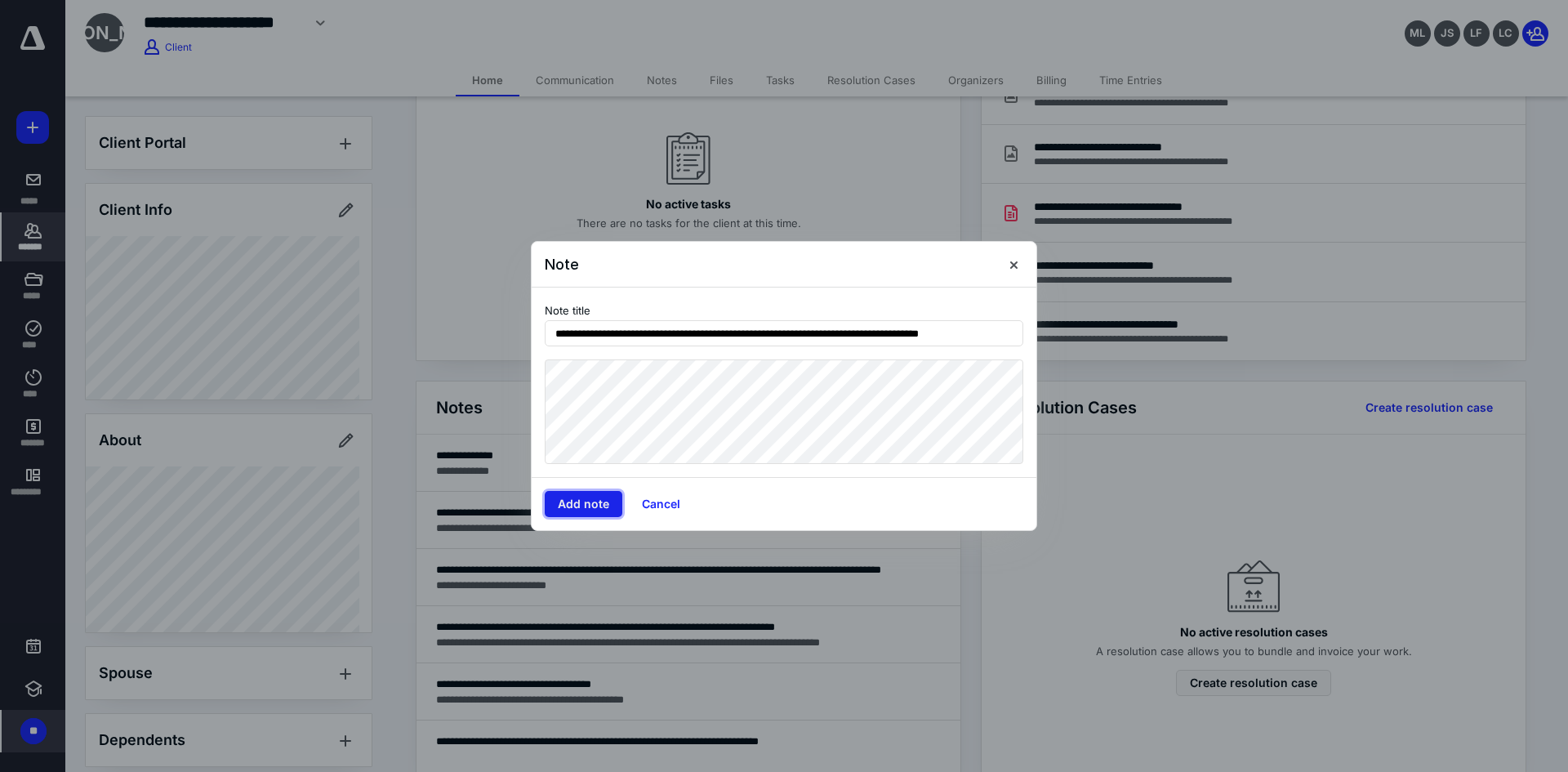 click on "Add note" at bounding box center (583, 504) 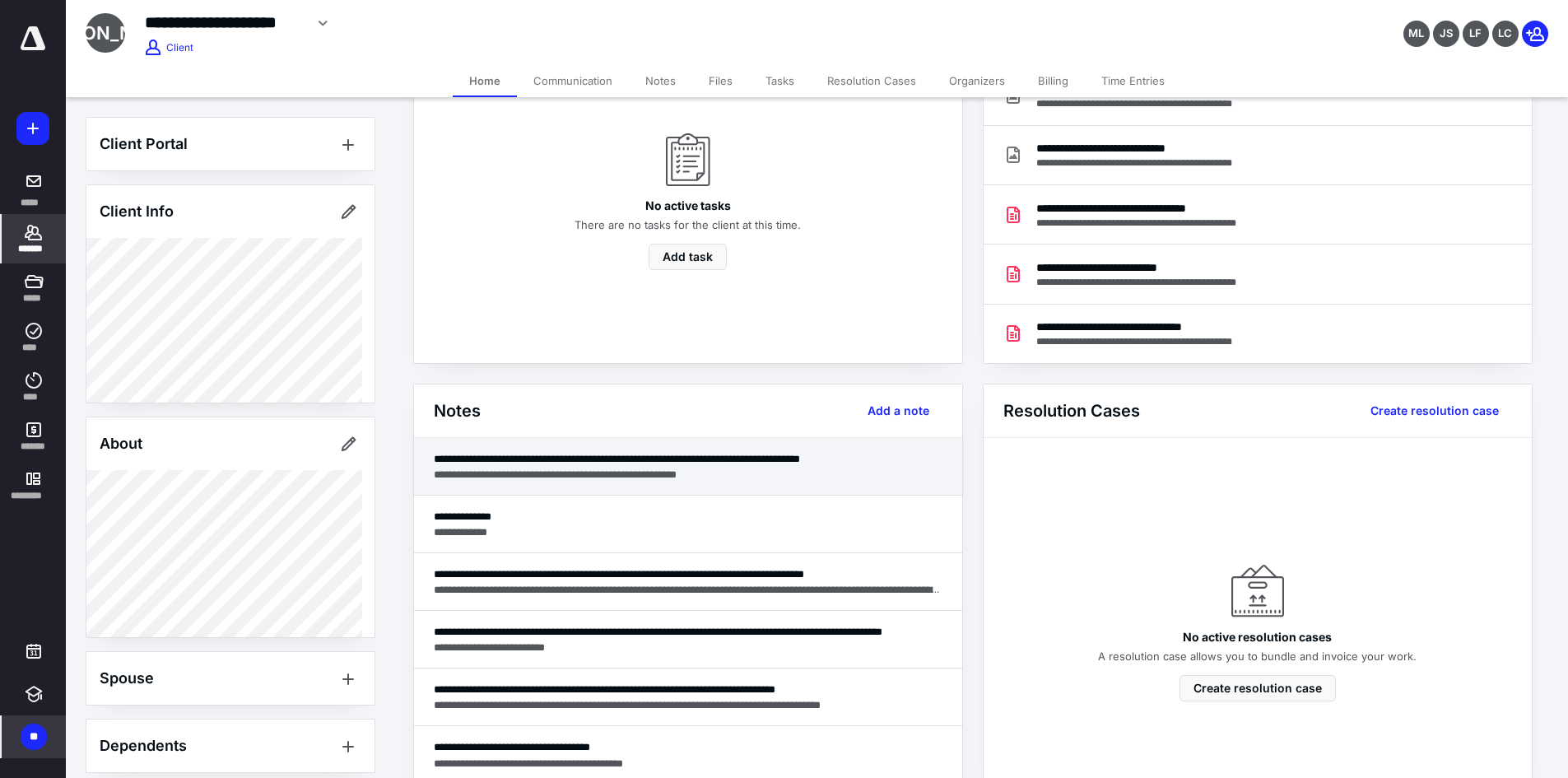 click on "**********" at bounding box center [688, 474] 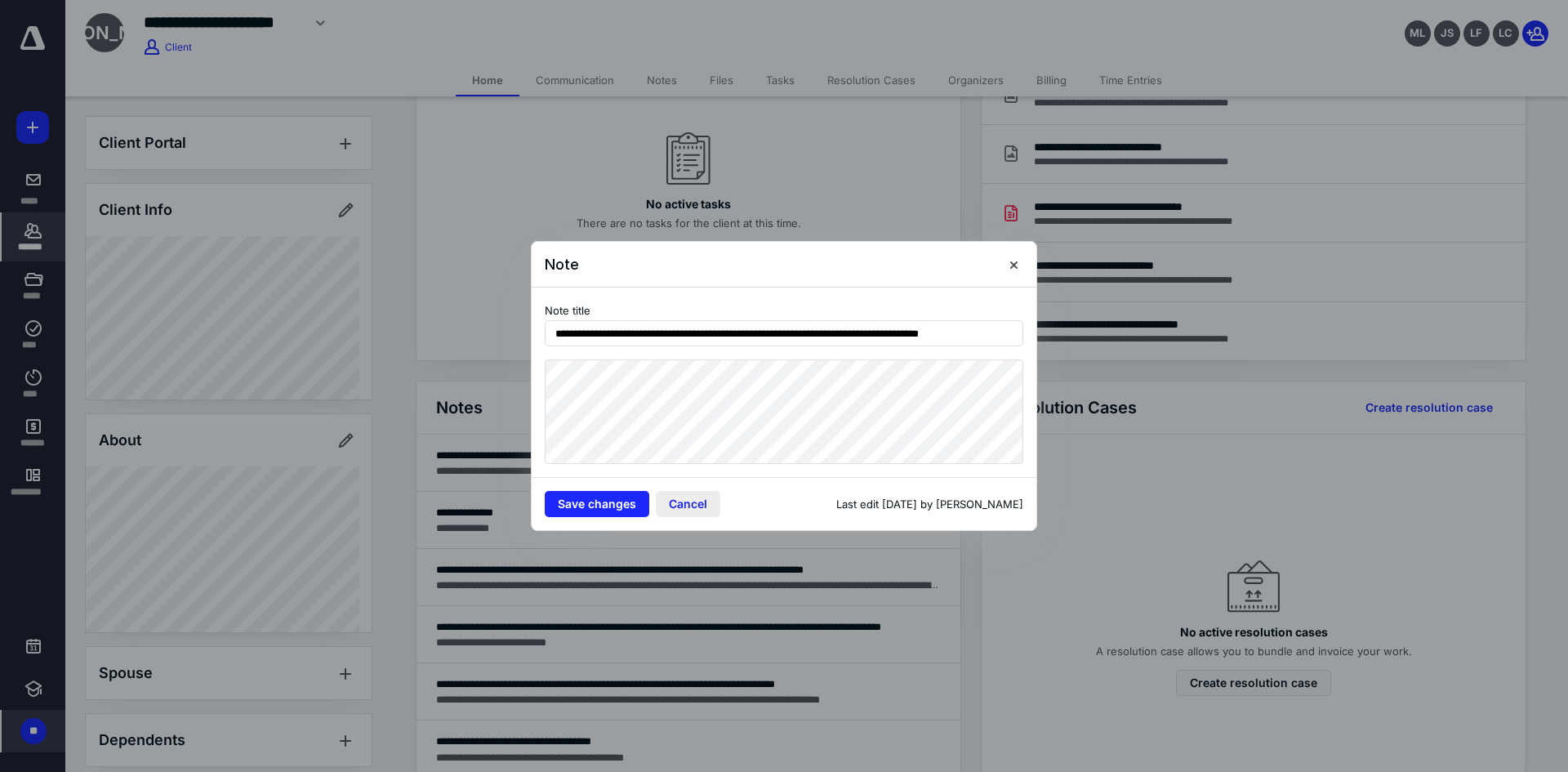 click on "Cancel" at bounding box center [688, 504] 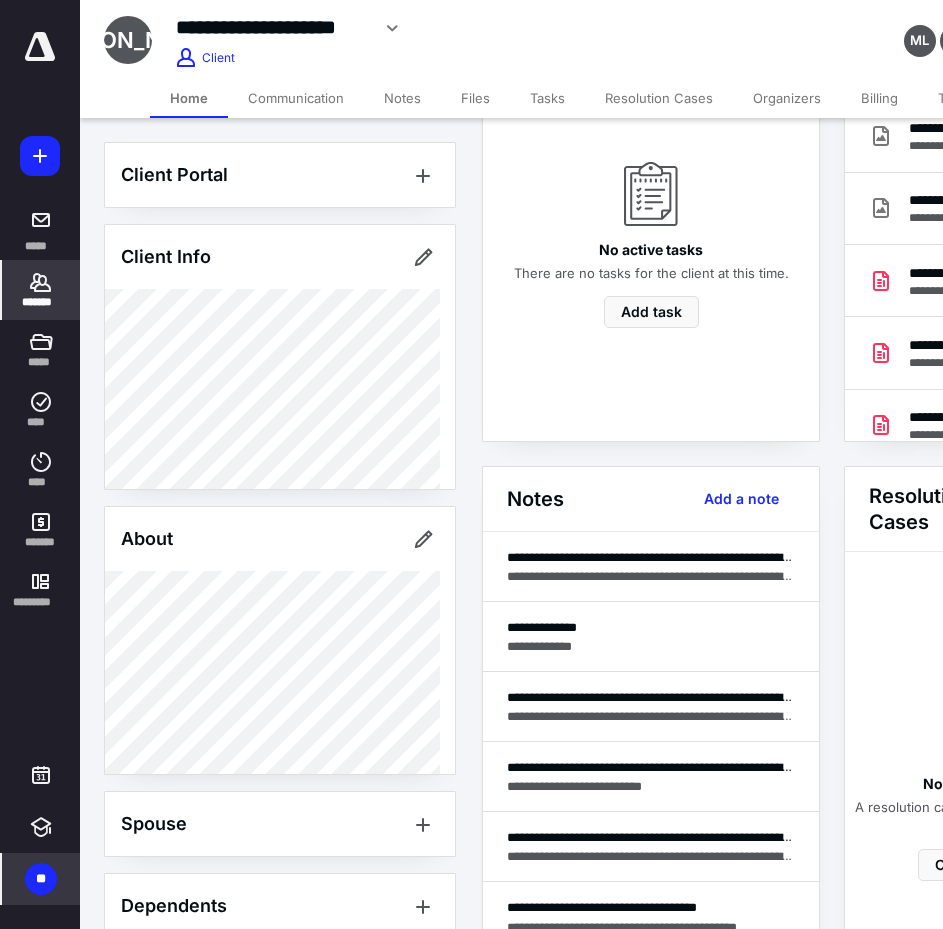 click on "*******" at bounding box center [41, 302] 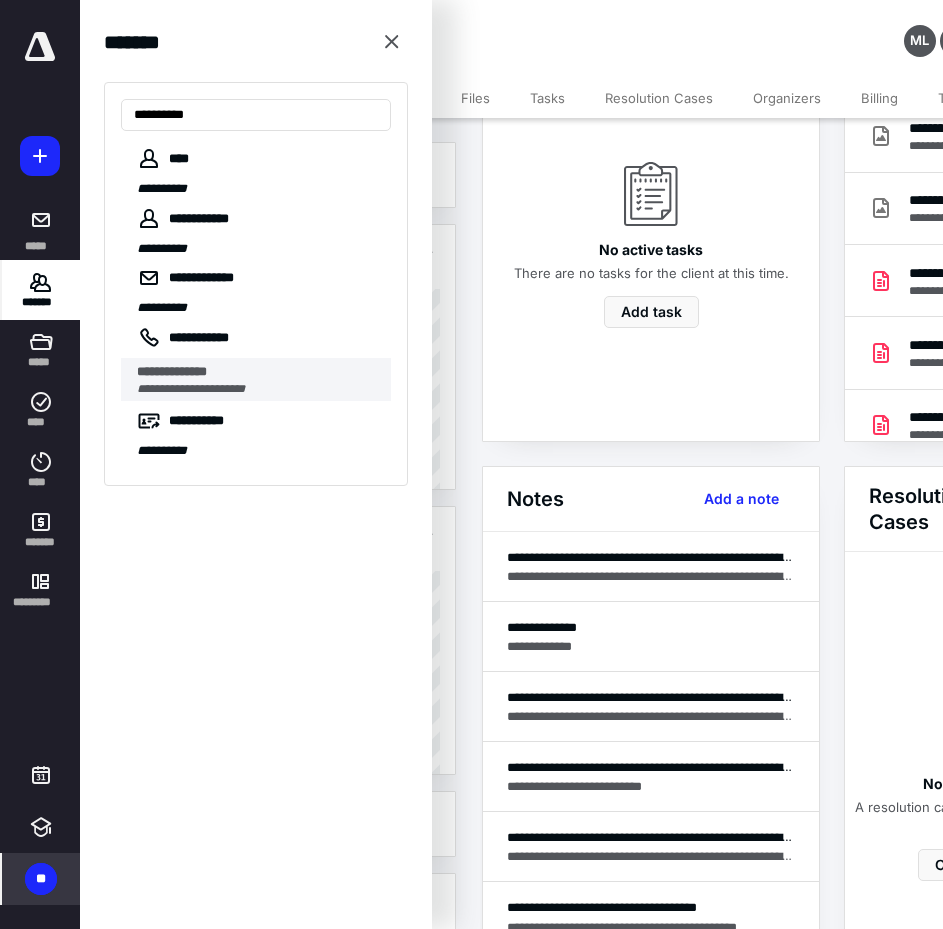 type on "**********" 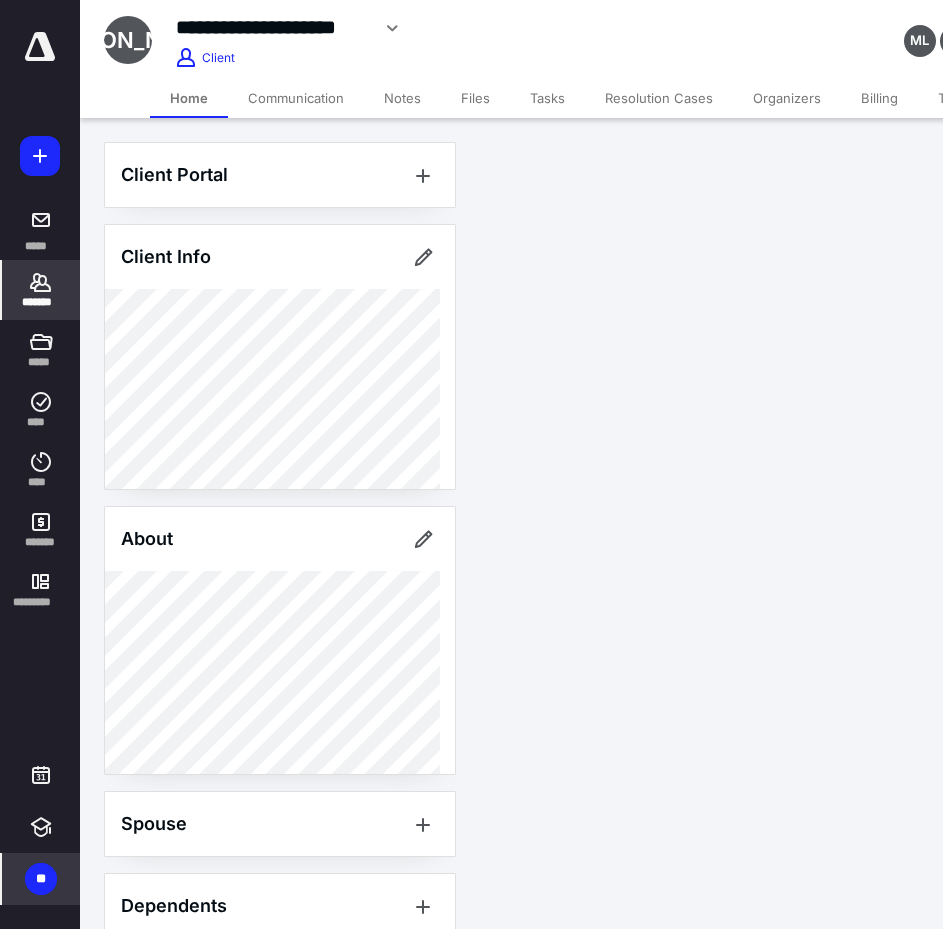 scroll, scrollTop: 0, scrollLeft: 0, axis: both 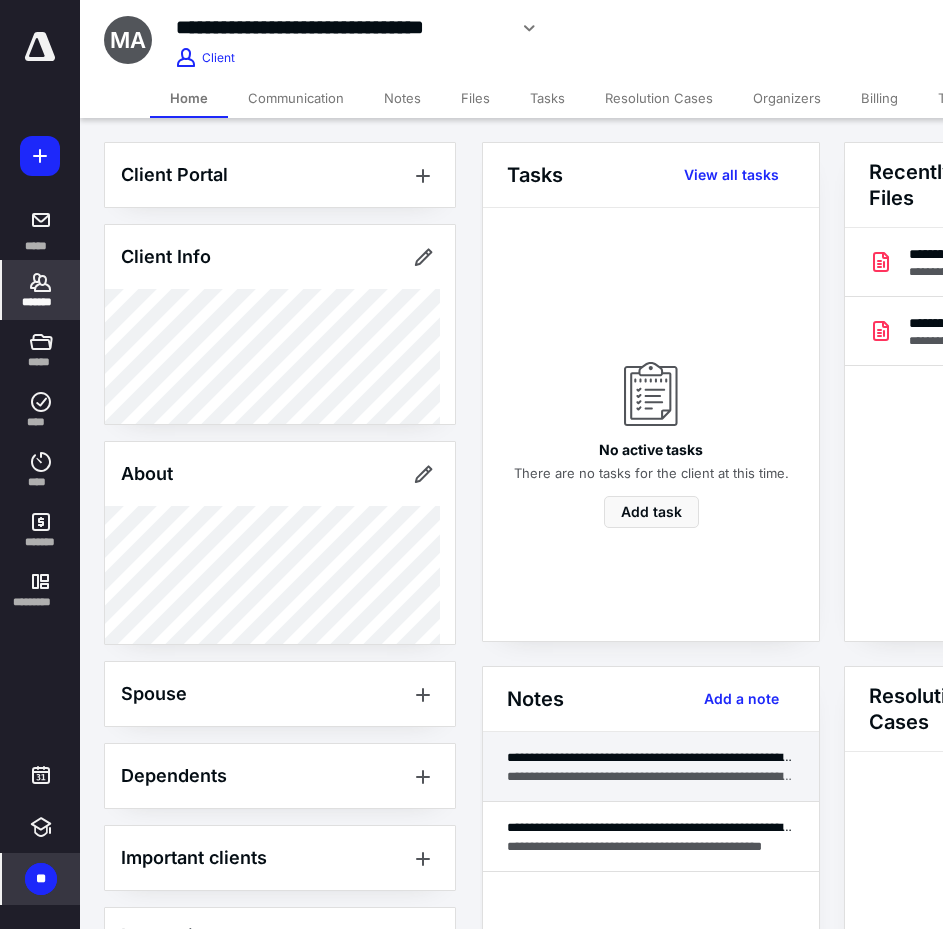 click on "**********" at bounding box center [651, 757] 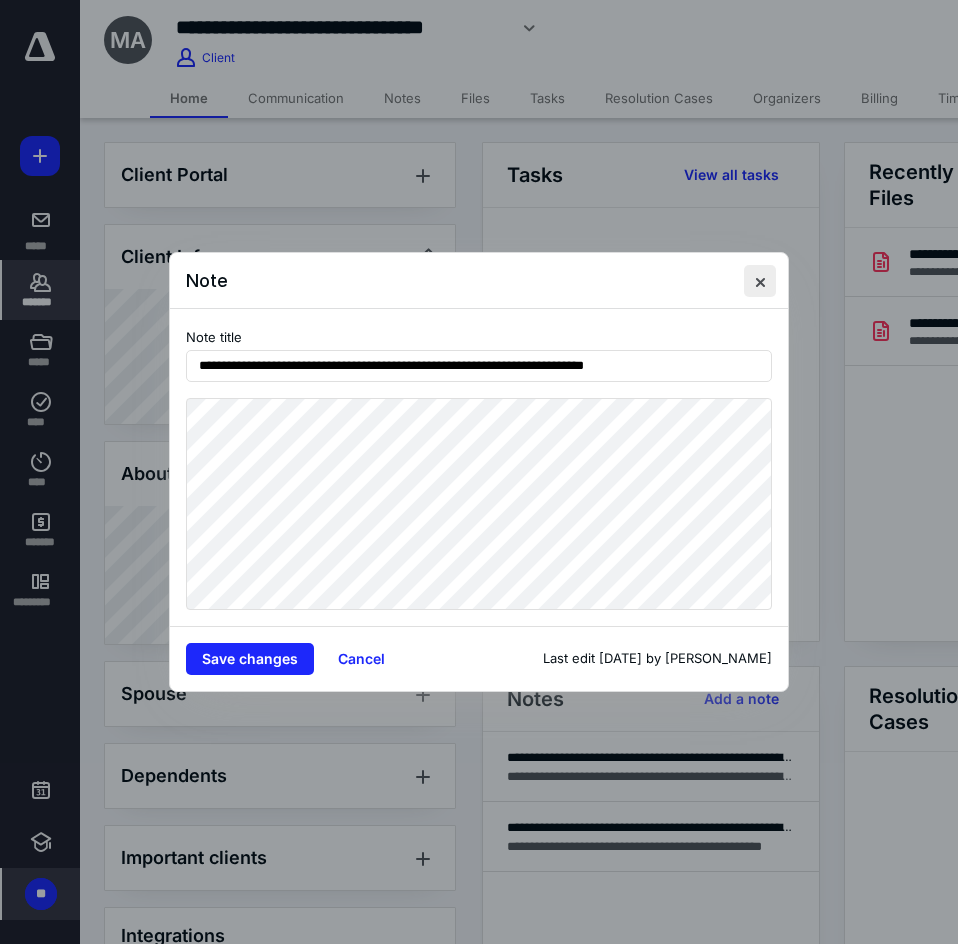 click at bounding box center [760, 281] 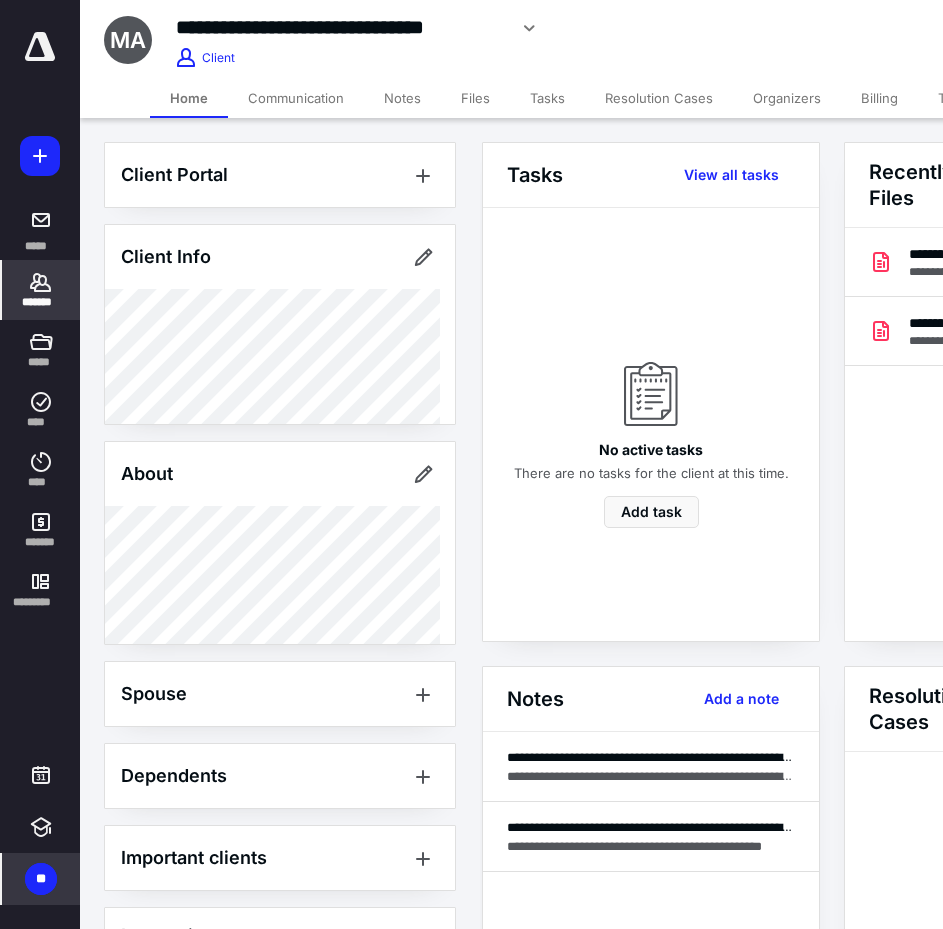 click on "*******" at bounding box center [41, 290] 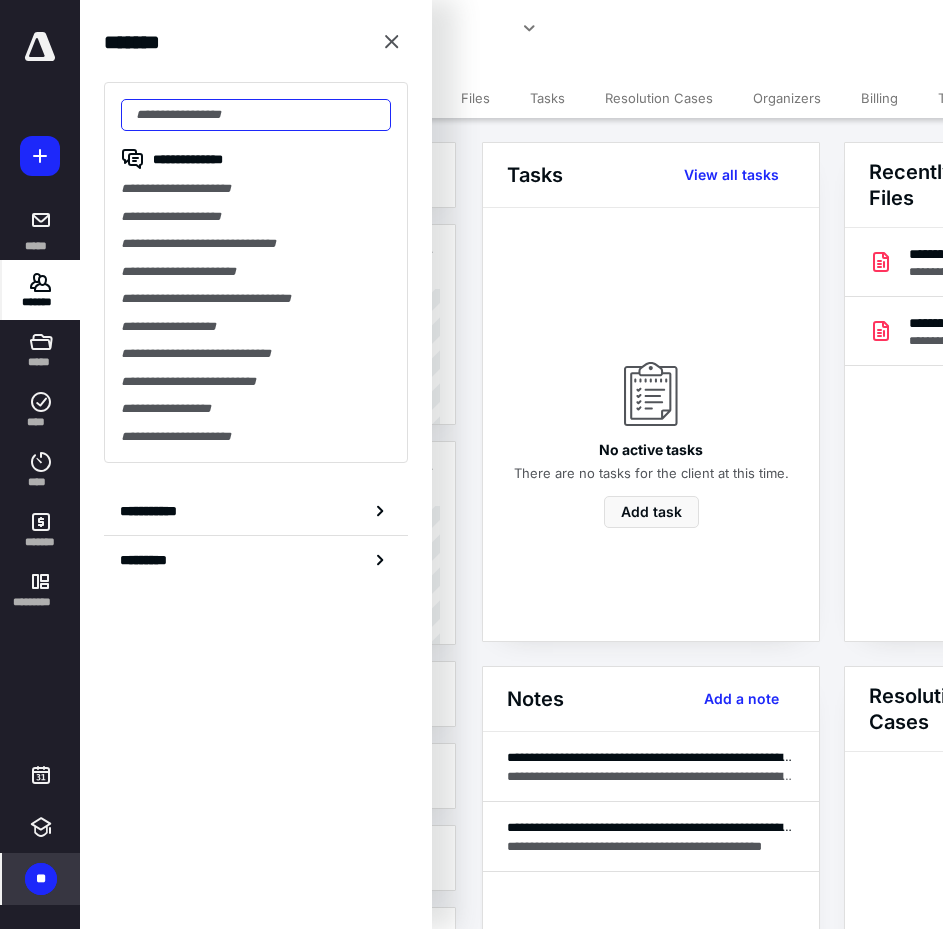 click at bounding box center [256, 115] 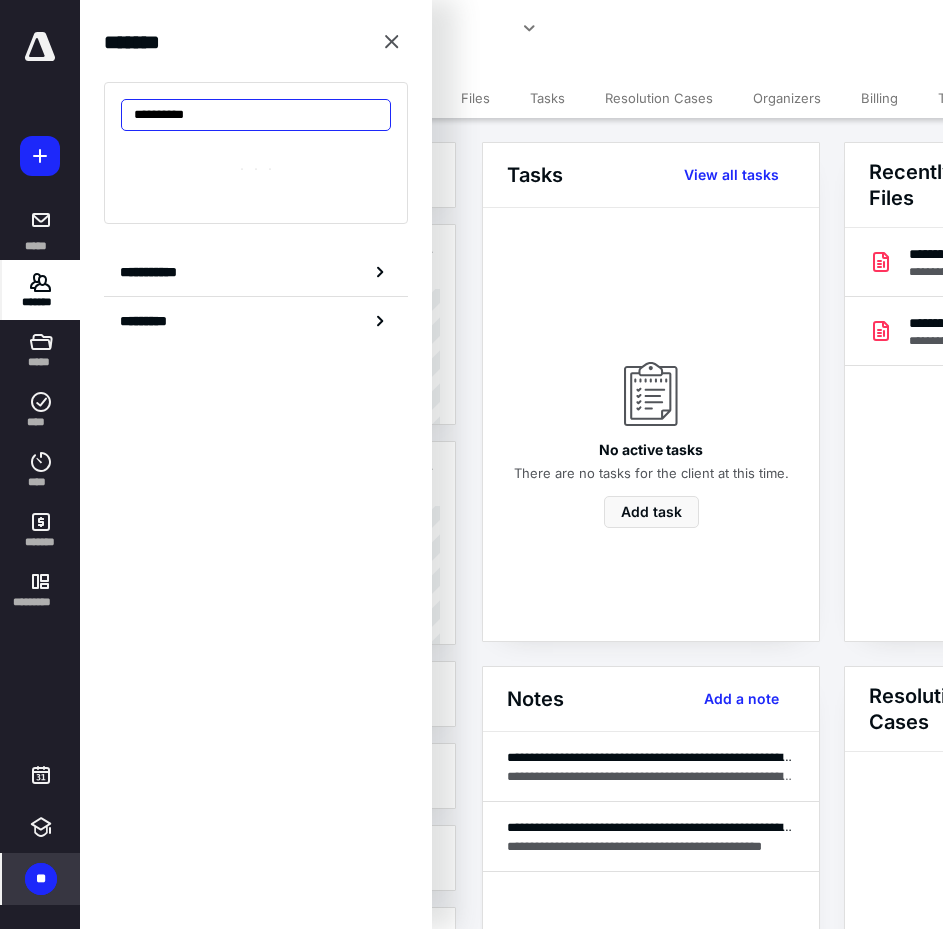 type on "**********" 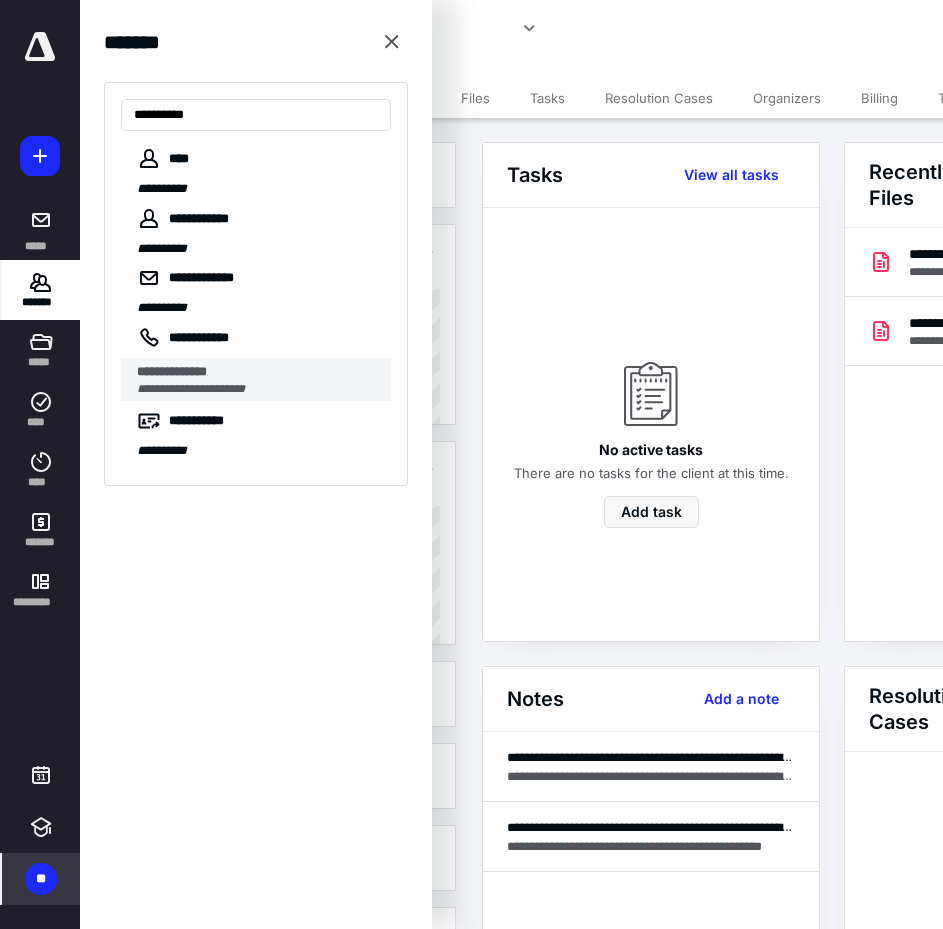 click on "**********" at bounding box center [264, 380] 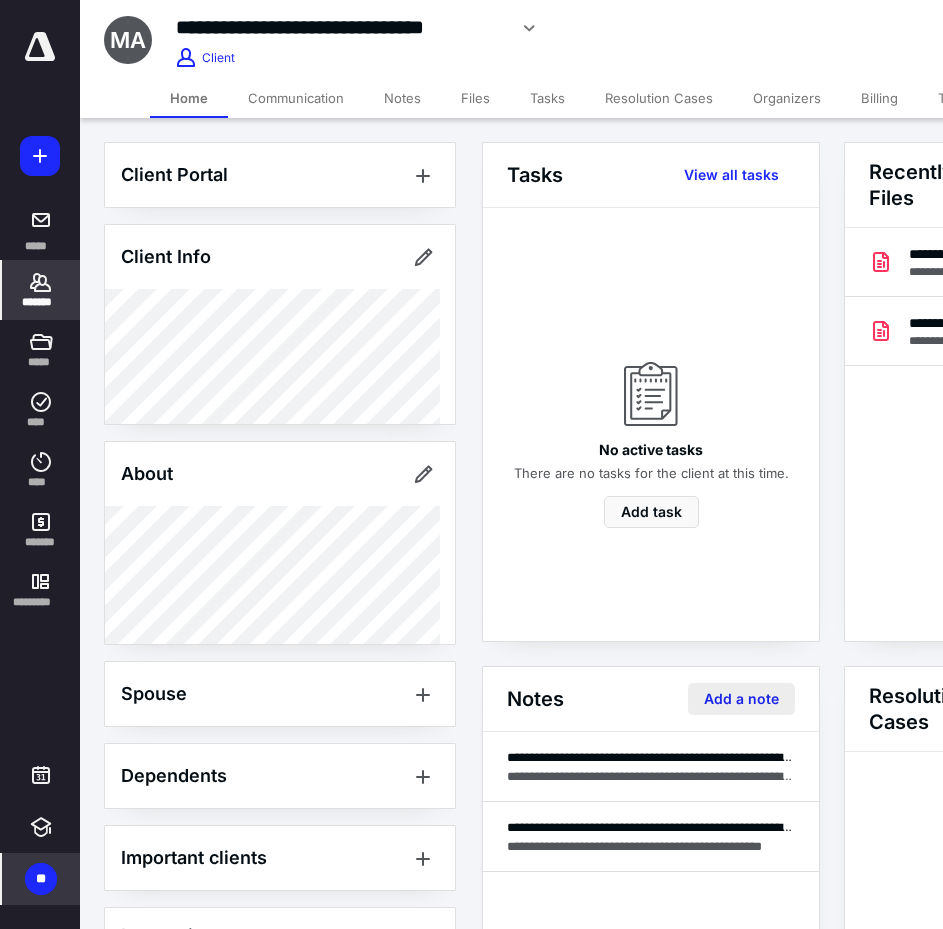 click on "Add a note" at bounding box center (741, 699) 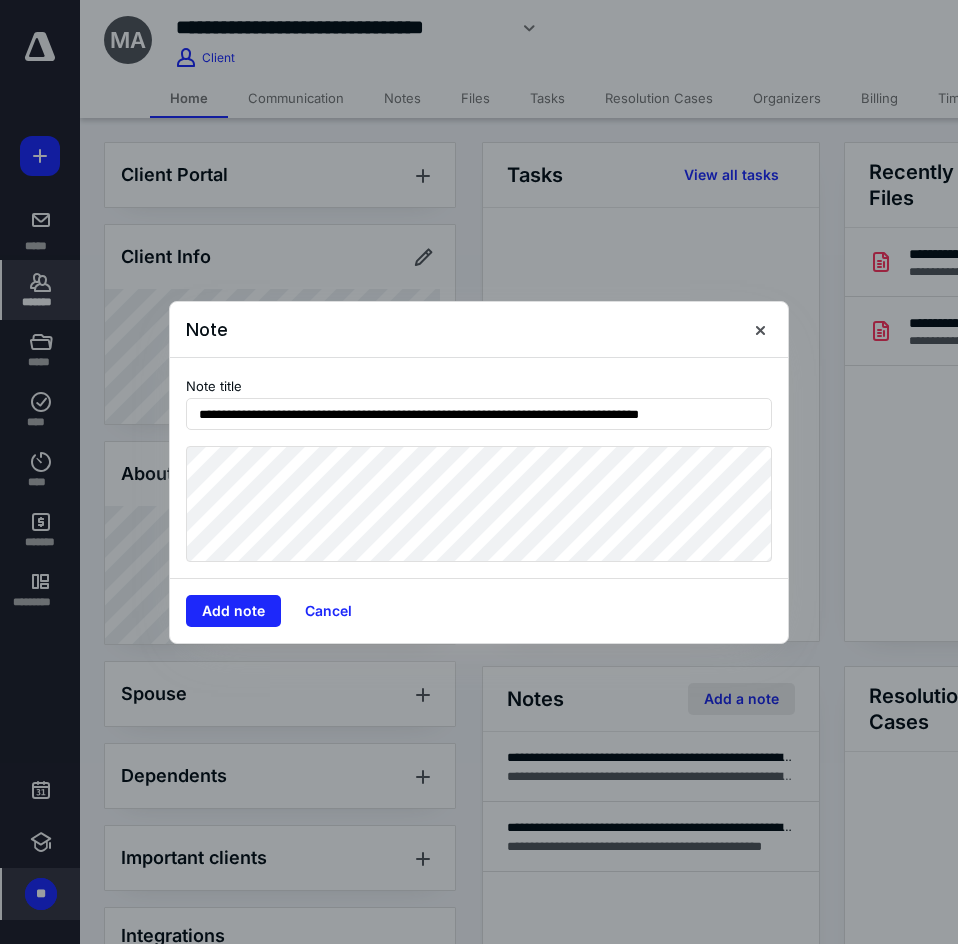 type on "**********" 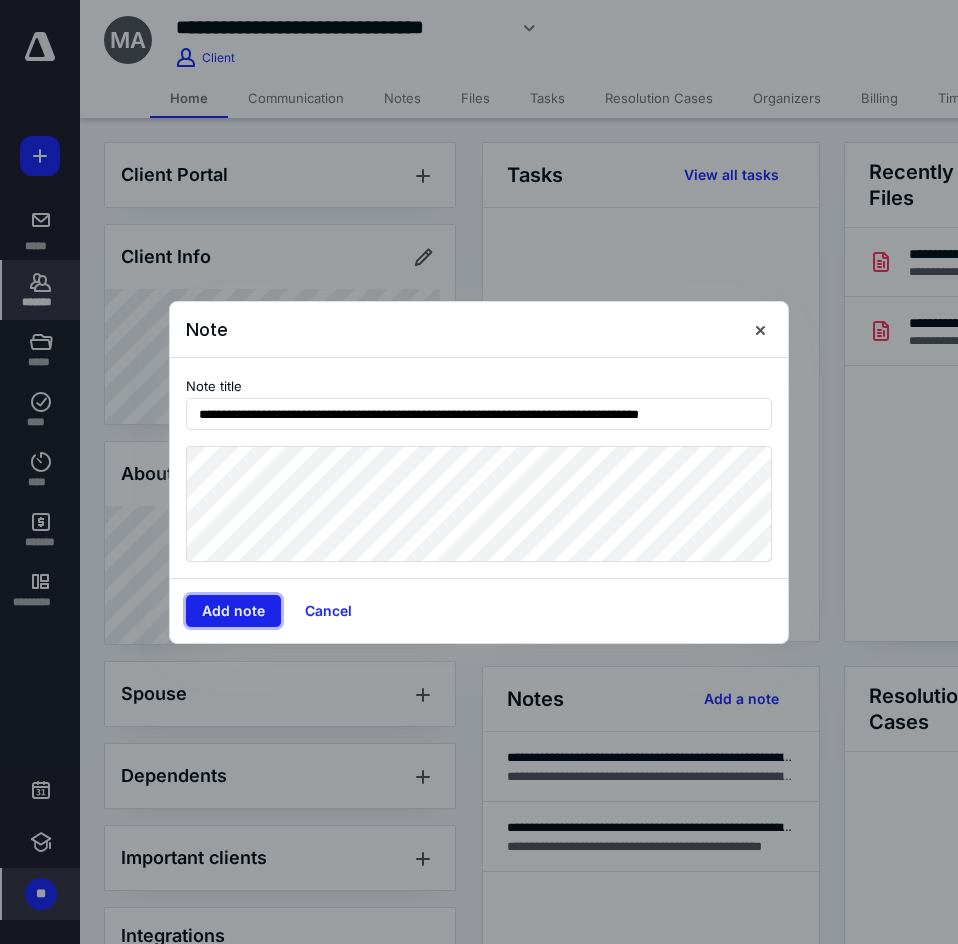 click on "Add note" at bounding box center (233, 611) 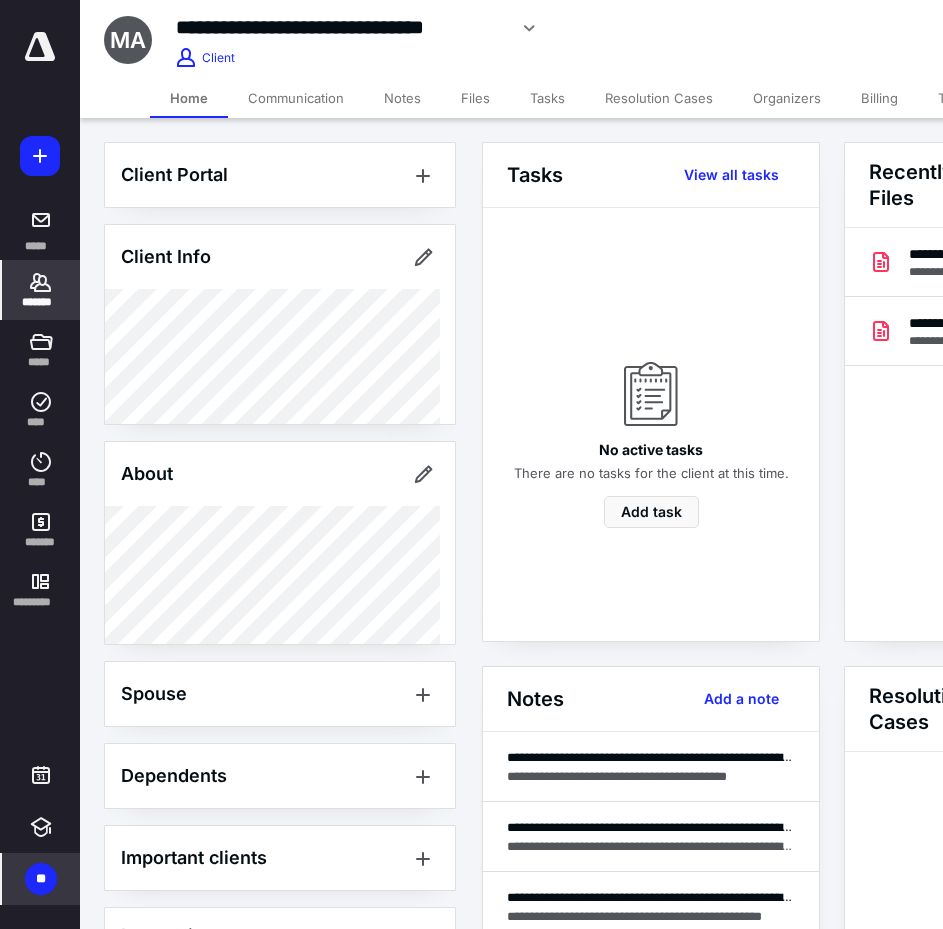 click 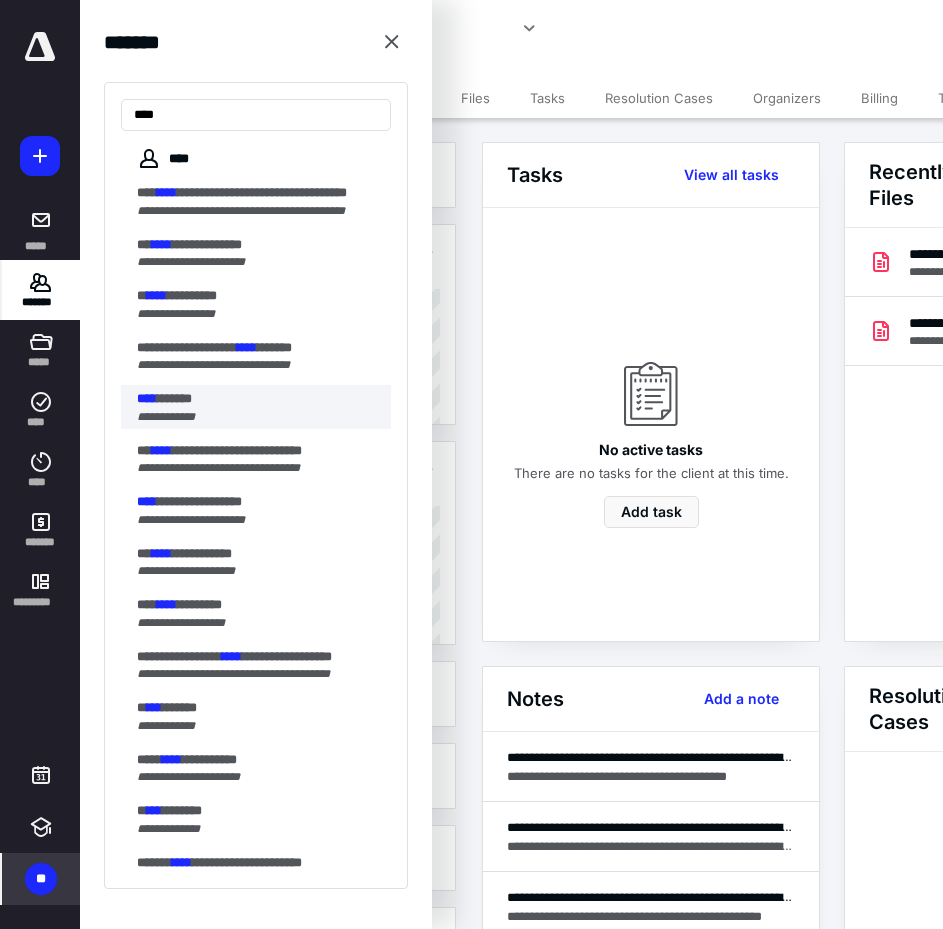 type on "****" 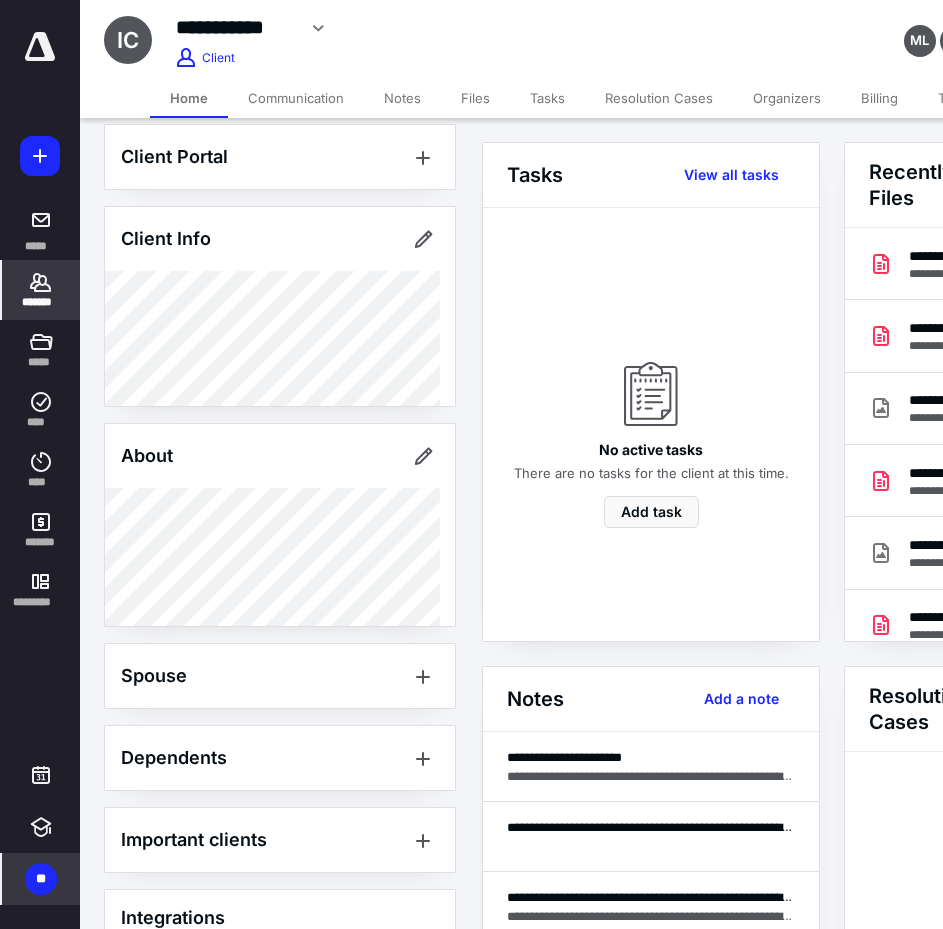 scroll, scrollTop: 0, scrollLeft: 0, axis: both 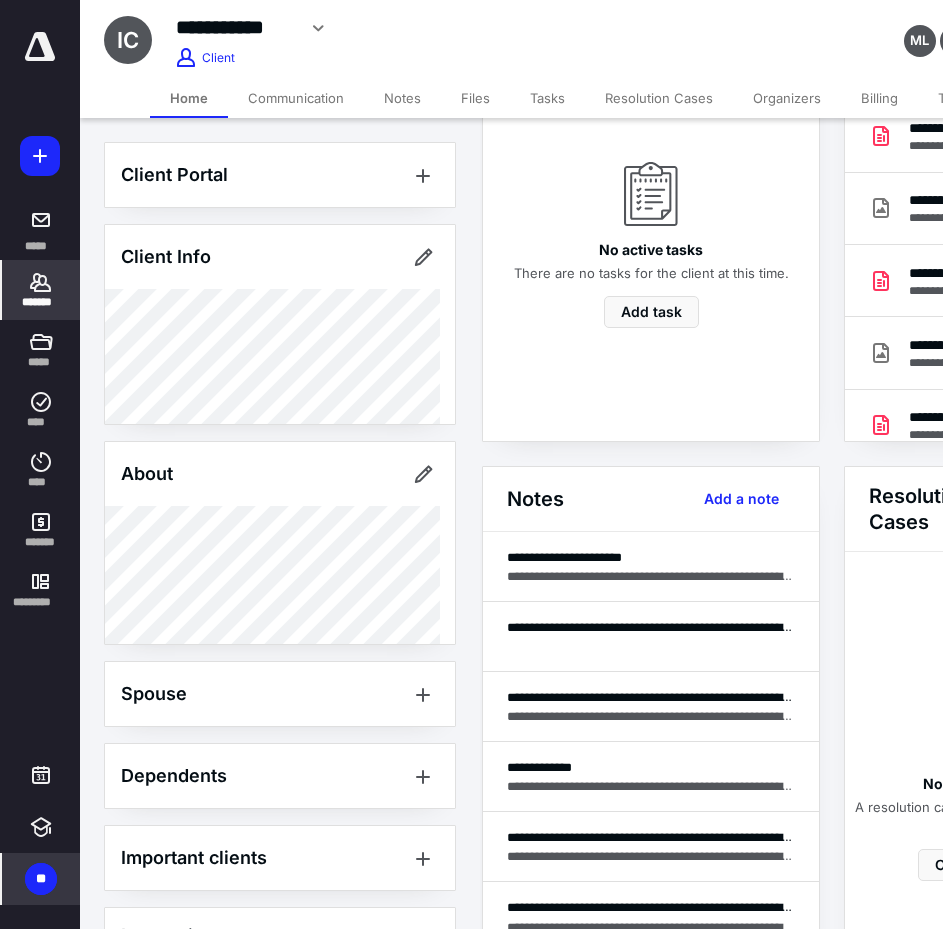 click on "Billing" at bounding box center [879, 98] 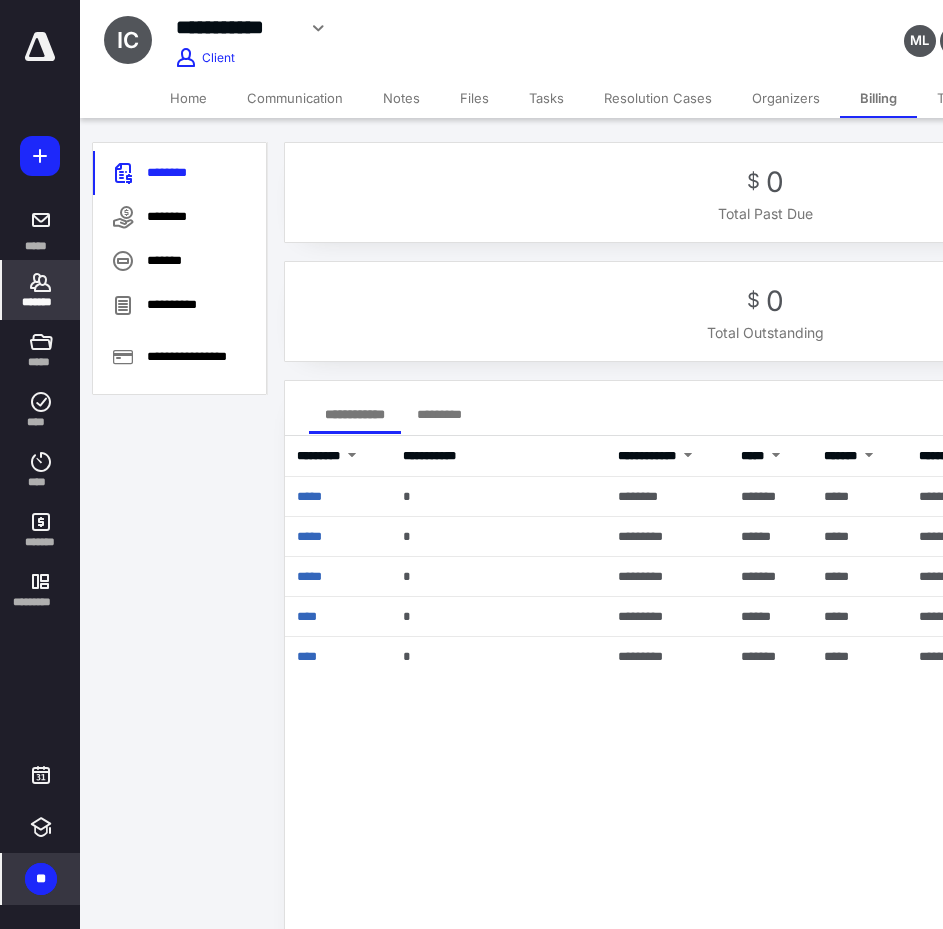 click on "**********" at bounding box center [592, 39] 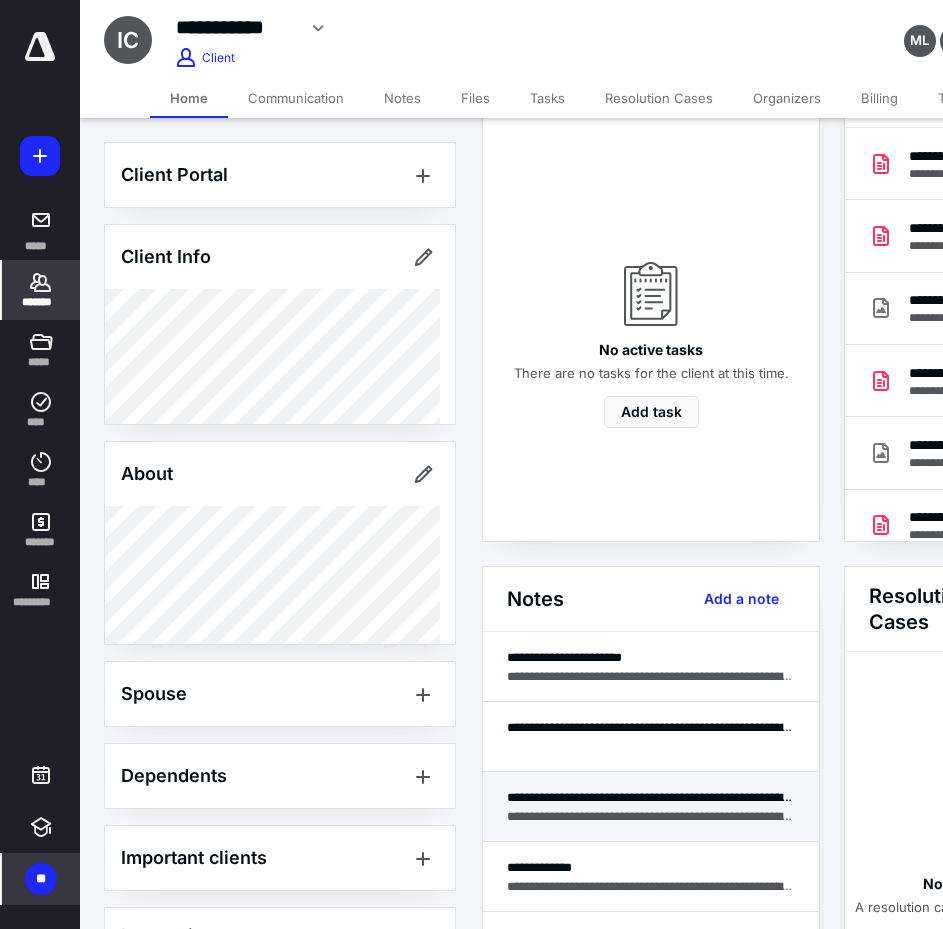 scroll, scrollTop: 200, scrollLeft: 0, axis: vertical 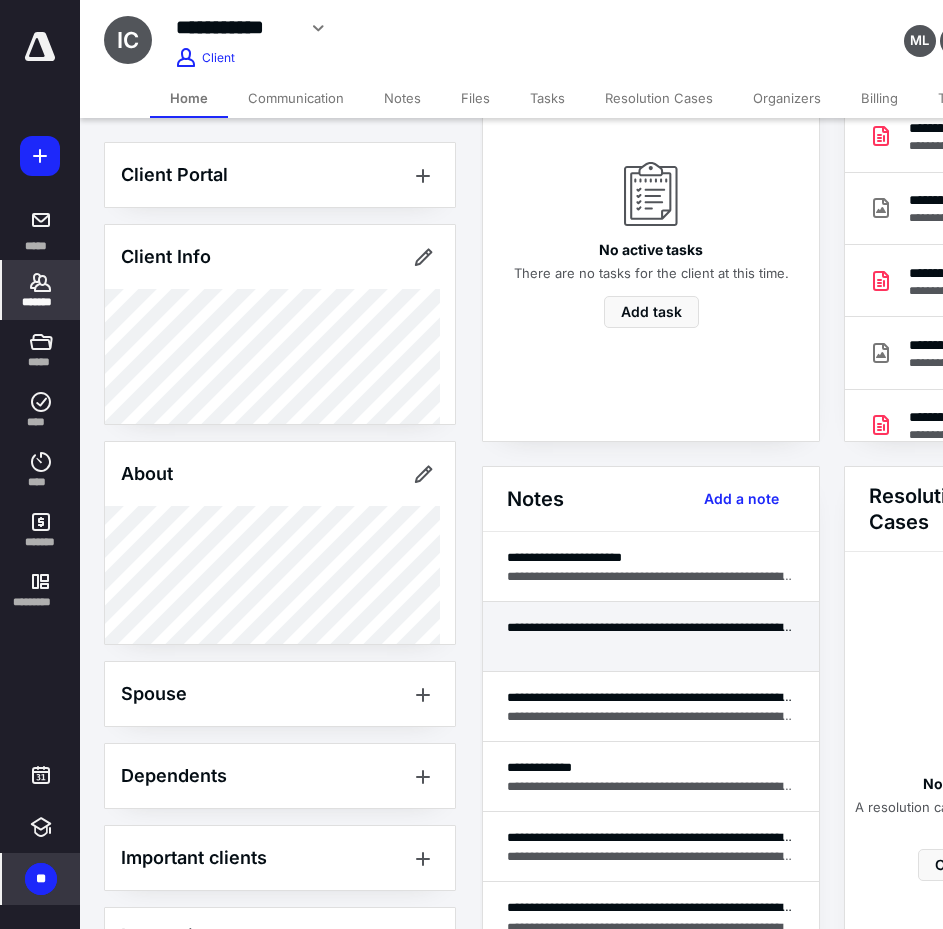 click on "**********" at bounding box center [651, 627] 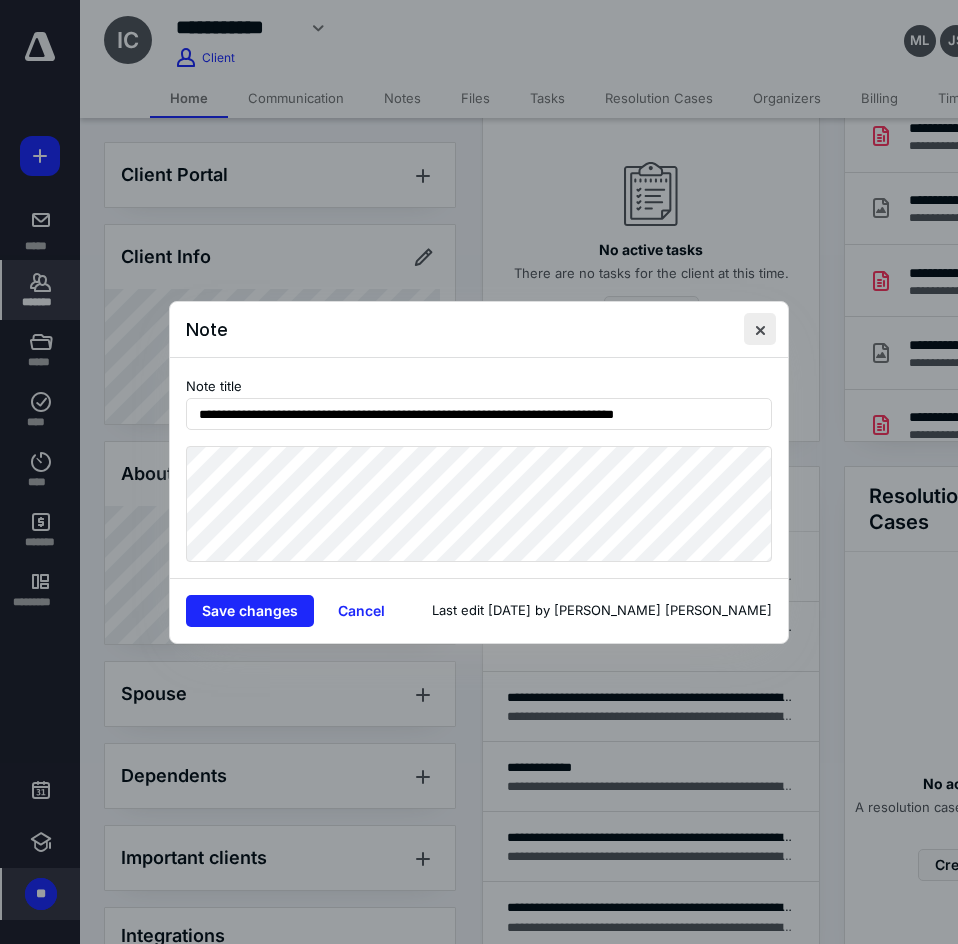 click at bounding box center [760, 329] 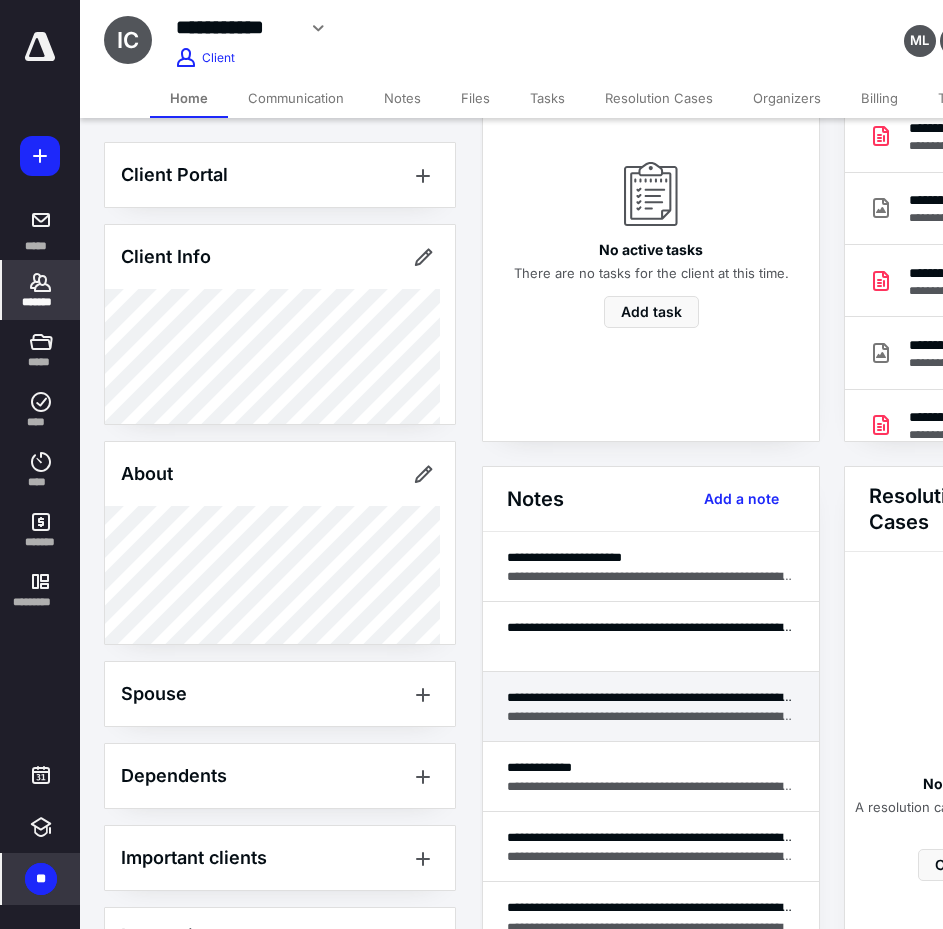 click on "**********" at bounding box center (651, 716) 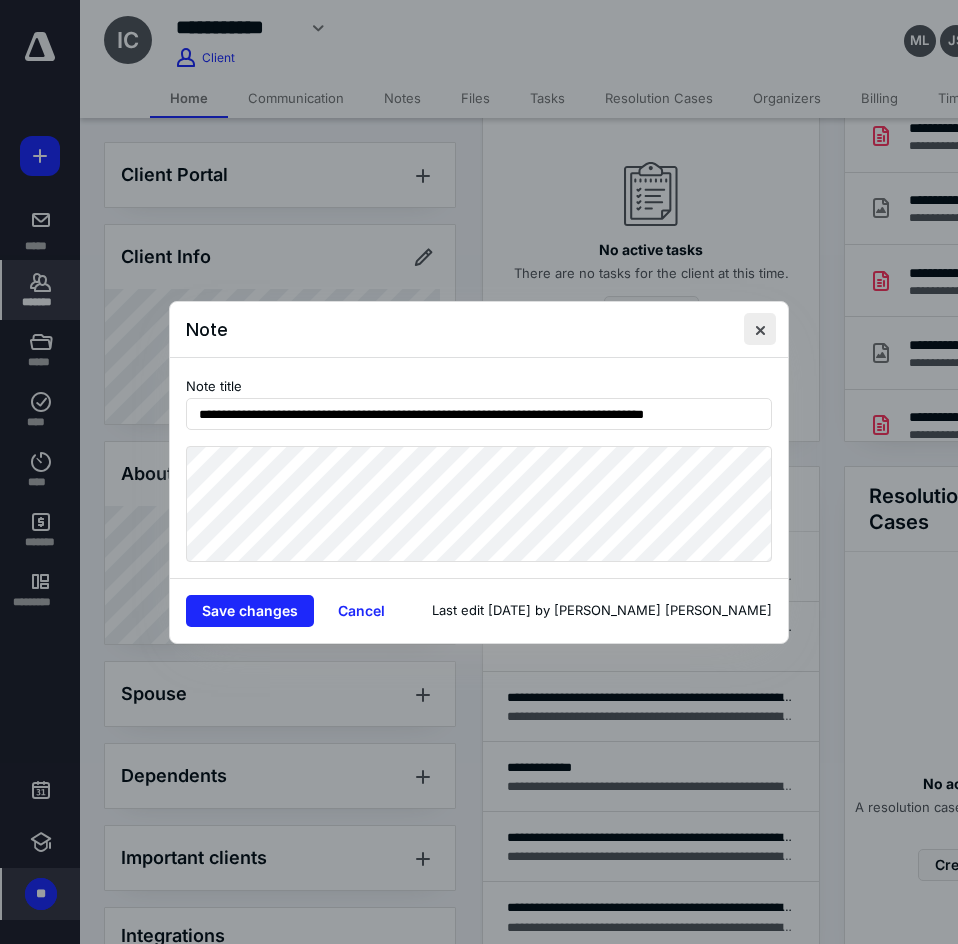 click at bounding box center [760, 329] 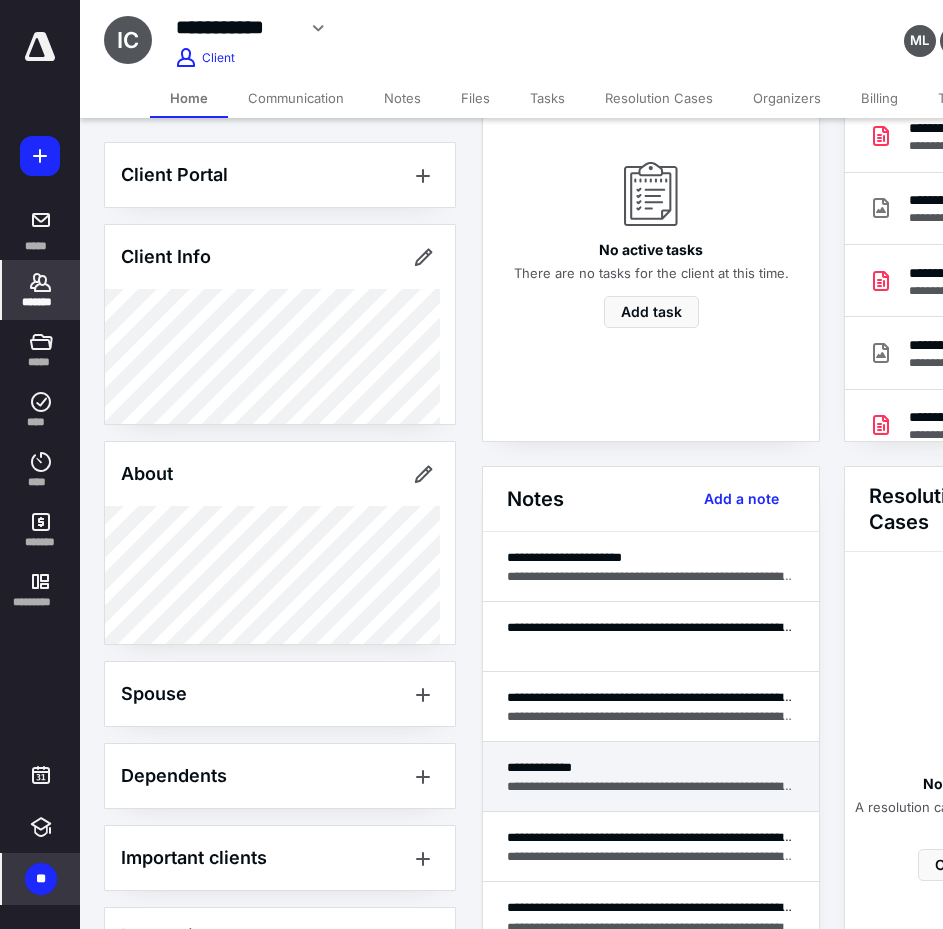 click on "**********" at bounding box center (651, 767) 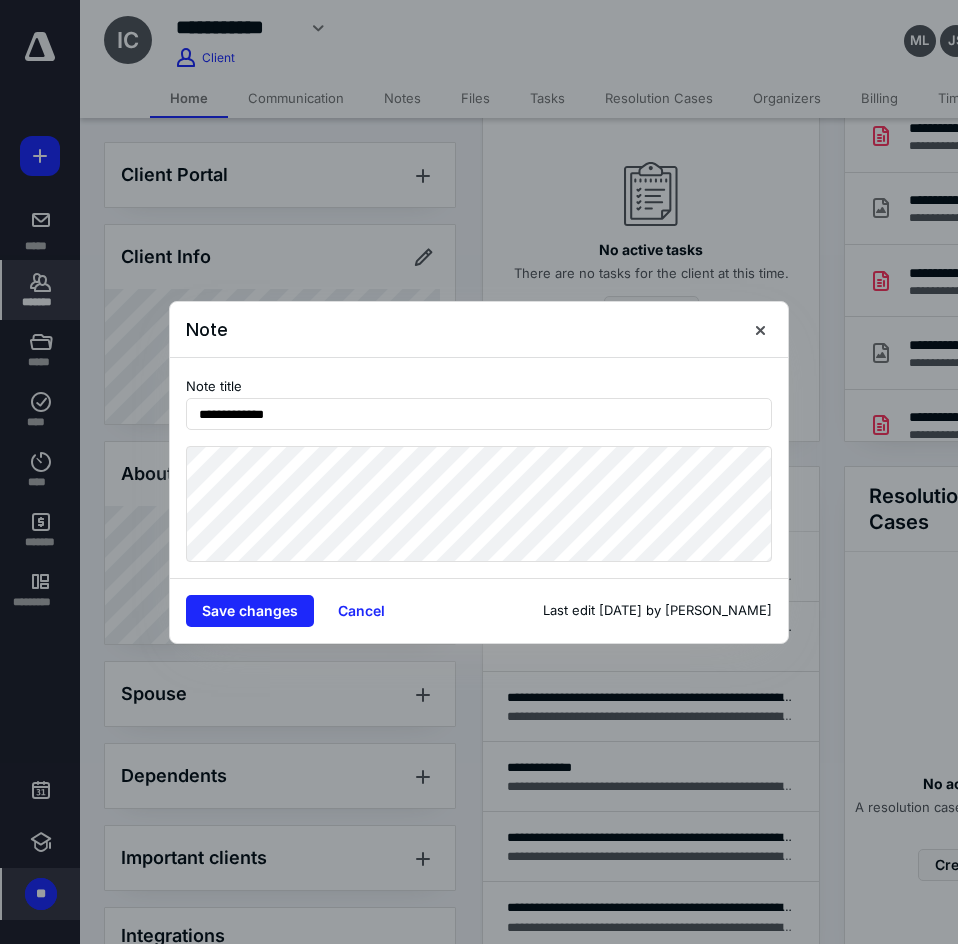 click at bounding box center [752, 329] 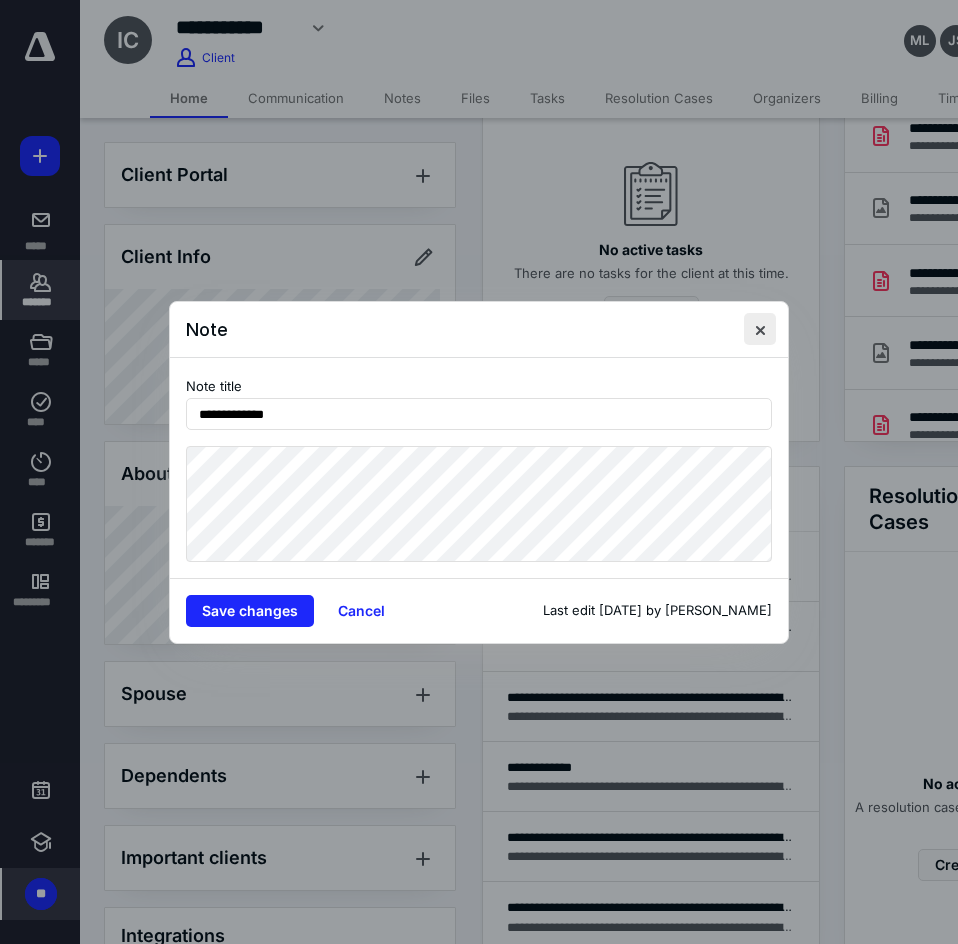 click at bounding box center [760, 329] 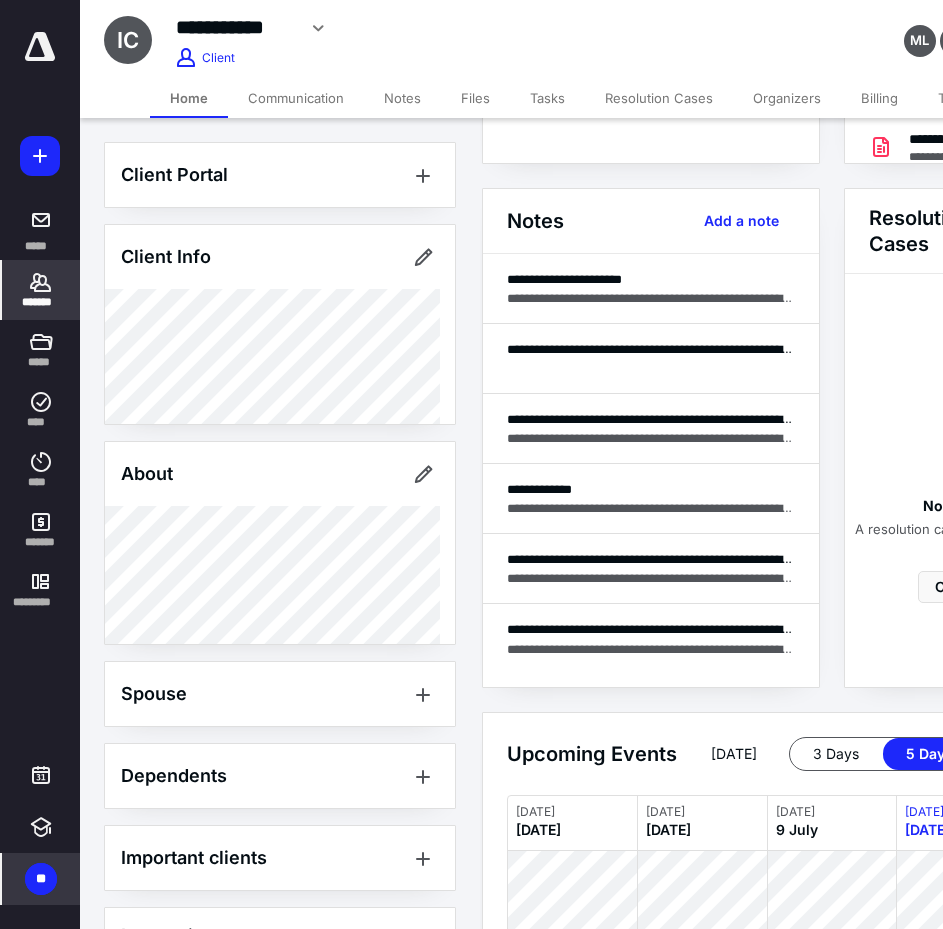 scroll, scrollTop: 500, scrollLeft: 0, axis: vertical 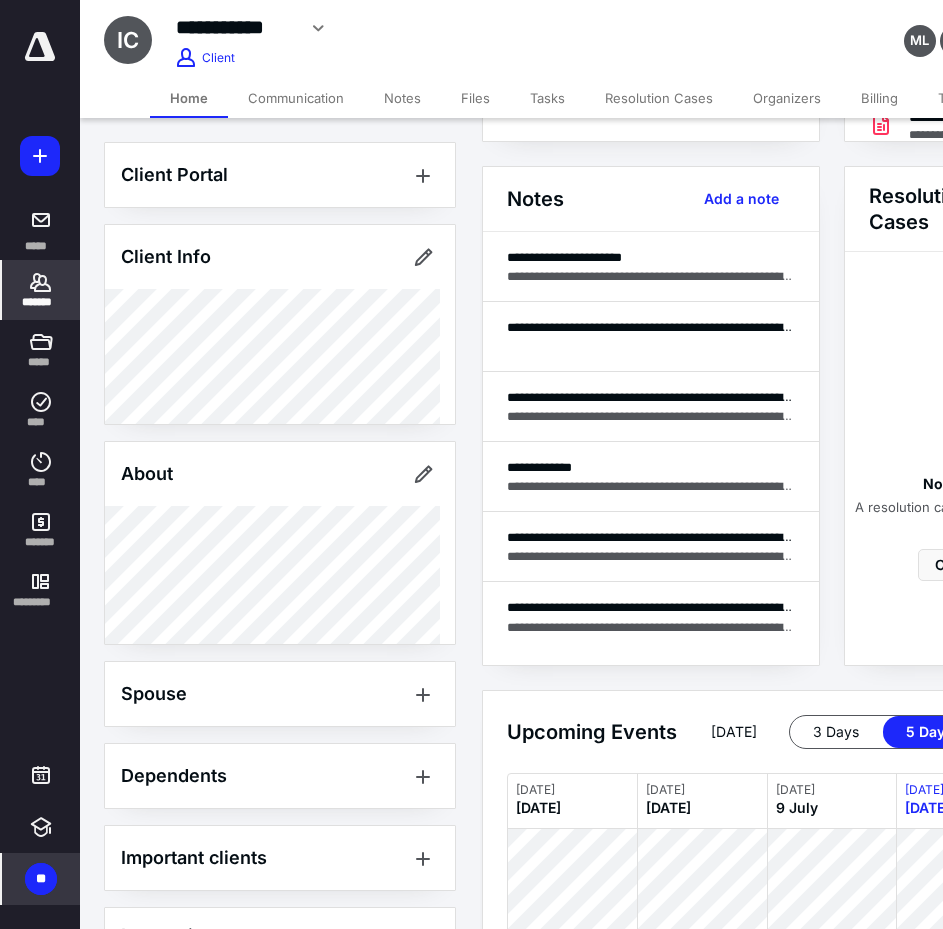 click on "*******" at bounding box center (41, 290) 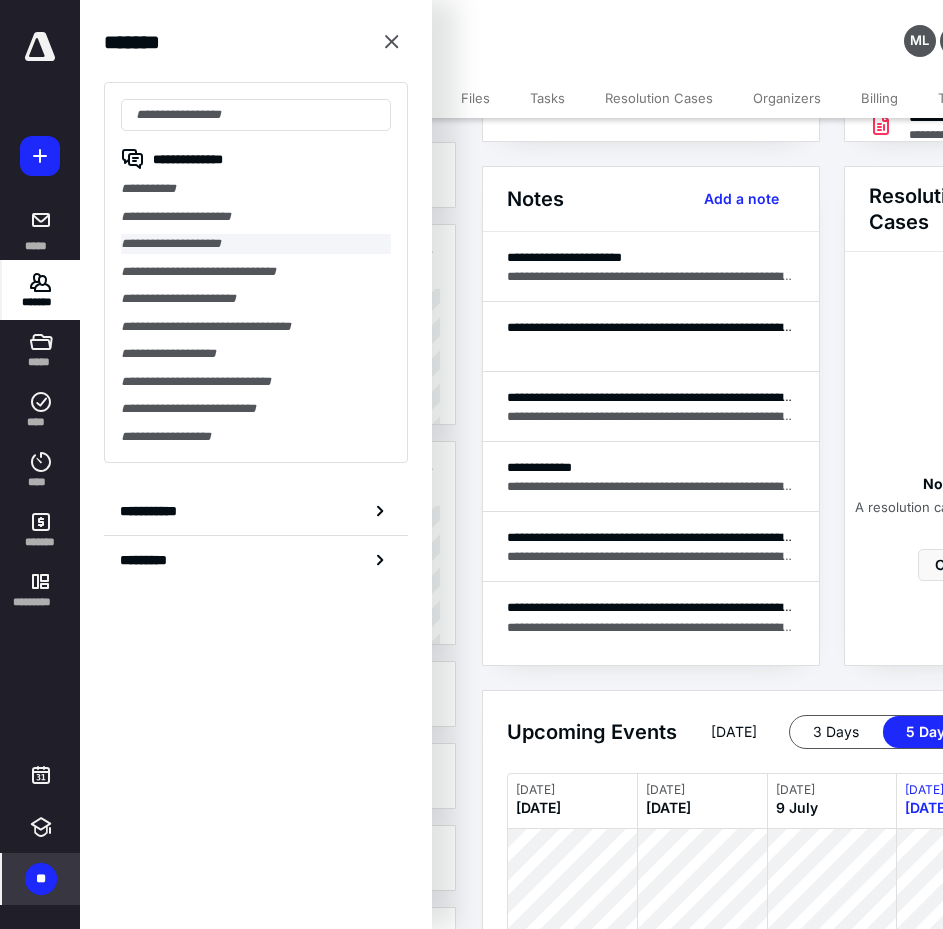 click on "**********" at bounding box center (256, 244) 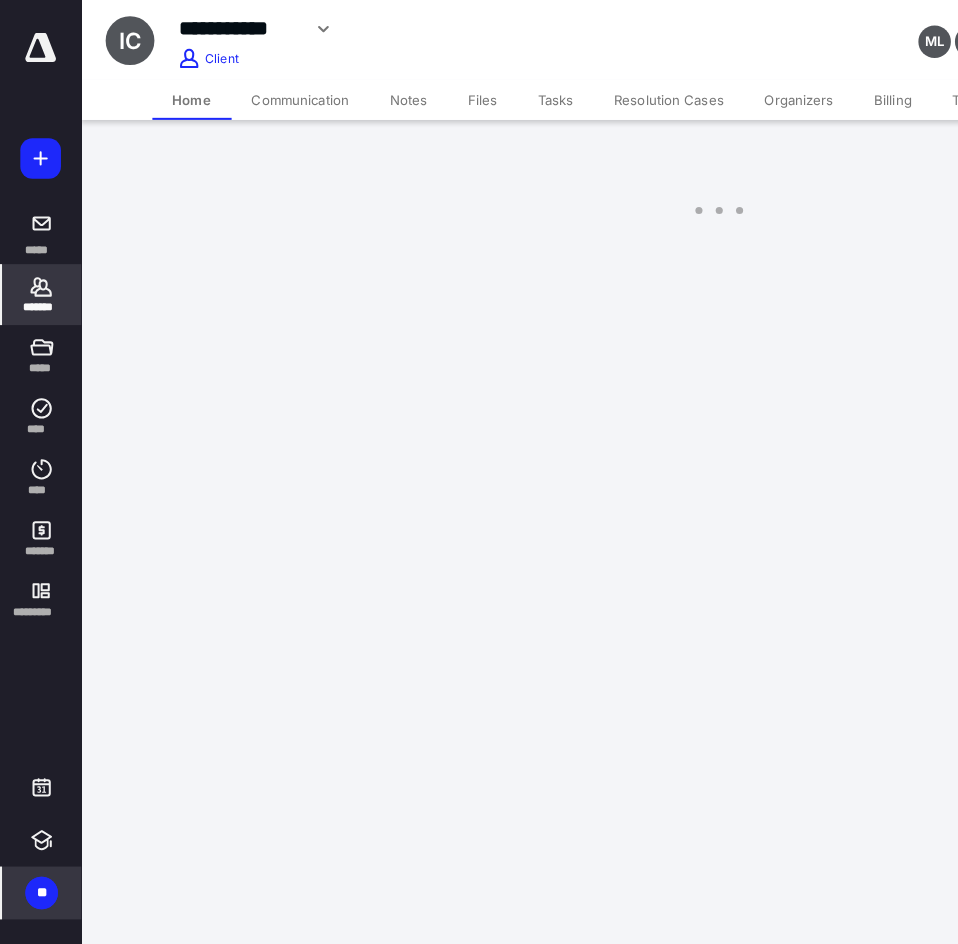 scroll, scrollTop: 0, scrollLeft: 0, axis: both 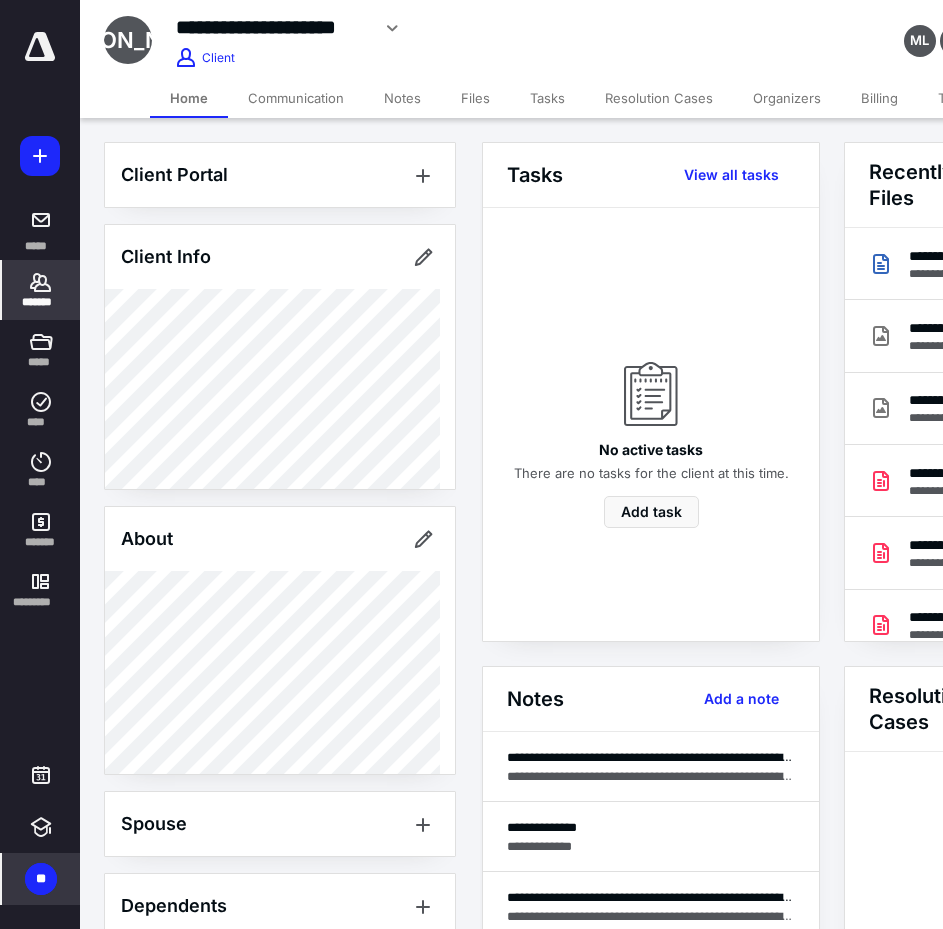 click on "Billing" at bounding box center (879, 98) 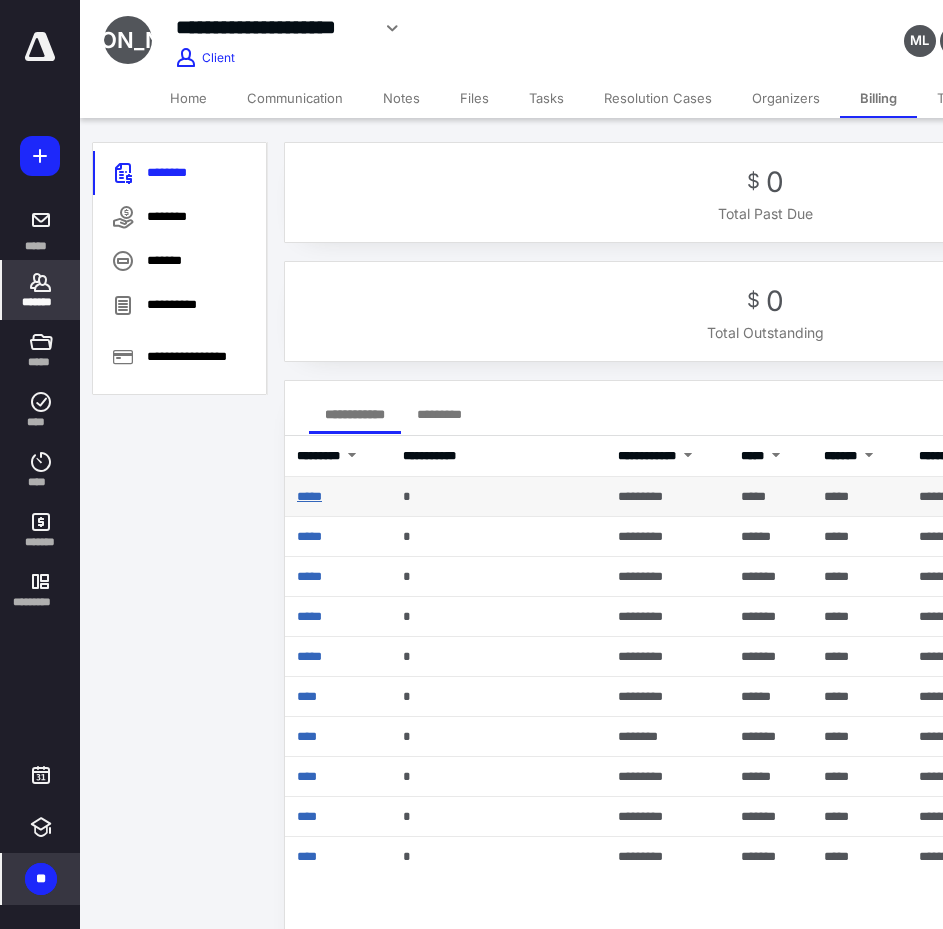 click on "*****" at bounding box center [309, 496] 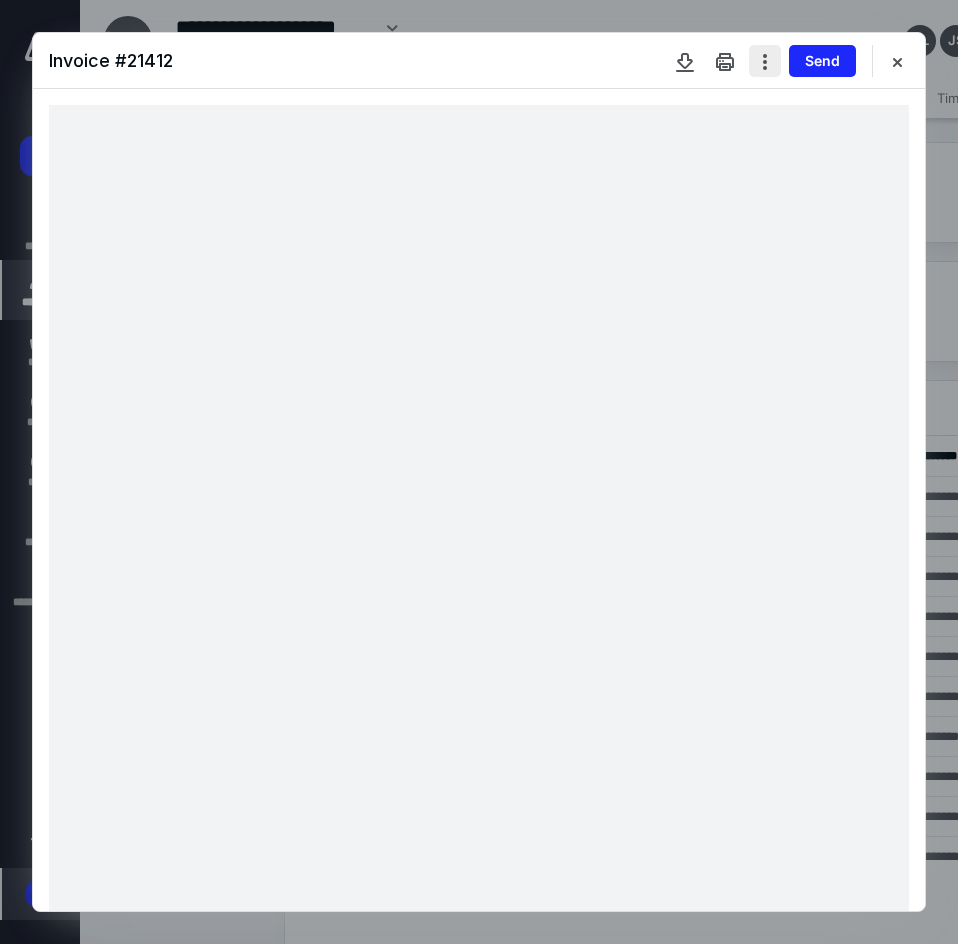 click at bounding box center (765, 61) 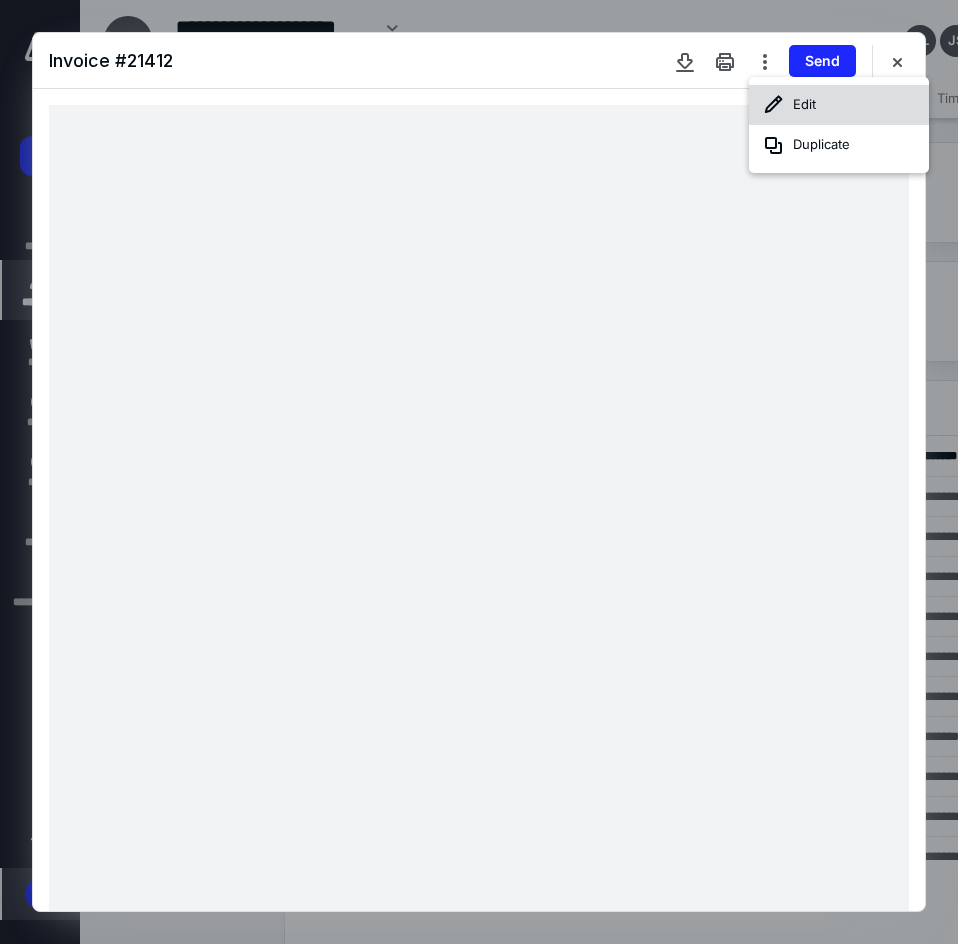 click 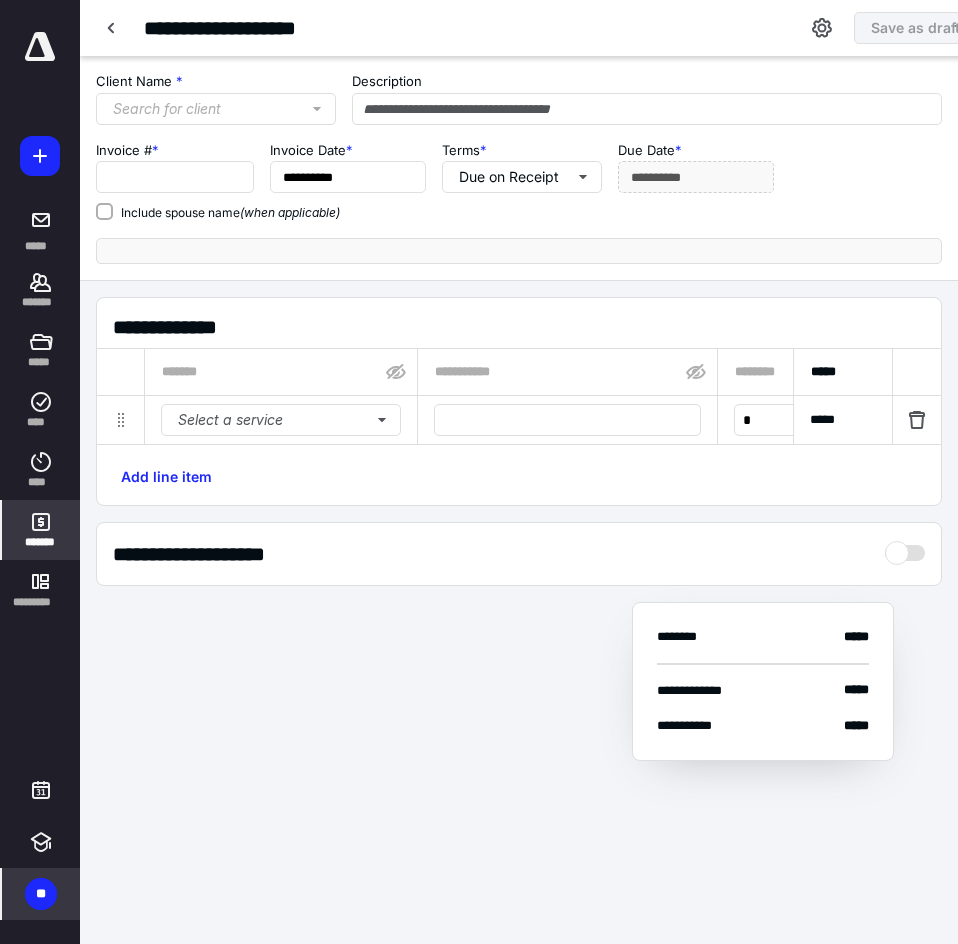 type on "*****" 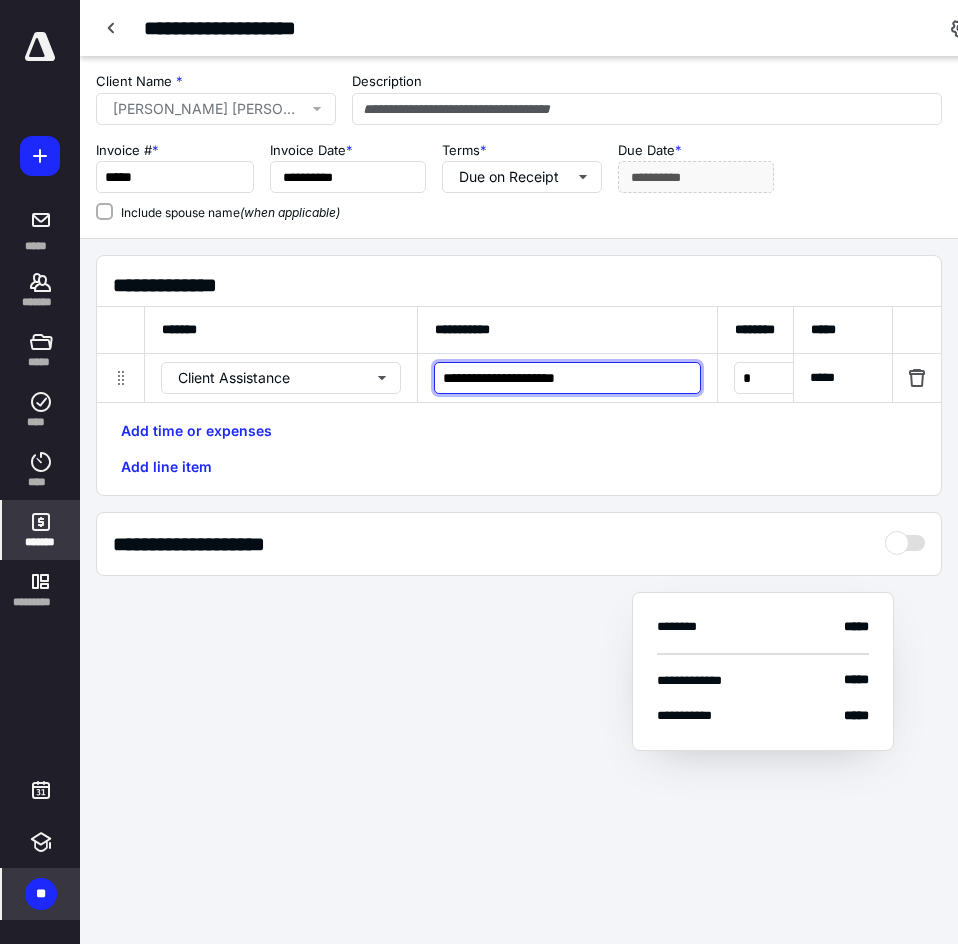 click on "**********" at bounding box center [567, 378] 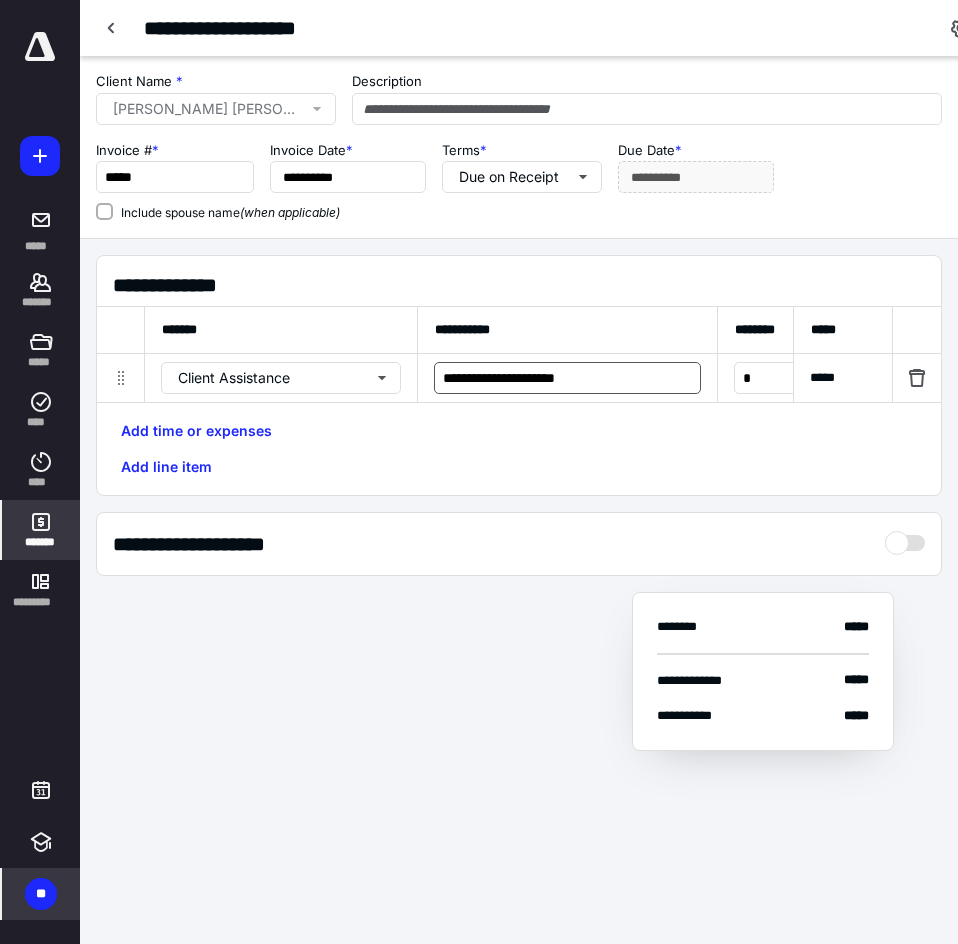 type 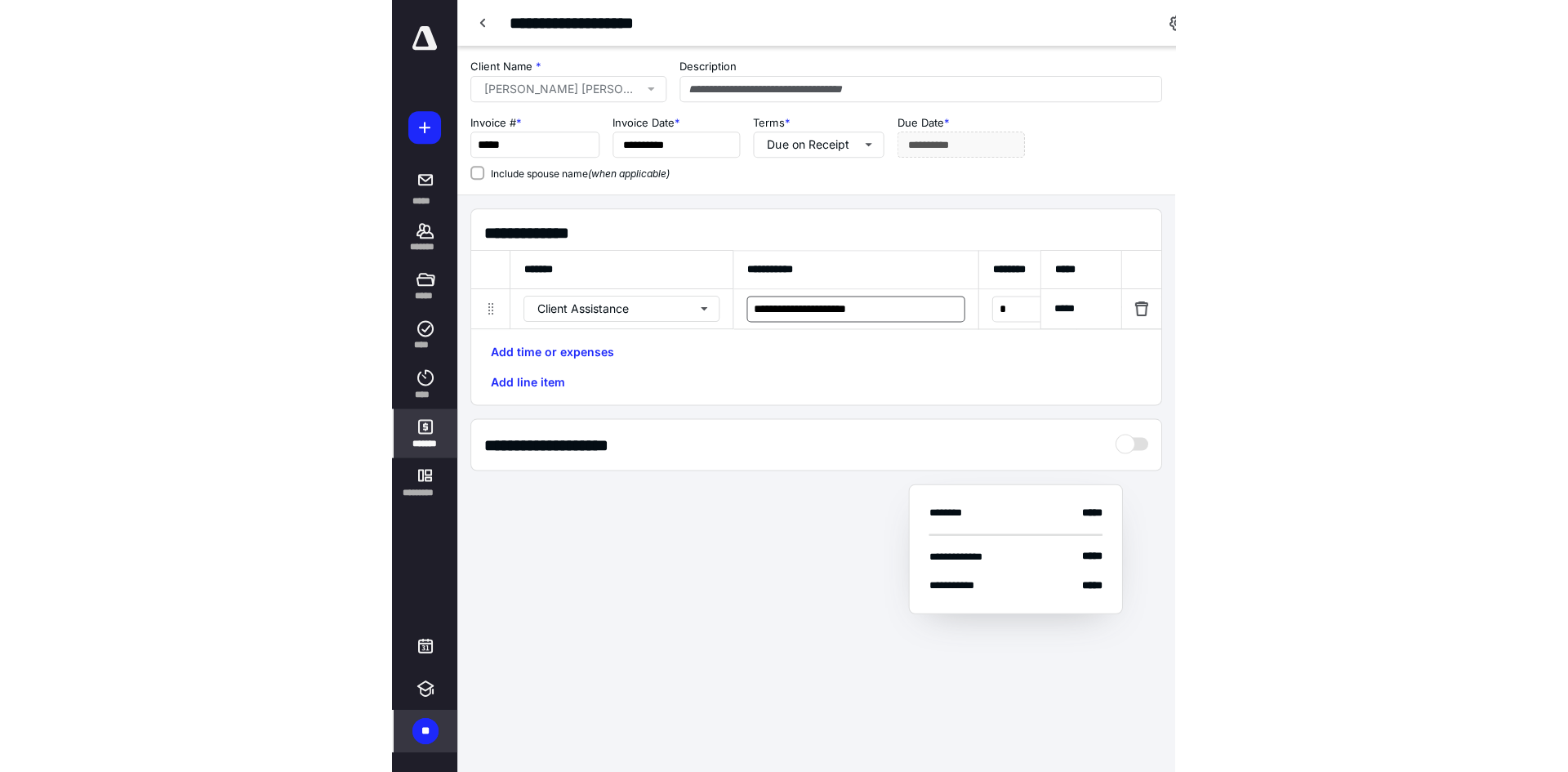 scroll, scrollTop: 0, scrollLeft: 500, axis: horizontal 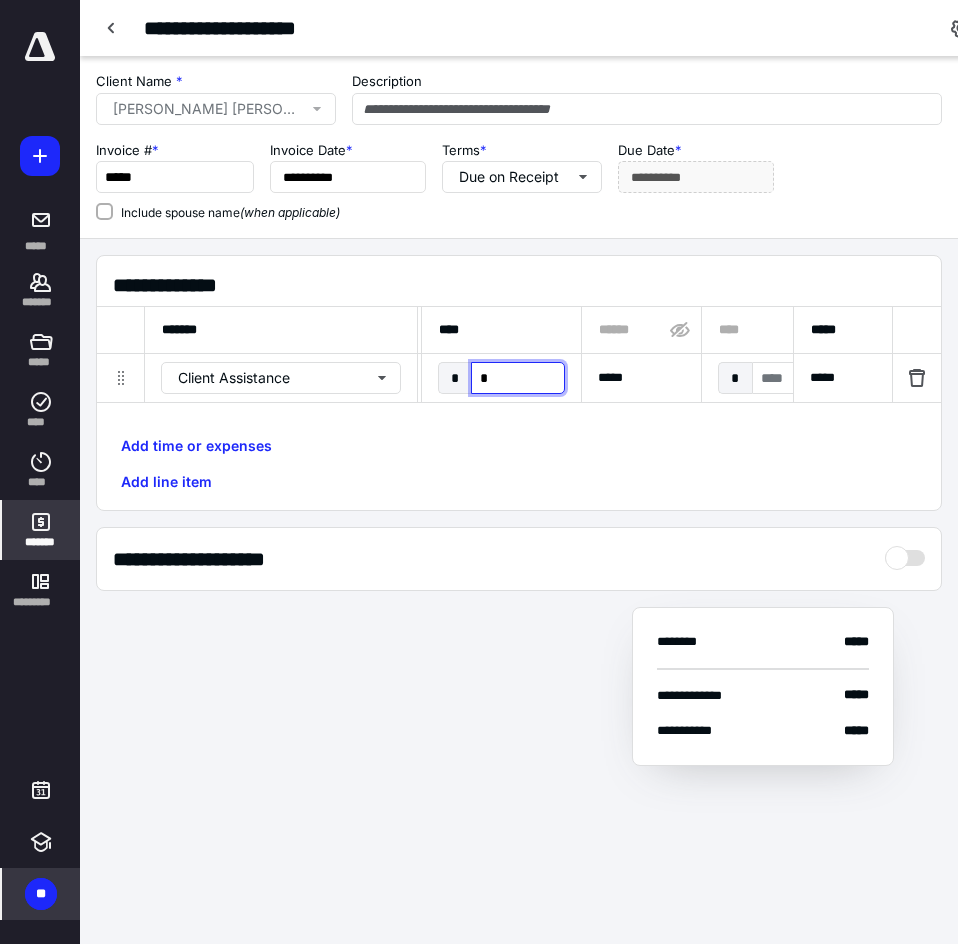 type on "**" 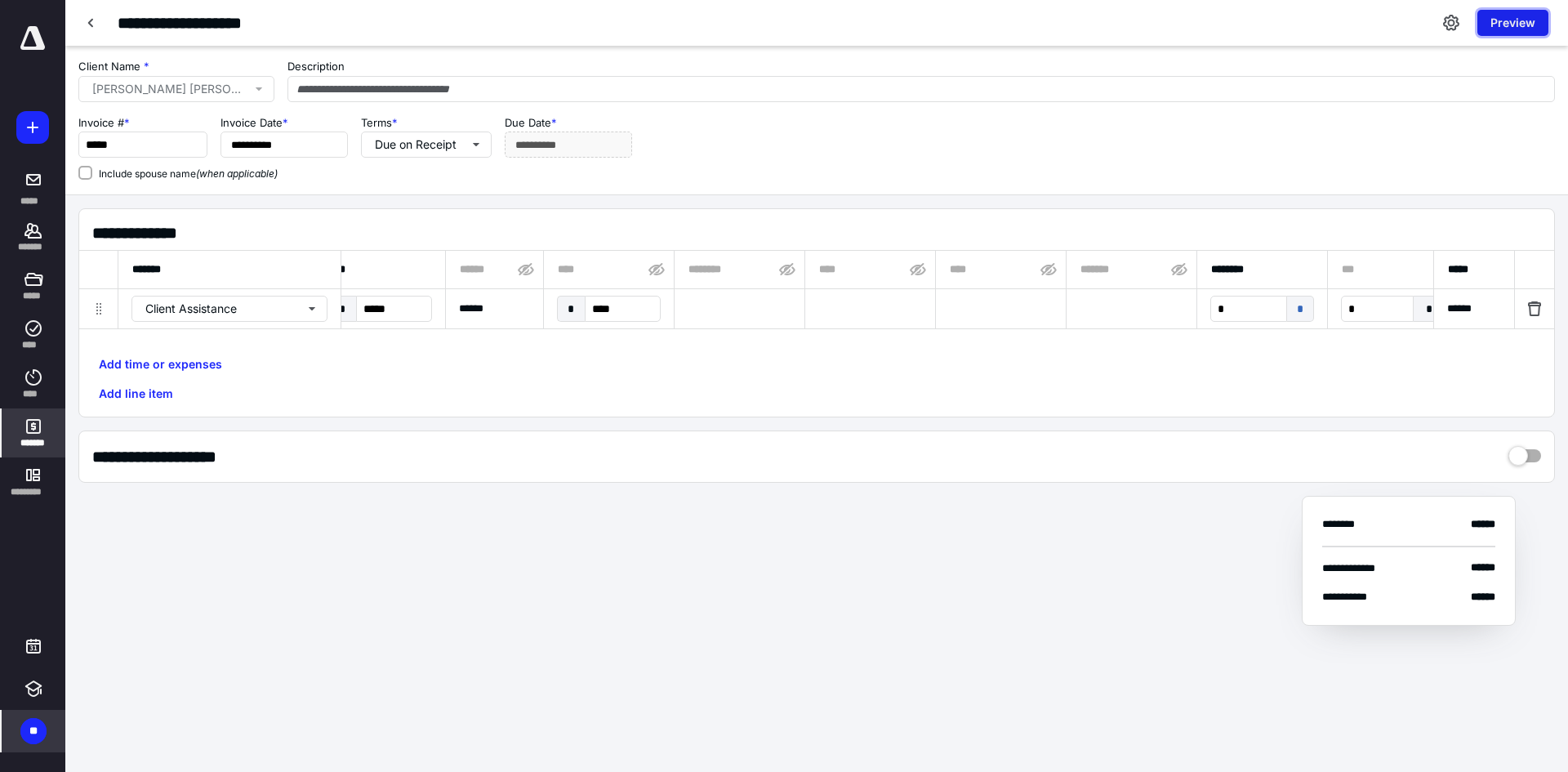 click on "Preview" at bounding box center [1512, 23] 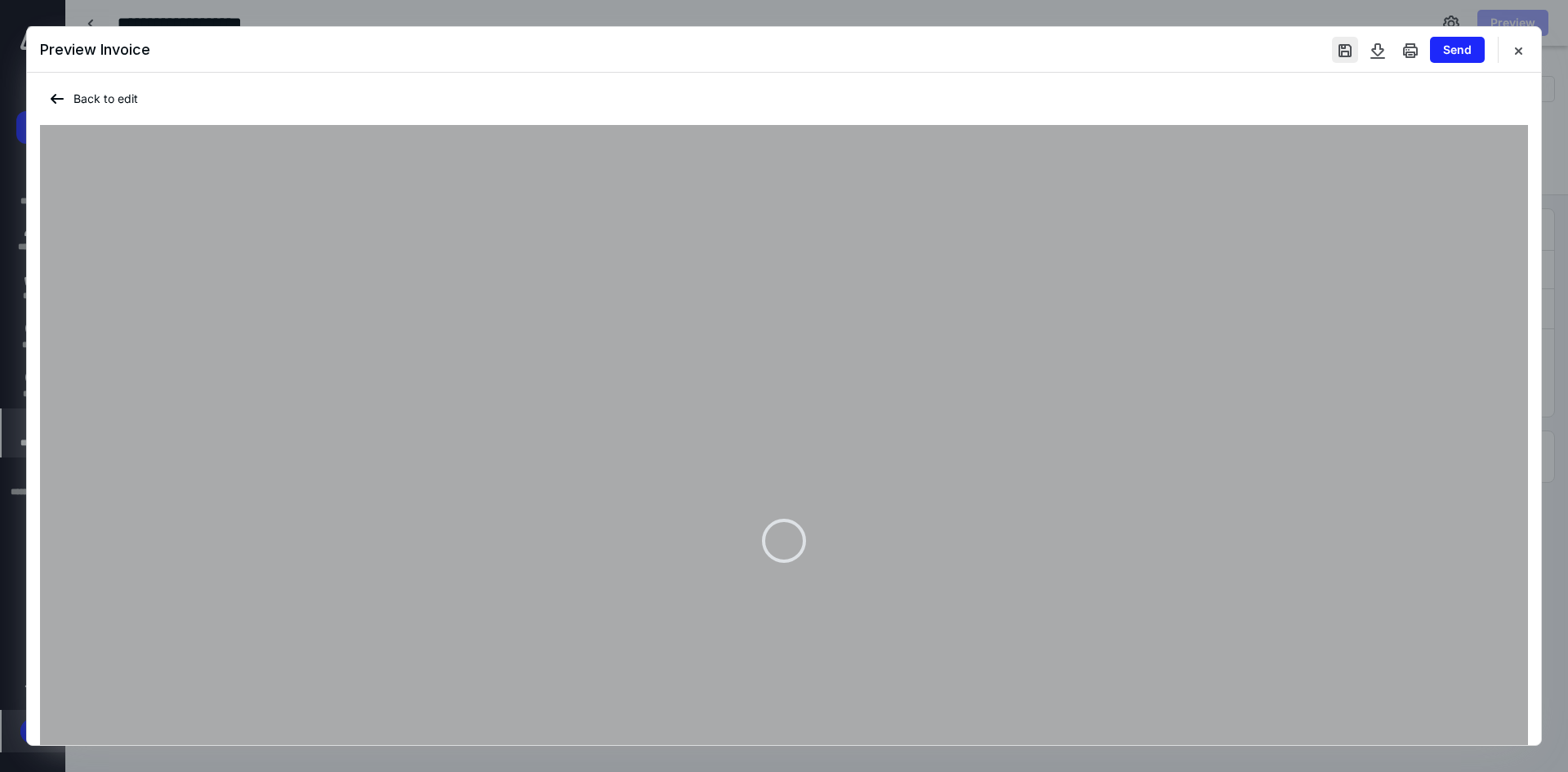 click at bounding box center [1345, 50] 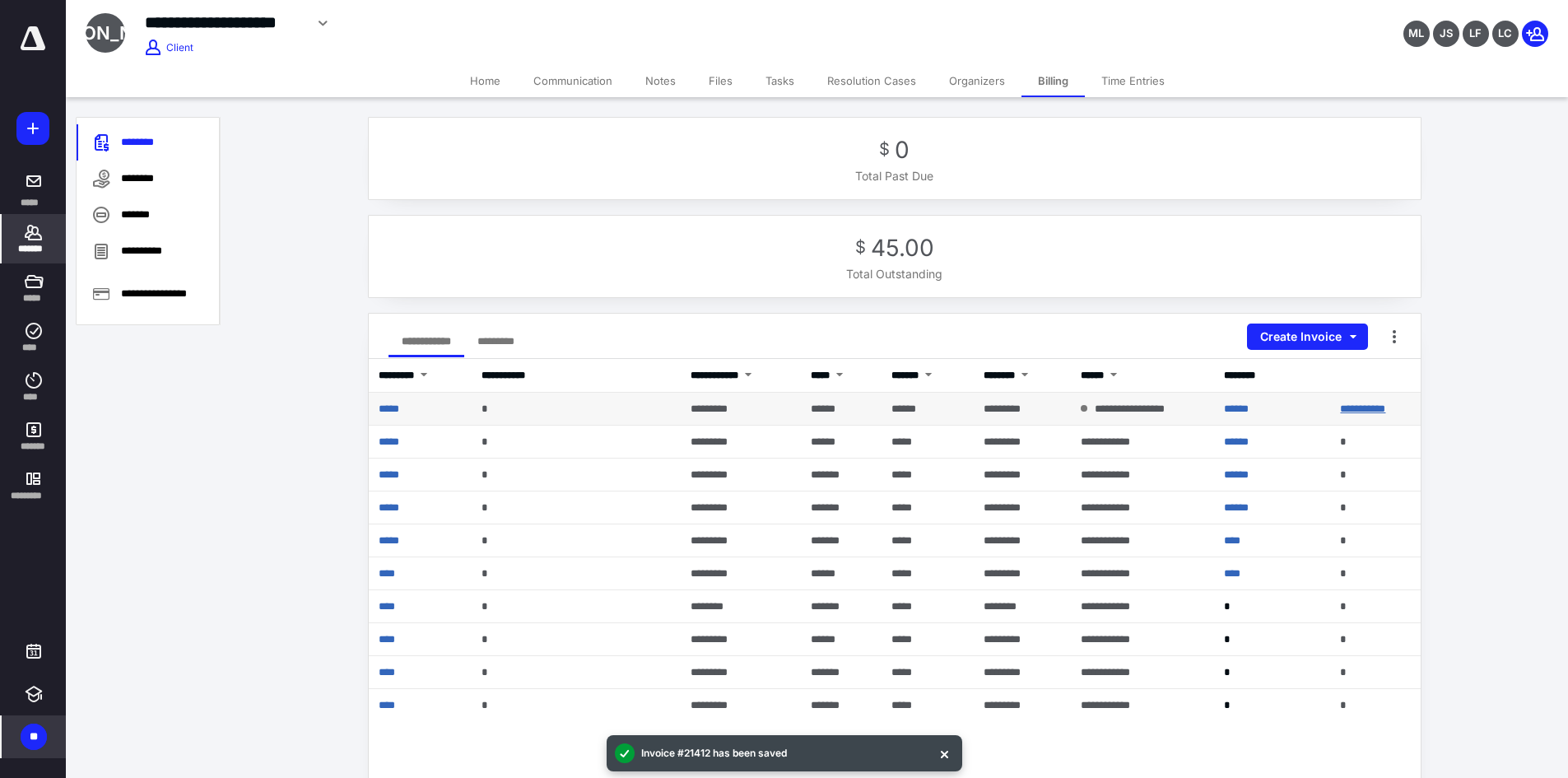 click on "**********" at bounding box center (1362, 408) 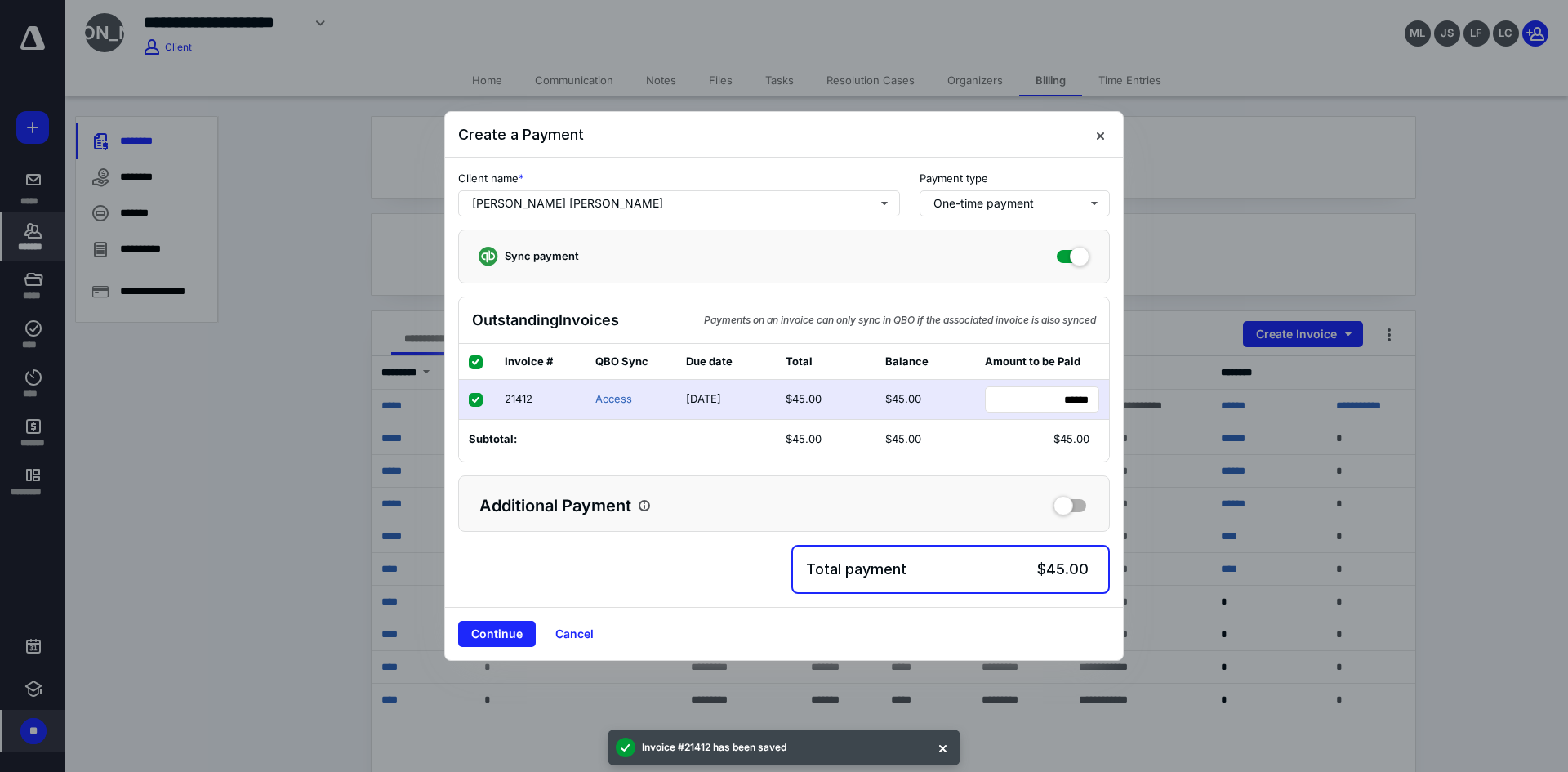 click on "Continue" at bounding box center [497, 634] 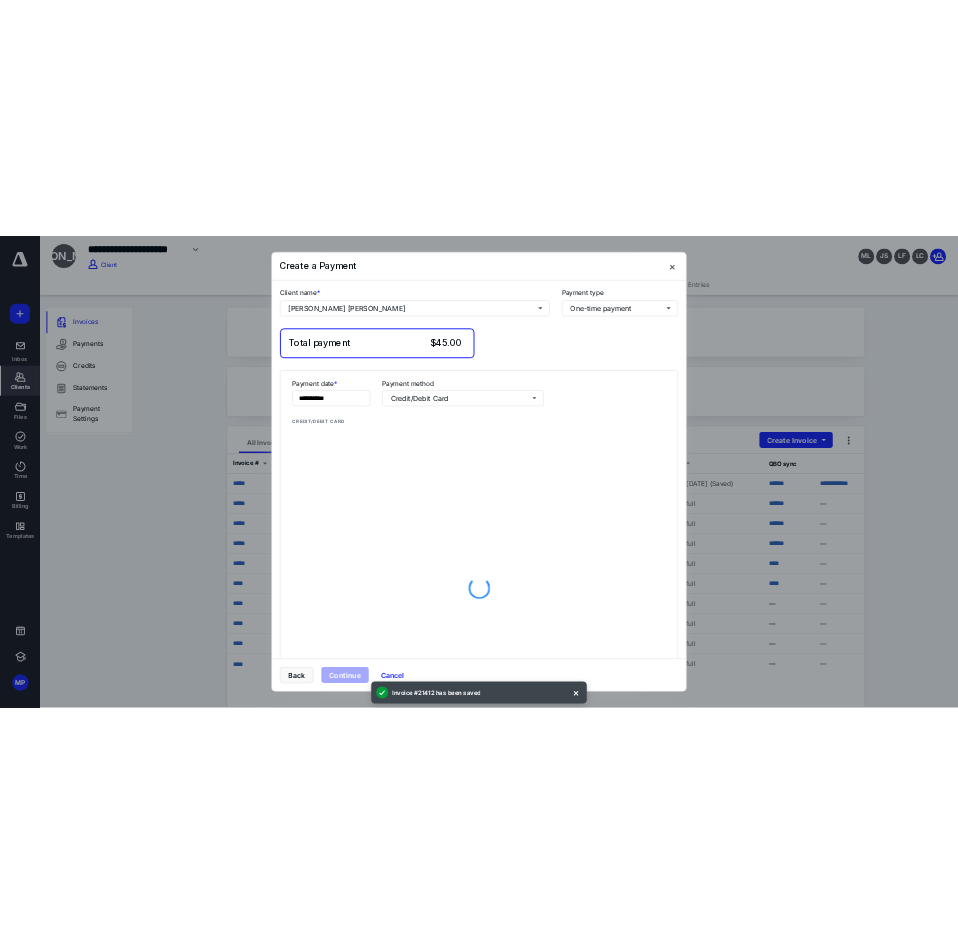 scroll, scrollTop: 0, scrollLeft: 0, axis: both 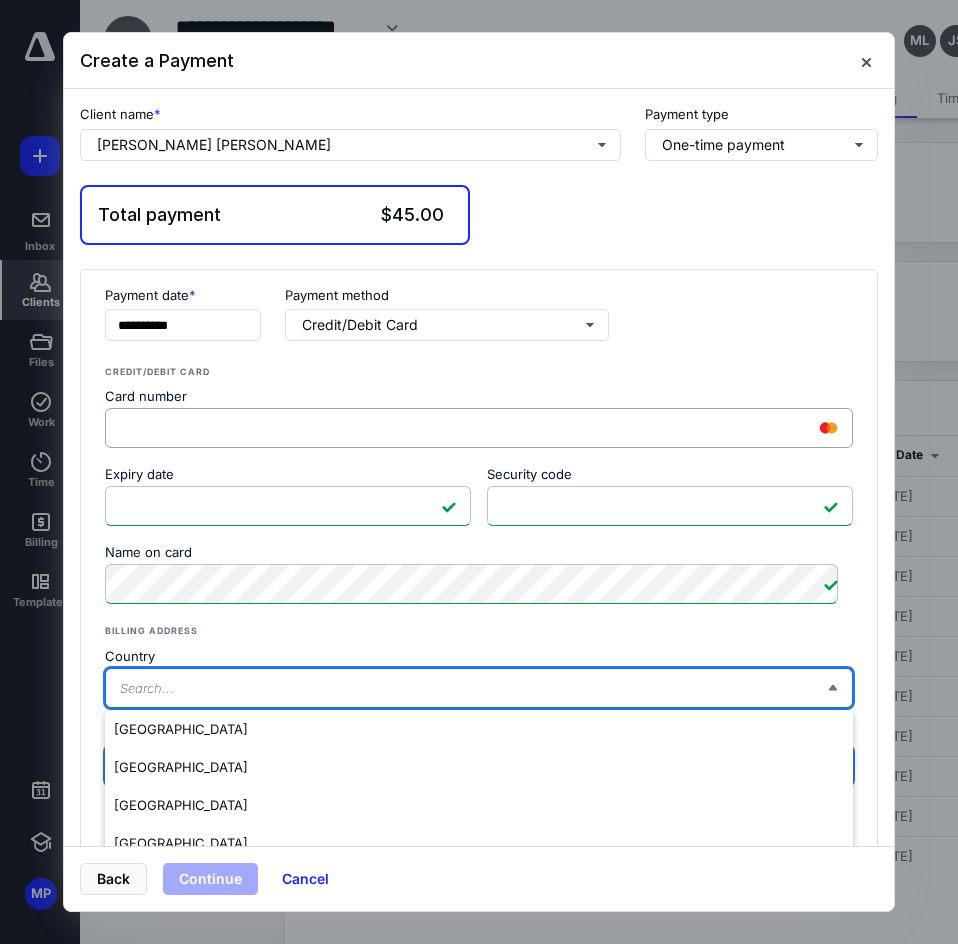 type on "[GEOGRAPHIC_DATA]" 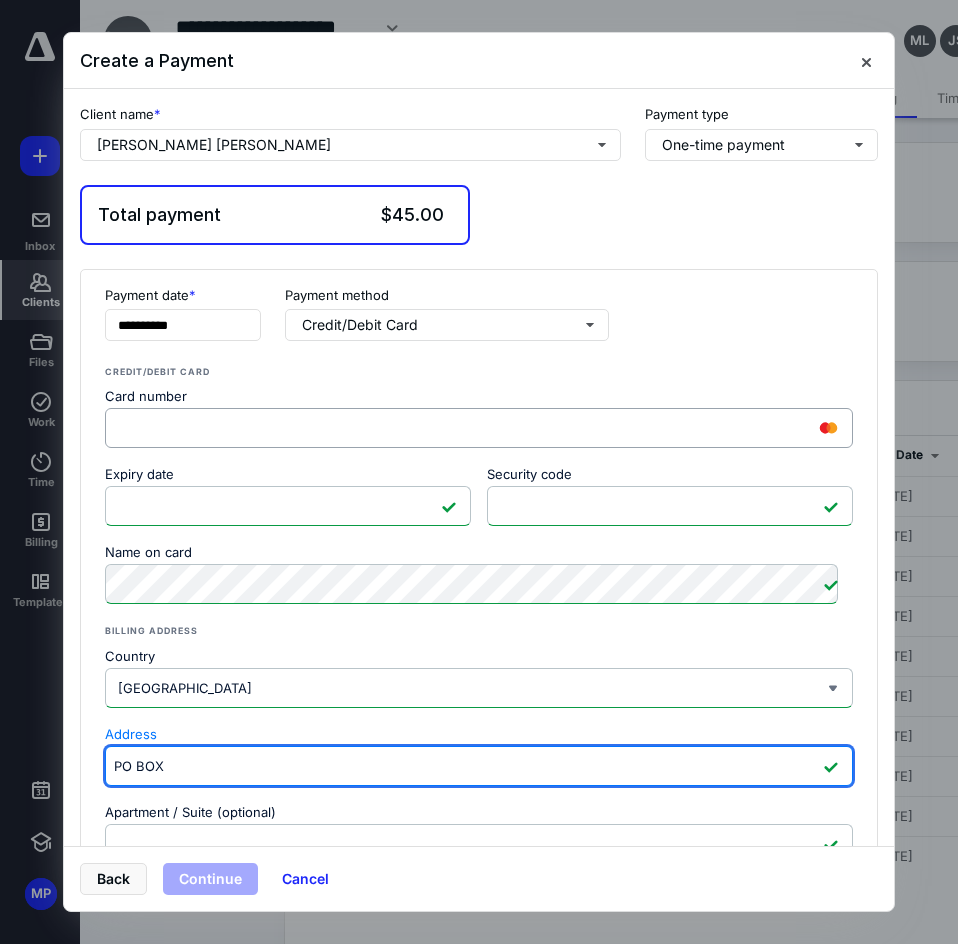 type on "PO BOX" 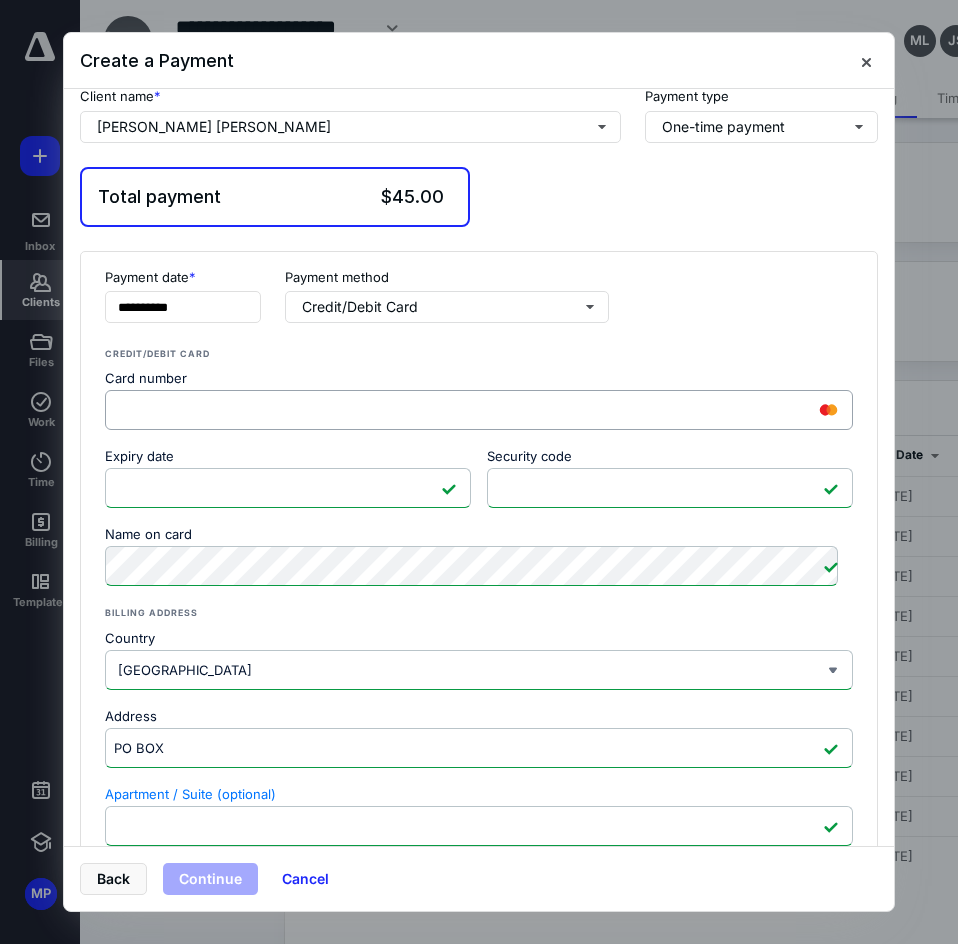 scroll, scrollTop: 336, scrollLeft: 0, axis: vertical 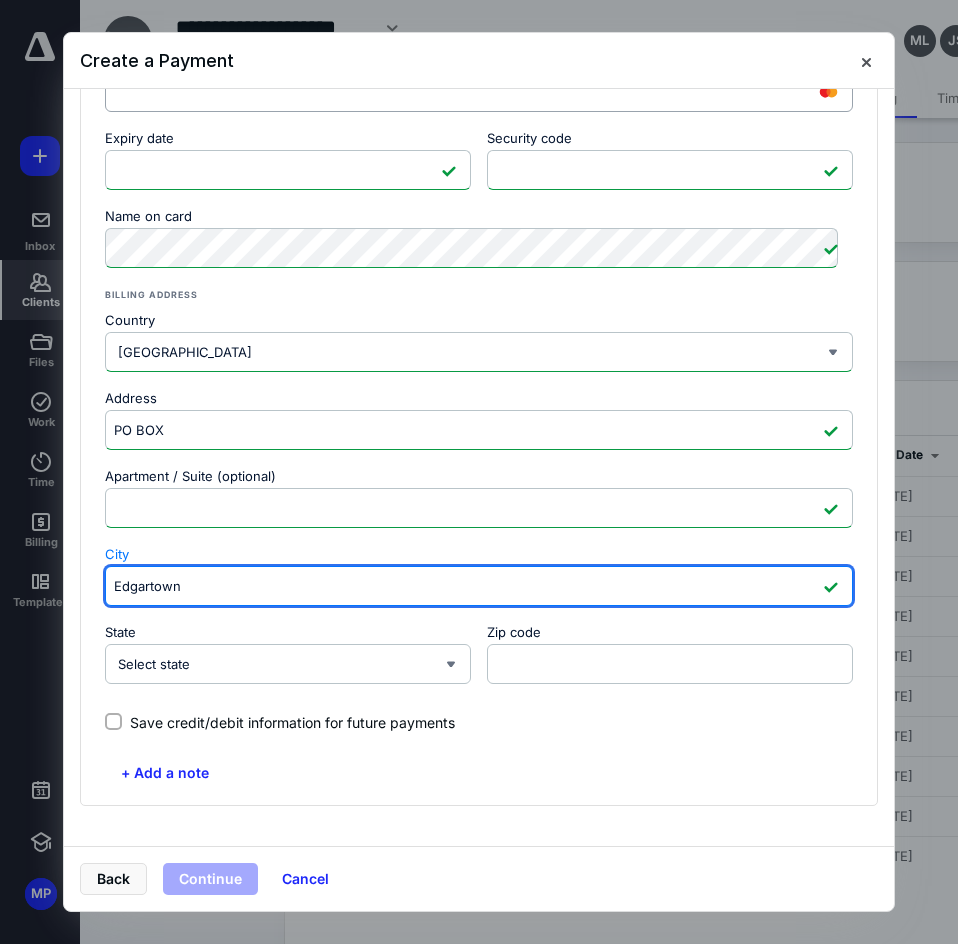 type on "Edgartown" 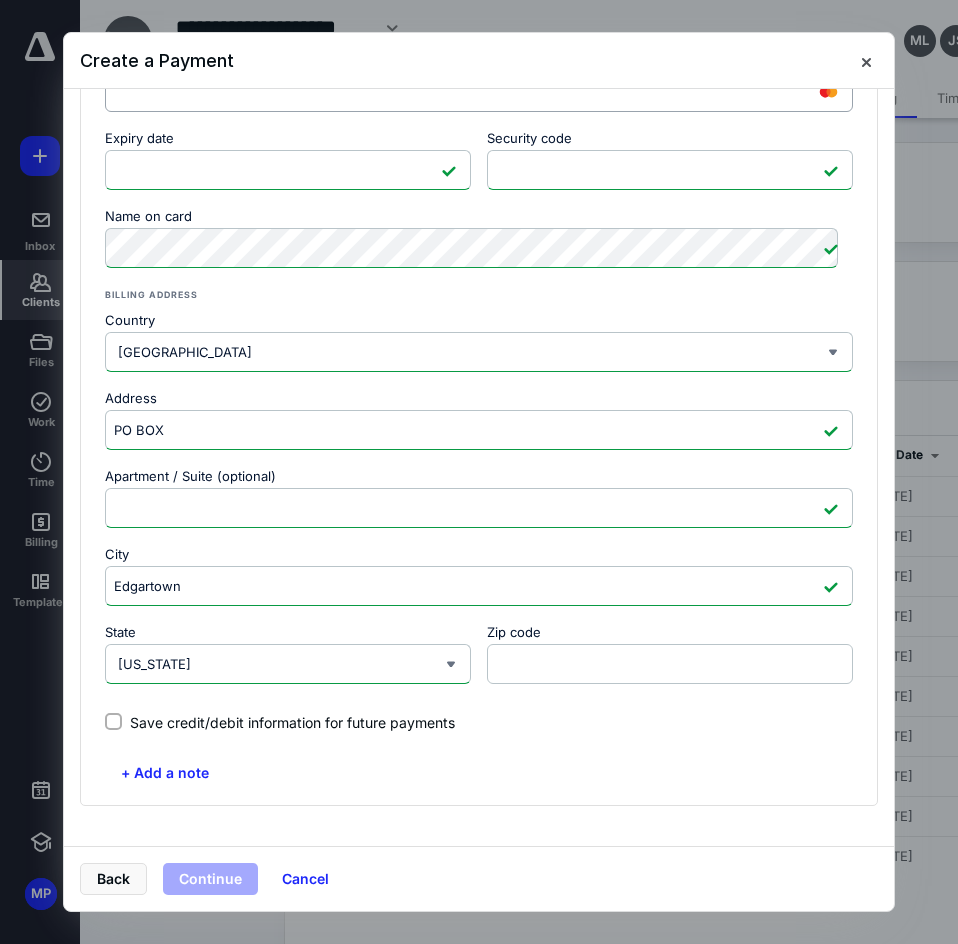 type on "[US_STATE]" 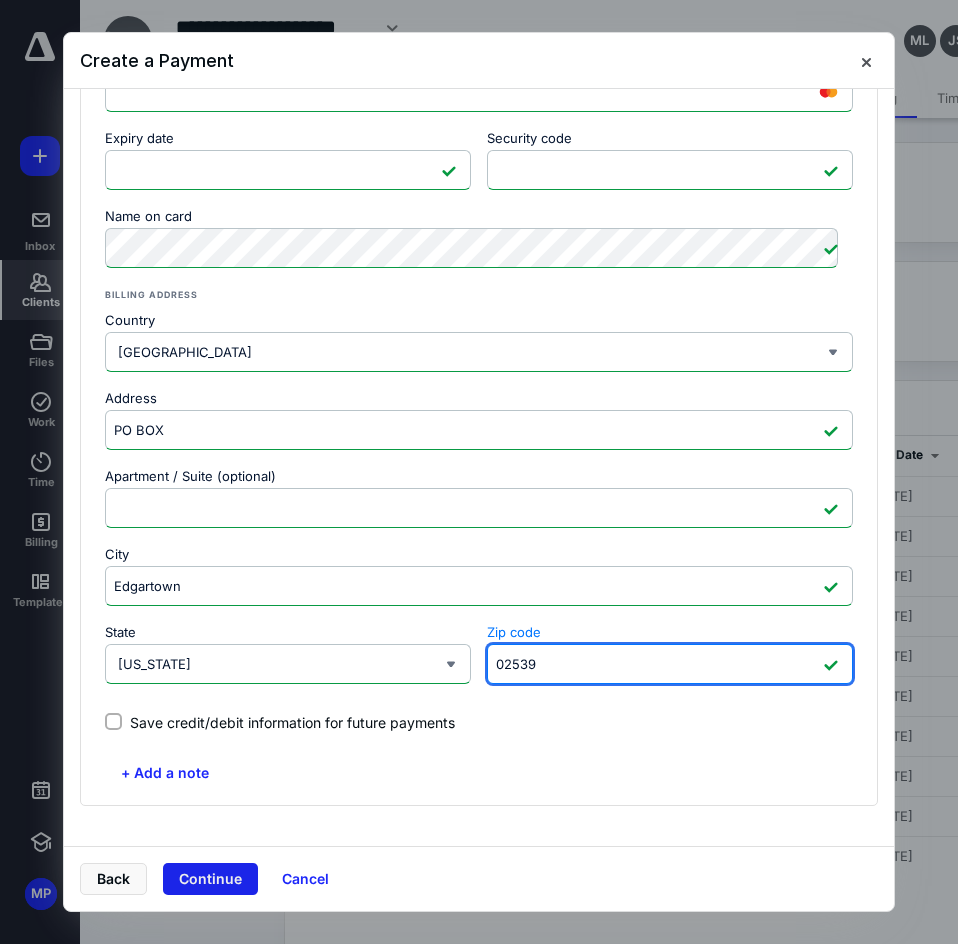 type on "02539" 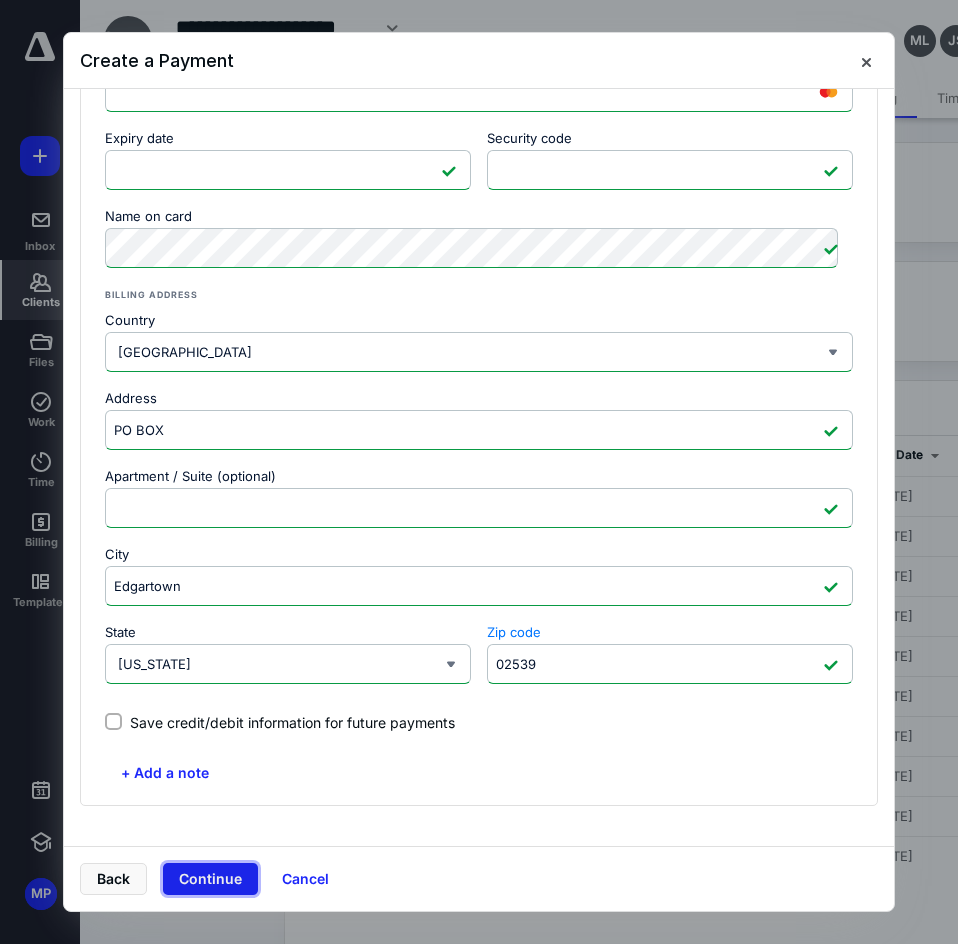 click on "Continue" at bounding box center (210, 879) 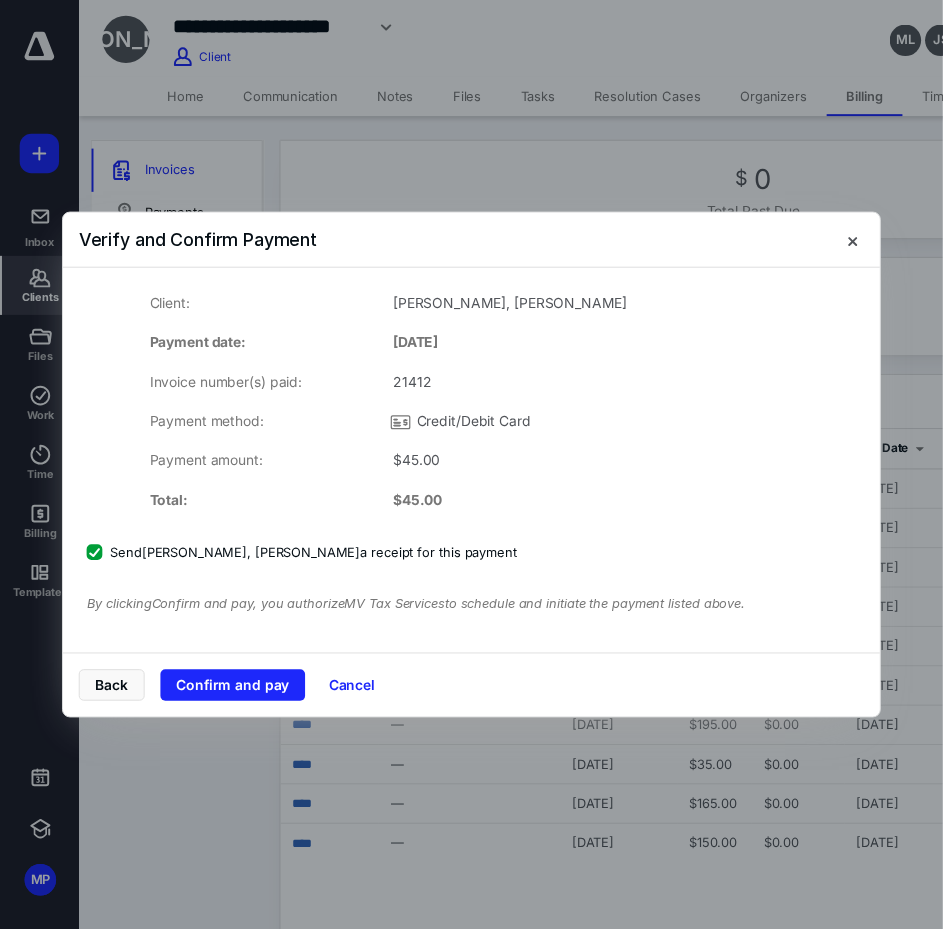 scroll, scrollTop: 0, scrollLeft: 0, axis: both 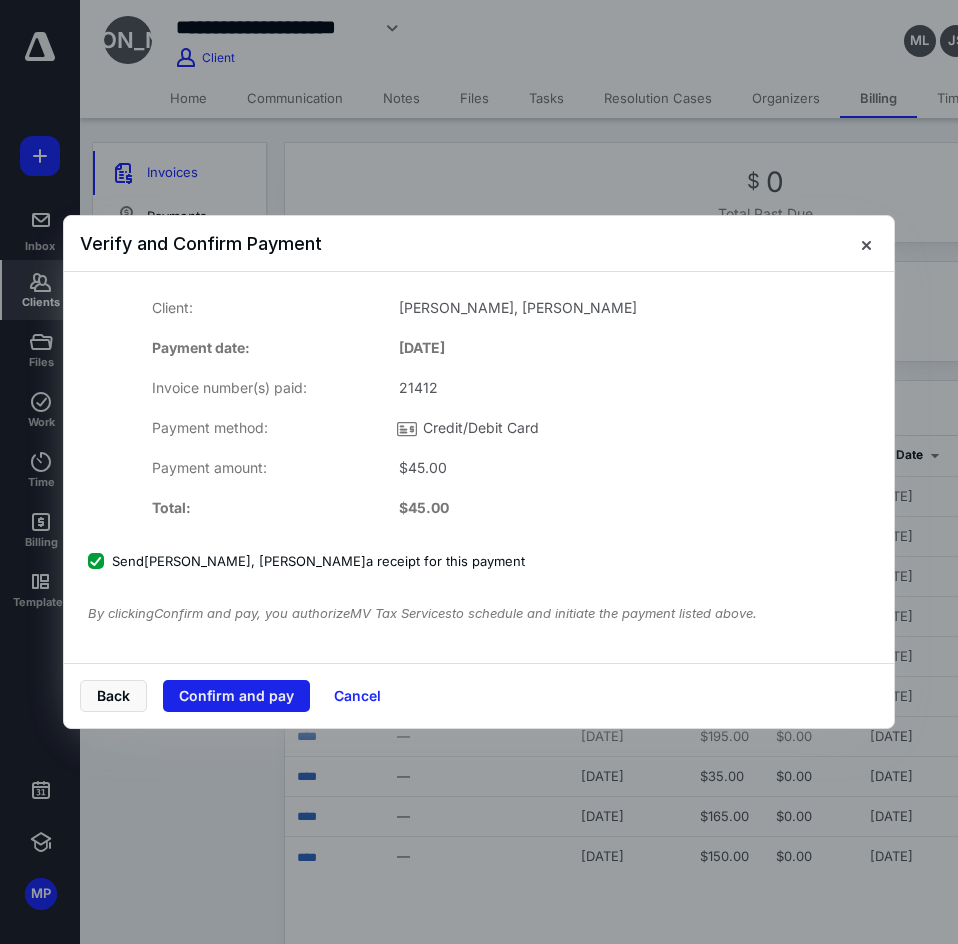 click on "Confirm and pay" at bounding box center [236, 696] 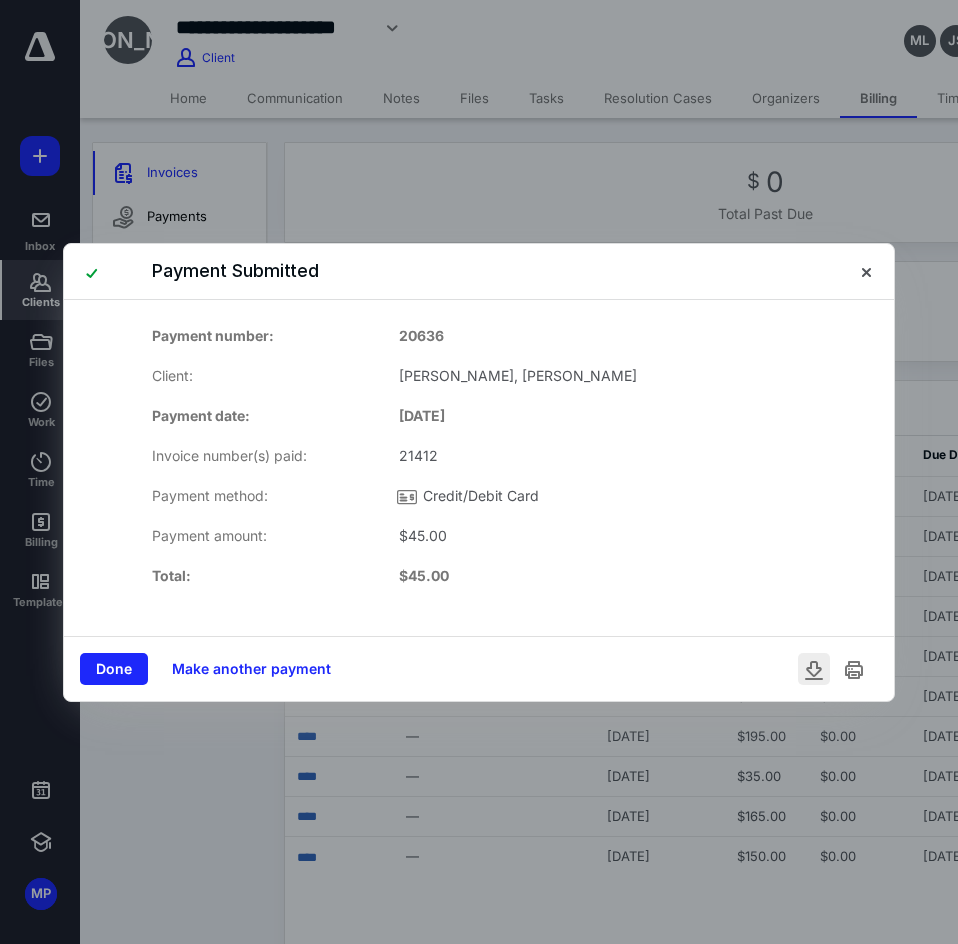 click at bounding box center [814, 669] 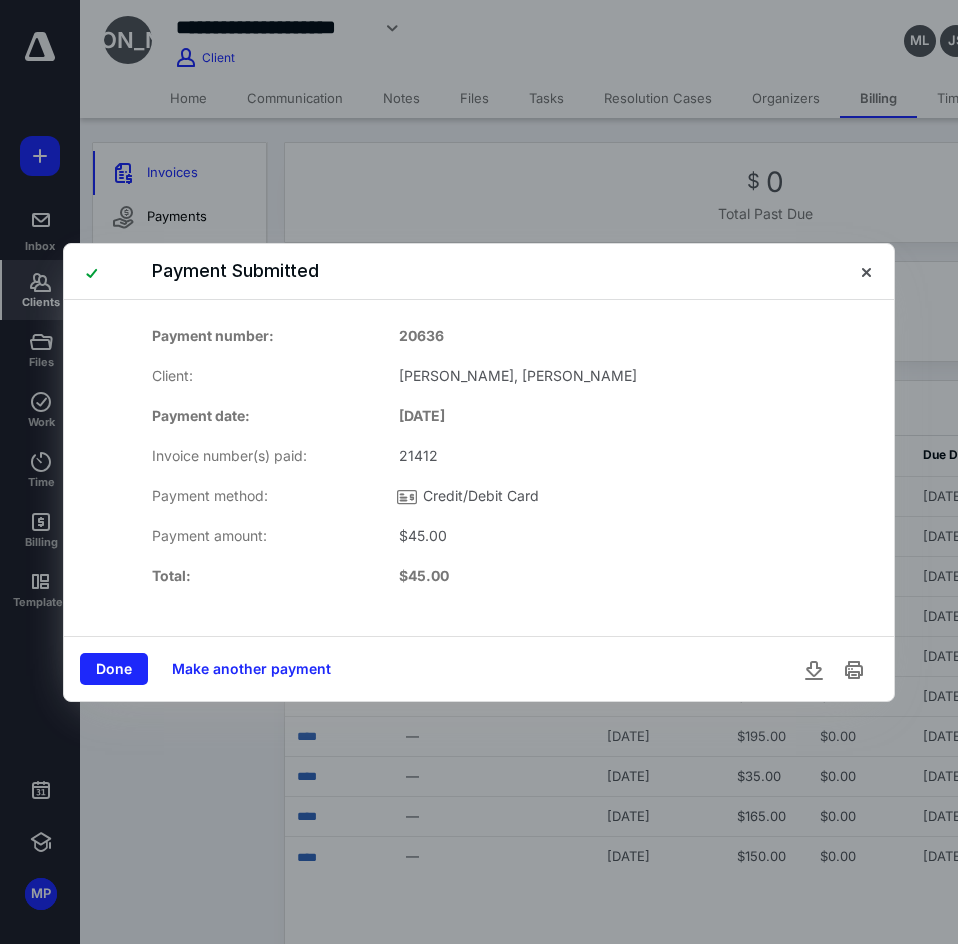 drag, startPoint x: 116, startPoint y: 675, endPoint x: 194, endPoint y: 471, distance: 218.40329 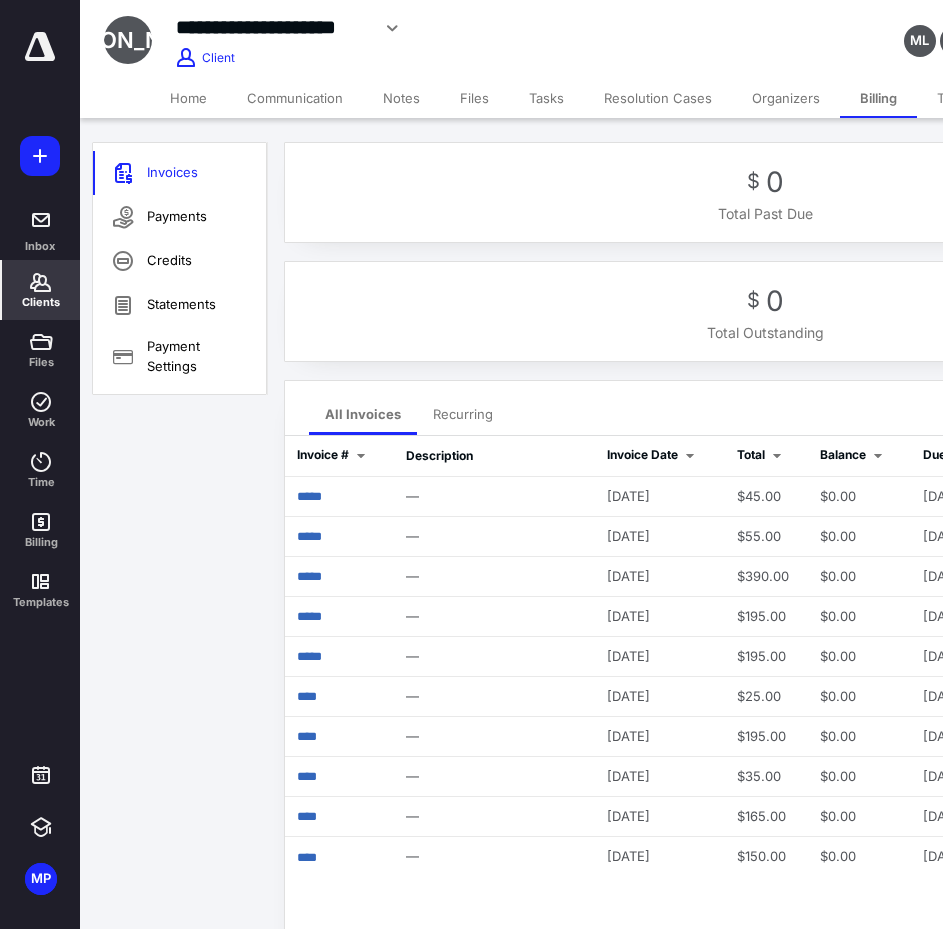 click on "Clients" at bounding box center (41, 302) 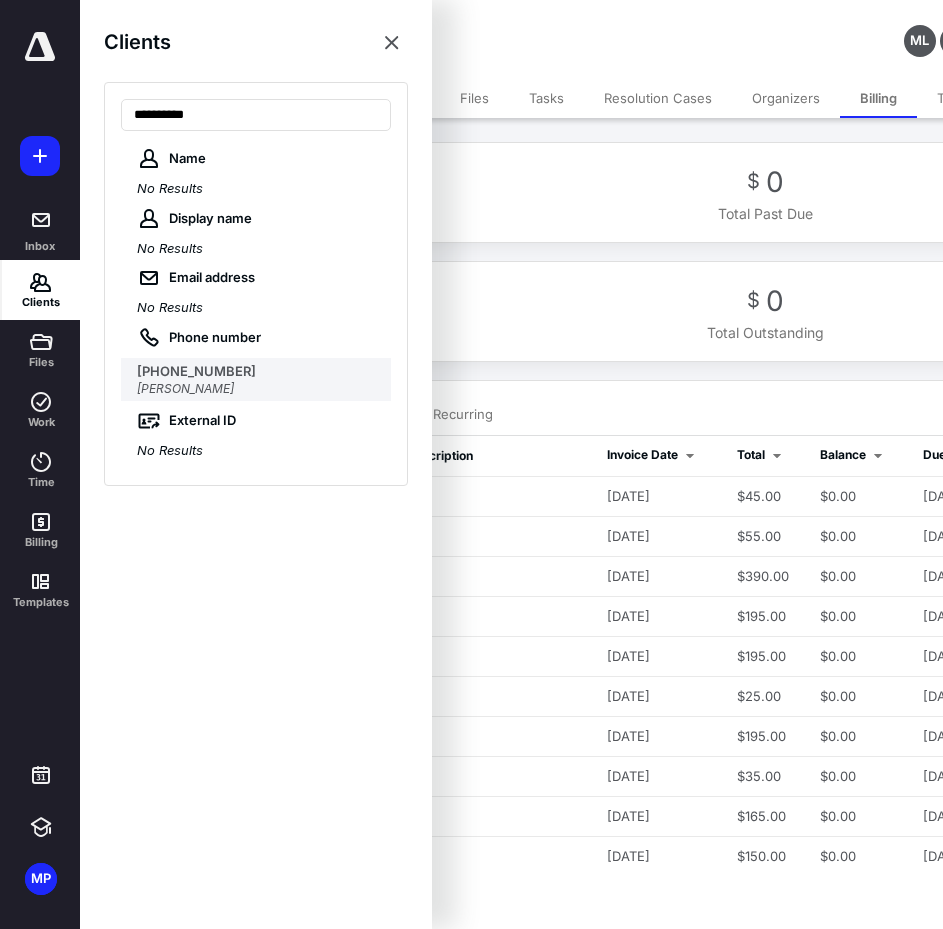 type on "**********" 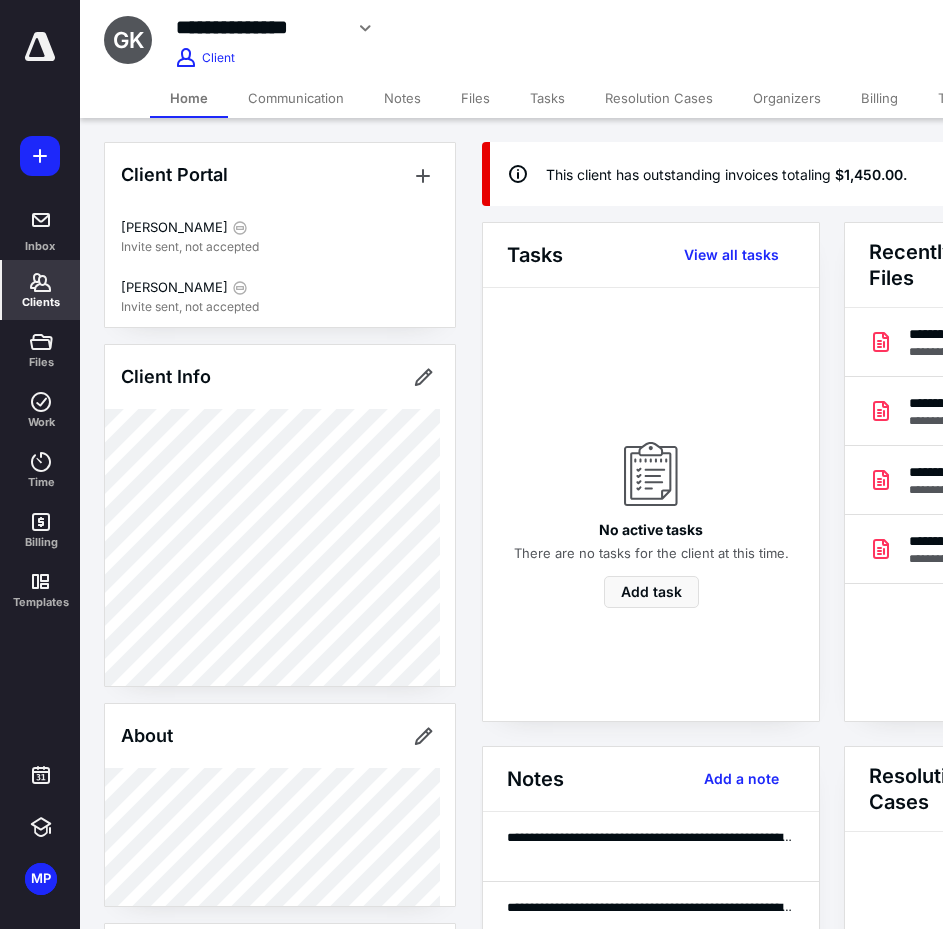 click on "**********" at bounding box center (259, 27) 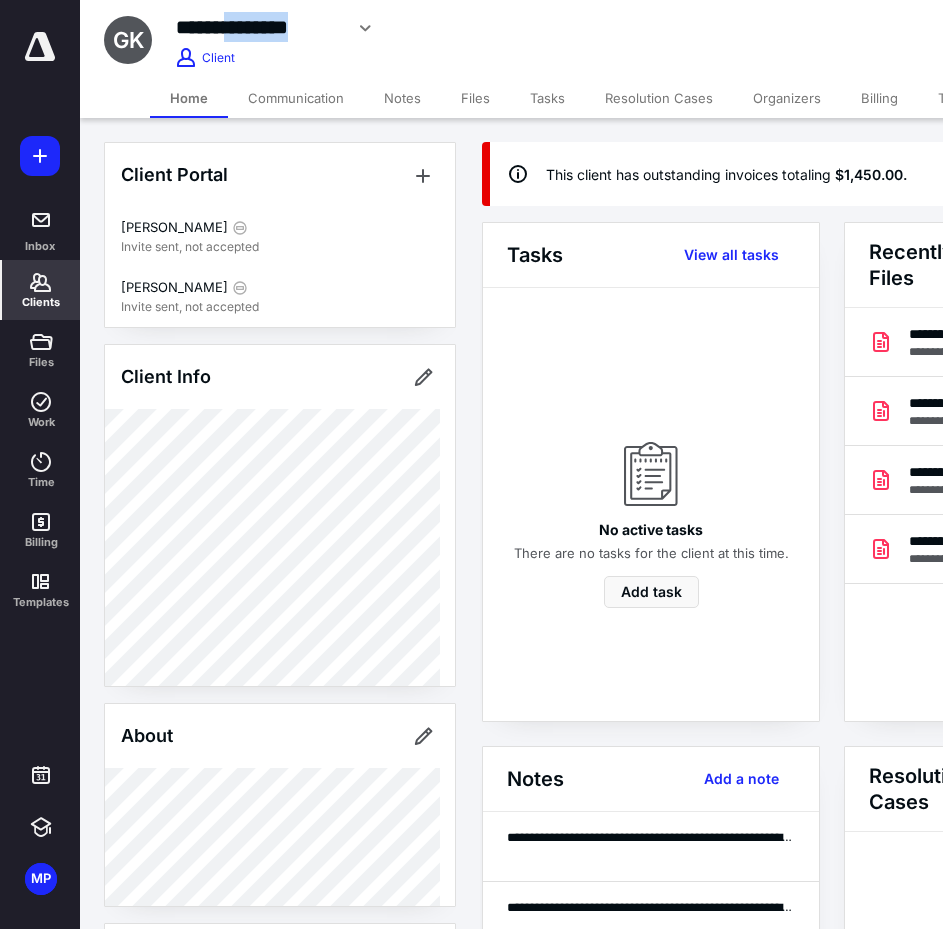 click on "**********" at bounding box center (259, 27) 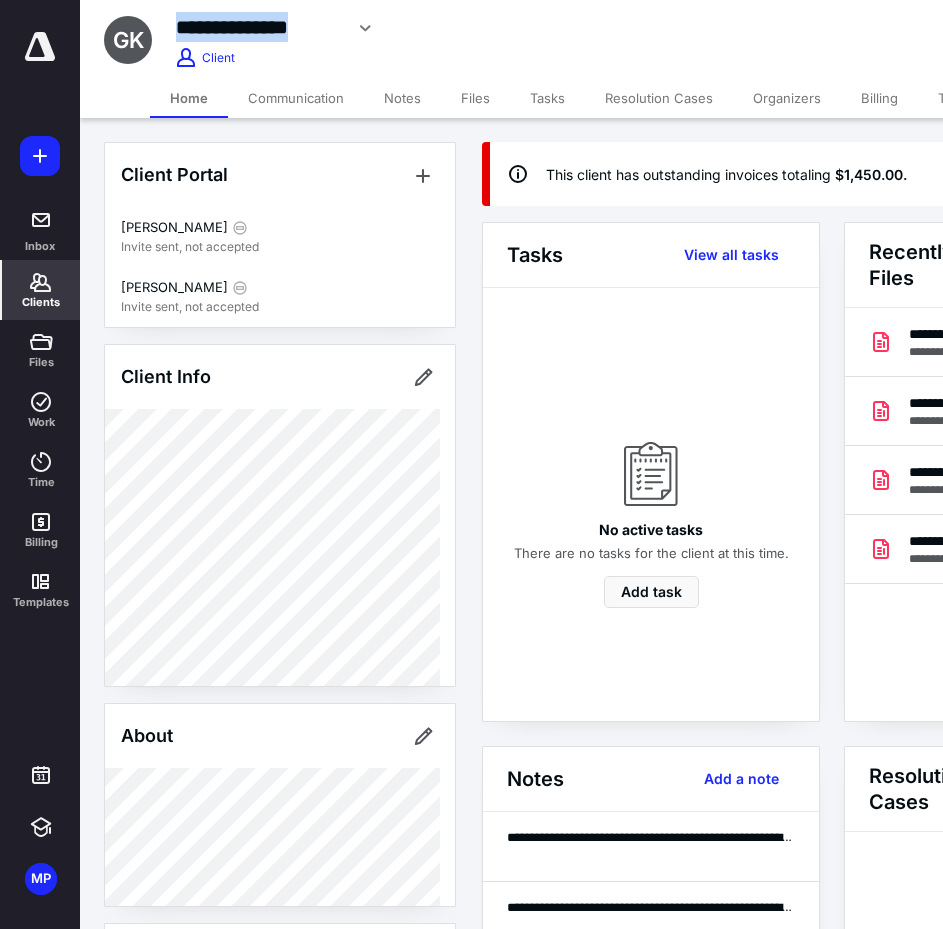 click on "**********" at bounding box center (259, 27) 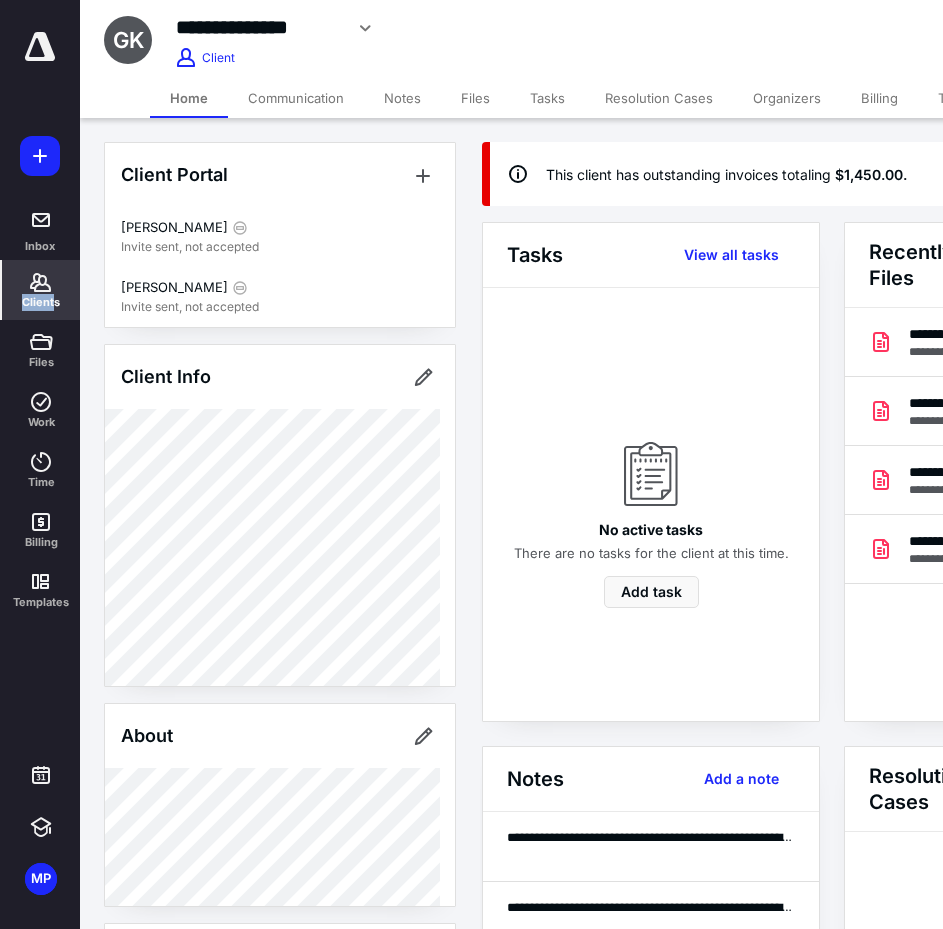 click on "Clients" at bounding box center (41, 290) 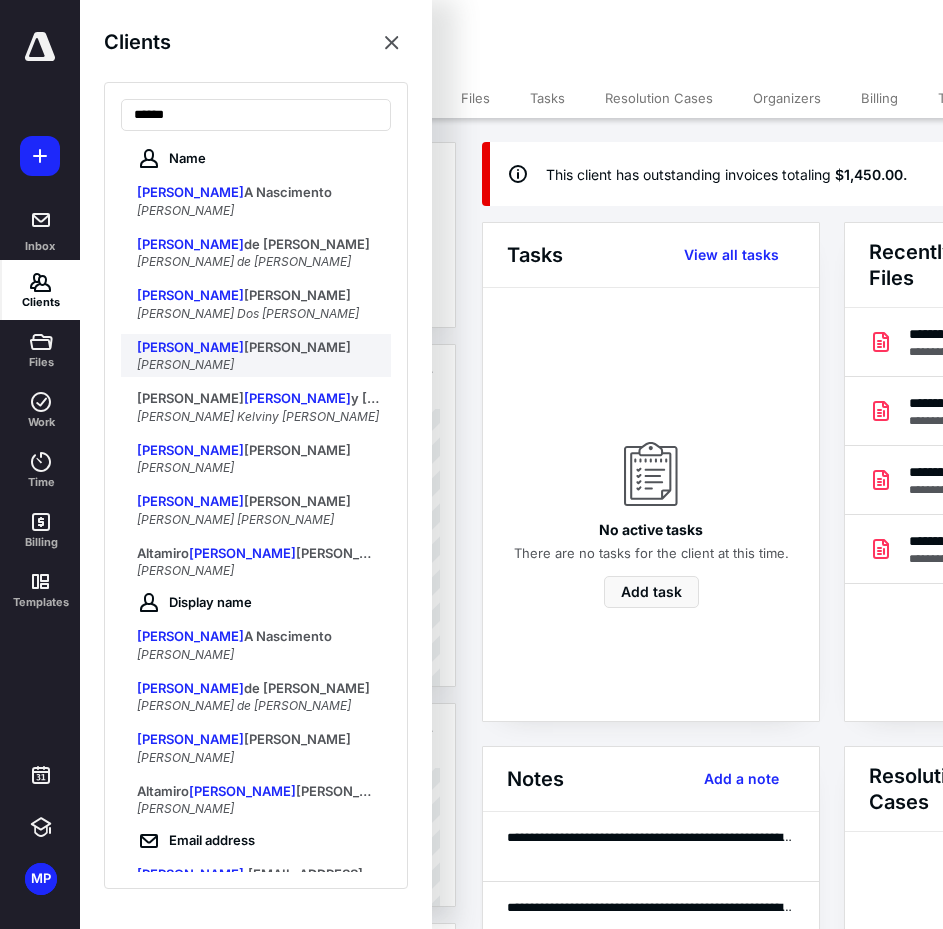 type on "******" 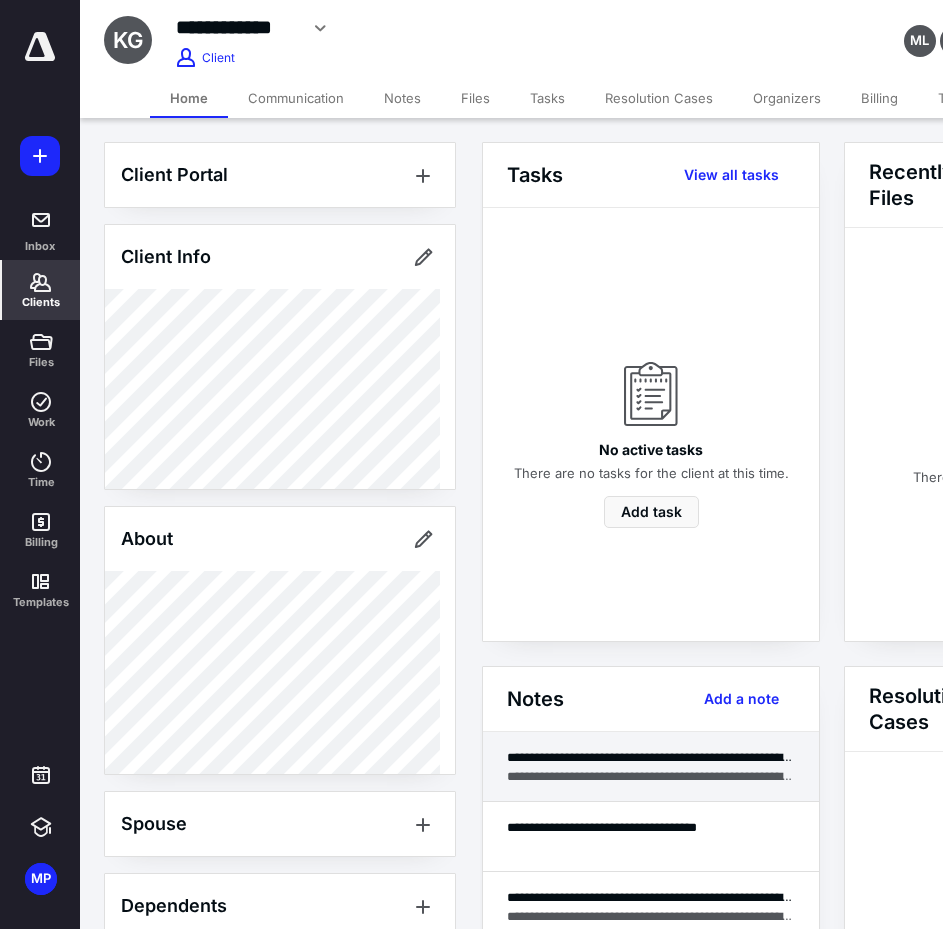 click on "**********" at bounding box center [651, 776] 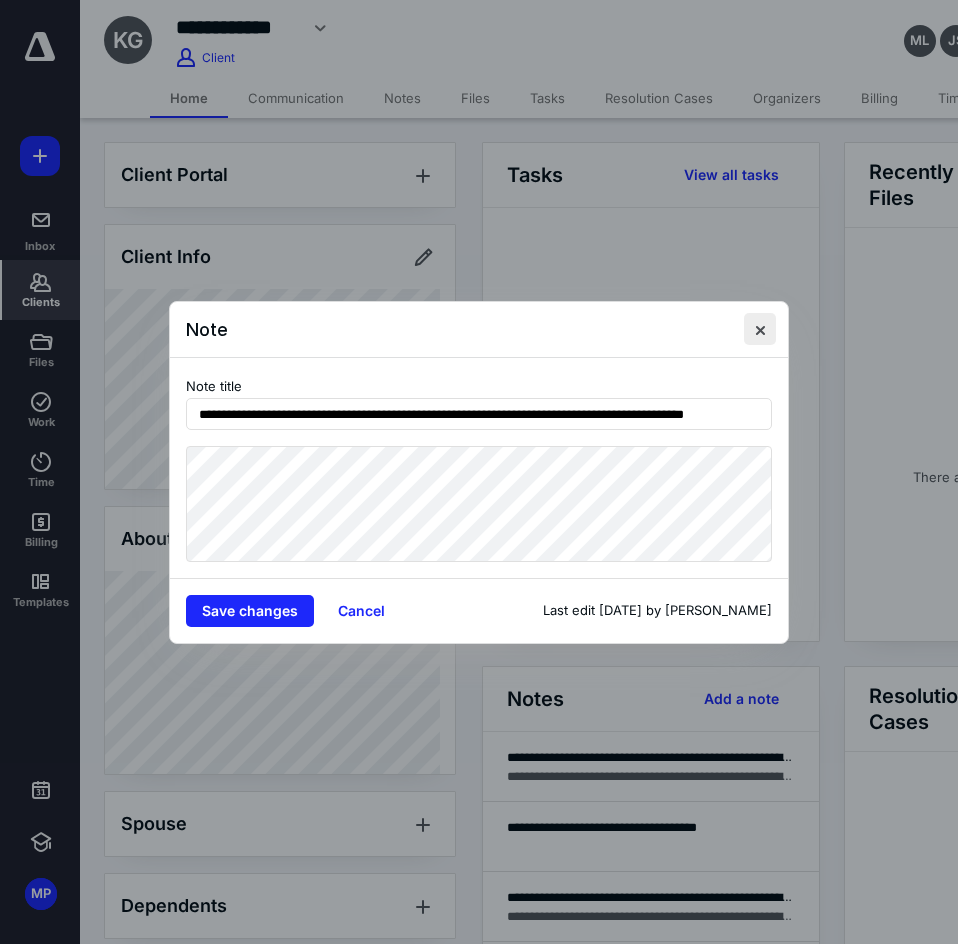 click at bounding box center [760, 329] 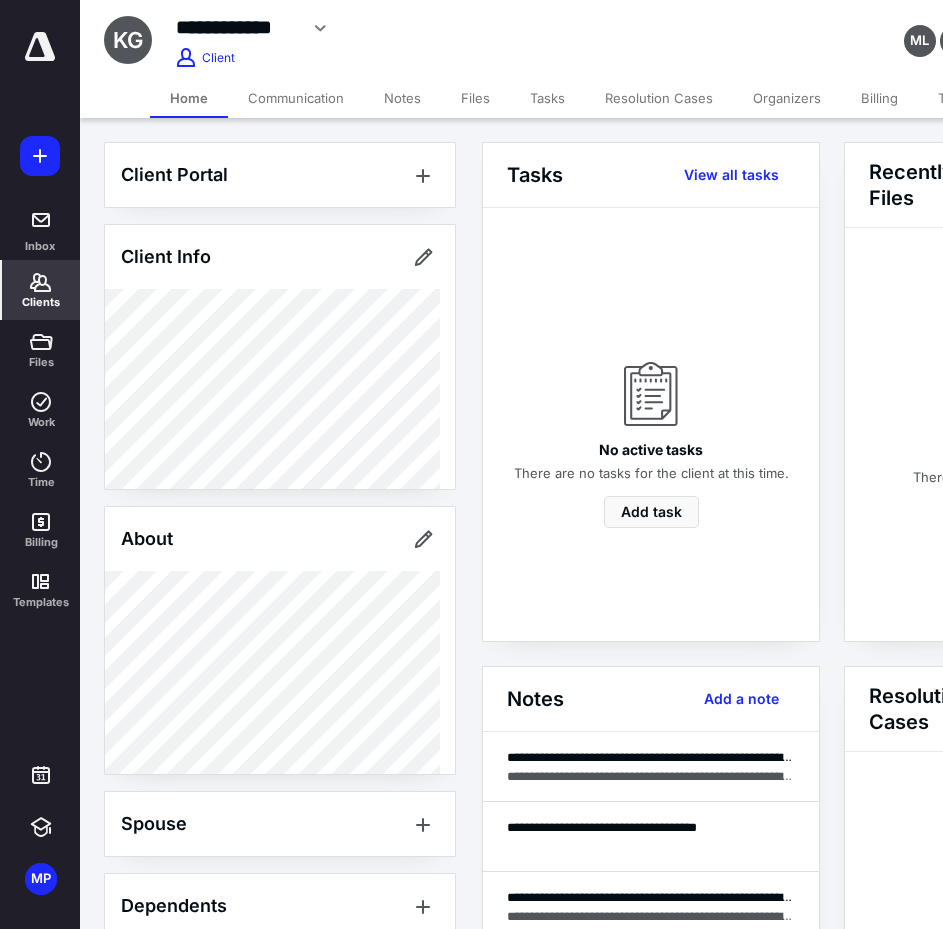 click on "Clients" at bounding box center (41, 290) 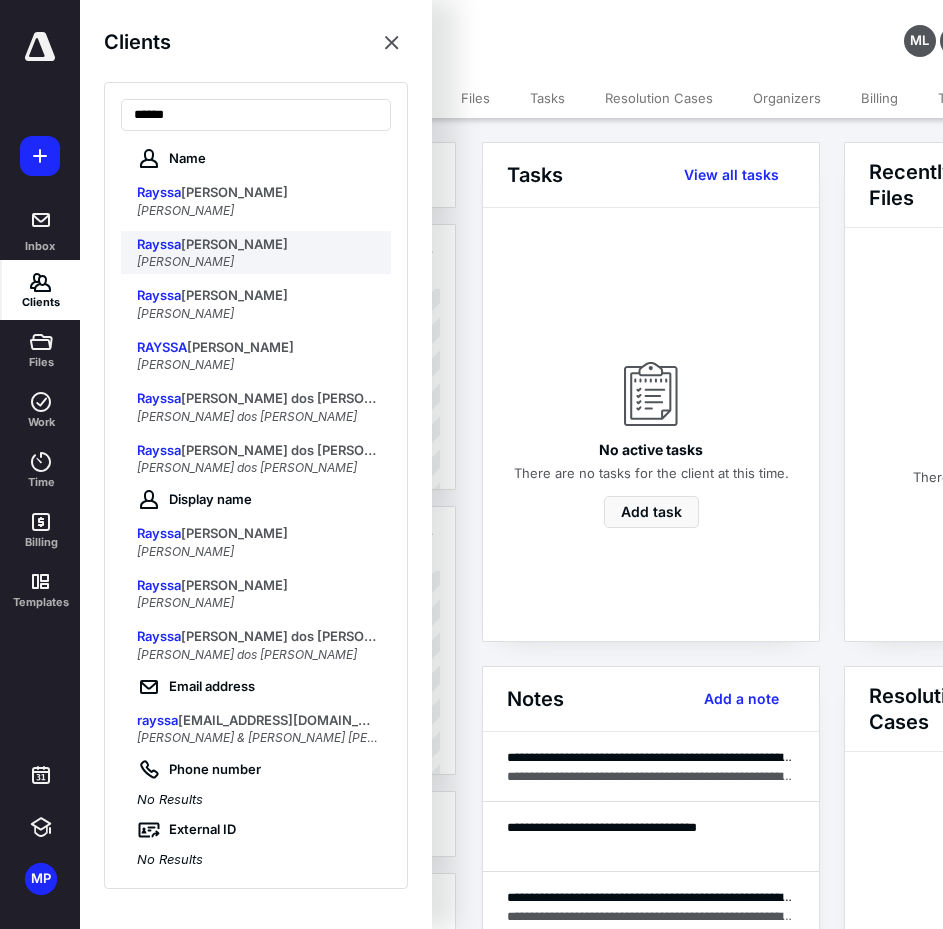 type on "******" 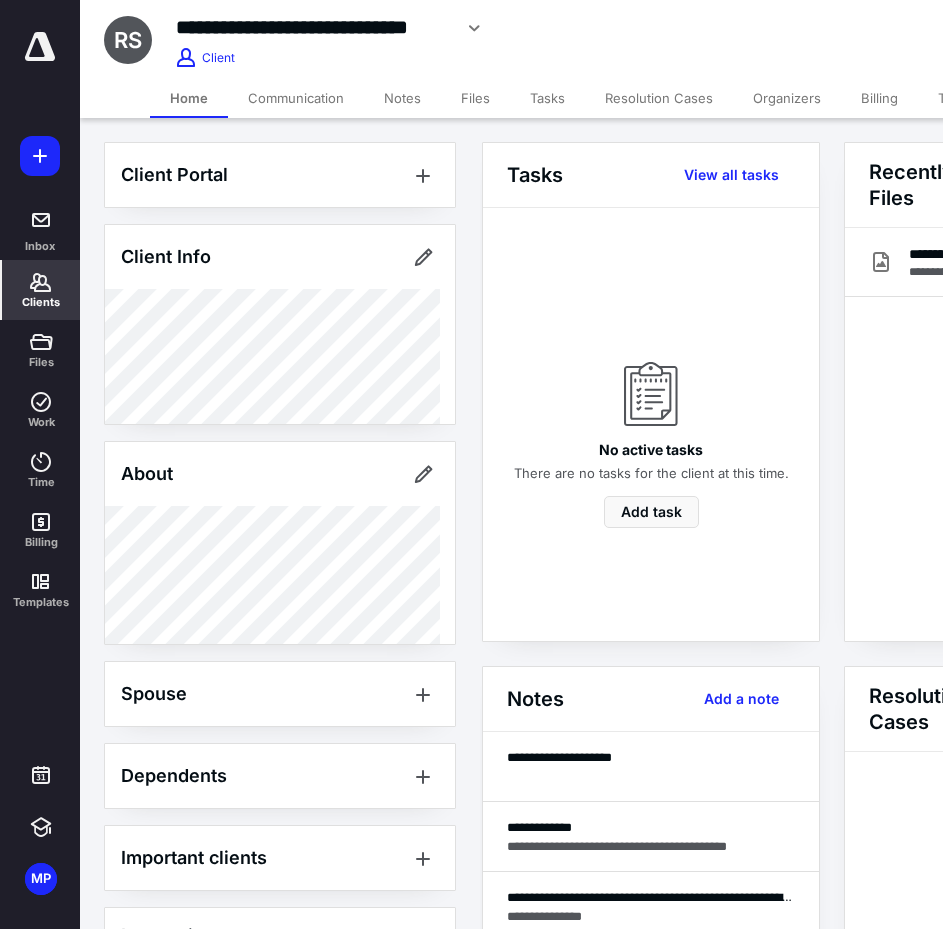 drag, startPoint x: 879, startPoint y: 71, endPoint x: 879, endPoint y: 93, distance: 22 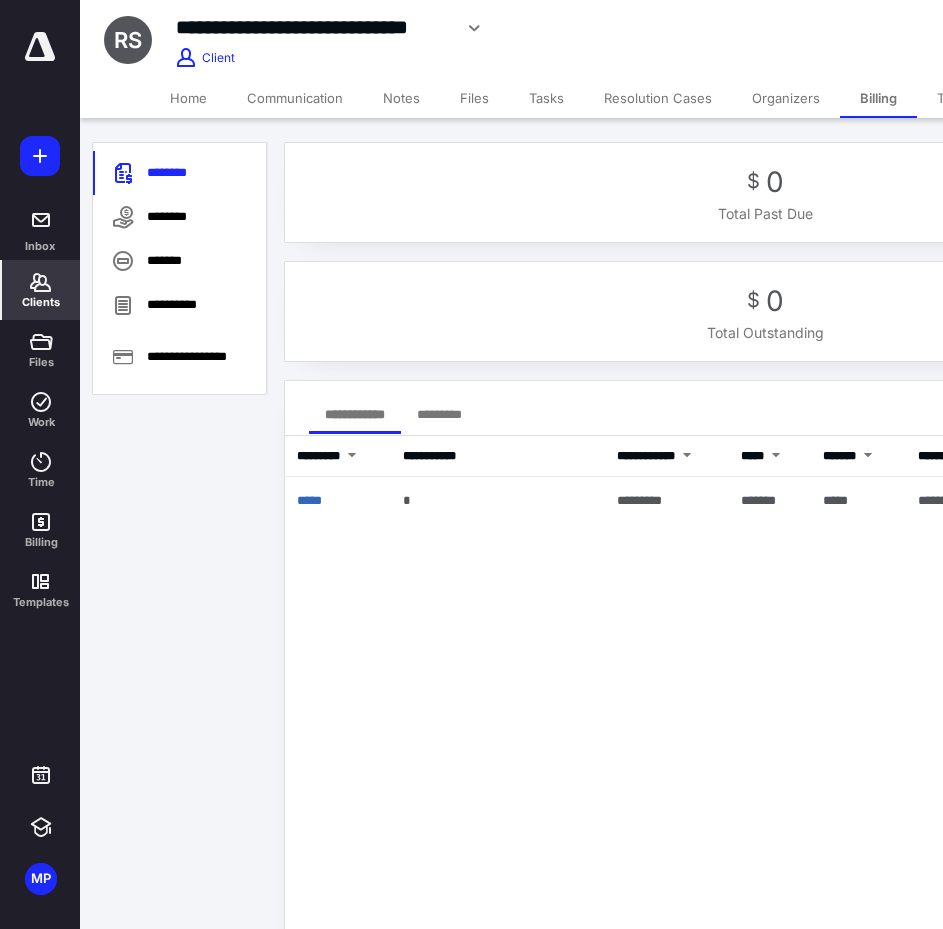click 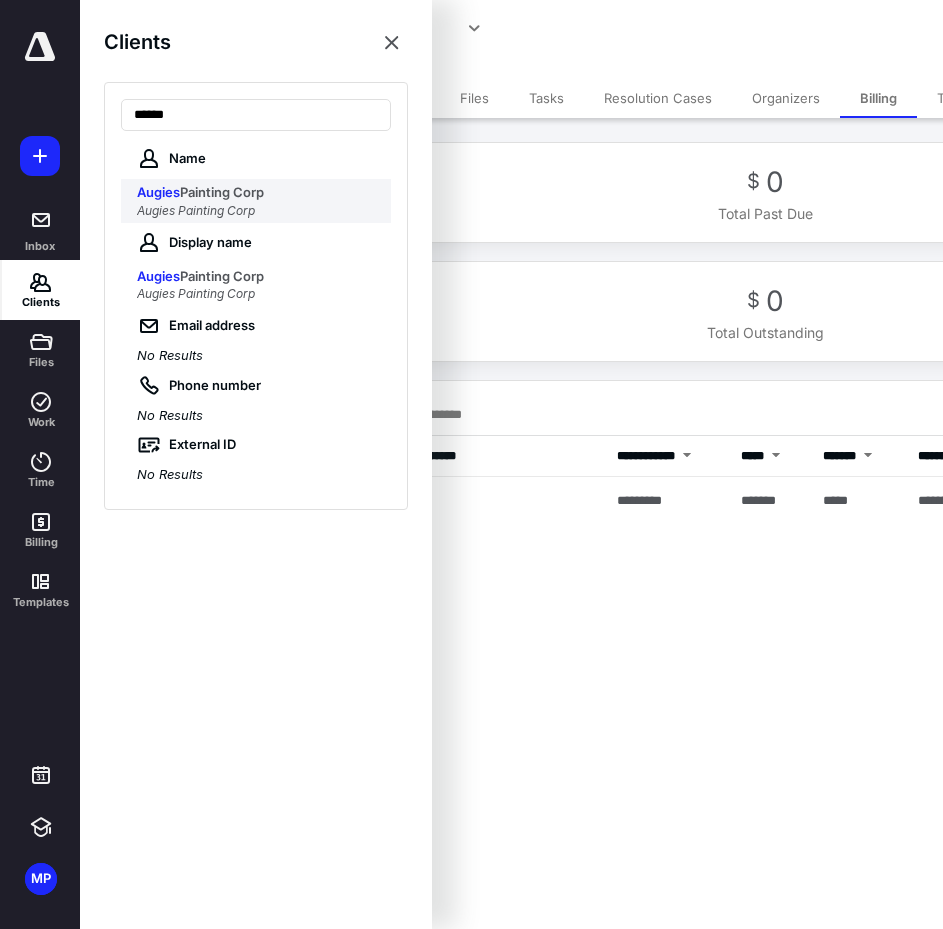 type on "******" 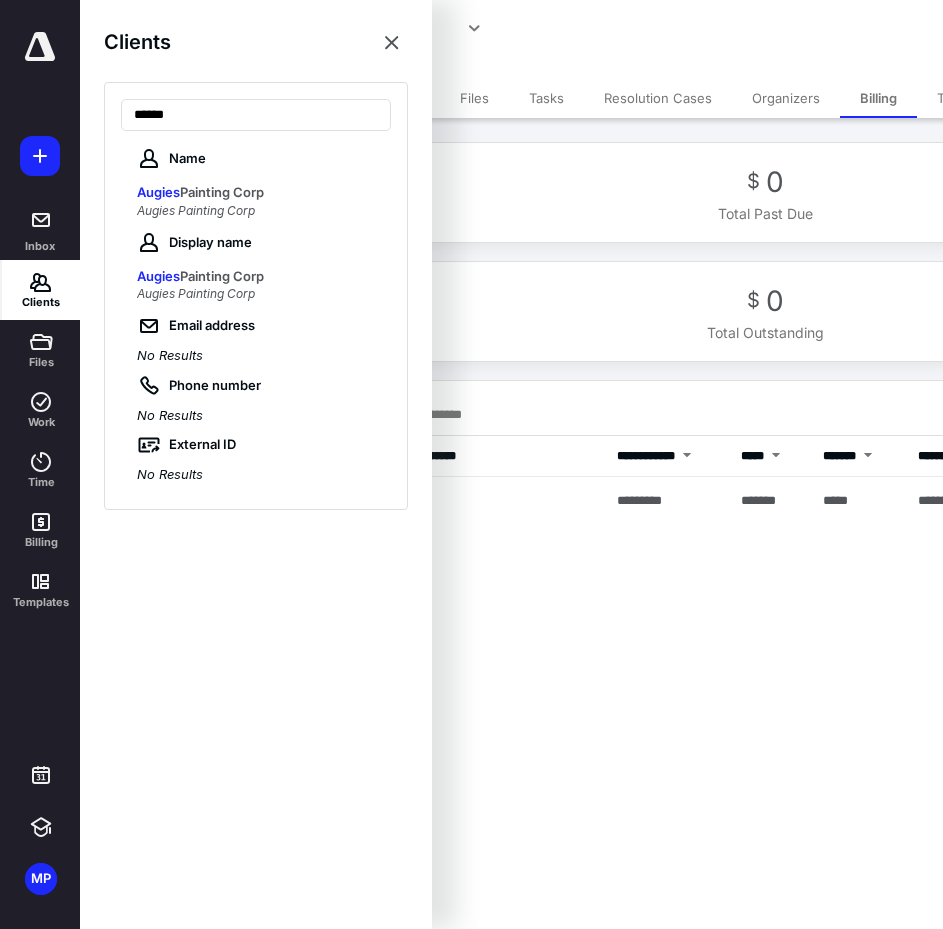 drag, startPoint x: 220, startPoint y: 217, endPoint x: 266, endPoint y: 172, distance: 64.3506 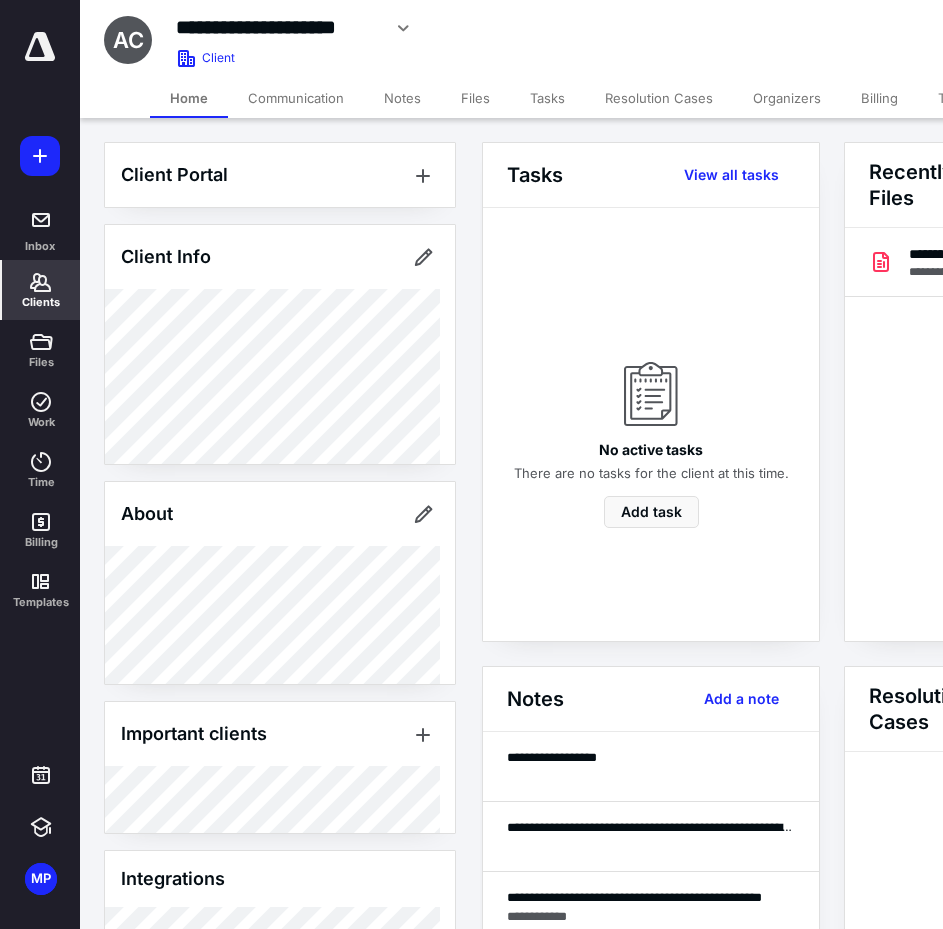 click on "Billing" at bounding box center (879, 98) 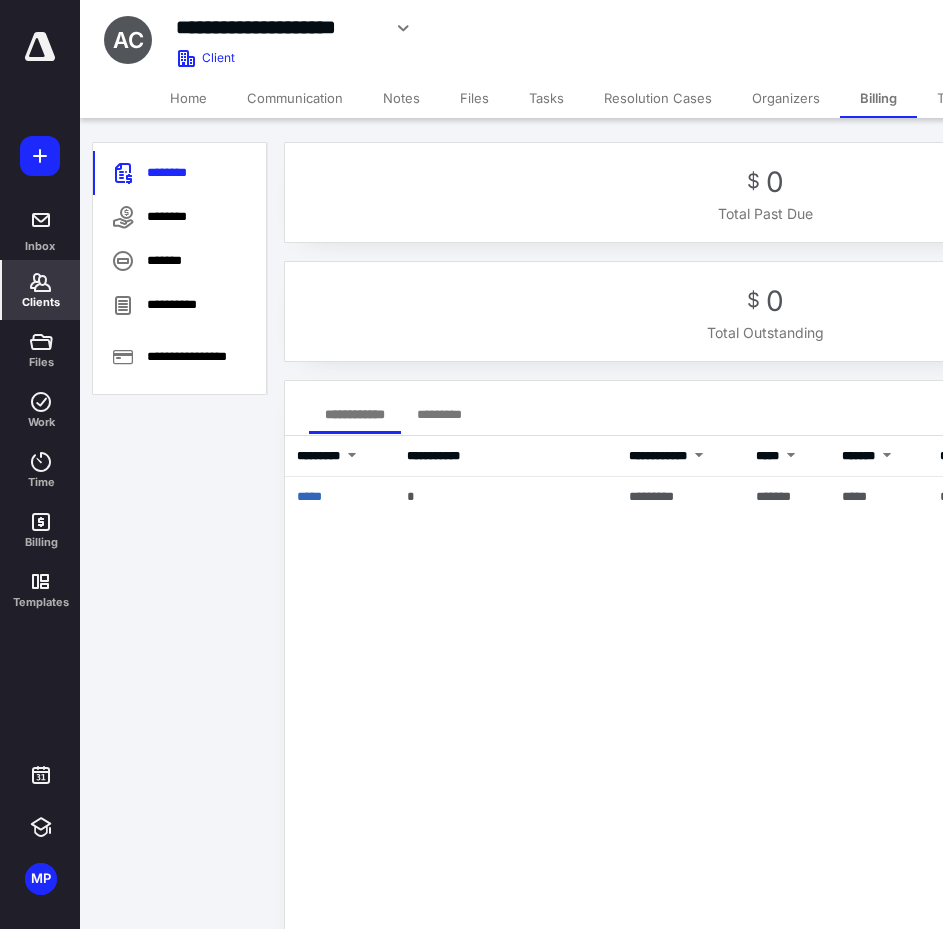 click 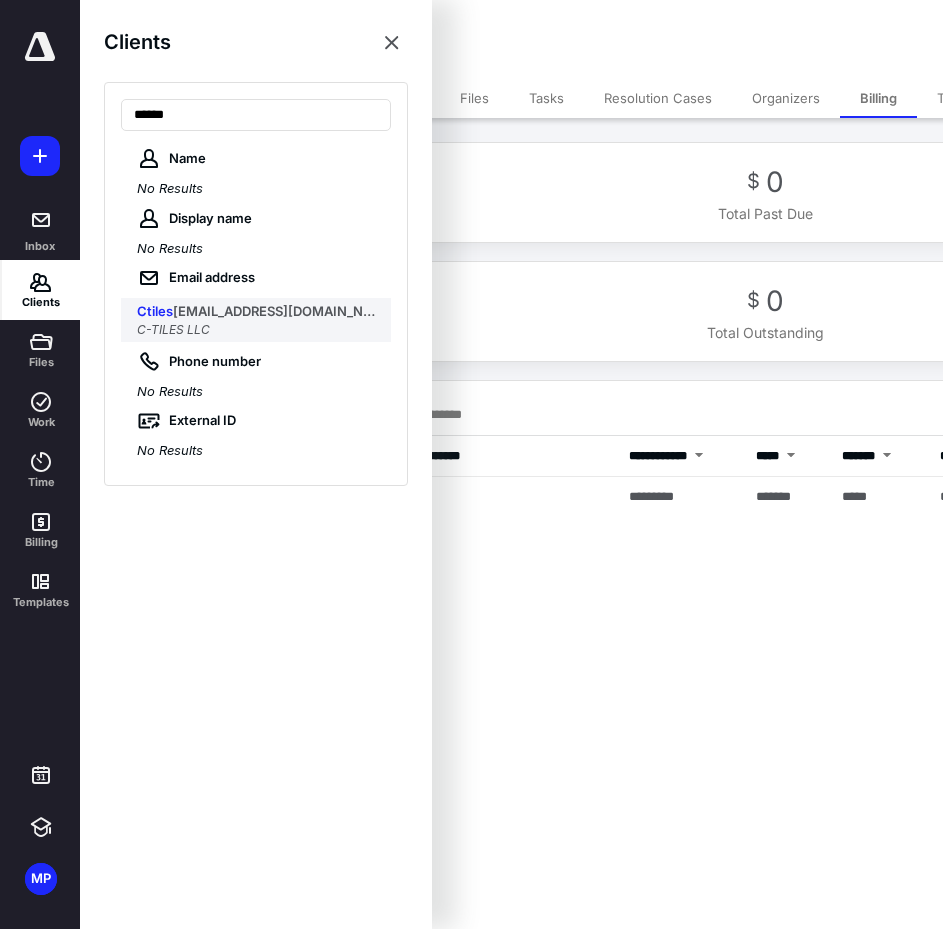 type on "******" 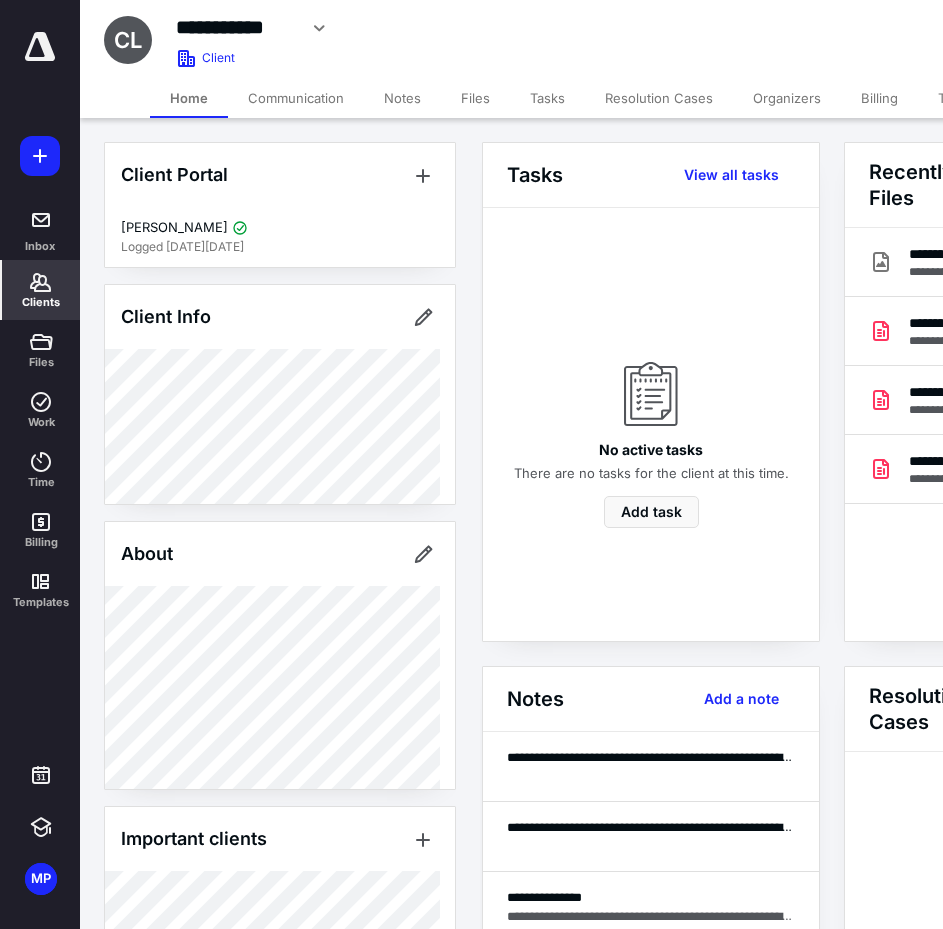 click on "Billing" at bounding box center (879, 98) 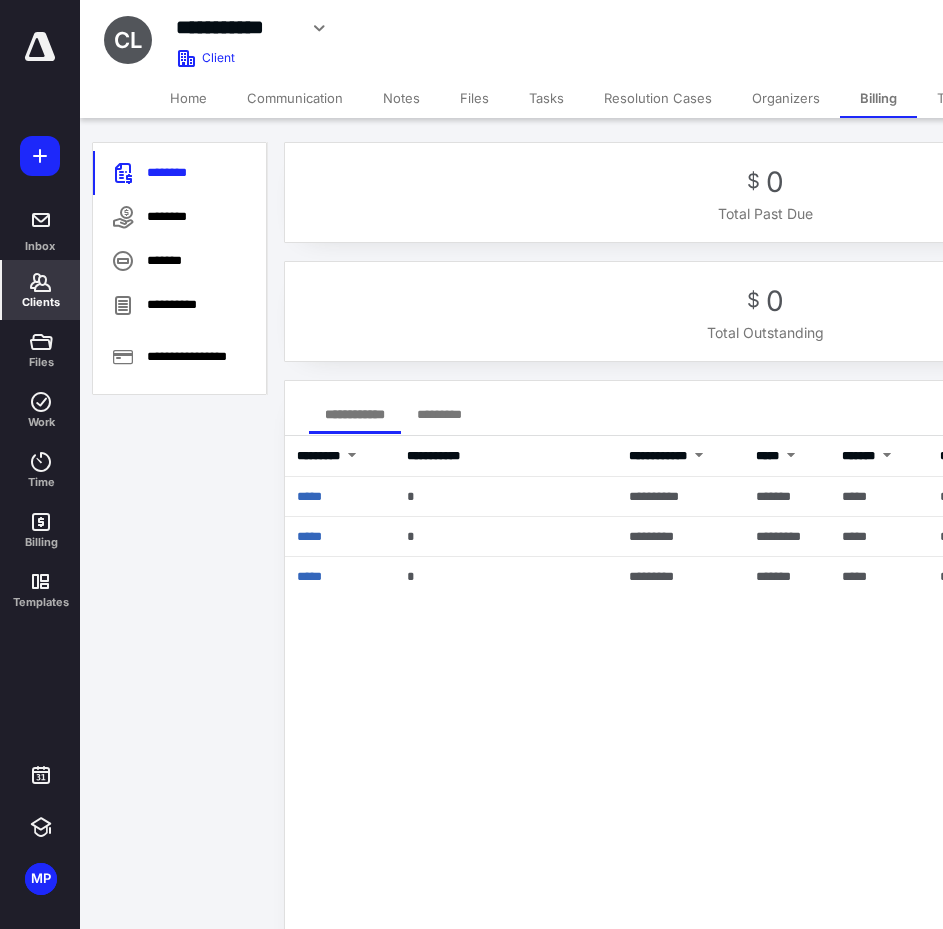 click on "Home" at bounding box center [188, 98] 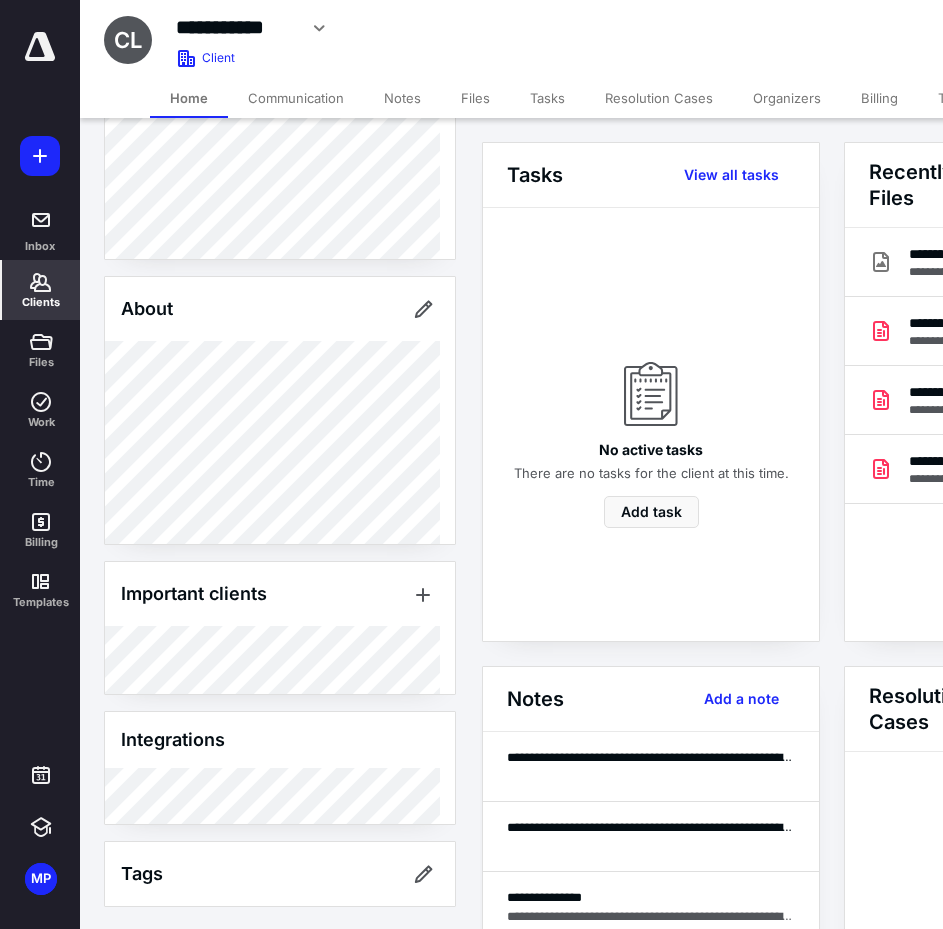 scroll, scrollTop: 247, scrollLeft: 0, axis: vertical 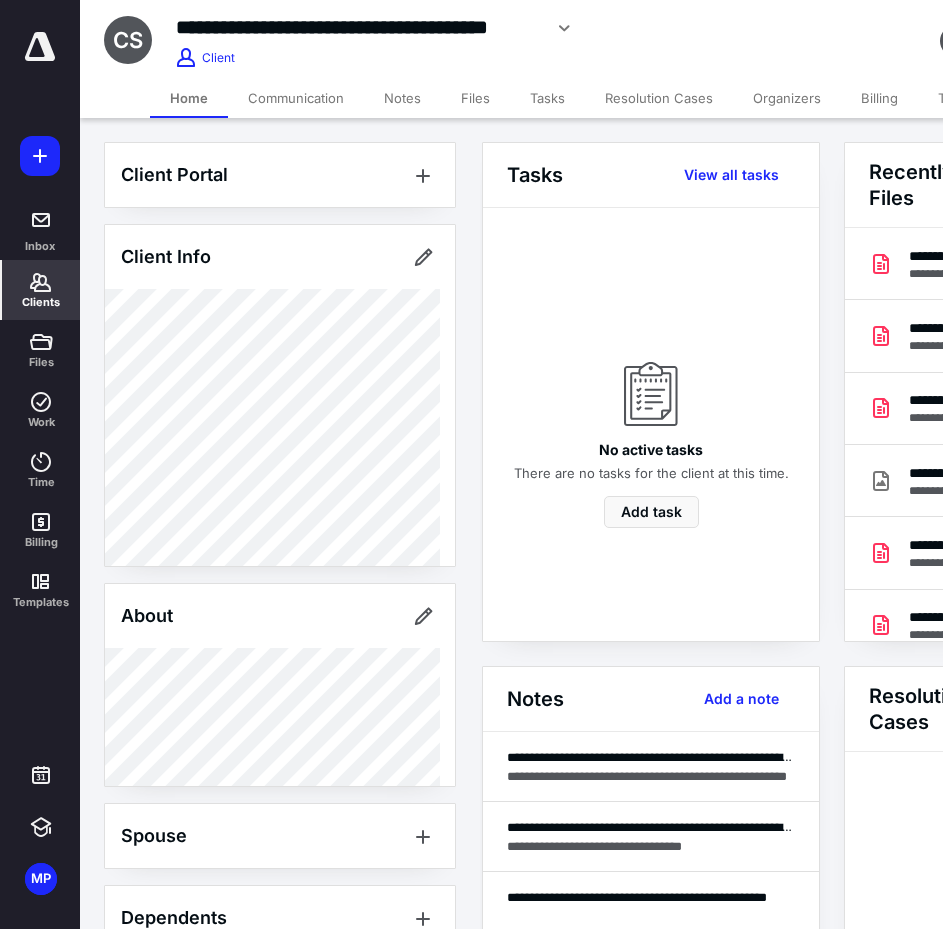 click on "Billing" at bounding box center (879, 98) 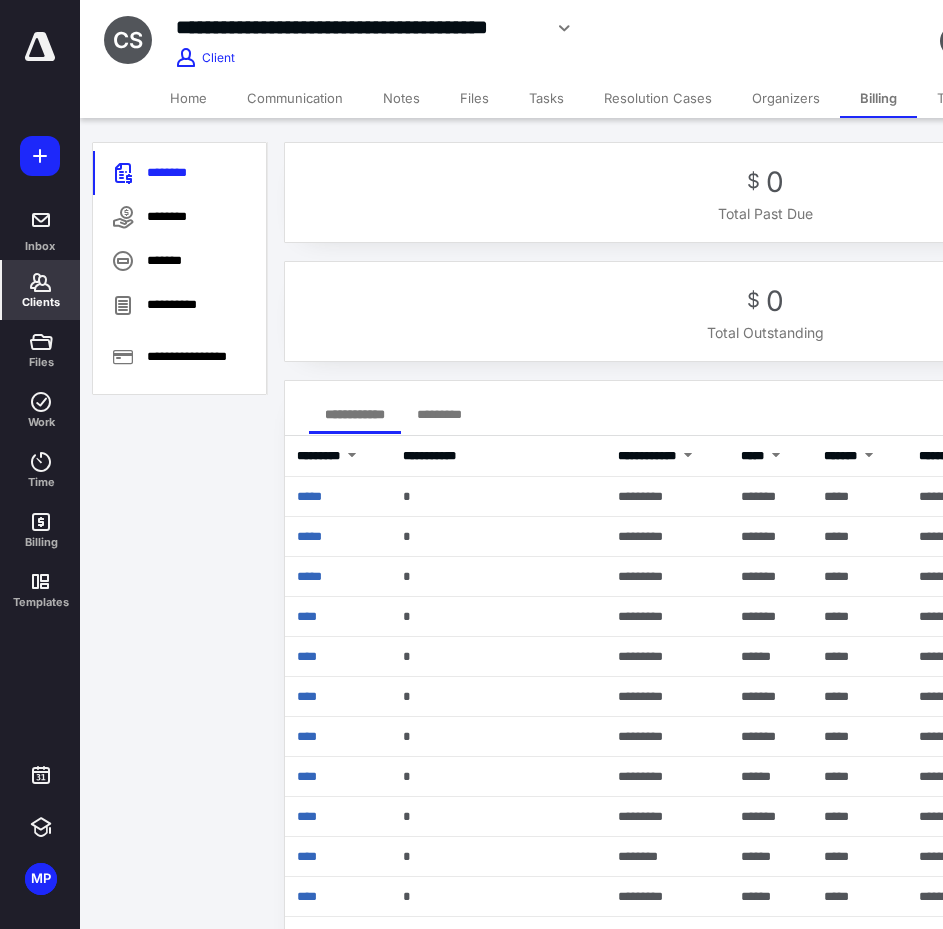 click on "Home" at bounding box center [188, 98] 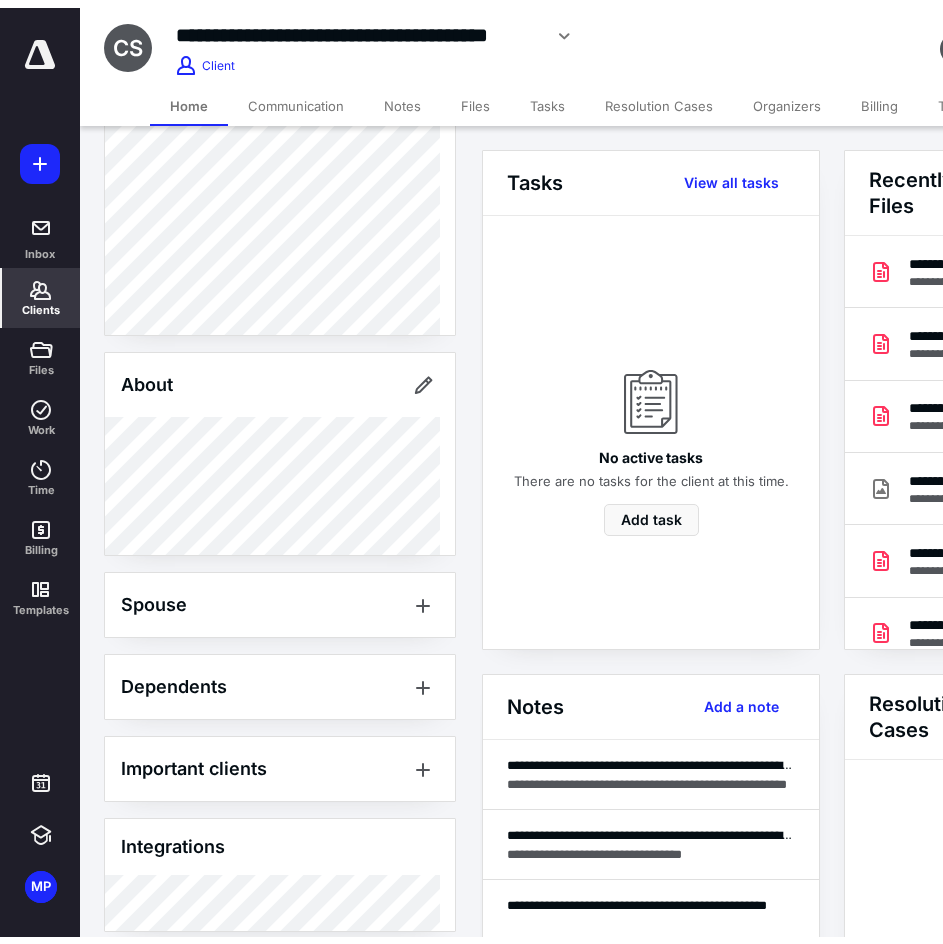 scroll, scrollTop: 300, scrollLeft: 0, axis: vertical 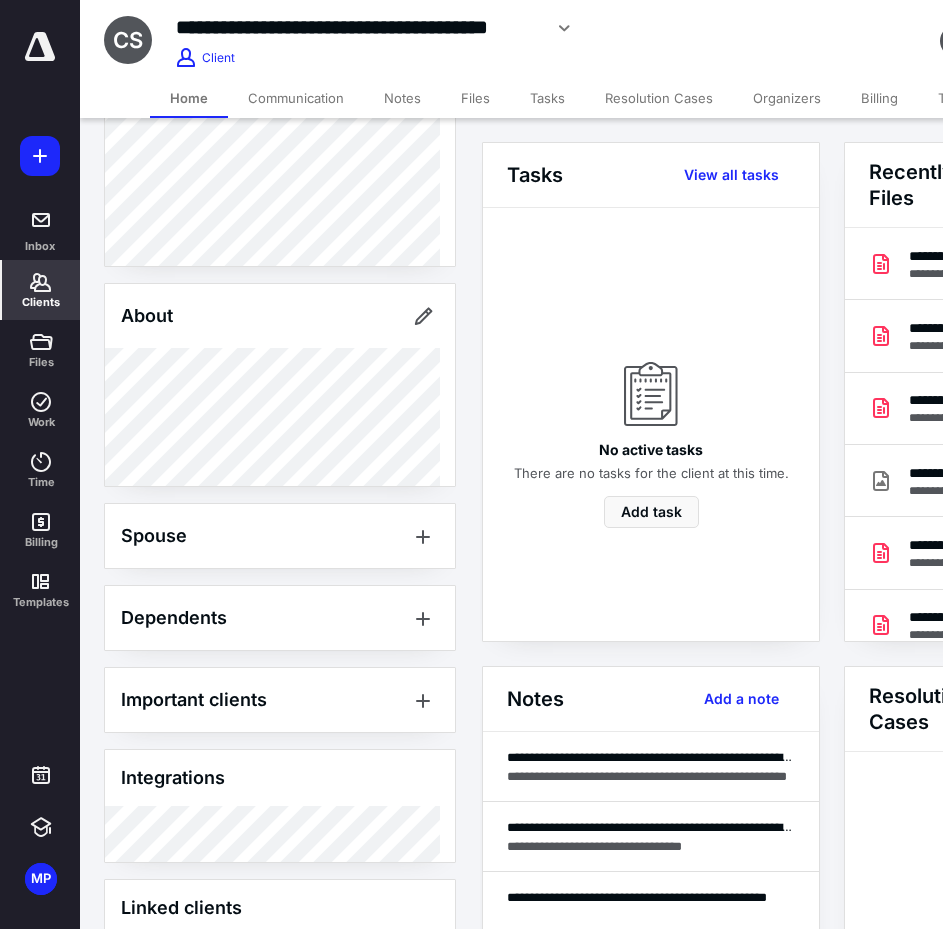 click 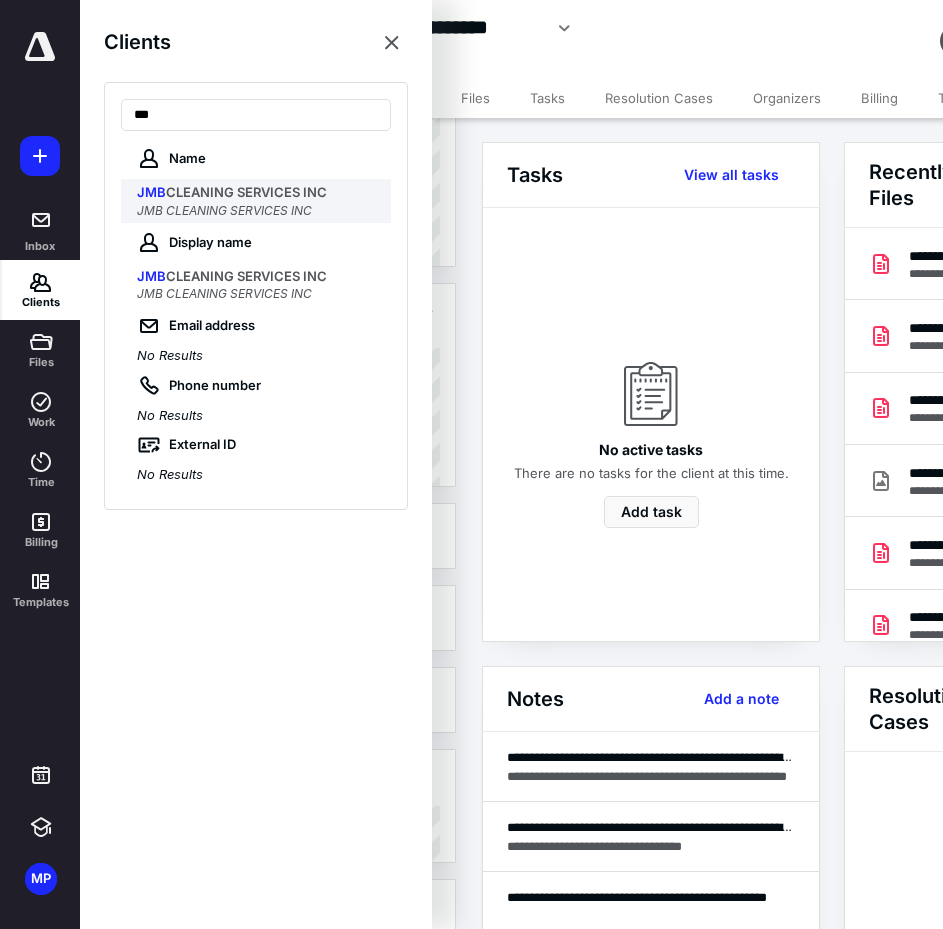 type on "***" 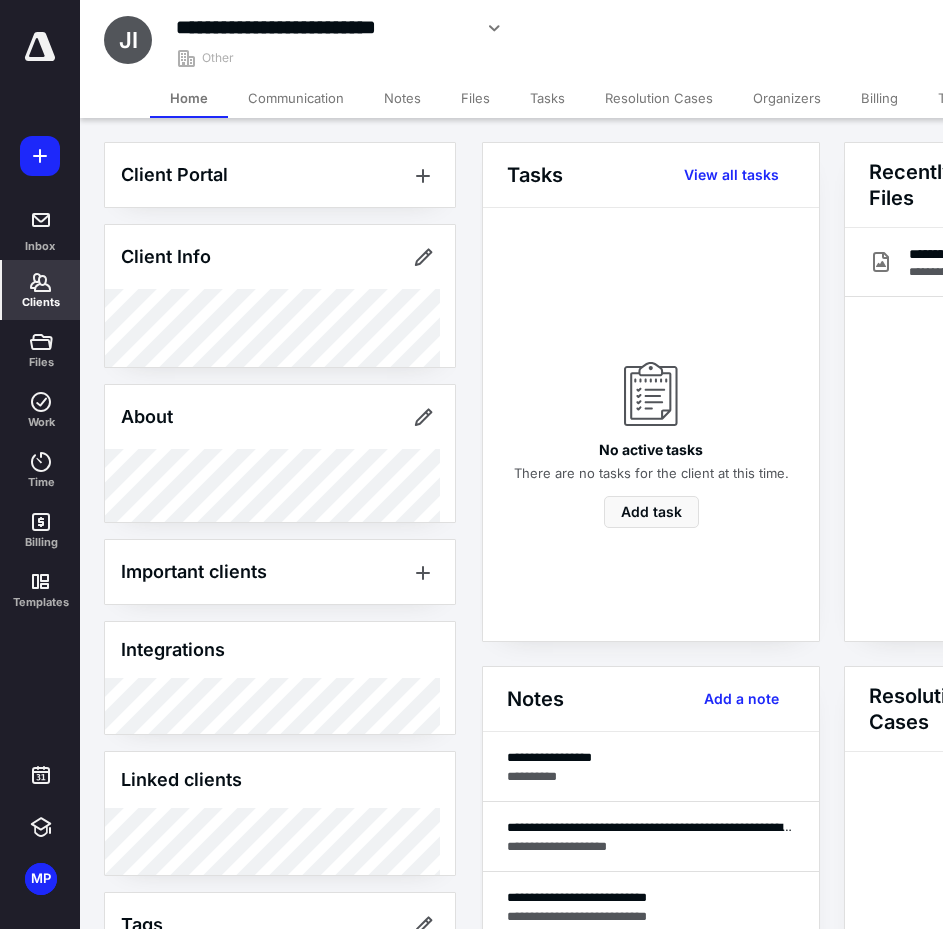 click on "Billing" at bounding box center (879, 98) 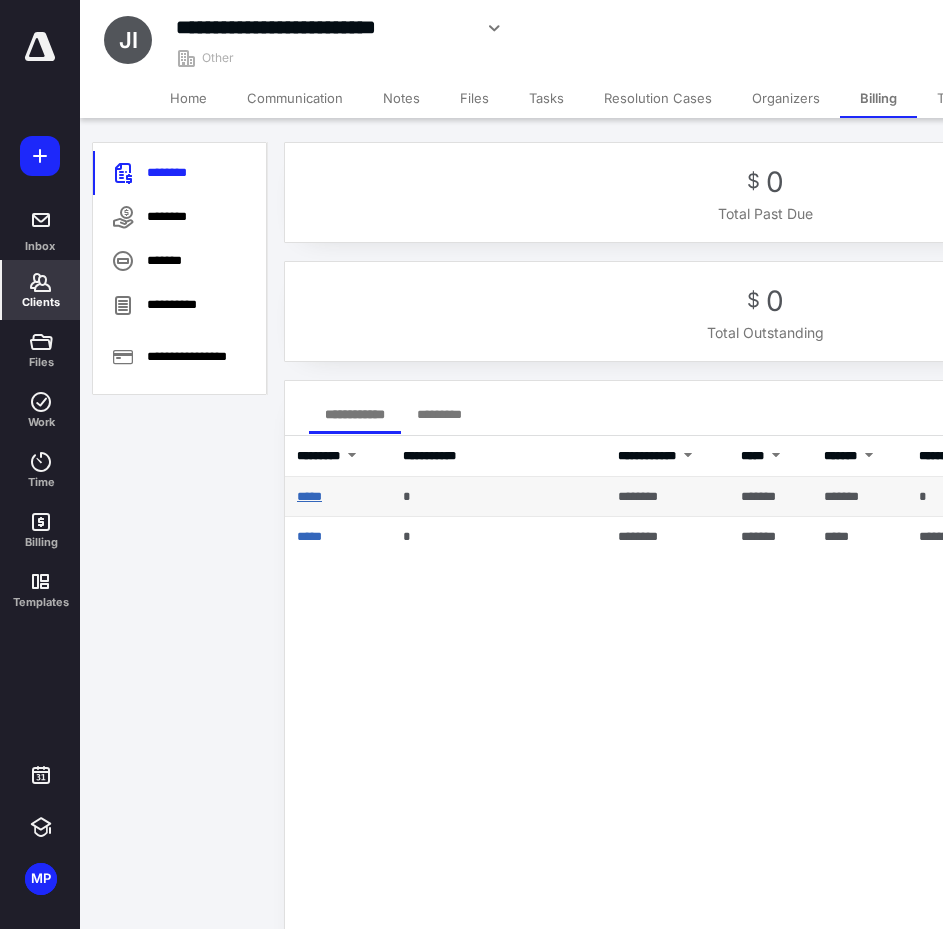 click on "*****" at bounding box center [309, 496] 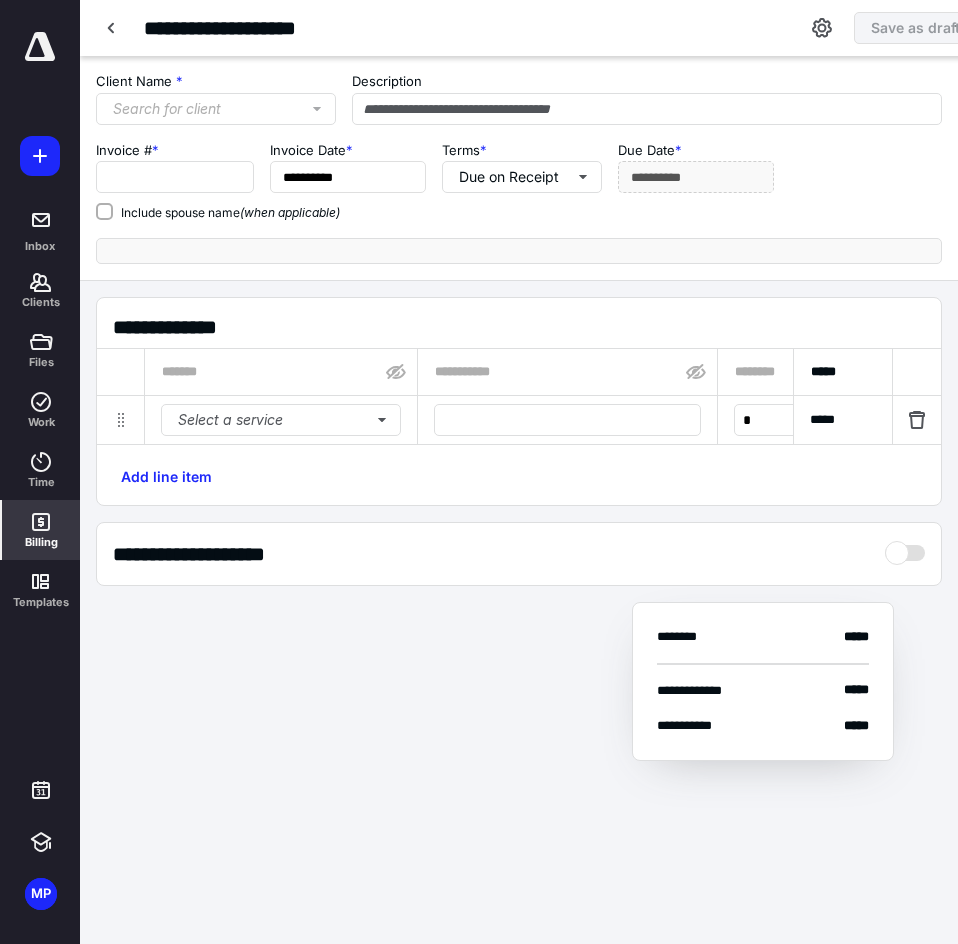 type on "*****" 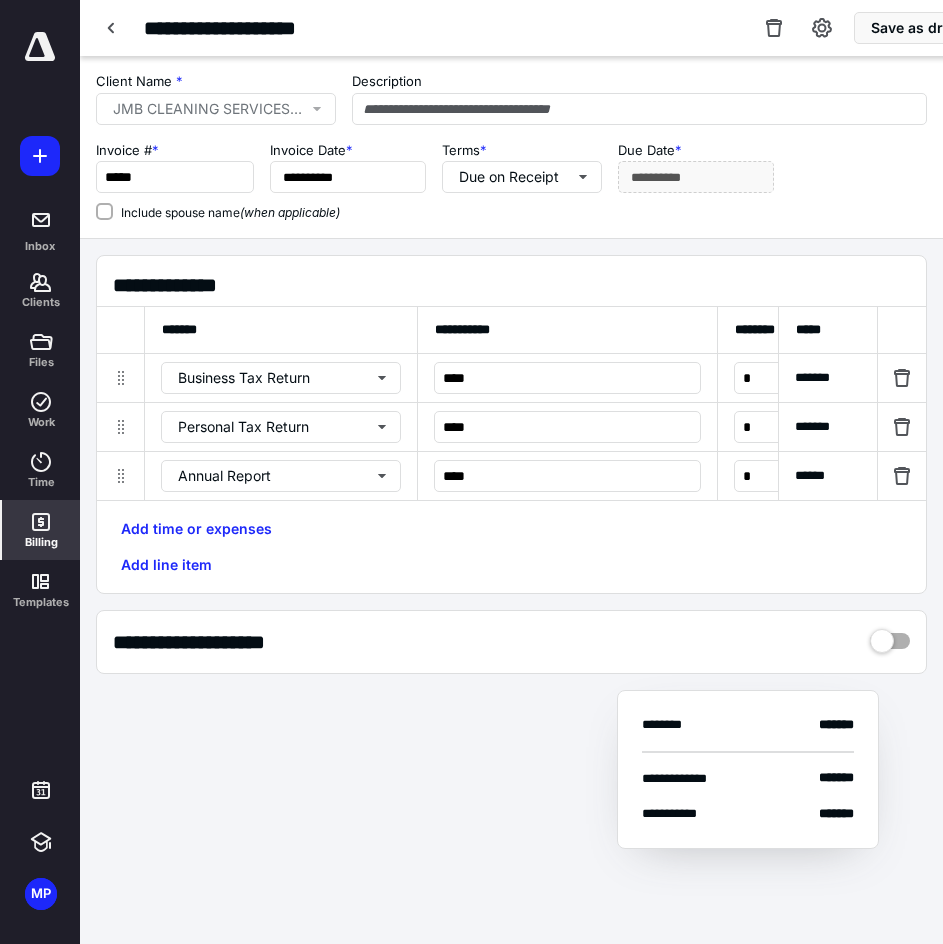 drag, startPoint x: 302, startPoint y: 527, endPoint x: 394, endPoint y: 532, distance: 92.13577 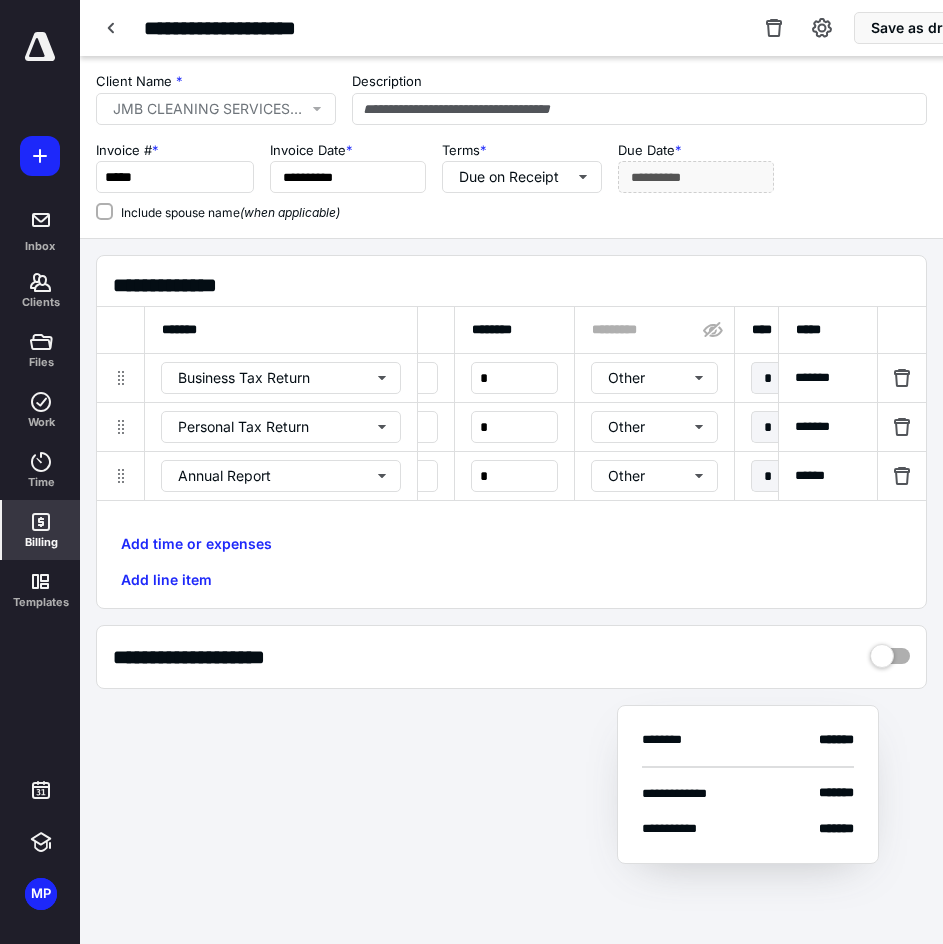 scroll, scrollTop: 0, scrollLeft: 0, axis: both 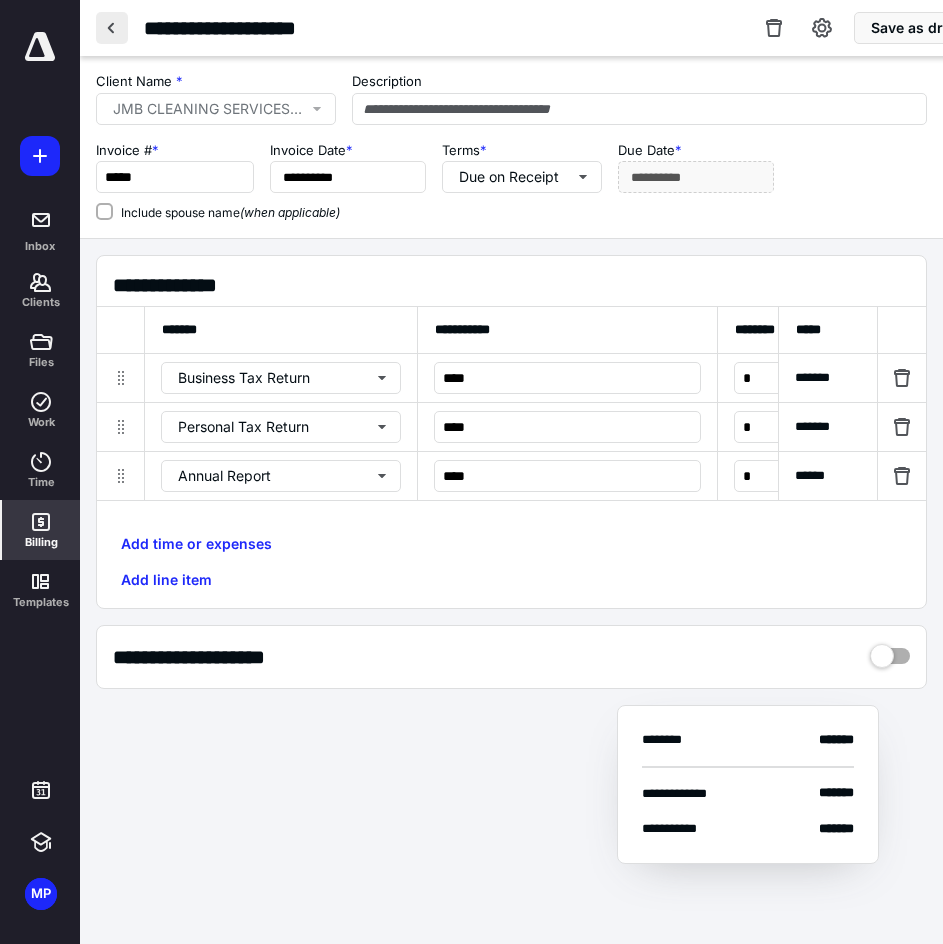click at bounding box center [112, 28] 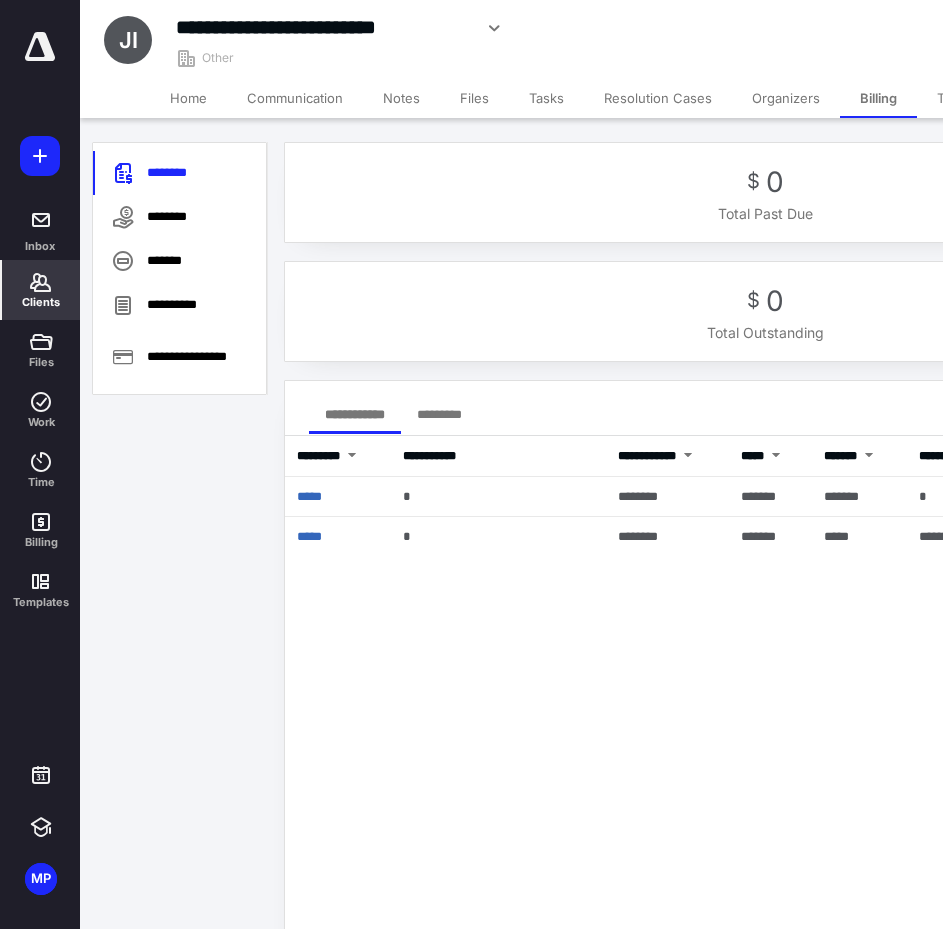 click on "Clients" at bounding box center [41, 302] 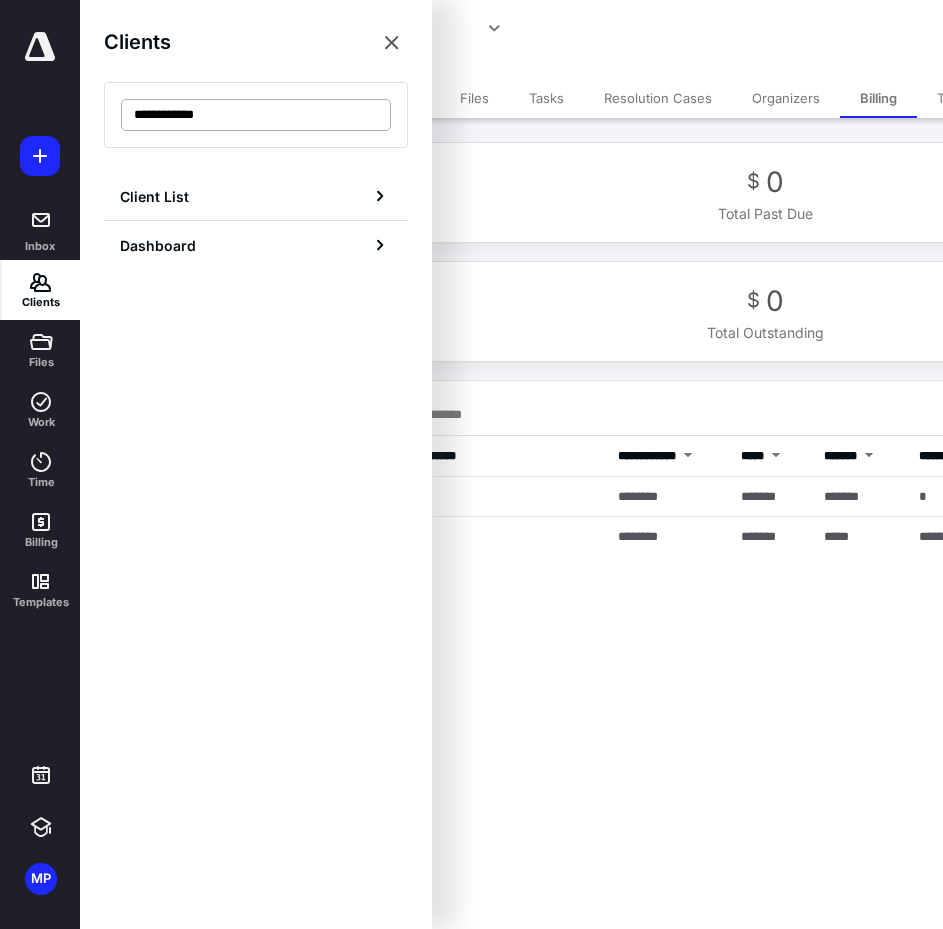 click on "**********" at bounding box center (256, 115) 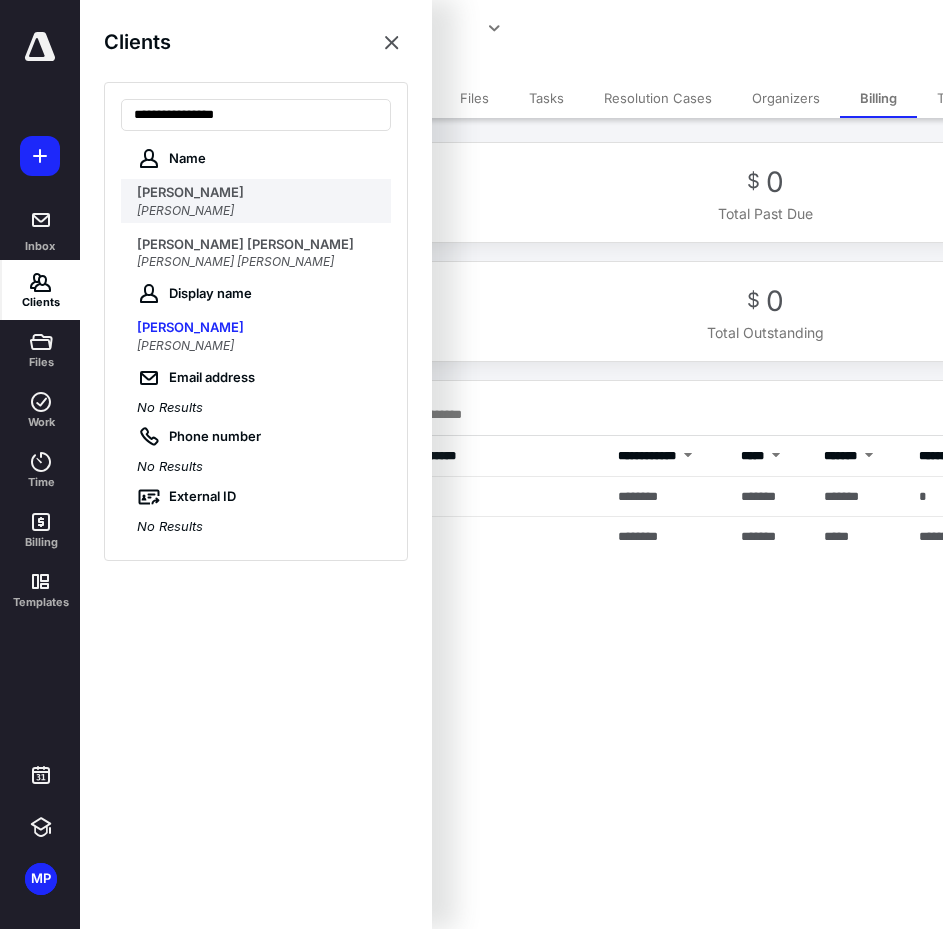 type on "**********" 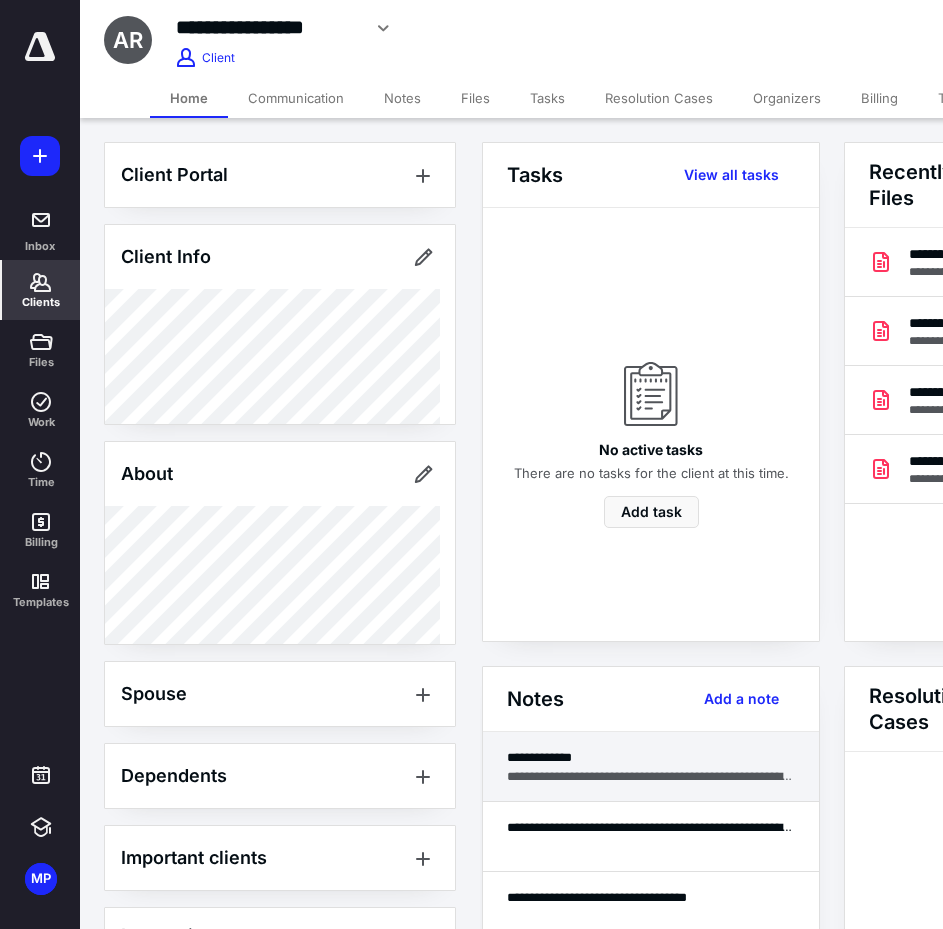 click on "**********" at bounding box center (651, 757) 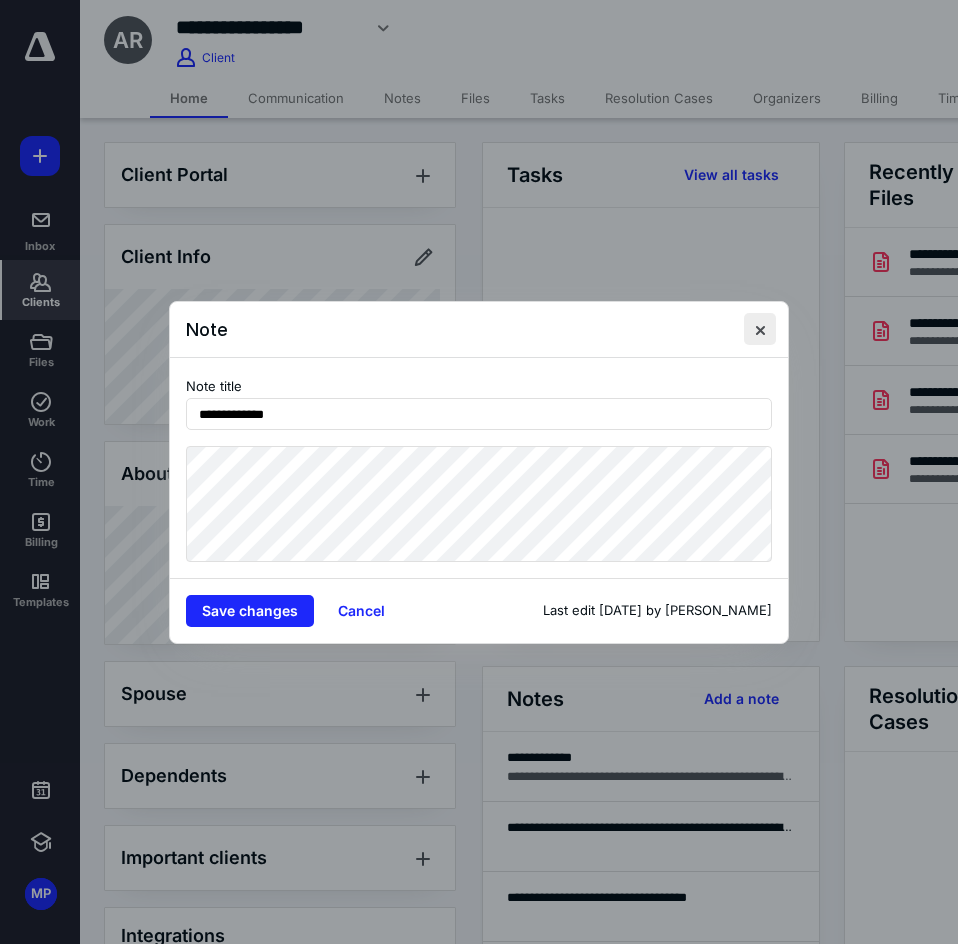 click at bounding box center [760, 329] 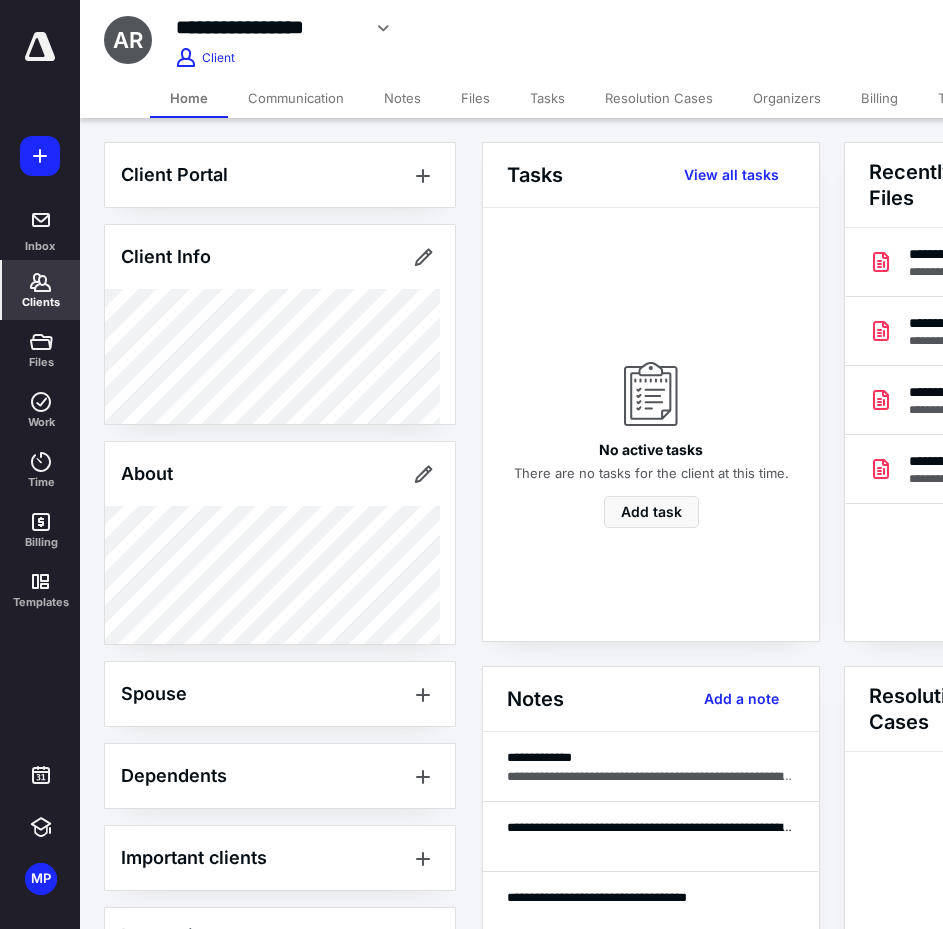 click on "Billing" at bounding box center [879, 98] 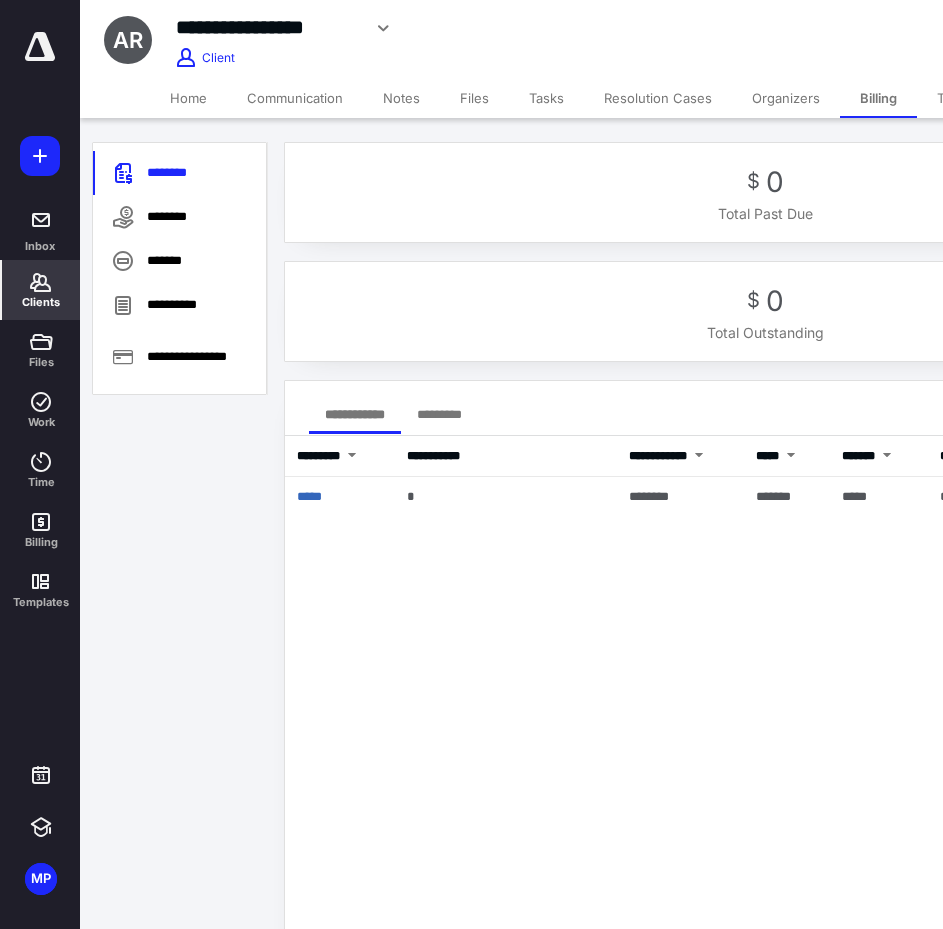 click on "Clients" at bounding box center [41, 290] 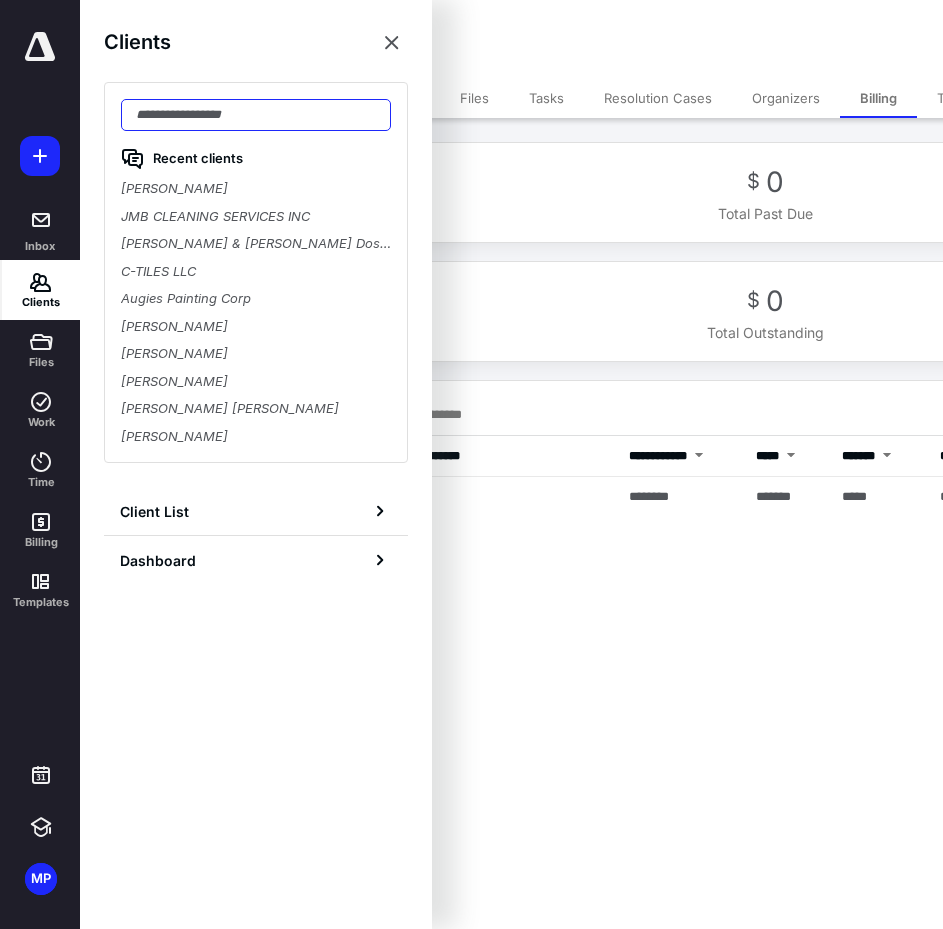 click at bounding box center (256, 115) 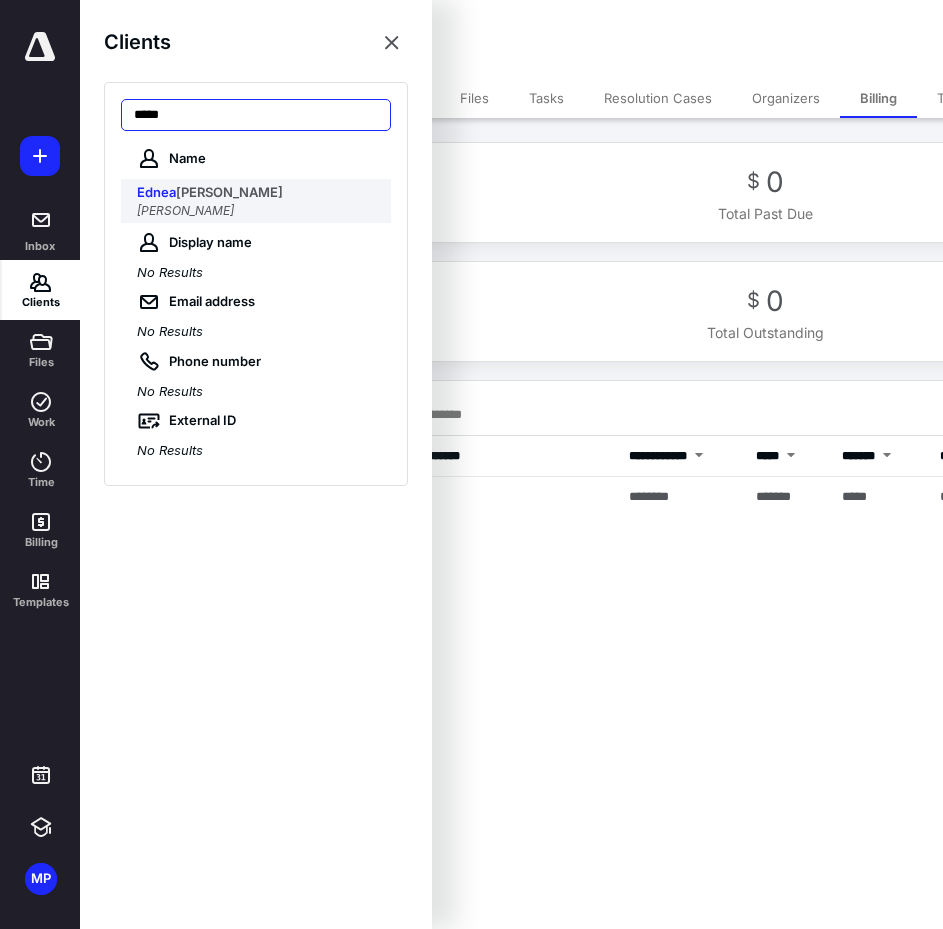 type on "*****" 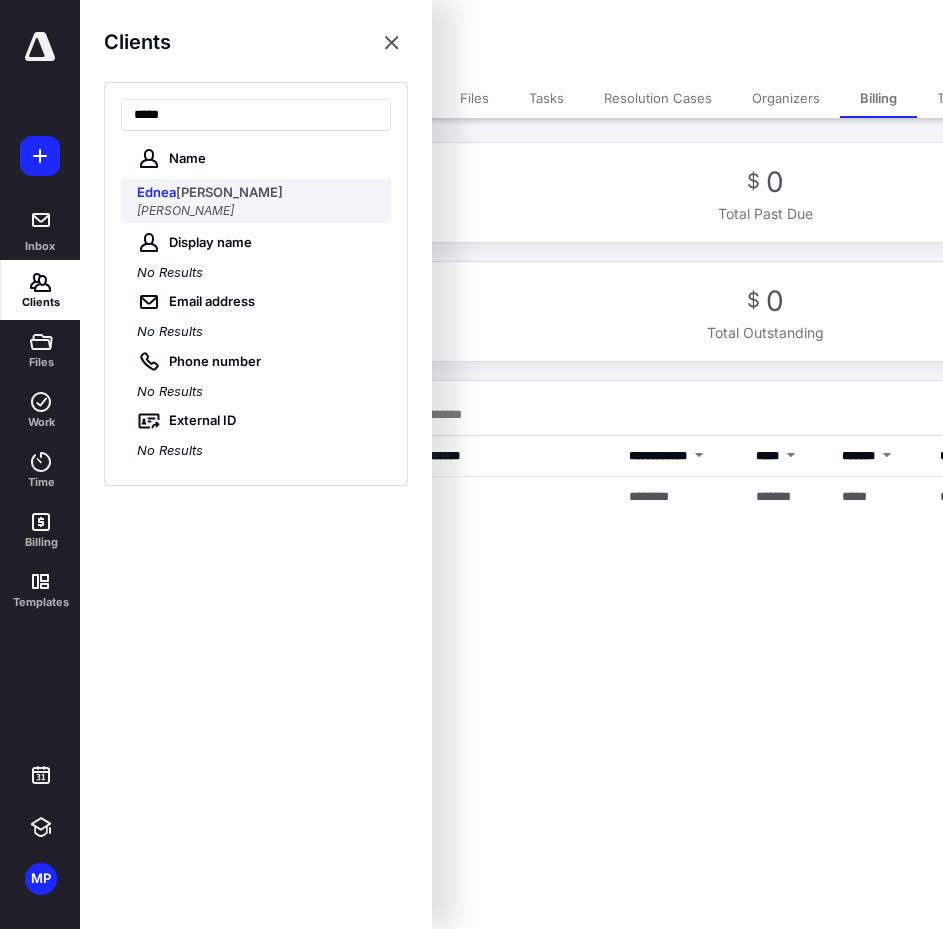 click on "Ednea  M. Da Silva" at bounding box center [258, 193] 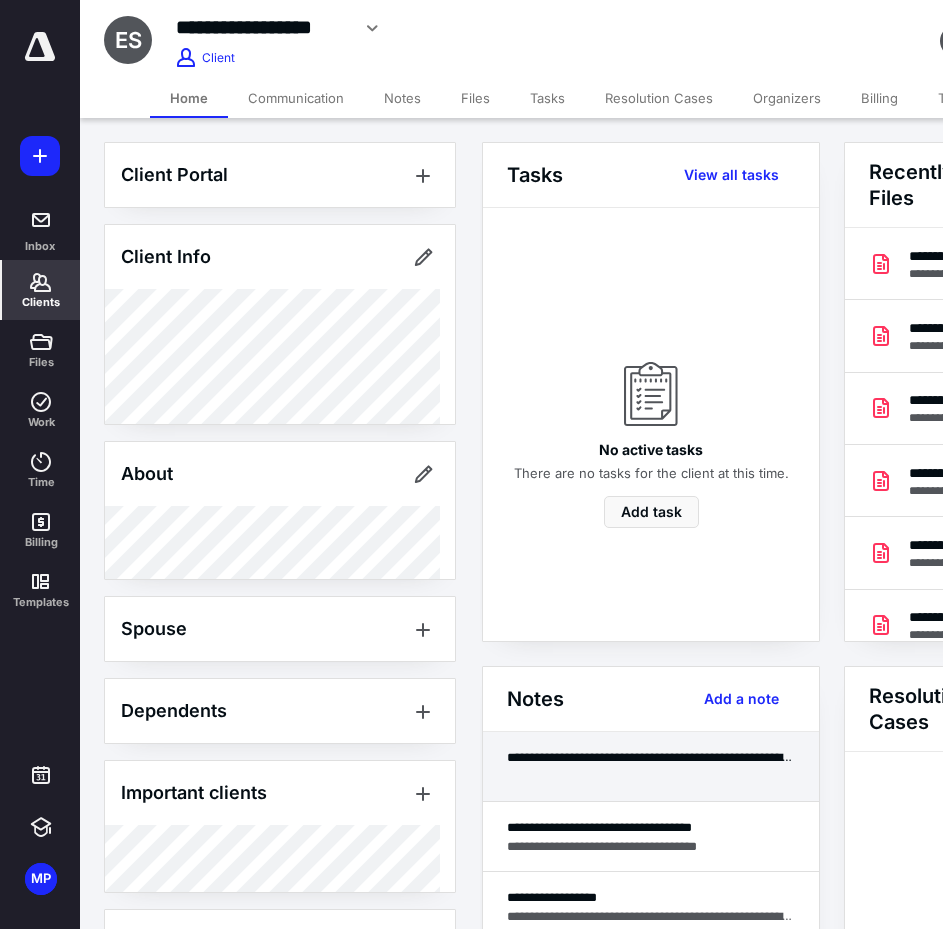 click on "**********" at bounding box center [651, 767] 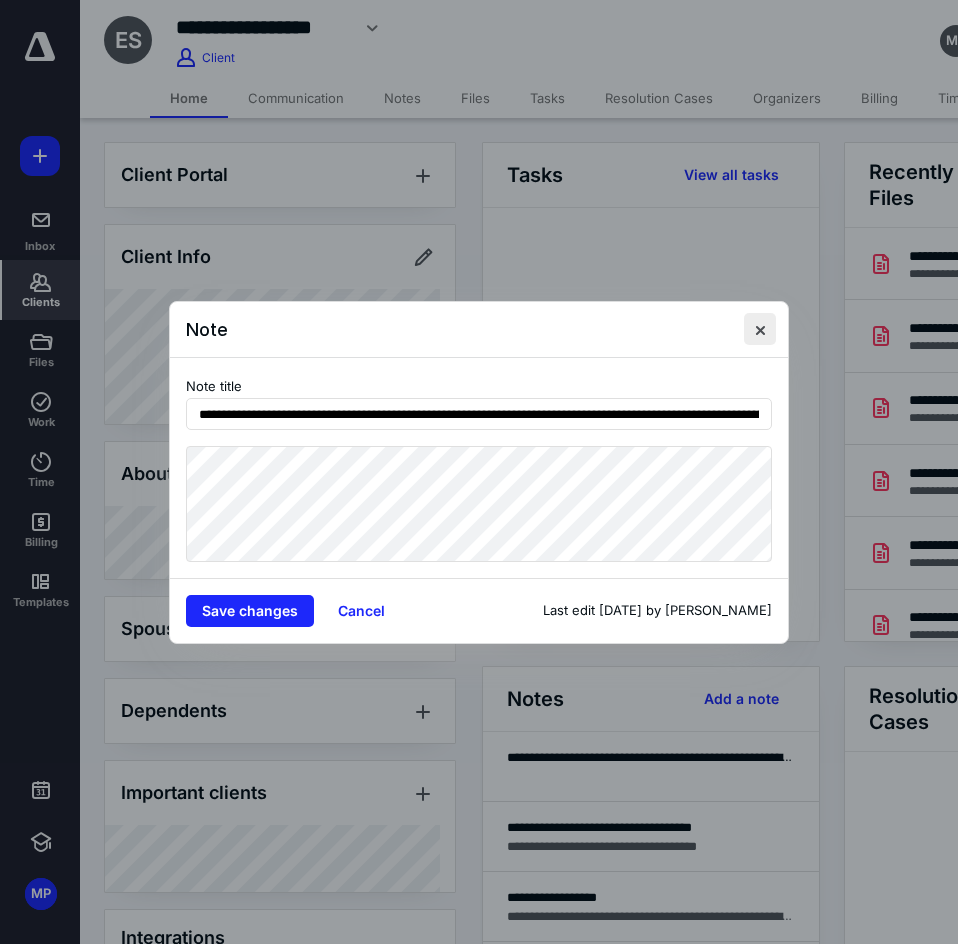 click at bounding box center [760, 329] 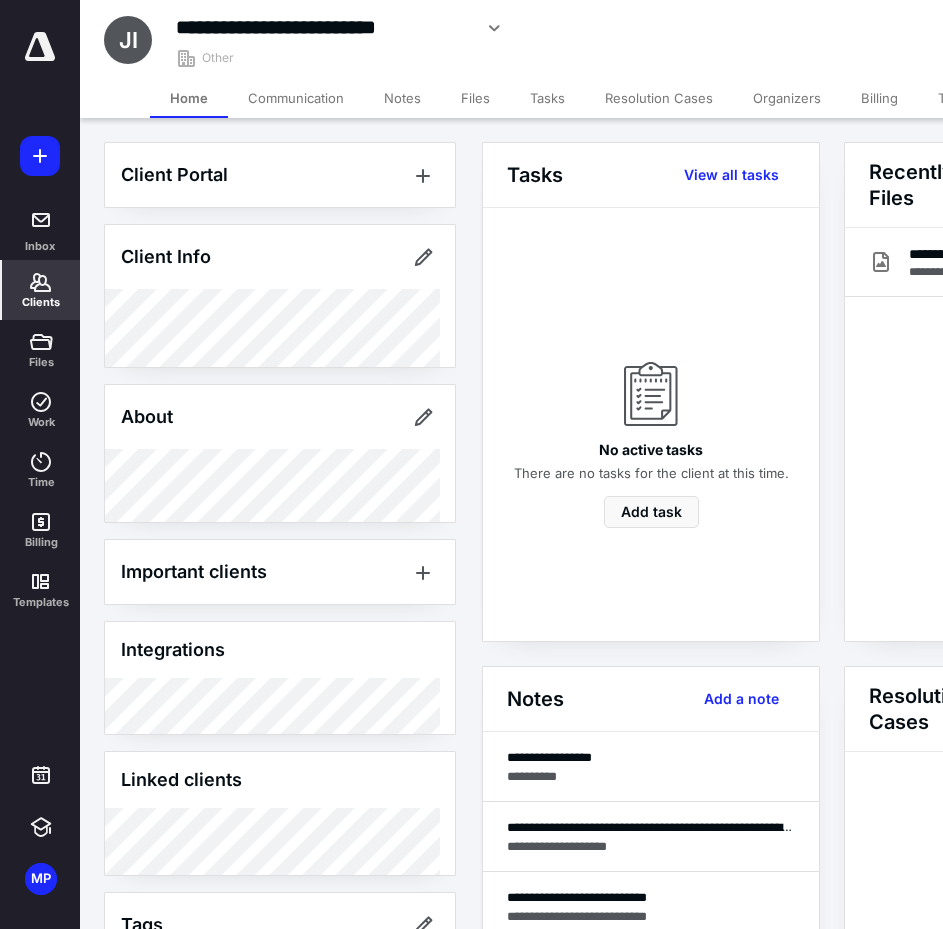 click on "Billing" at bounding box center (879, 98) 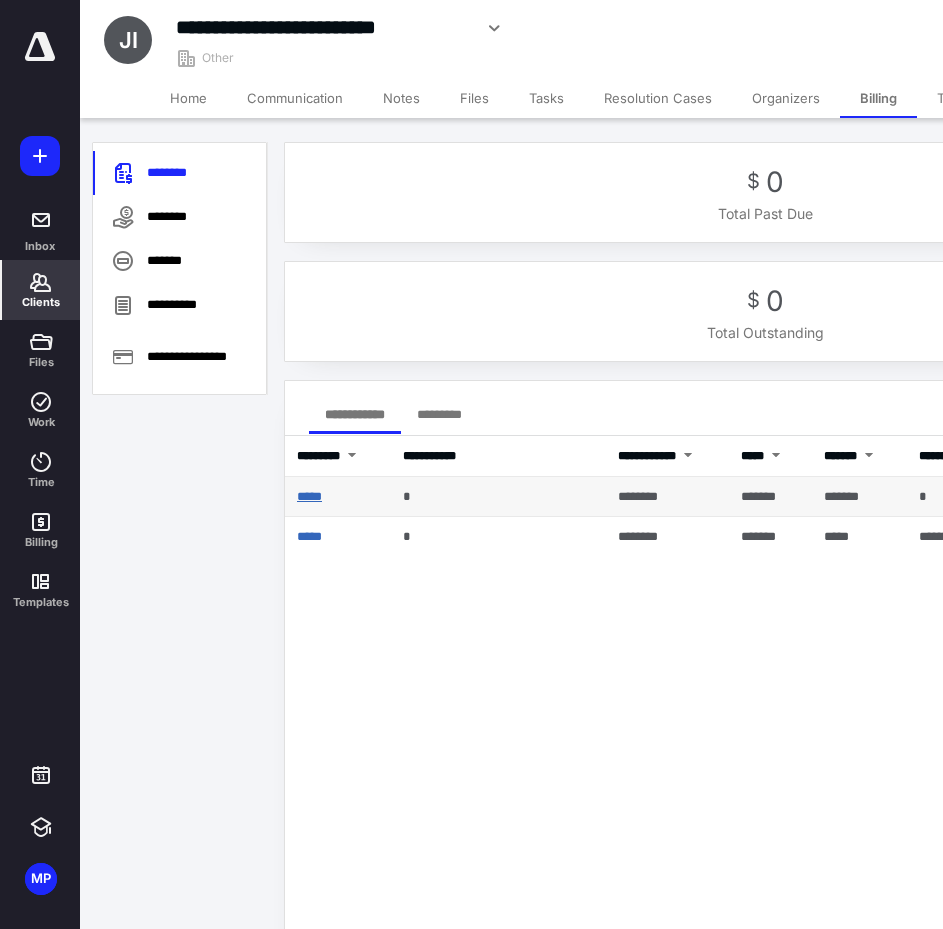 click on "*****" at bounding box center [309, 496] 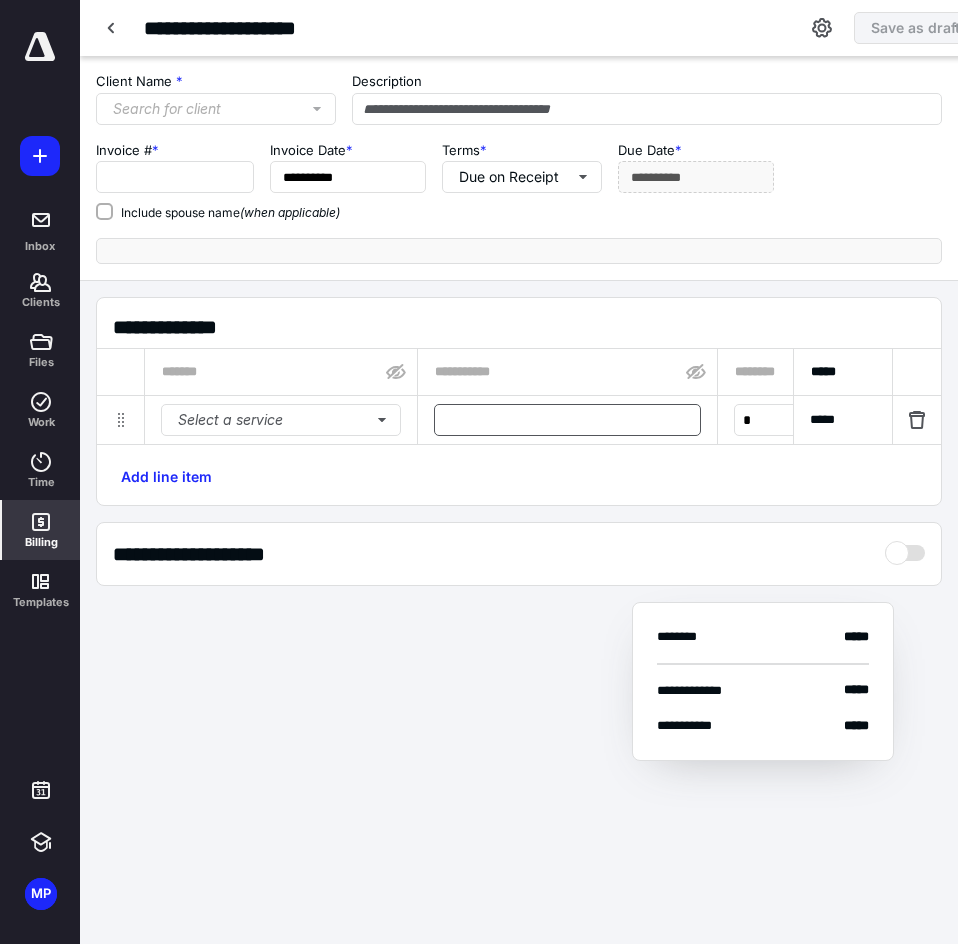 type on "*****" 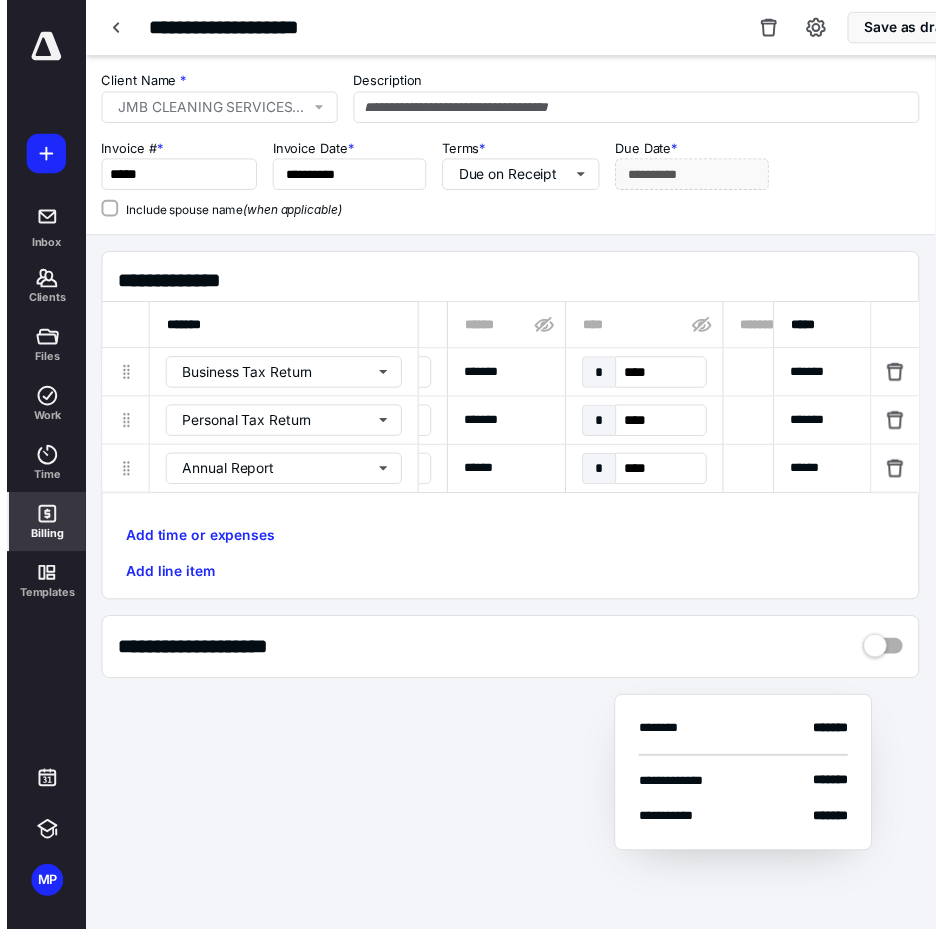 scroll, scrollTop: 0, scrollLeft: 790, axis: horizontal 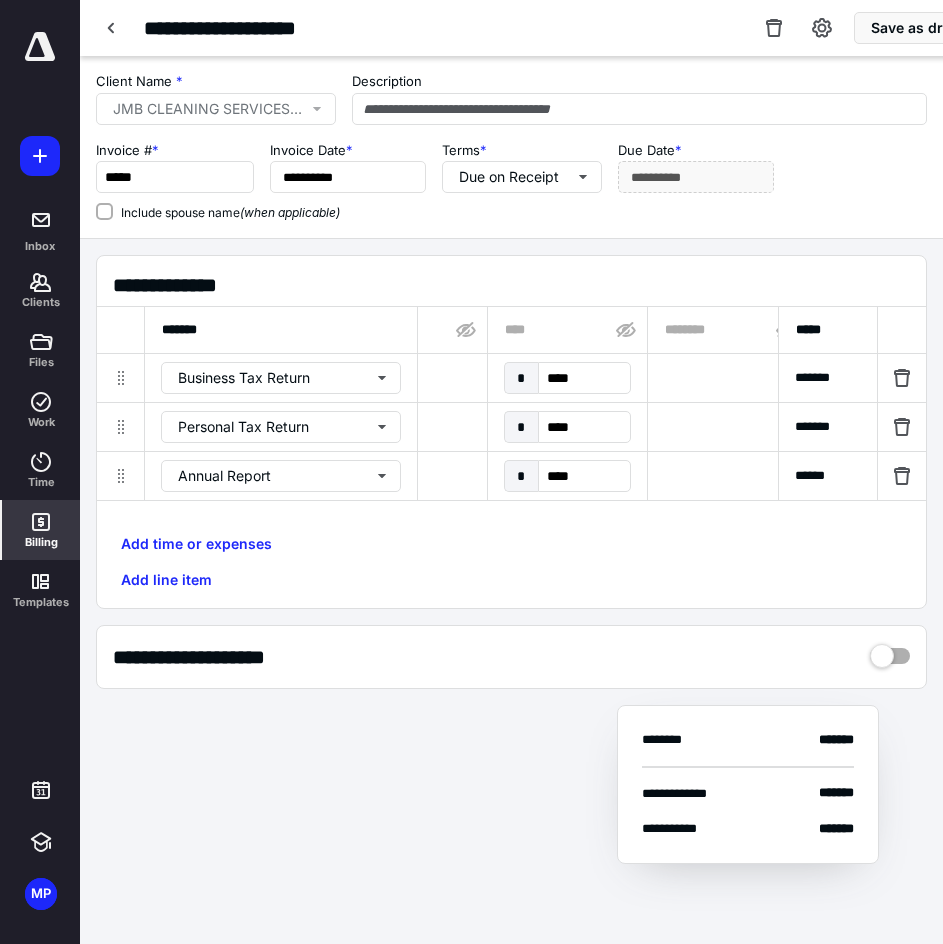 click on "**********" at bounding box center [592, 28] 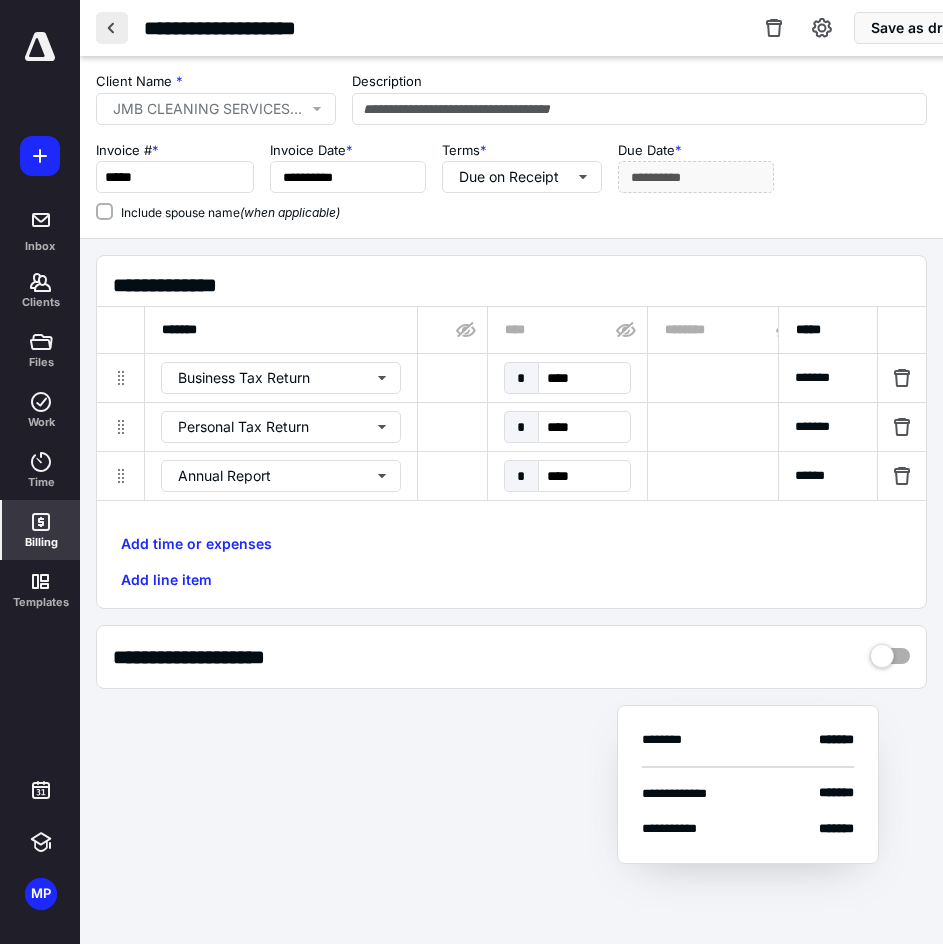 click at bounding box center (112, 28) 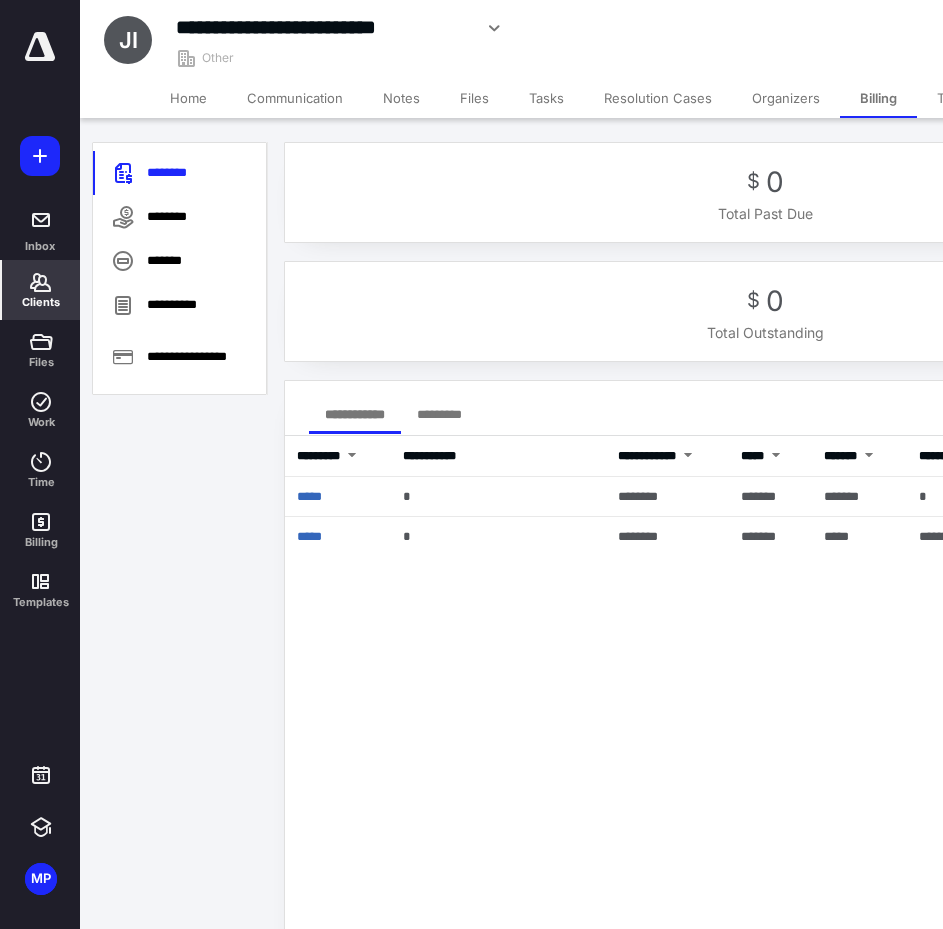 click on "Home" at bounding box center [188, 98] 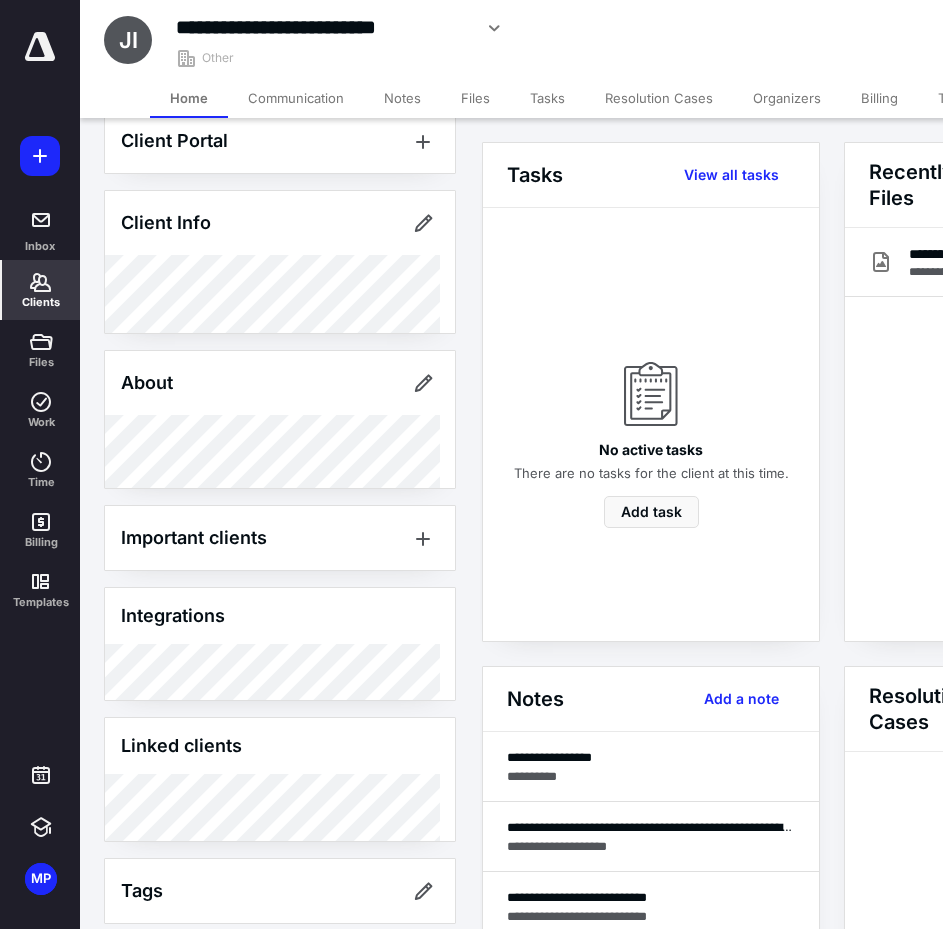 scroll, scrollTop: 53, scrollLeft: 0, axis: vertical 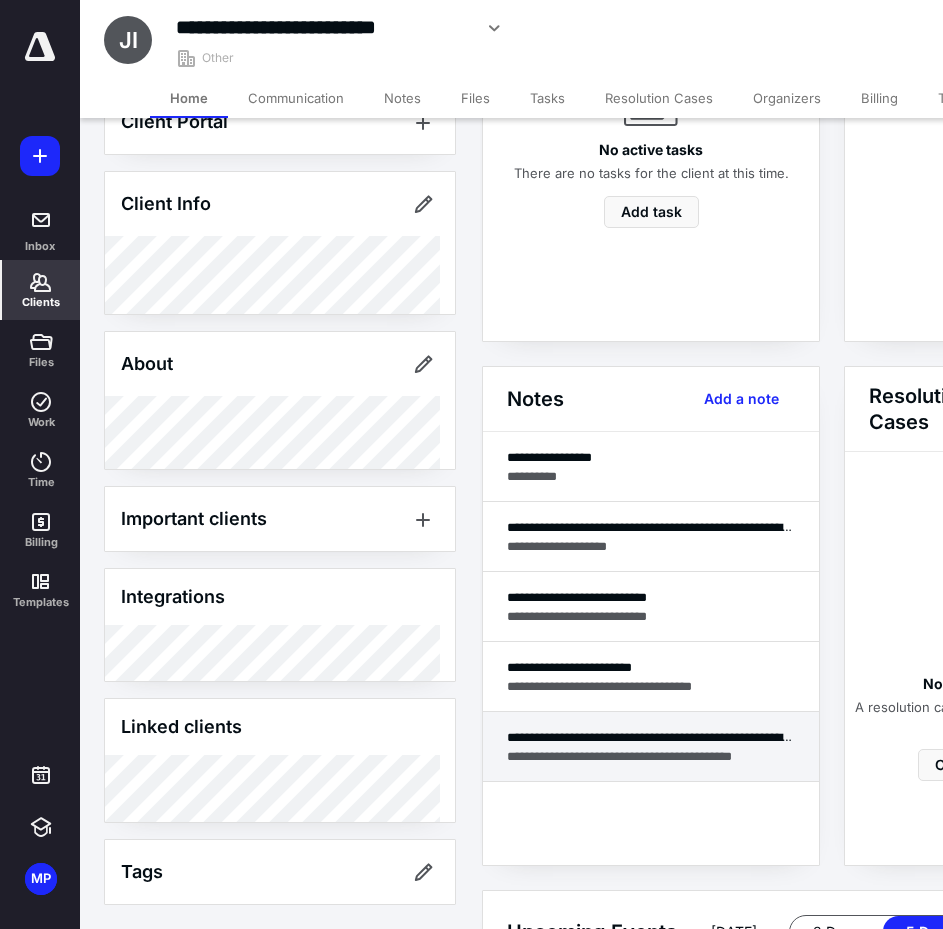 click on "**********" at bounding box center (651, 756) 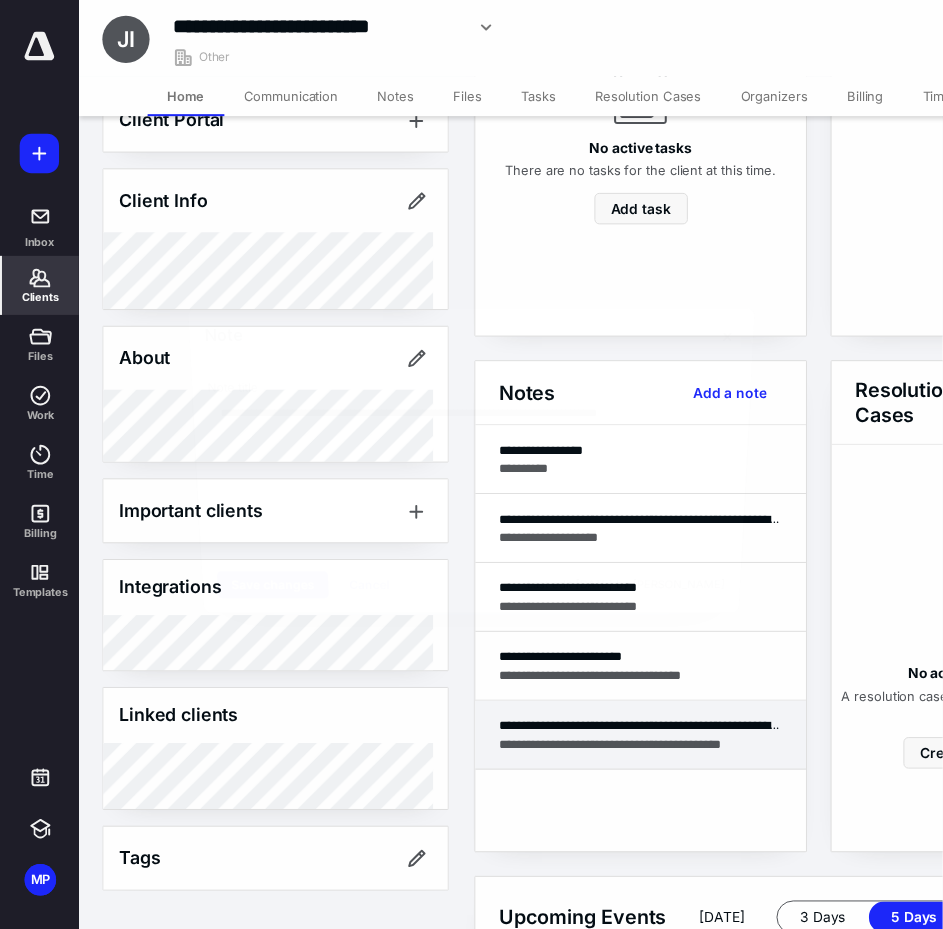 scroll, scrollTop: 38, scrollLeft: 0, axis: vertical 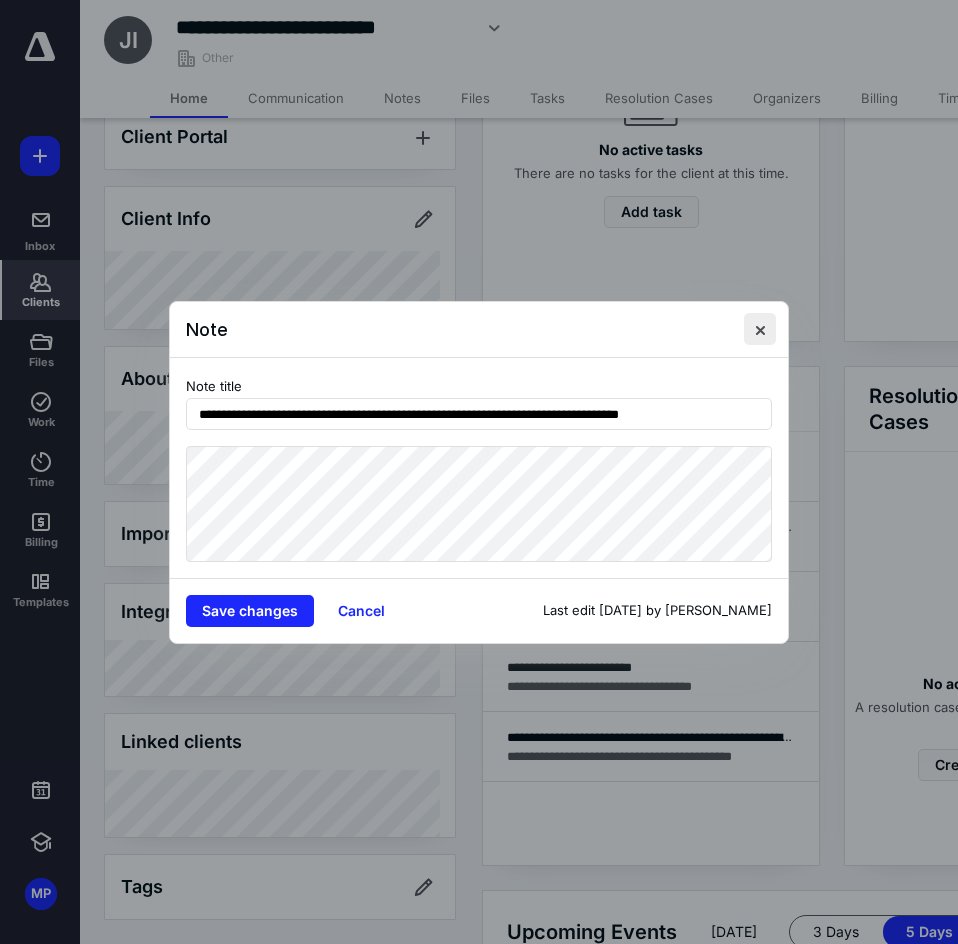 click at bounding box center [760, 329] 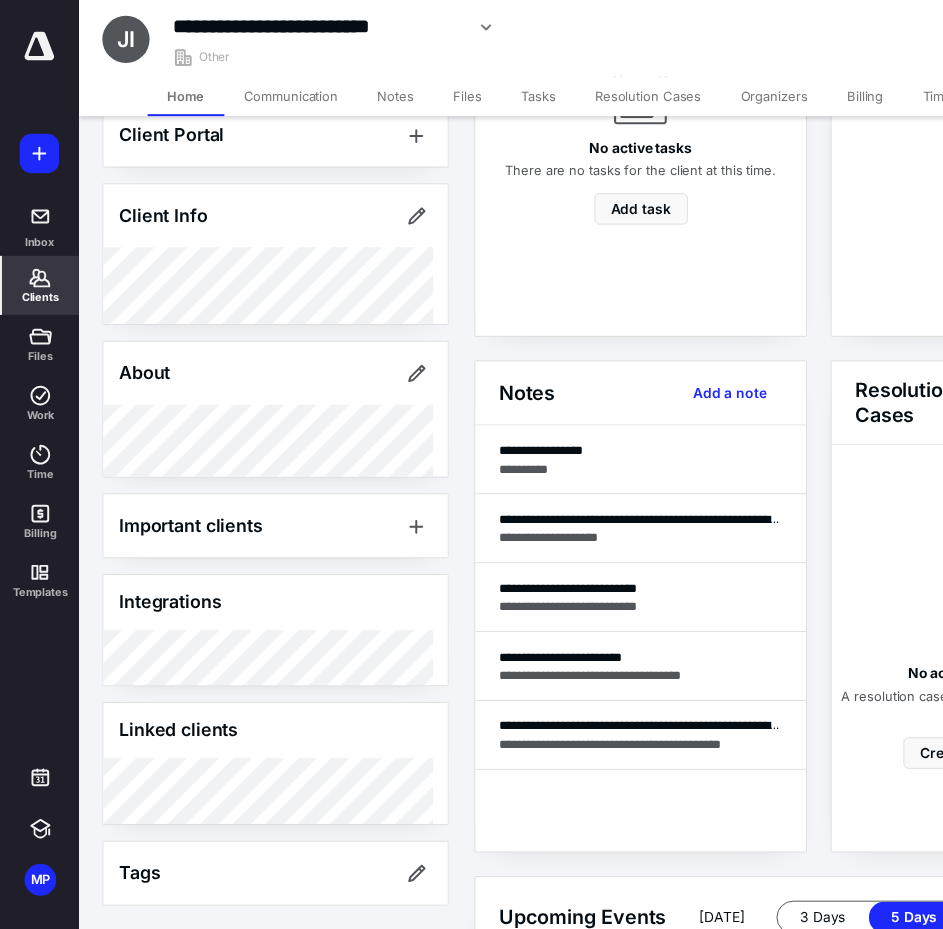scroll, scrollTop: 53, scrollLeft: 0, axis: vertical 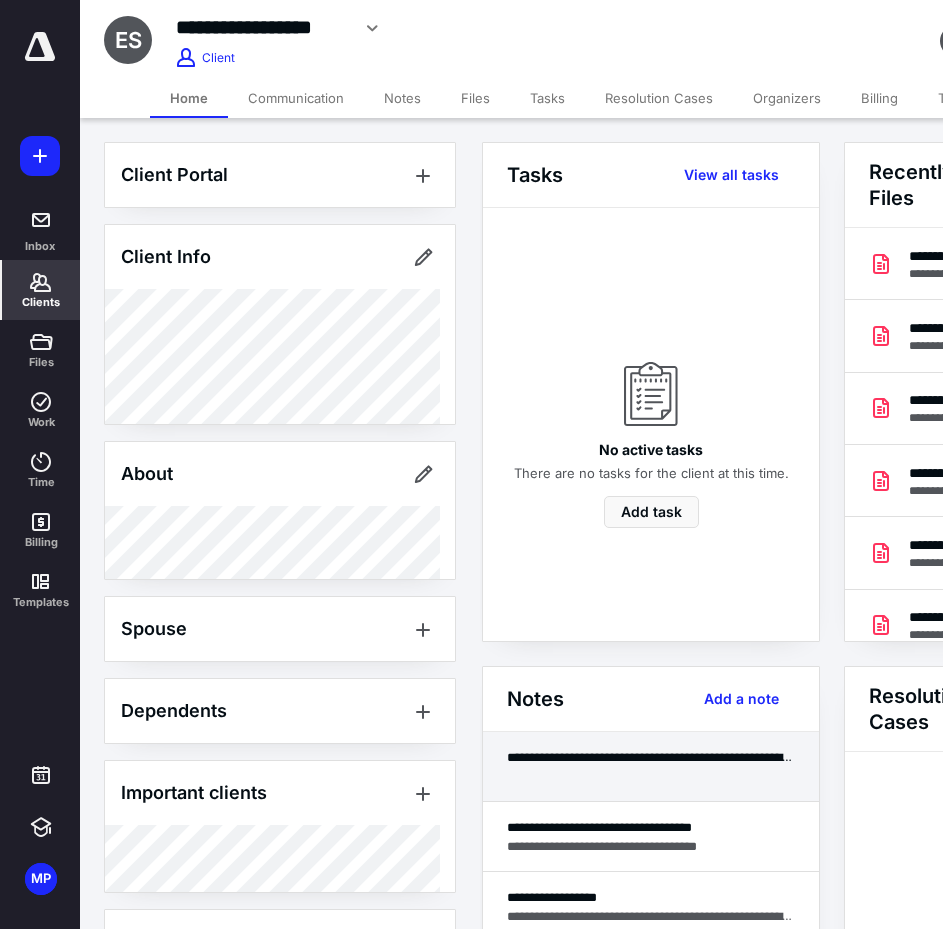 click on "**********" at bounding box center [651, 767] 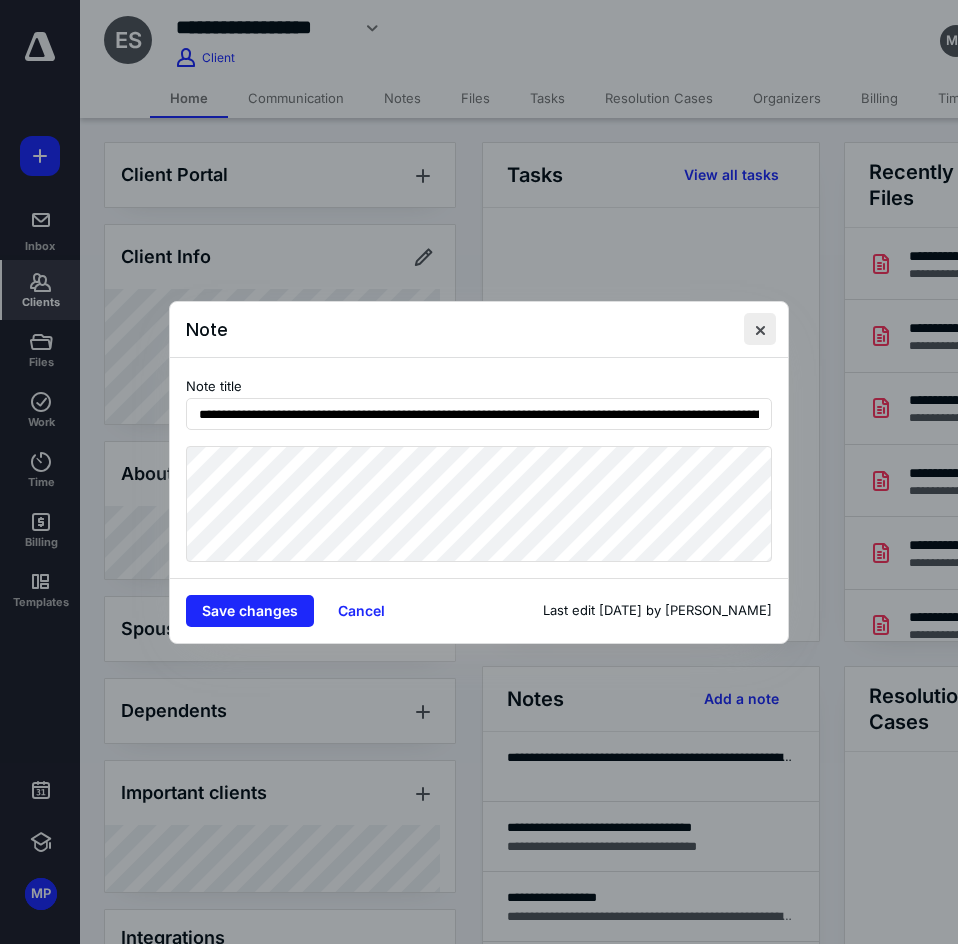 click at bounding box center (760, 329) 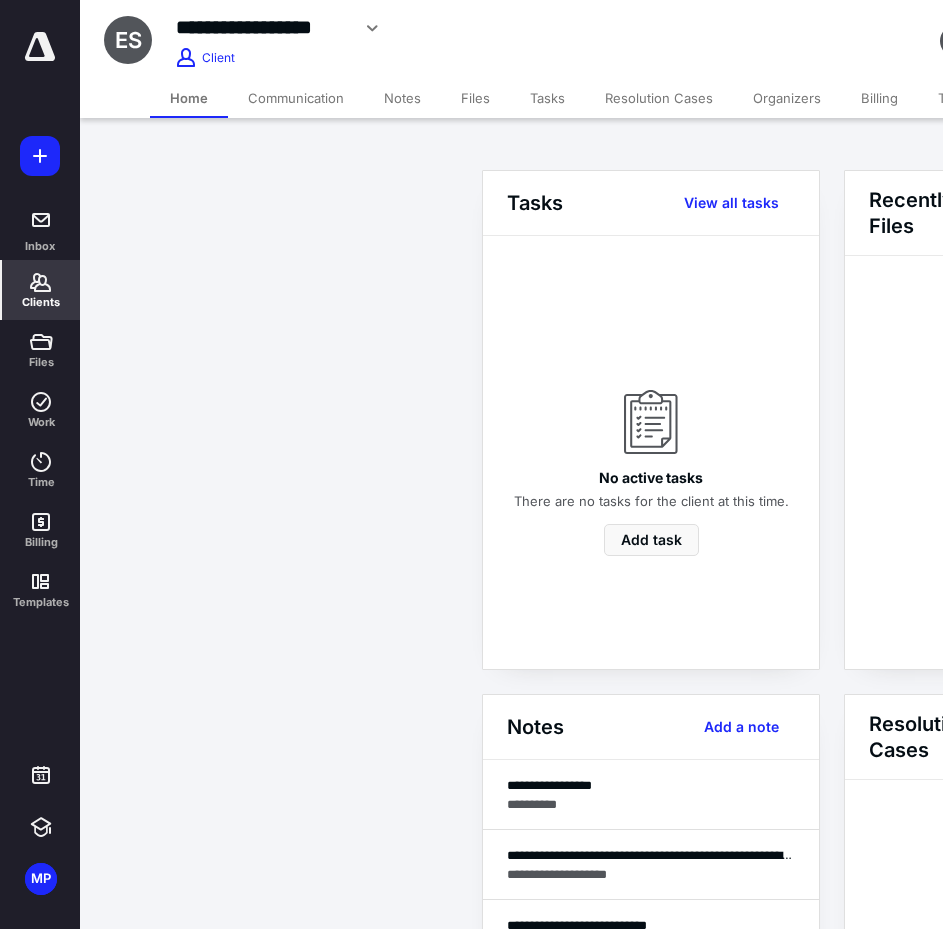 click on "Billing" at bounding box center (879, 98) 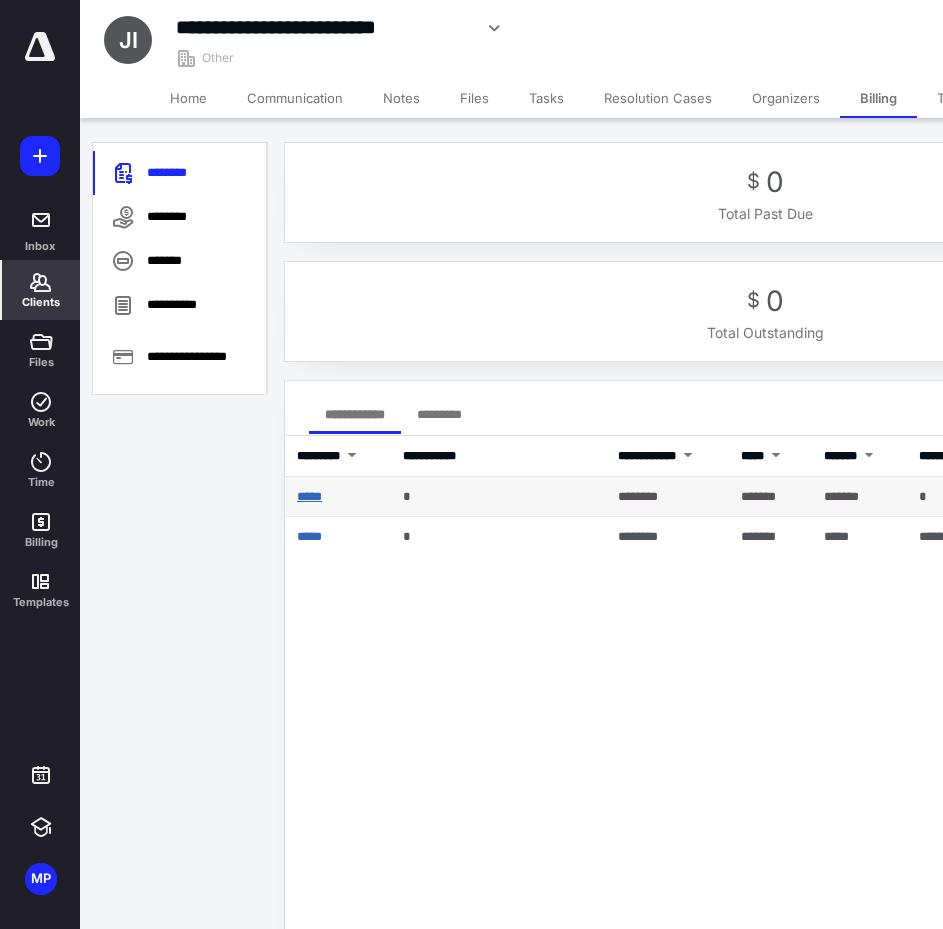 click on "*****" at bounding box center [309, 496] 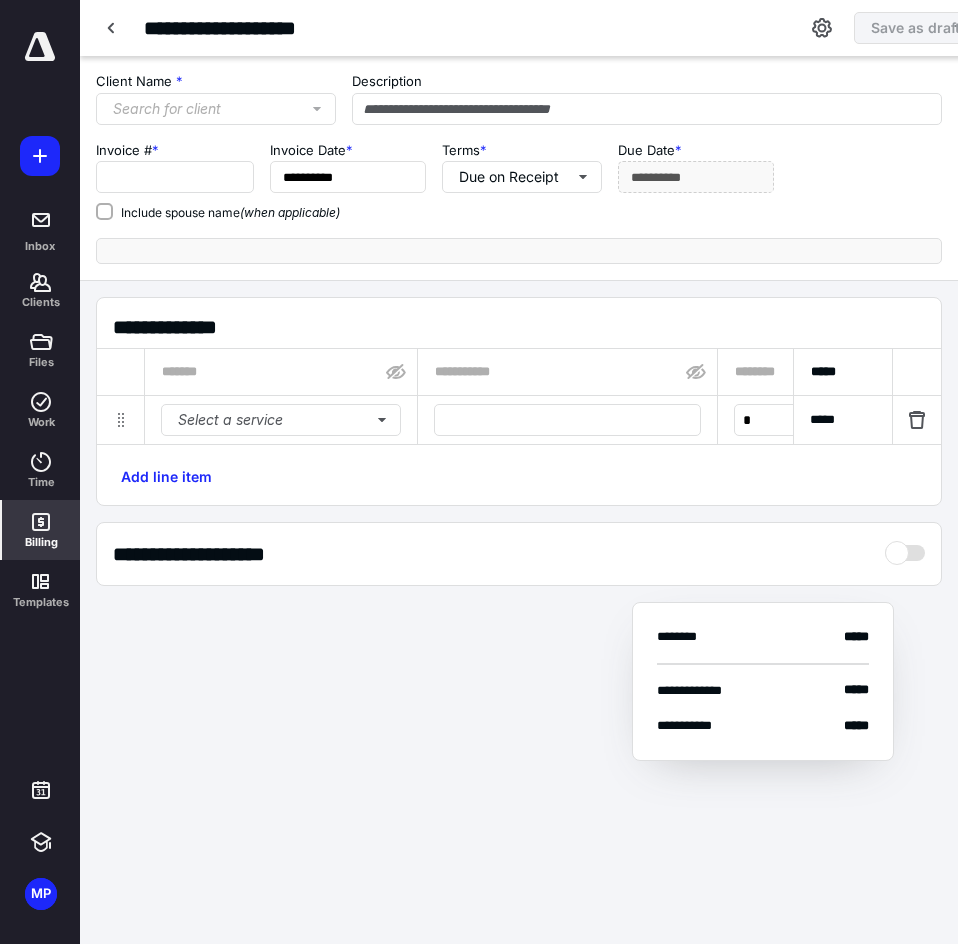 type on "*****" 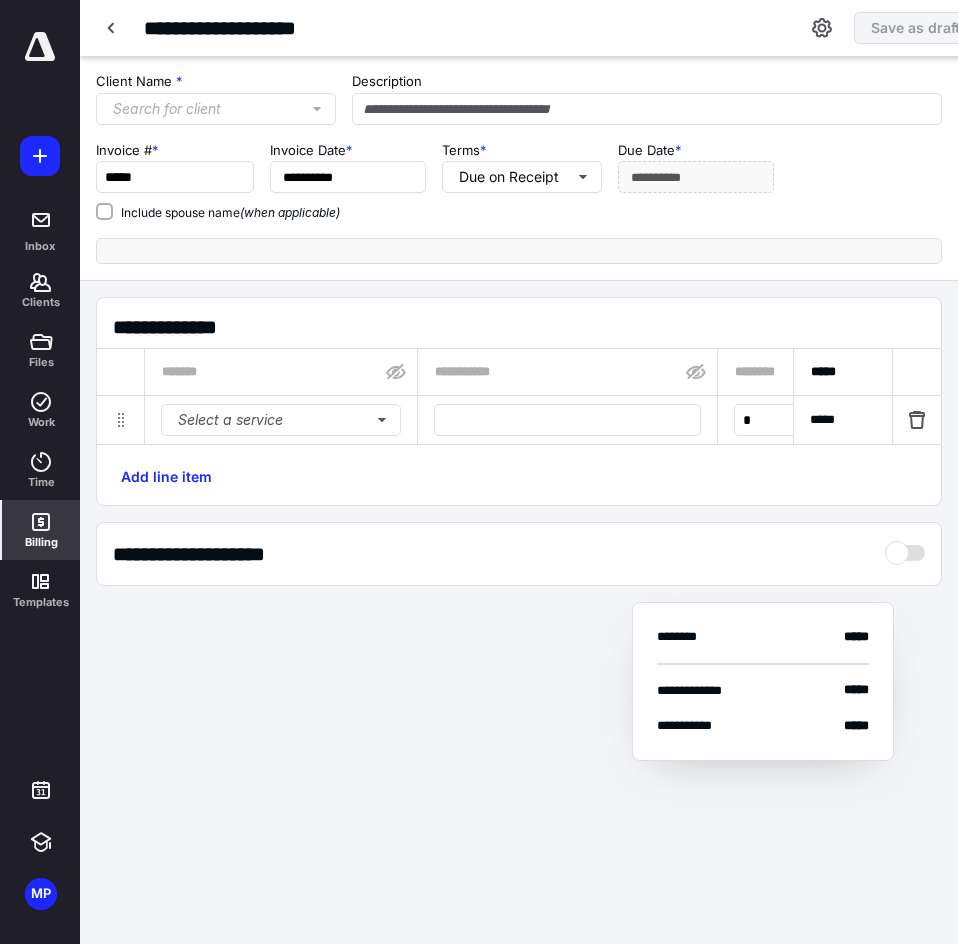 type on "**********" 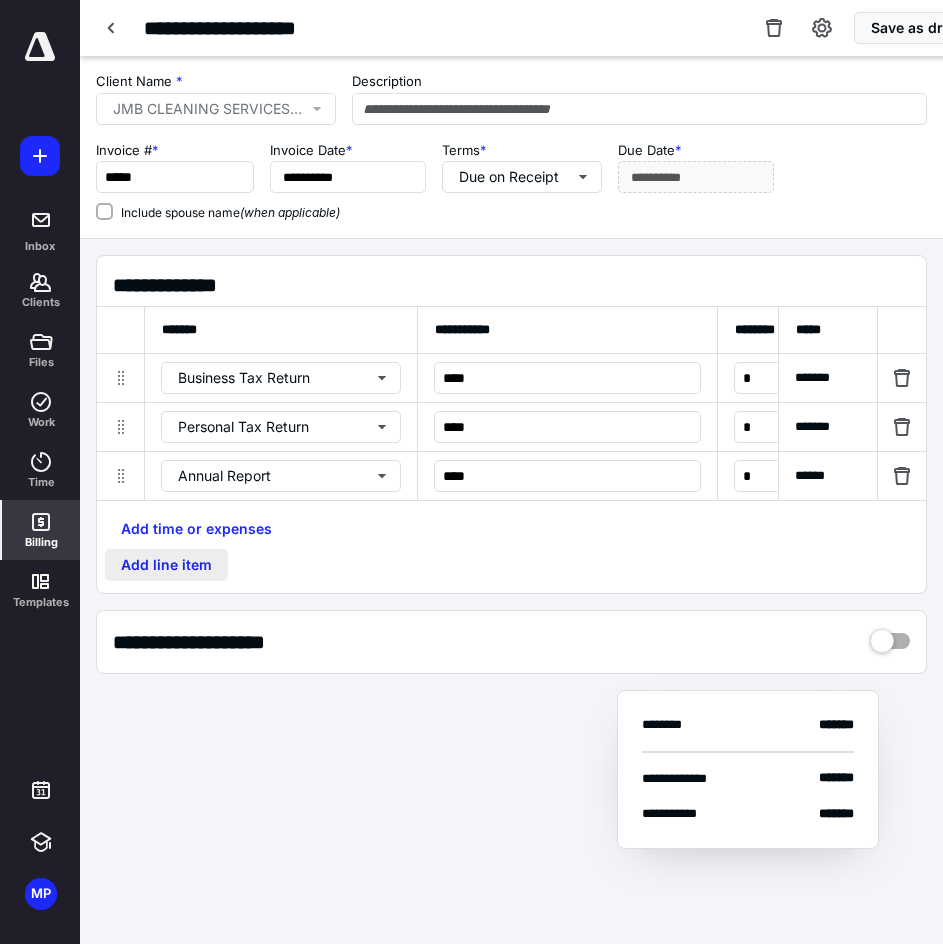click on "Add line item" at bounding box center (166, 565) 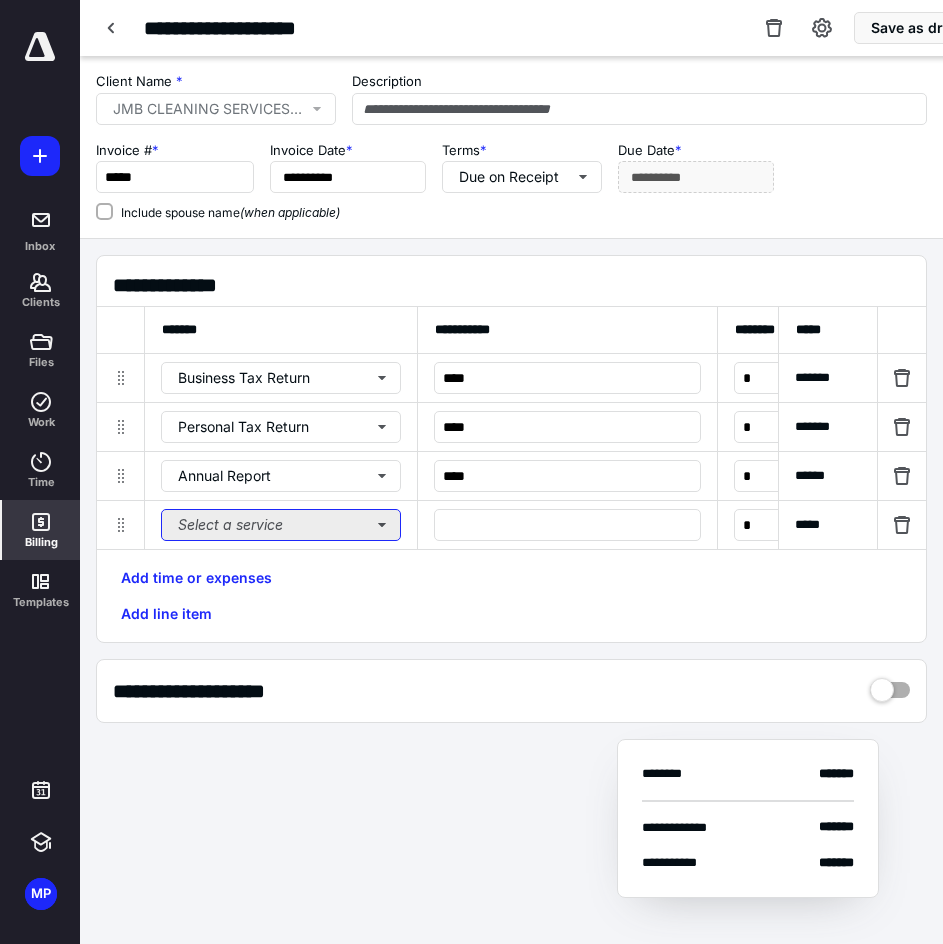 click on "Select a service" at bounding box center [281, 525] 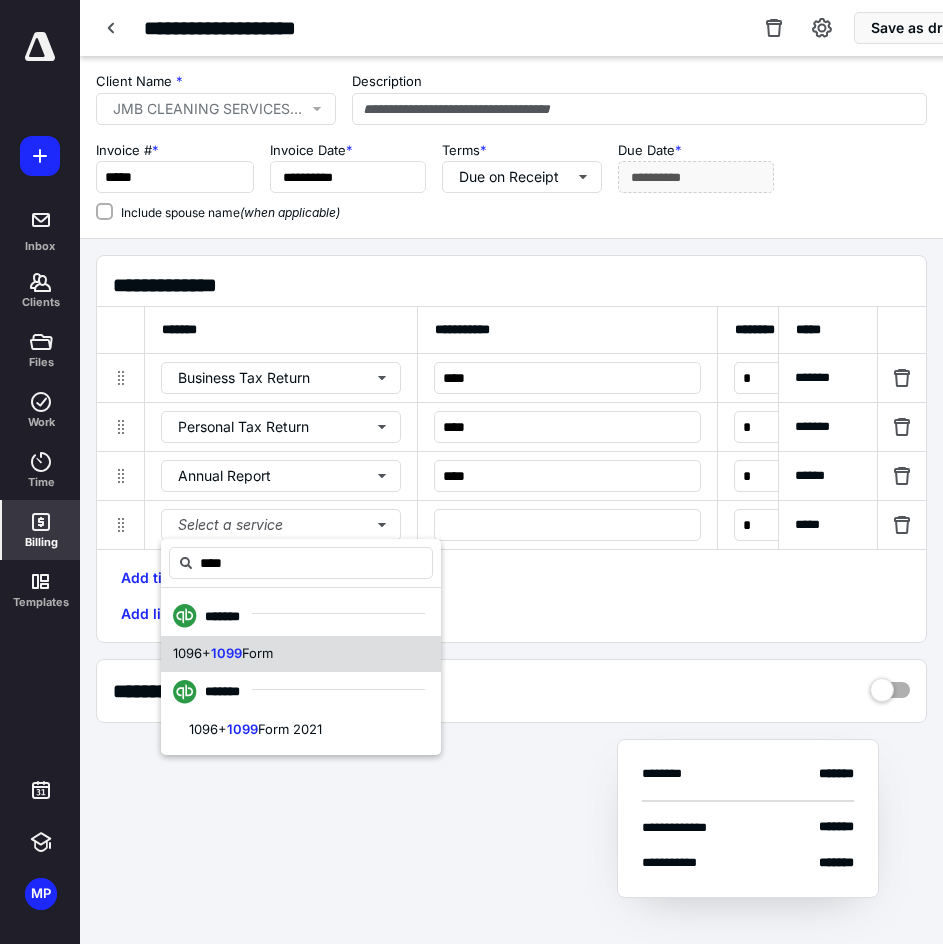 click on "1096+ 1099  Form" at bounding box center [301, 654] 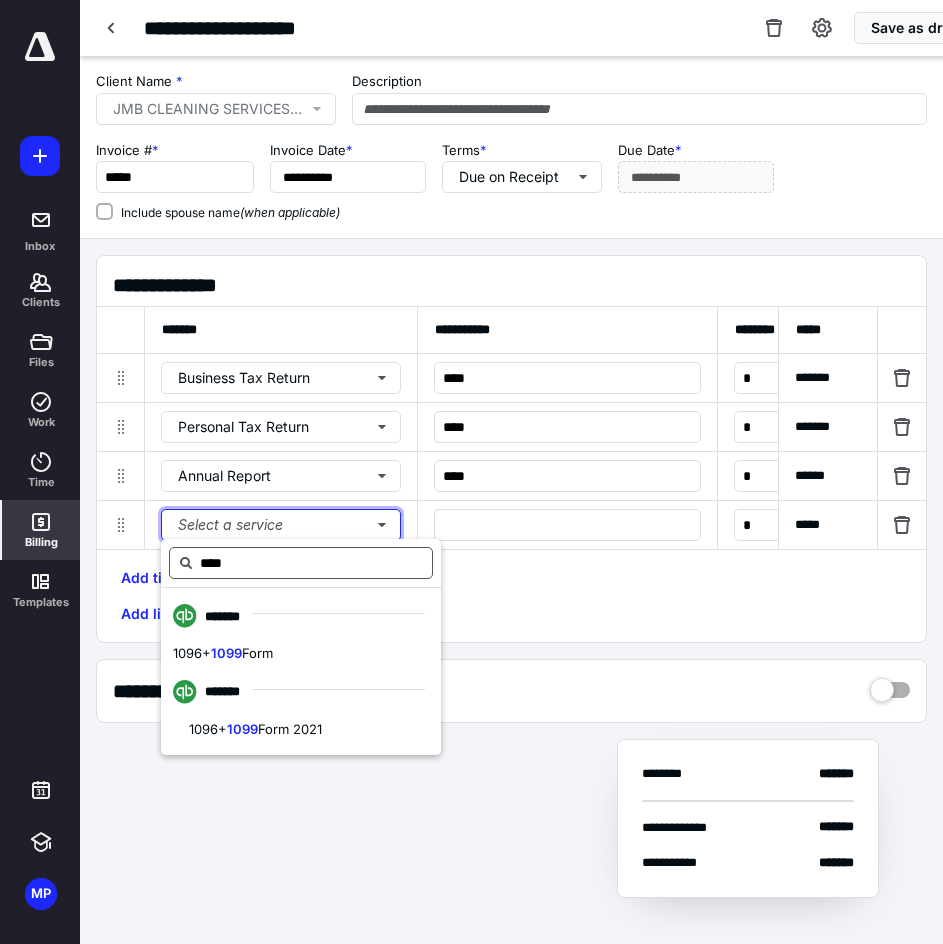 type 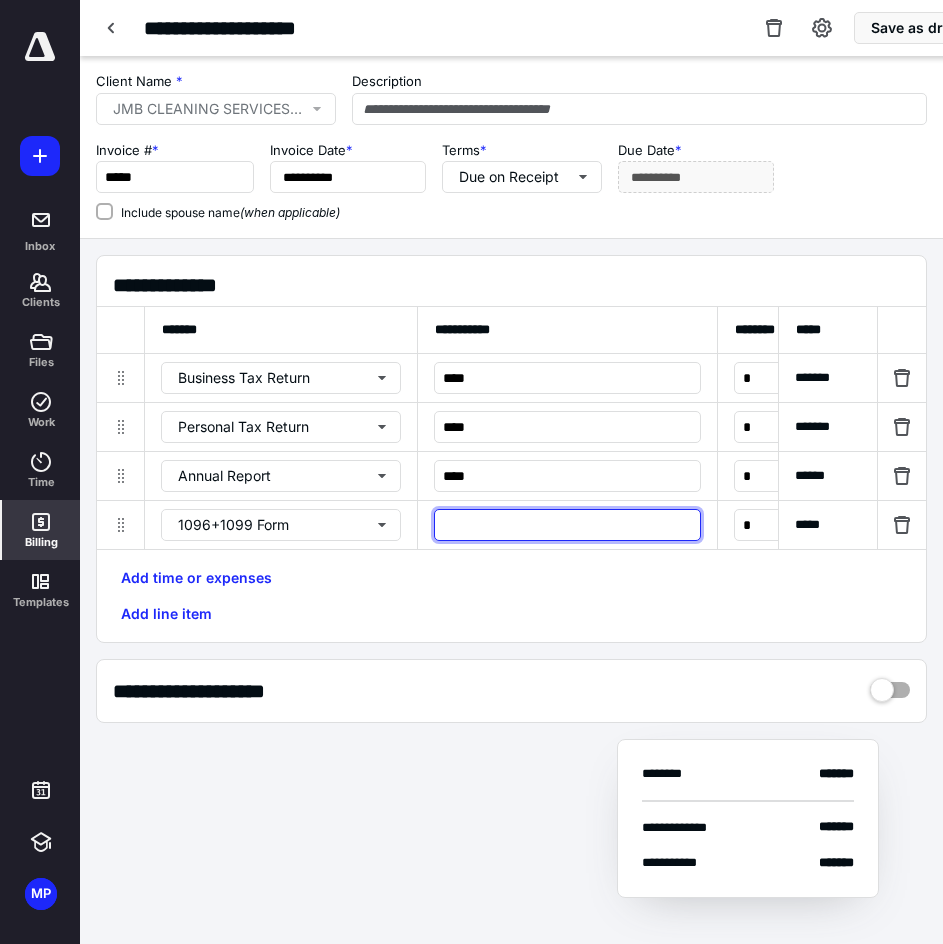 click at bounding box center [567, 525] 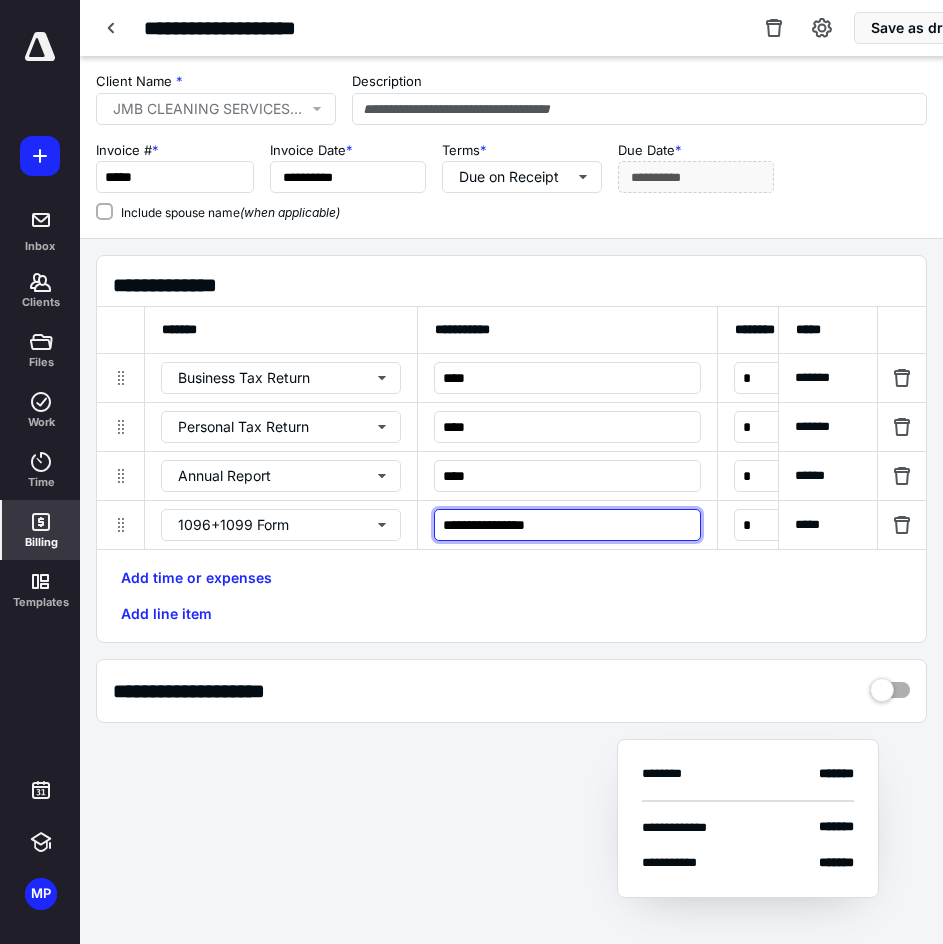 type on "**********" 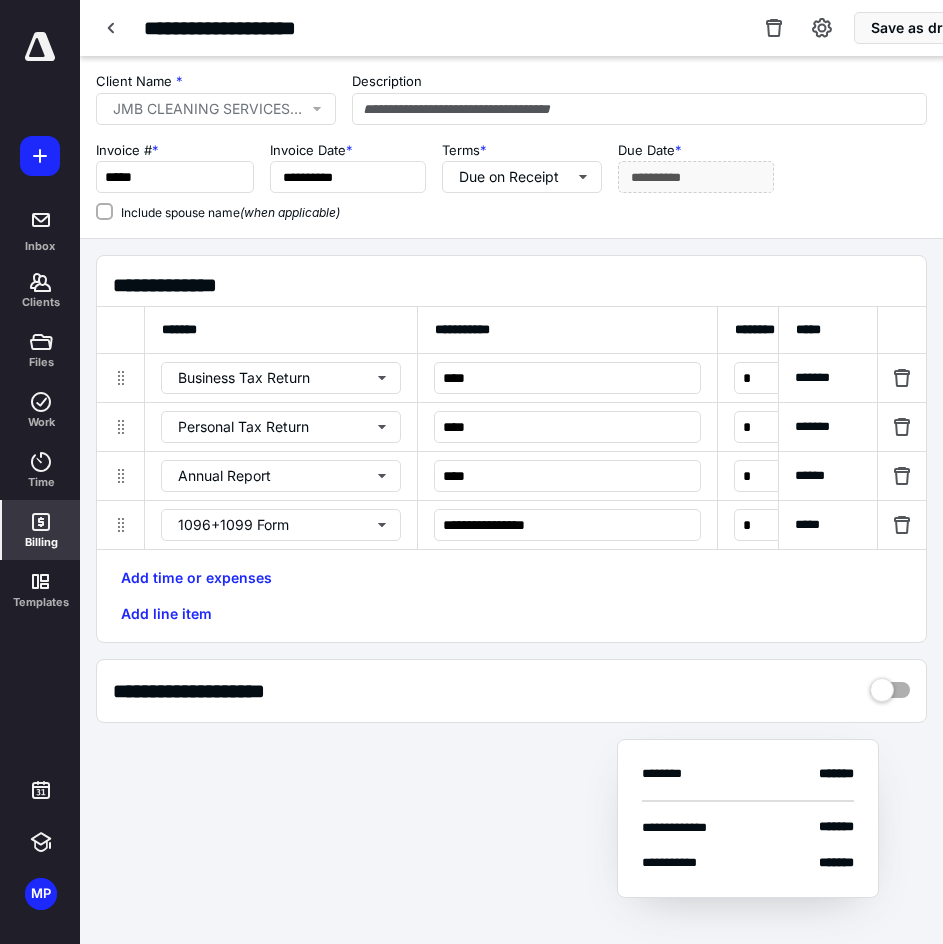 type 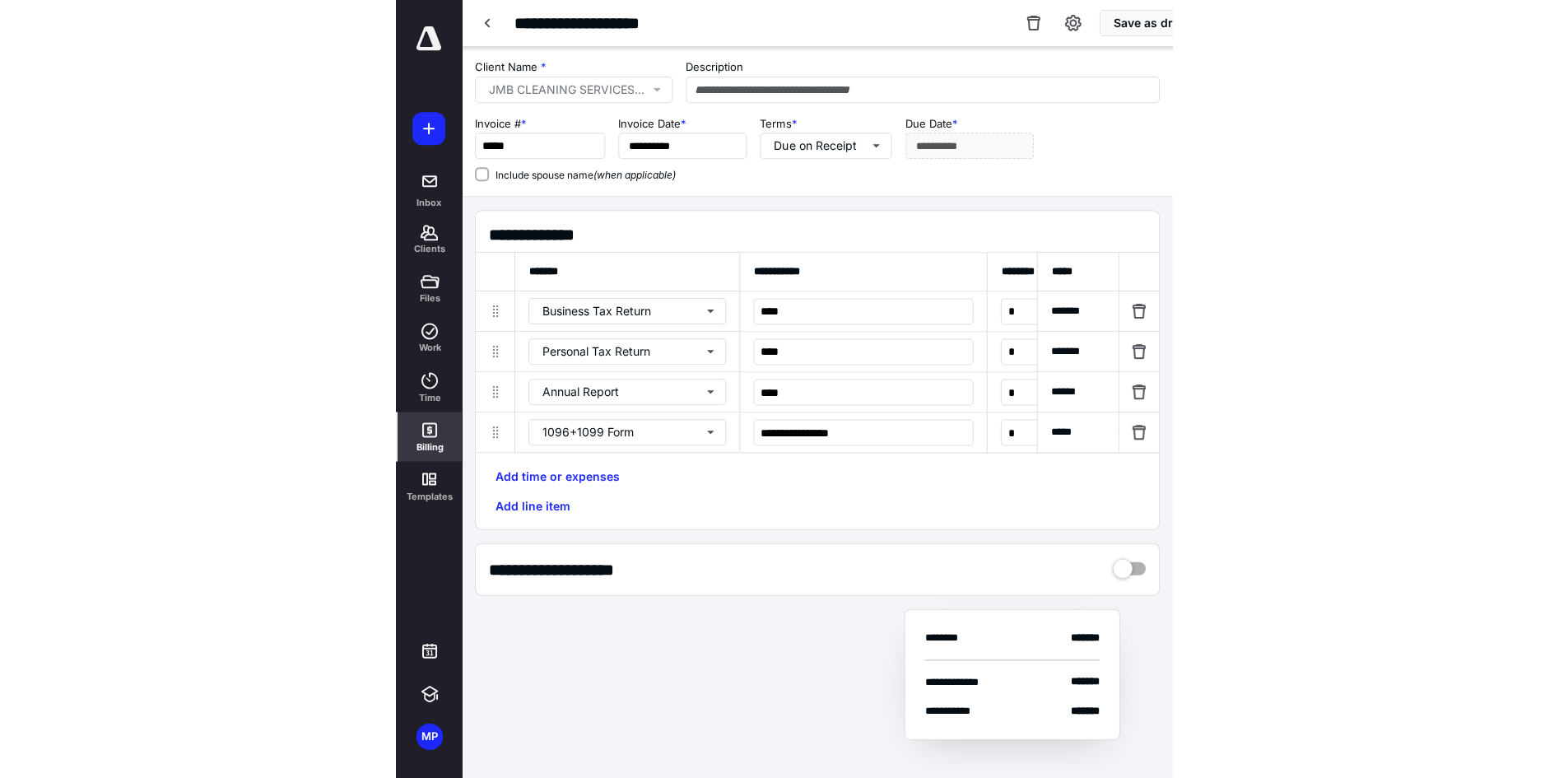 scroll, scrollTop: 0, scrollLeft: 510, axis: horizontal 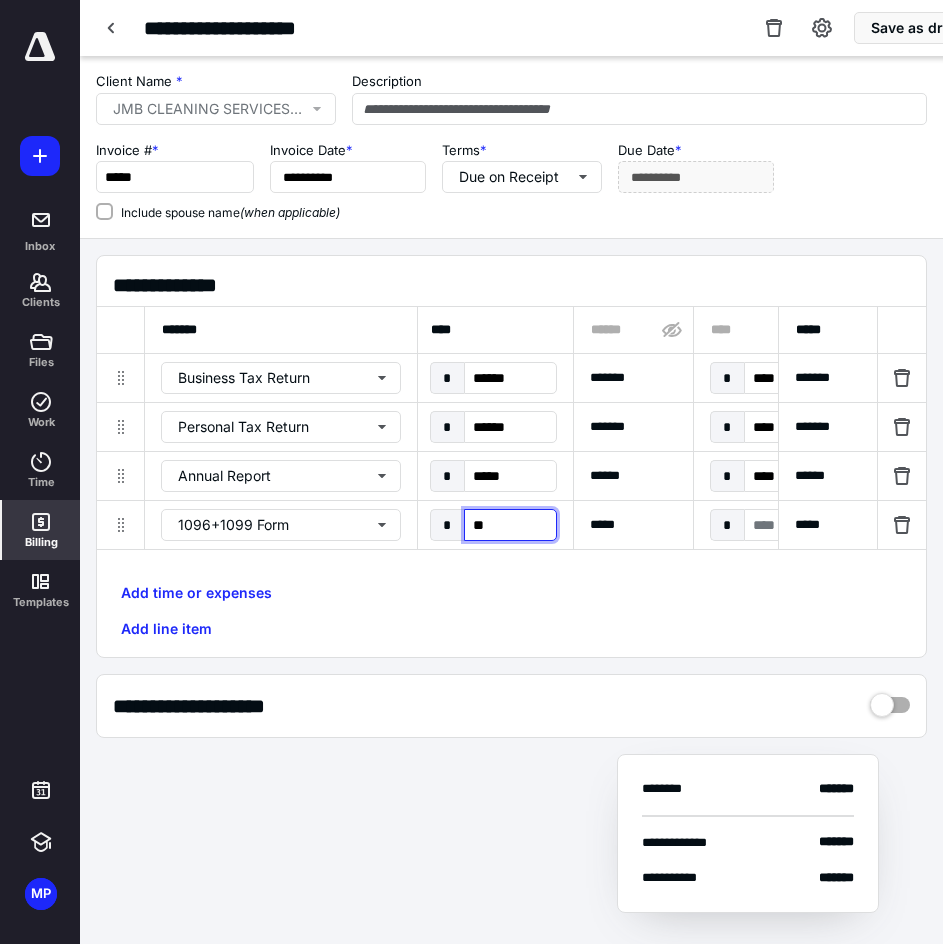 type on "***" 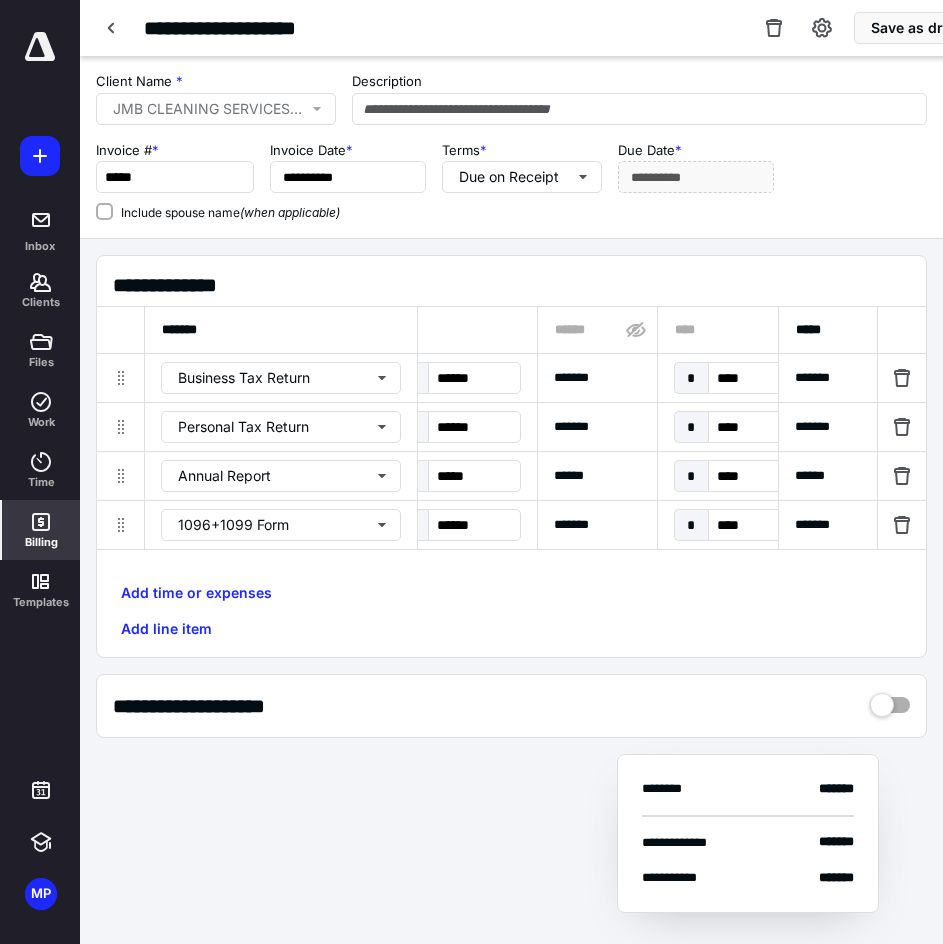 click on "**********" at bounding box center [519, 285] 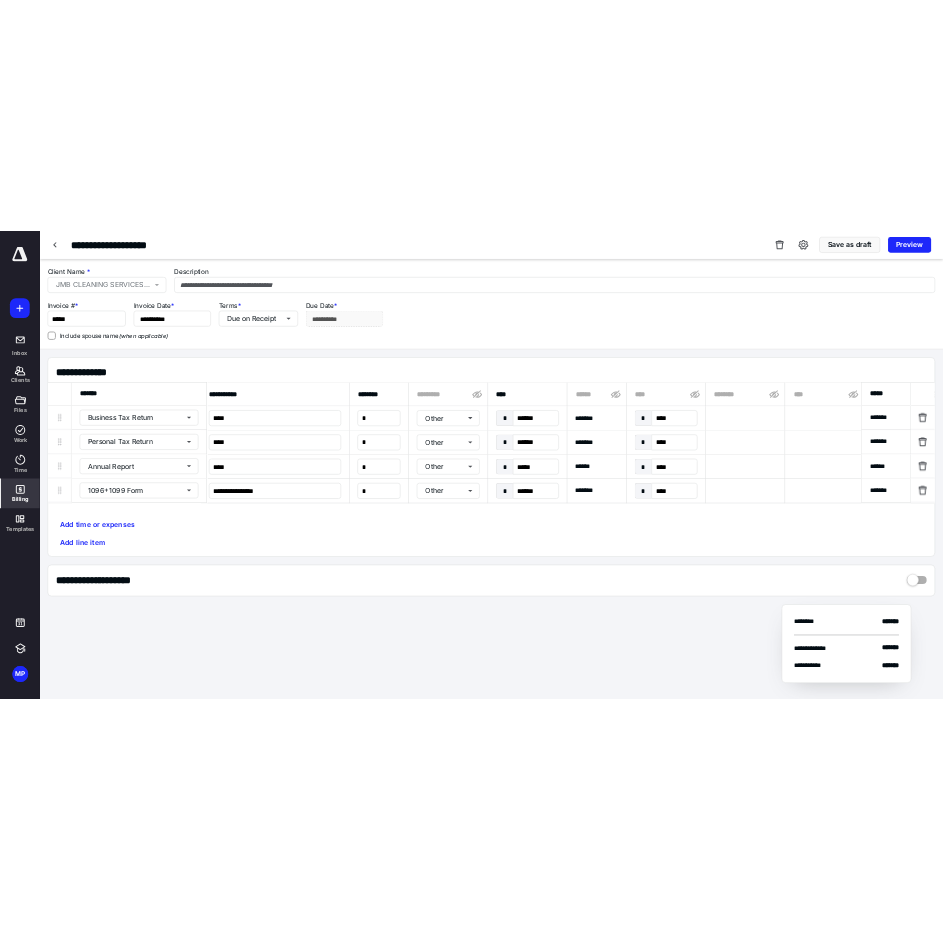 scroll, scrollTop: 0, scrollLeft: 0, axis: both 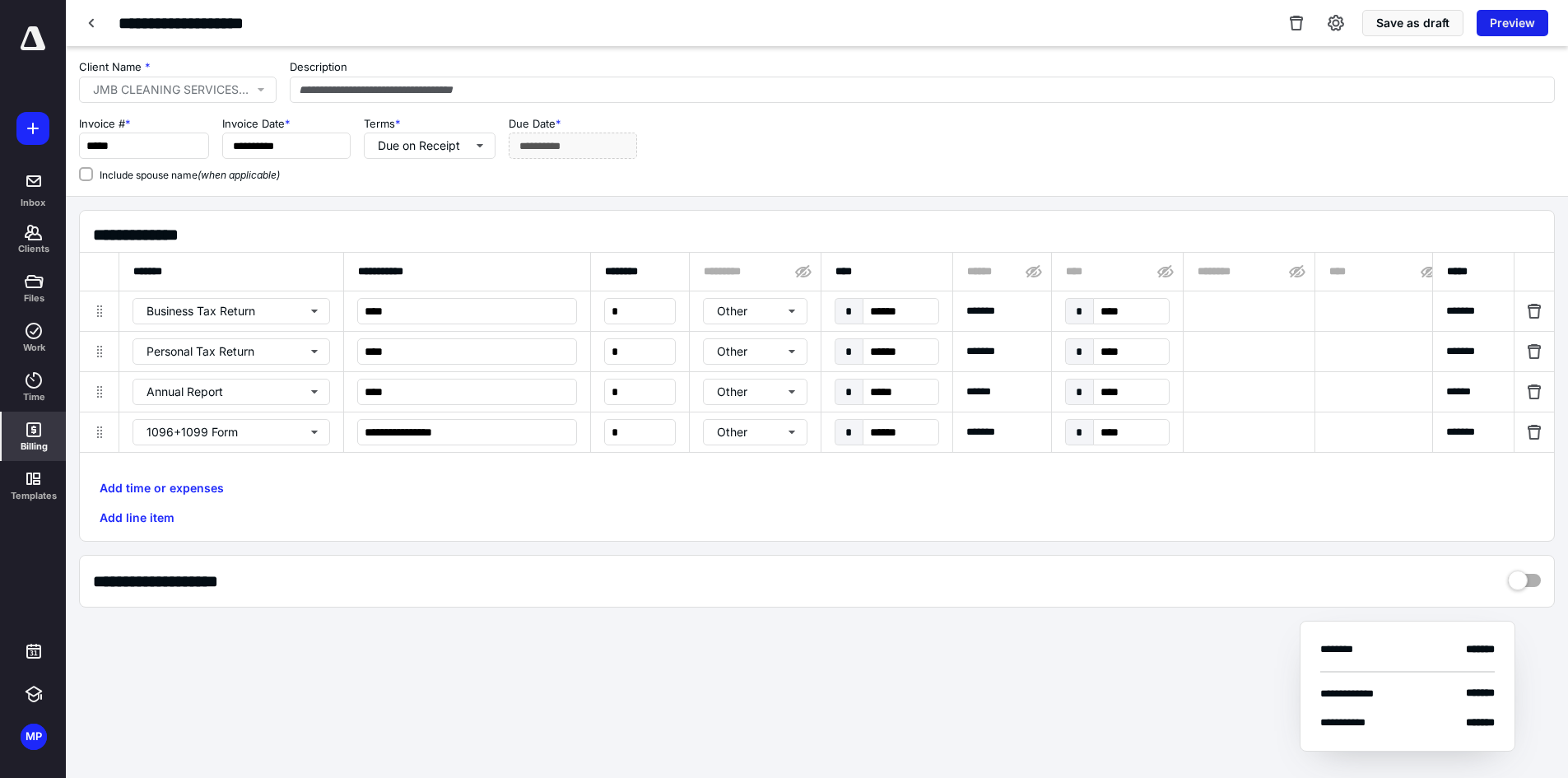 click on "Preview" at bounding box center (1512, 23) 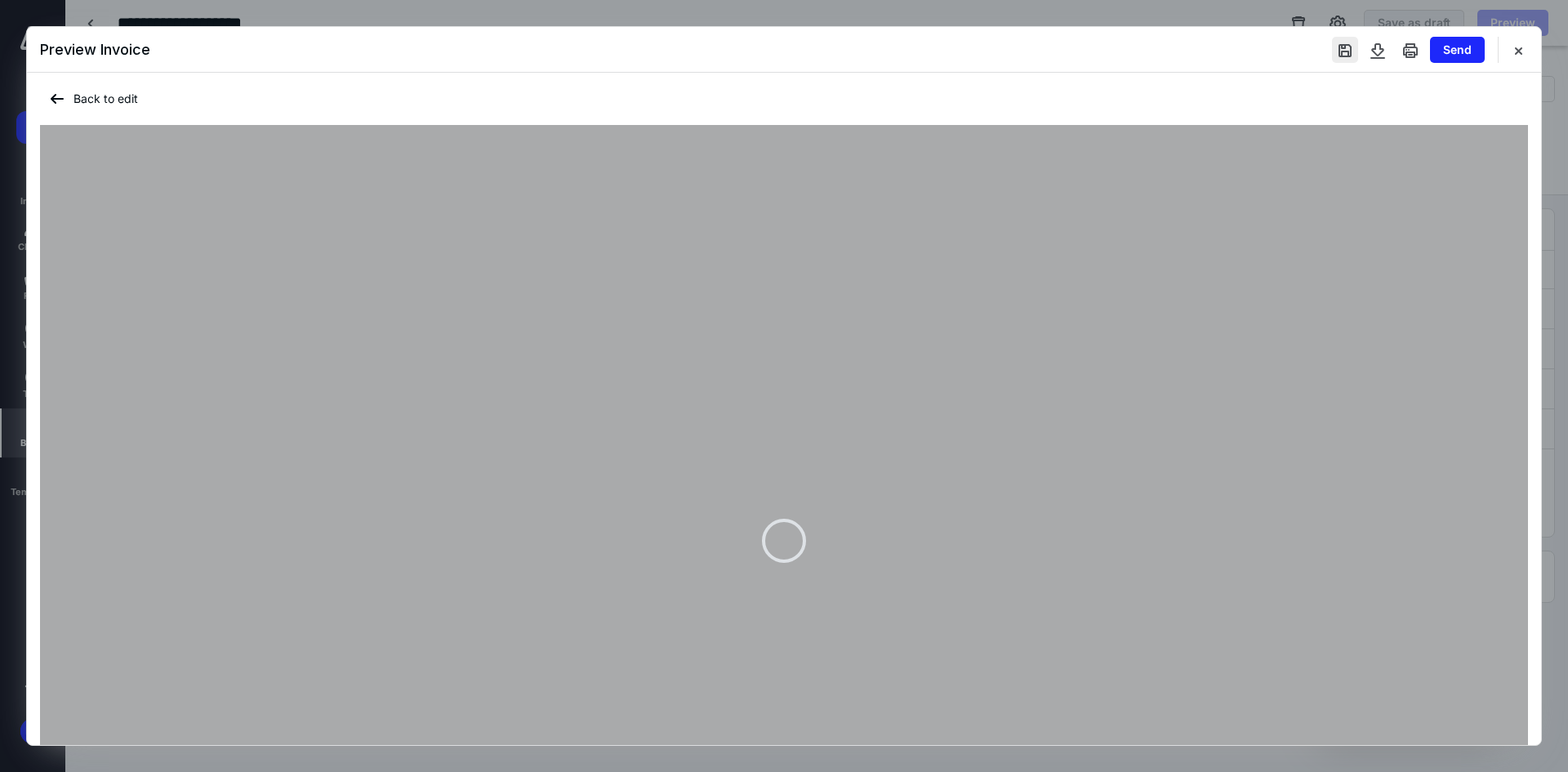 click at bounding box center (1345, 50) 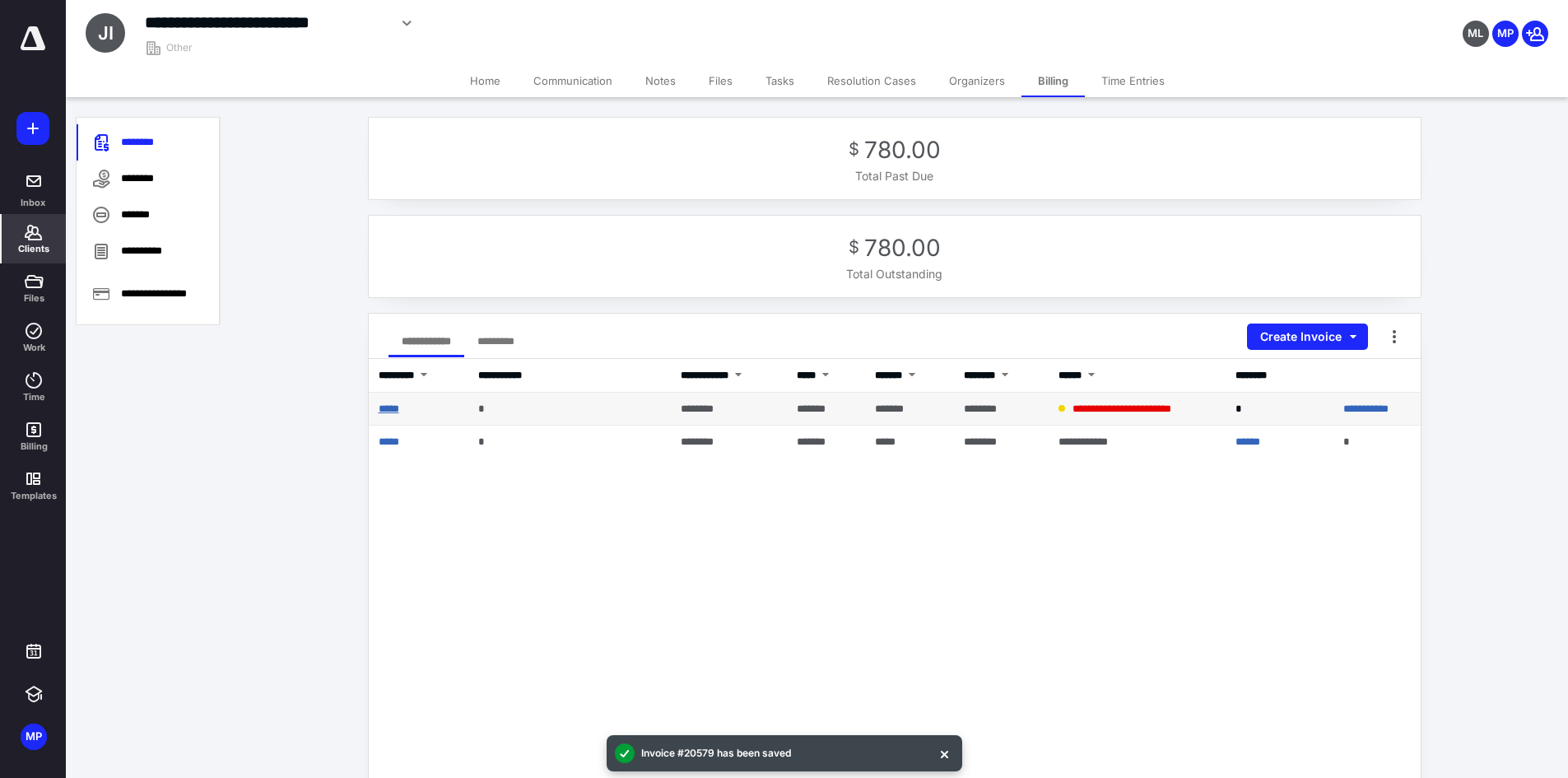 click on "*****" at bounding box center [389, 408] 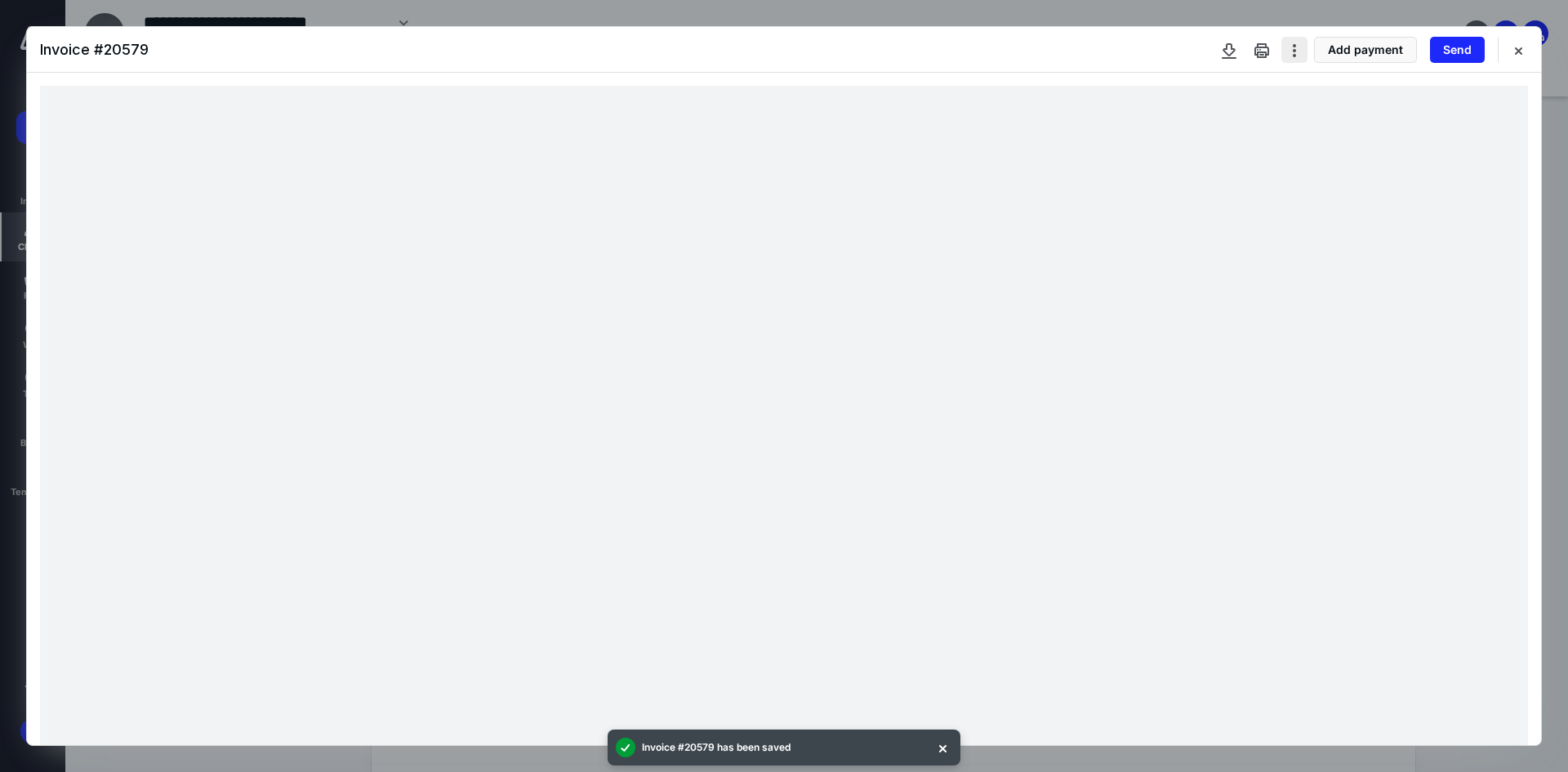 click at bounding box center [1294, 50] 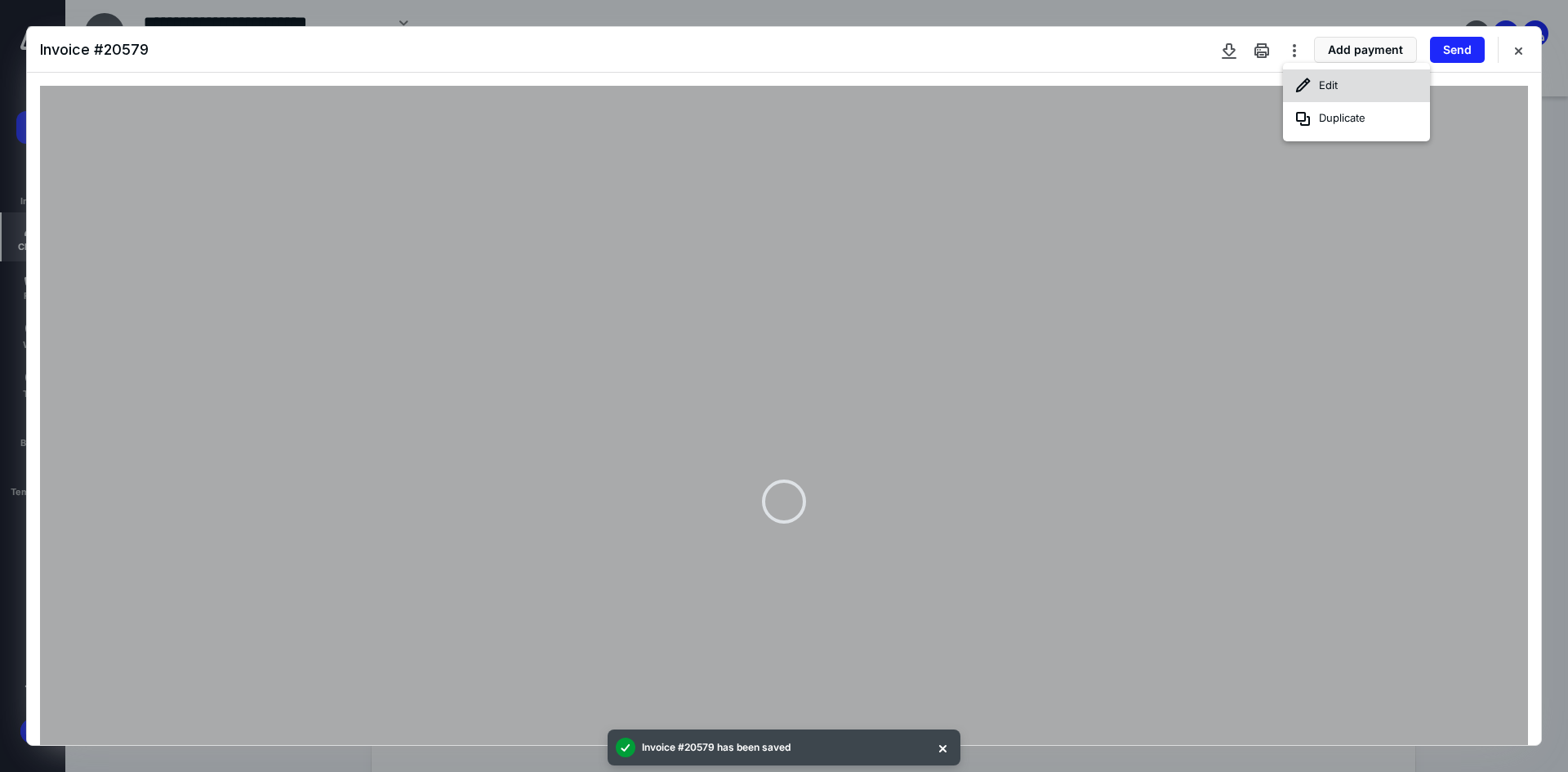 click 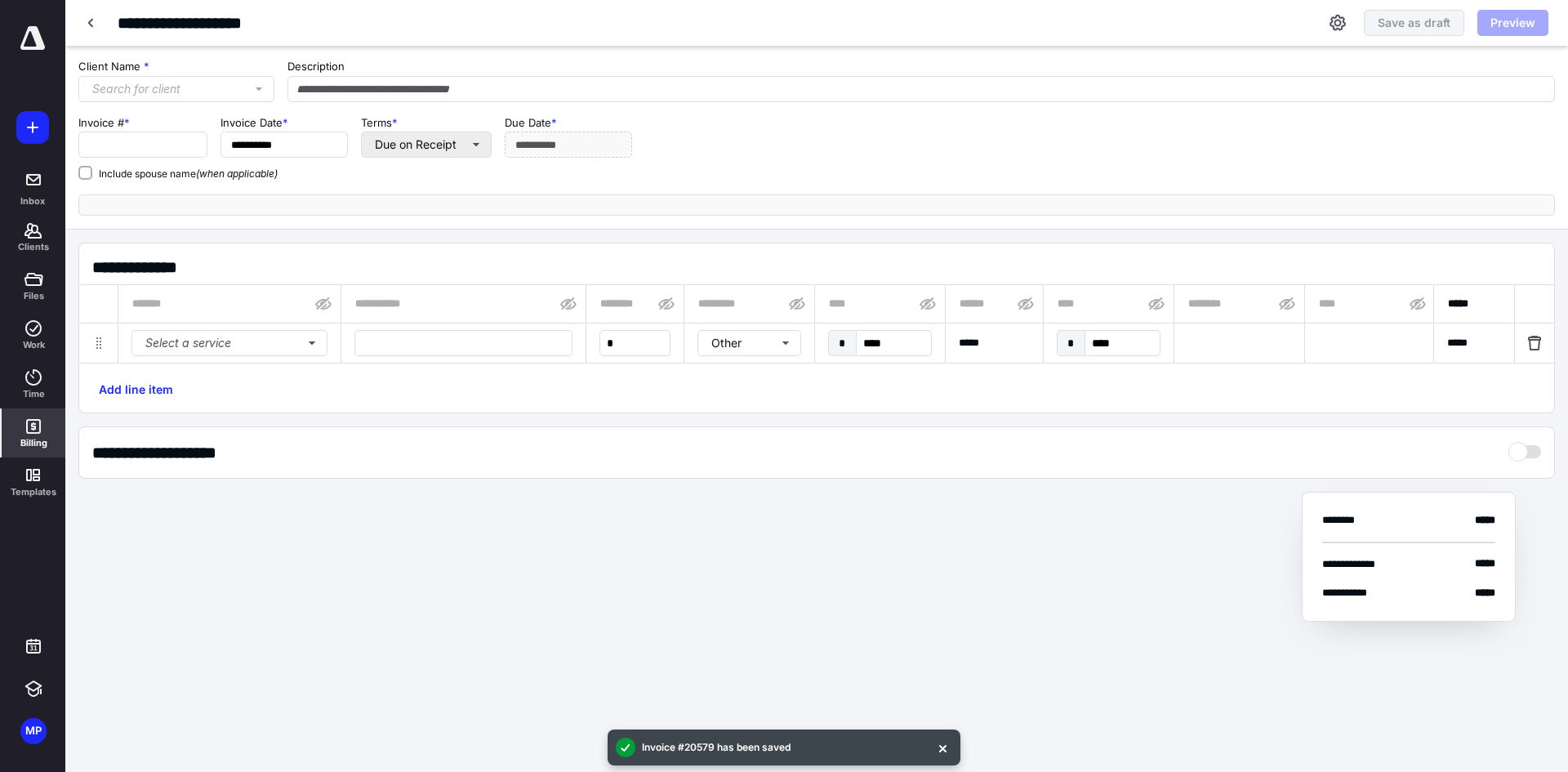 type on "*****" 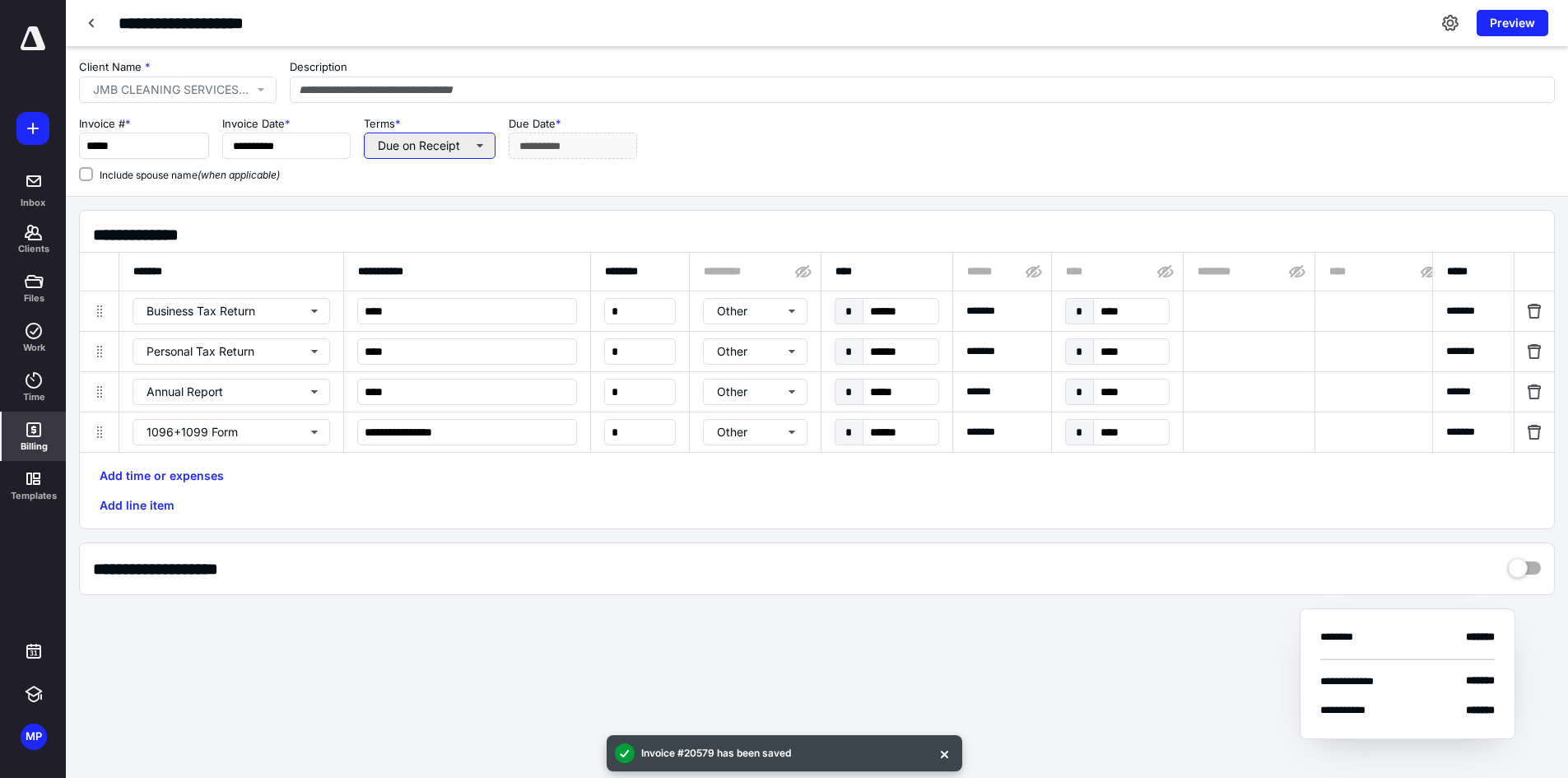 click on "Due on Receipt" at bounding box center [430, 146] 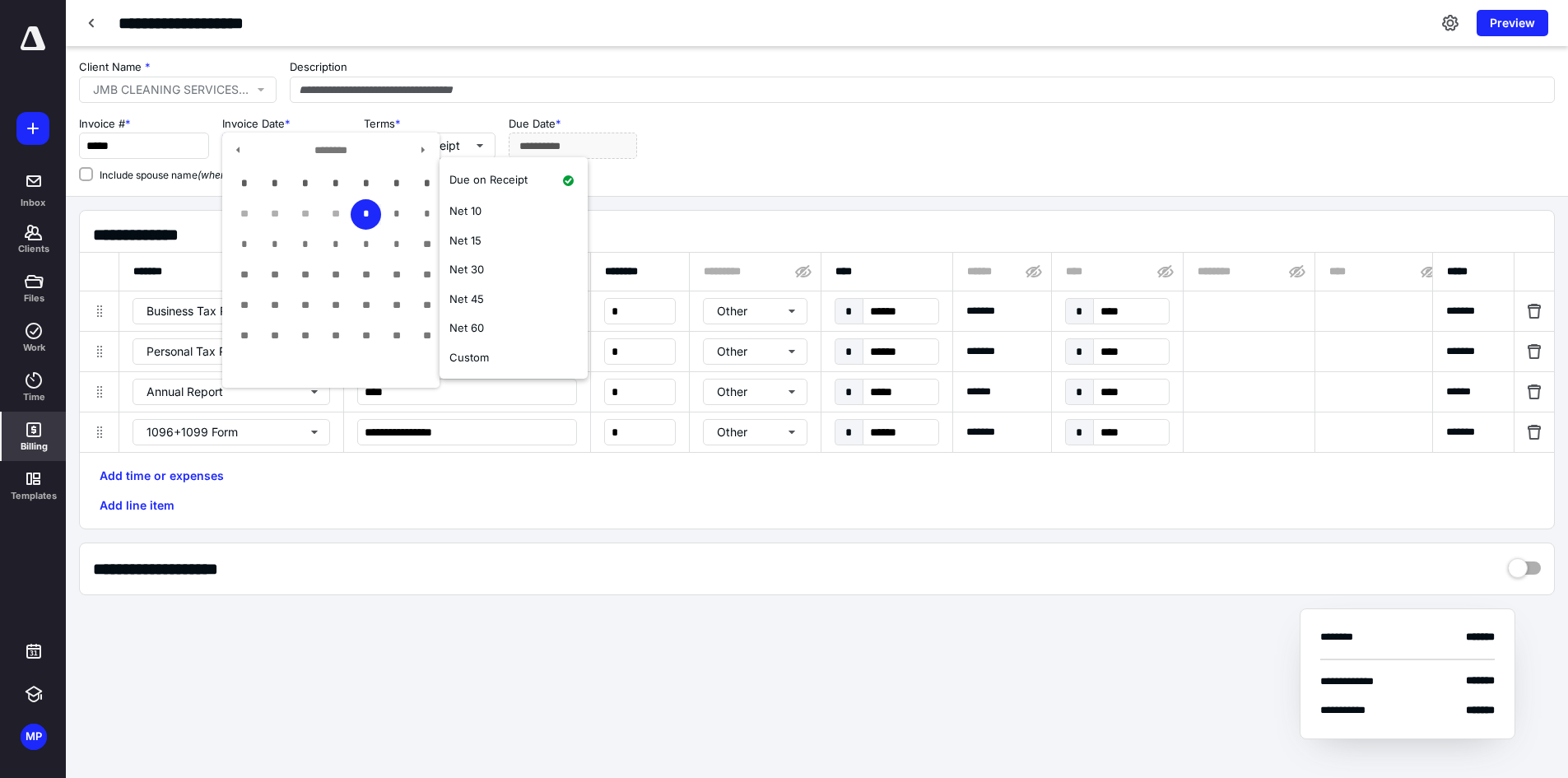 click on "**********" at bounding box center (286, 146) 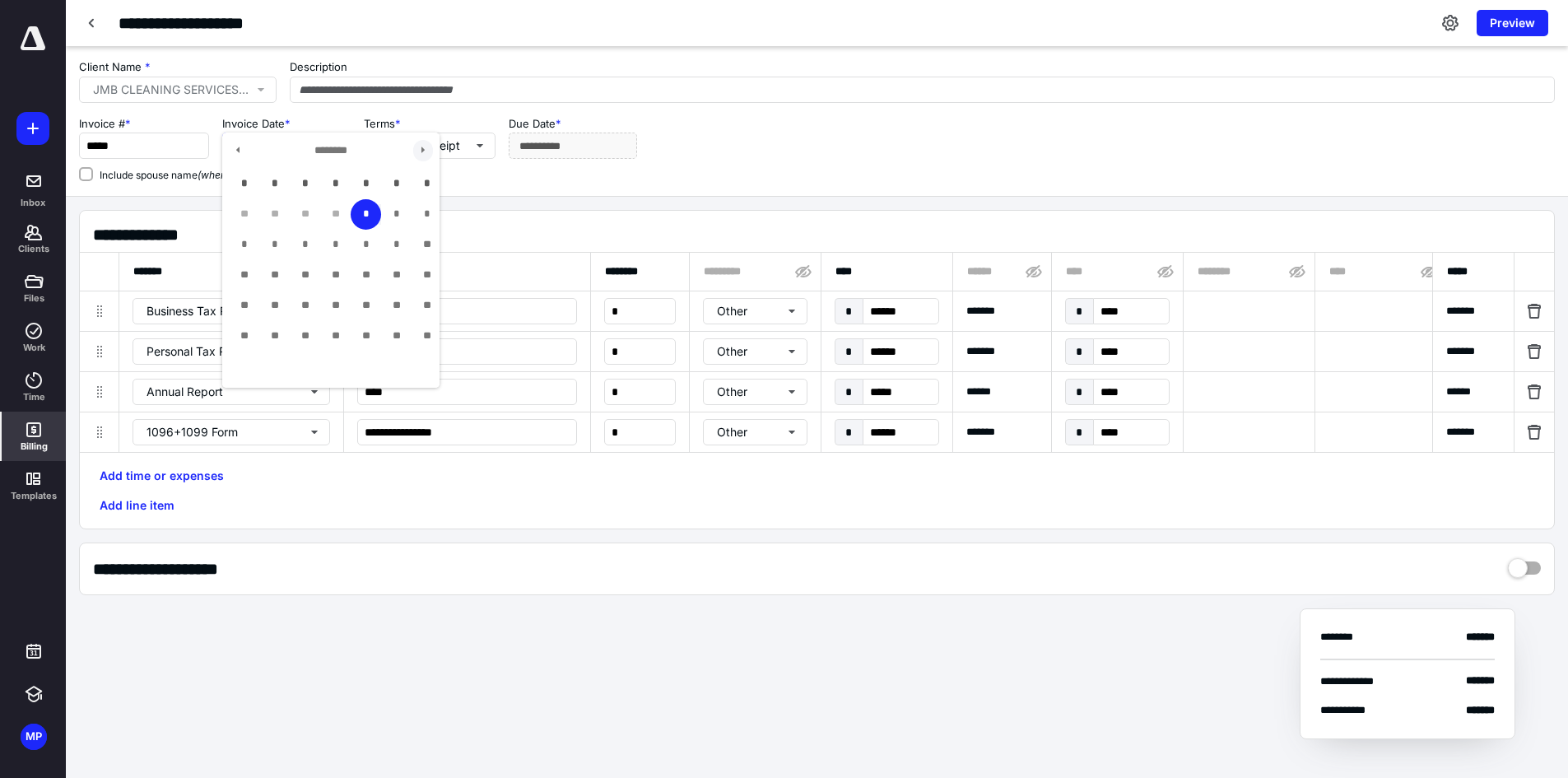 click at bounding box center [423, 151] 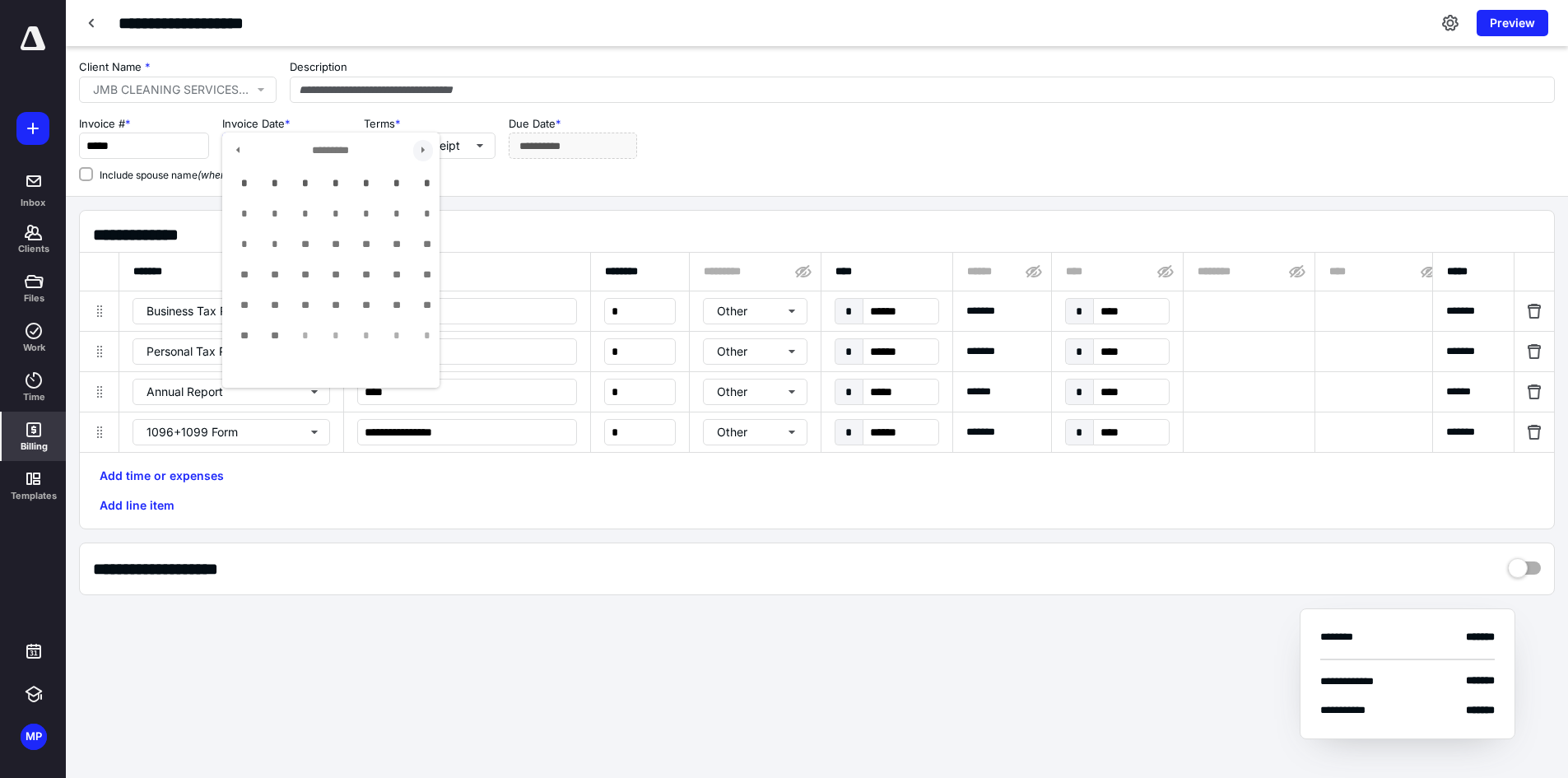 click at bounding box center [423, 151] 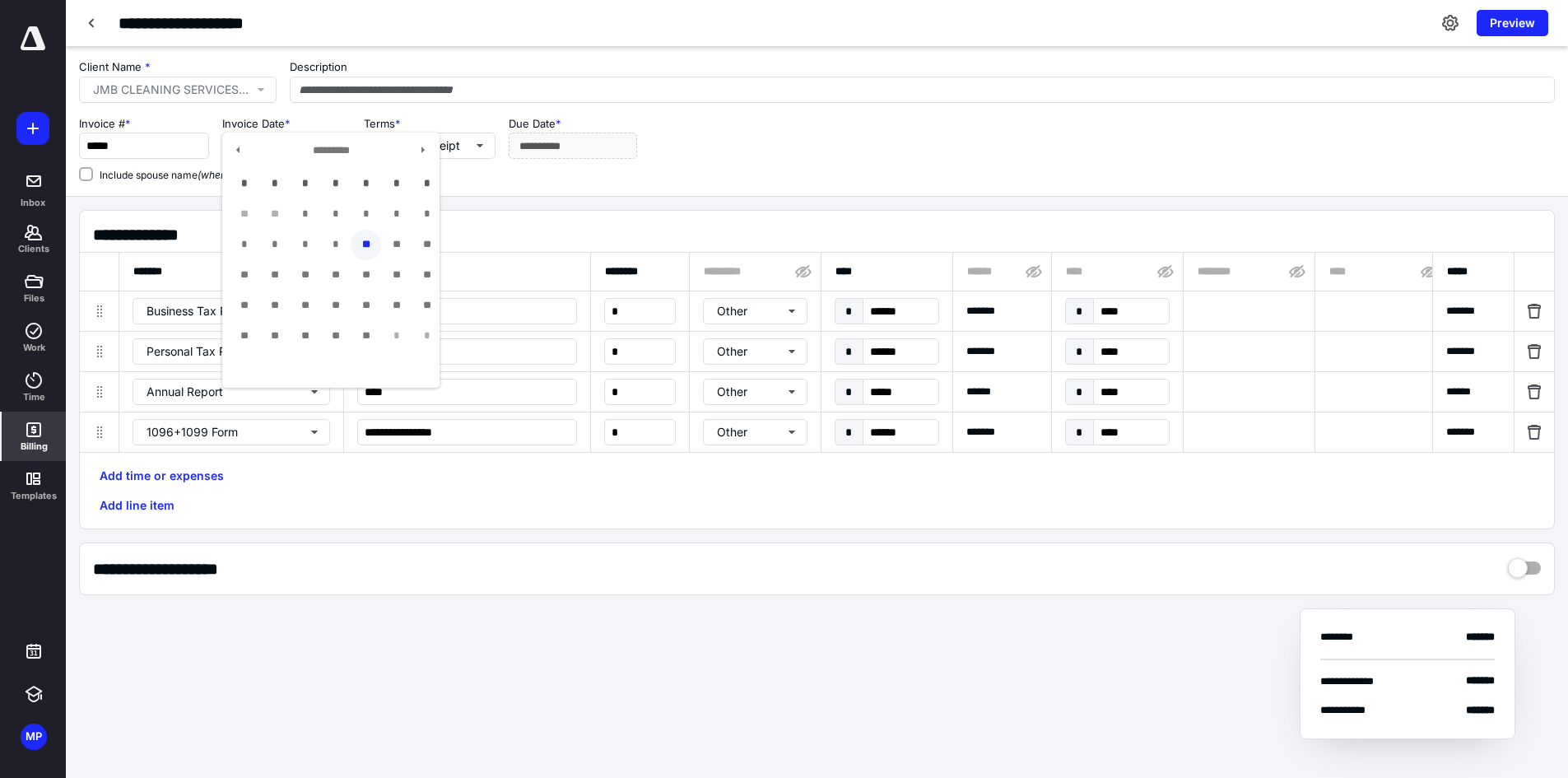 click on "**" at bounding box center (365, 245) 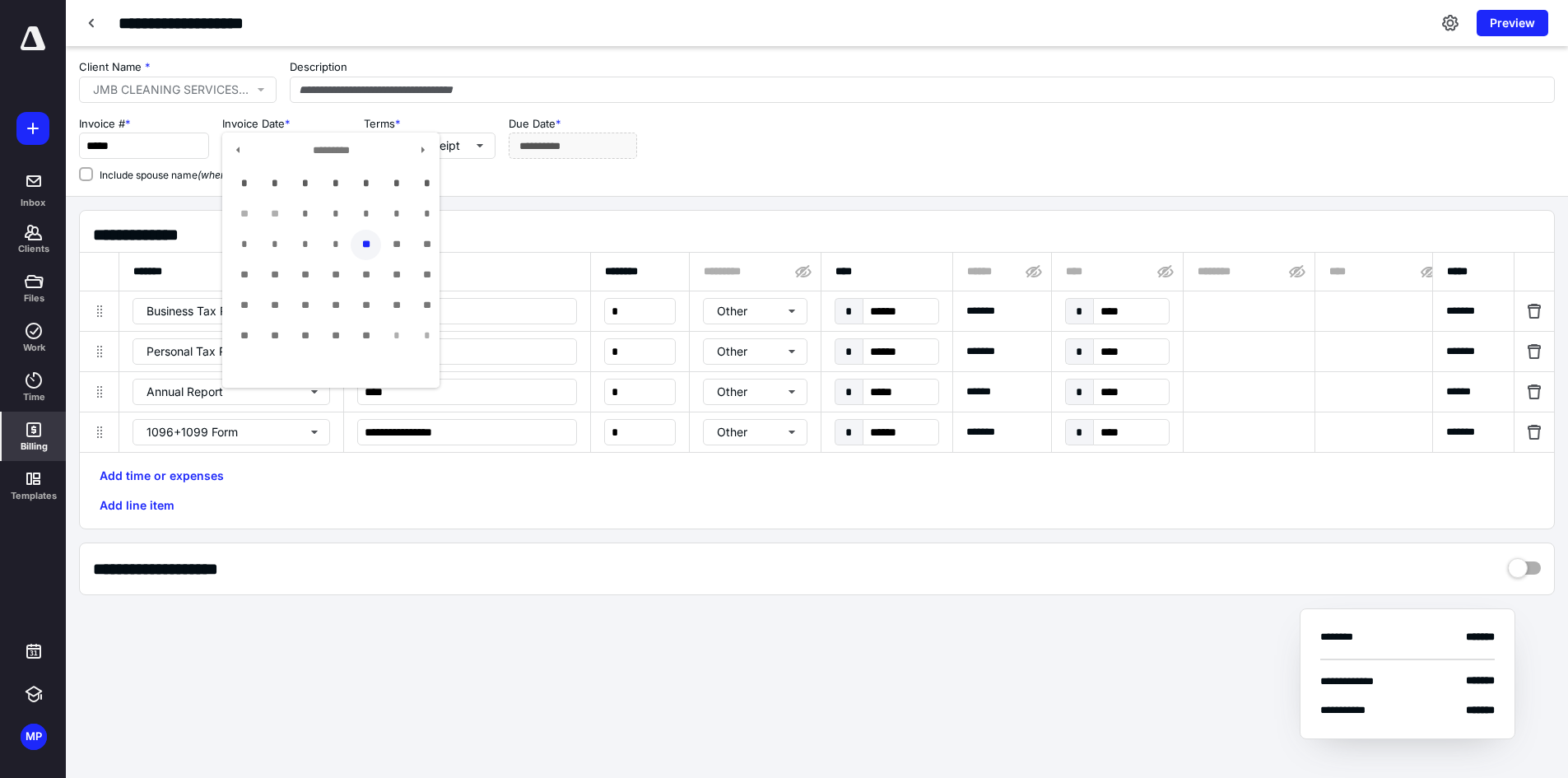 type on "**********" 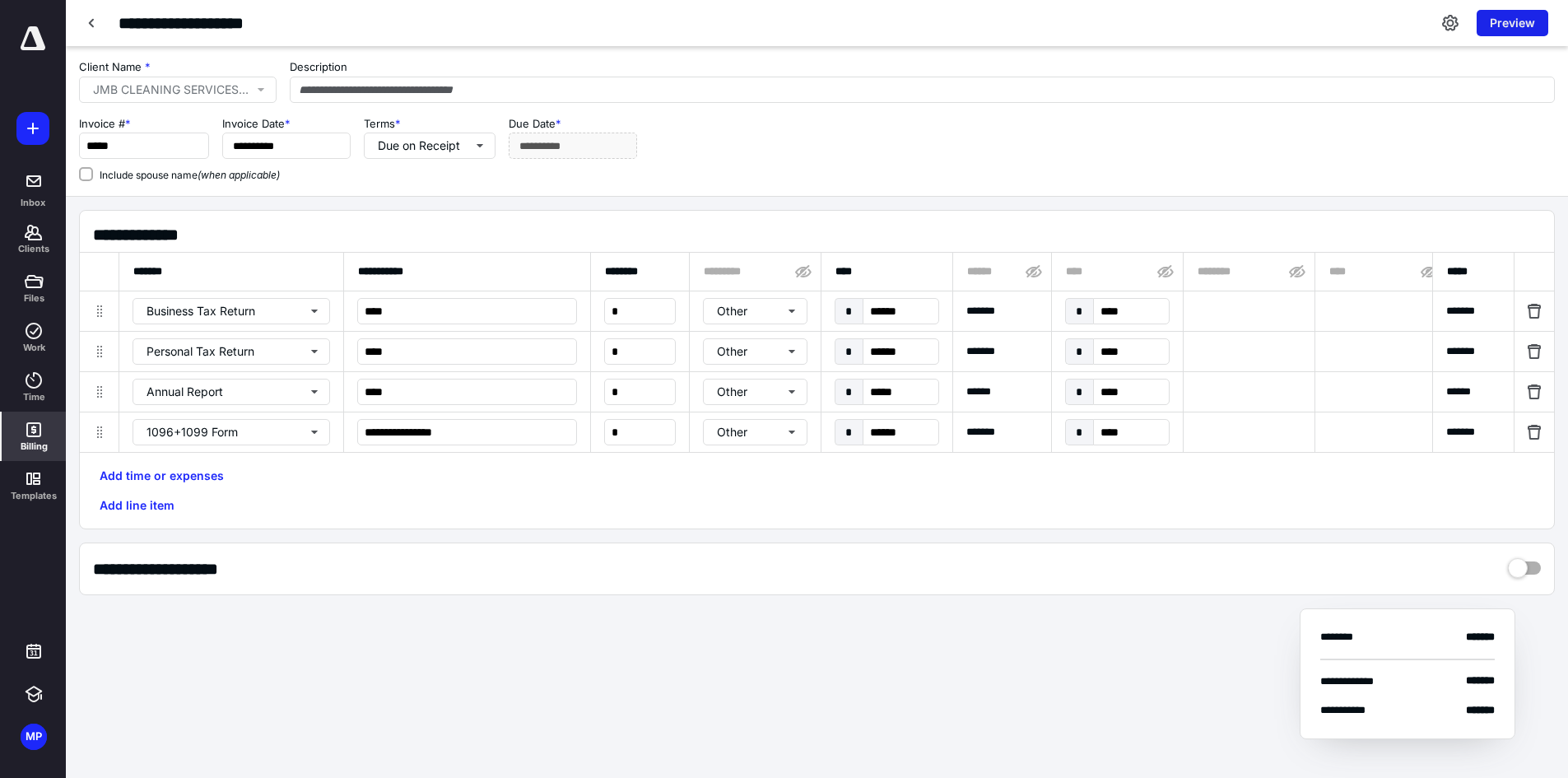 click on "Preview" at bounding box center [1512, 23] 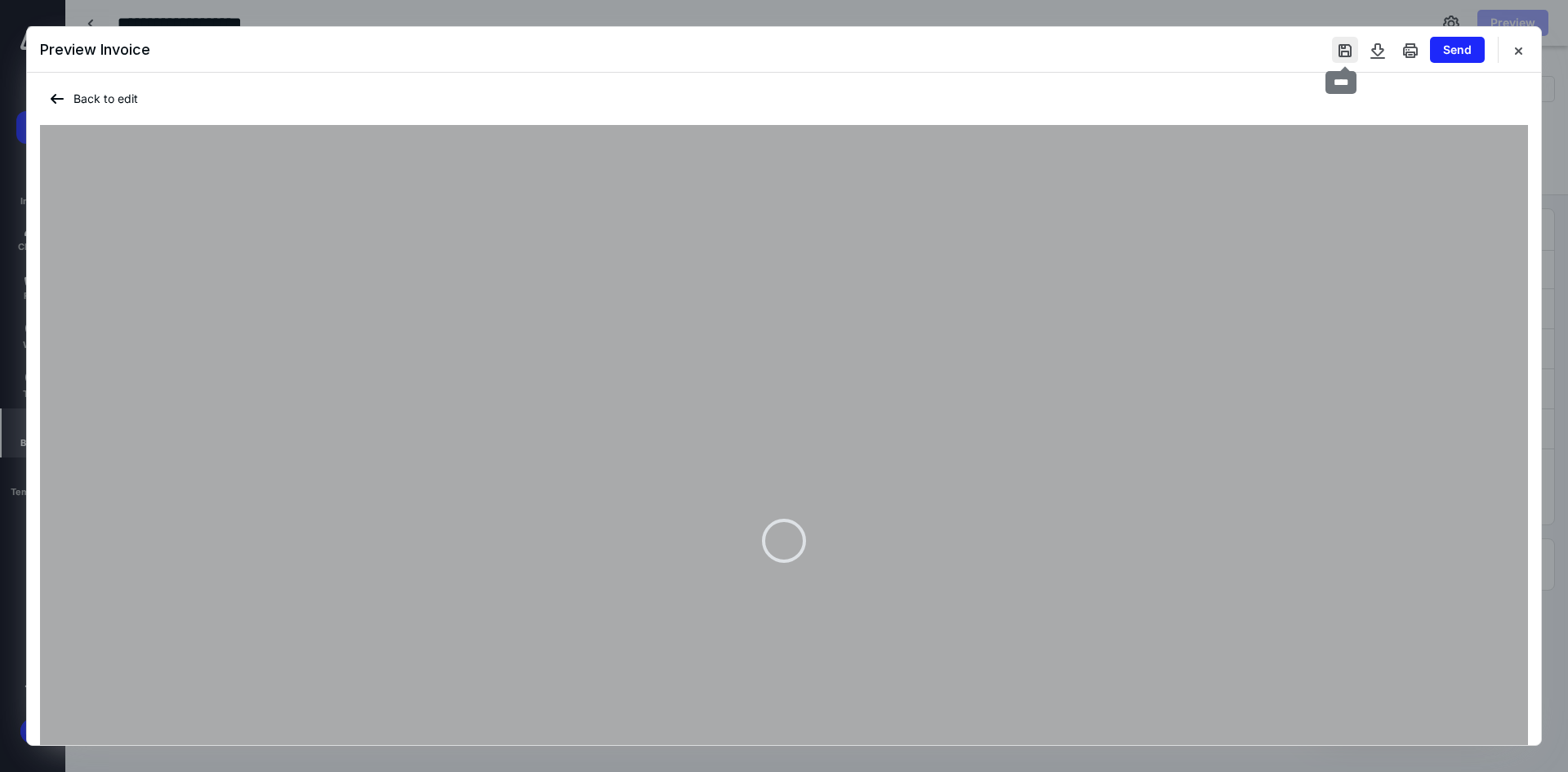 click at bounding box center [1345, 50] 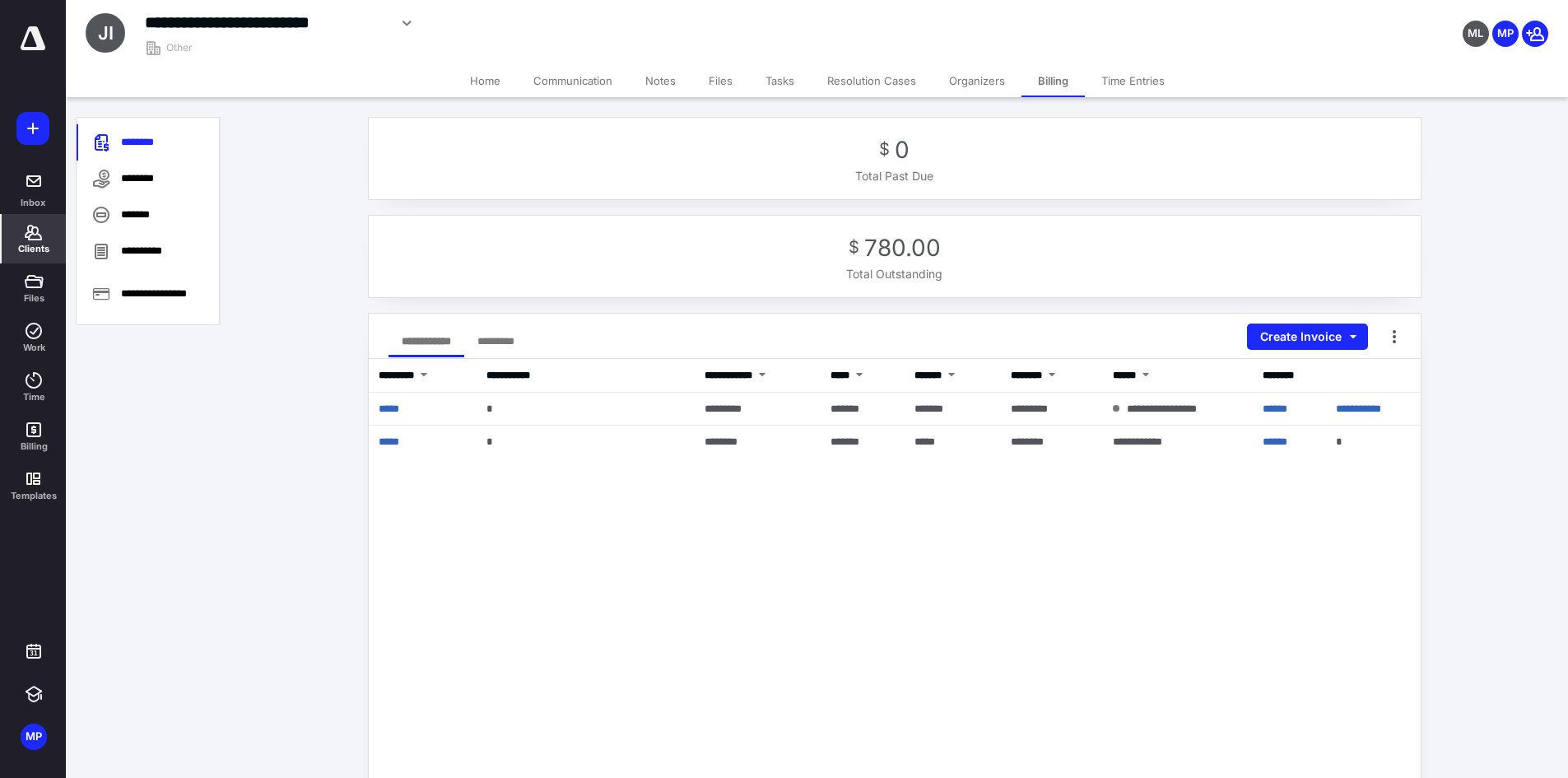 click on "**********" at bounding box center (266, 22) 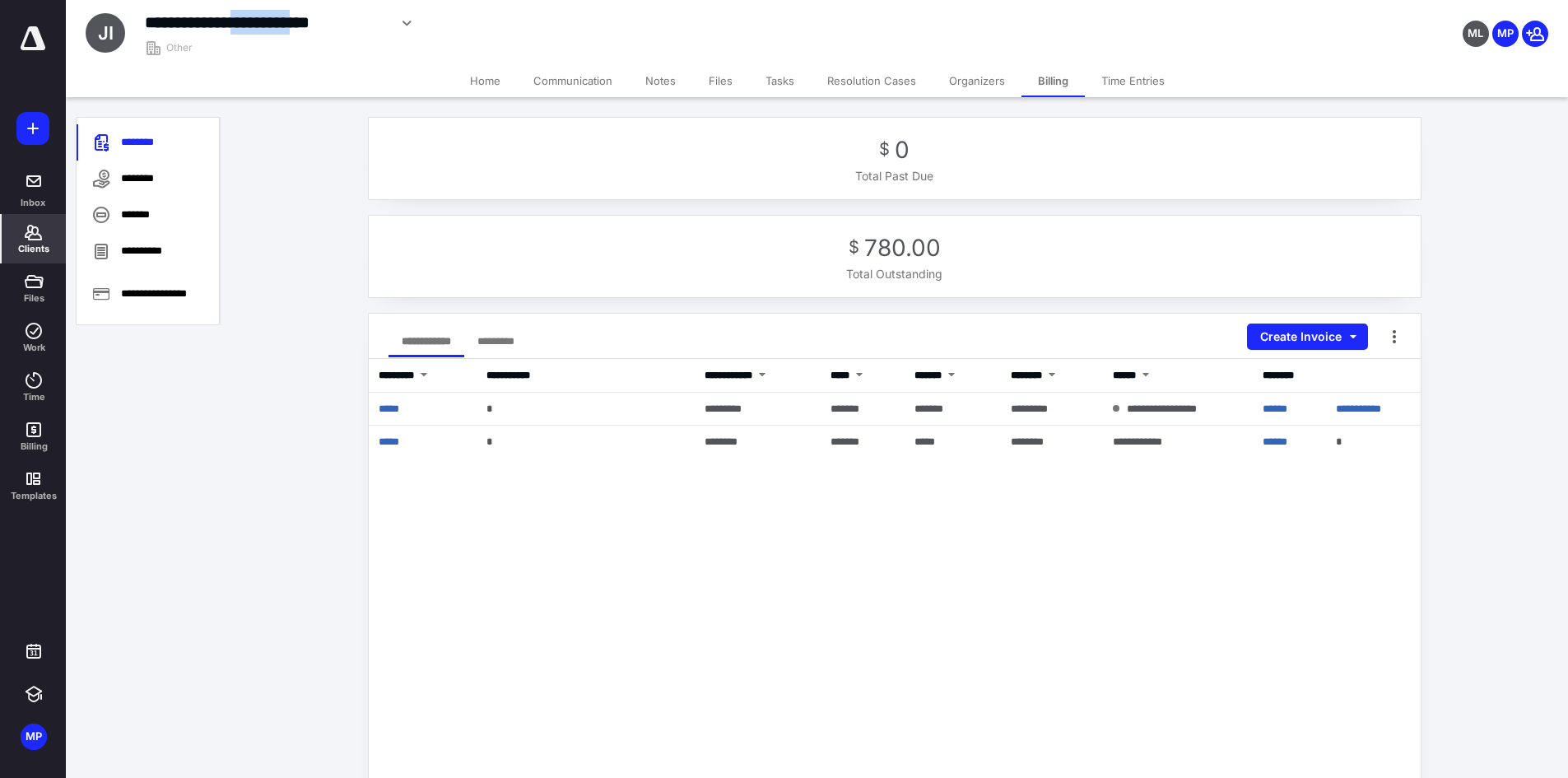 click on "**********" at bounding box center [266, 22] 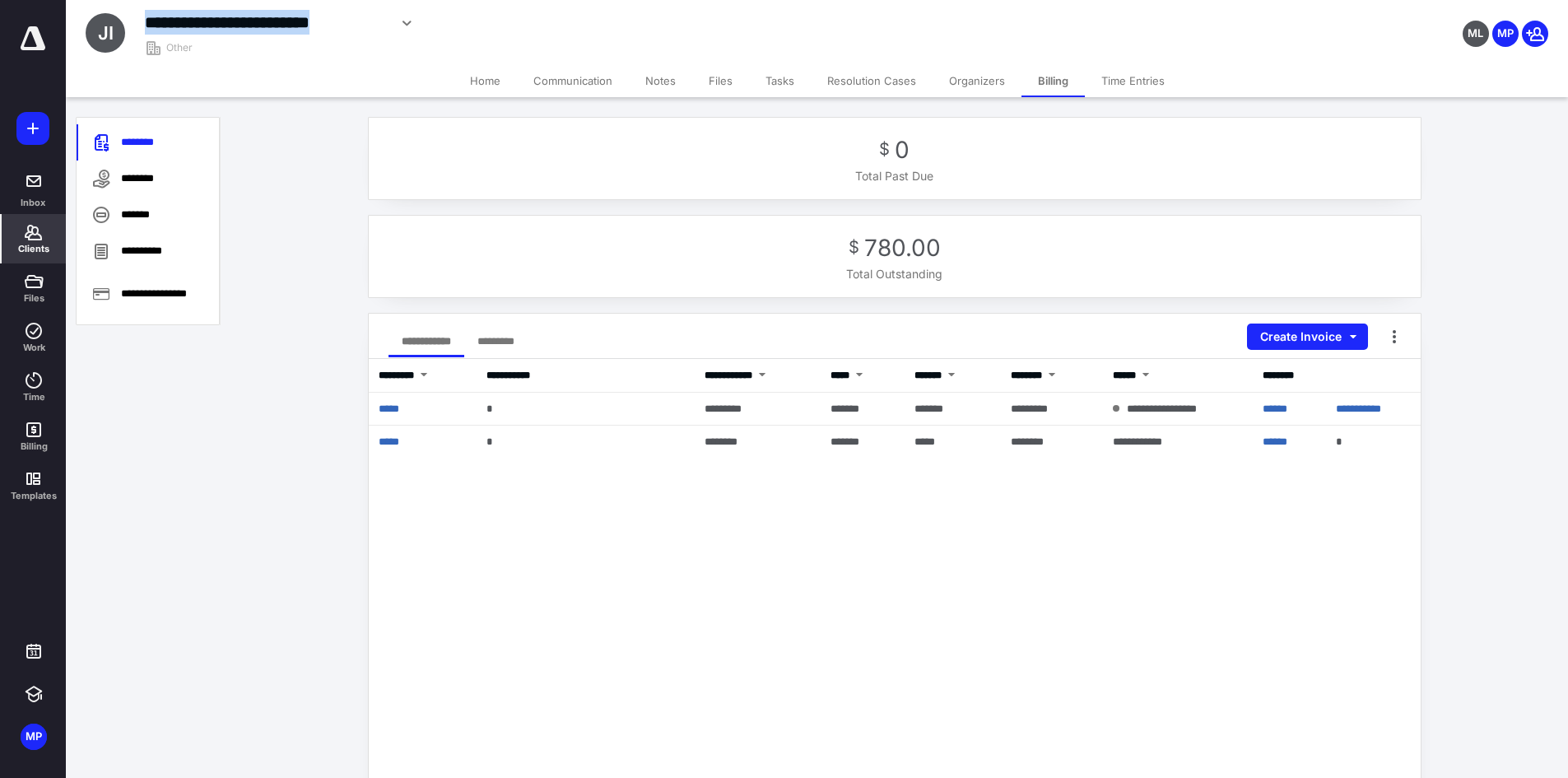 click on "**********" at bounding box center (266, 22) 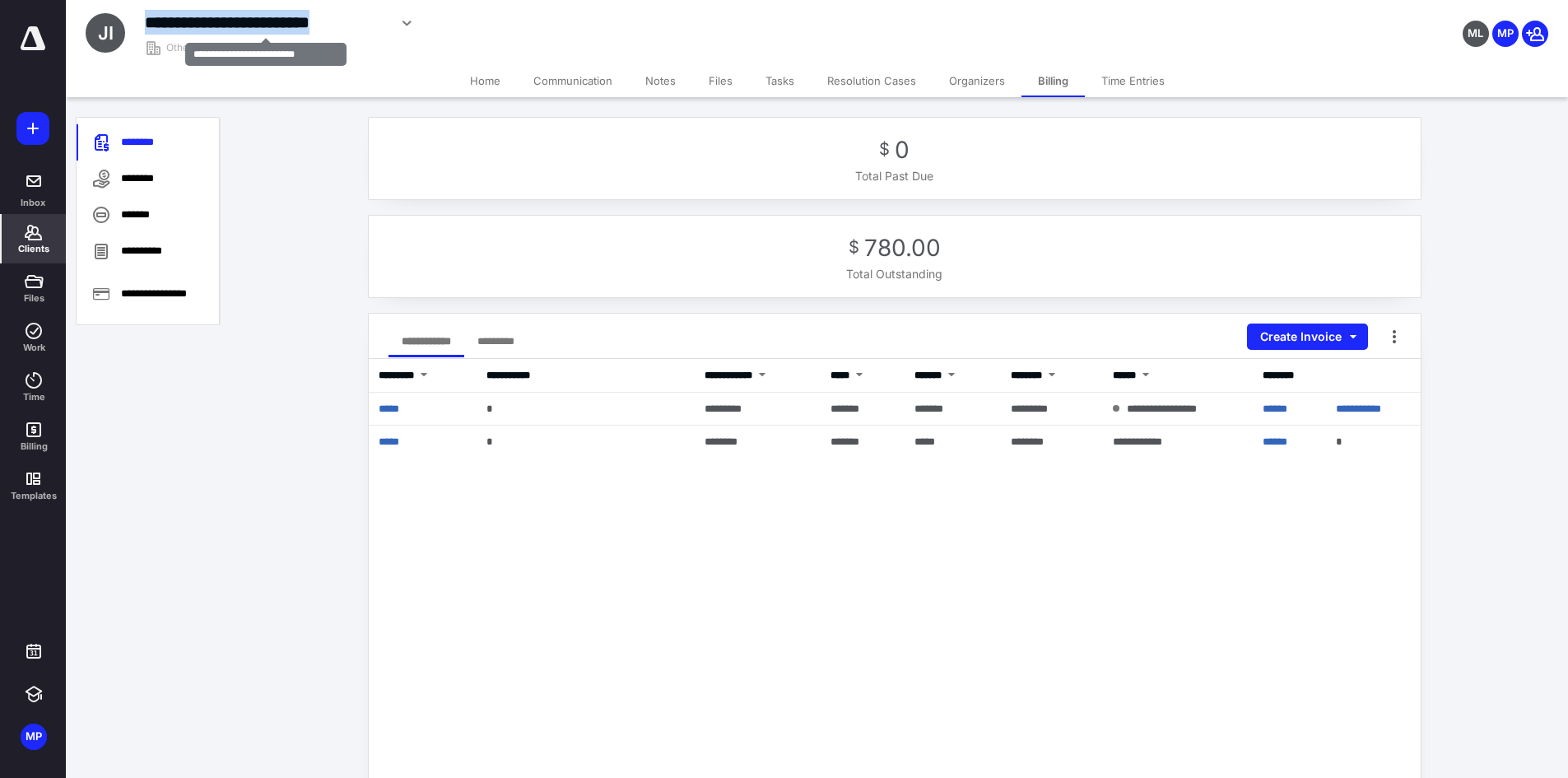 copy on "**********" 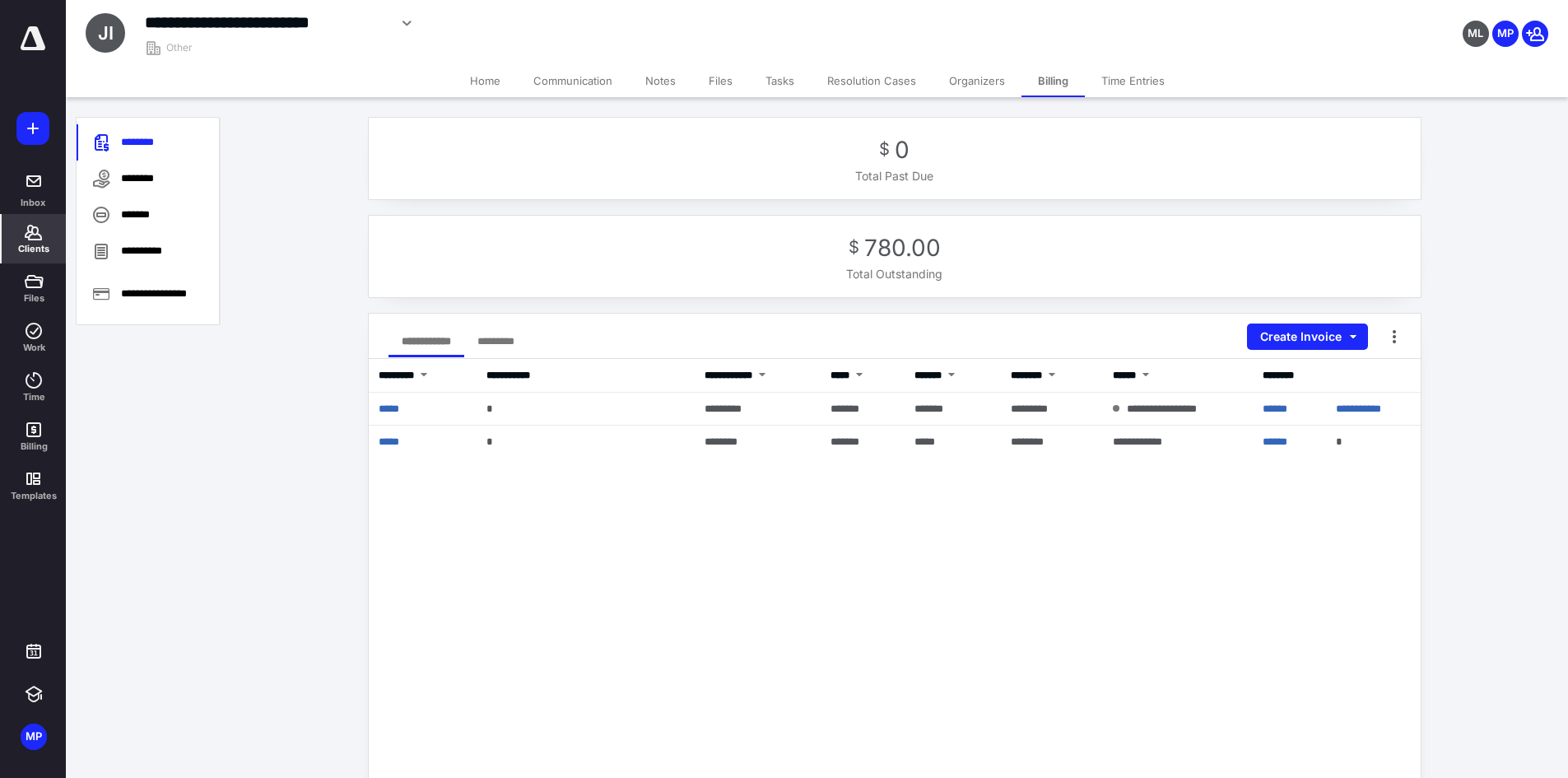 click on "Clients" at bounding box center (34, 249) 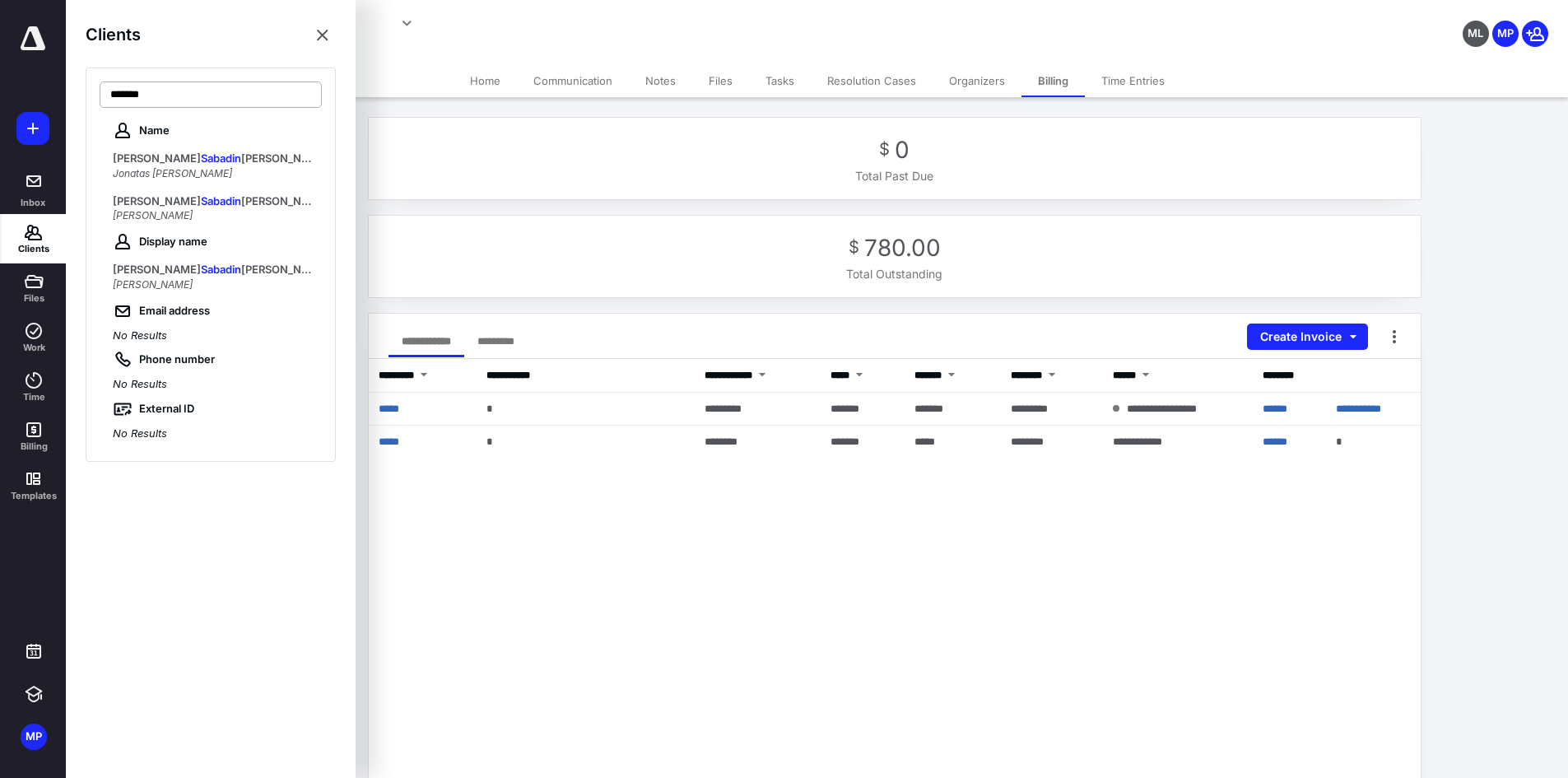 click on "*******" at bounding box center (211, 95) 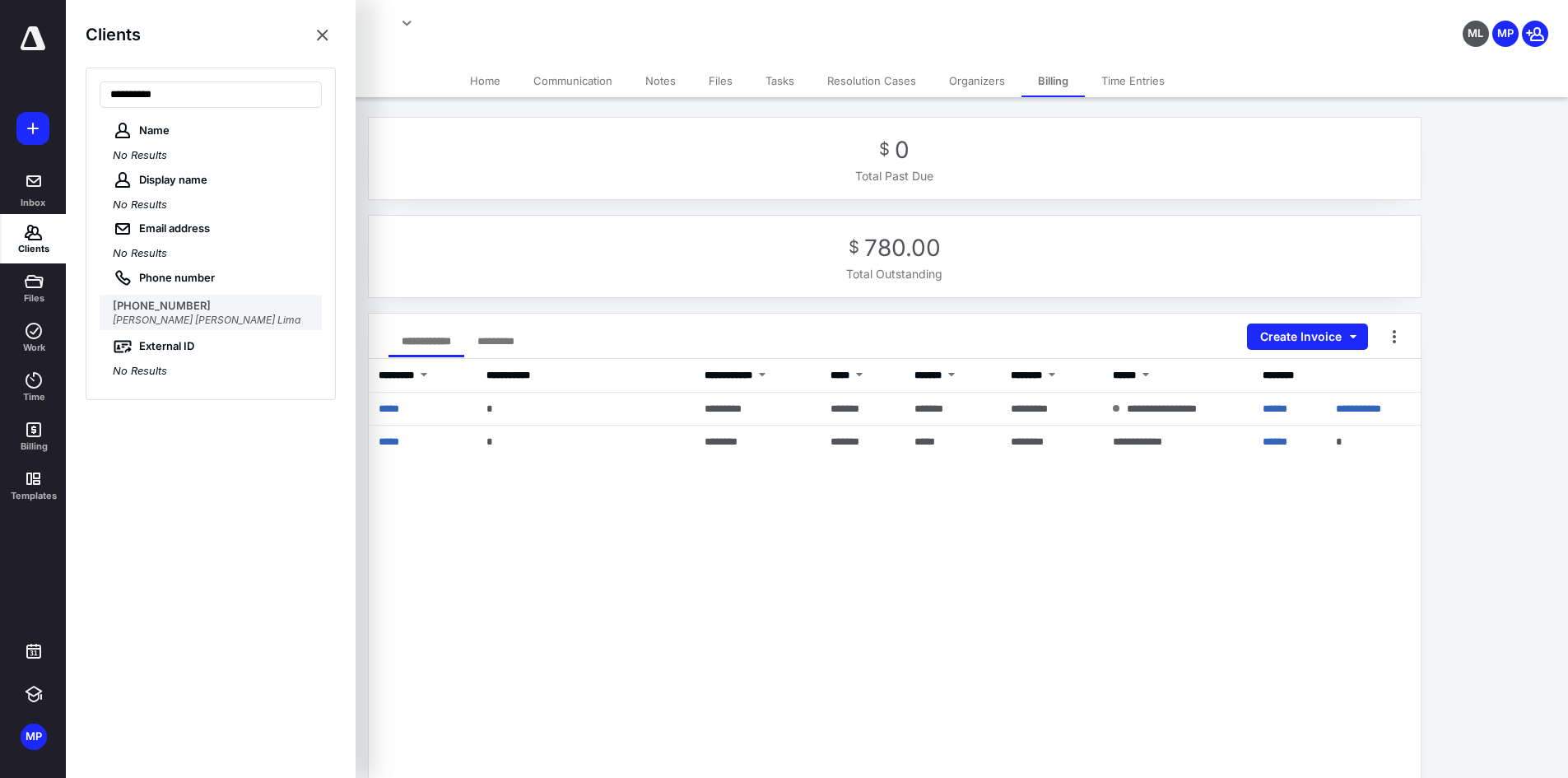 type on "**********" 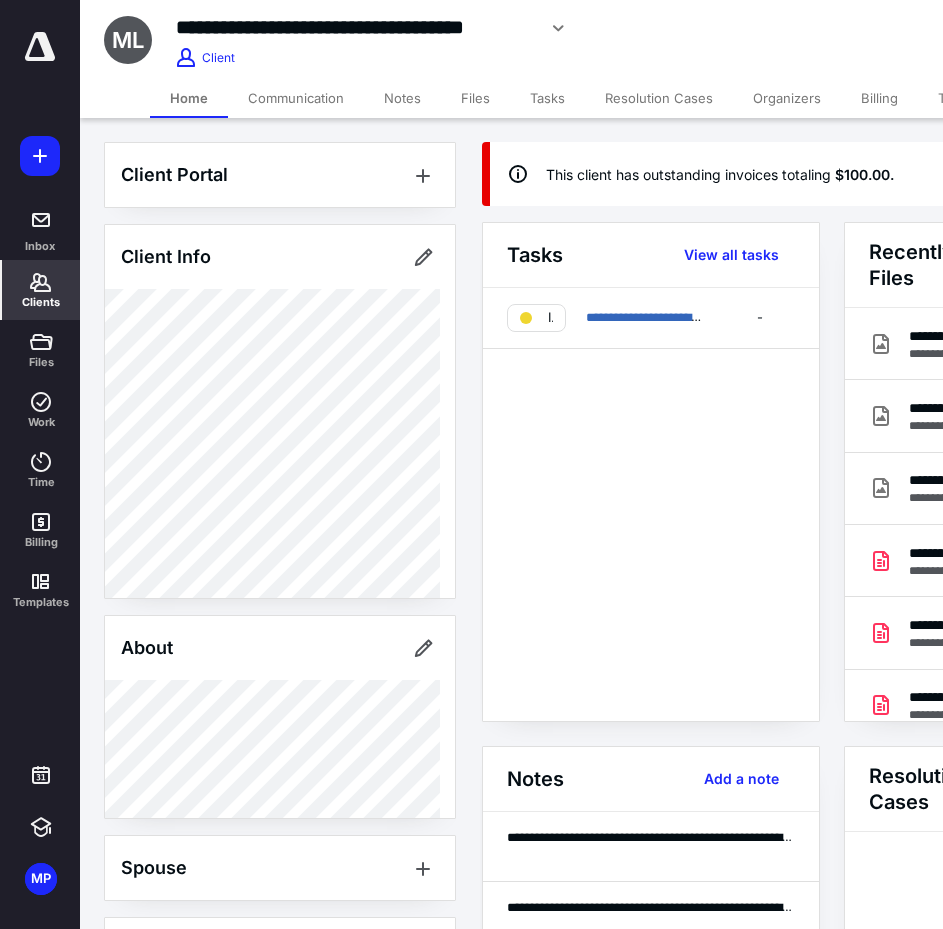 click on "Clients" at bounding box center (41, 302) 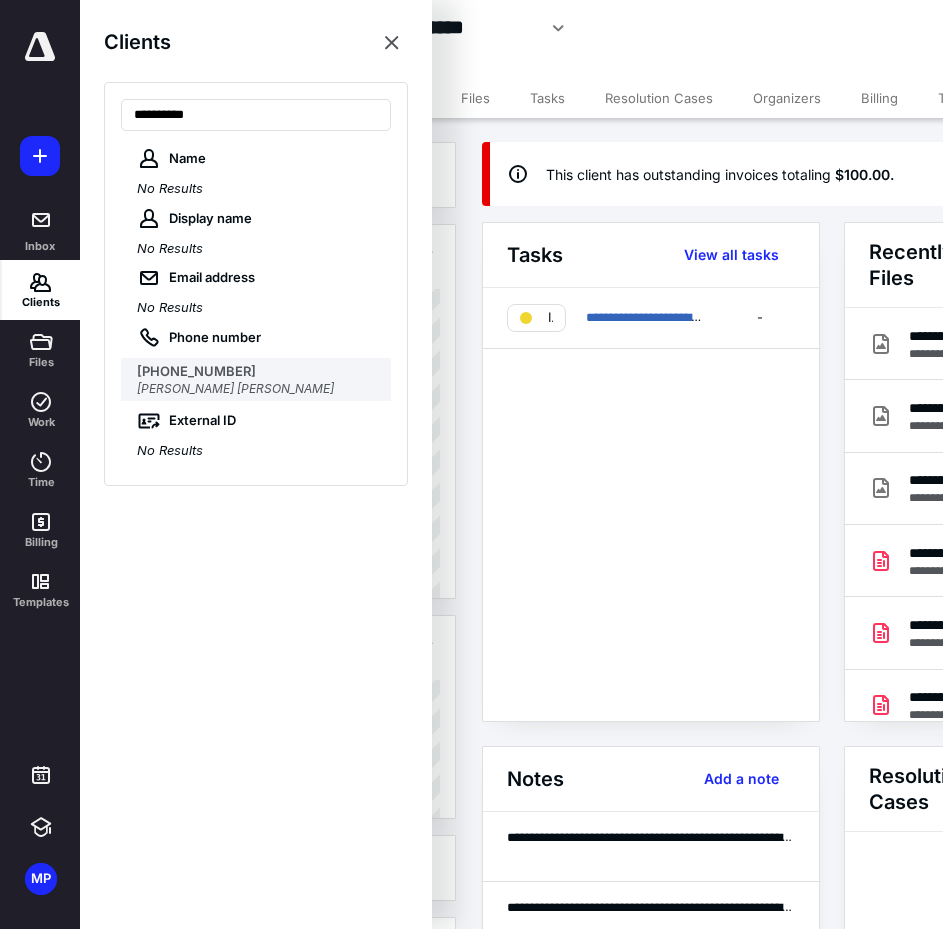 type on "**********" 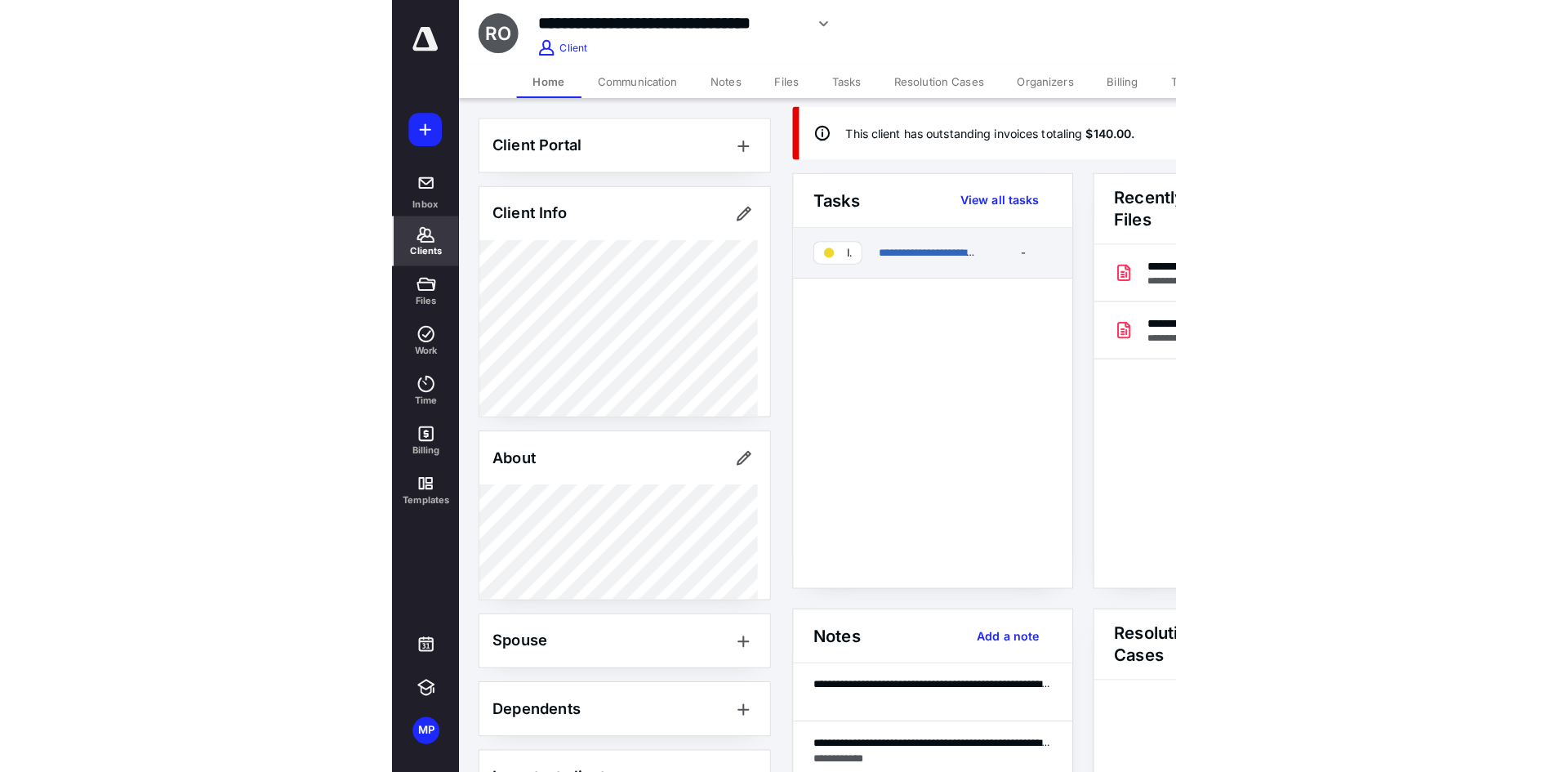 scroll, scrollTop: 0, scrollLeft: 0, axis: both 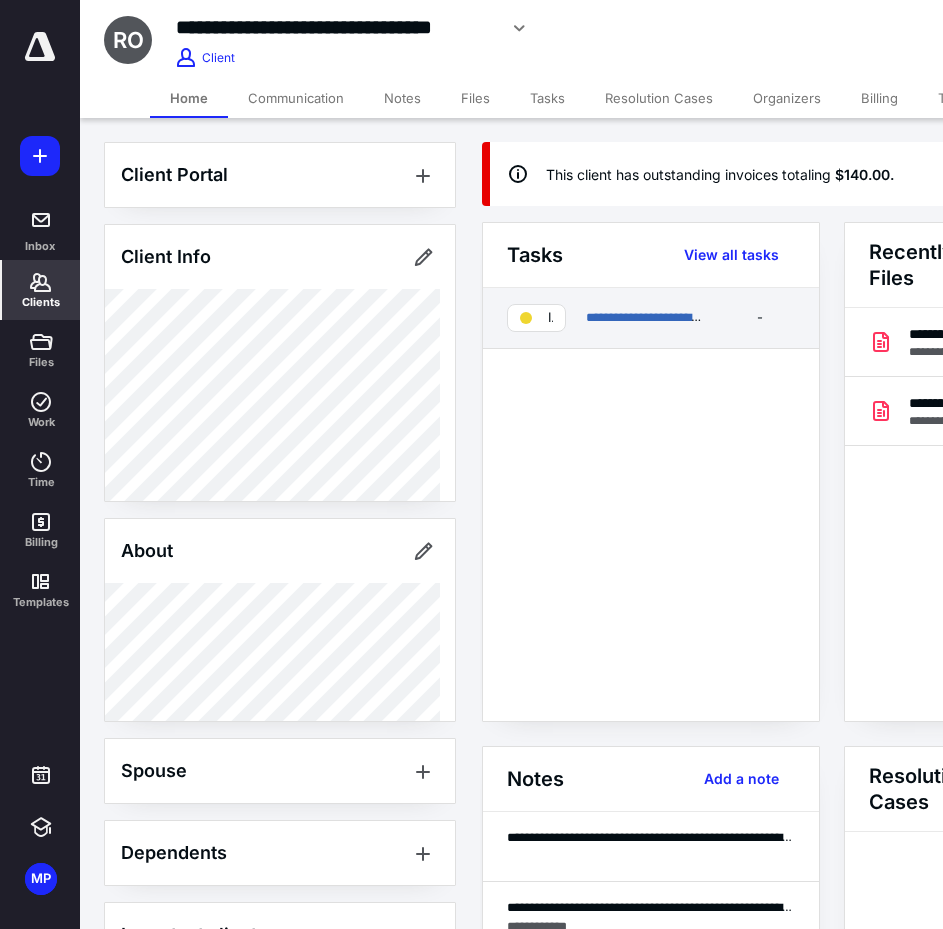 click on "**********" at bounding box center (651, 318) 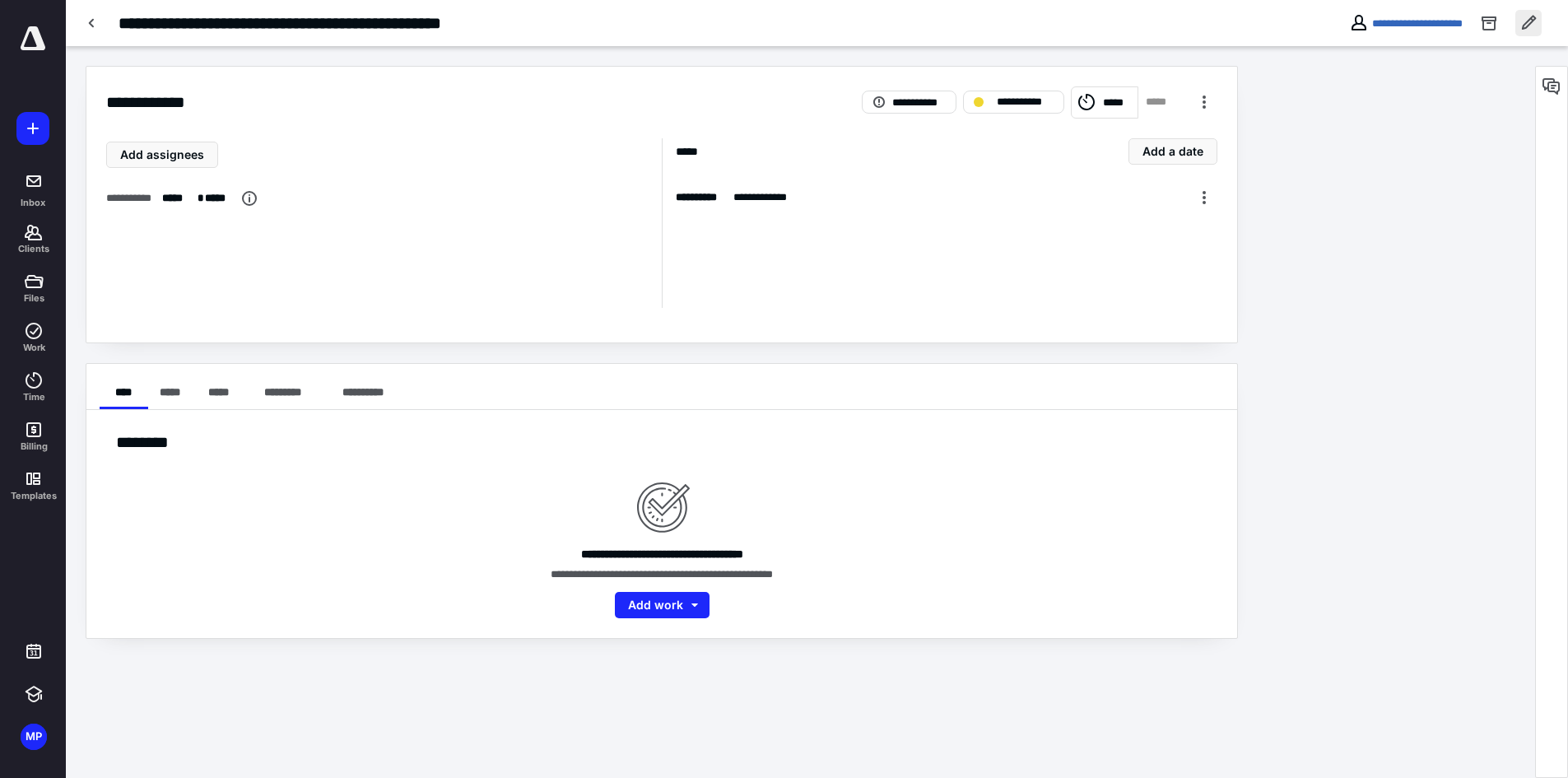 click at bounding box center (1528, 23) 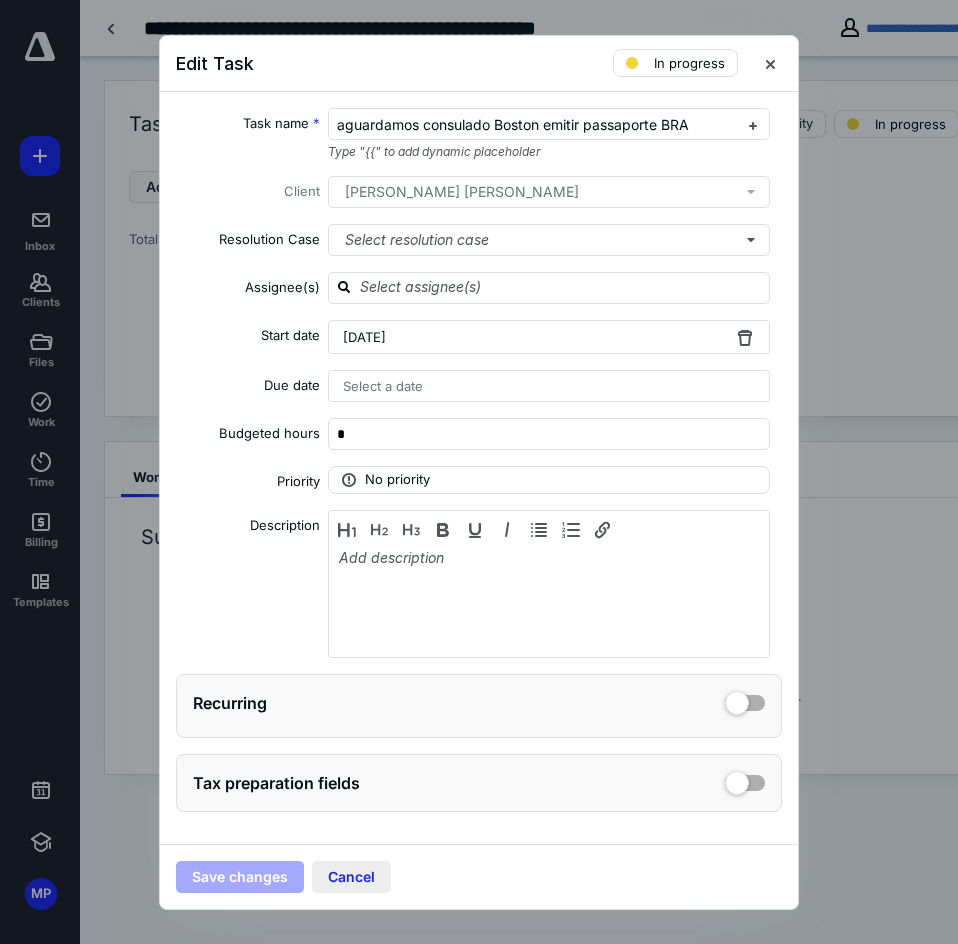 click on "Cancel" at bounding box center (351, 877) 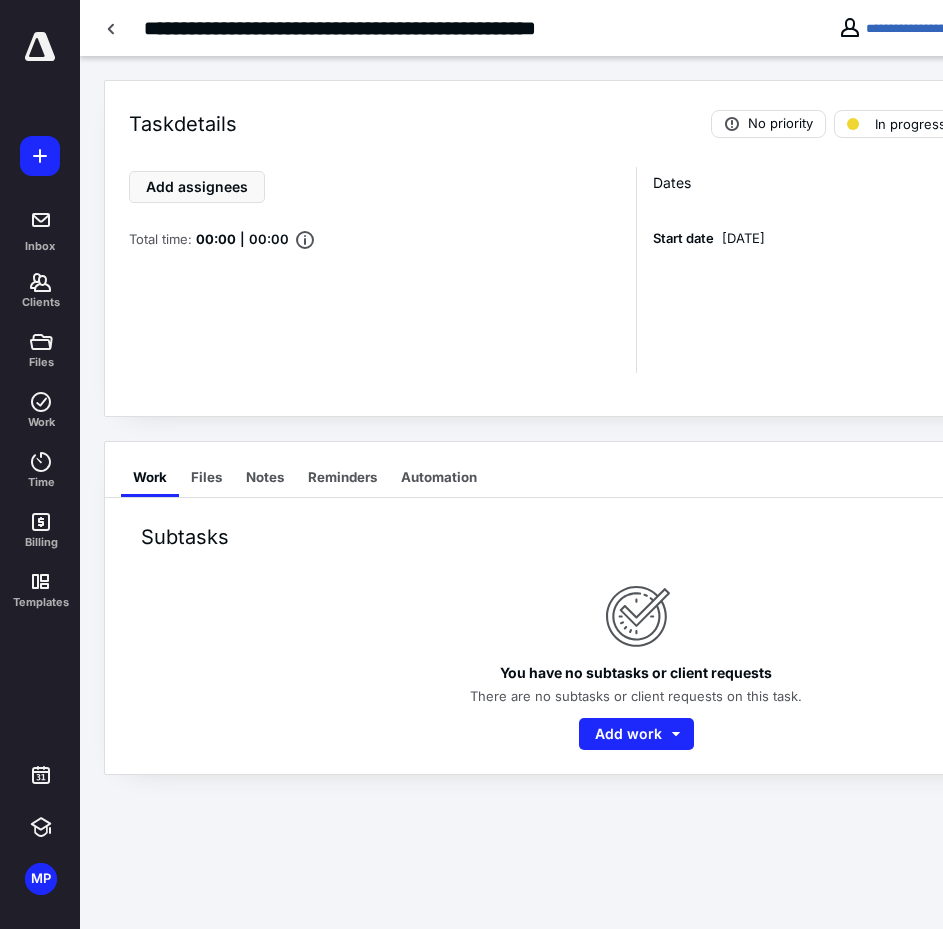 click on "**********" at bounding box center (387, 28) 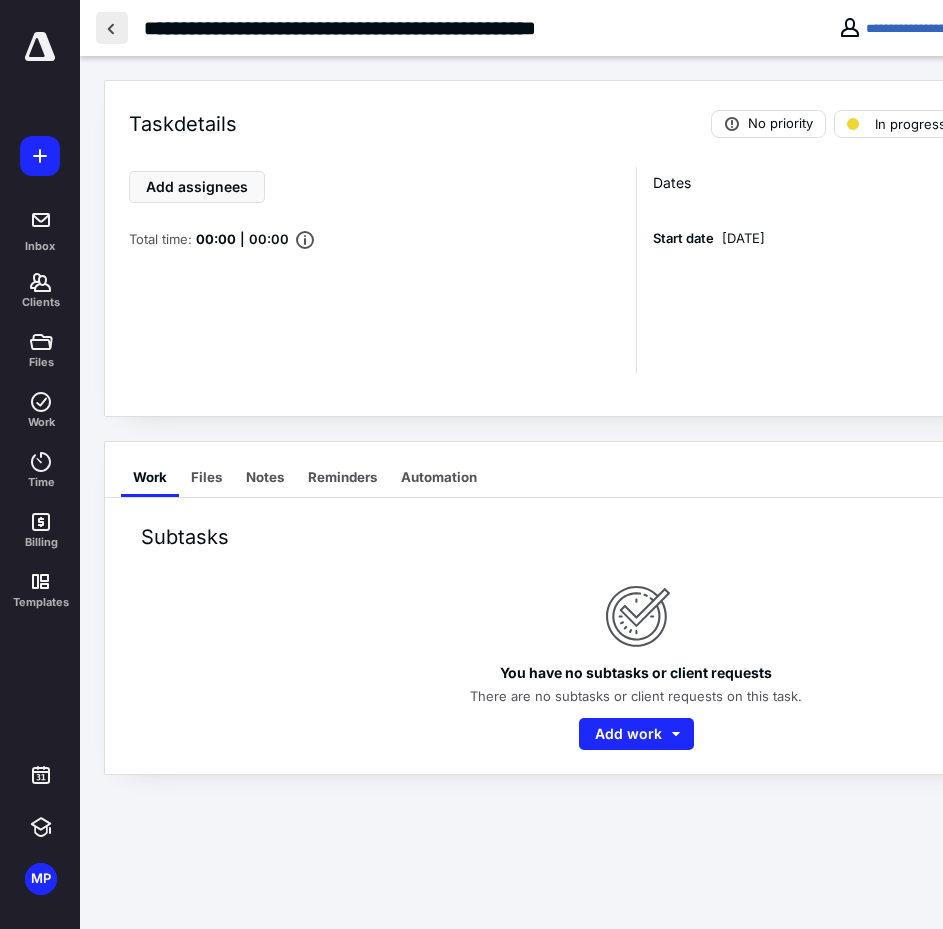 click at bounding box center [112, 28] 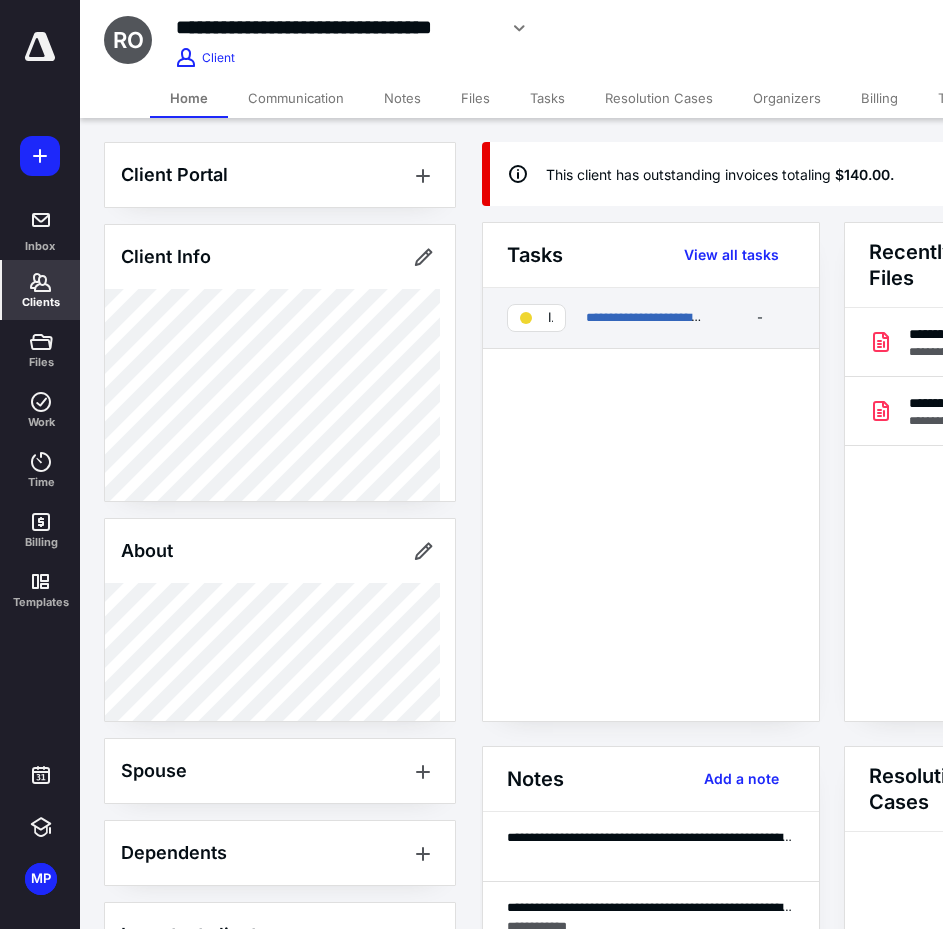 click on "**********" at bounding box center [651, 318] 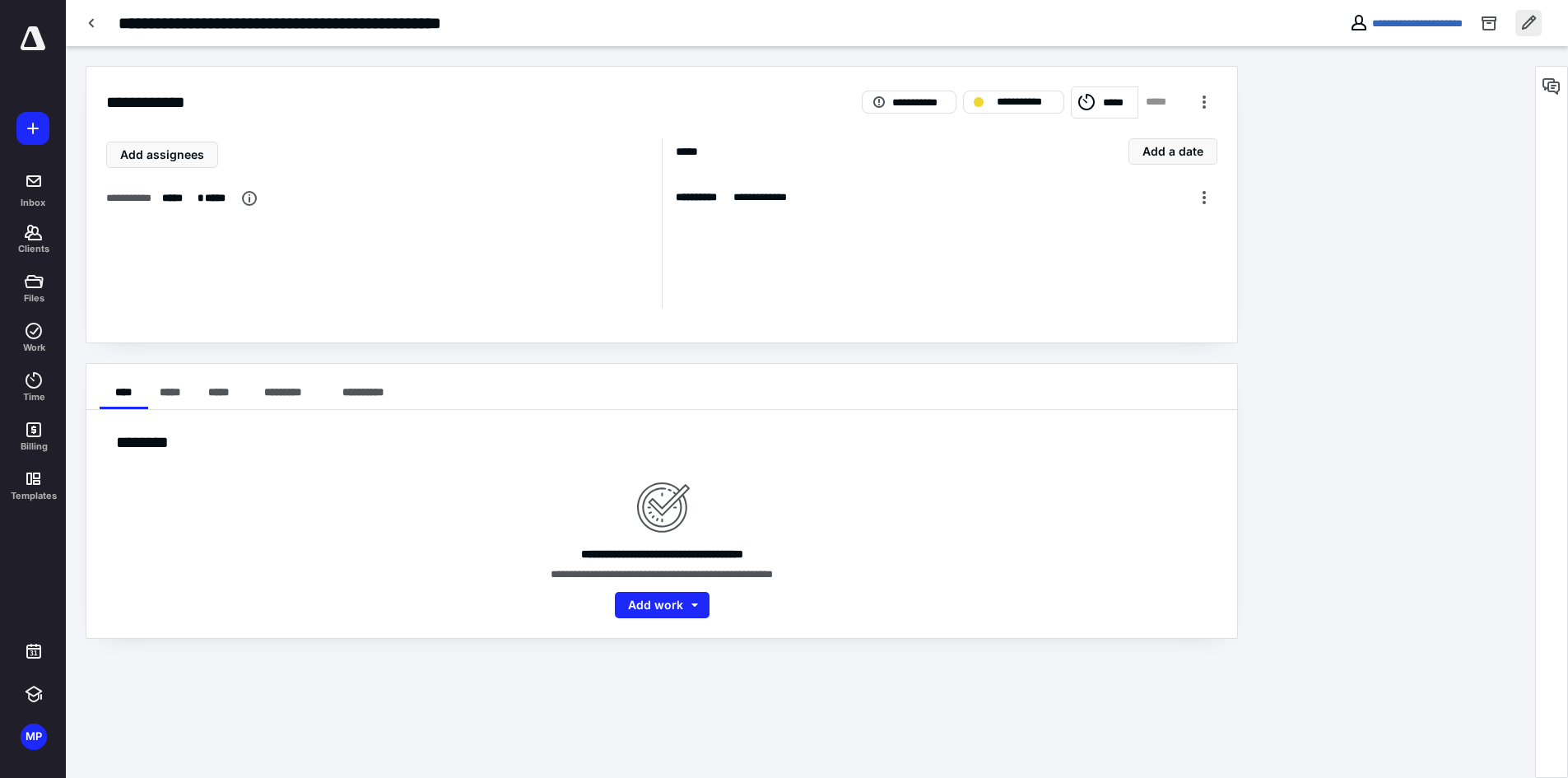 click at bounding box center (1528, 23) 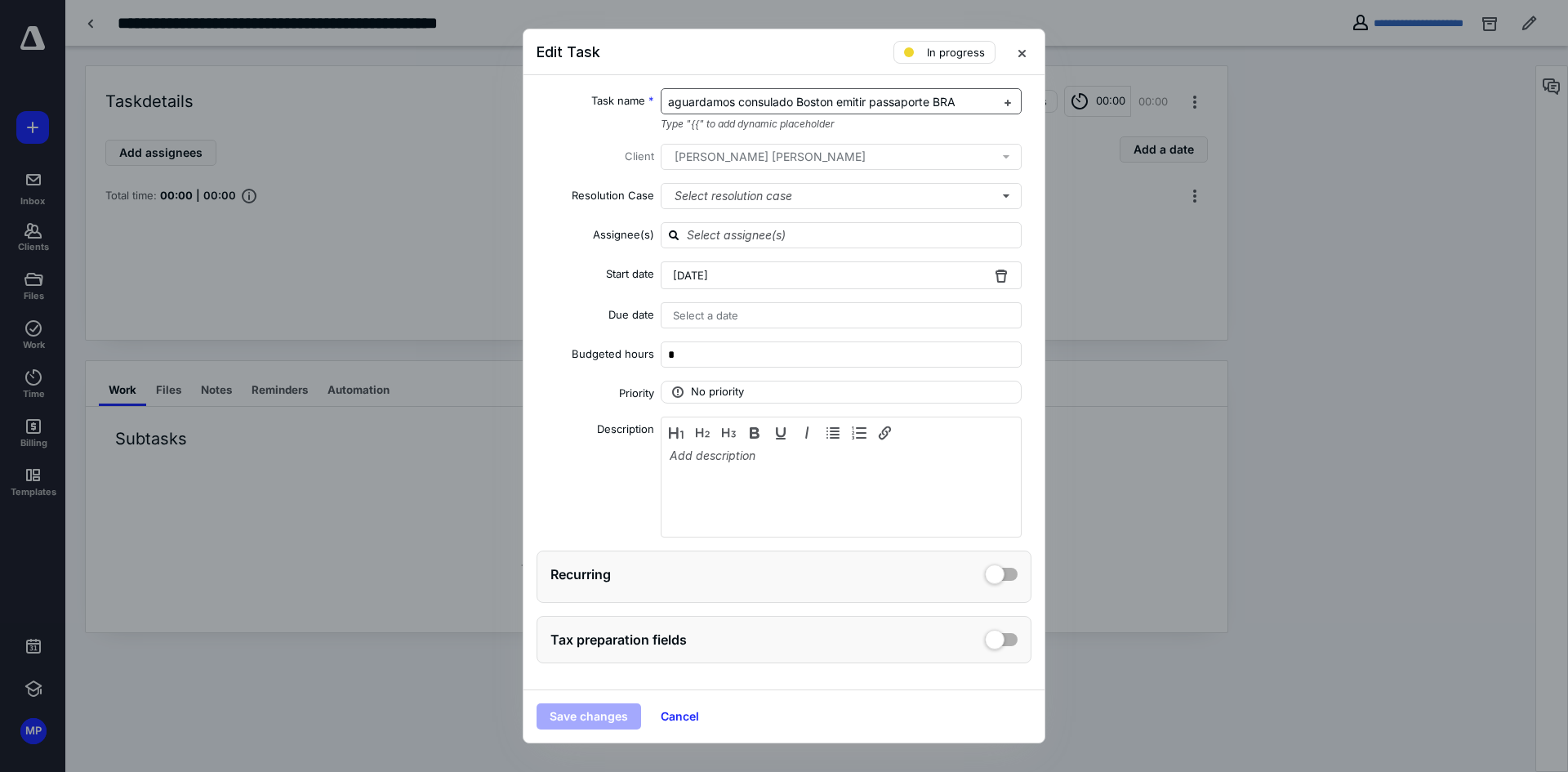 click on "aguardamos consulado Boston emitir passaporte BRA" at bounding box center [831, 102] 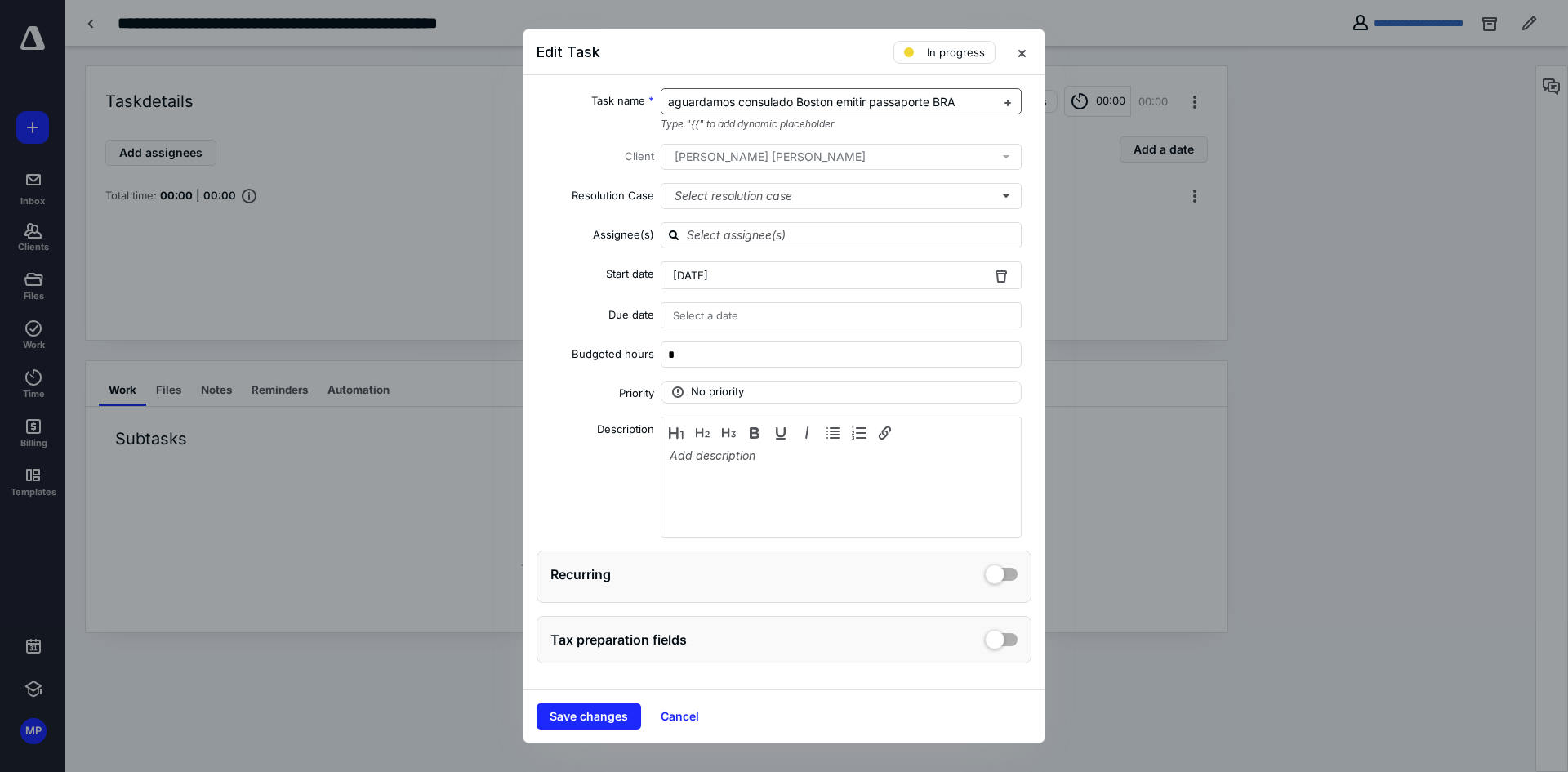 type 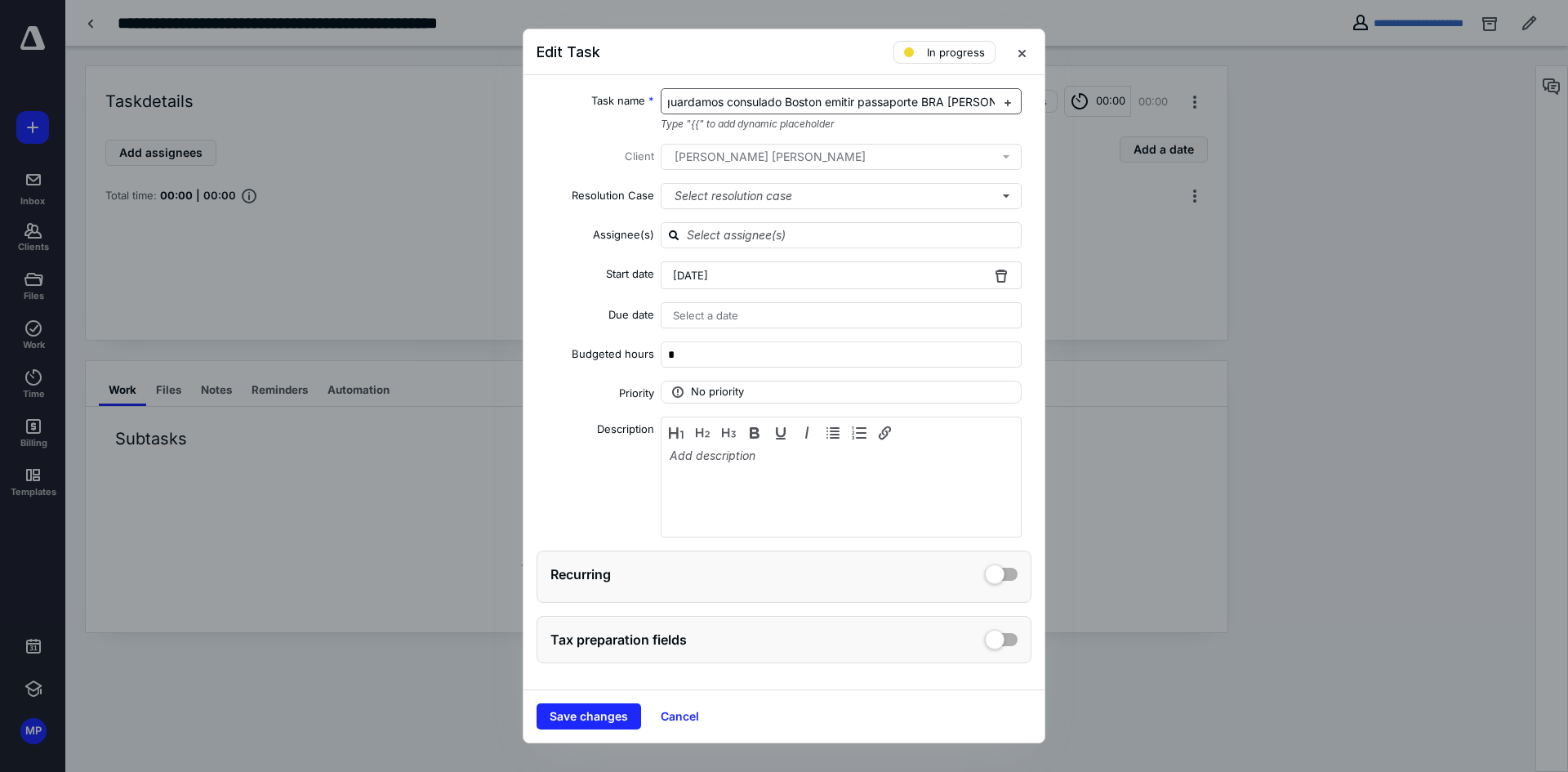 scroll, scrollTop: 0, scrollLeft: 24, axis: horizontal 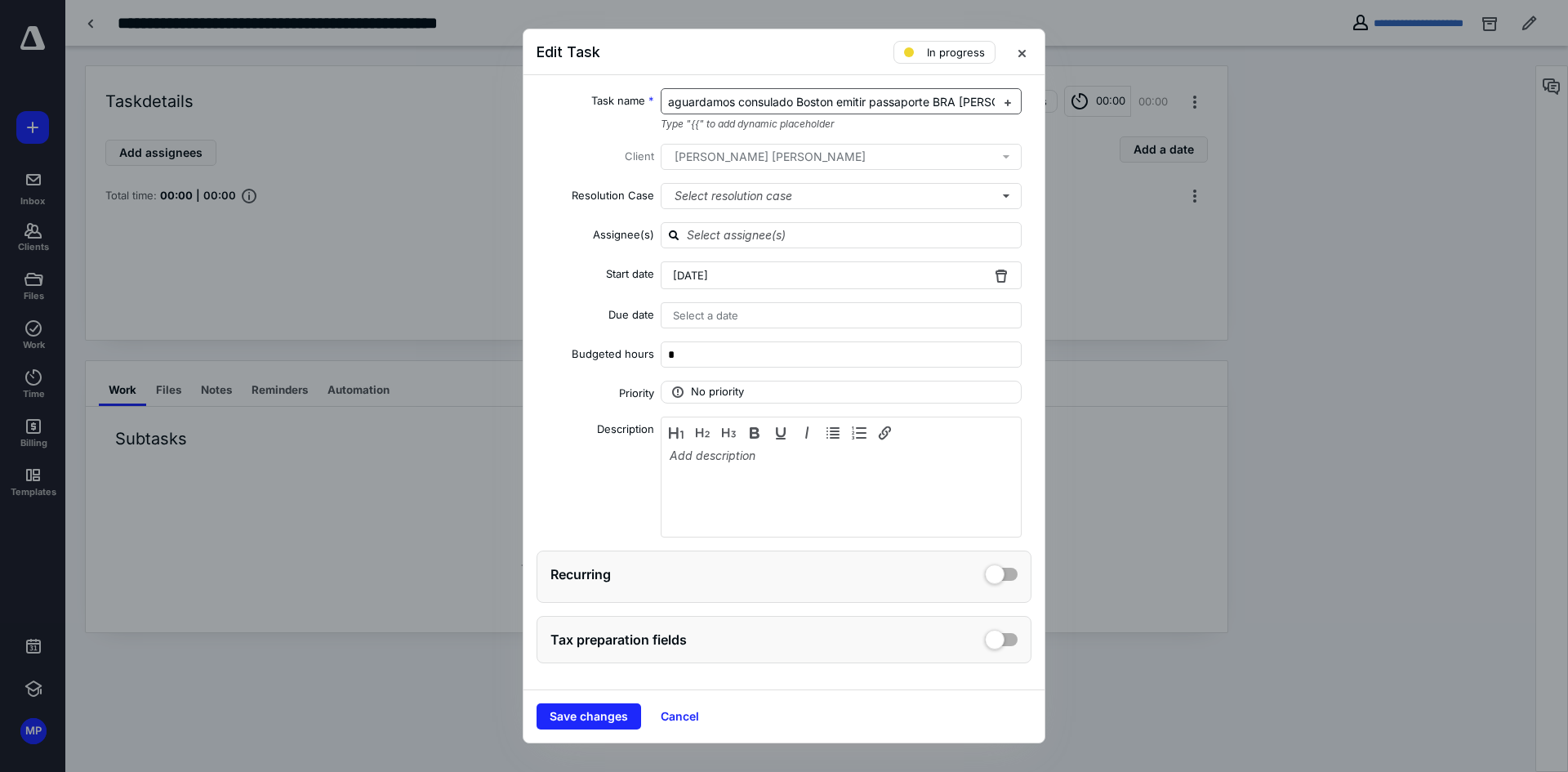 click at bounding box center [784, 386] 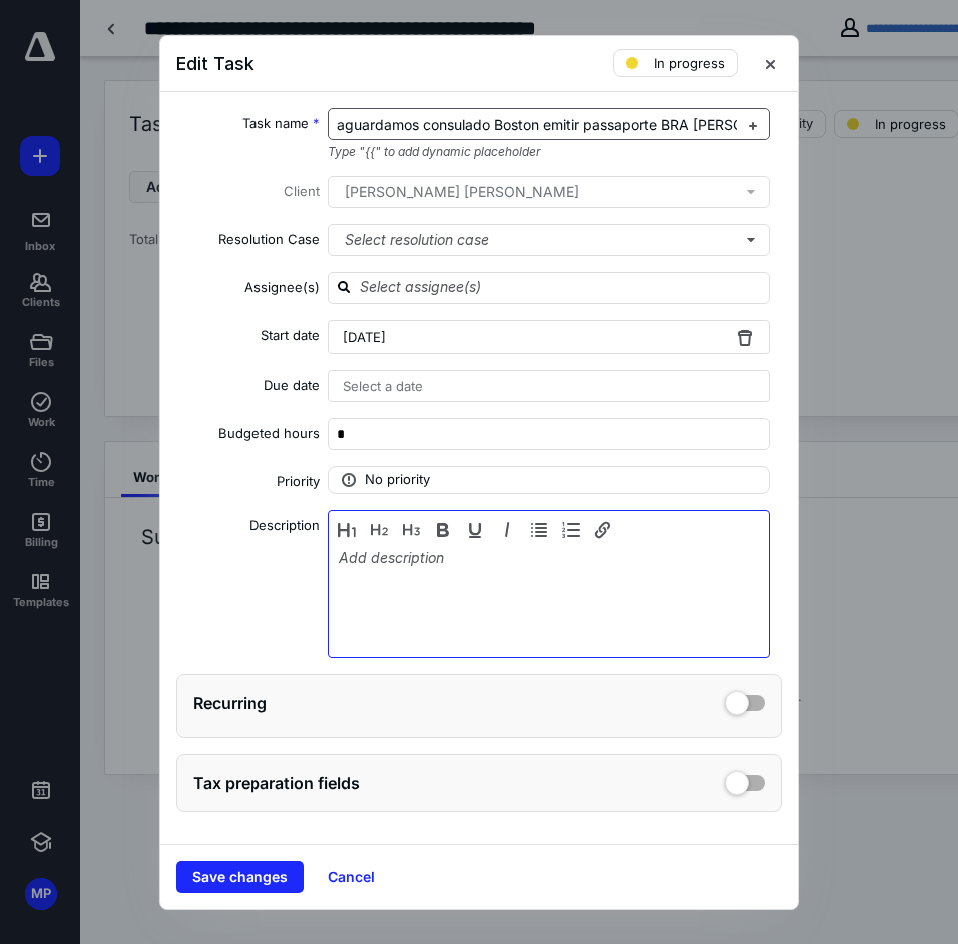 click at bounding box center [549, 599] 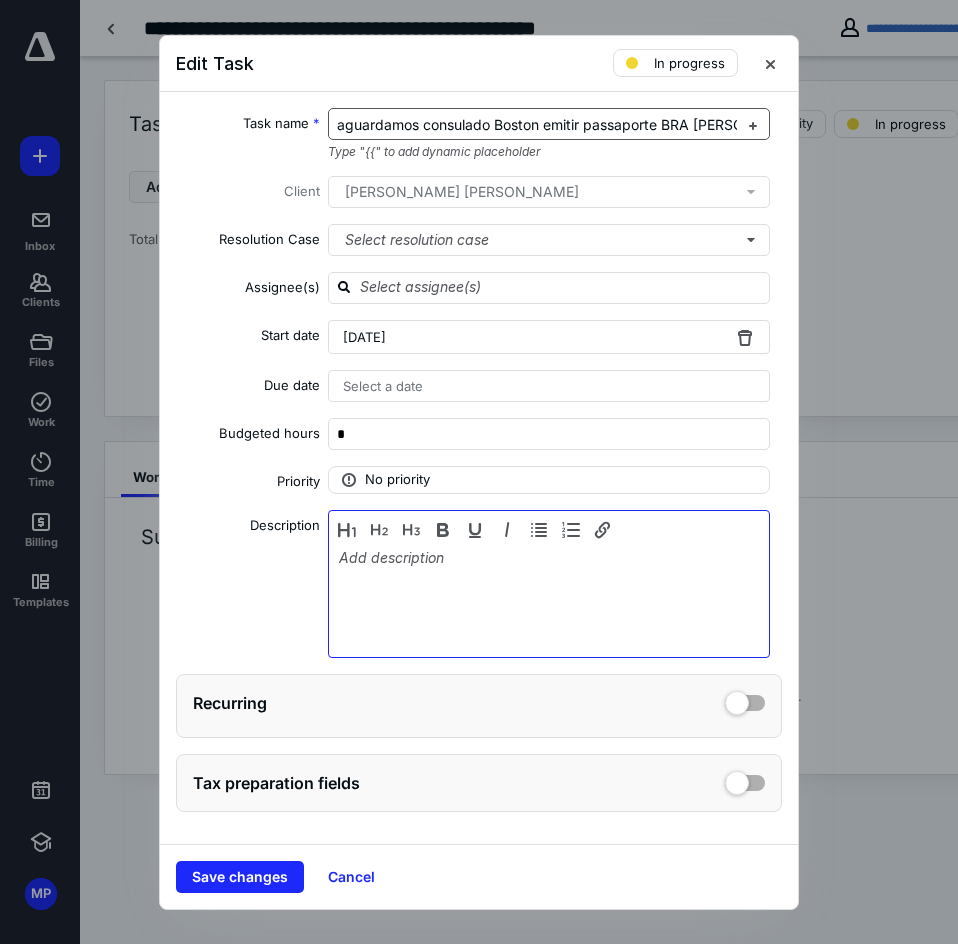 type 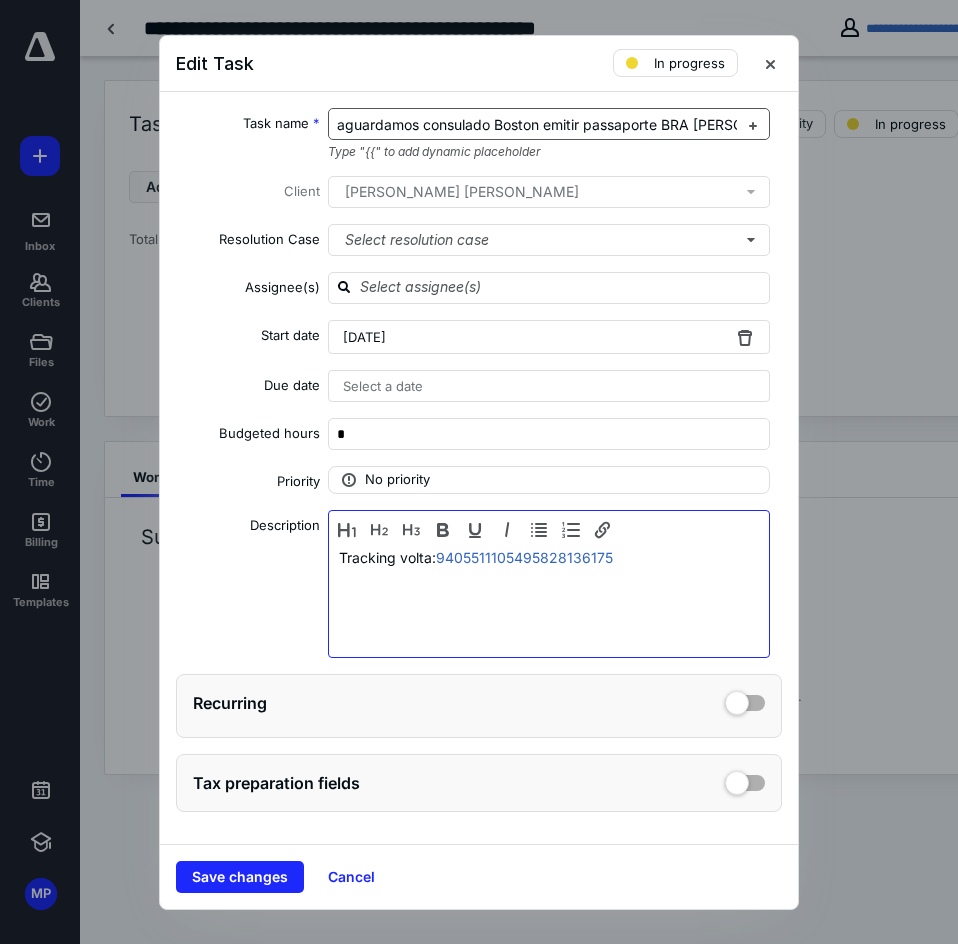 click on "Tracking volta:   9405511105495828136175" at bounding box center [549, 599] 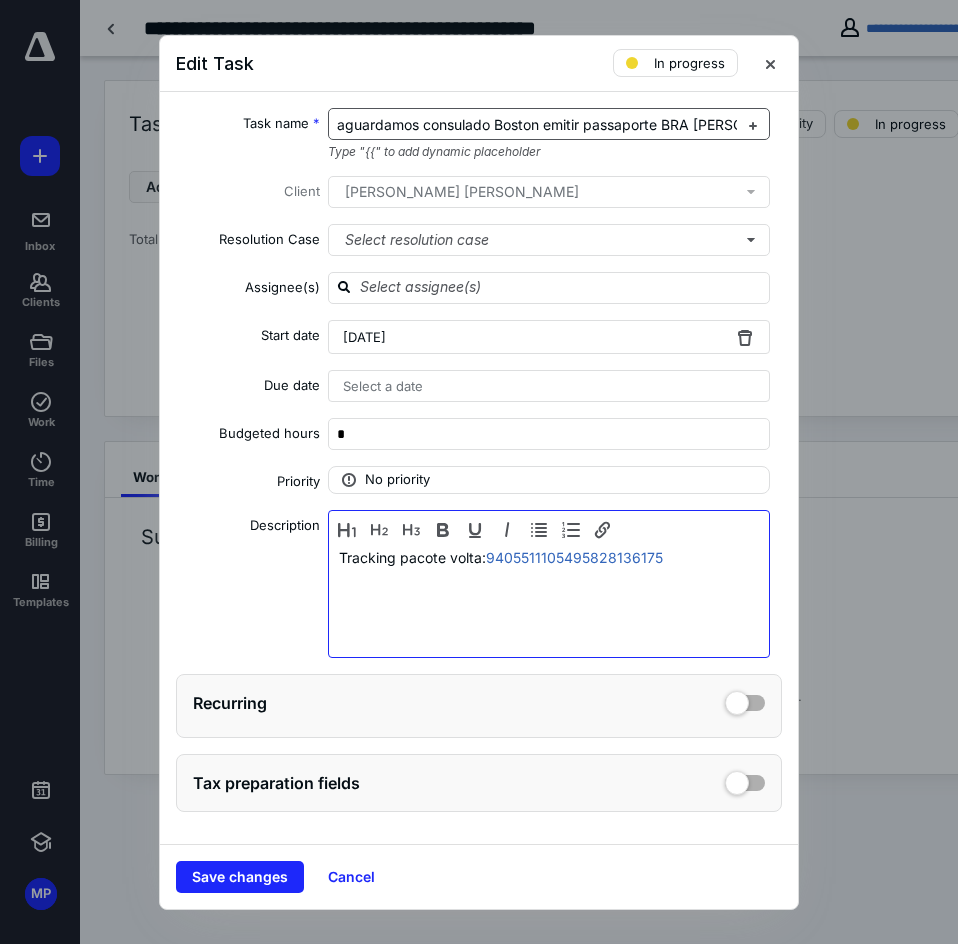 click on "Tracking pacote volta:   9405511105495828136175" at bounding box center [549, 599] 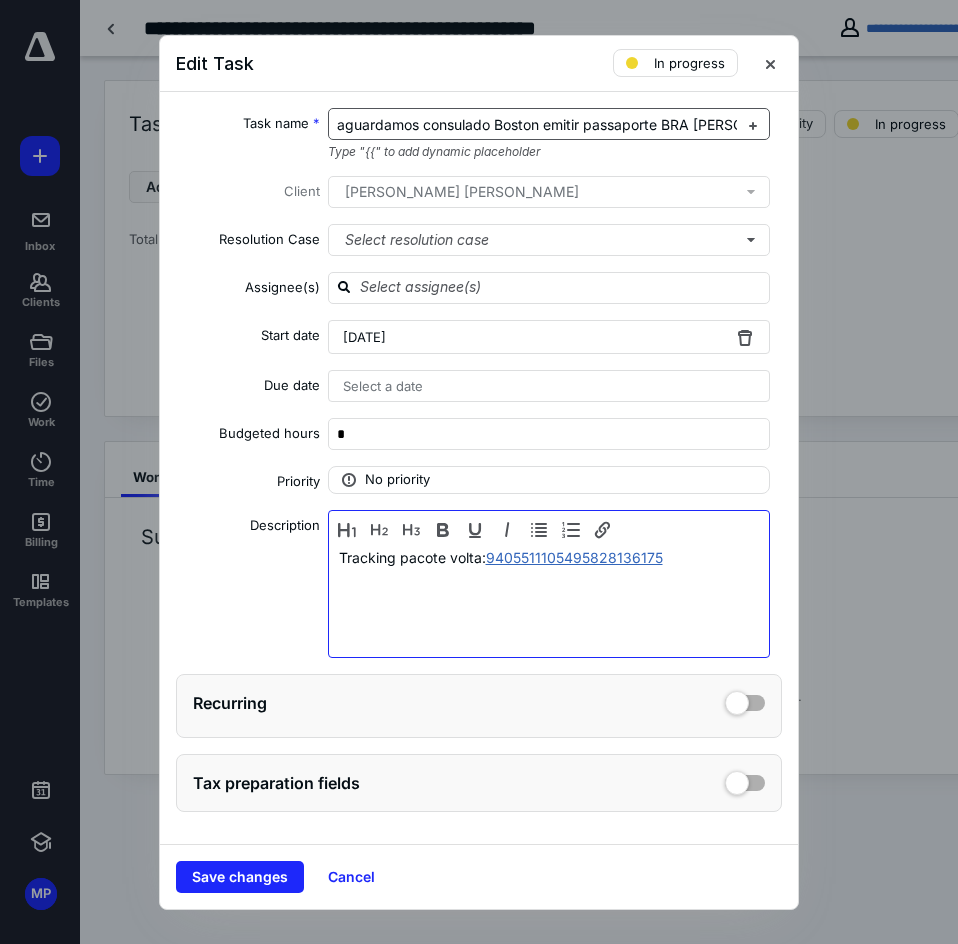 click on "9405511105495828136175" at bounding box center [574, 557] 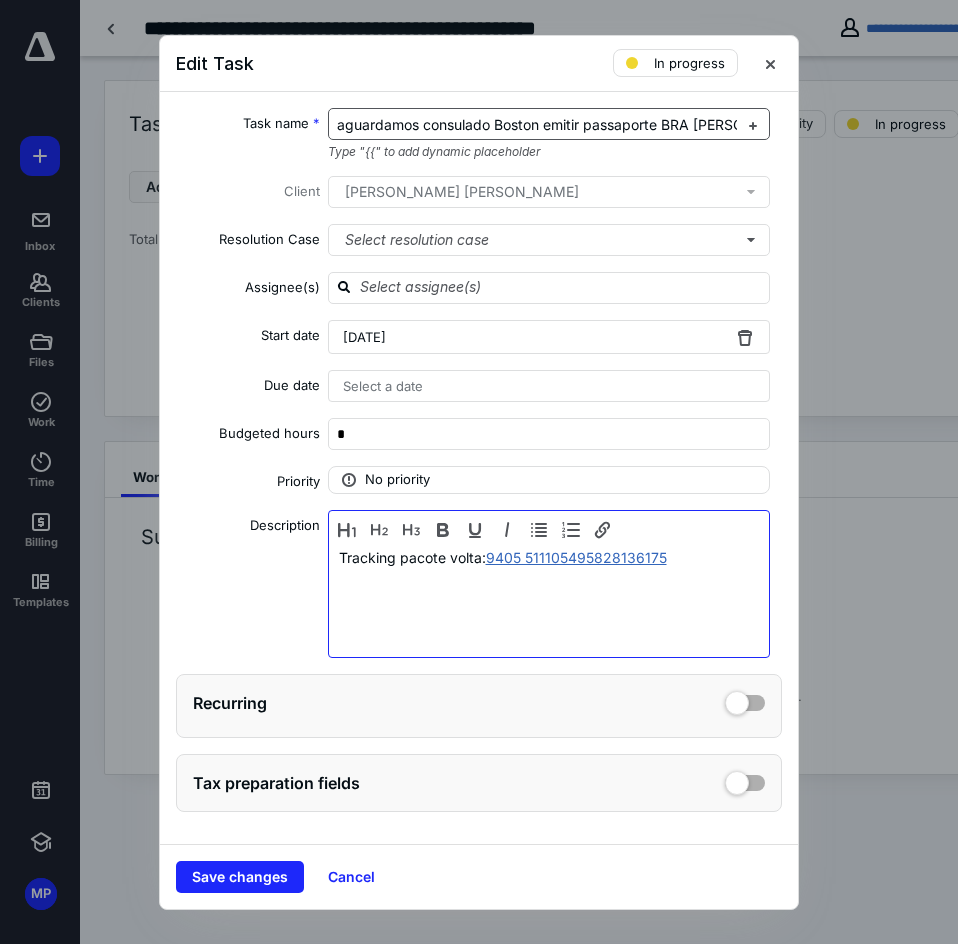 click on "9405 511105495828136175" at bounding box center [576, 557] 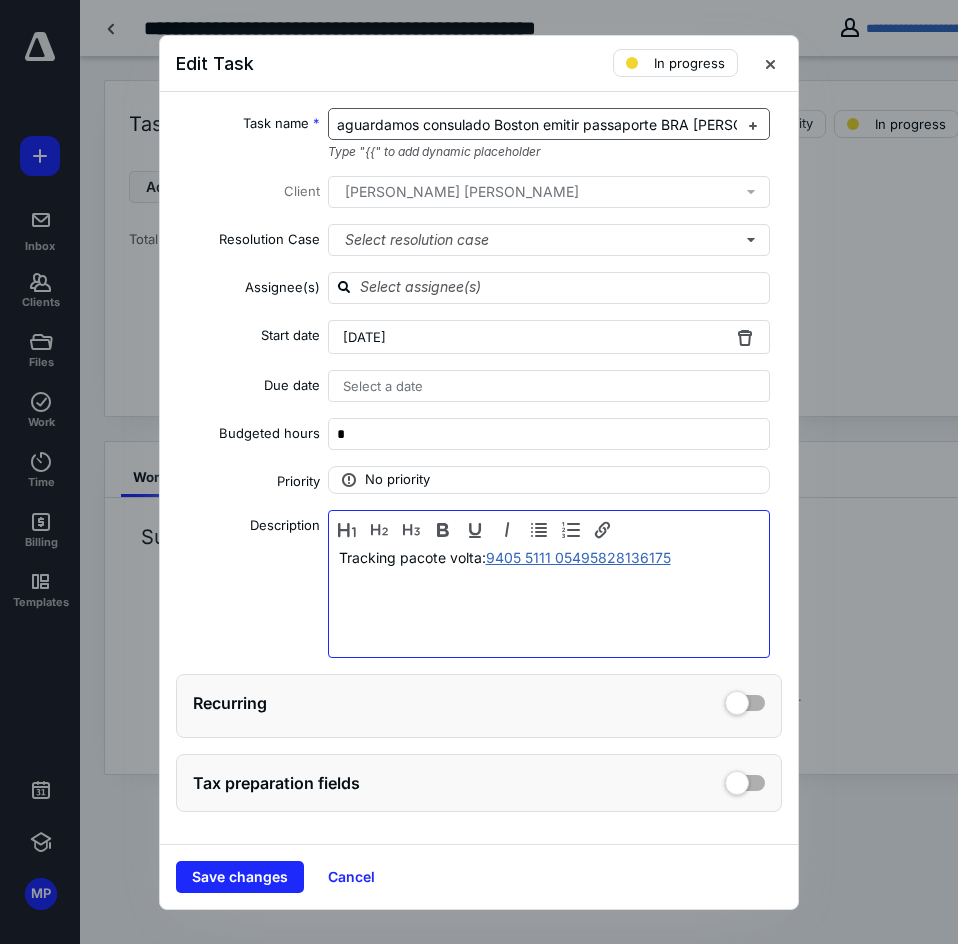 click on "9405 5111 05495828136175" at bounding box center [578, 557] 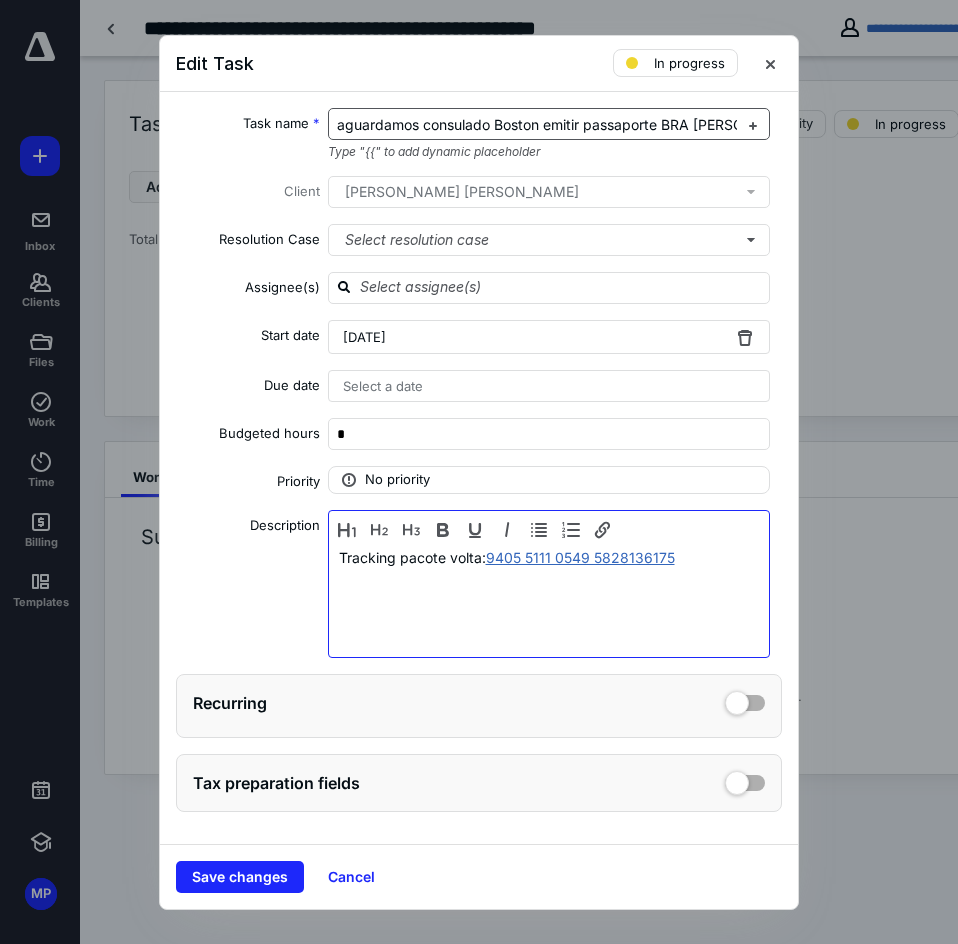 click on "9405 5111 0549 5828136175" at bounding box center [580, 557] 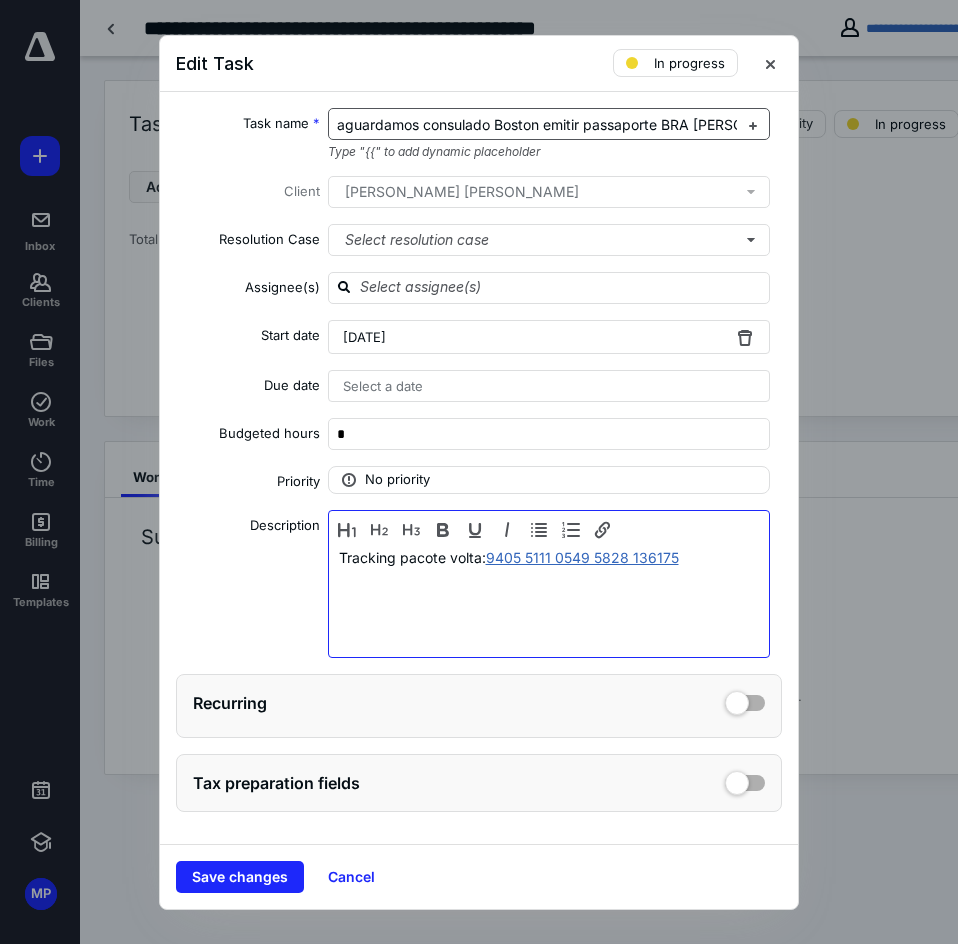 click on "9405 5111 0549 5828 136175" at bounding box center (582, 557) 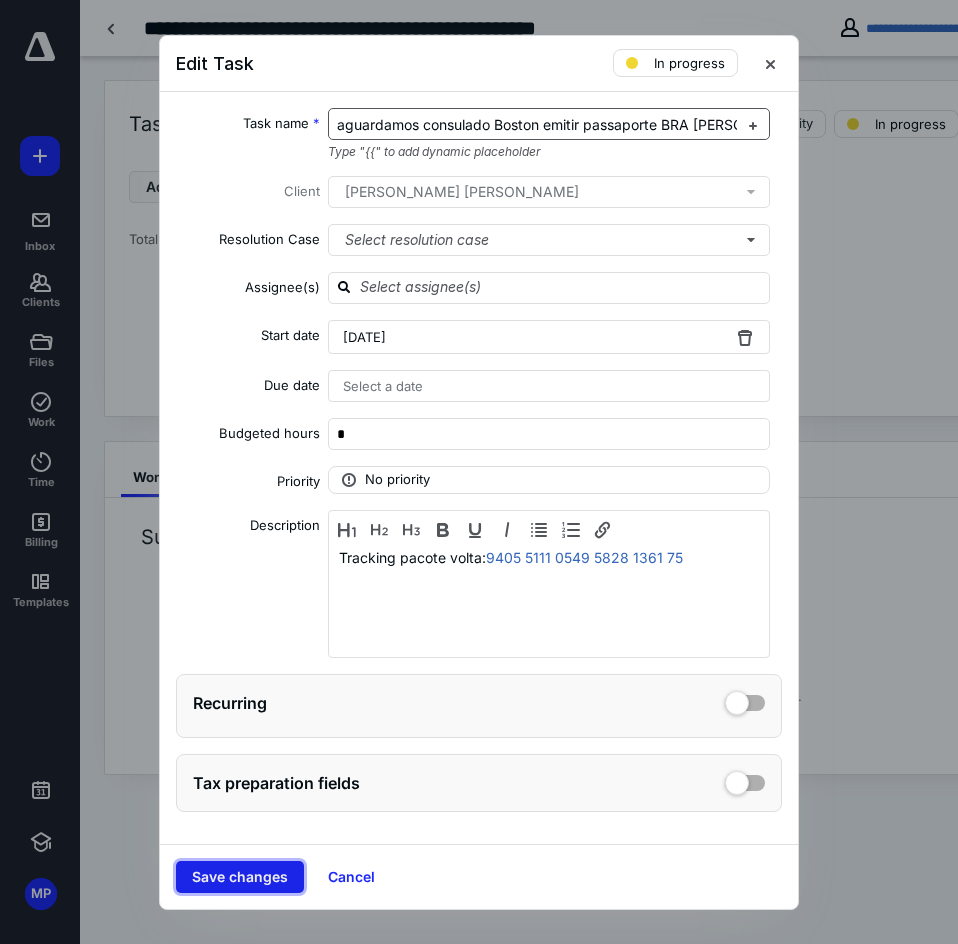 click on "Save changes" at bounding box center [240, 877] 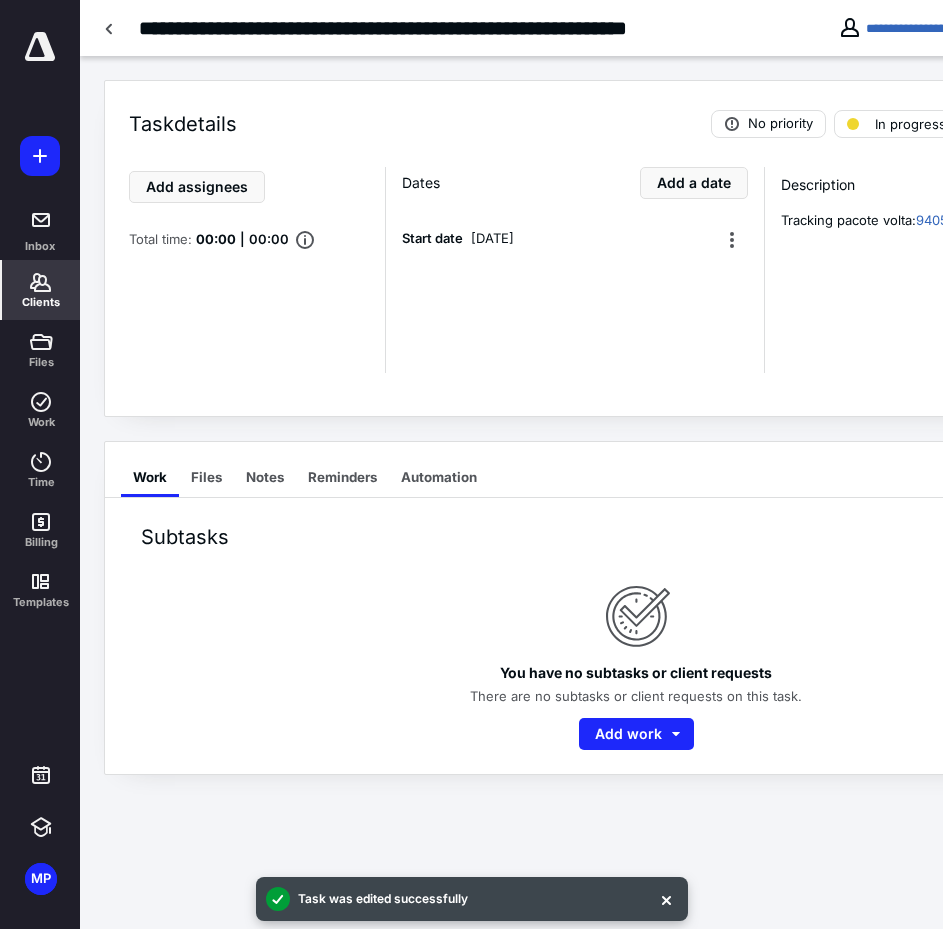 click on "Clients" at bounding box center (41, 290) 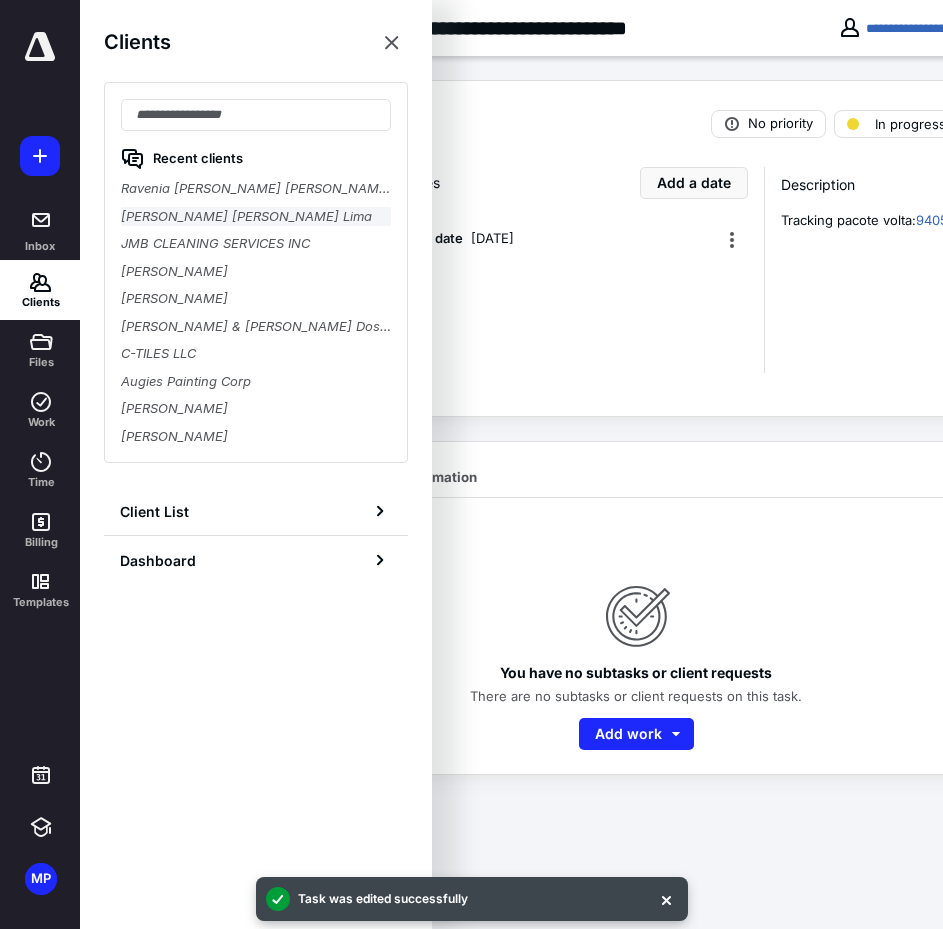 click on "Maria Gabriele Ribeiro de Souza Lima" at bounding box center [256, 217] 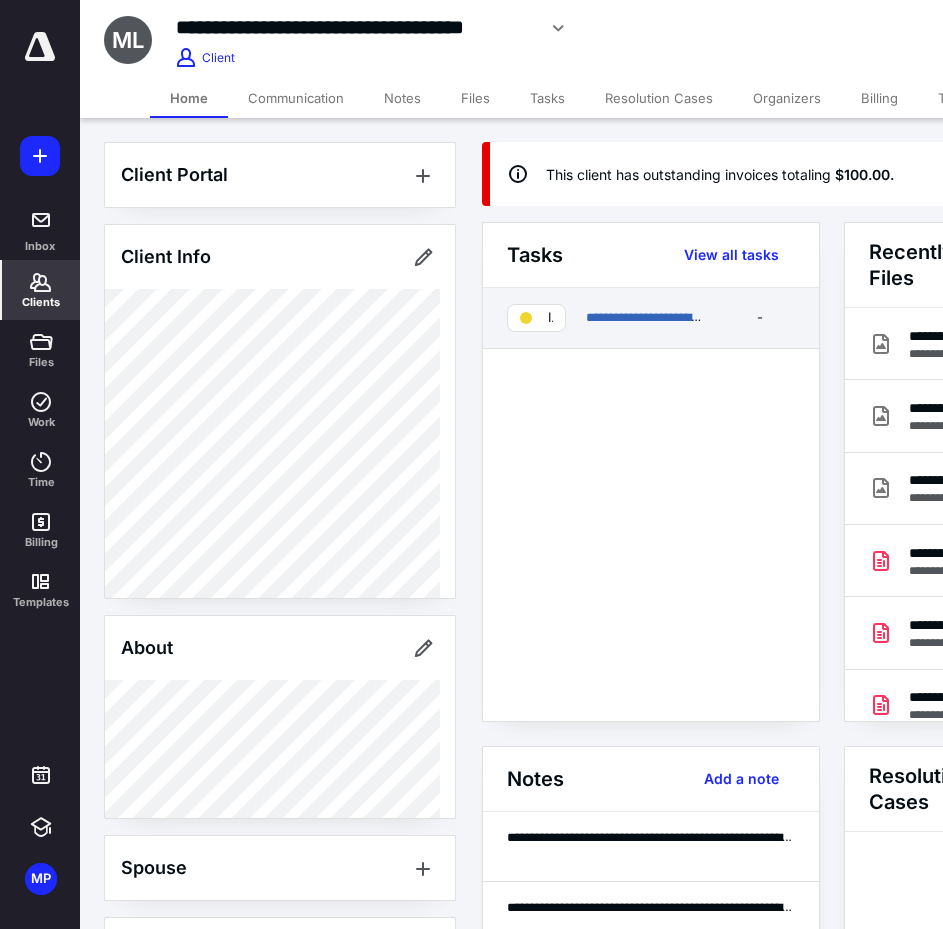 click on "**********" at bounding box center (645, 318) 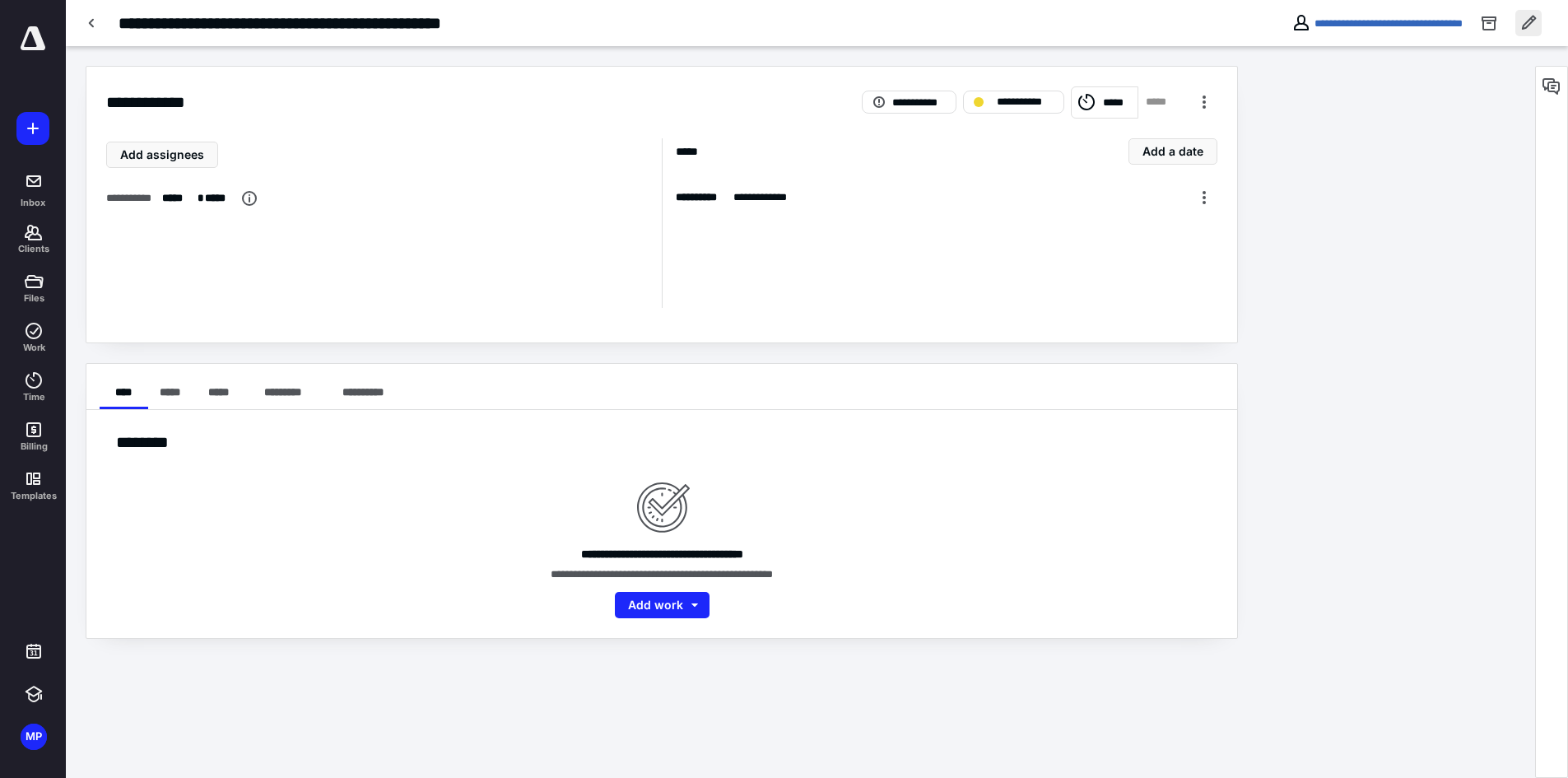 click at bounding box center [1528, 23] 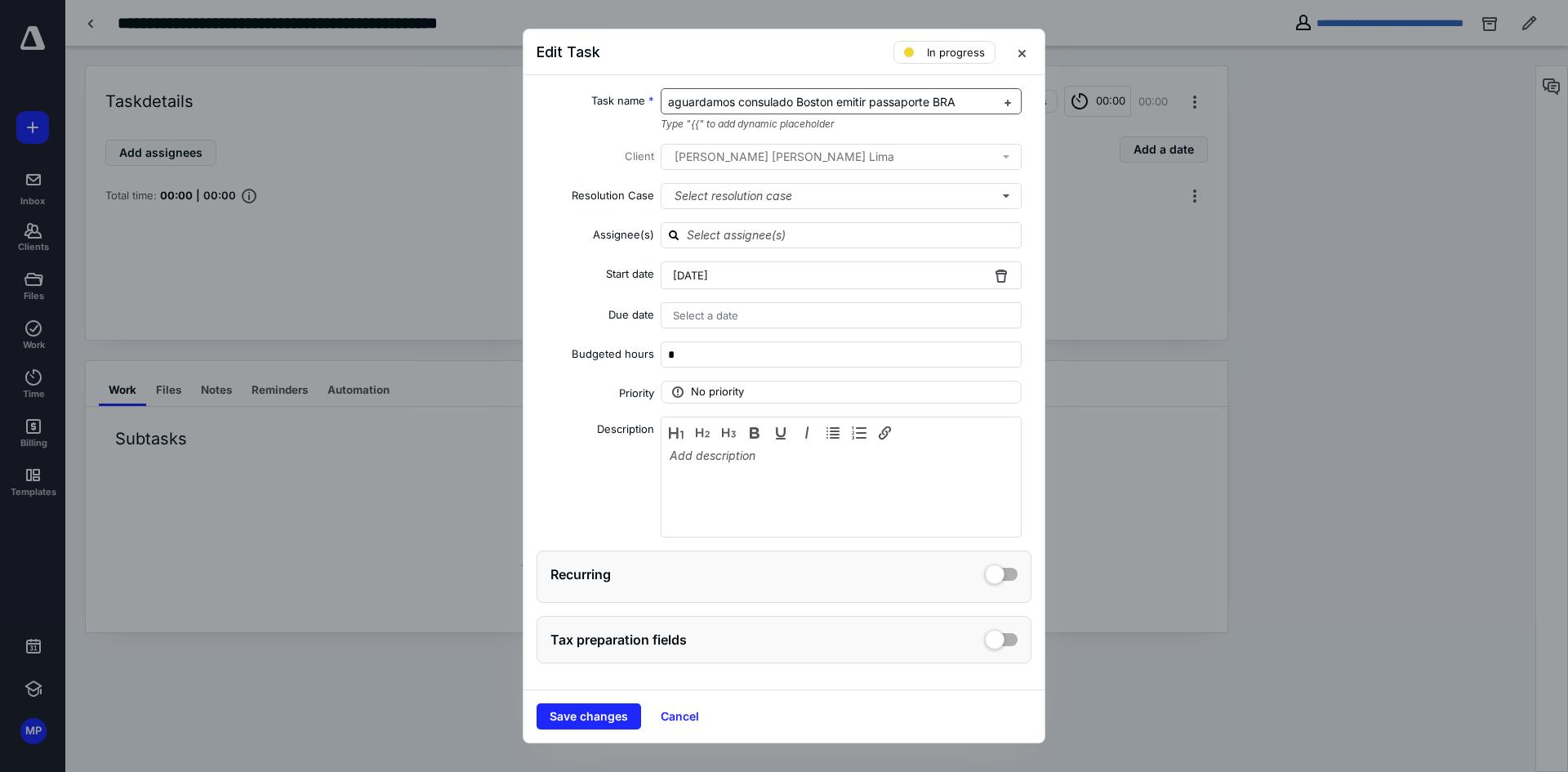 click on "aguardamos consulado Boston emitir passaporte BRA" at bounding box center (831, 102) 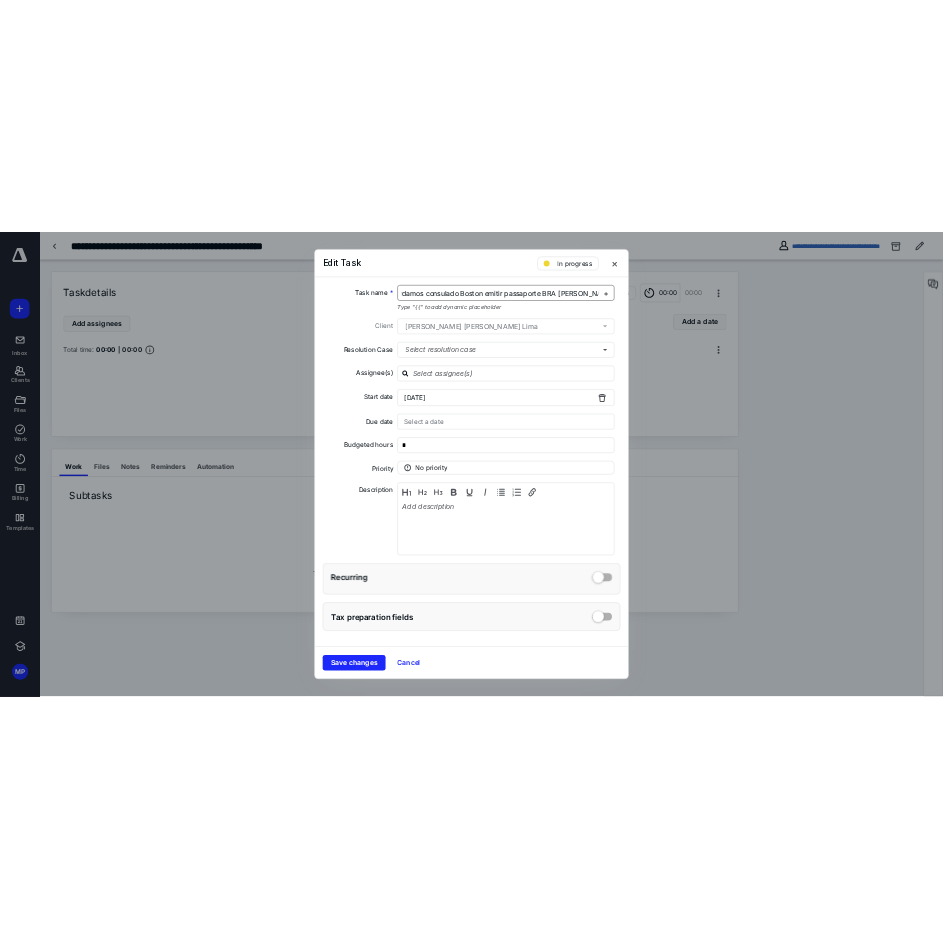 scroll, scrollTop: 0, scrollLeft: 40, axis: horizontal 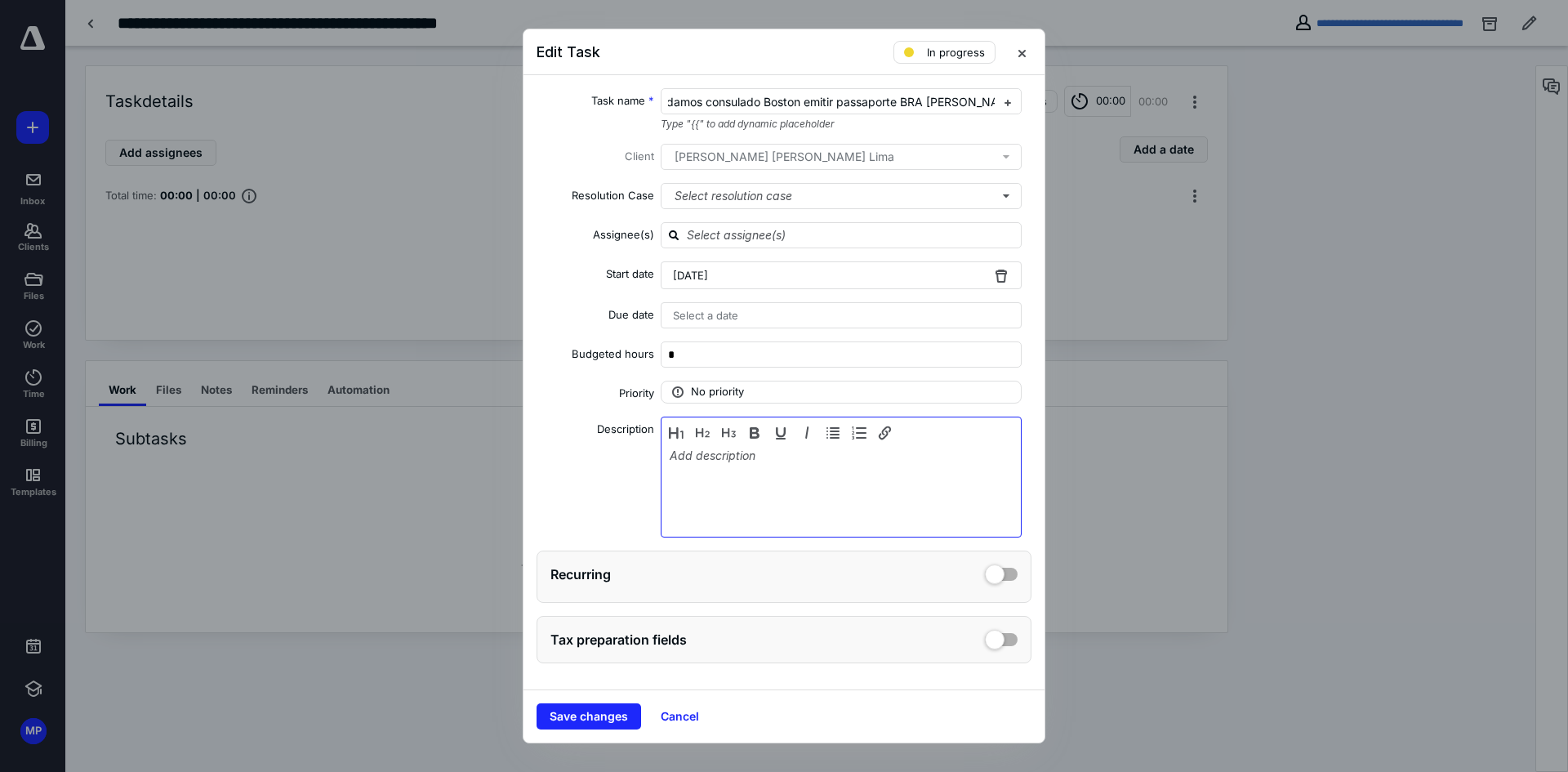 click at bounding box center (841, 489) 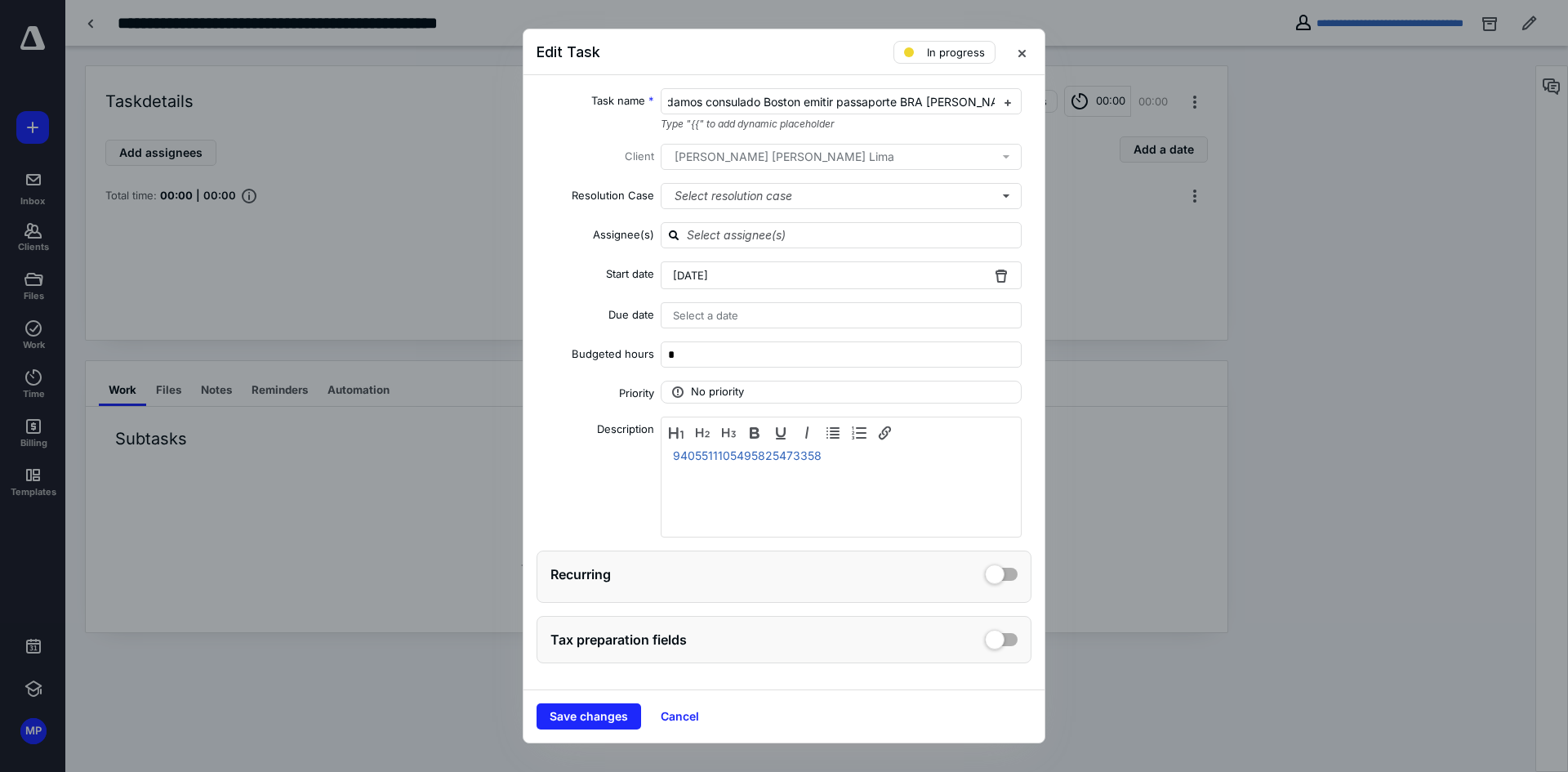 click on "9405511105495825473358" at bounding box center [841, 489] 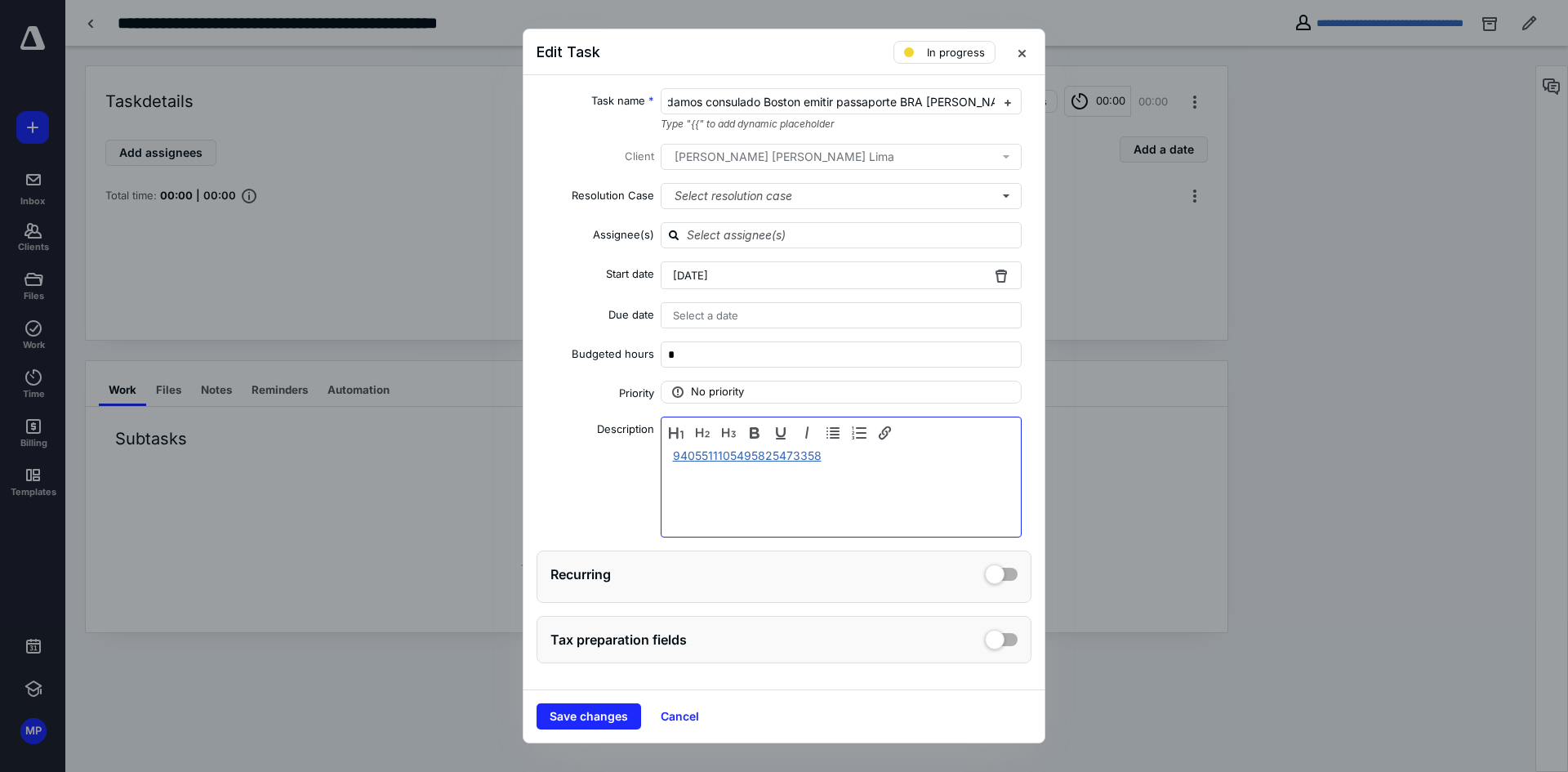 click on "9405511105495825473358" at bounding box center (747, 455) 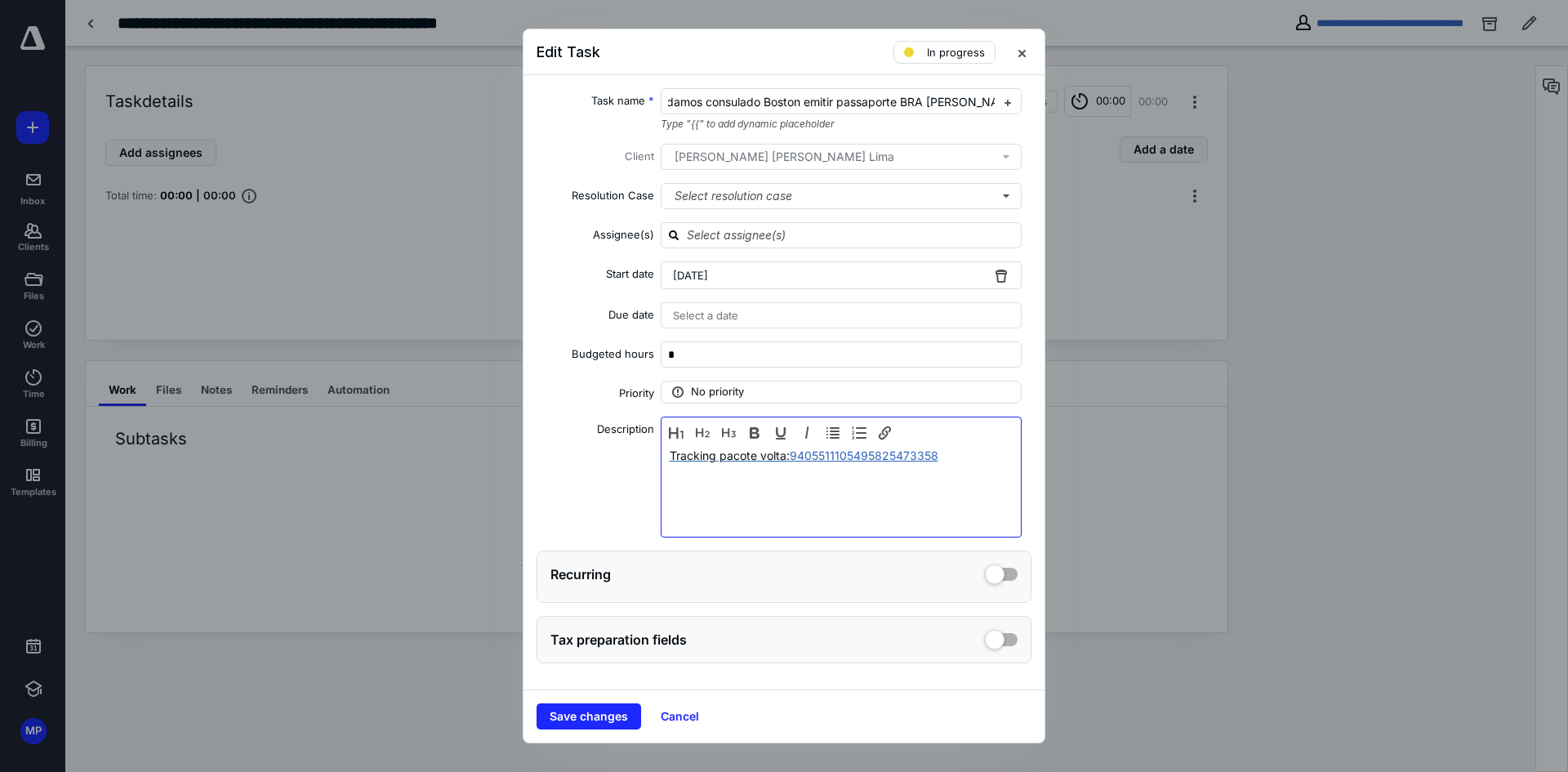 click on "Tracking pacote volta:  9405511105495825473358" at bounding box center [804, 455] 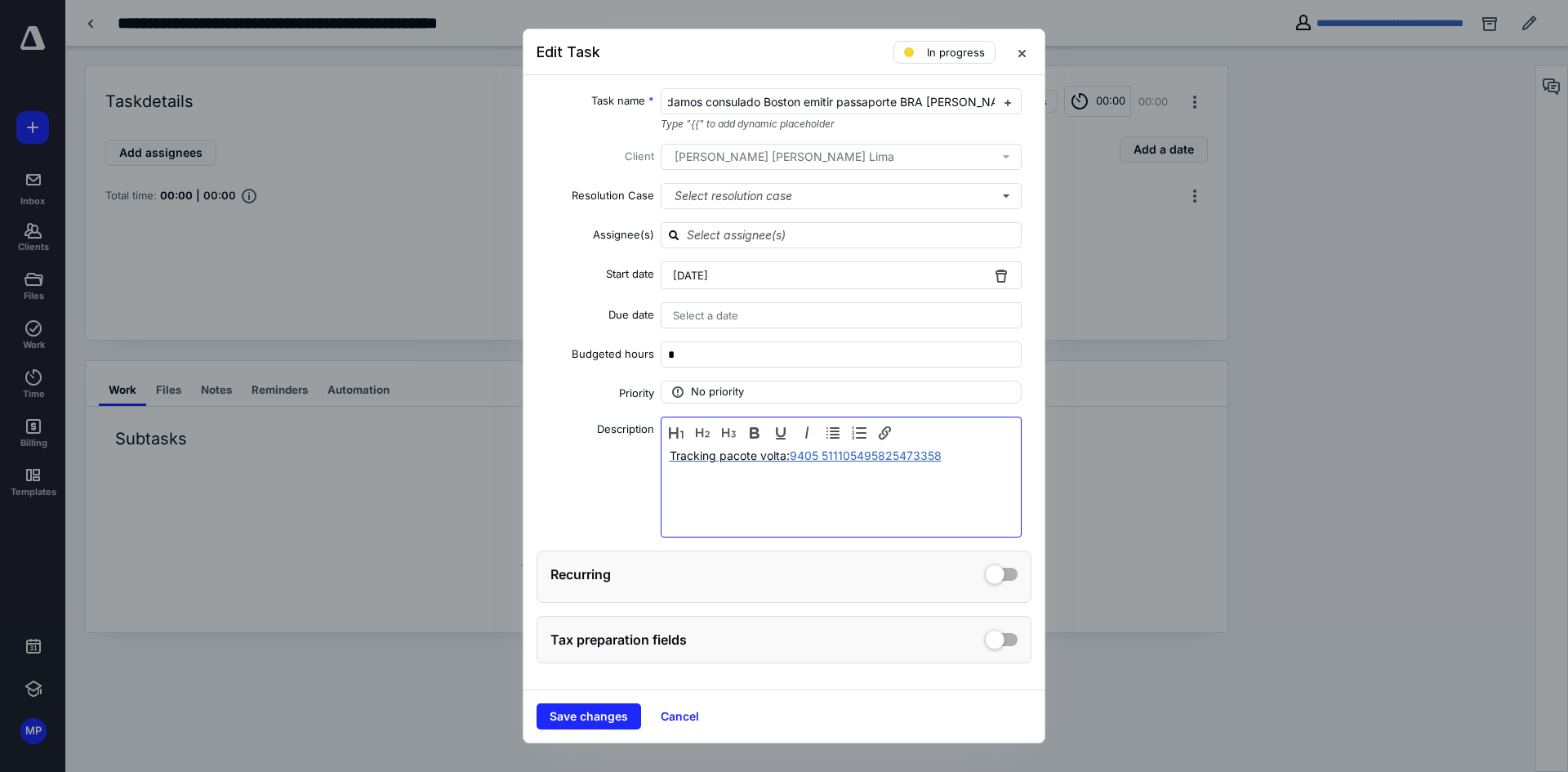 click on "Tracking pacote volta:  9405 511105495825473358" at bounding box center (805, 455) 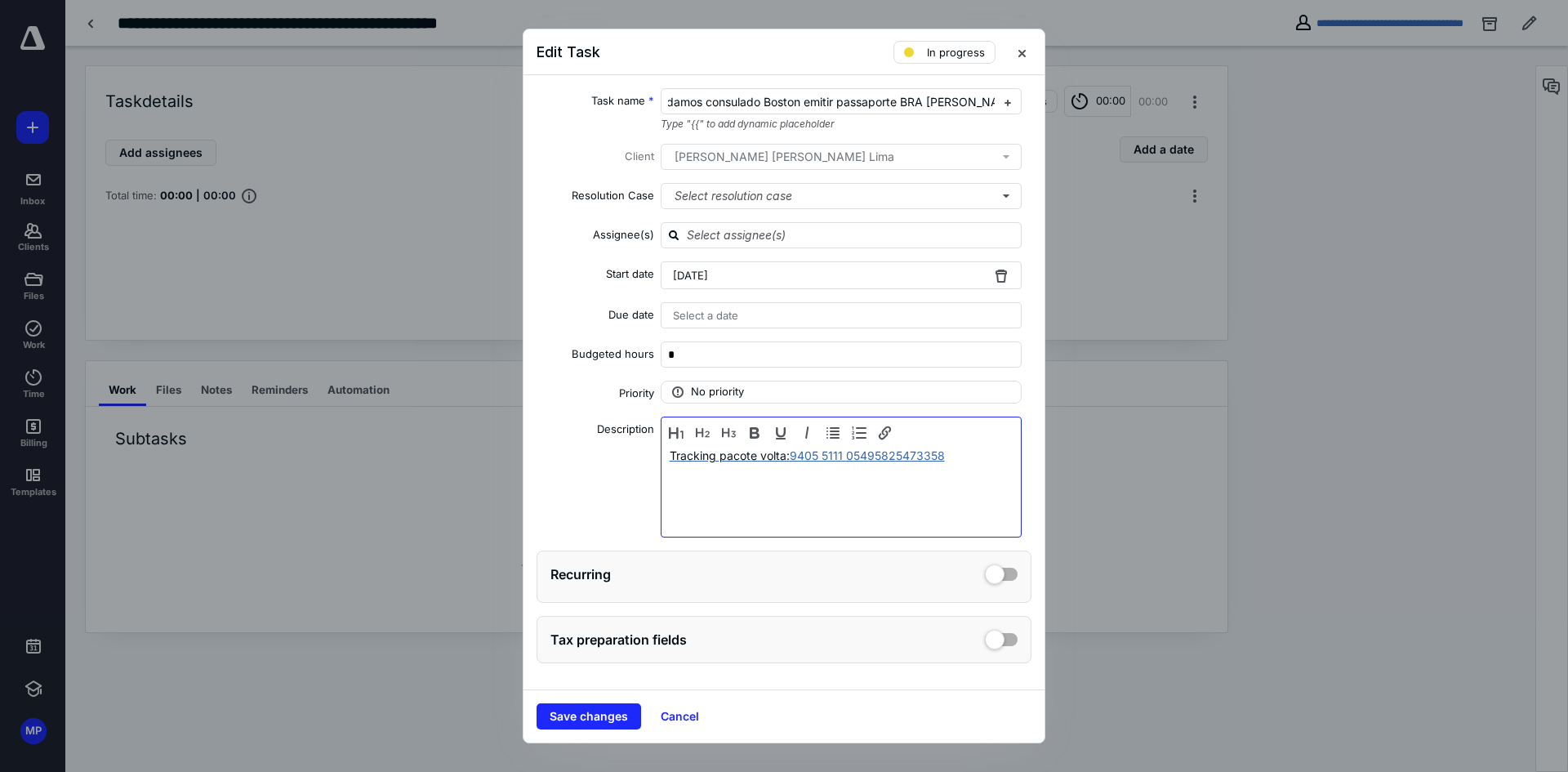 click on "Tracking pacote volta:  9405 5111 05495825473358" at bounding box center (807, 455) 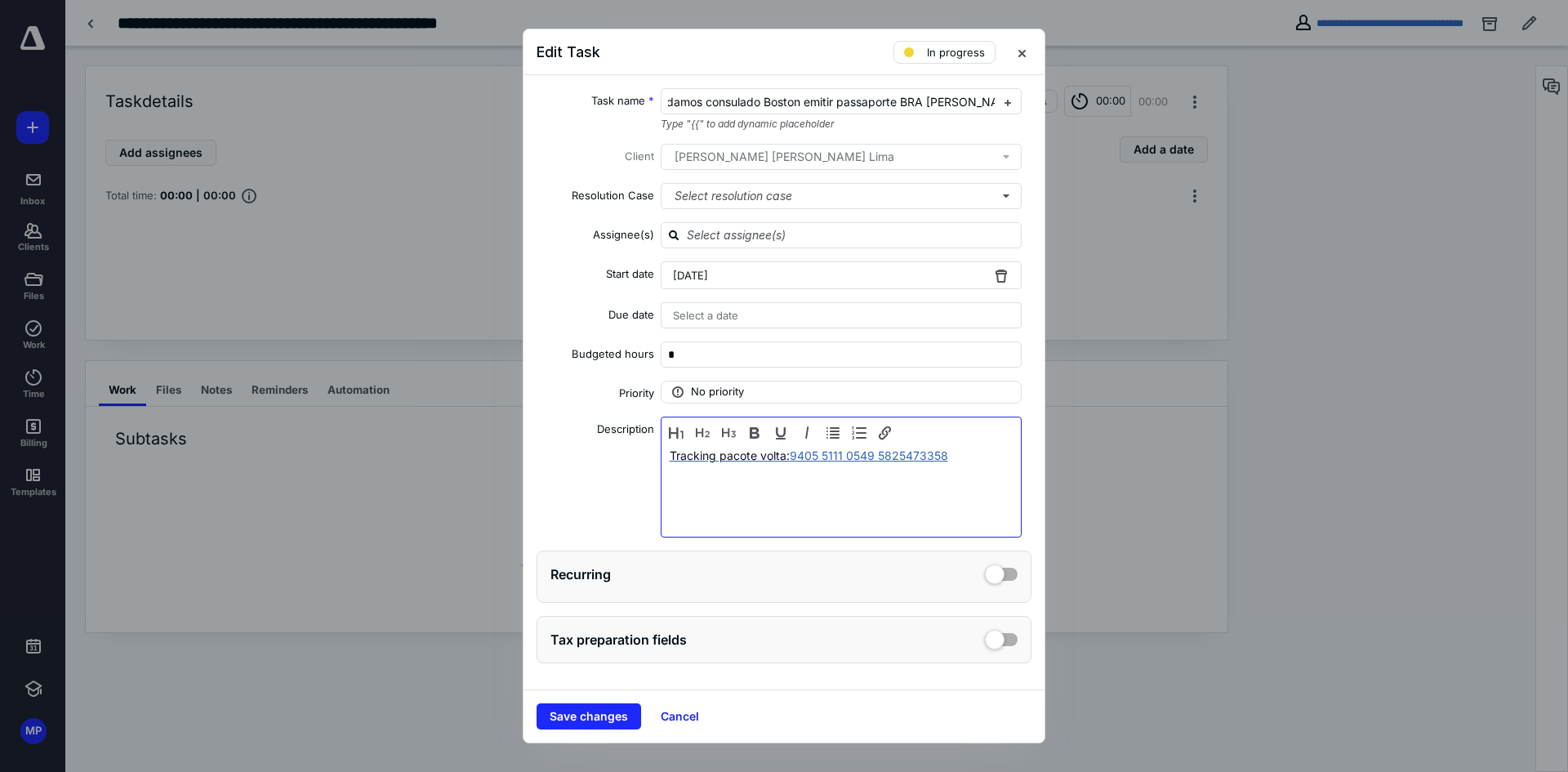 click on "Tracking pacote volta:  9405 5111 0549 5825473358" at bounding box center [808, 455] 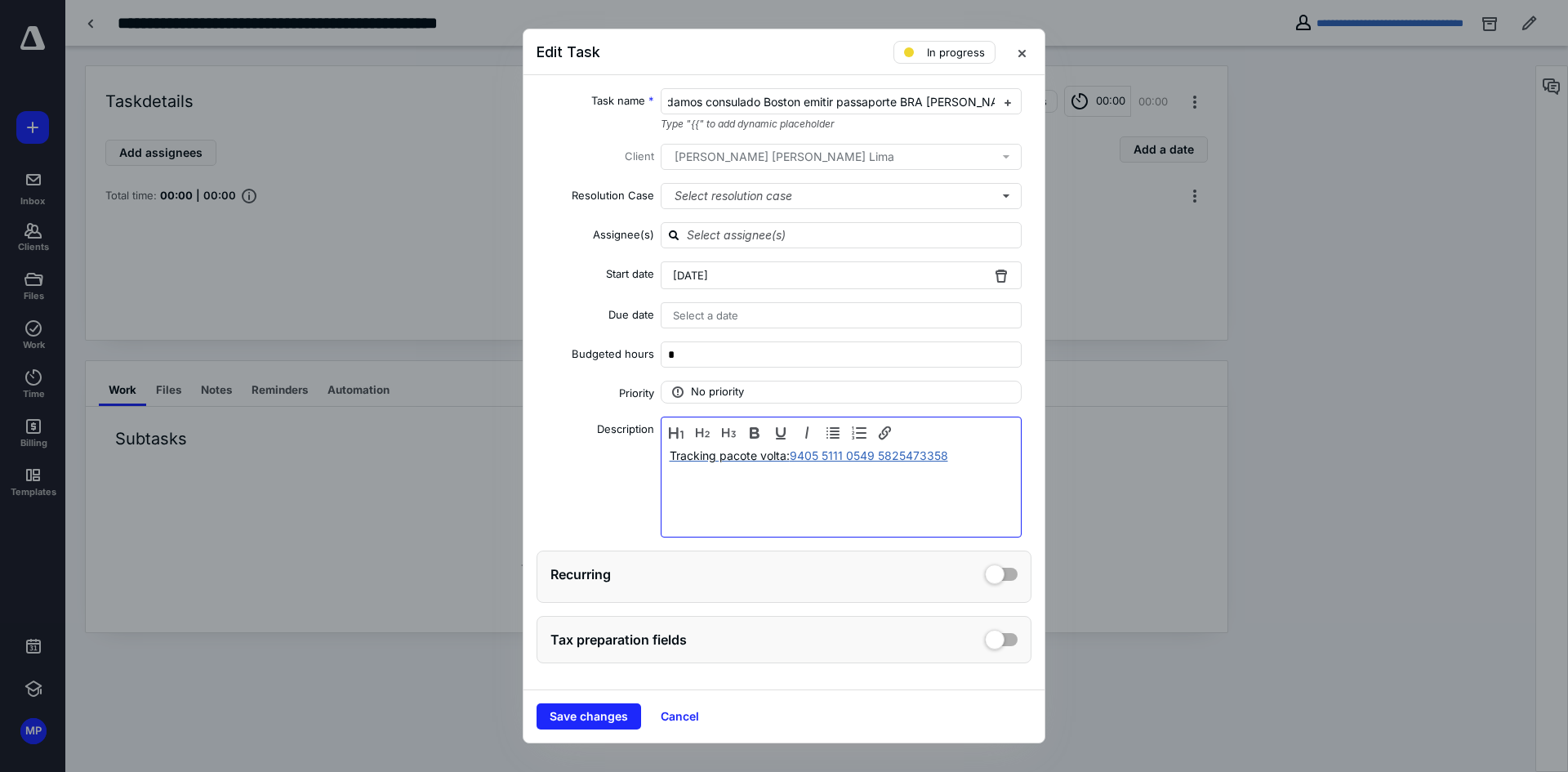 click on "Tracking pacote volta:  9405 5111 0549 5825473358" at bounding box center [808, 455] 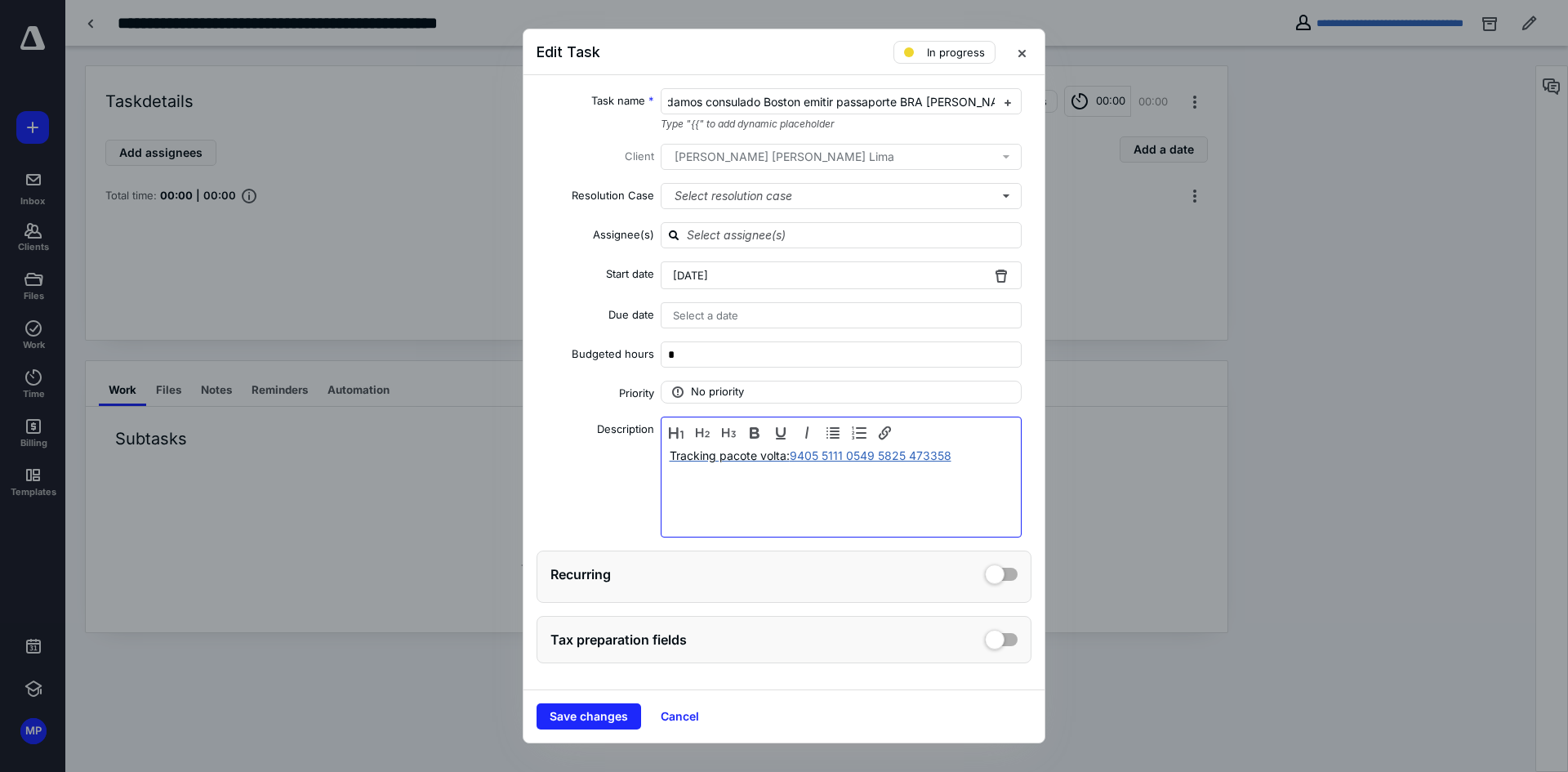 click on "Tracking pacote volta:  9405 5111 0549 5825 473358" at bounding box center [810, 455] 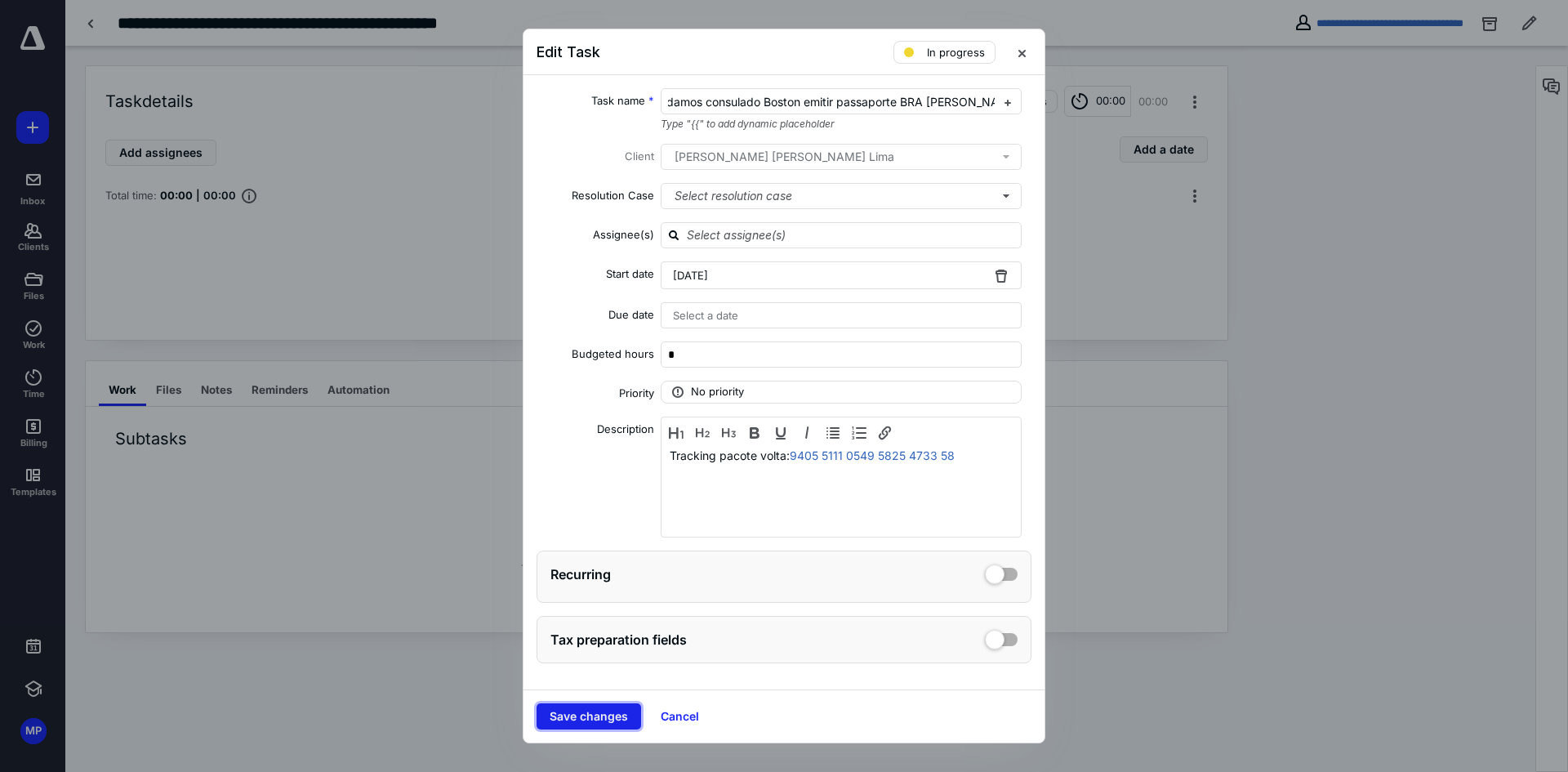 click on "Save changes" at bounding box center (589, 716) 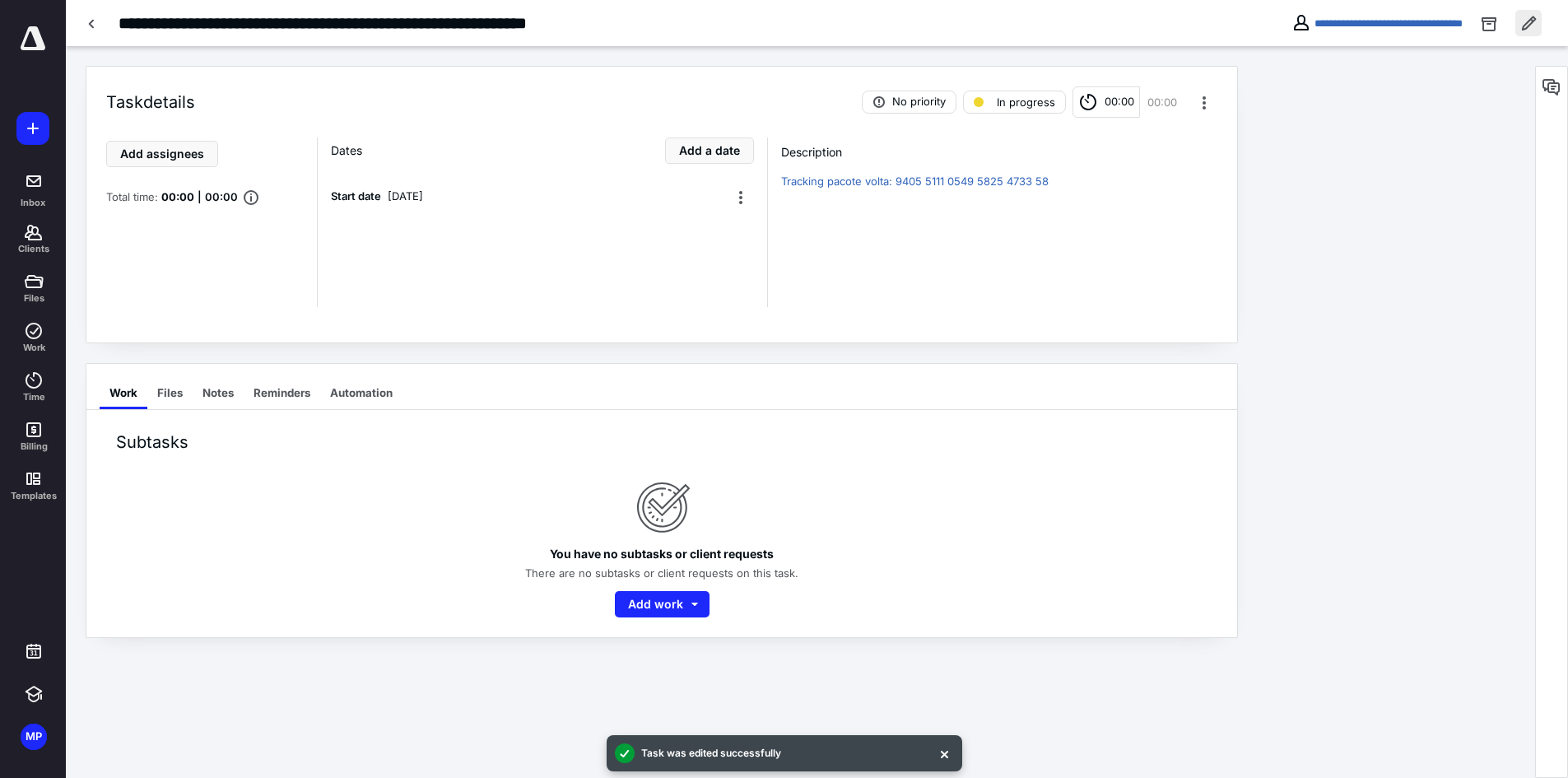 click at bounding box center (1528, 23) 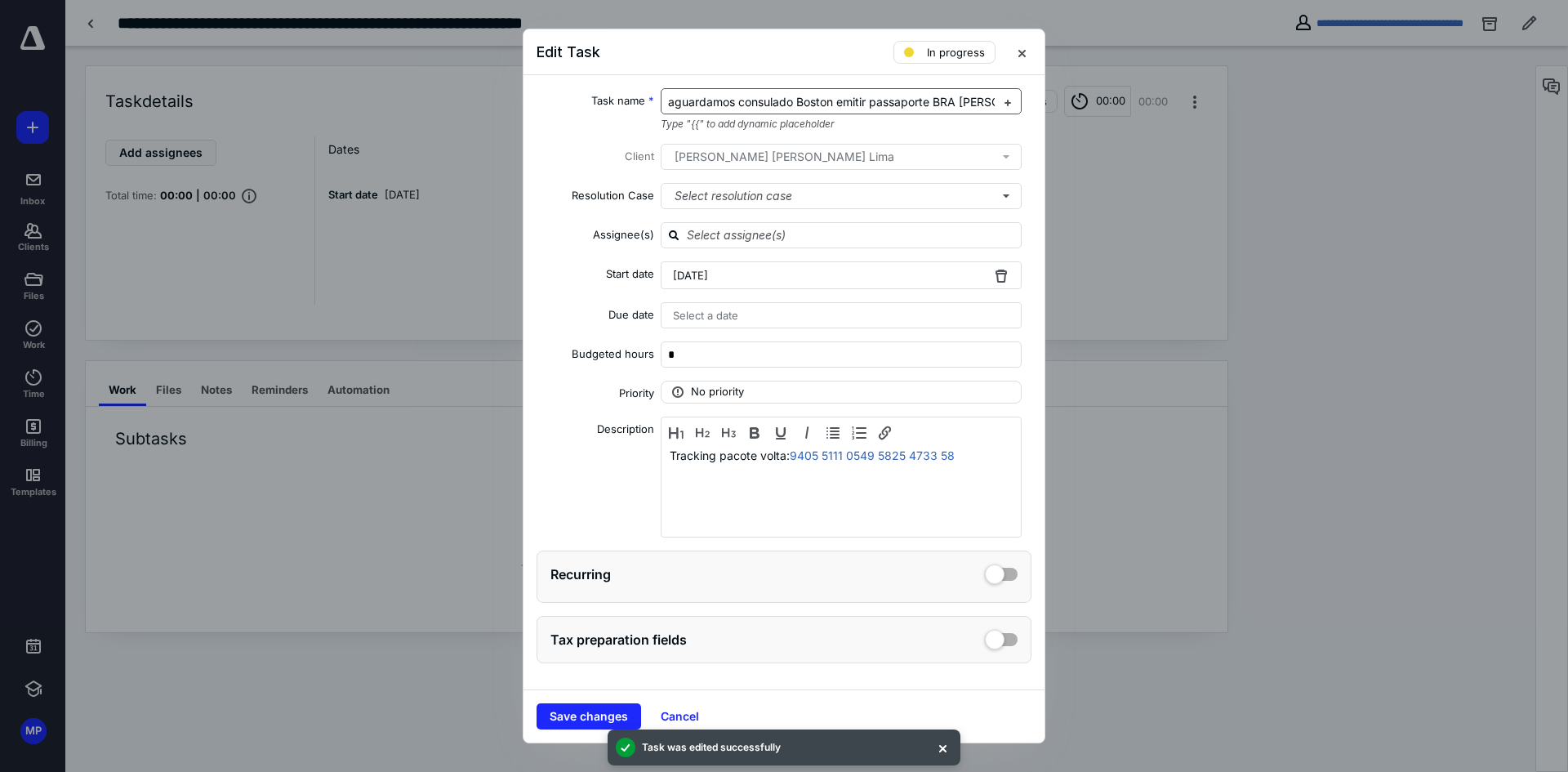 click on "aguardamos consulado Boston emitir passaporte BRA filho Manoel" at bounding box center (860, 101) 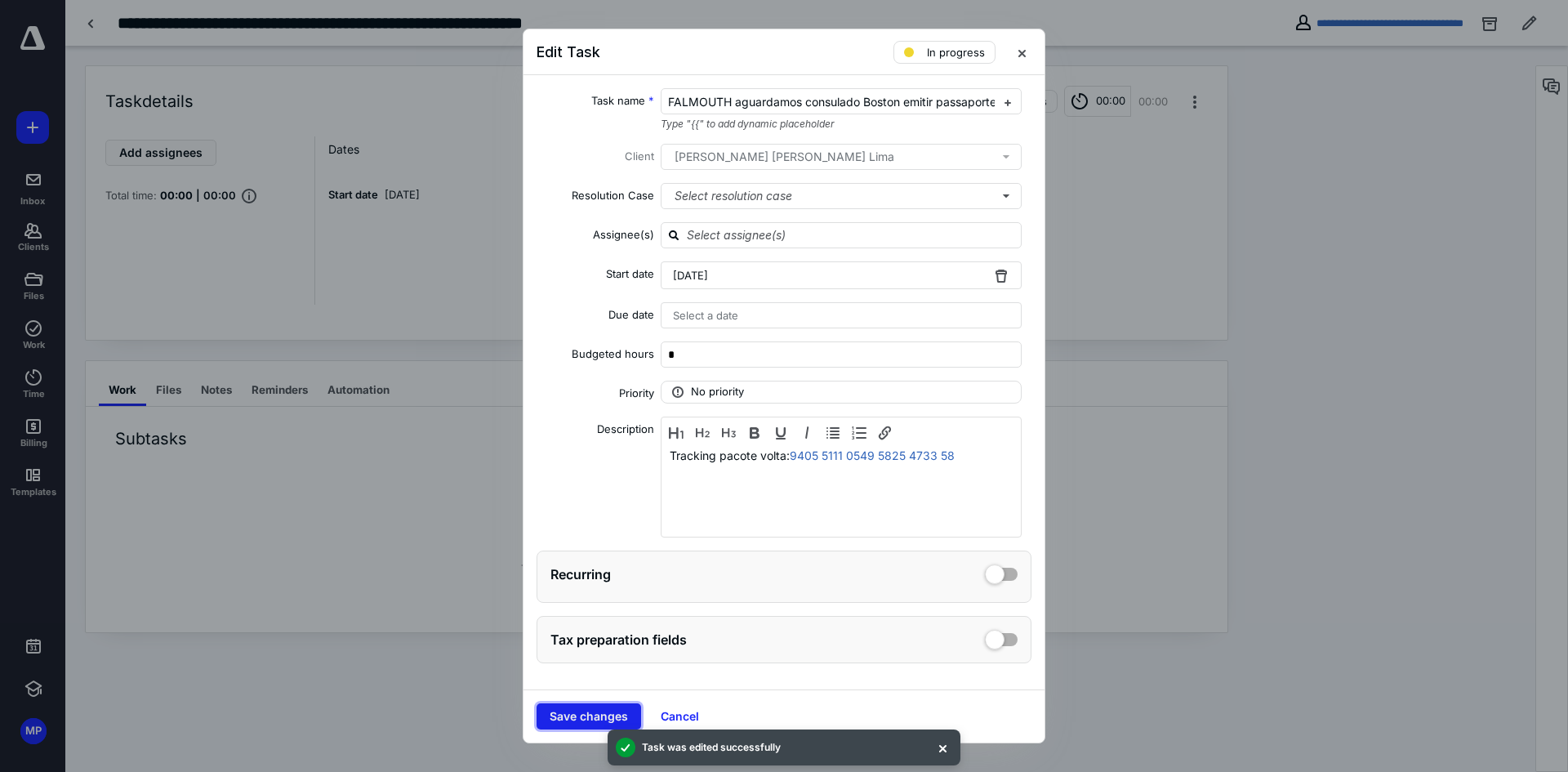 click on "Save changes" at bounding box center (589, 716) 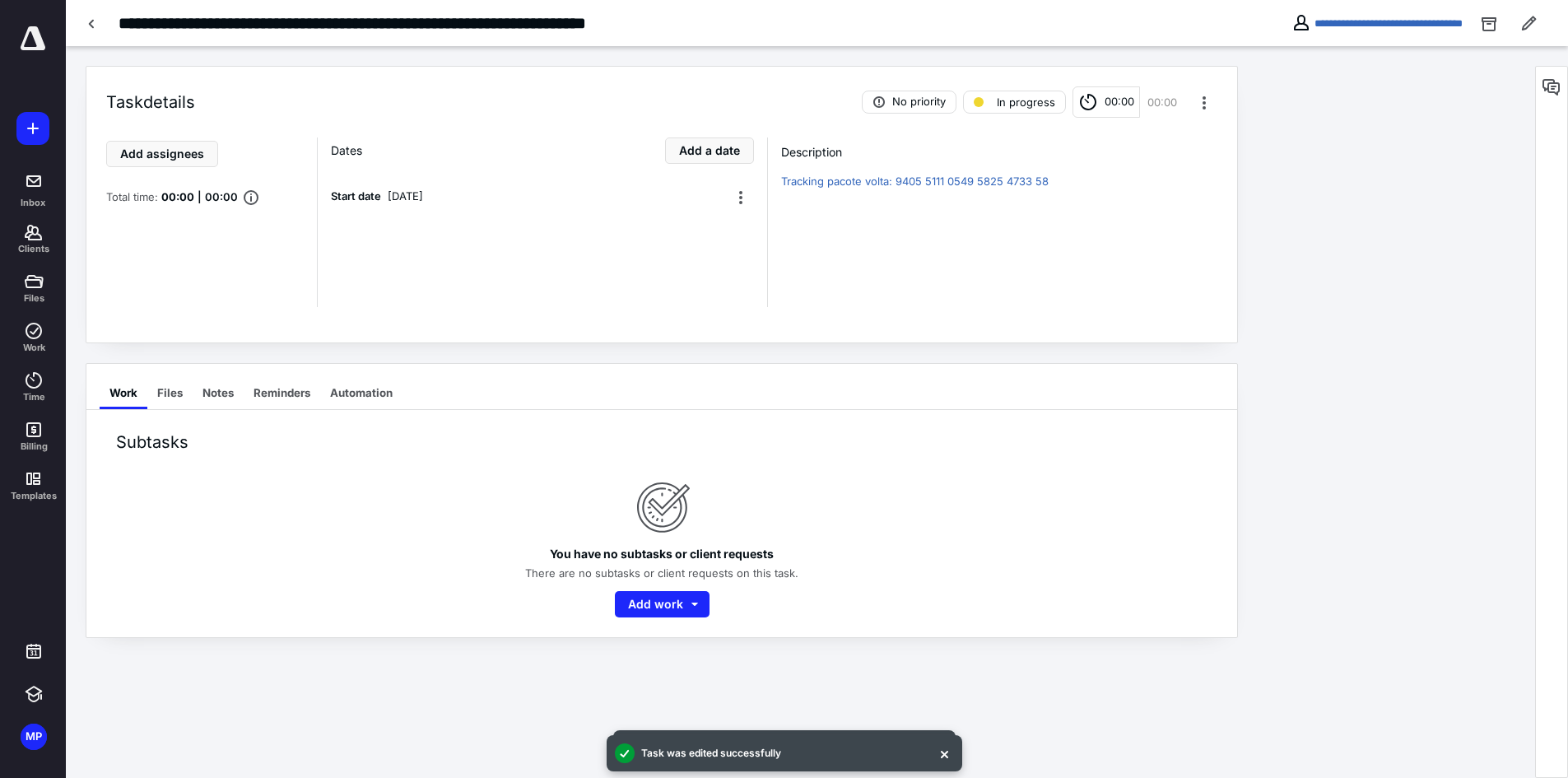 click on "**********" at bounding box center (431, 23) 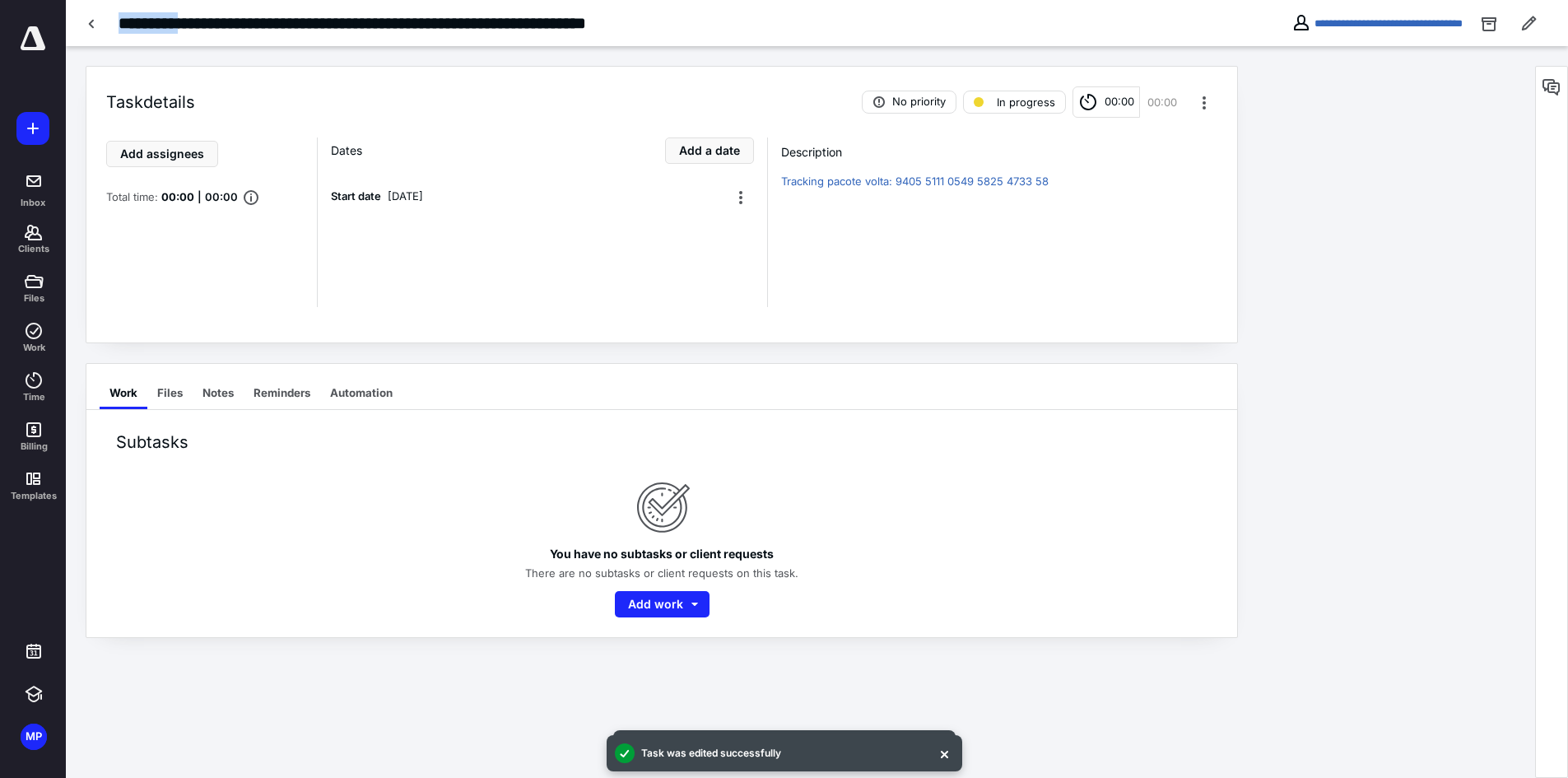 click on "**********" at bounding box center [431, 23] 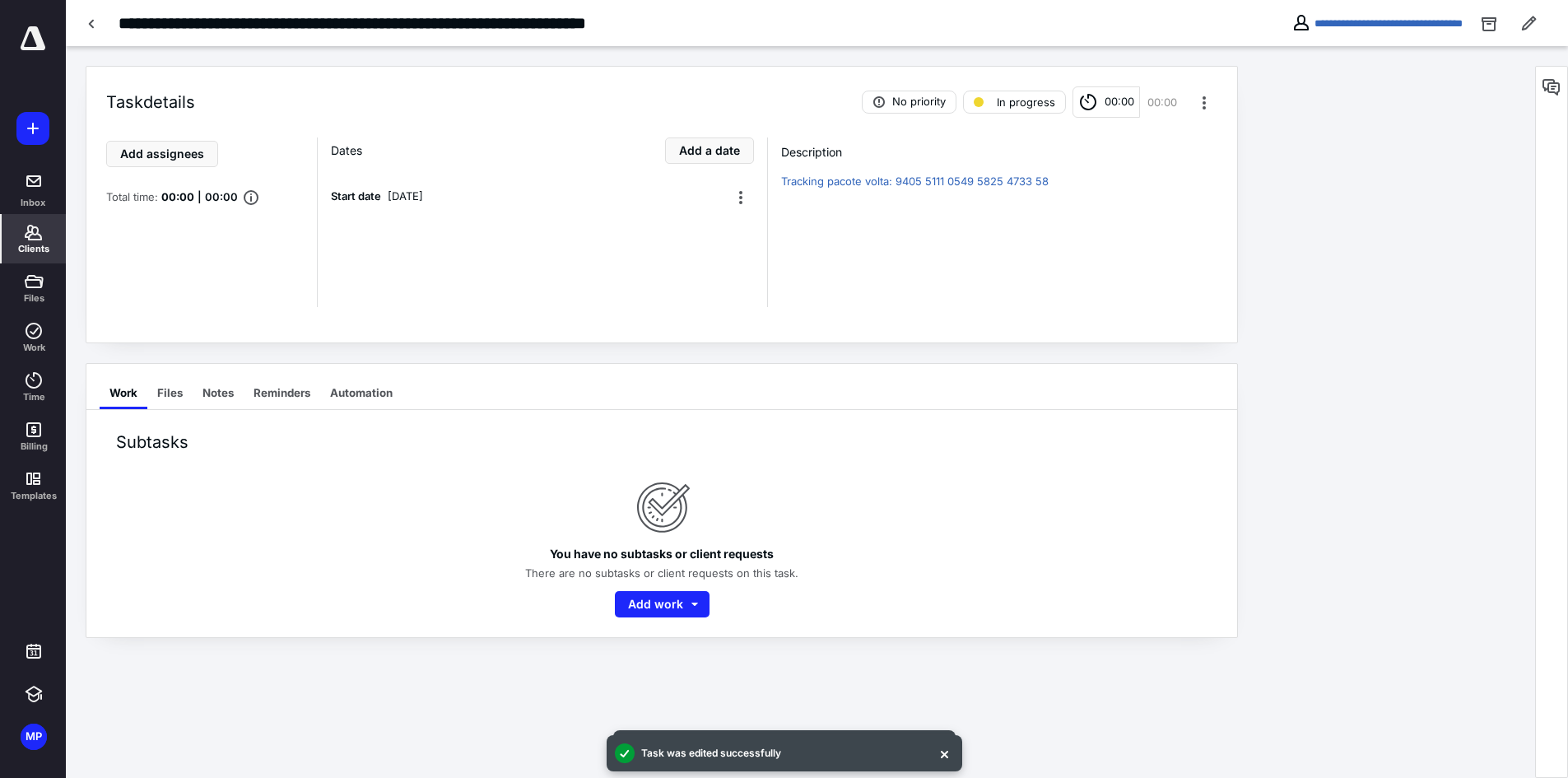click 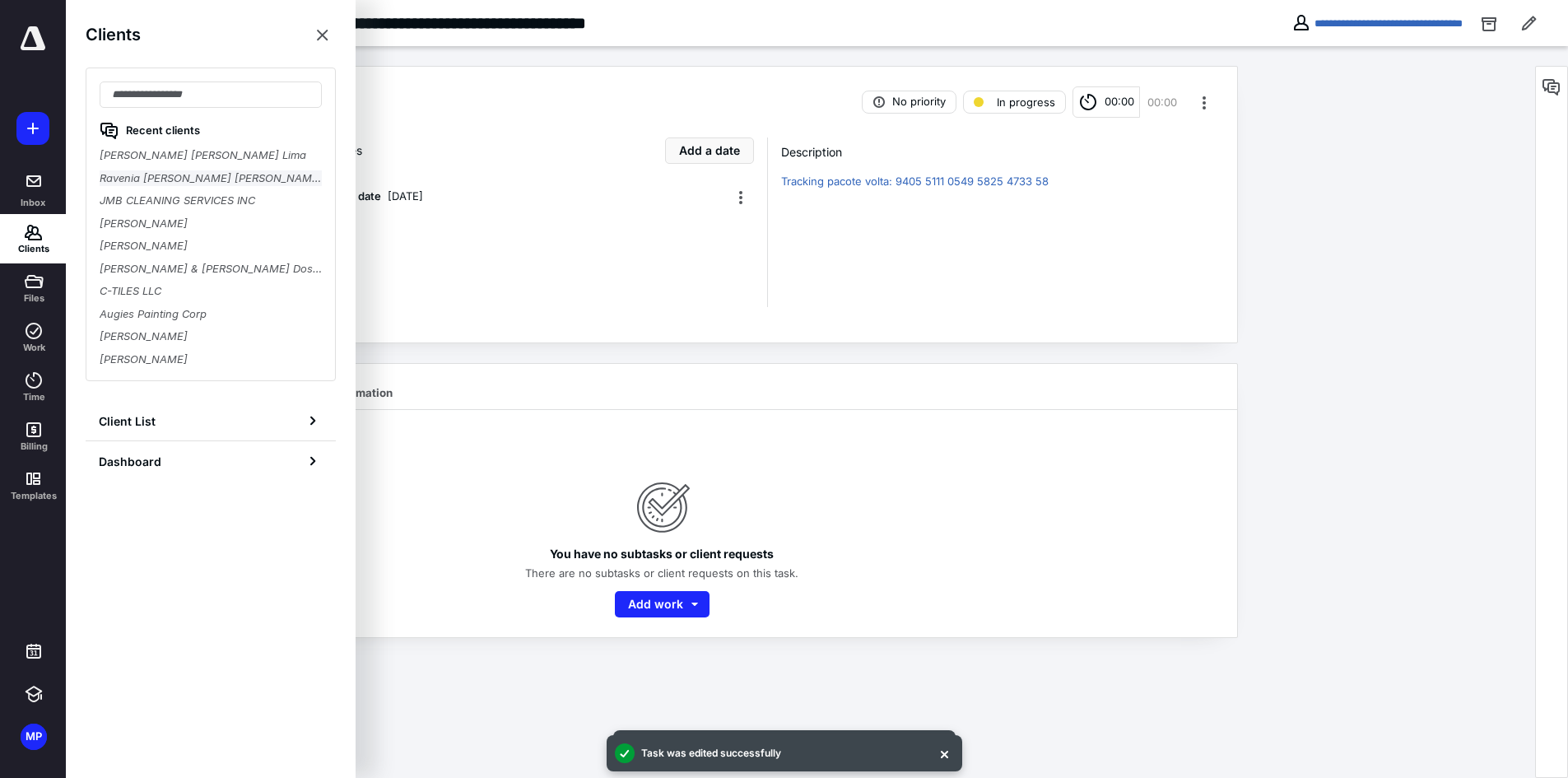 click on "Ravenia Carla Guimaraes Oliveira" at bounding box center [211, 179] 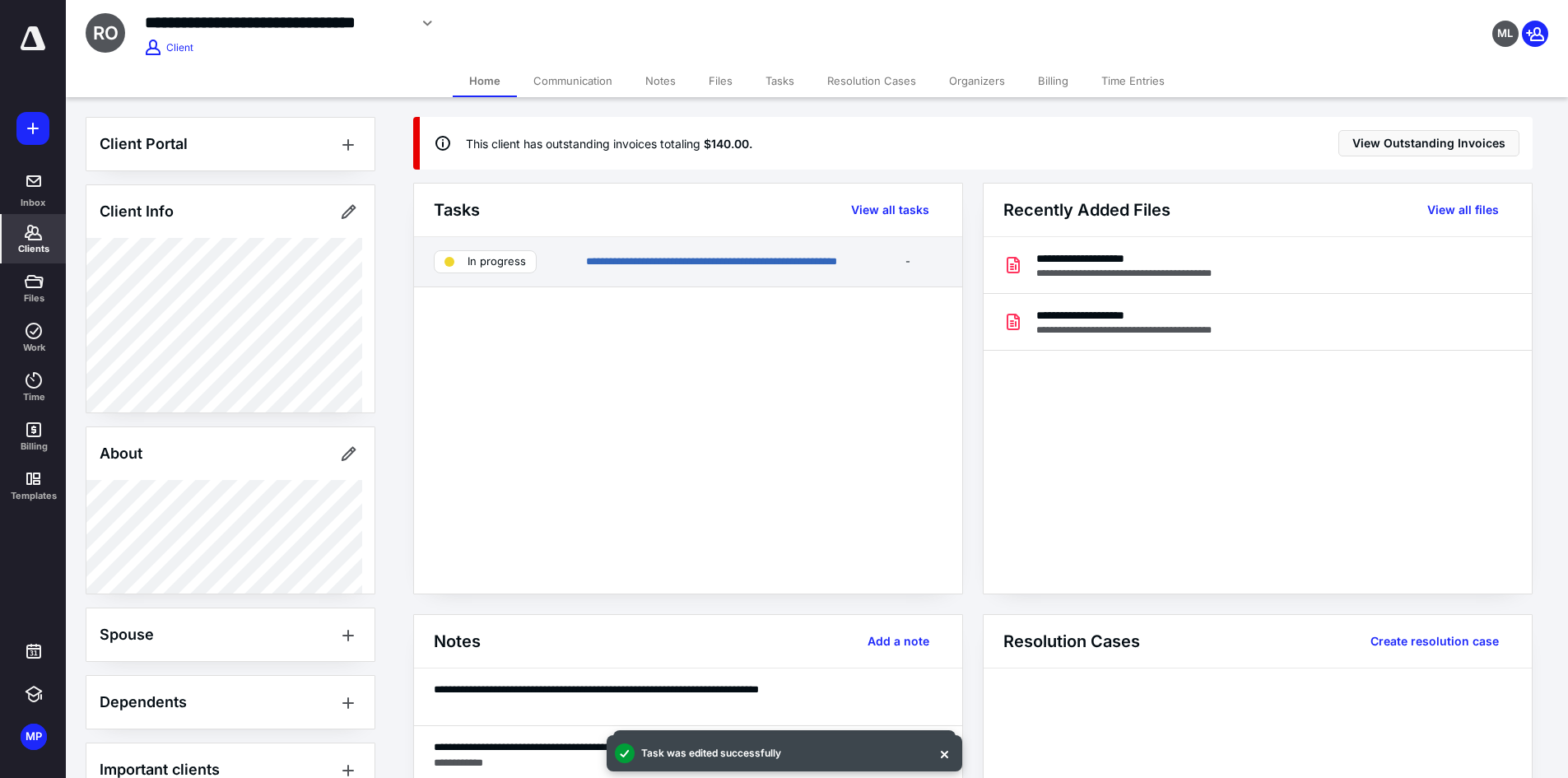 click on "**********" at bounding box center (688, 262) 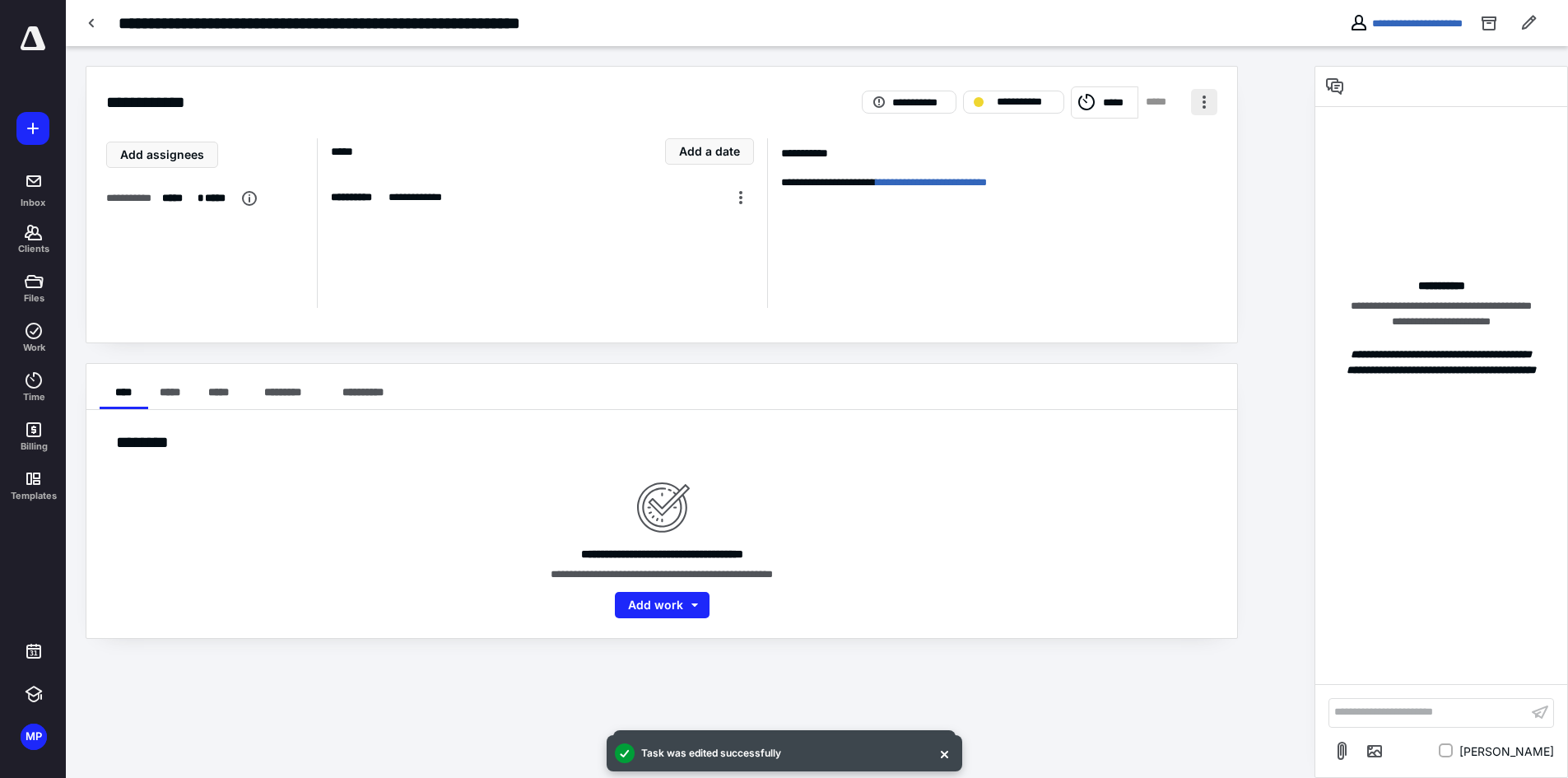 click at bounding box center [1204, 102] 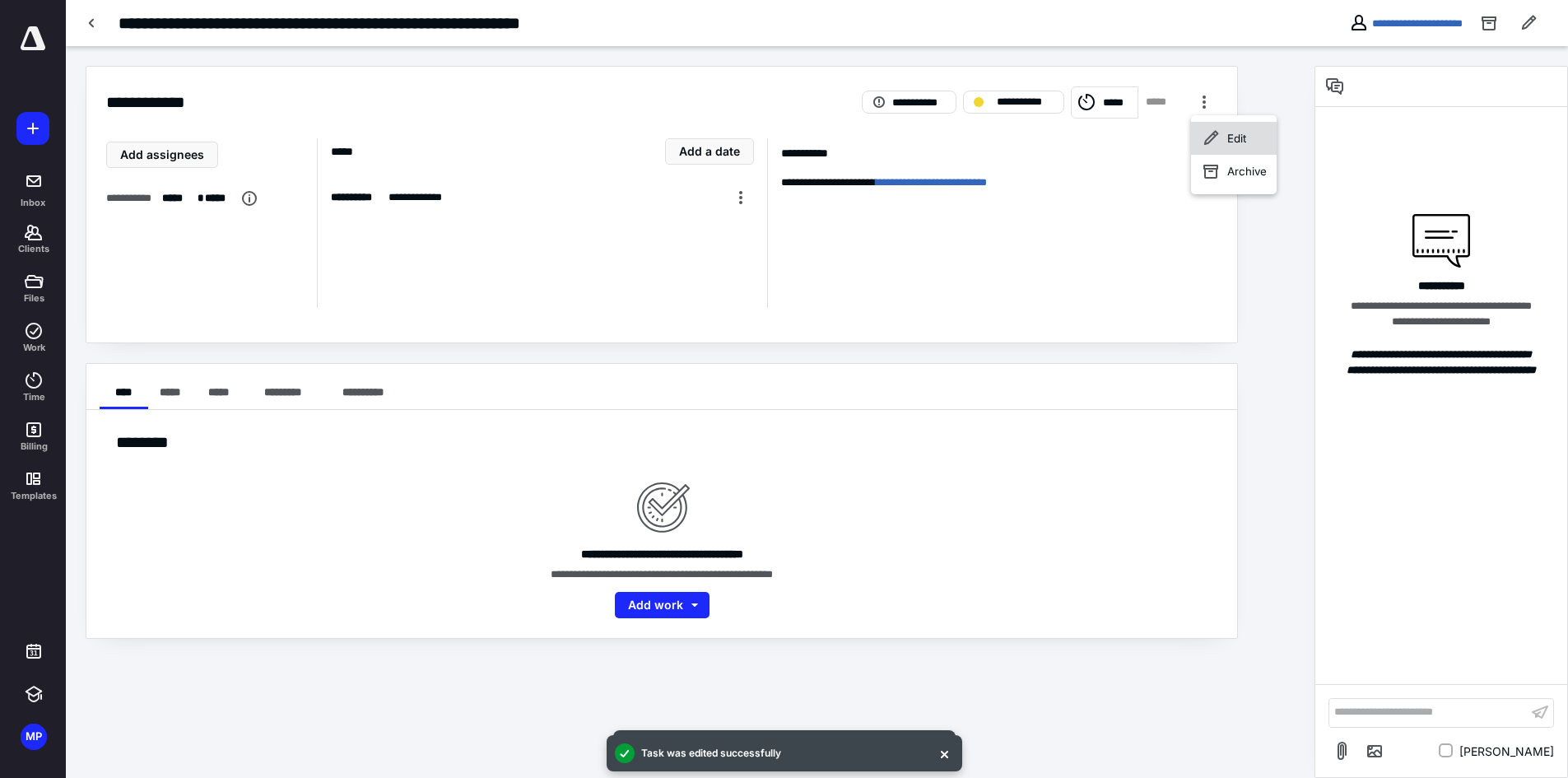 click on "Edit" at bounding box center (1234, 138) 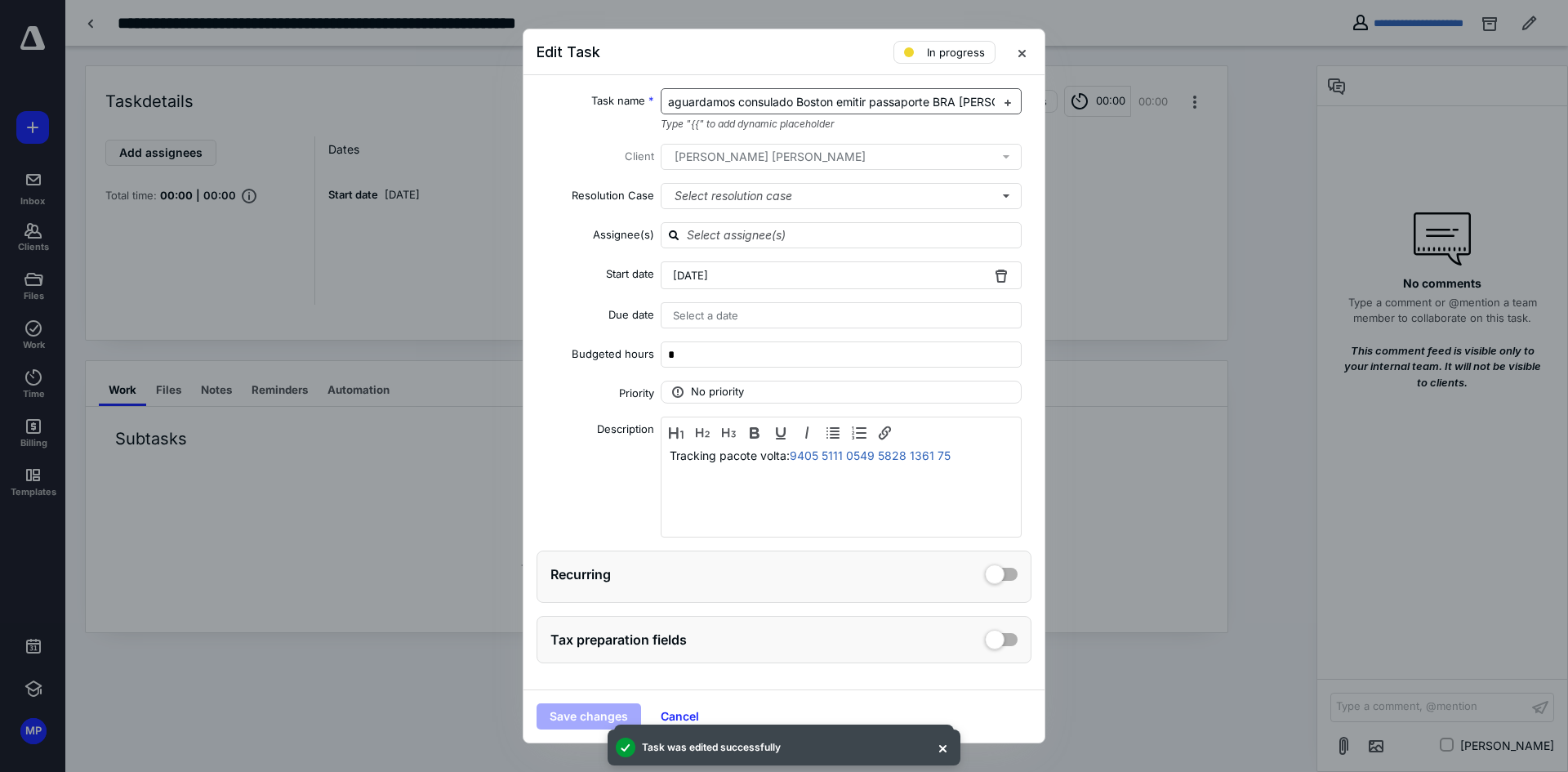 click on "aguardamos consulado Boston emitir passaporte BRA filho Bryan" at bounding box center (841, 101) 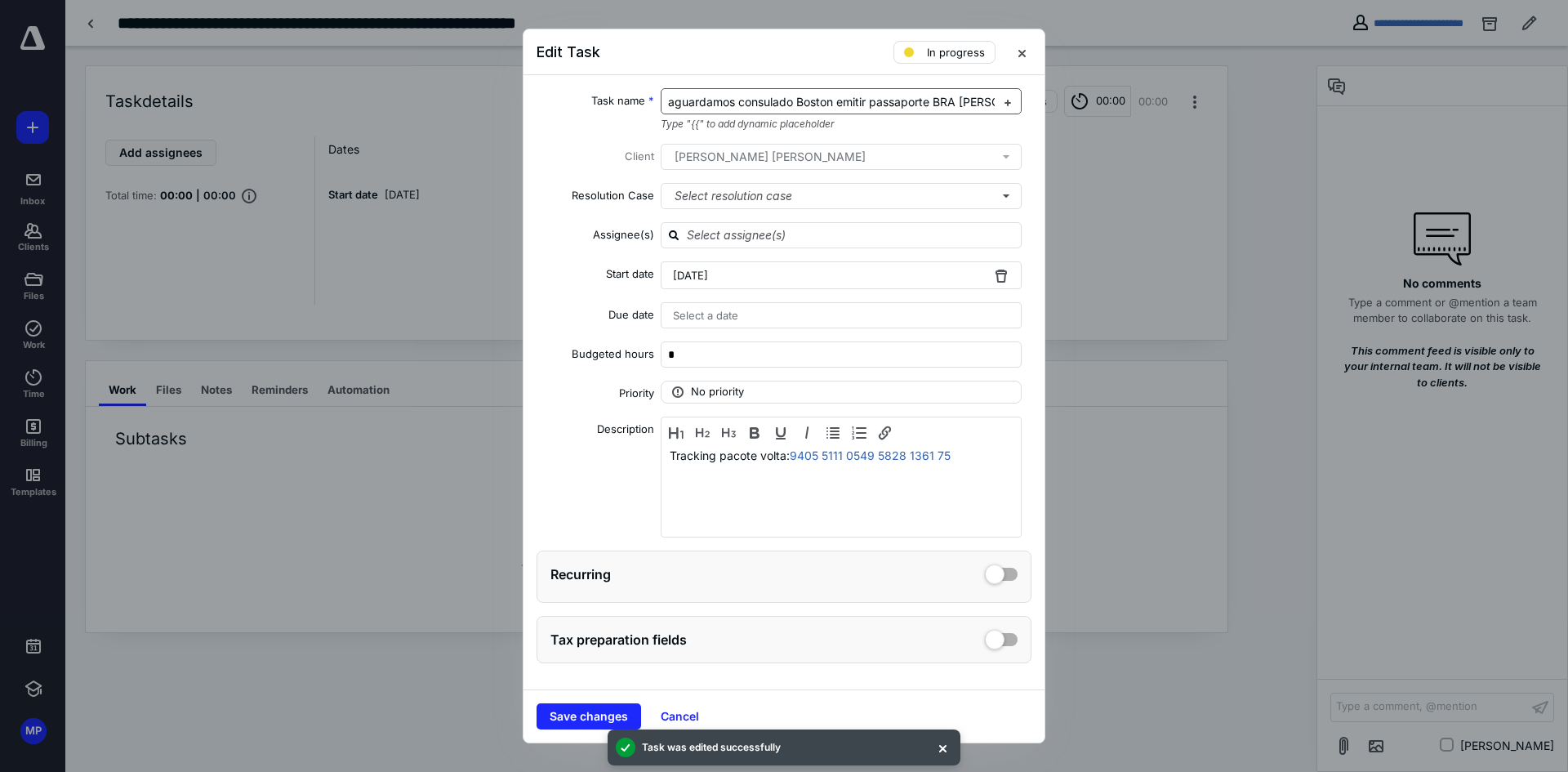 click on "aguardamos consulado Boston emitir passaporte BRA filho Bryan" at bounding box center [860, 101] 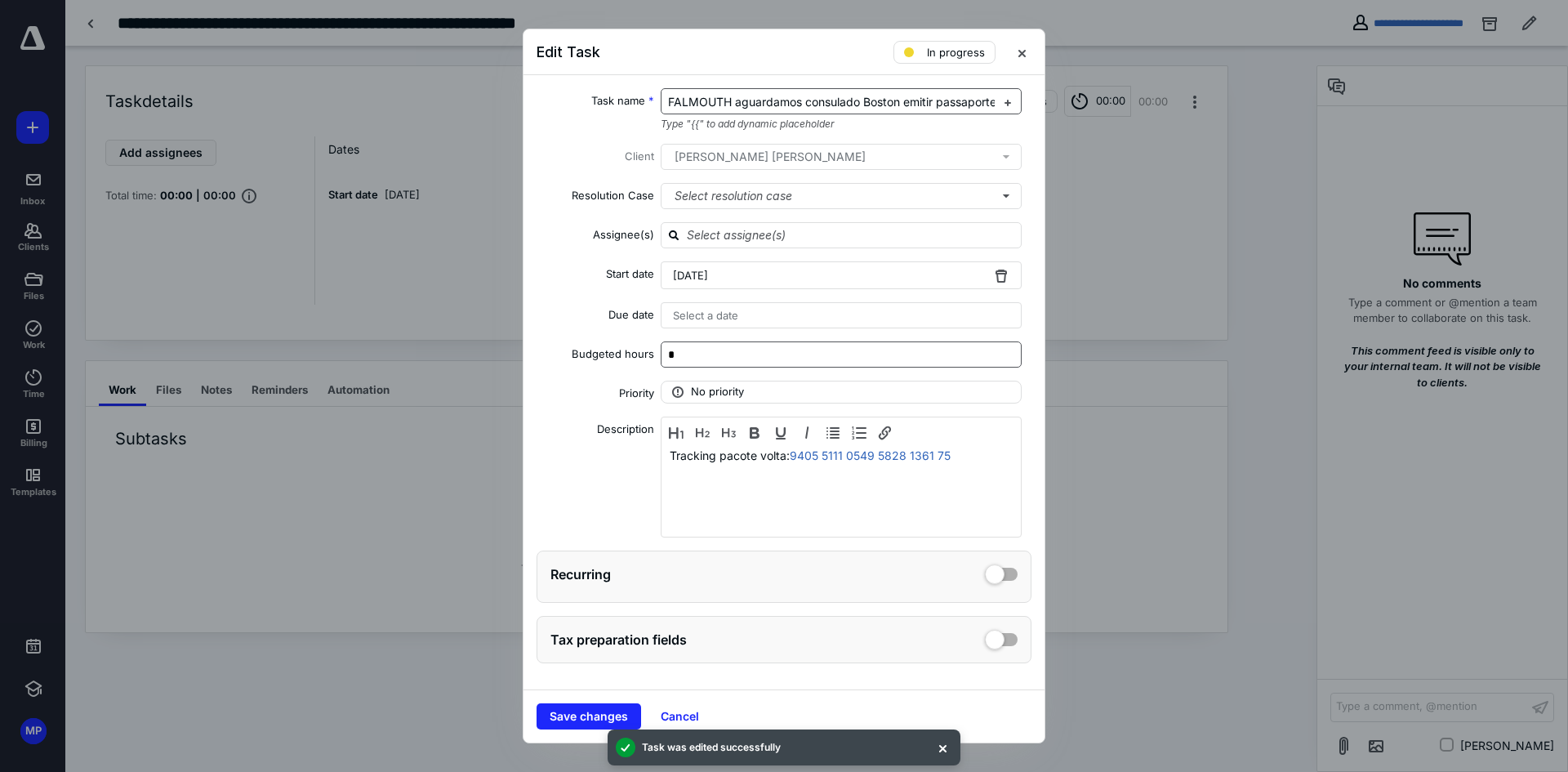 type 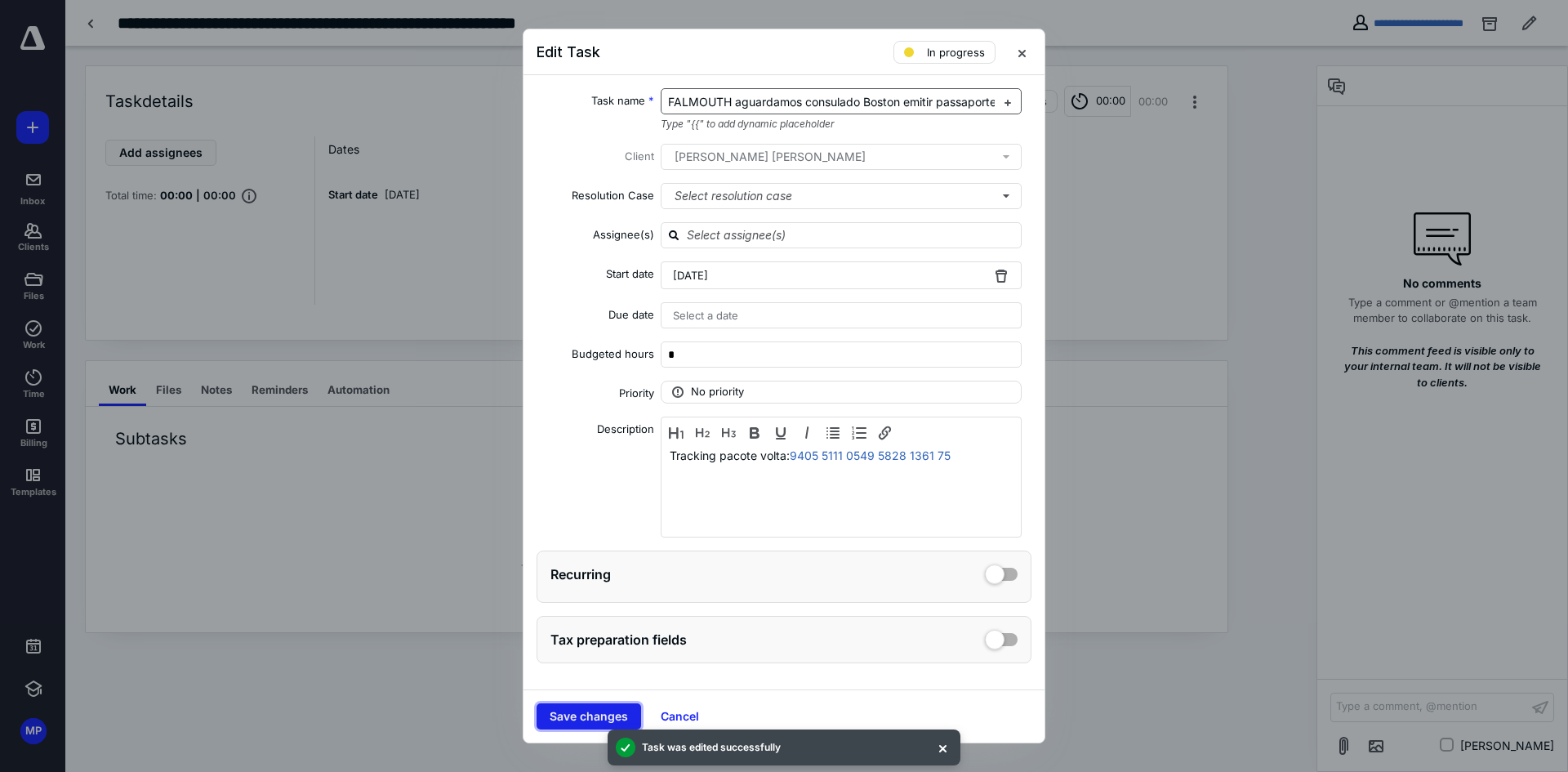 click on "Save changes" at bounding box center [589, 716] 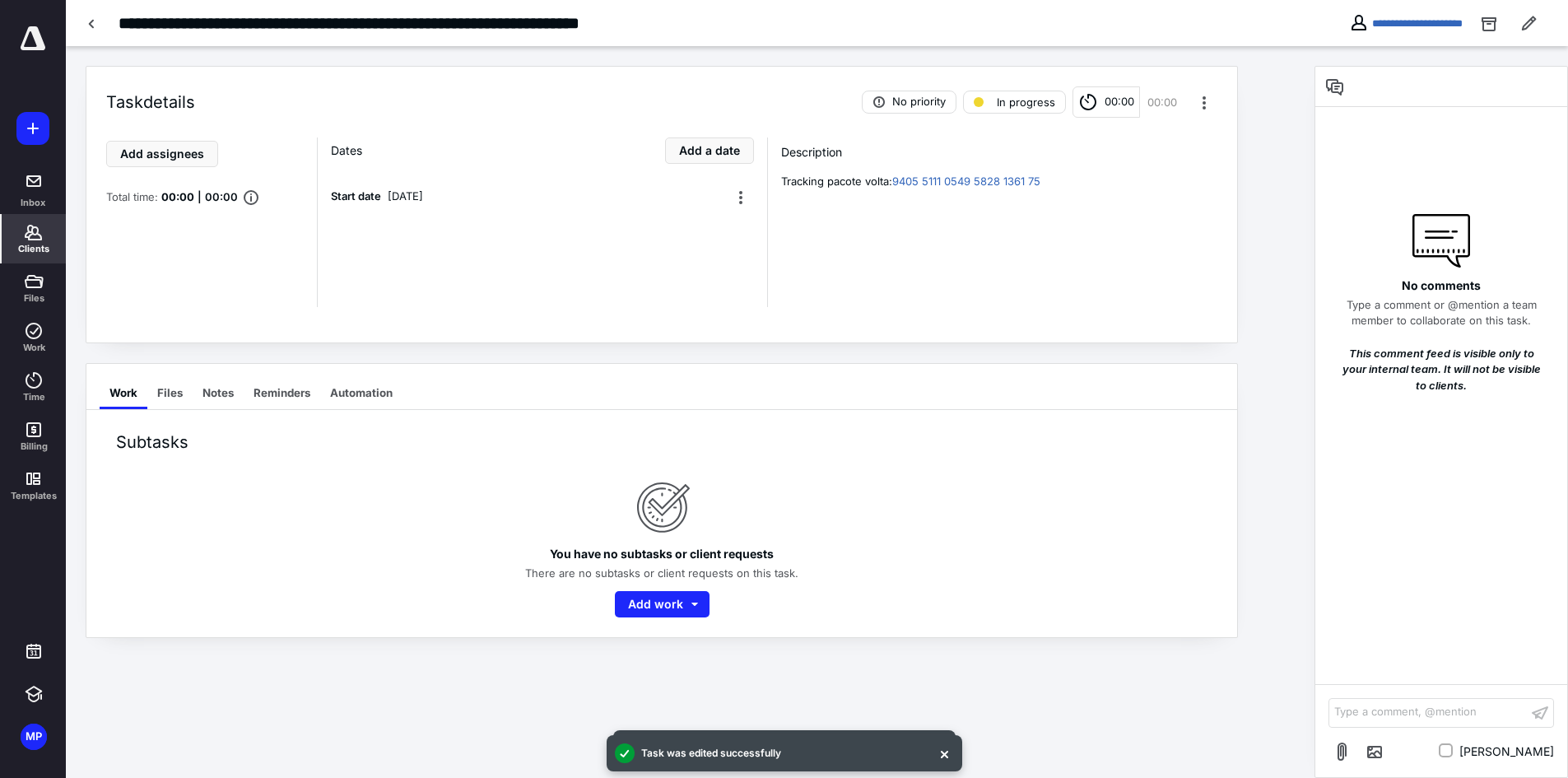 click on "Clients" at bounding box center (34, 249) 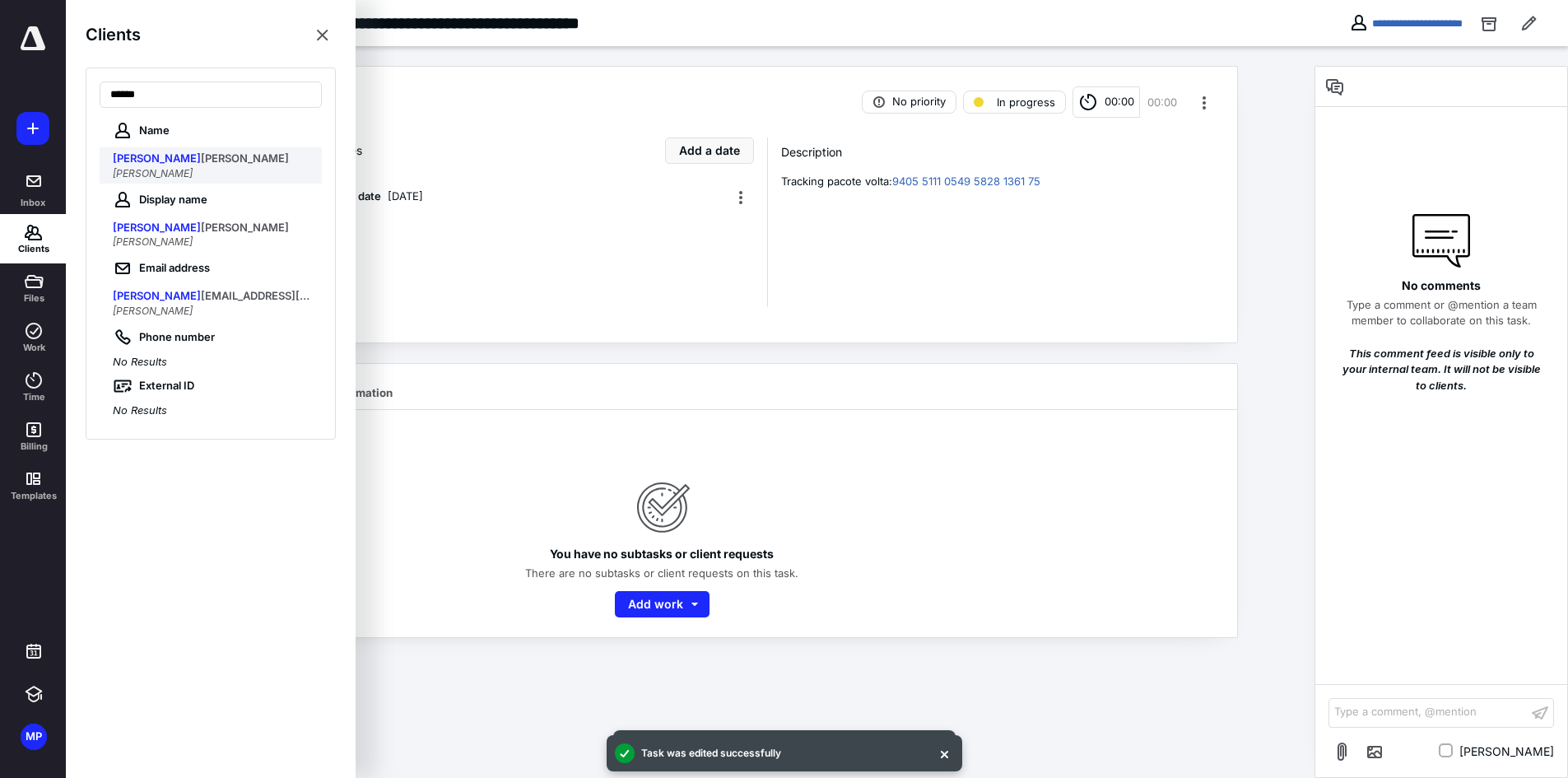 type on "******" 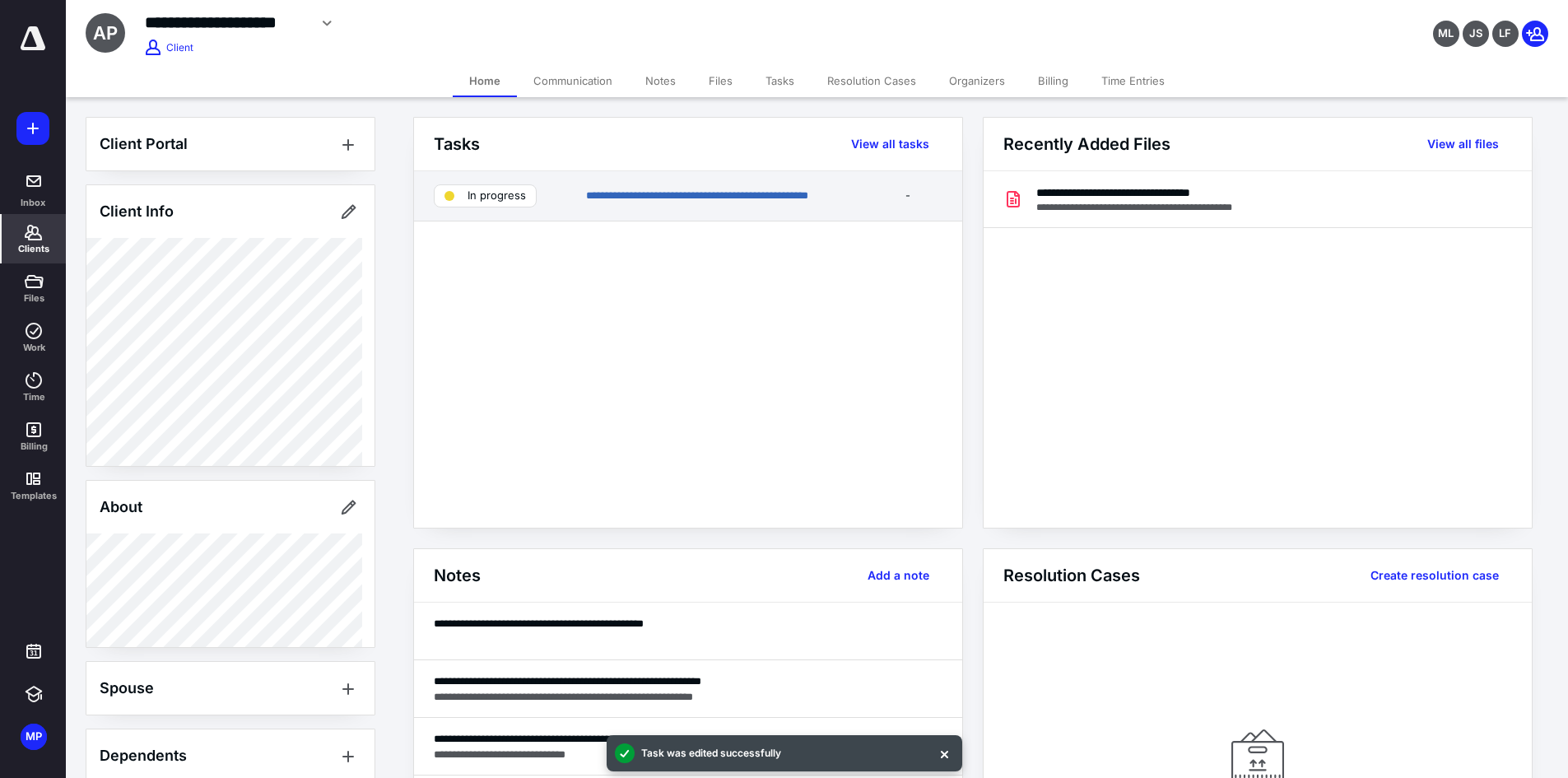 click on "In progress" at bounding box center [501, 196] 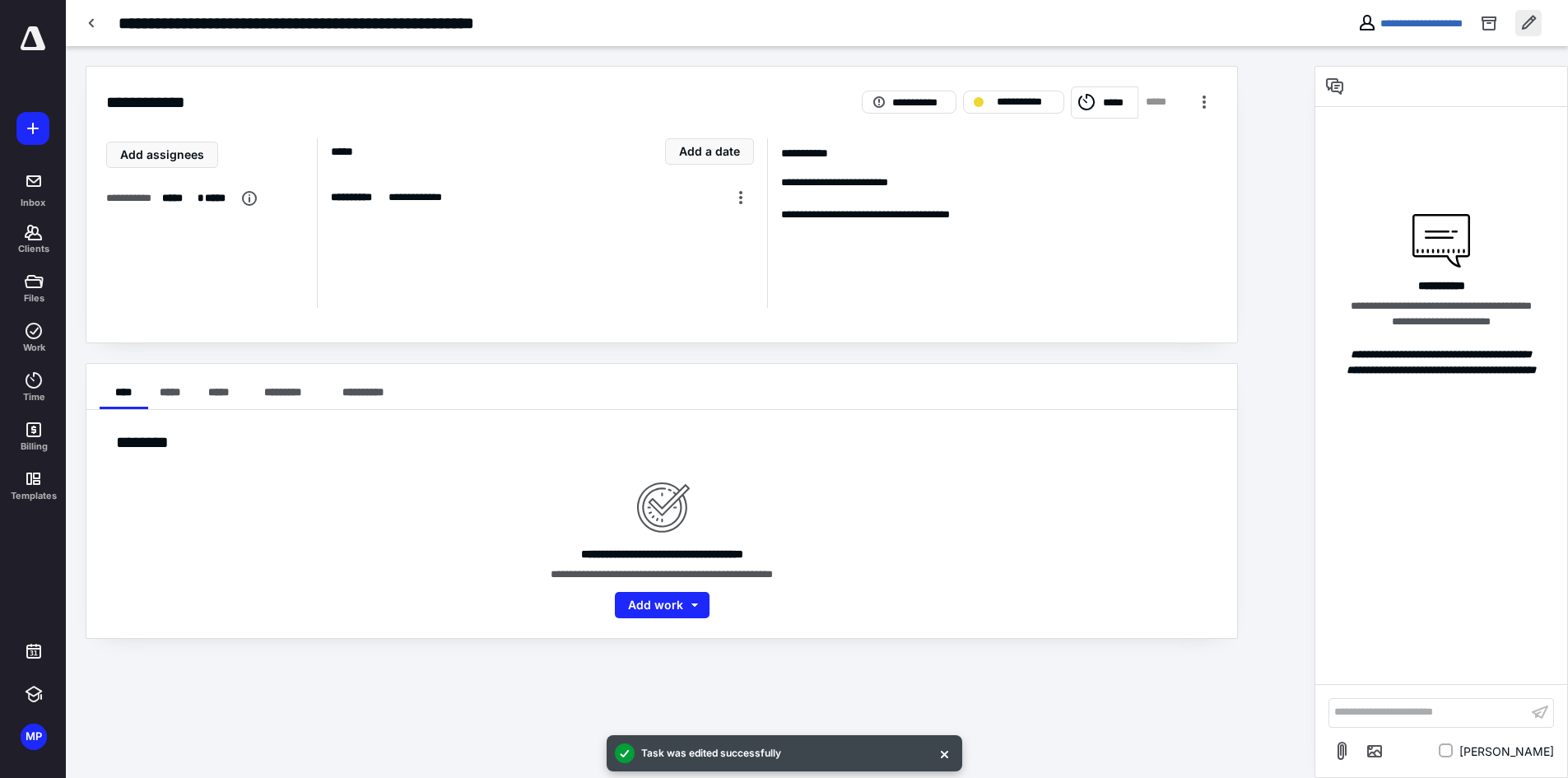 click at bounding box center [1528, 23] 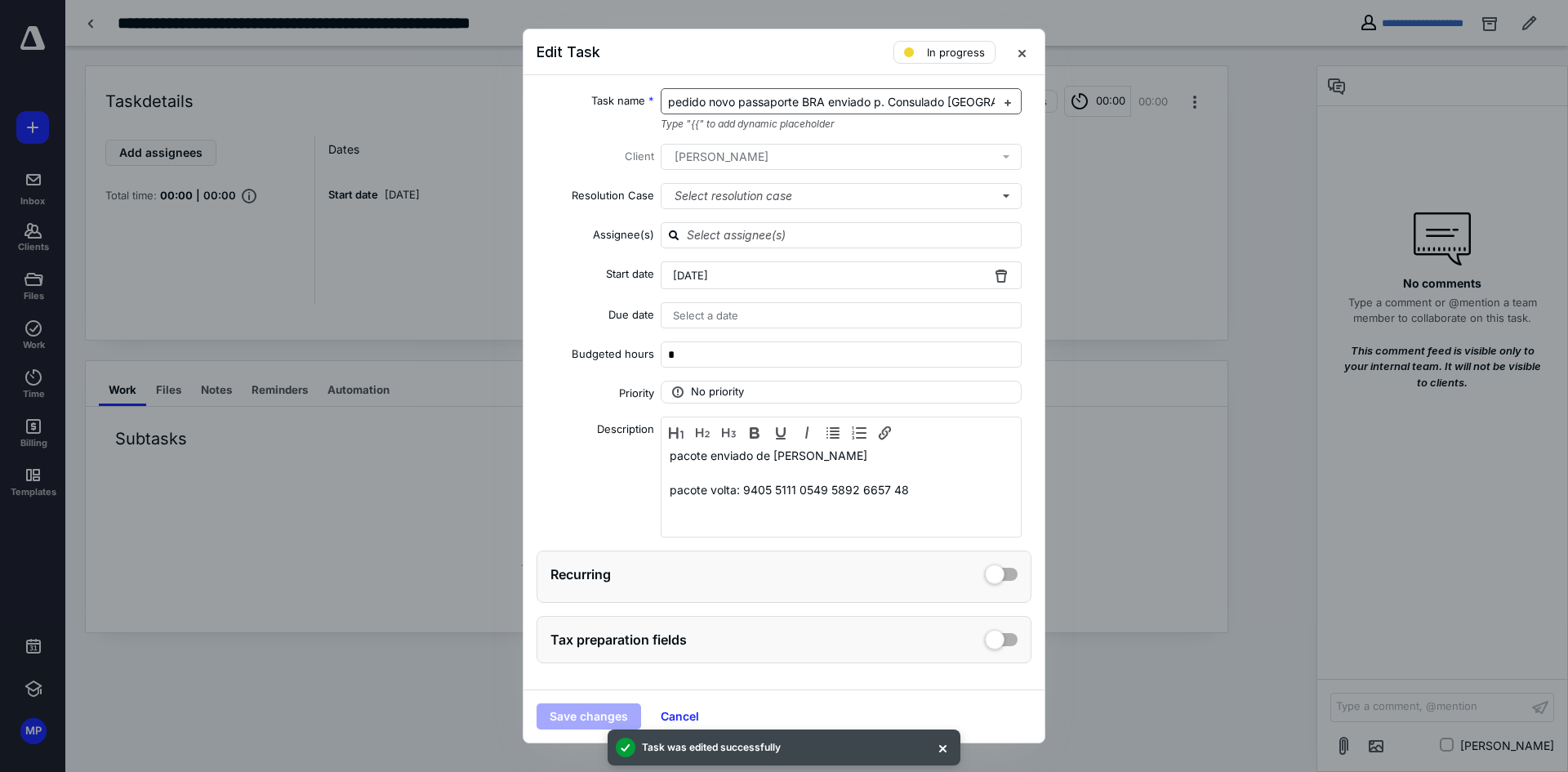 click on "pedido novo passaporte BRA enviado p. Consulado Boston" at bounding box center [841, 101] 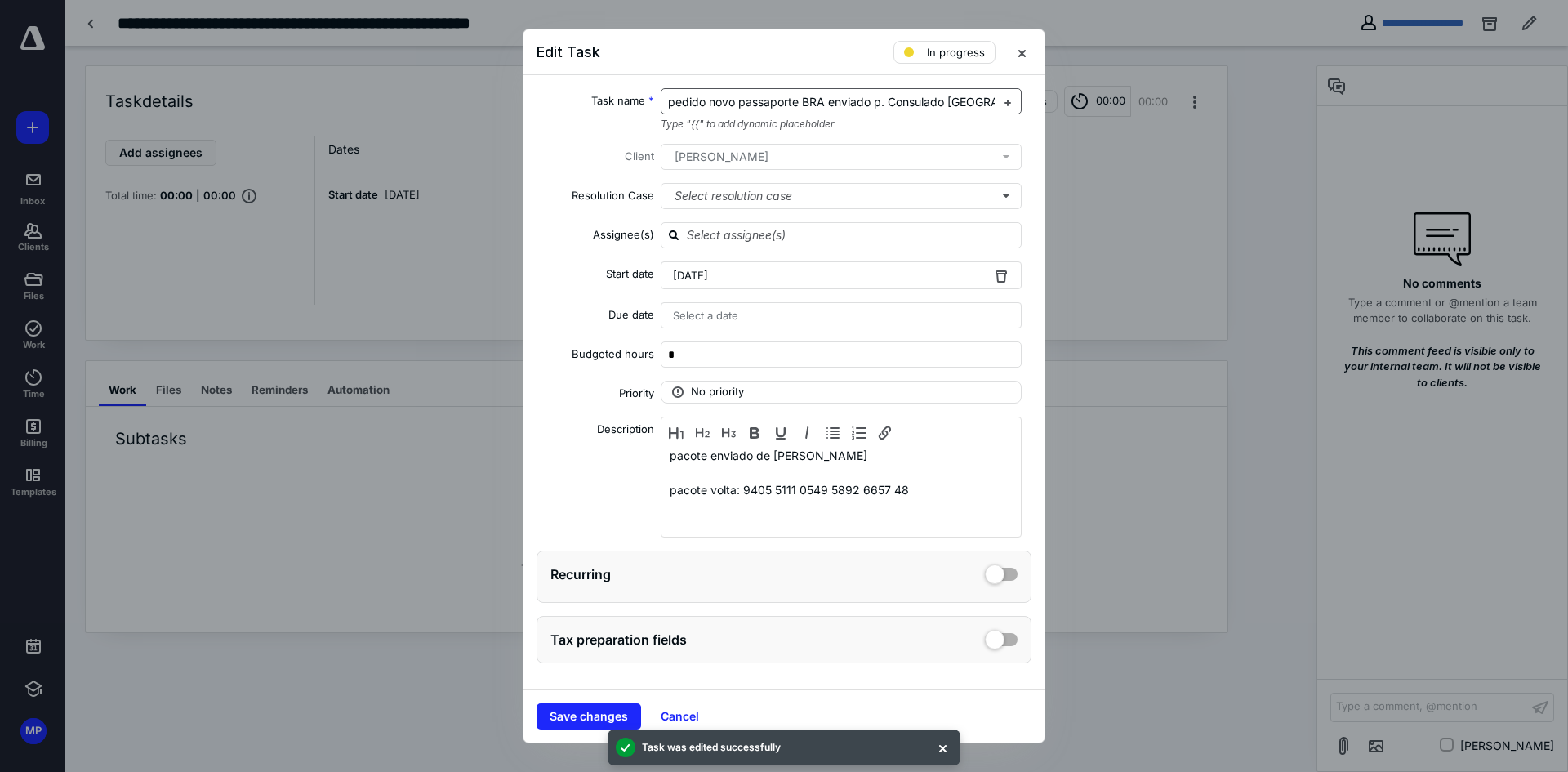 click on "pedido novo passaporte BRA enviado p. Consulado Boston" at bounding box center (866, 101) 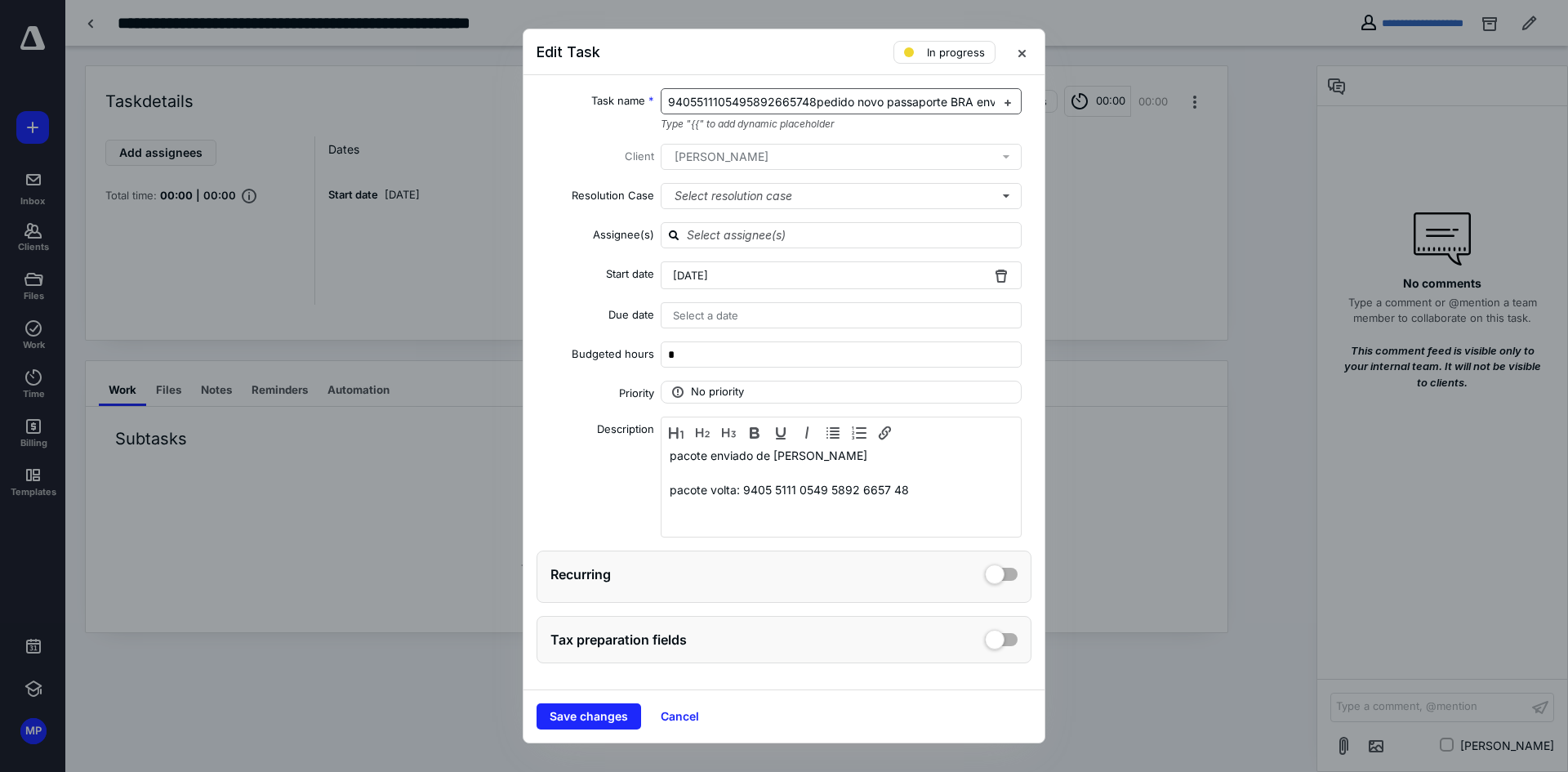 click on "9405511105495892665748pedido novo passaporte BRA enviado p. Consulado Boston" at bounding box center [940, 101] 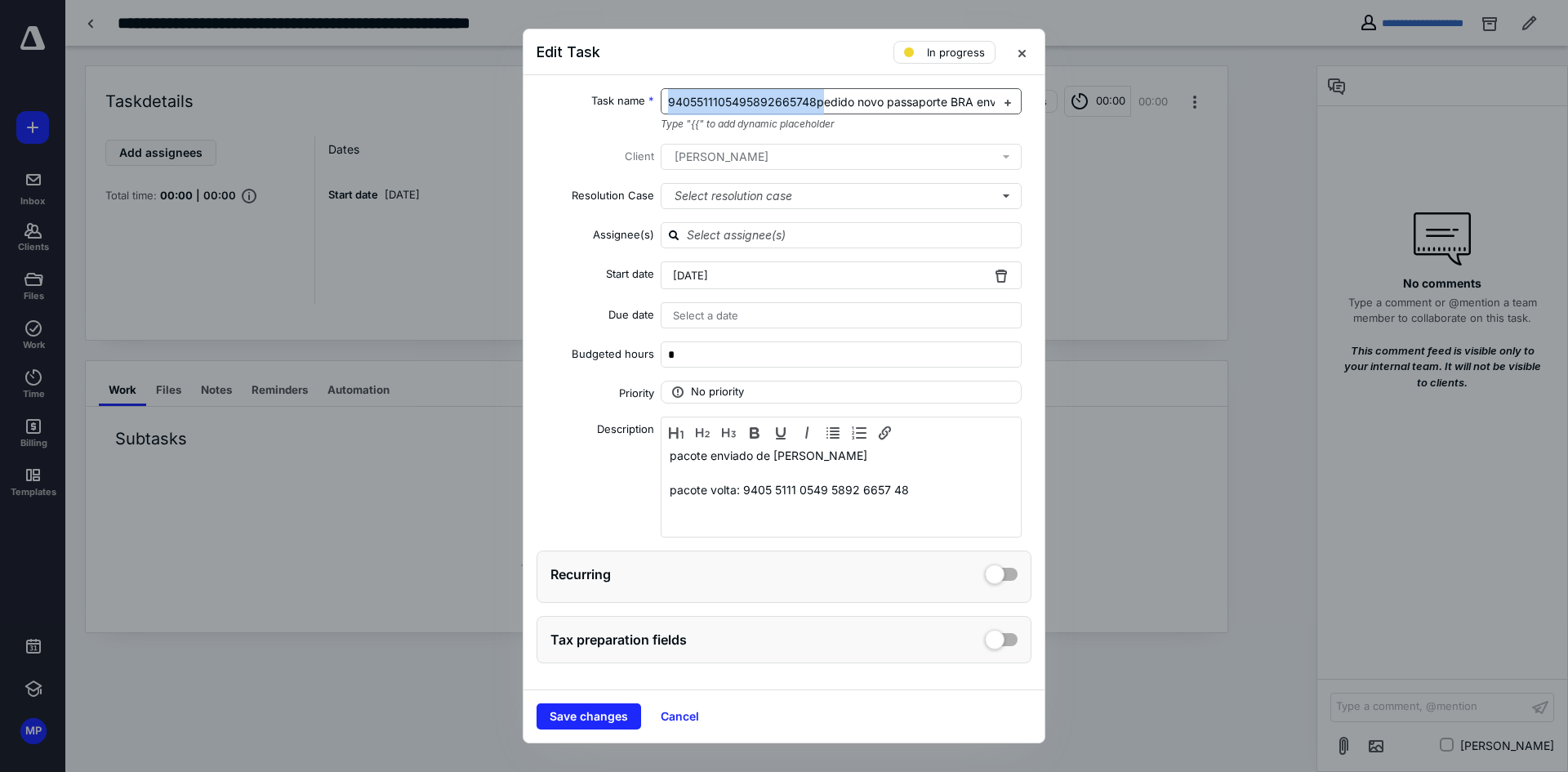 drag, startPoint x: 667, startPoint y: 103, endPoint x: 819, endPoint y: 101, distance: 152.01316 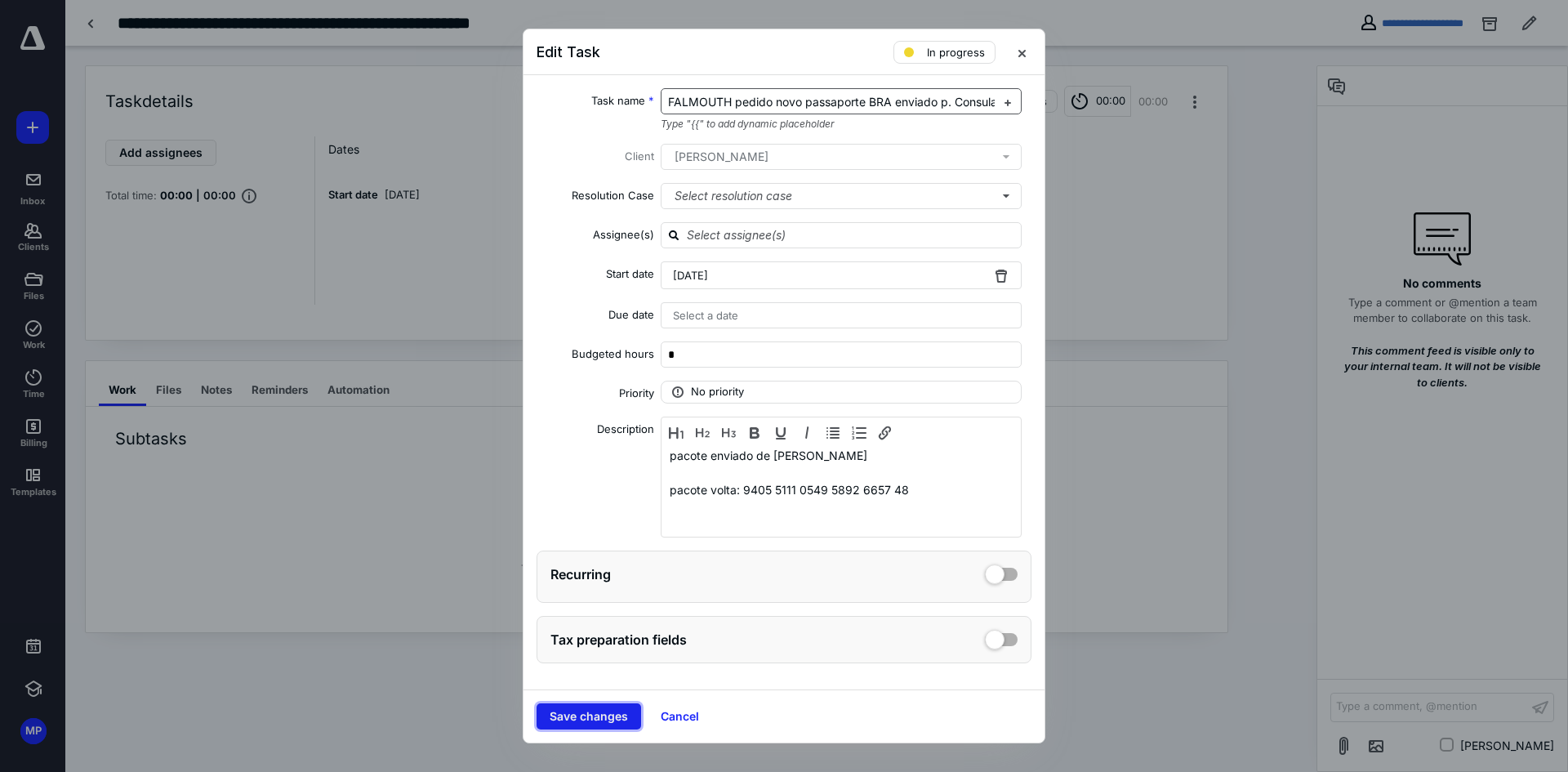click on "Save changes" at bounding box center (589, 716) 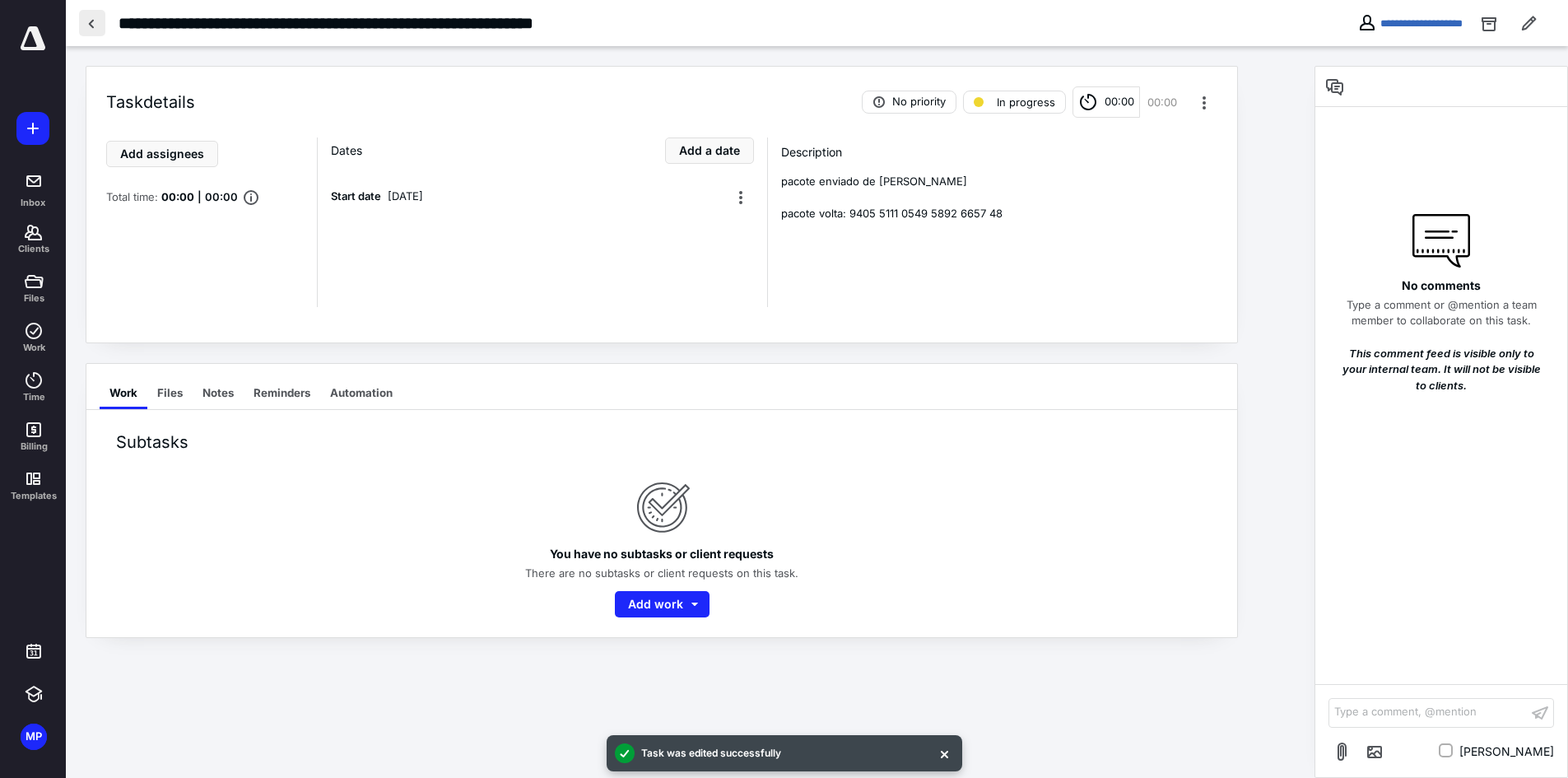 click at bounding box center (92, 23) 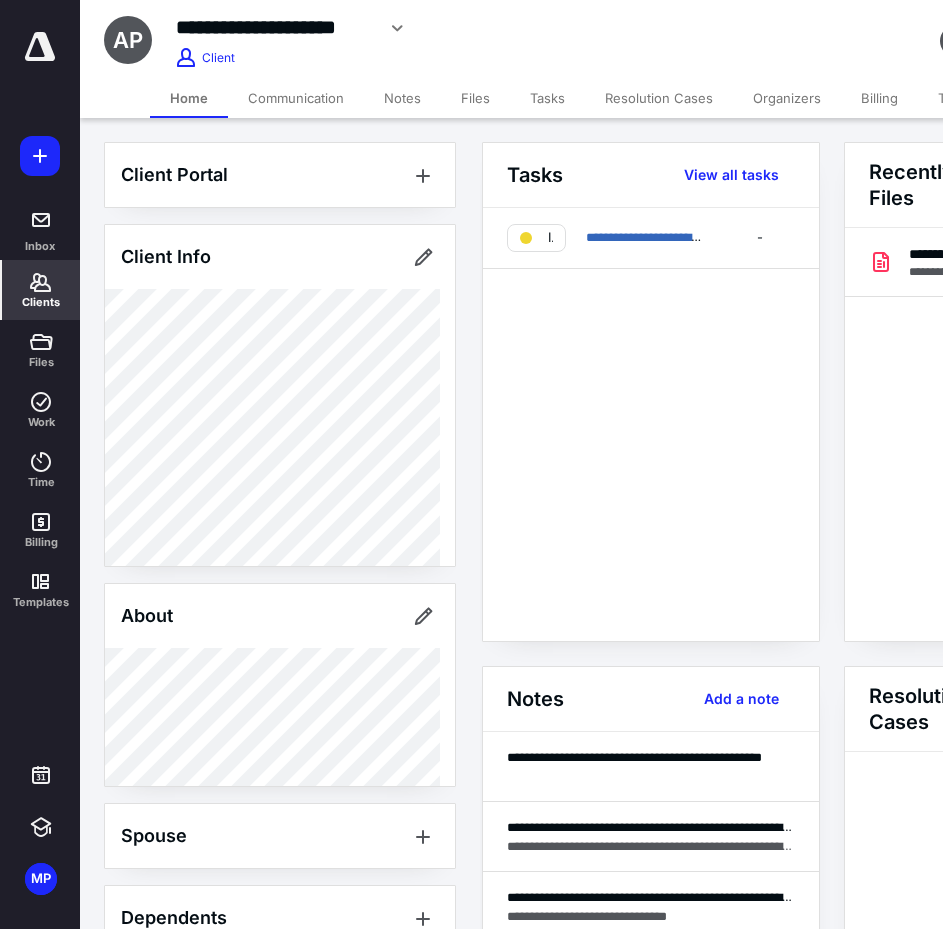 click on "Clients" at bounding box center (41, 302) 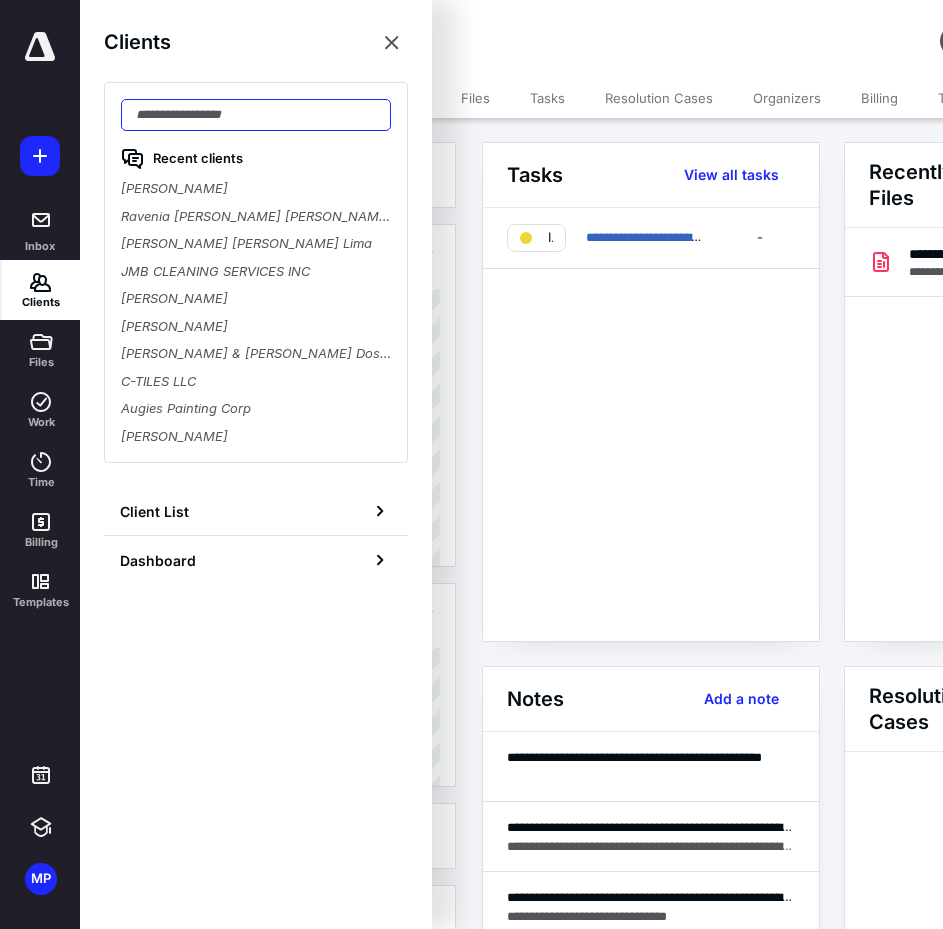 paste on "**********" 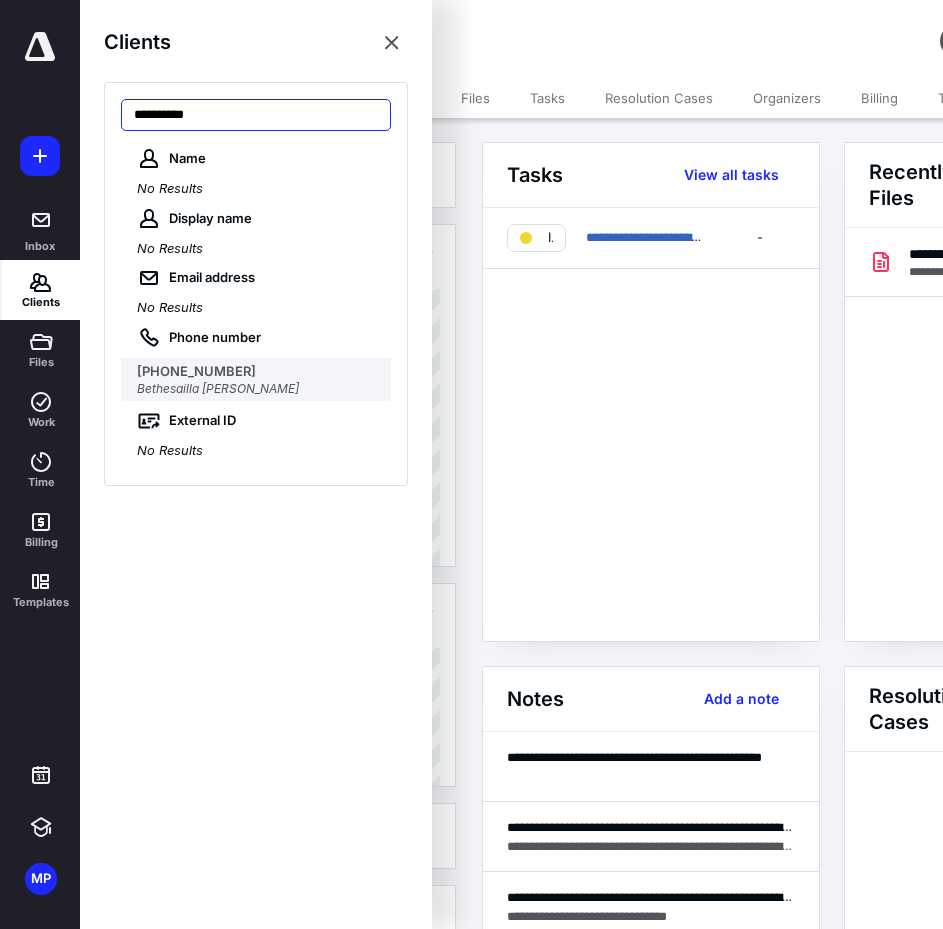 type on "**********" 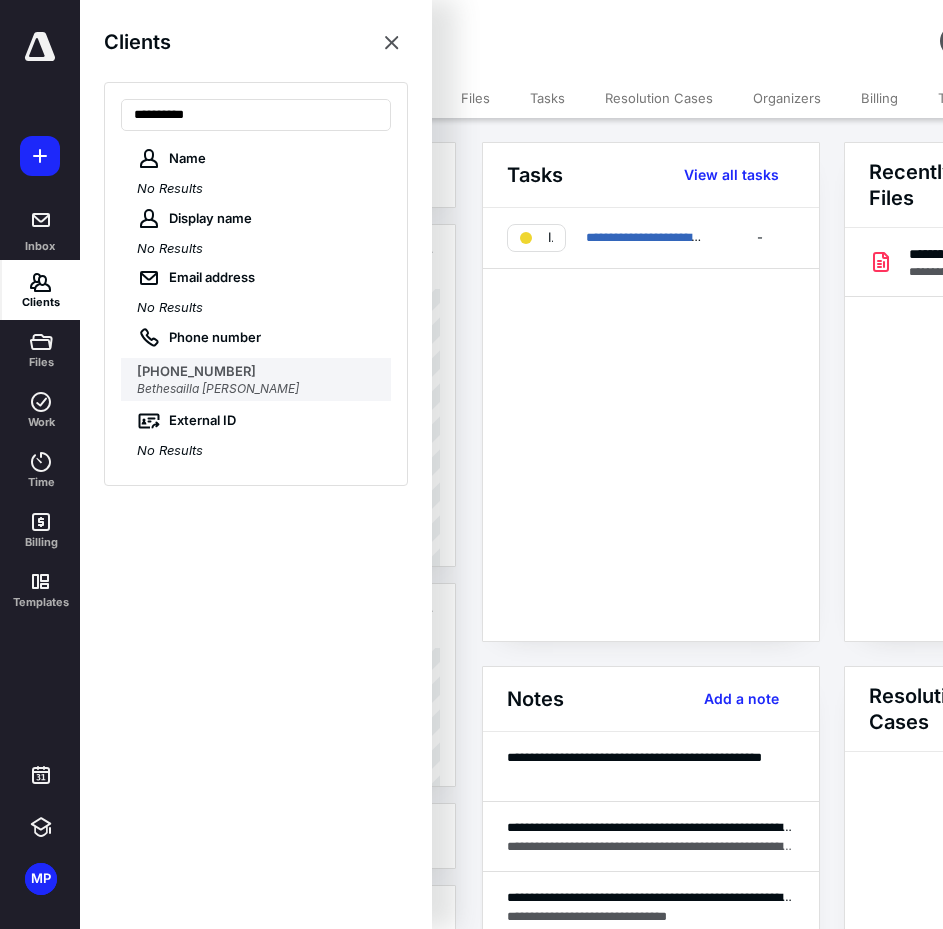 click on "Bethesailla Prudencio" at bounding box center (258, 389) 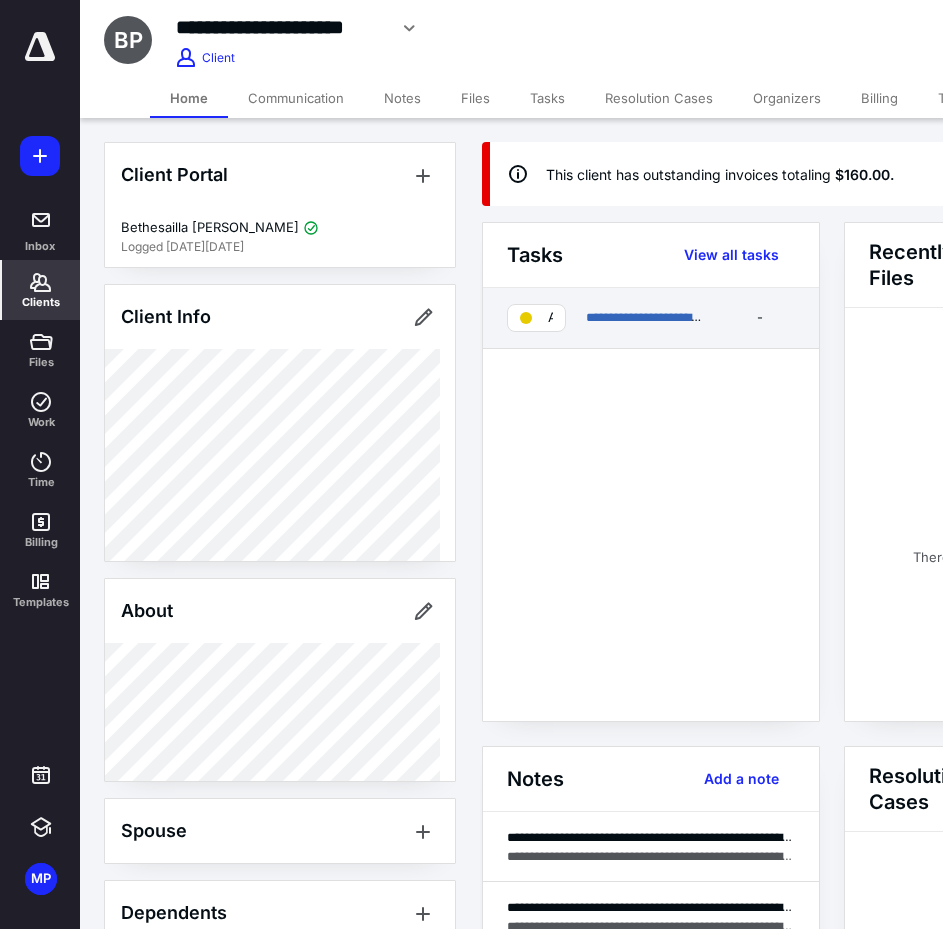 click on "**********" at bounding box center (651, 318) 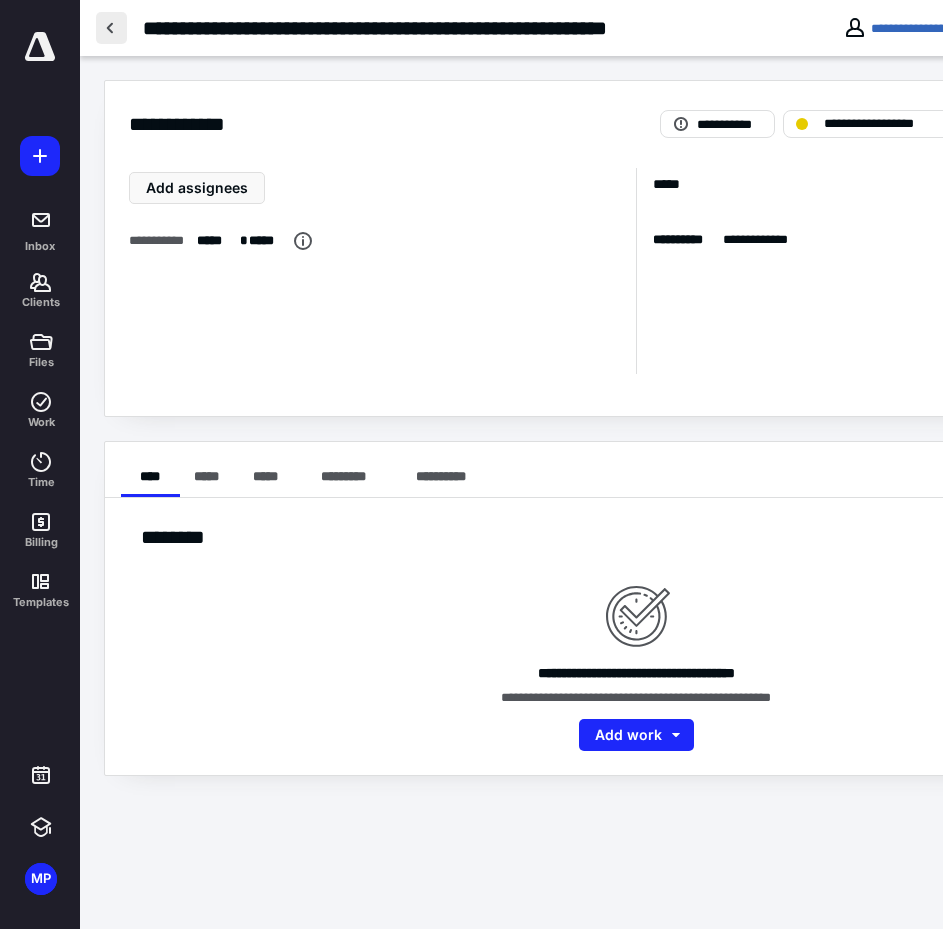 click at bounding box center (111, 28) 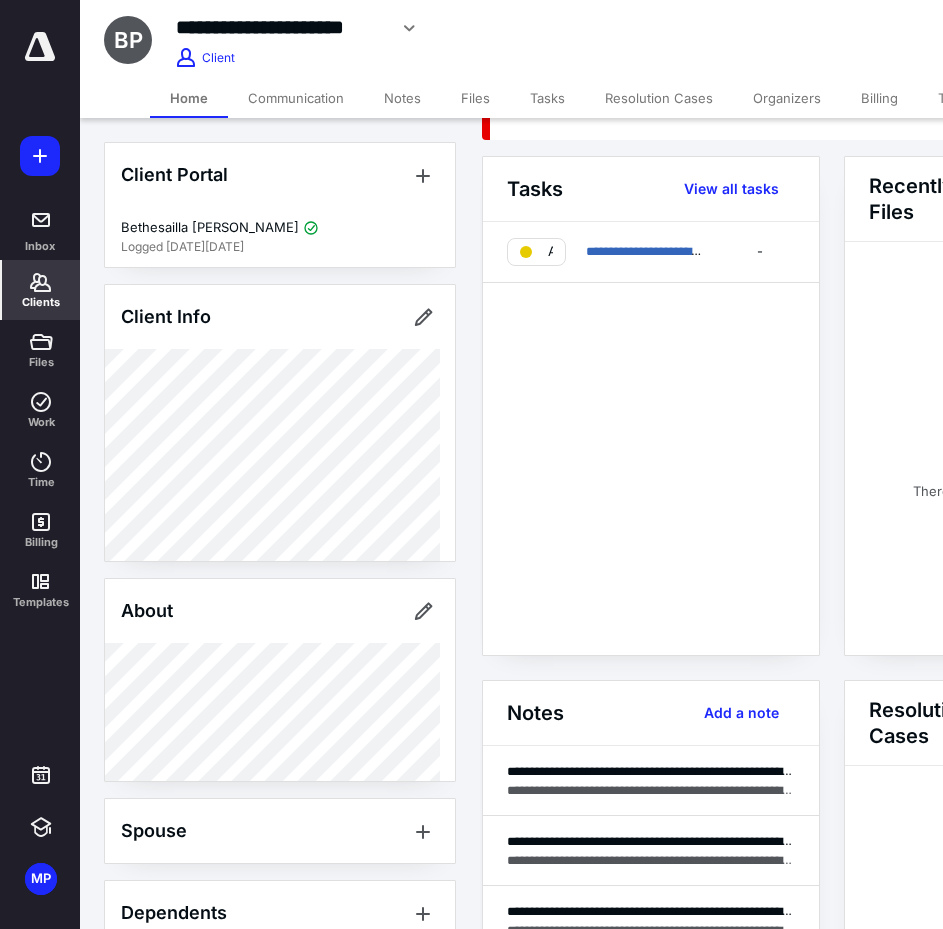 scroll, scrollTop: 100, scrollLeft: 0, axis: vertical 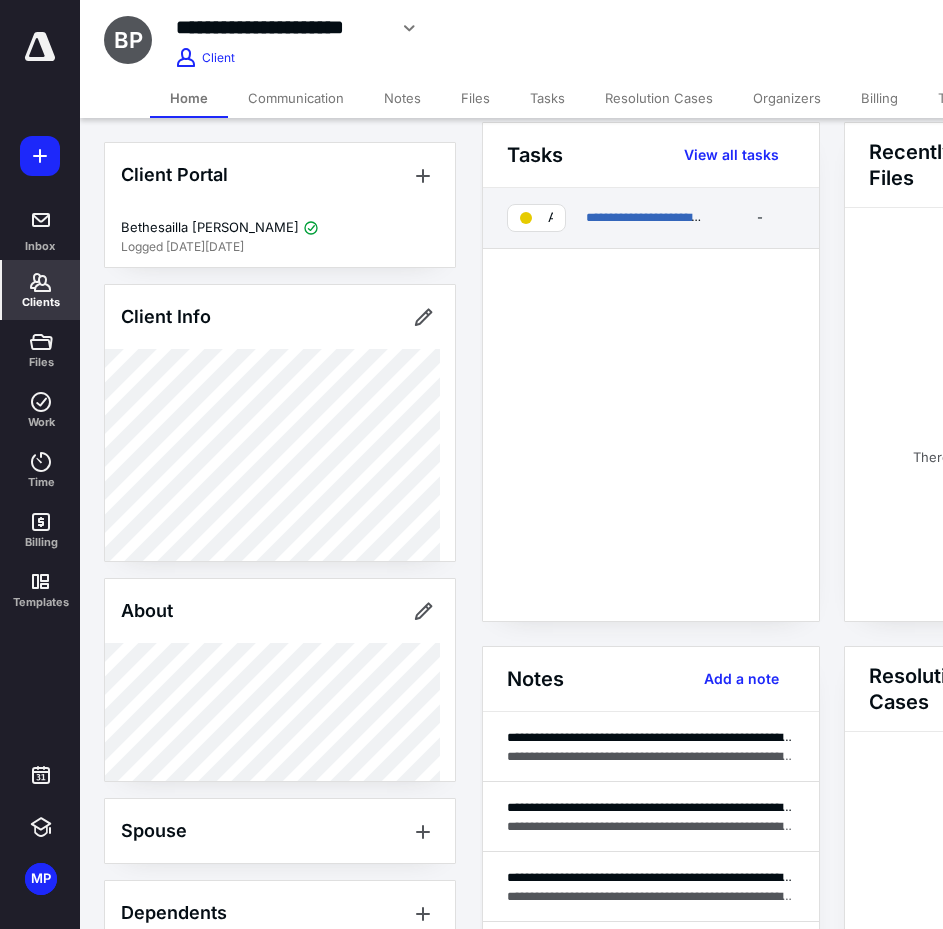 click on "**********" at bounding box center (651, 218) 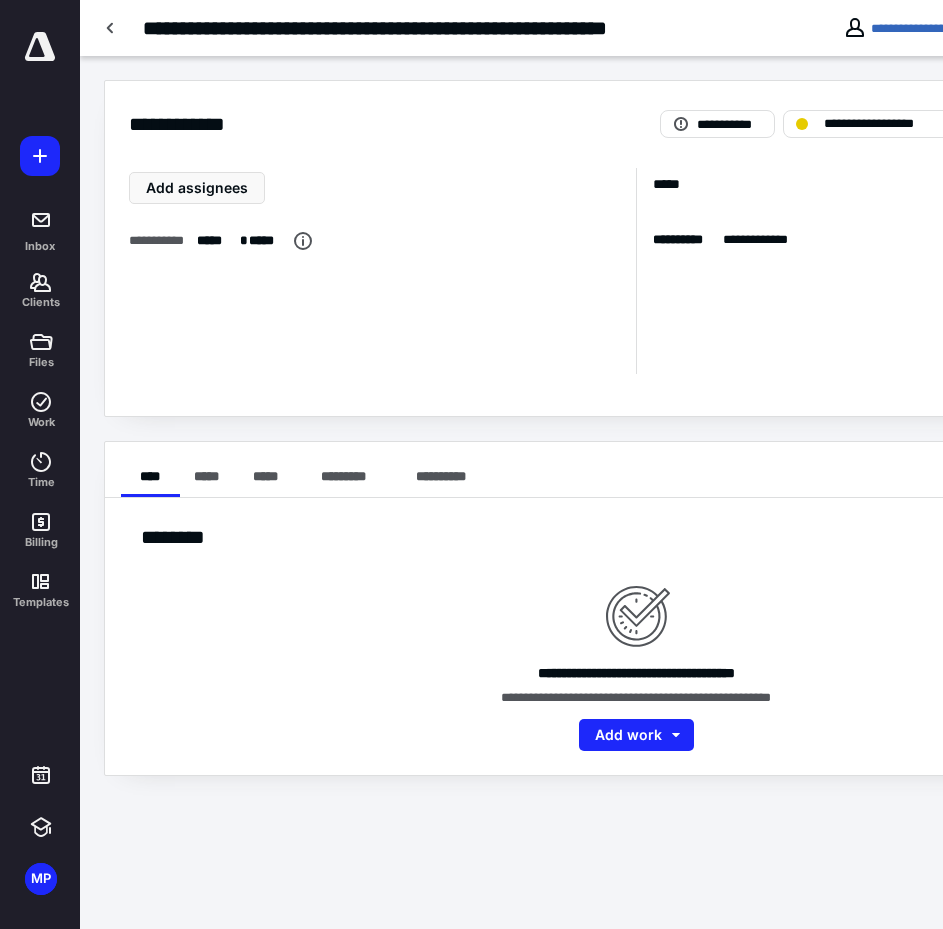 click on "**********" at bounding box center [901, 124] 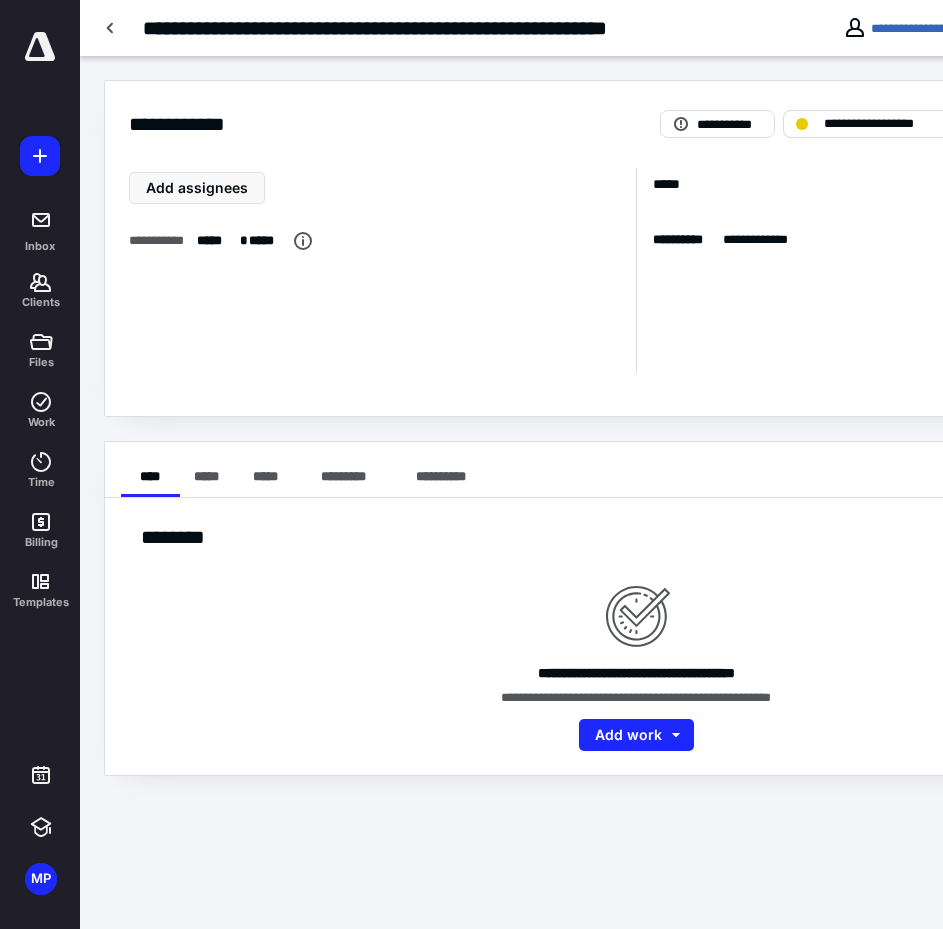 click on "**********" at bounding box center [870, 124] 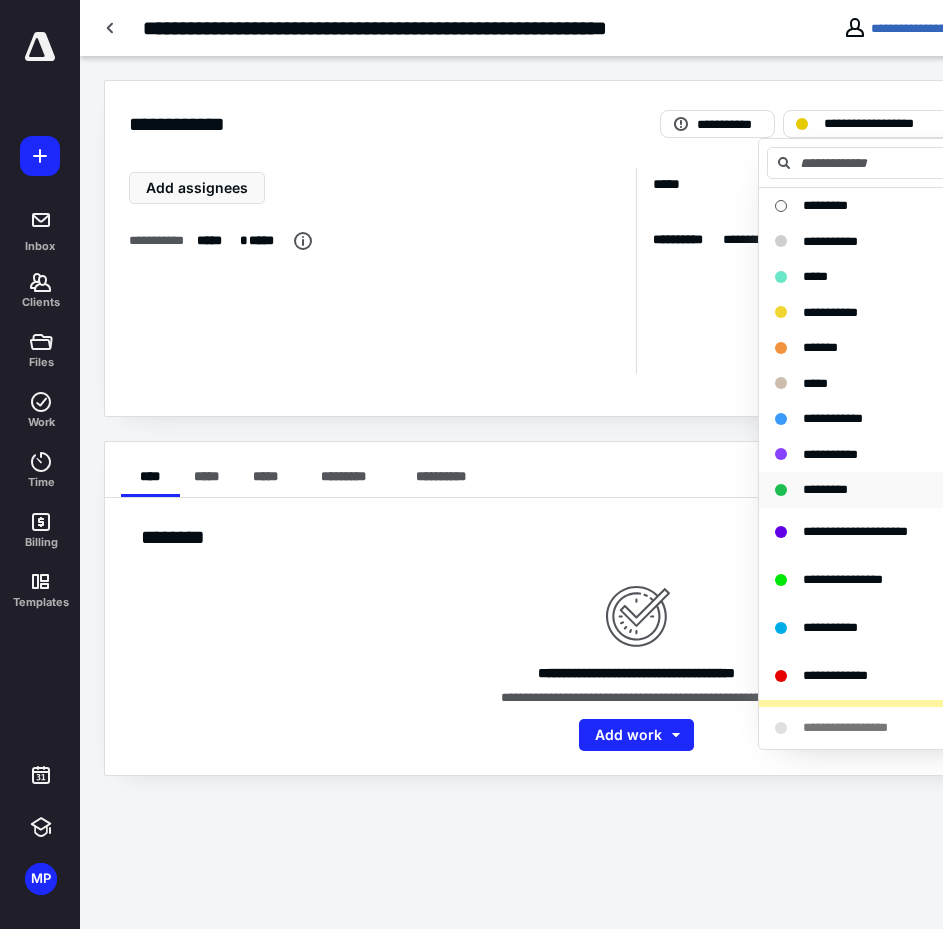 click on "*********" at bounding box center (882, 490) 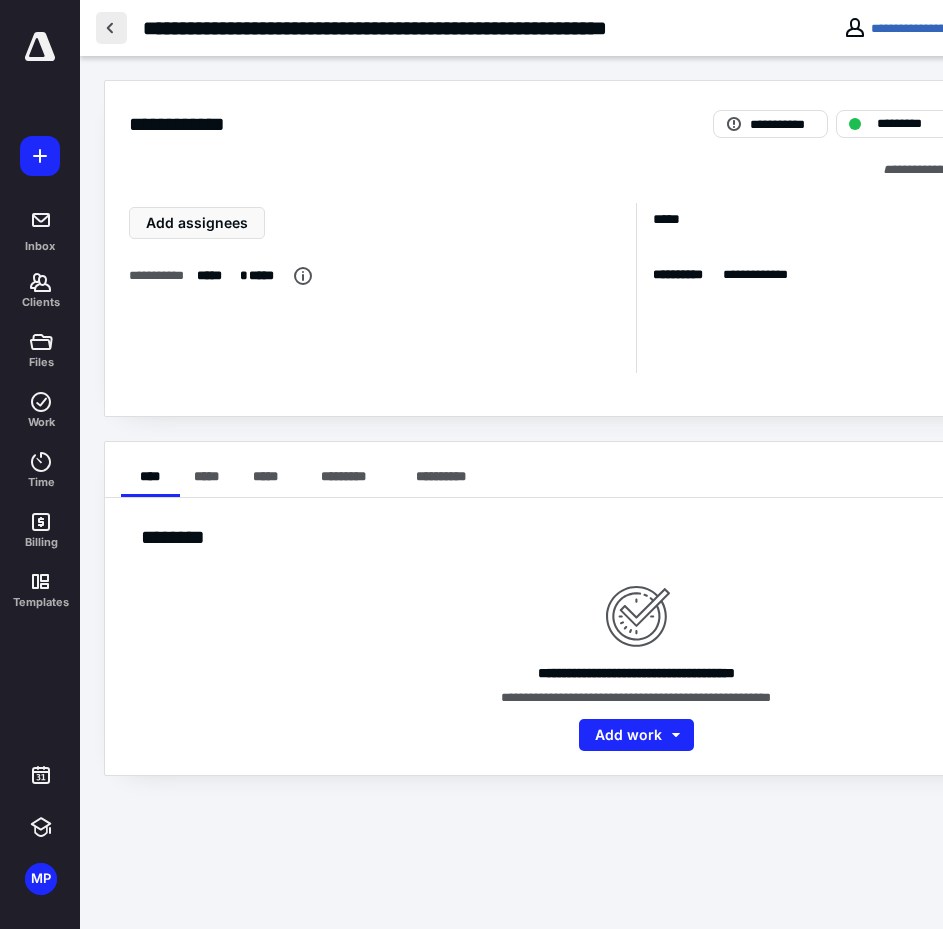 click at bounding box center [111, 28] 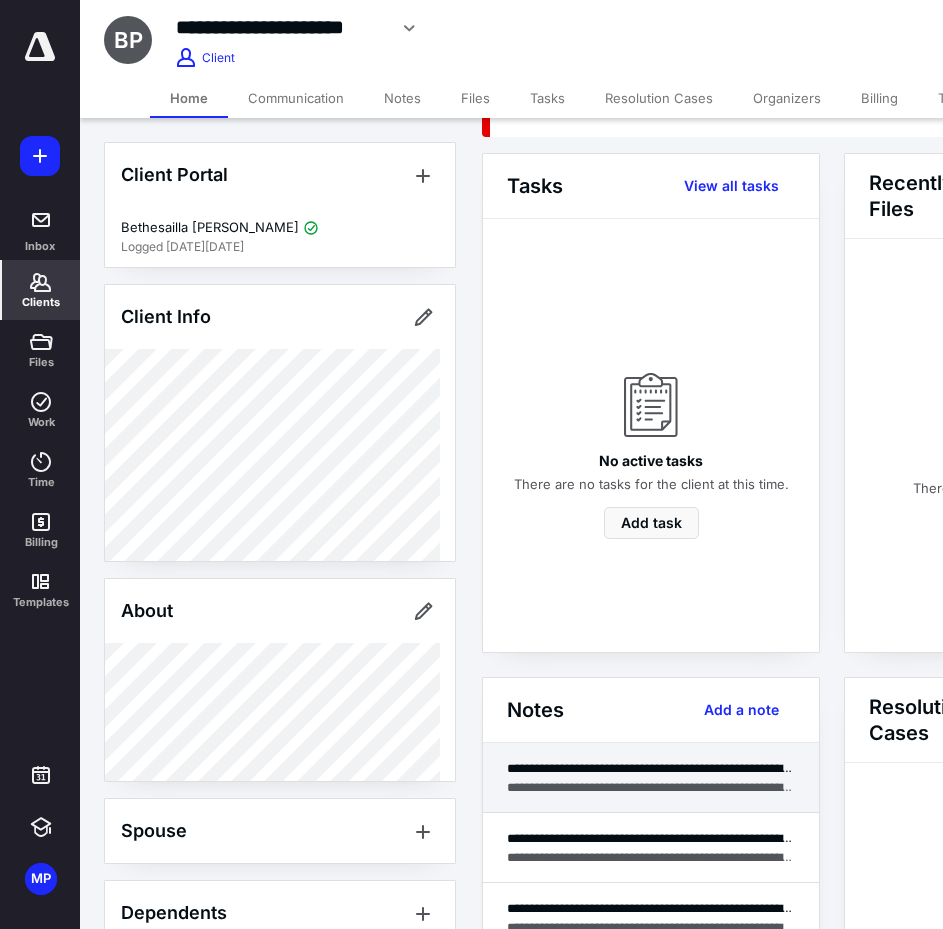 scroll, scrollTop: 100, scrollLeft: 0, axis: vertical 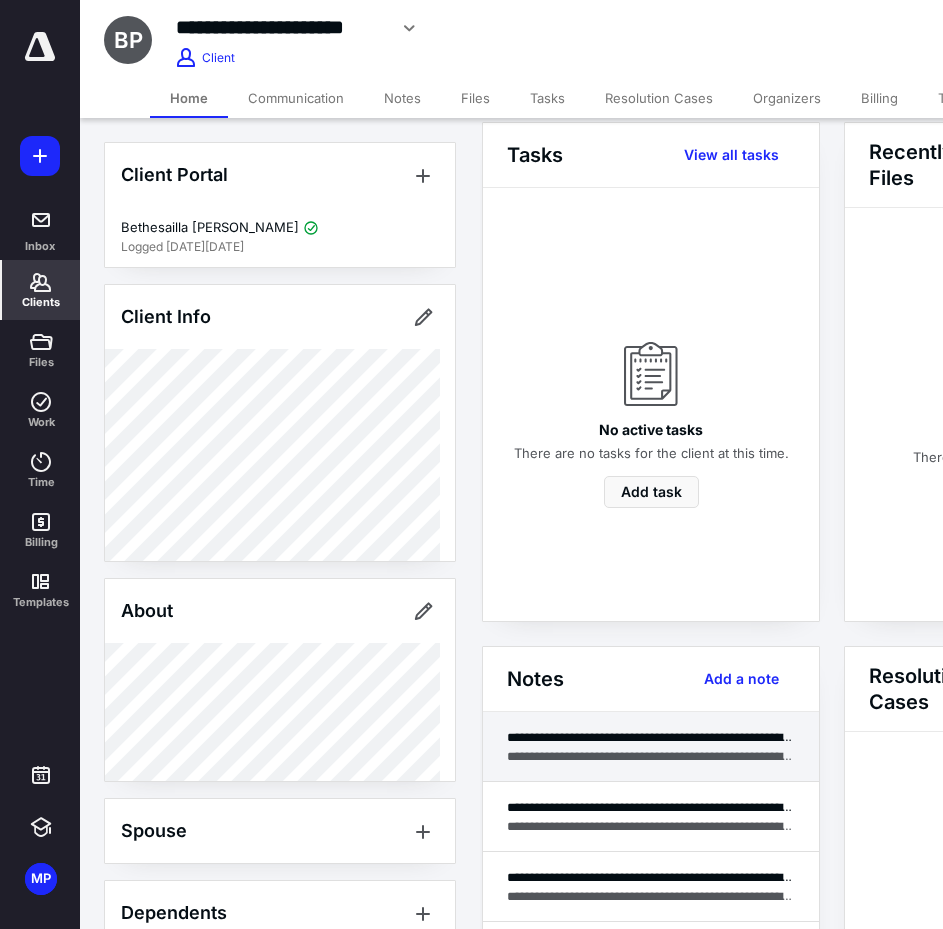 click on "**********" at bounding box center [651, 756] 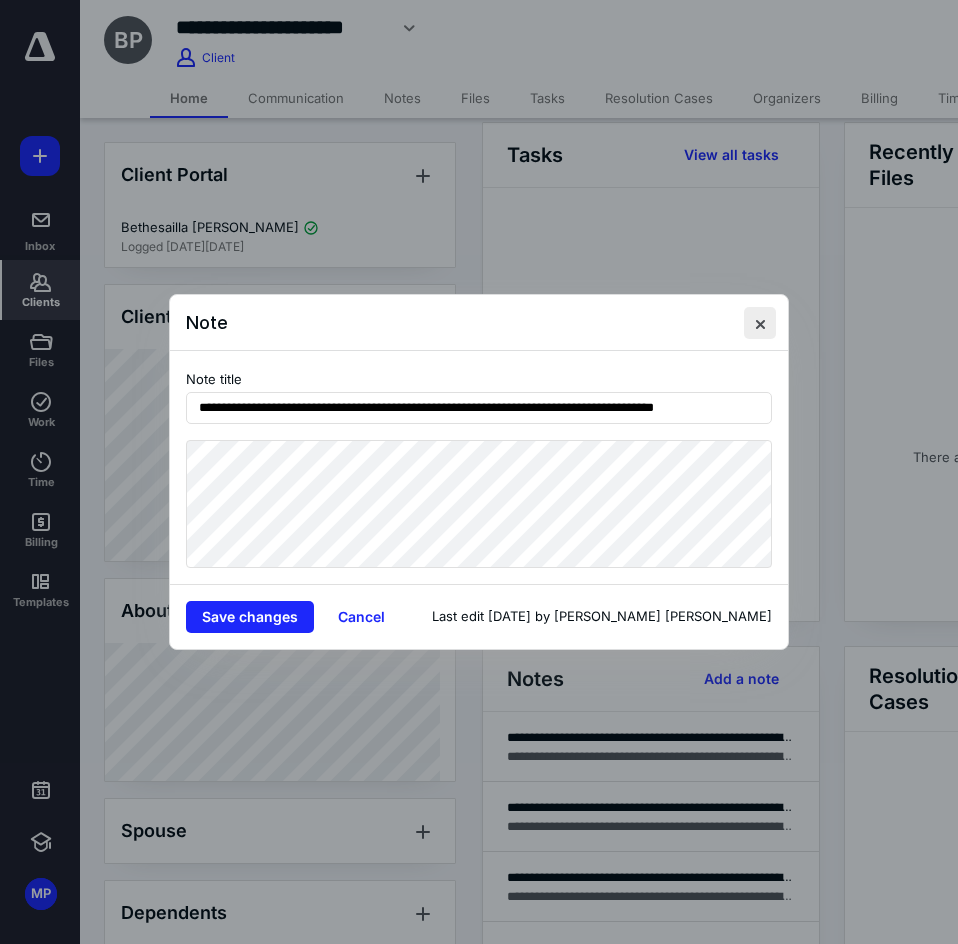 click at bounding box center [760, 323] 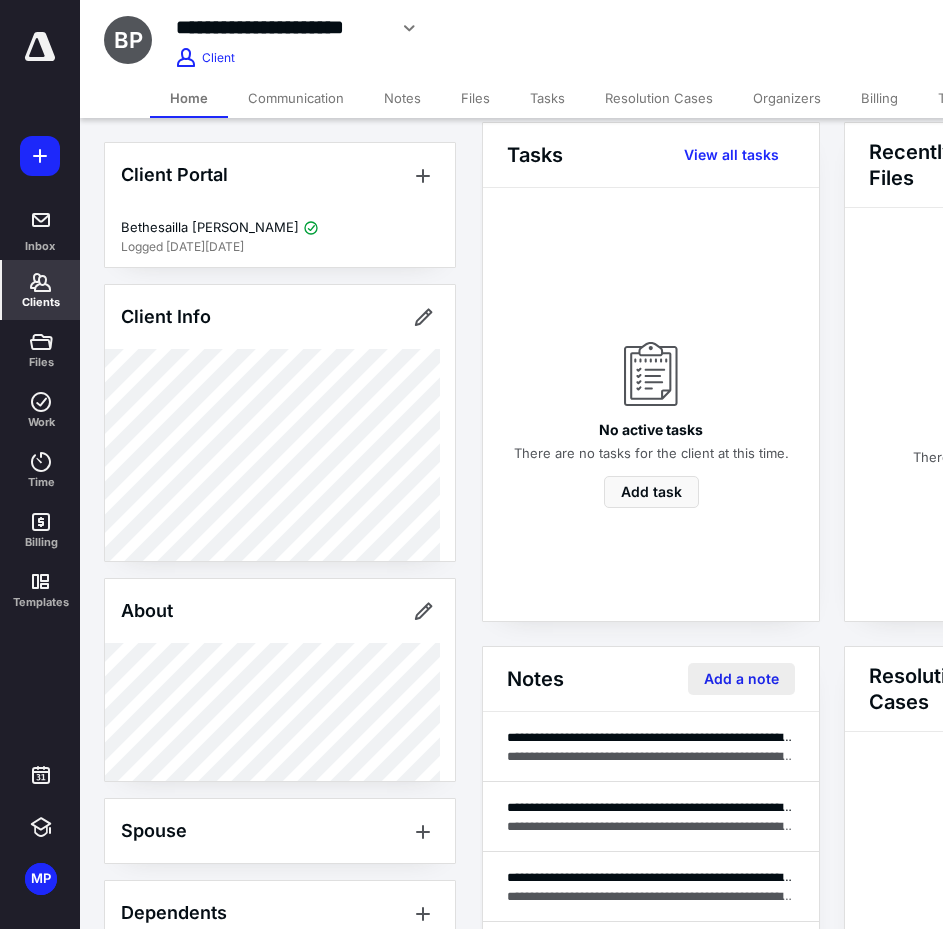 click on "Add a note" at bounding box center (741, 679) 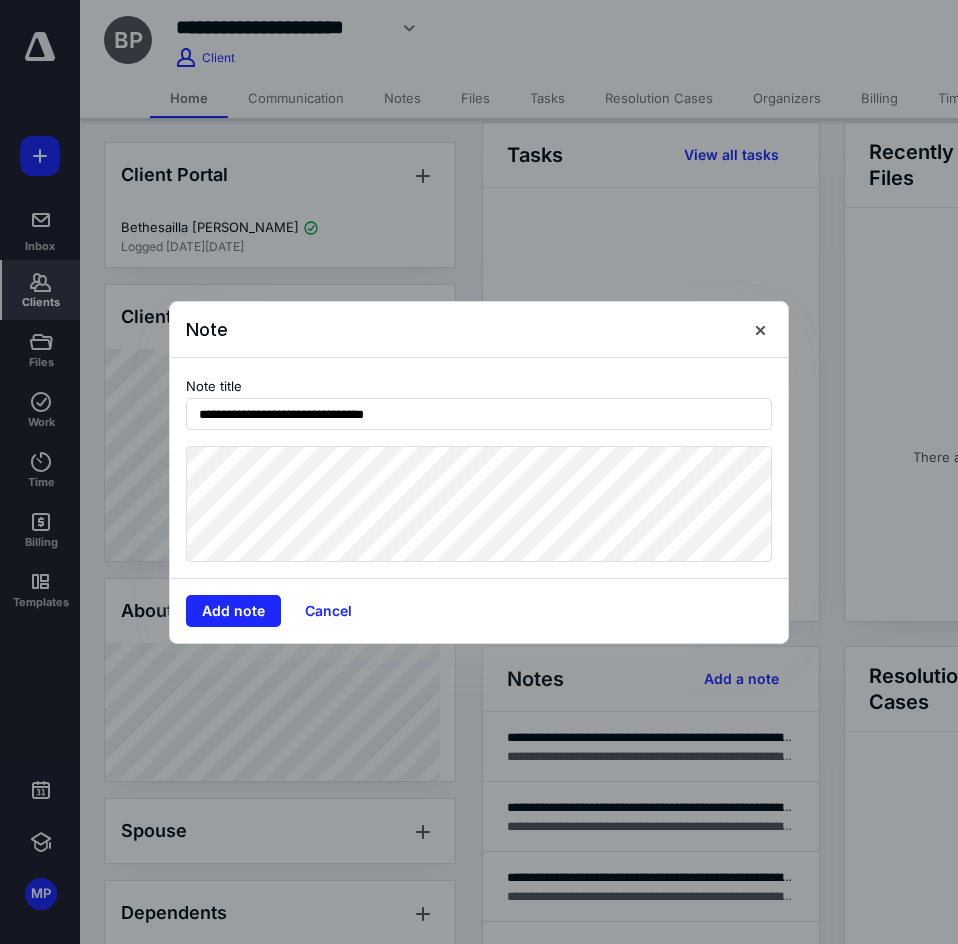 type on "**********" 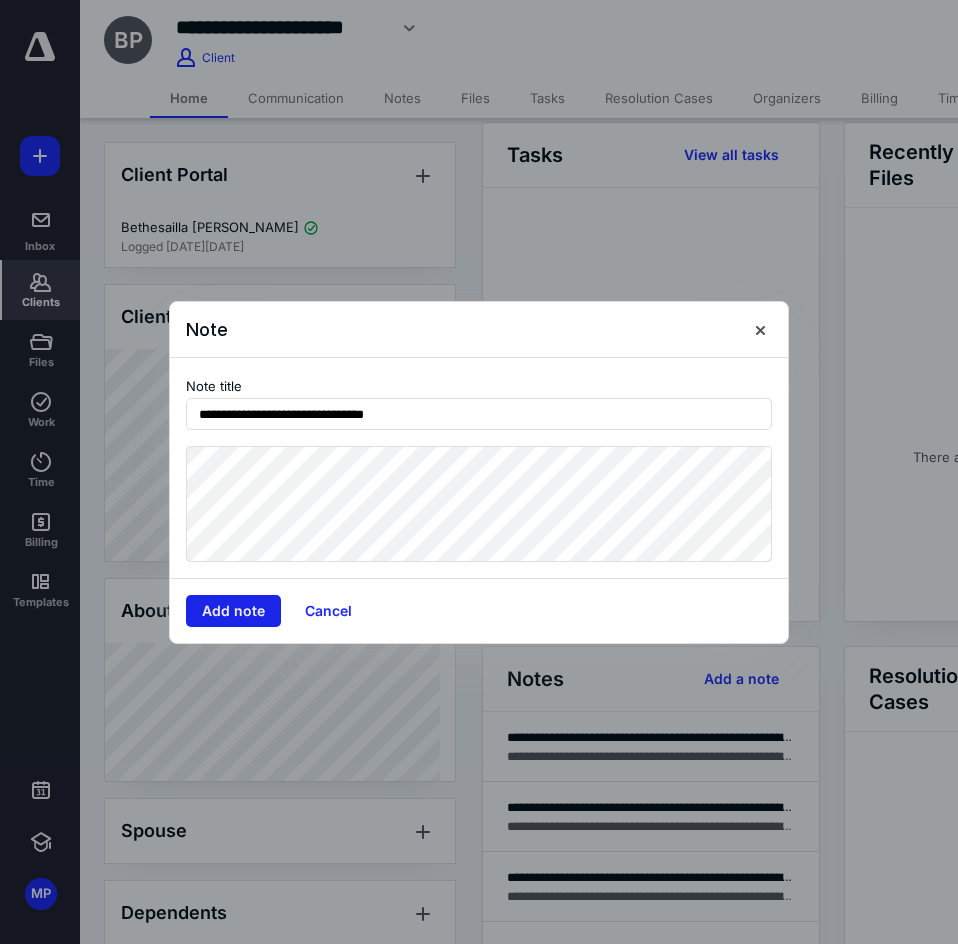 click on "Add note" at bounding box center [233, 611] 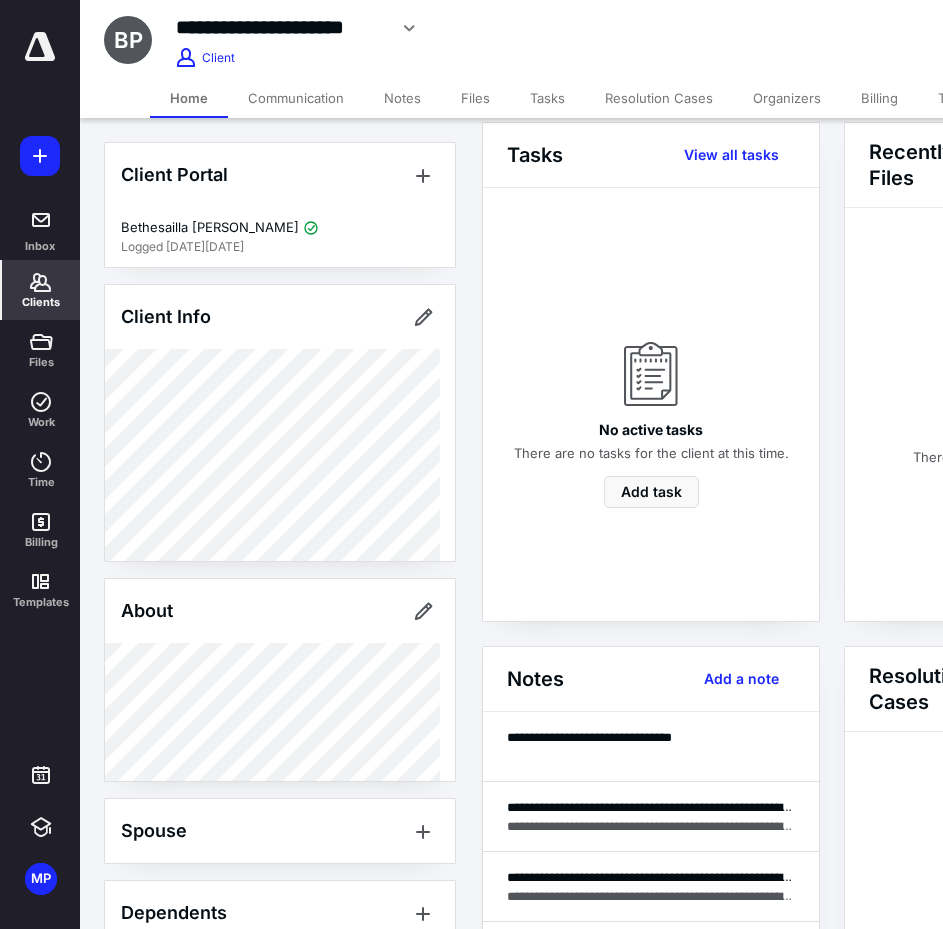 click 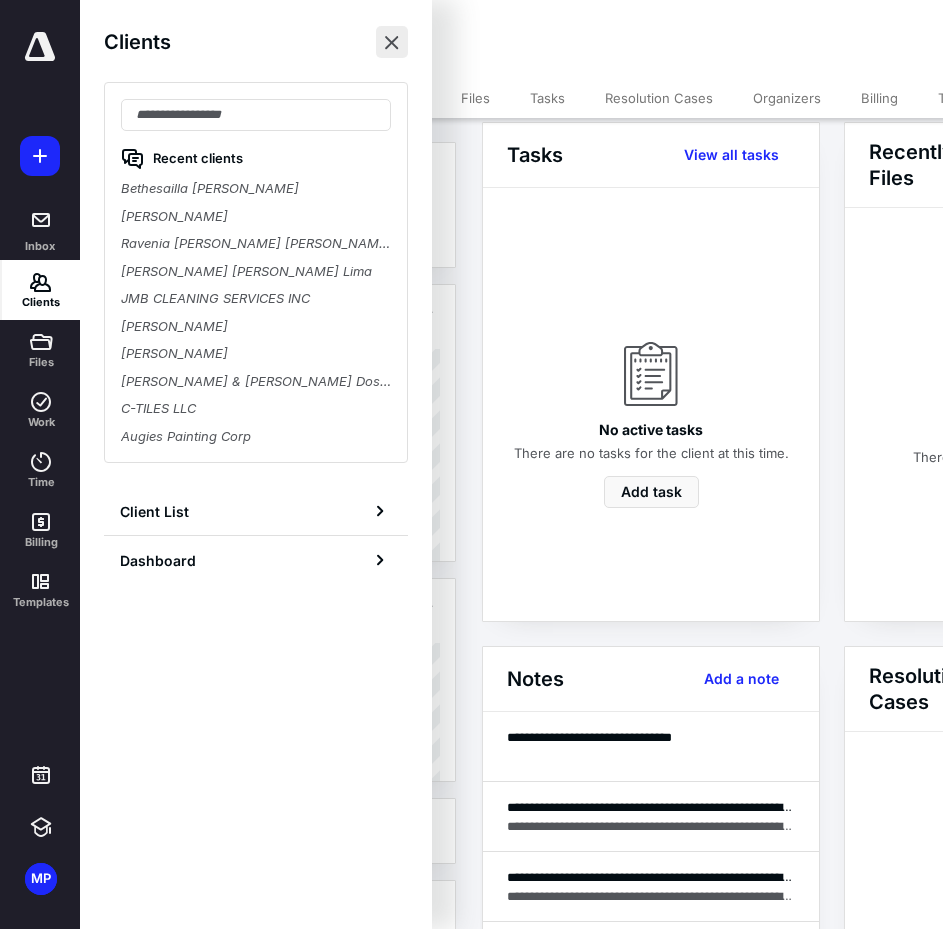 click at bounding box center (392, 42) 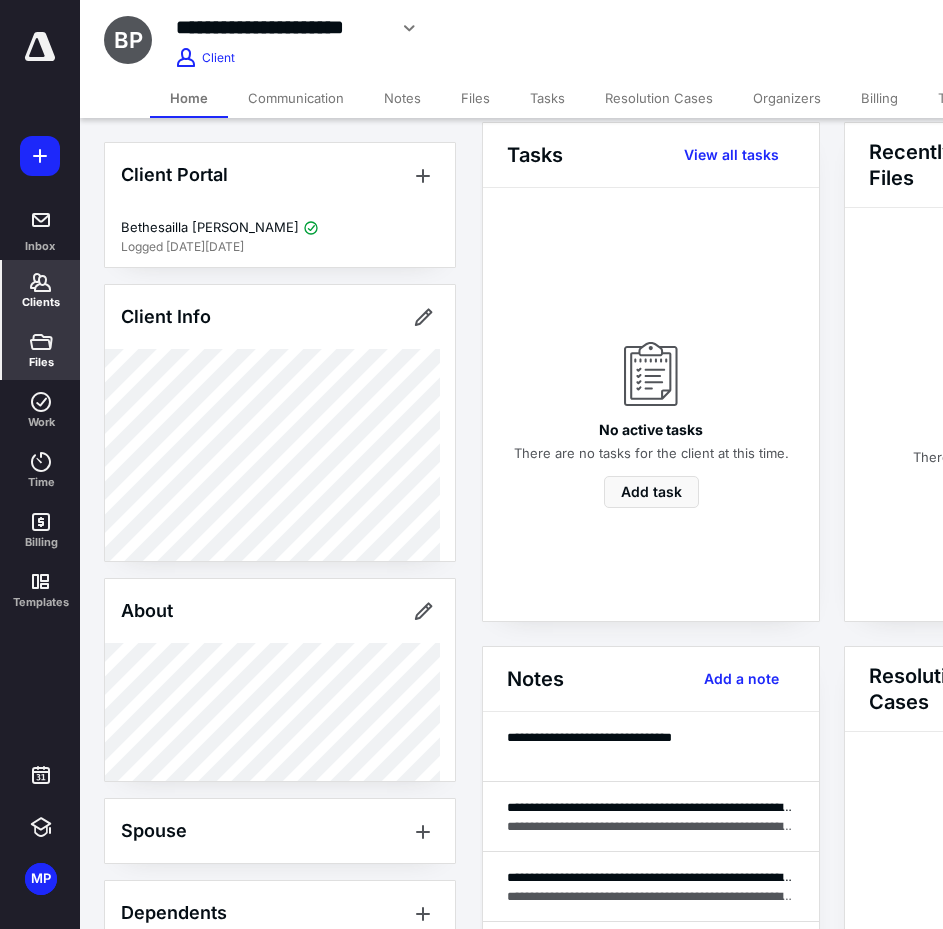 click 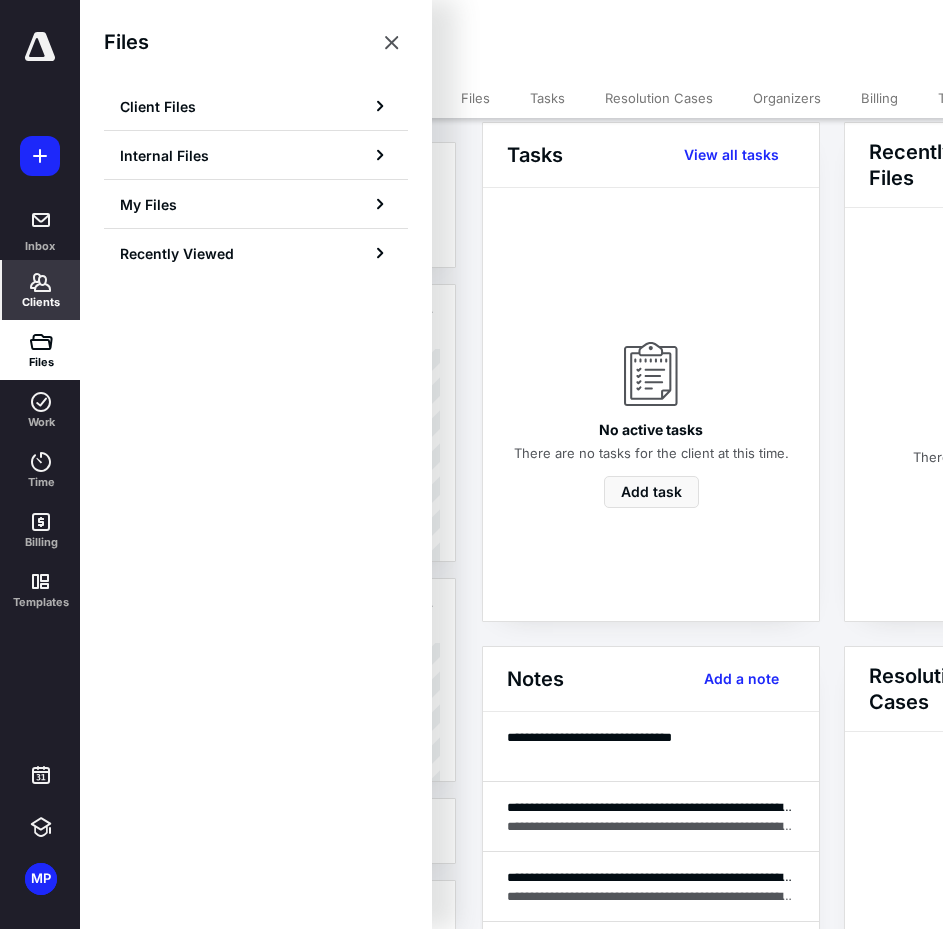 click 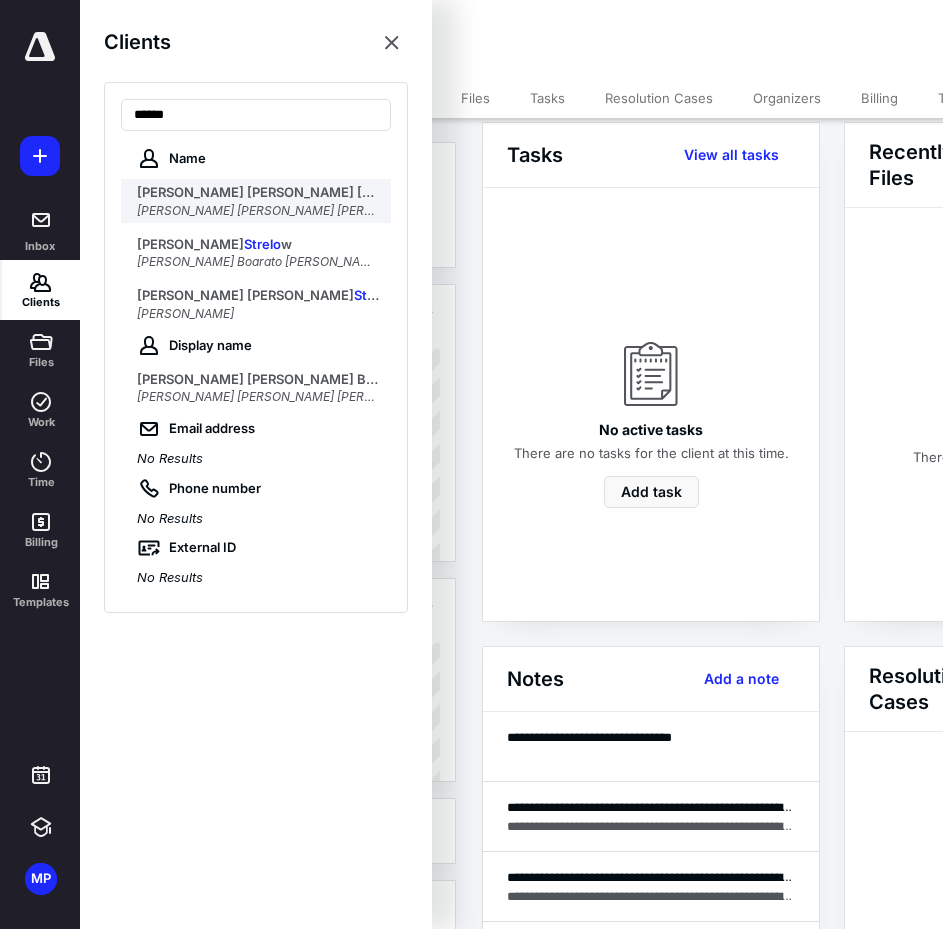 type on "******" 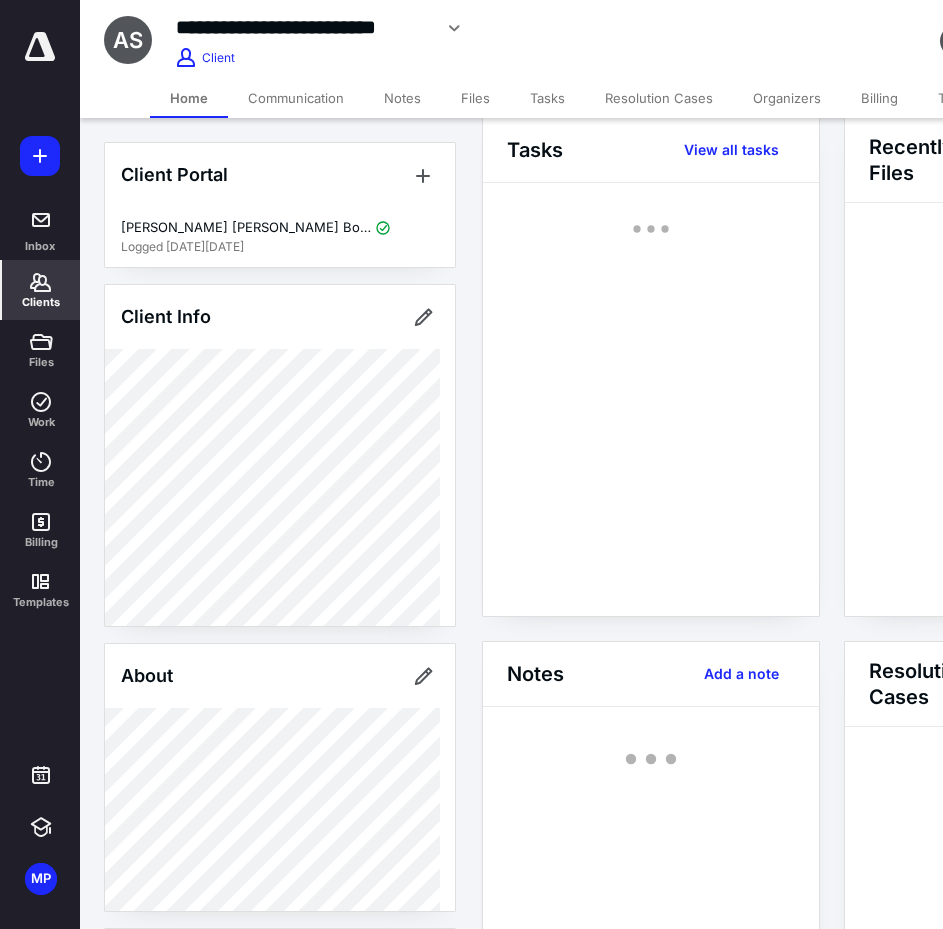 scroll, scrollTop: 100, scrollLeft: 0, axis: vertical 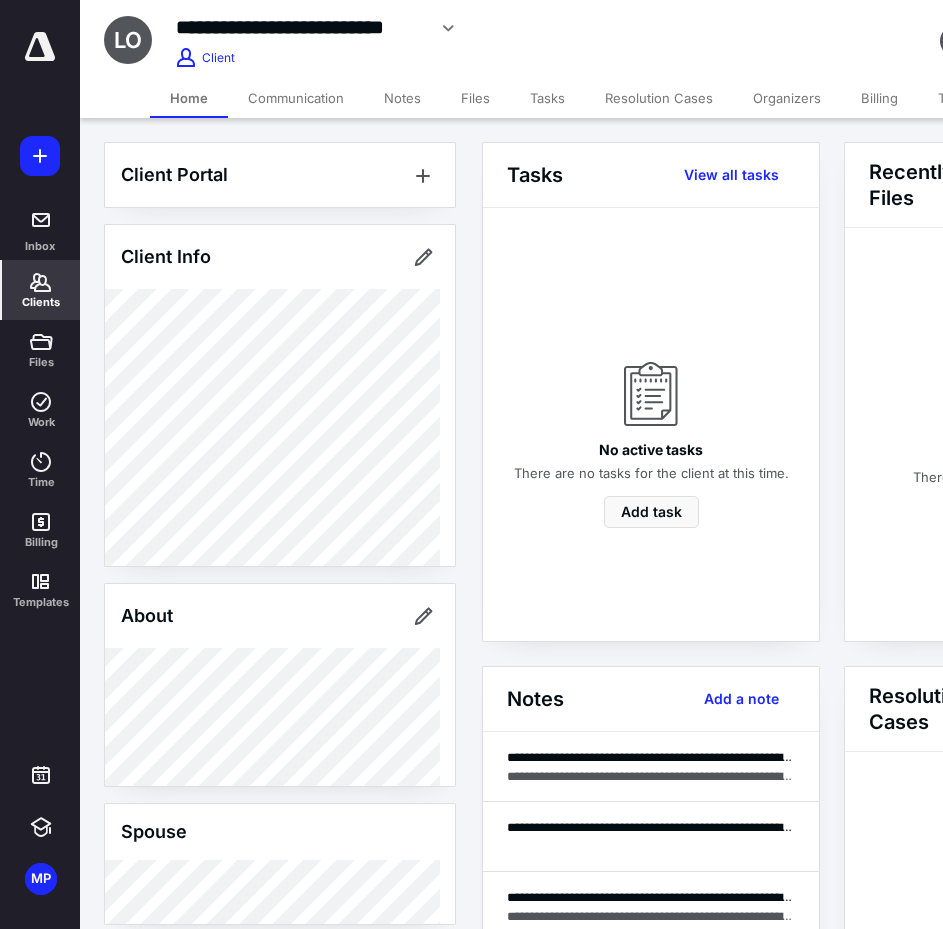 click on "Billing" at bounding box center (879, 98) 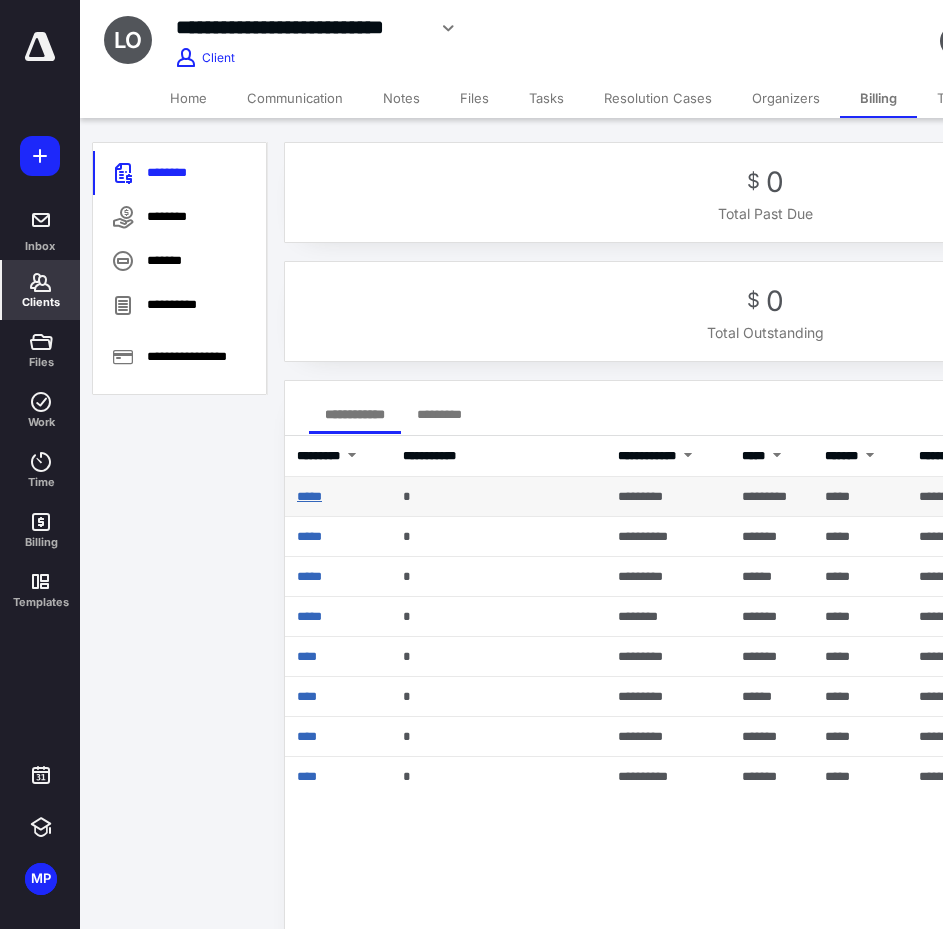 click on "*****" at bounding box center [309, 496] 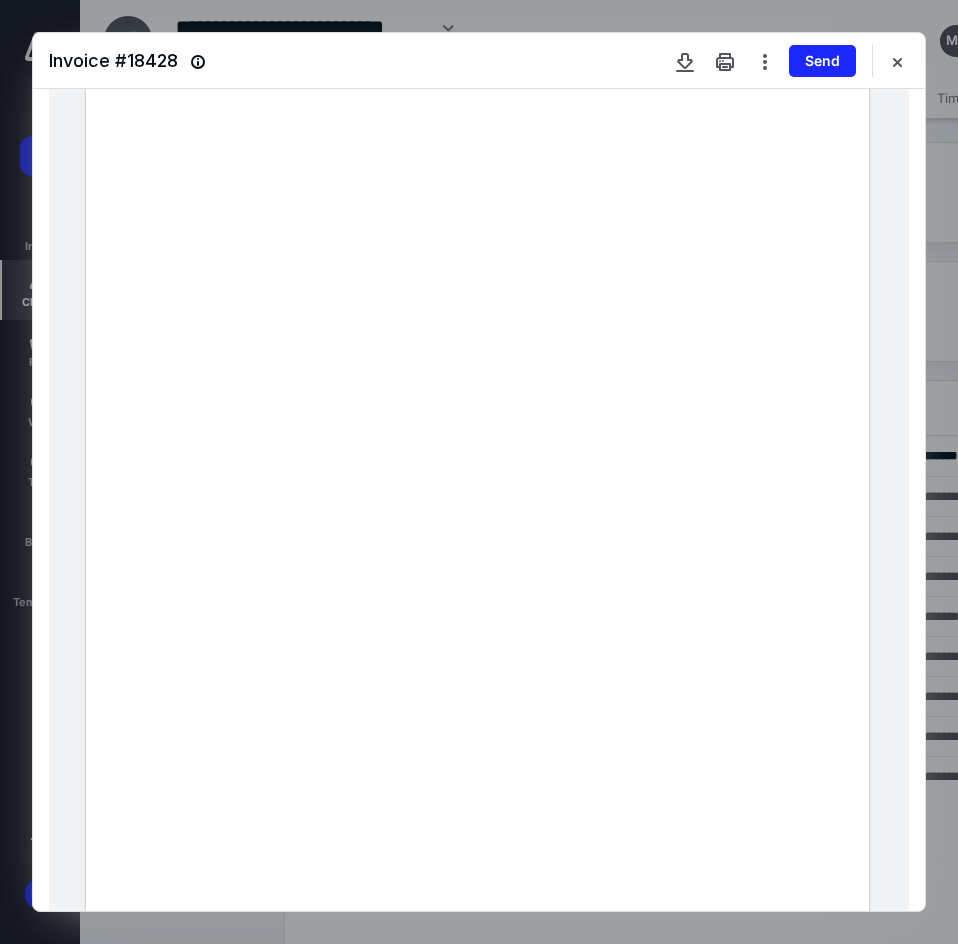 scroll, scrollTop: 219, scrollLeft: 0, axis: vertical 